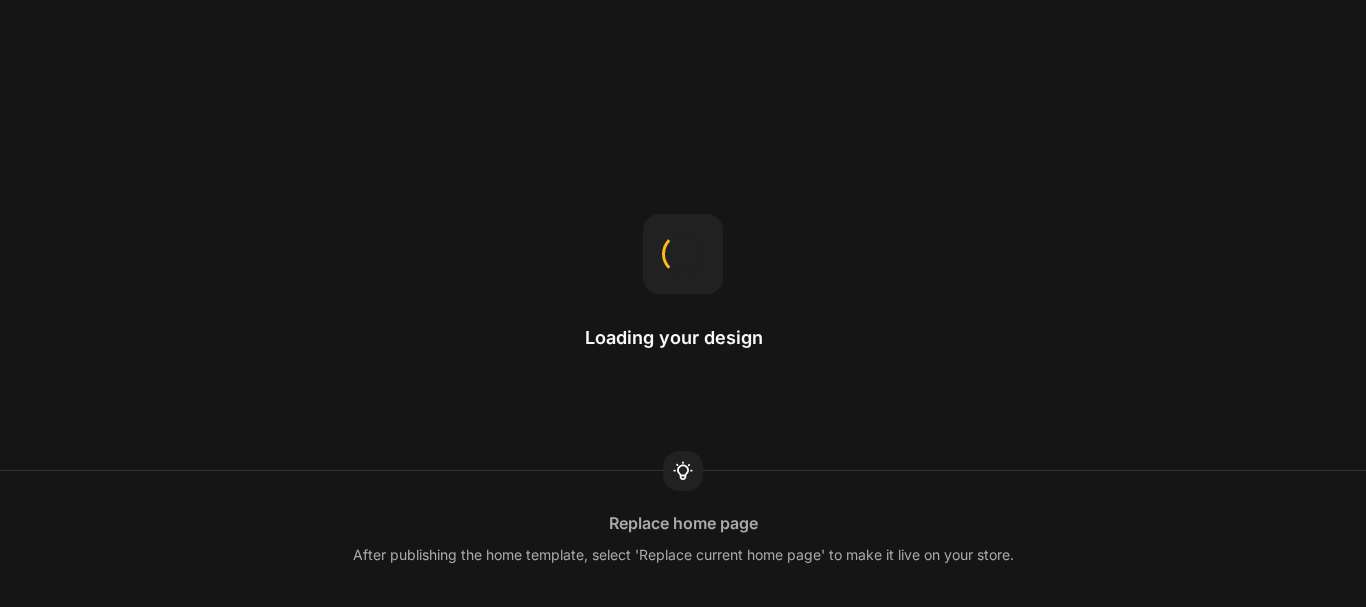 scroll, scrollTop: 0, scrollLeft: 0, axis: both 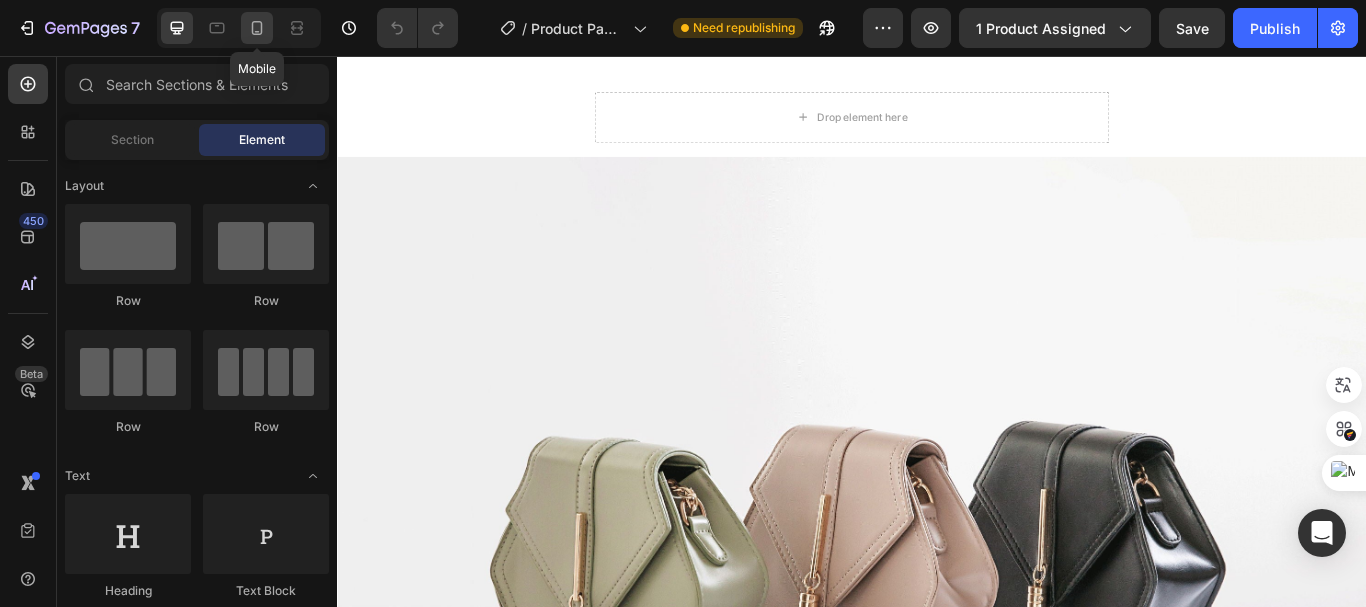 click 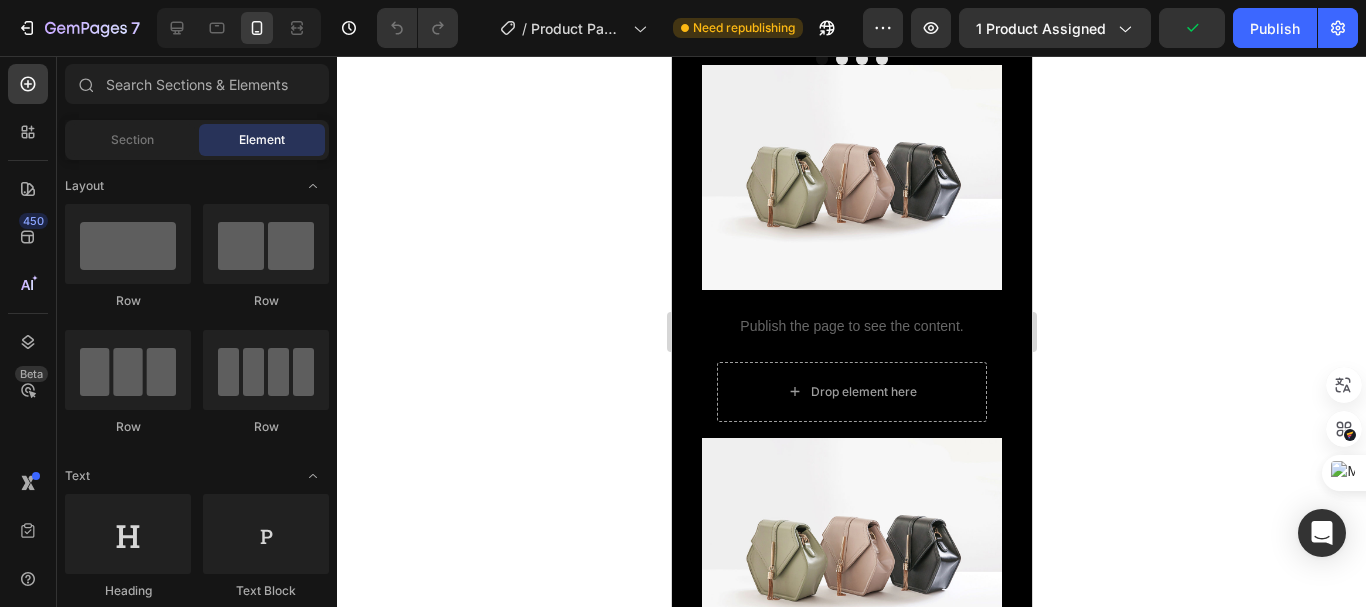 scroll, scrollTop: 2900, scrollLeft: 0, axis: vertical 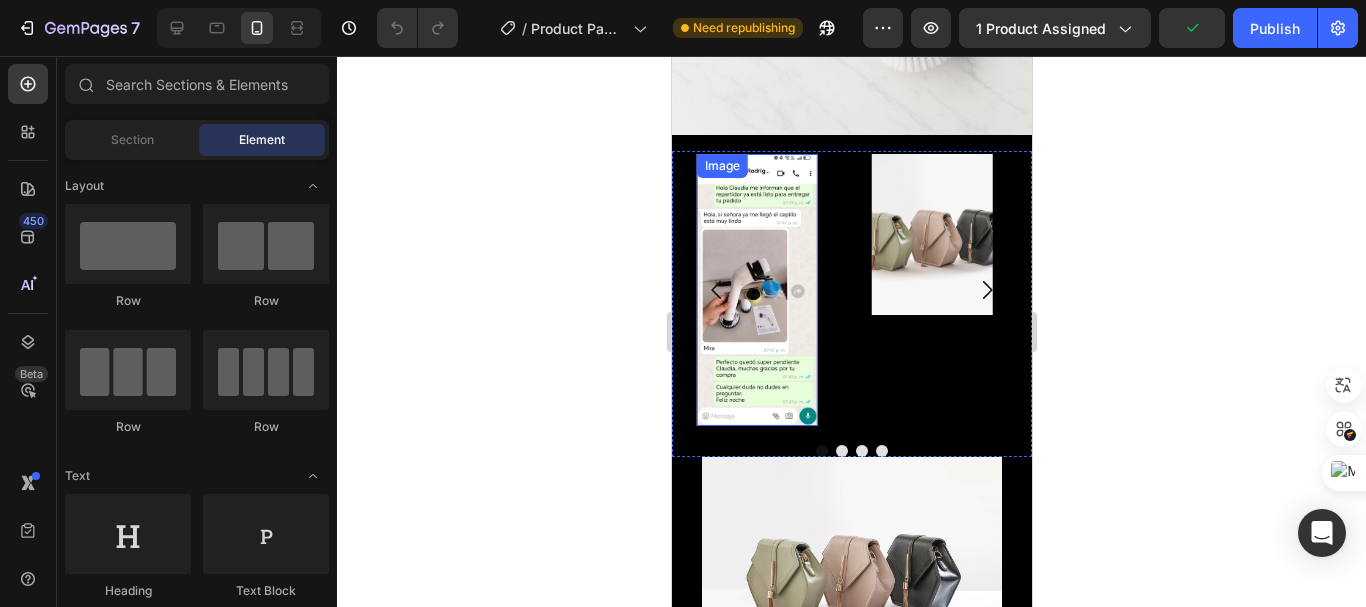 click at bounding box center (756, 290) 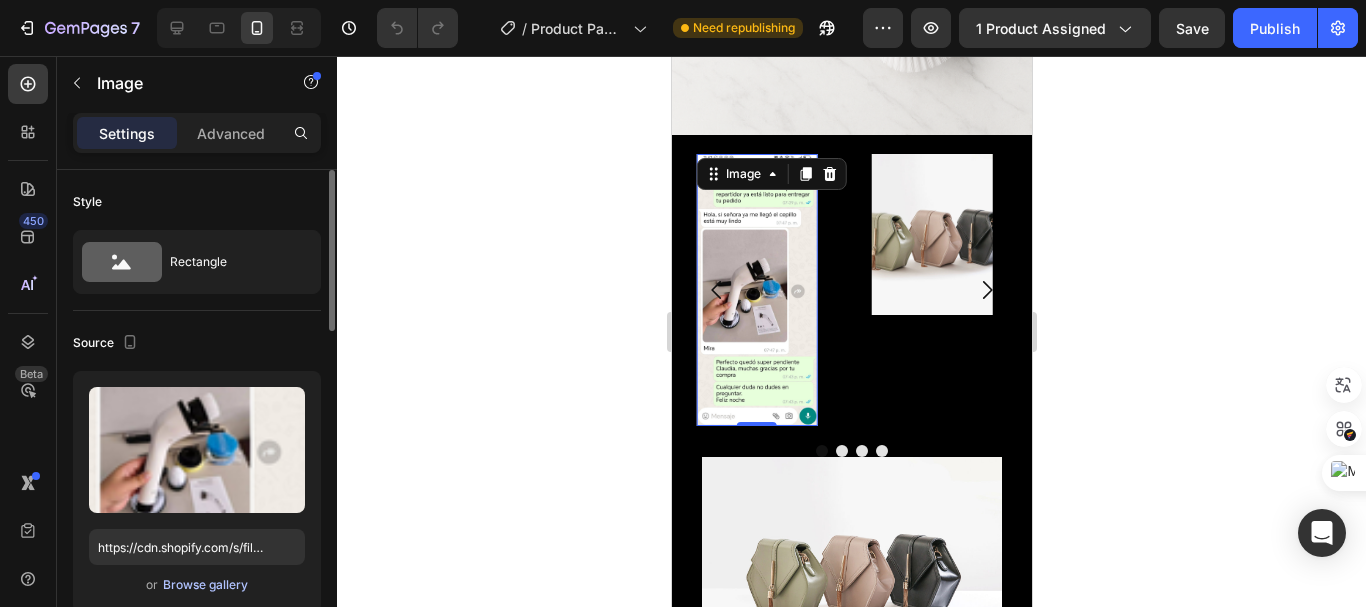 click on "Browse gallery" at bounding box center (205, 585) 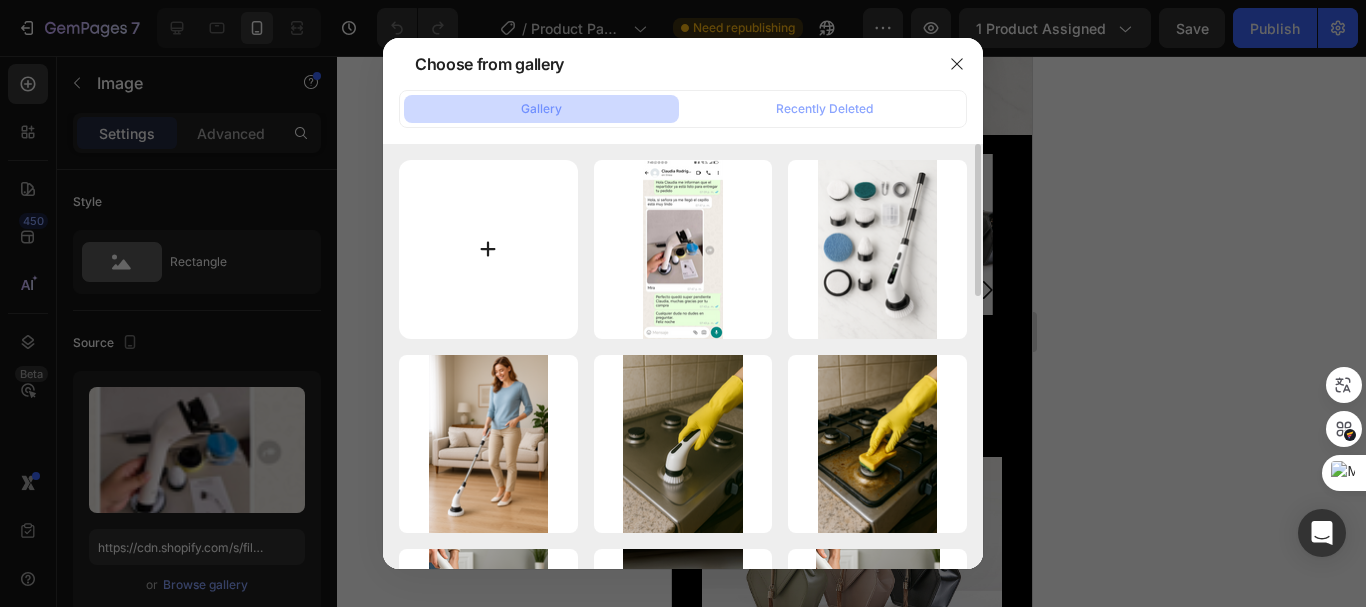 click at bounding box center [488, 249] 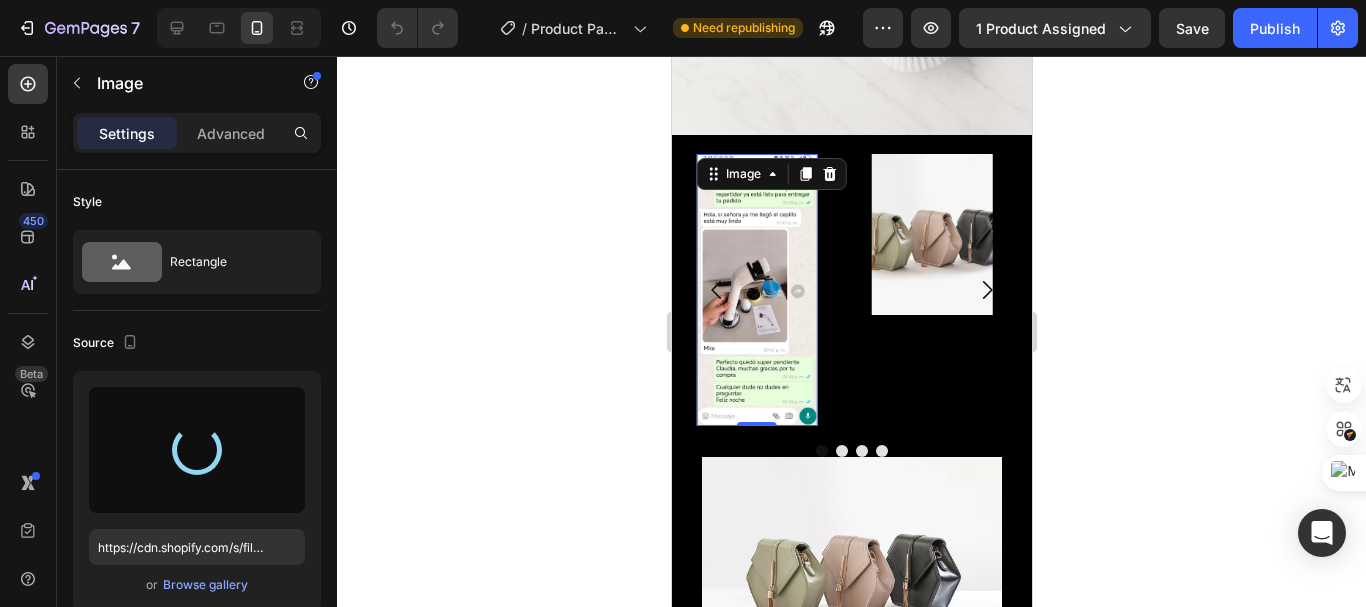 type on "https://cdn.shopify.com/s/files/1/0704/9602/6823/files/gempages_572102462542972056-221ed947-1b98-466e-965e-4d31a88bfca6.png" 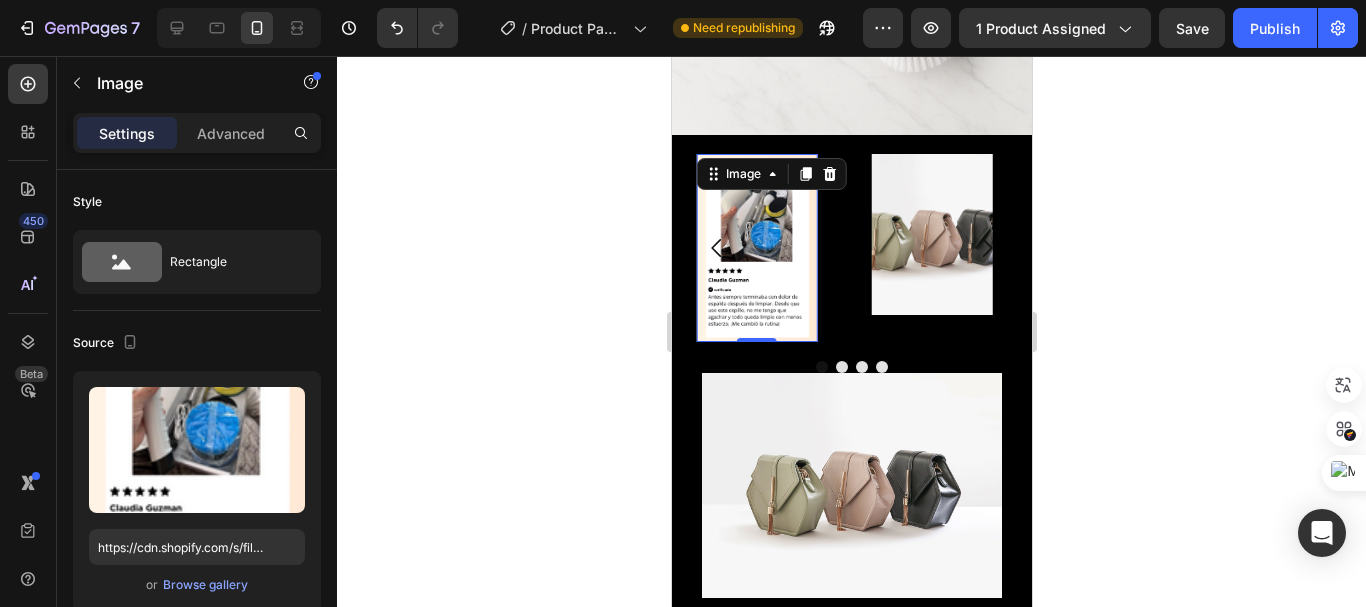 click 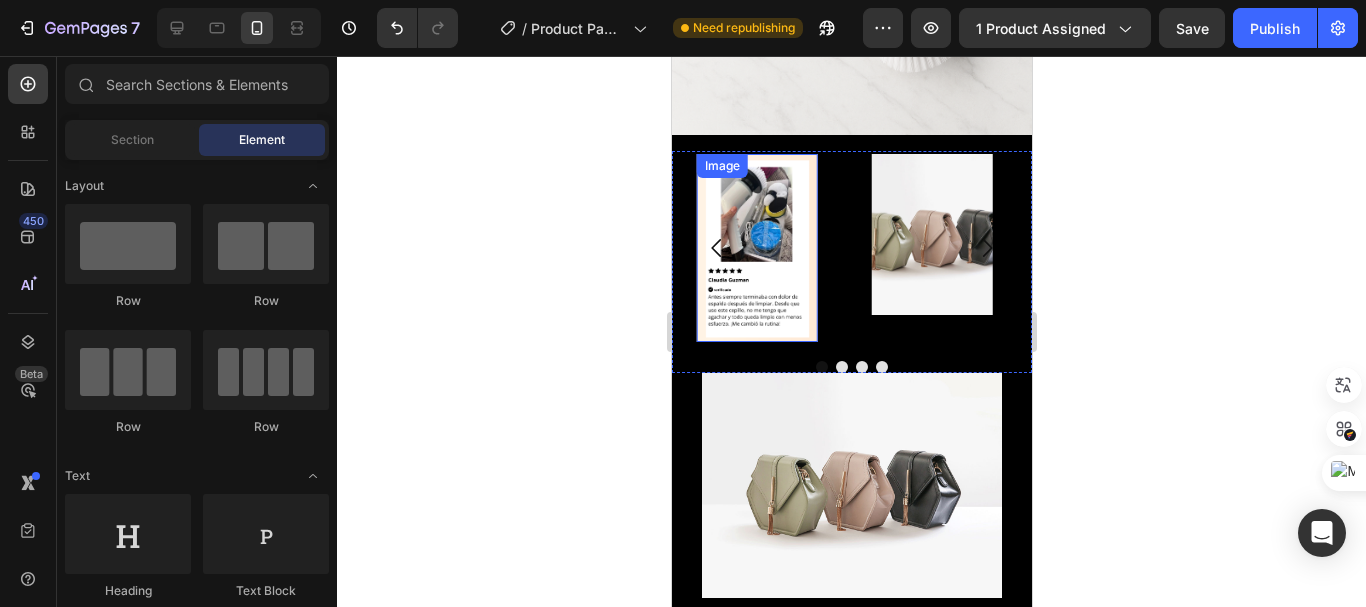 drag, startPoint x: 742, startPoint y: 263, endPoint x: 674, endPoint y: 468, distance: 215.9838 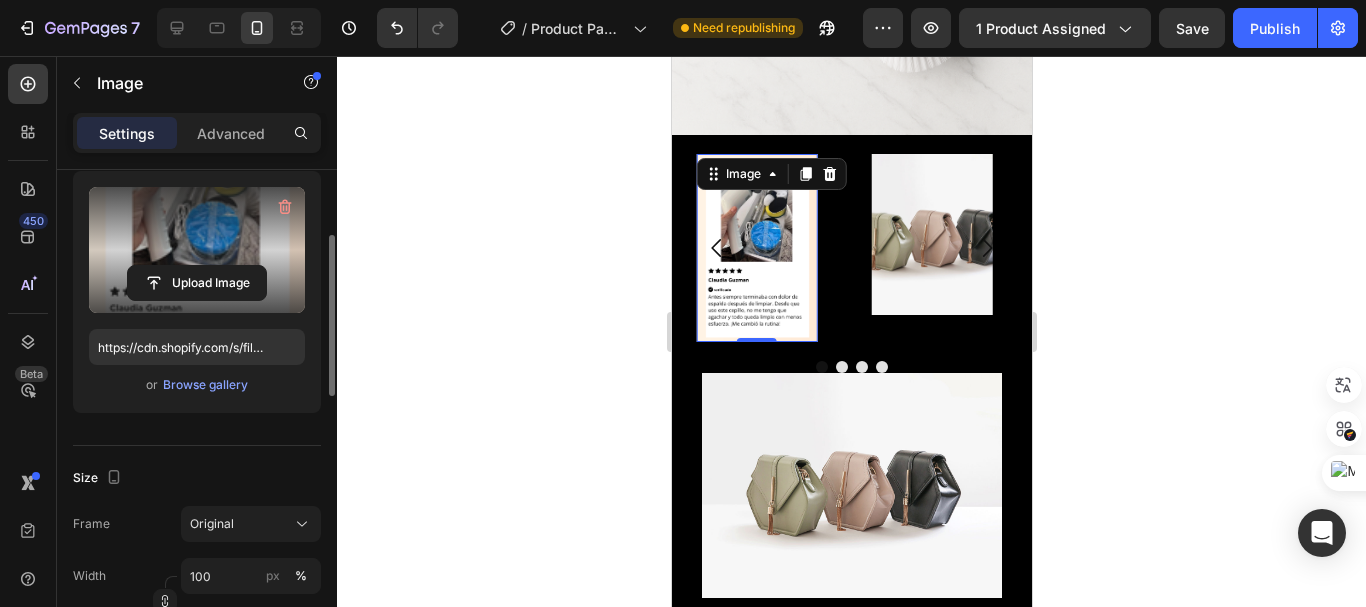 scroll, scrollTop: 0, scrollLeft: 0, axis: both 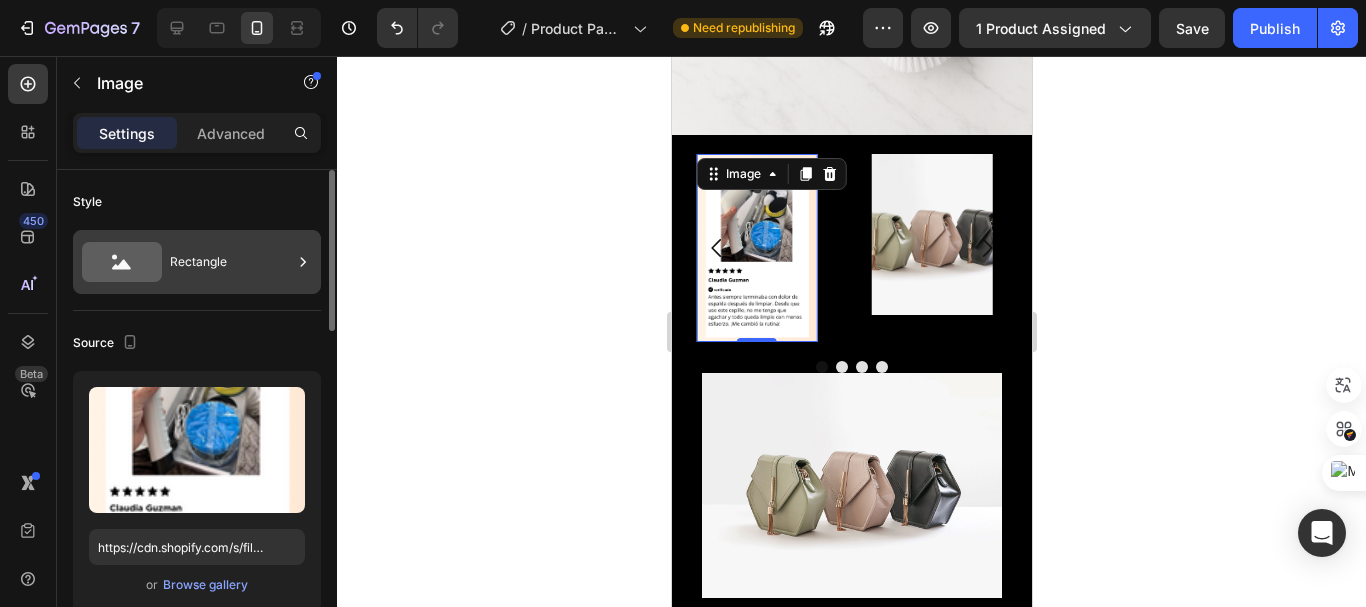 click on "Rectangle" at bounding box center (231, 262) 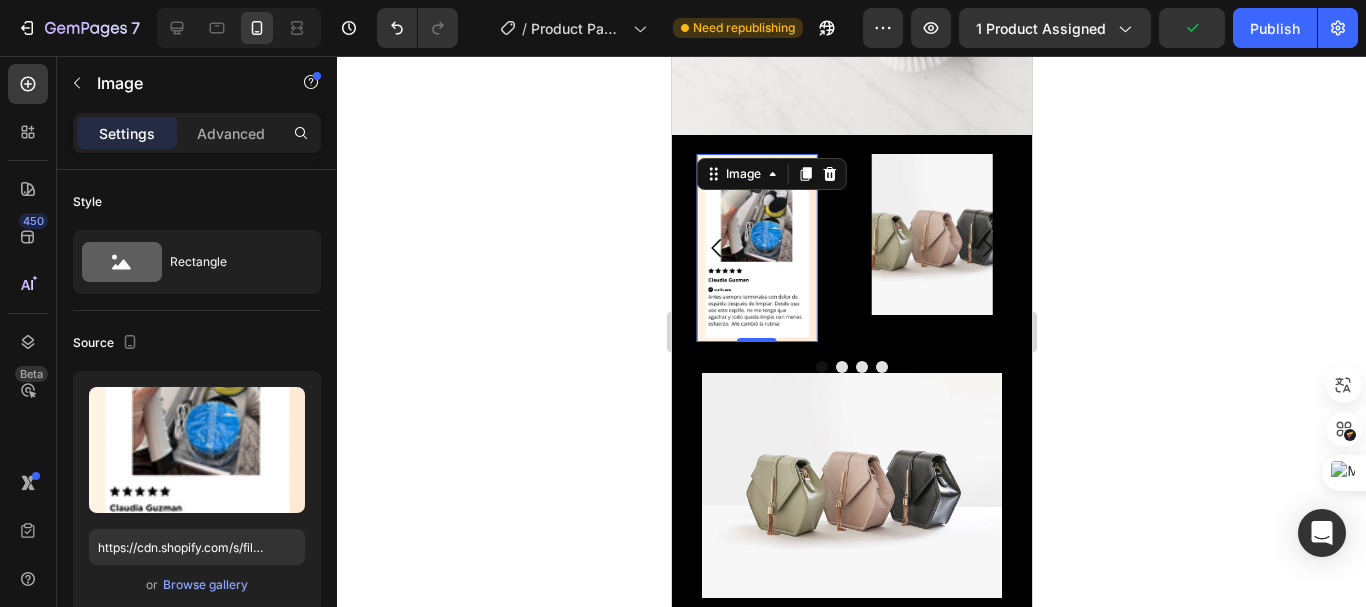 click 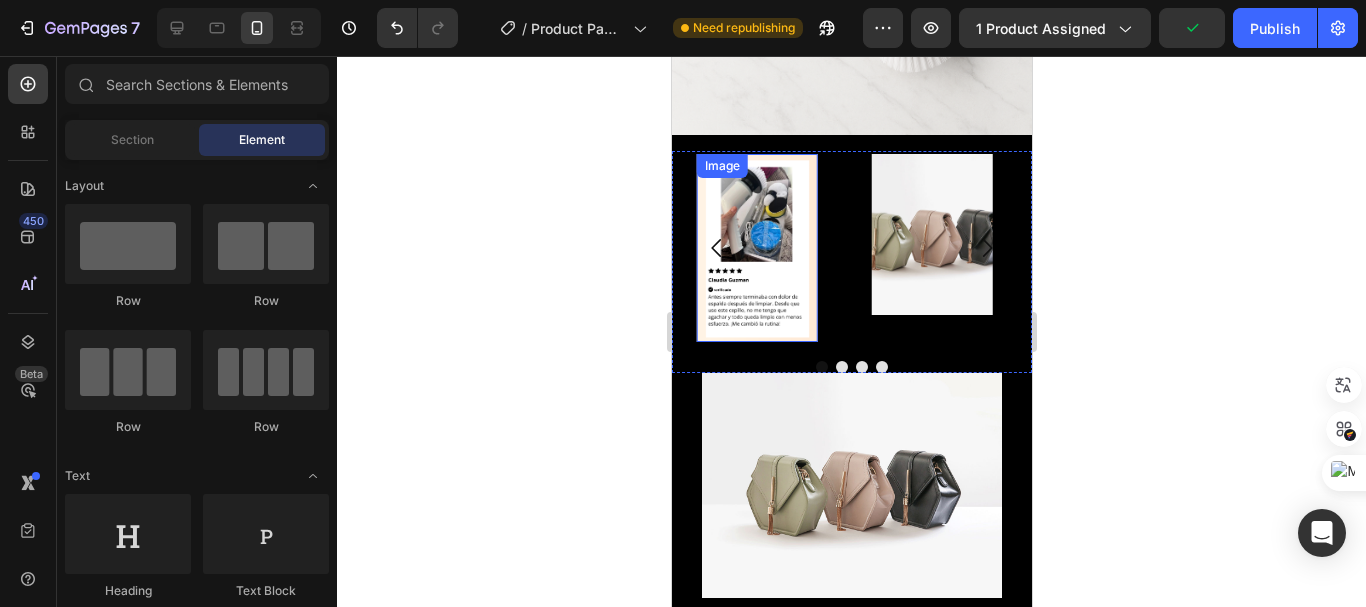 click at bounding box center [756, 248] 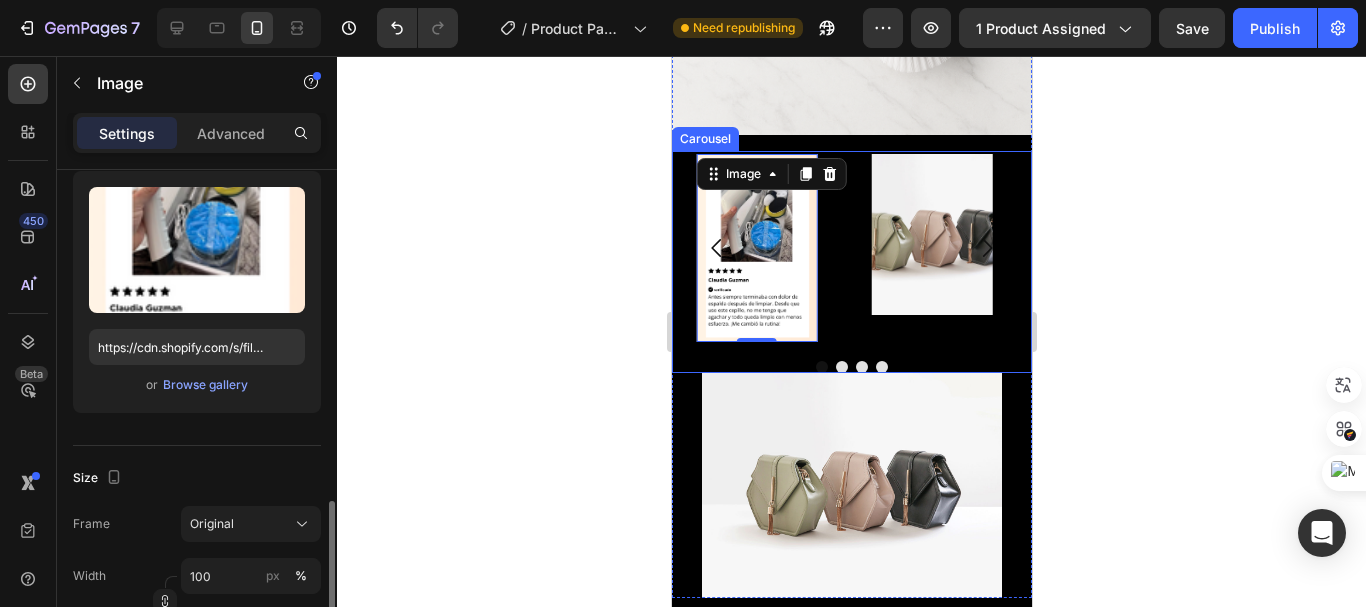 scroll, scrollTop: 400, scrollLeft: 0, axis: vertical 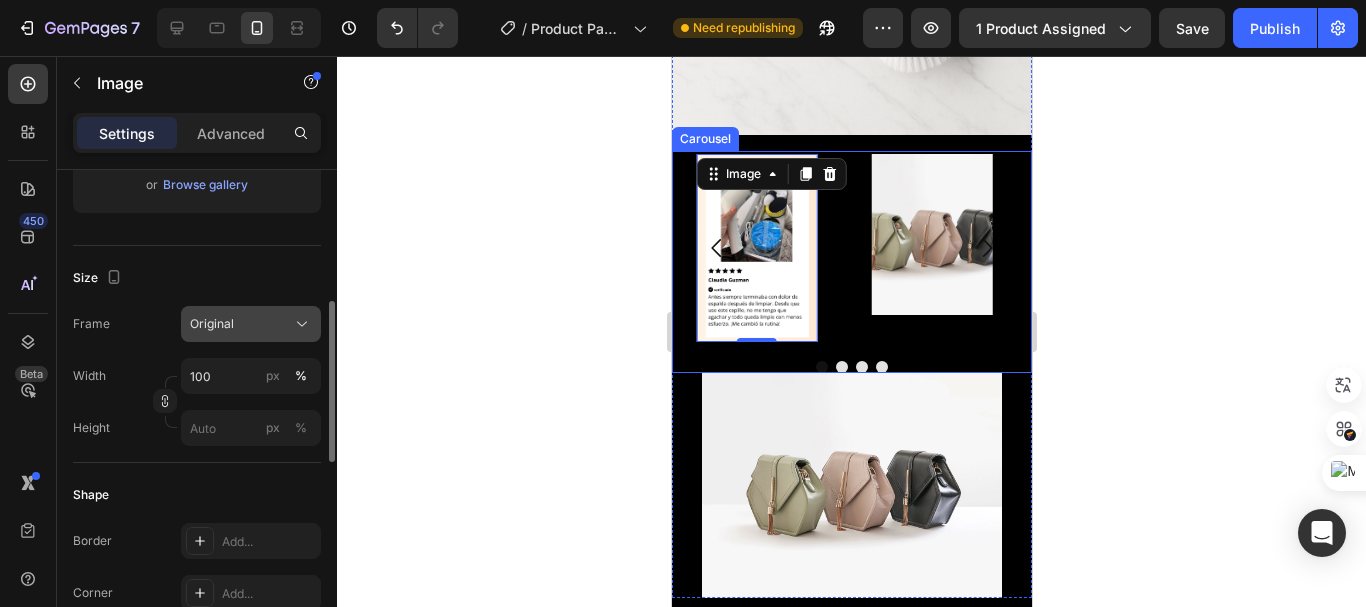 click 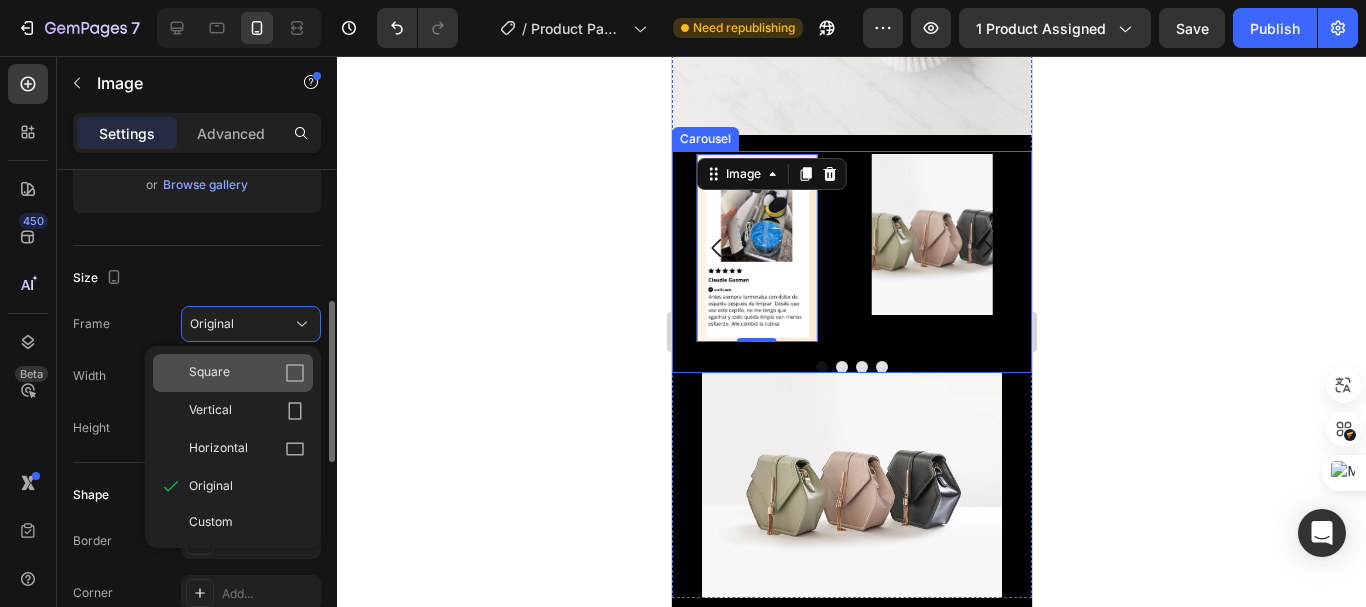 click on "Square" at bounding box center [247, 373] 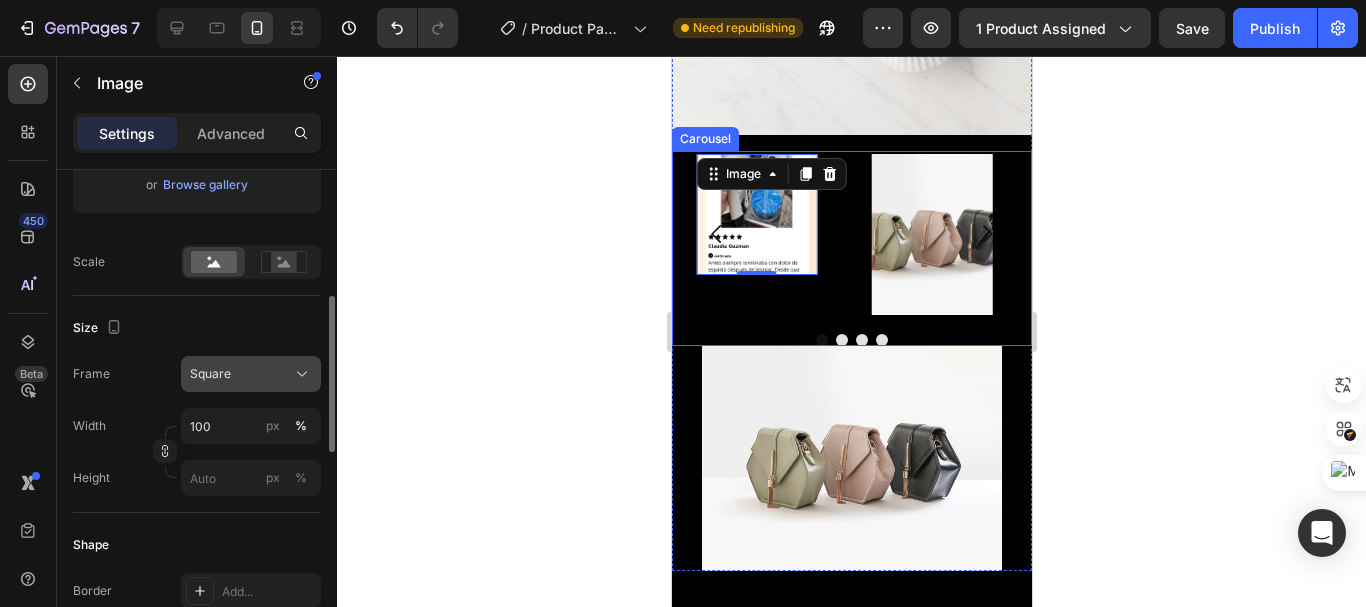 click on "Square" at bounding box center [251, 374] 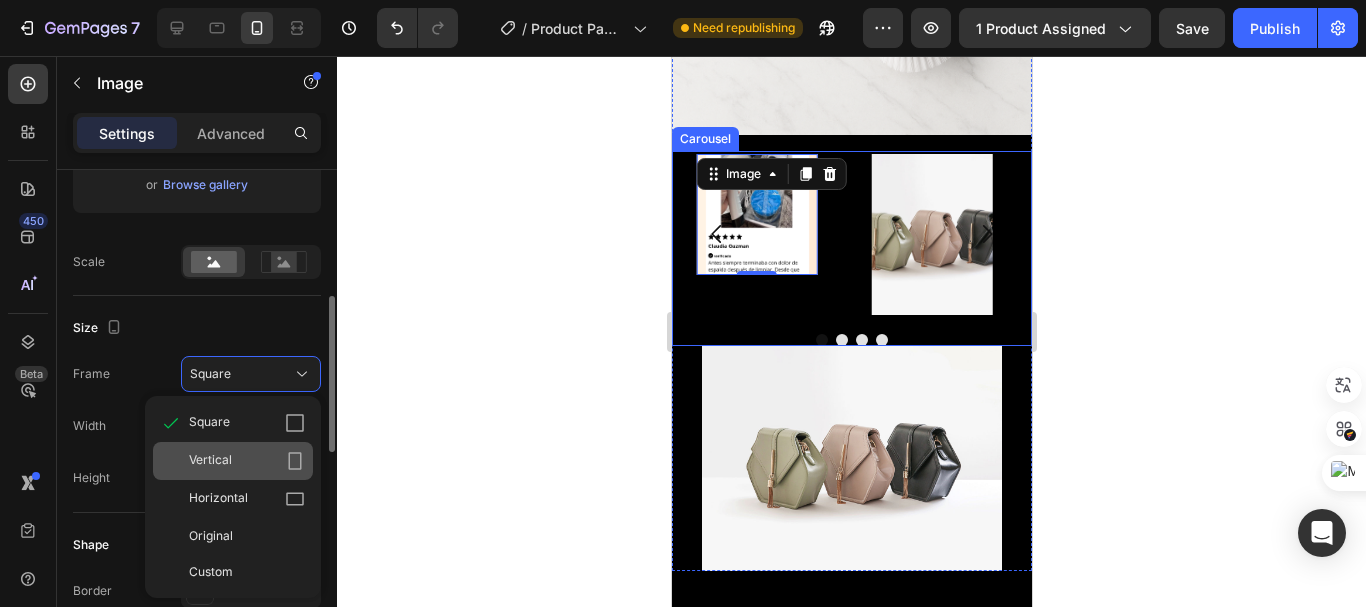 click on "Vertical" 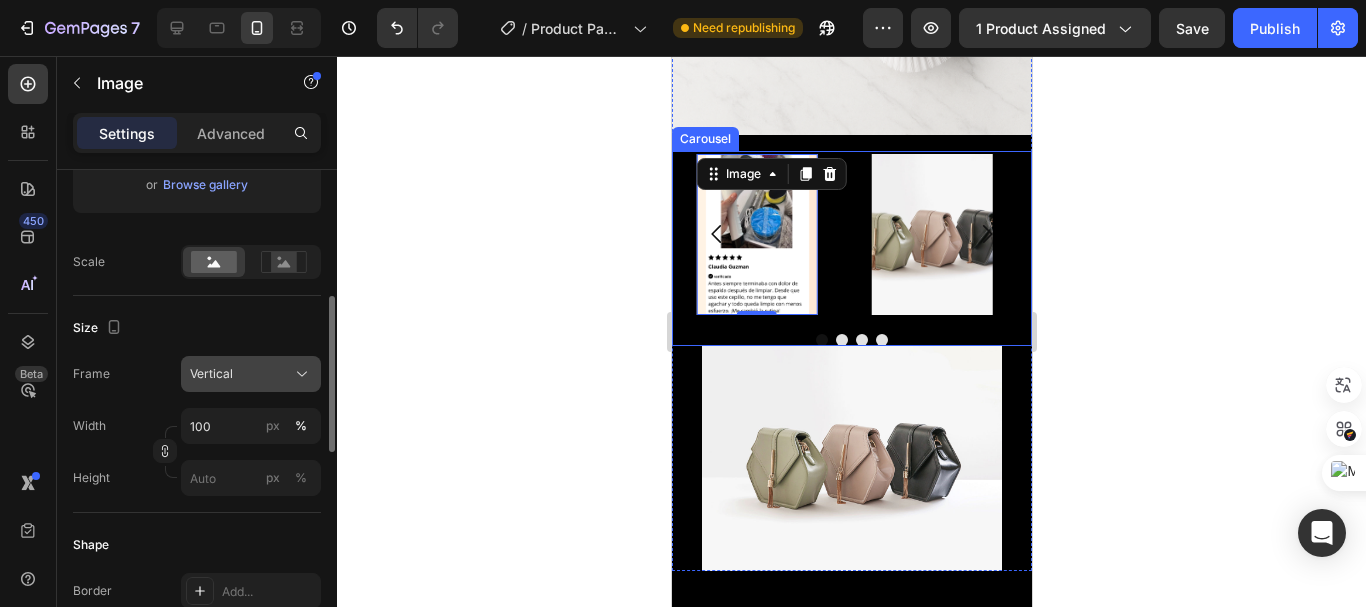 click on "Vertical" 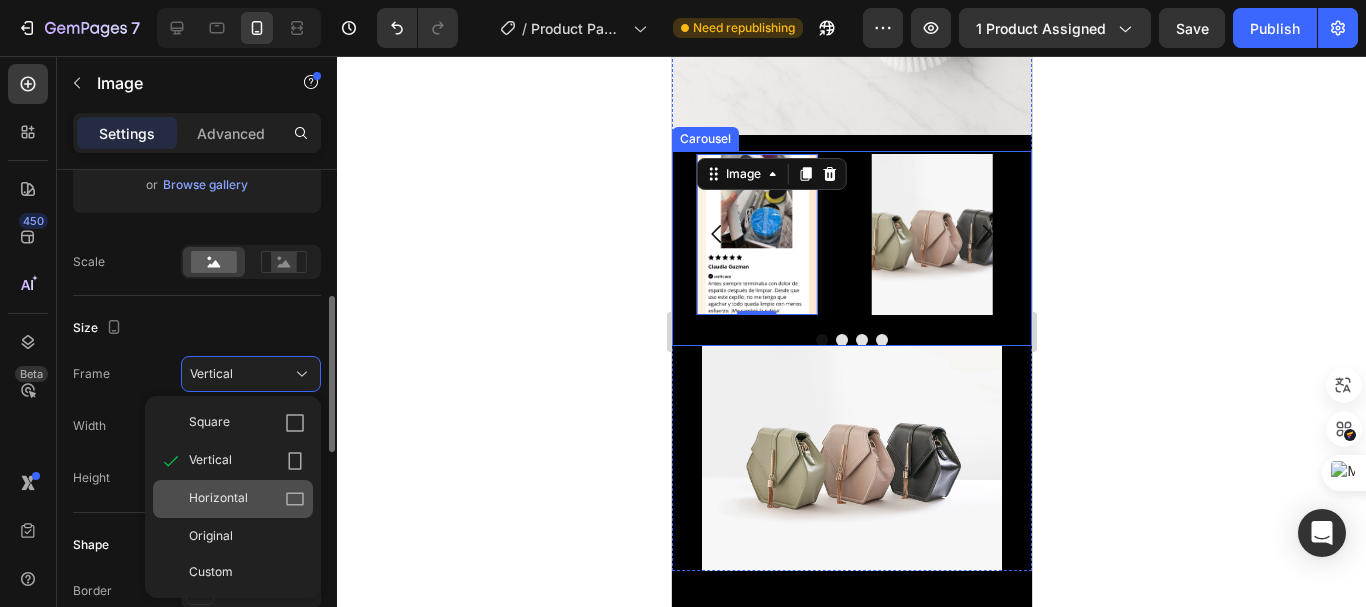 click on "Horizontal" 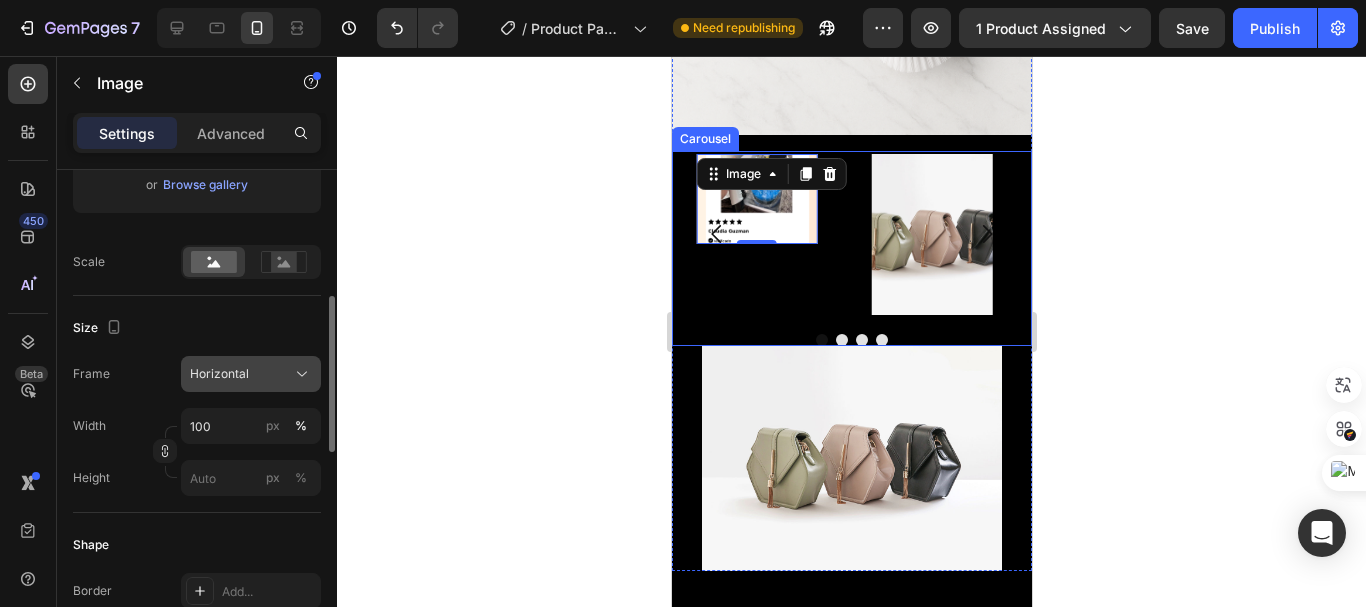click on "Horizontal" 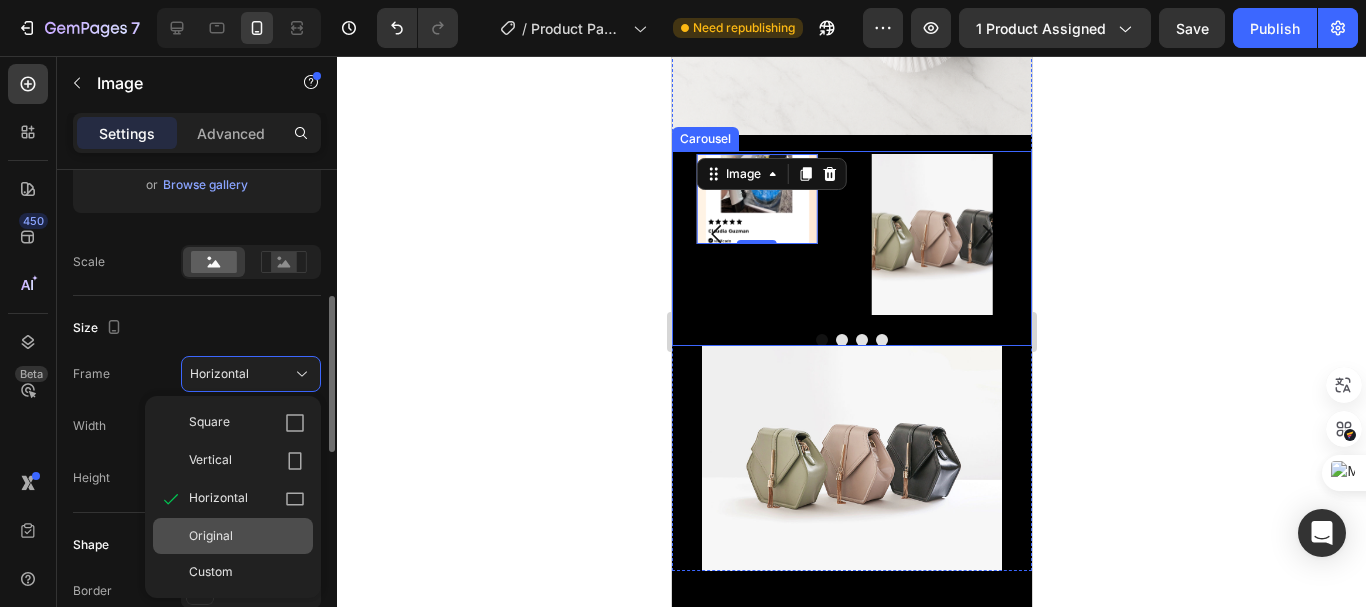 click on "Original" at bounding box center (247, 536) 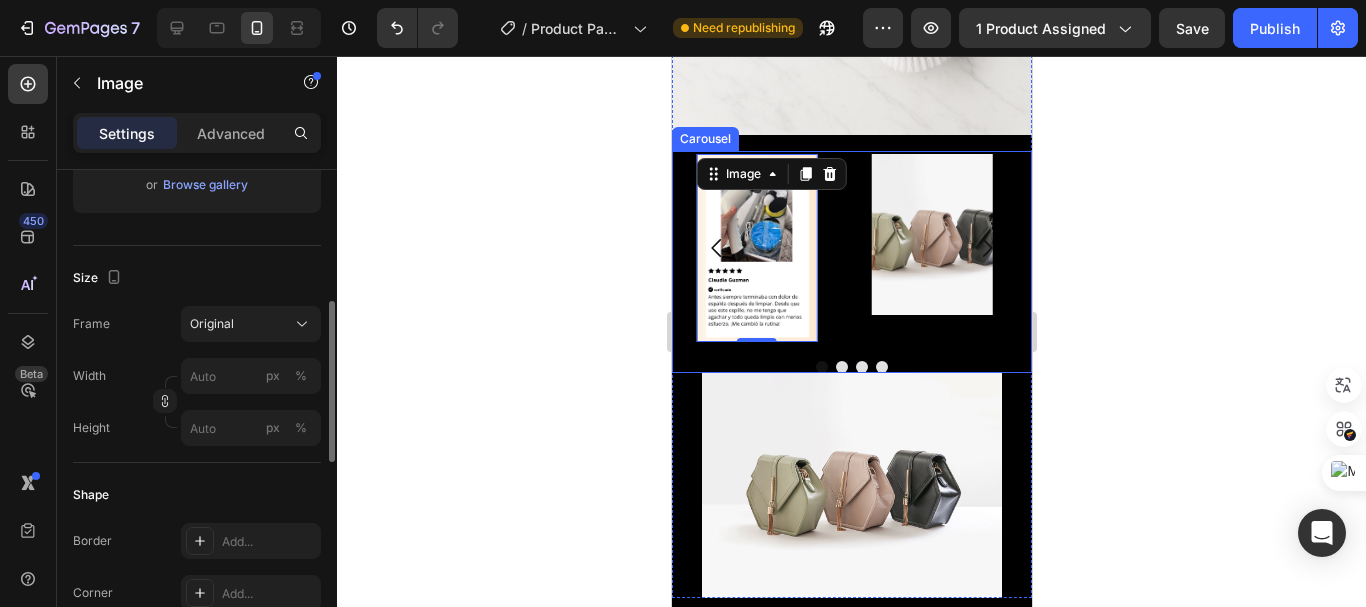 click 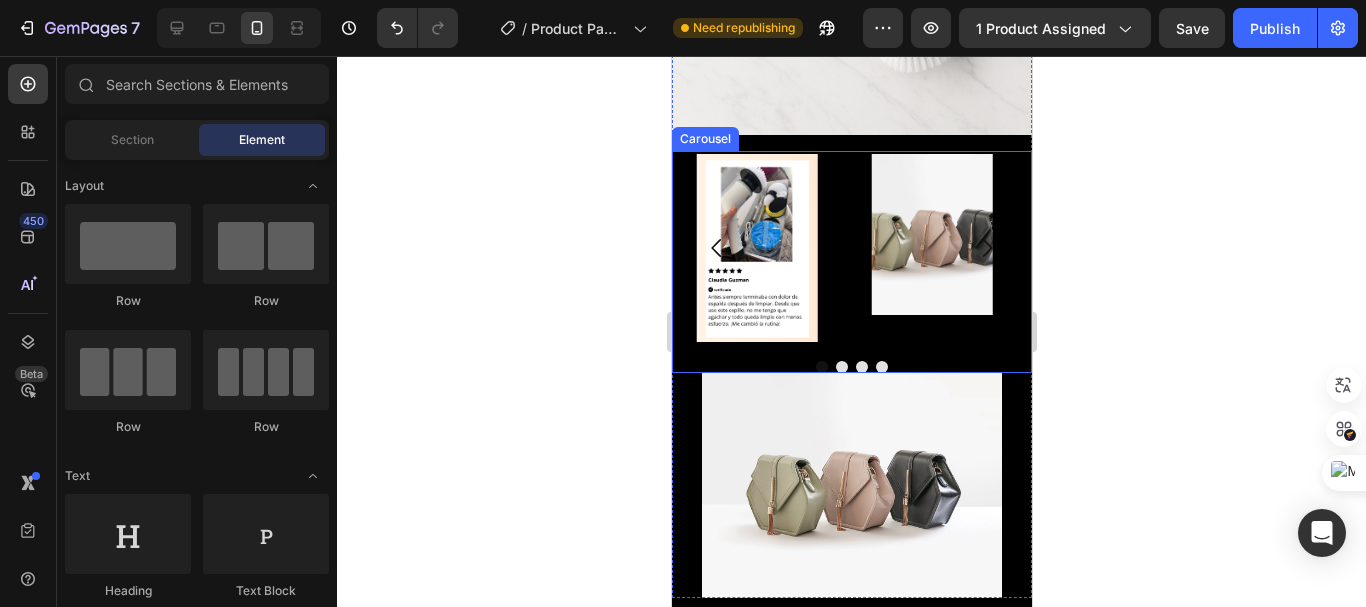 click on "Image Image Image Image
Carousel" at bounding box center (851, 262) 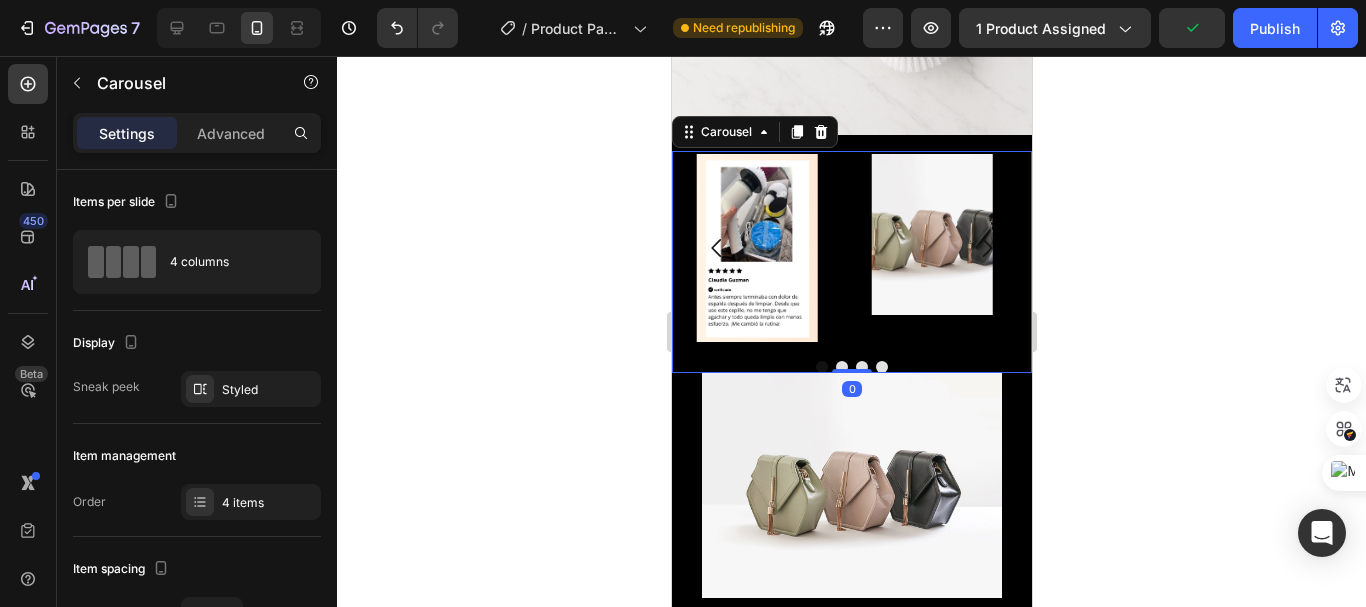 drag, startPoint x: 848, startPoint y: 348, endPoint x: 836, endPoint y: 323, distance: 27.730848 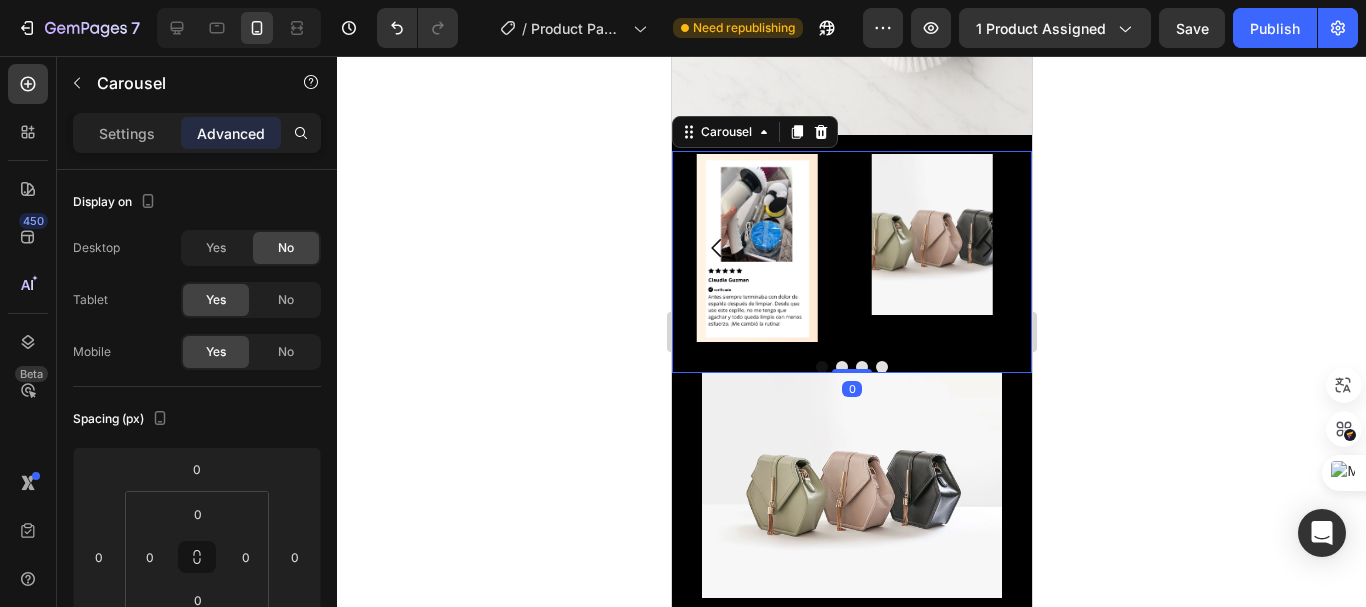 drag, startPoint x: 843, startPoint y: 348, endPoint x: 843, endPoint y: 321, distance: 27 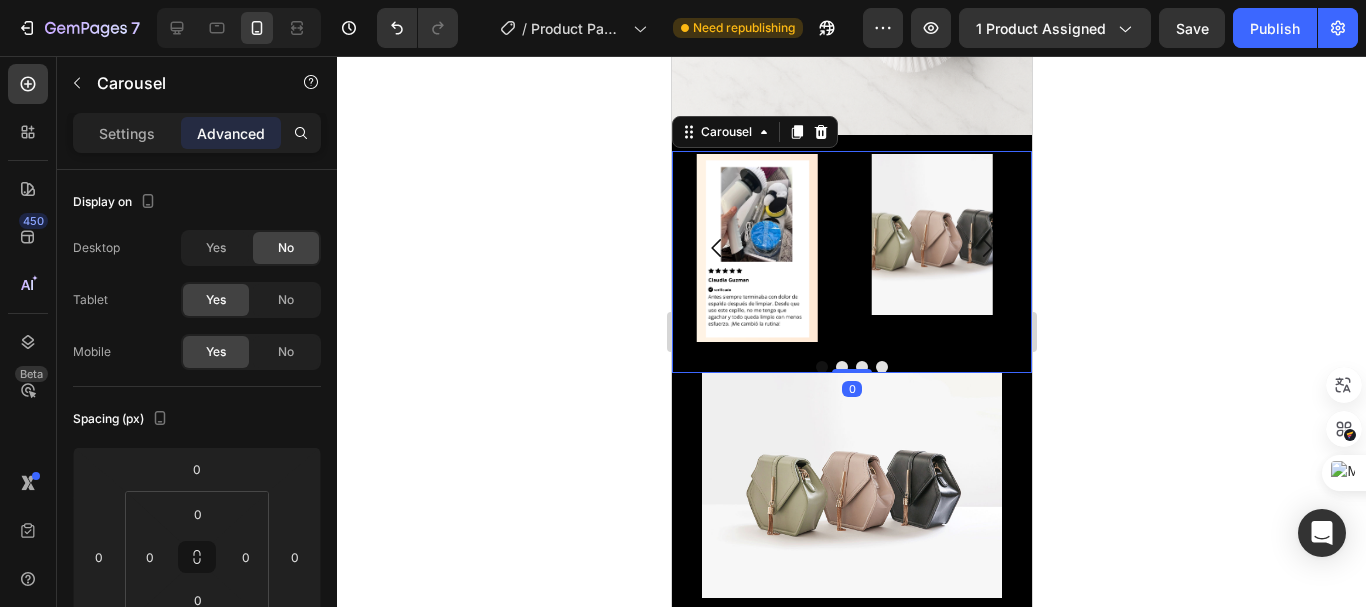 click 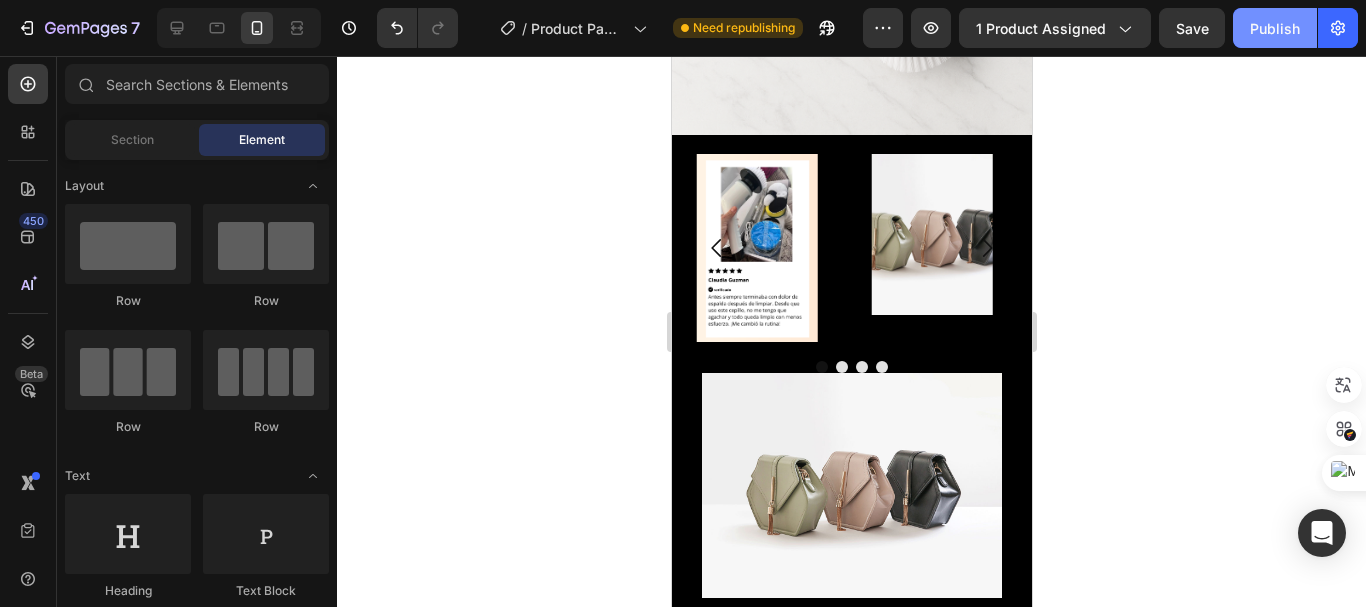 click on "Publish" at bounding box center (1275, 28) 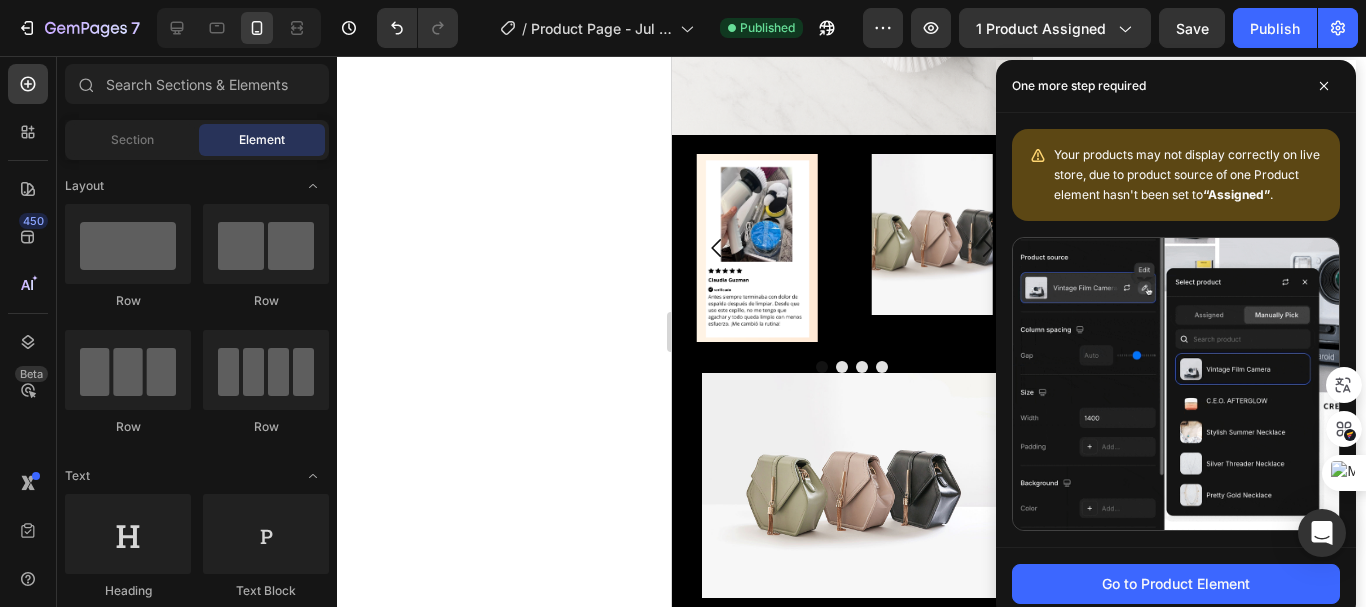 click 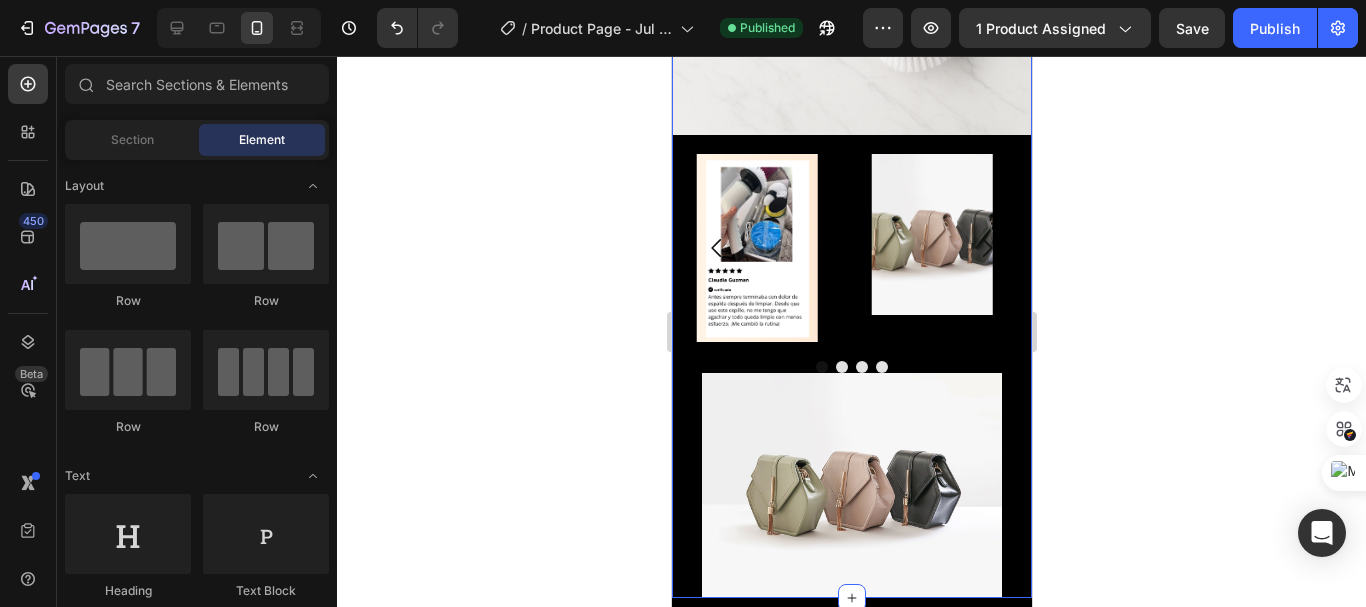 click at bounding box center (756, 248) 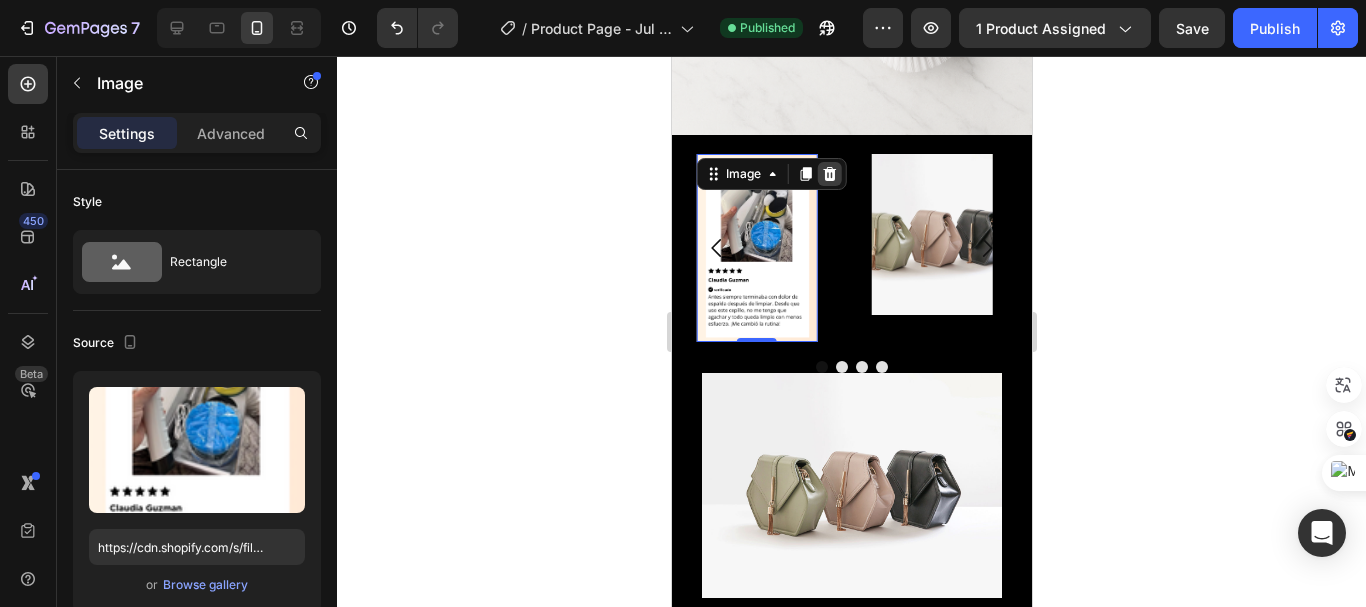 click 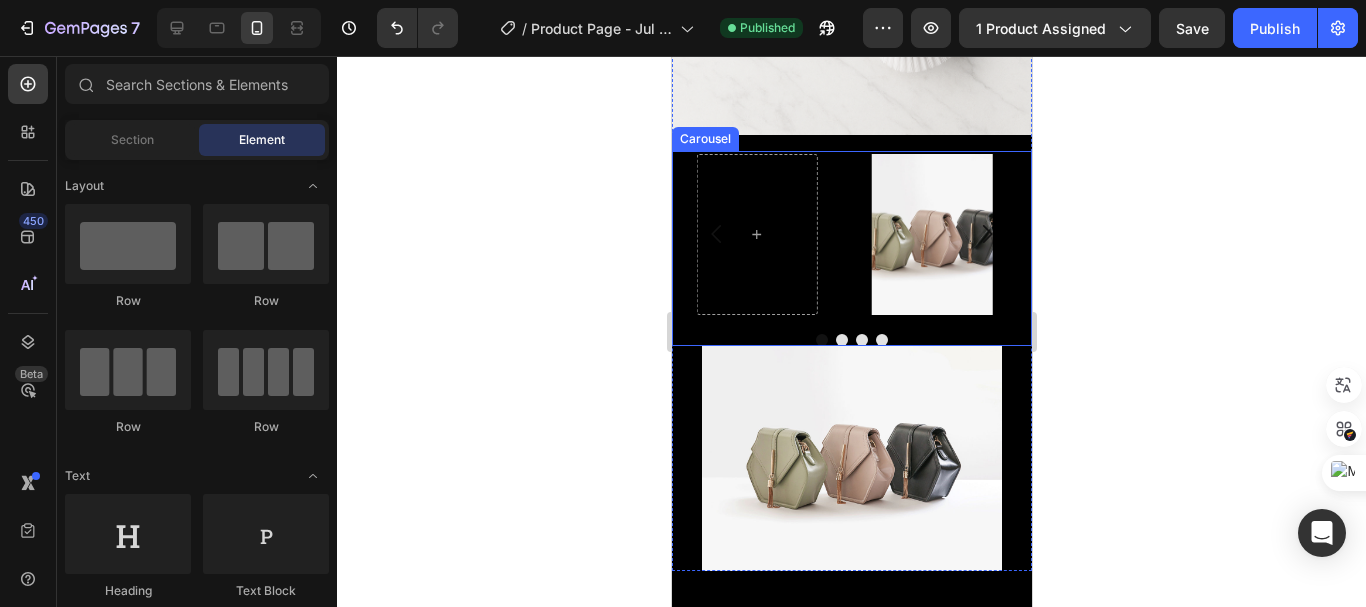 drag, startPoint x: 854, startPoint y: 159, endPoint x: 775, endPoint y: 125, distance: 86.00581 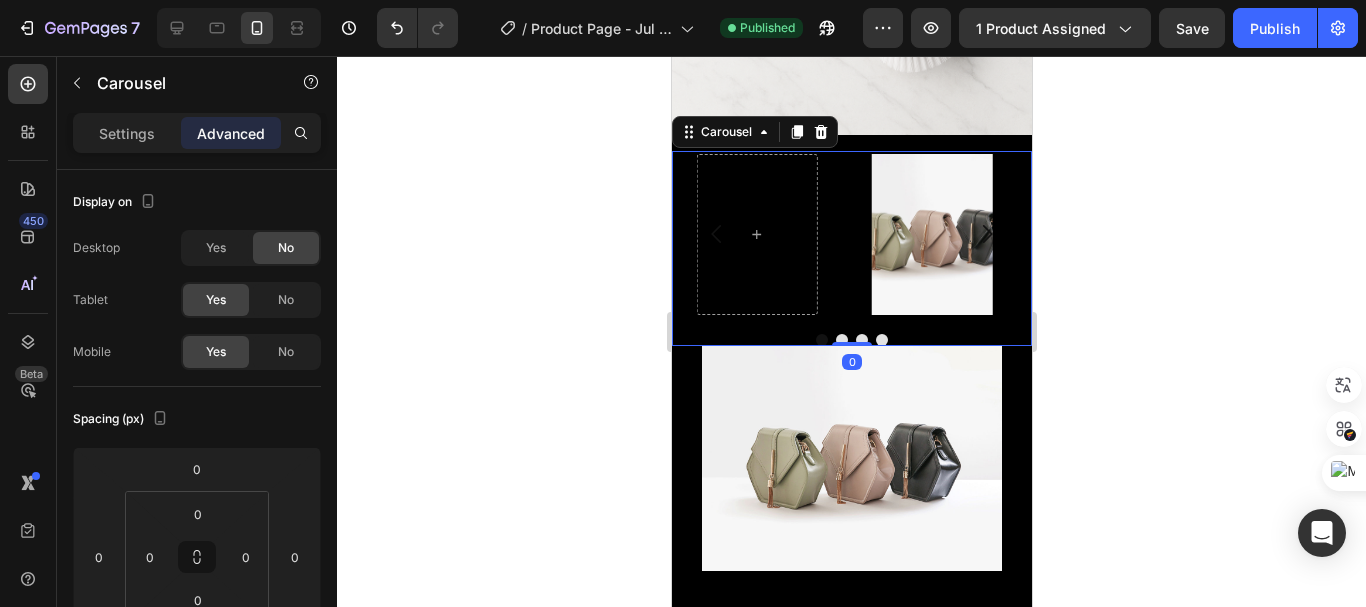 click 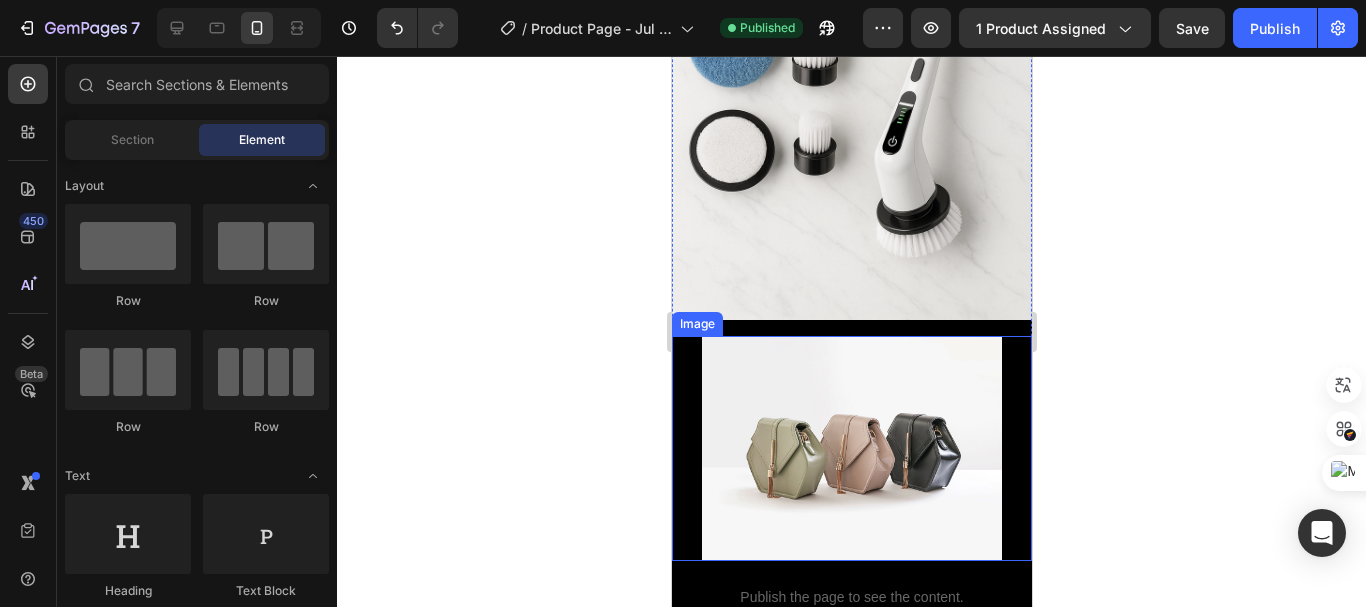 scroll, scrollTop: 2700, scrollLeft: 0, axis: vertical 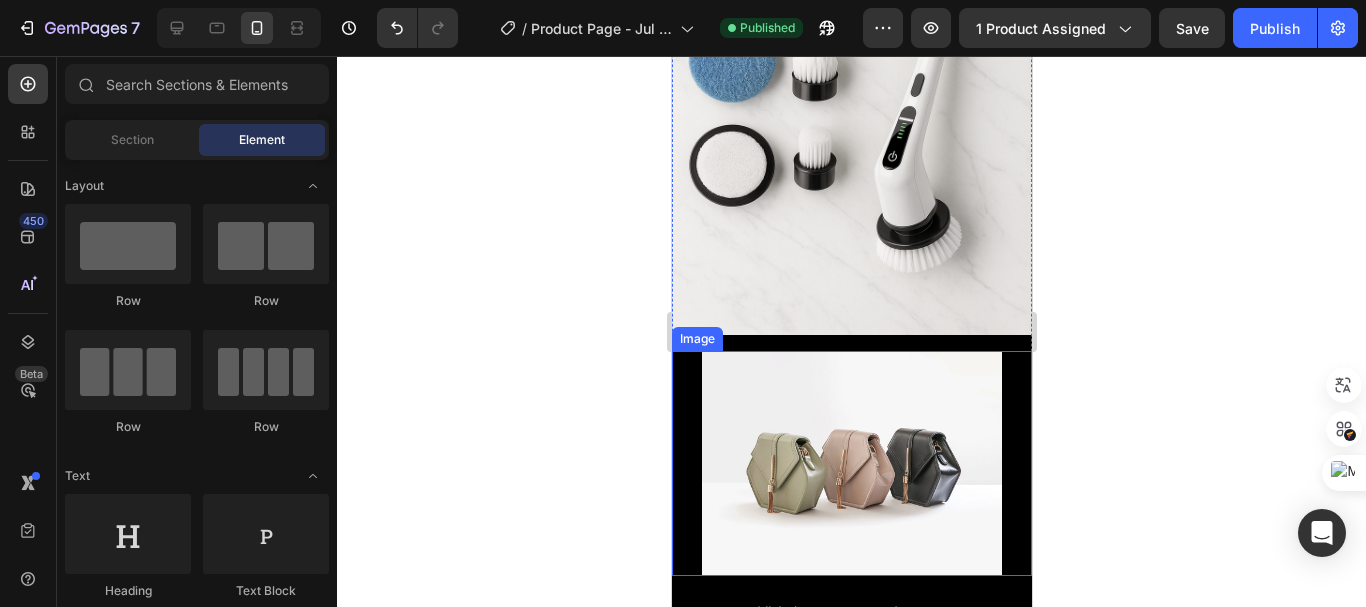 click 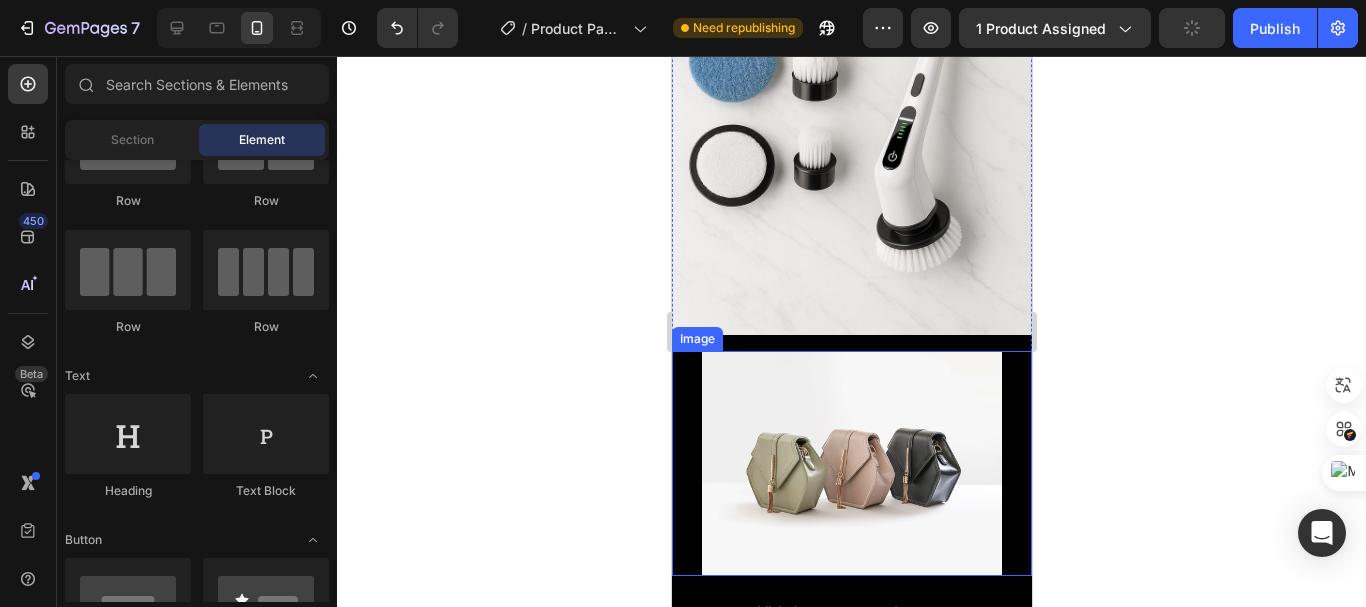 scroll, scrollTop: 0, scrollLeft: 0, axis: both 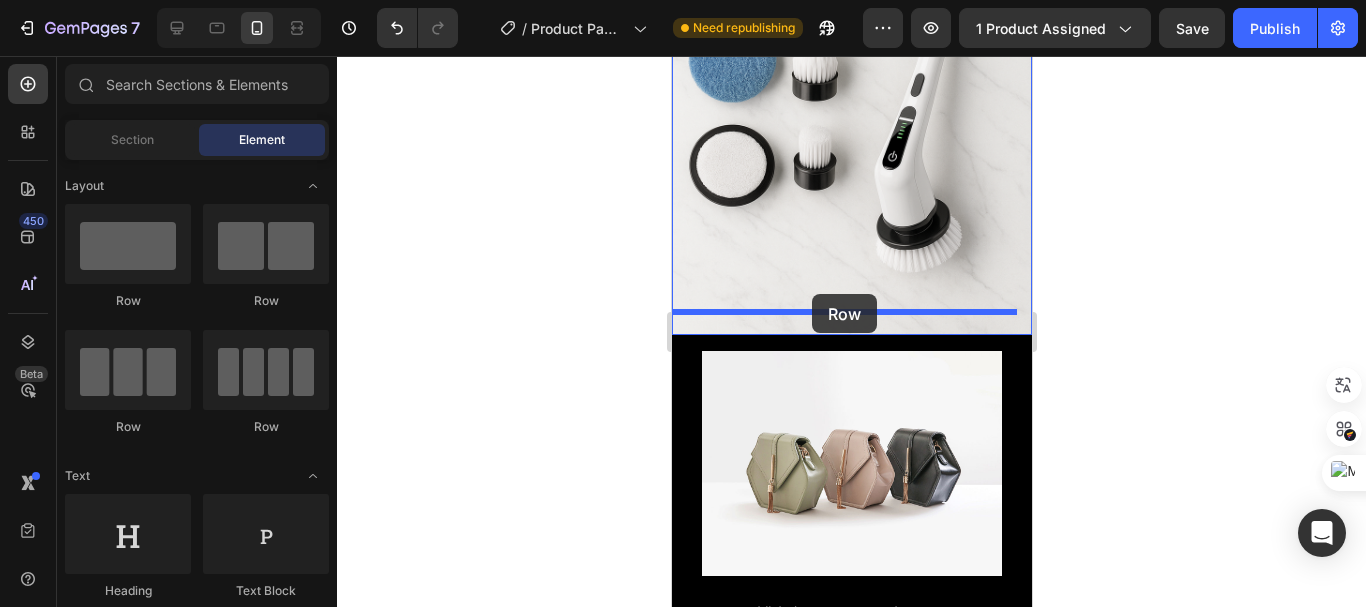 drag, startPoint x: 1173, startPoint y: 394, endPoint x: 811, endPoint y: 294, distance: 375.55826 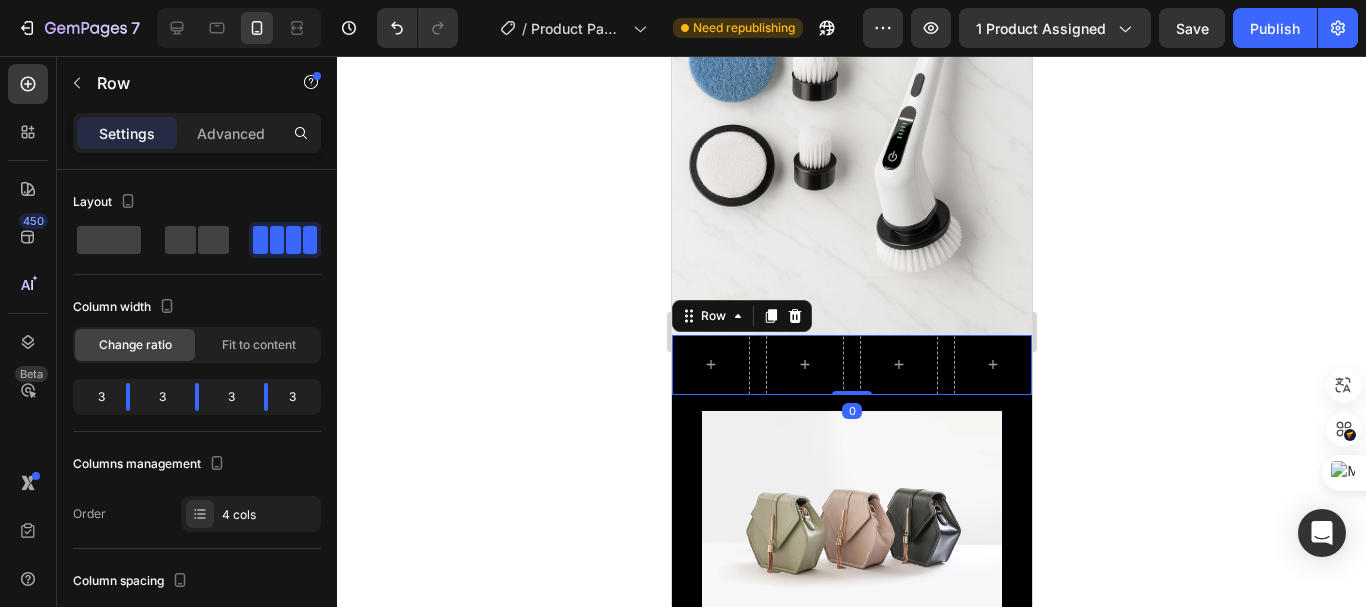 click 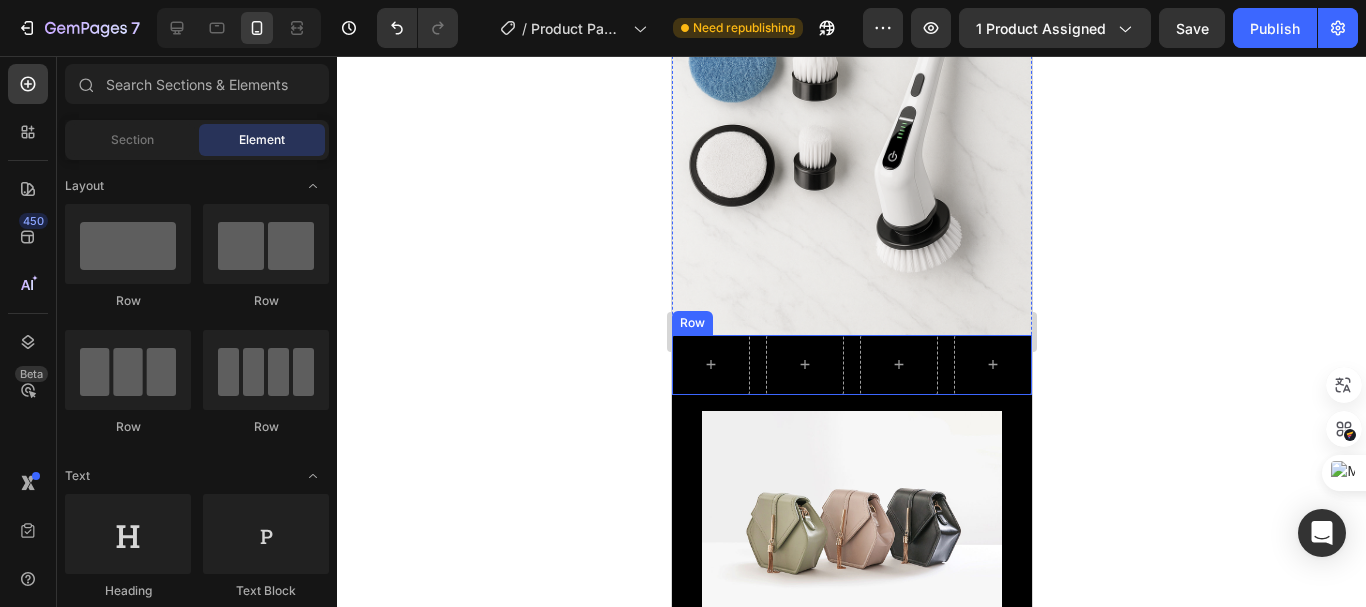 click on "Row" at bounding box center [851, 365] 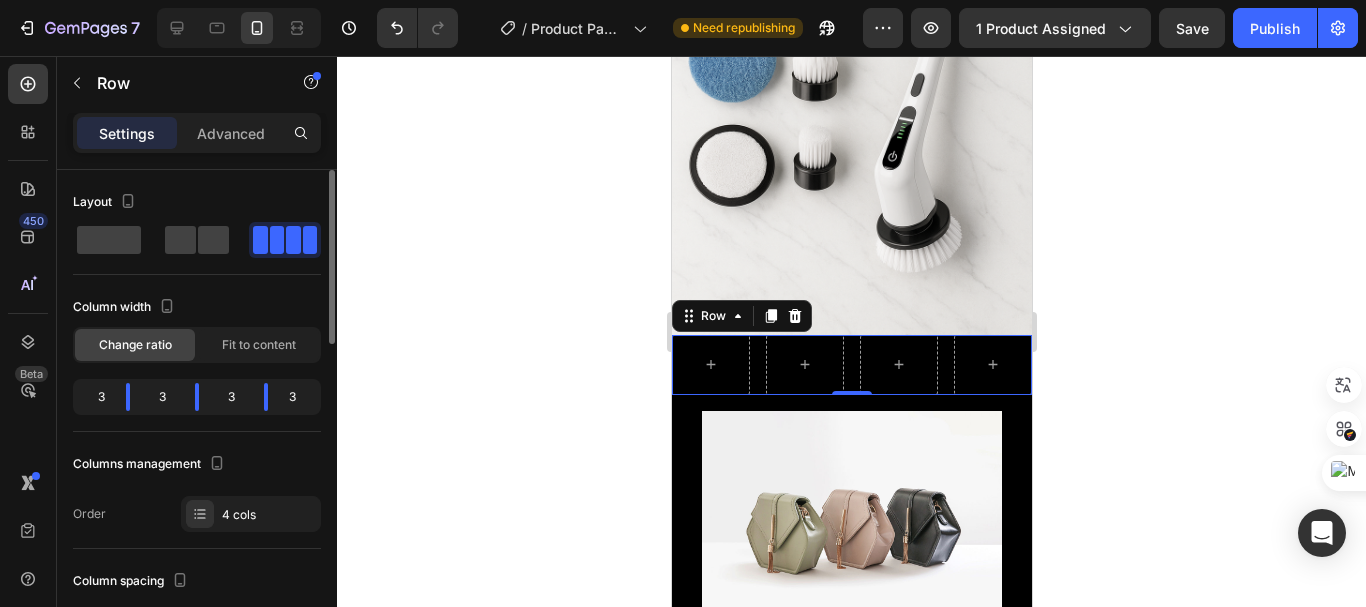 scroll, scrollTop: 200, scrollLeft: 0, axis: vertical 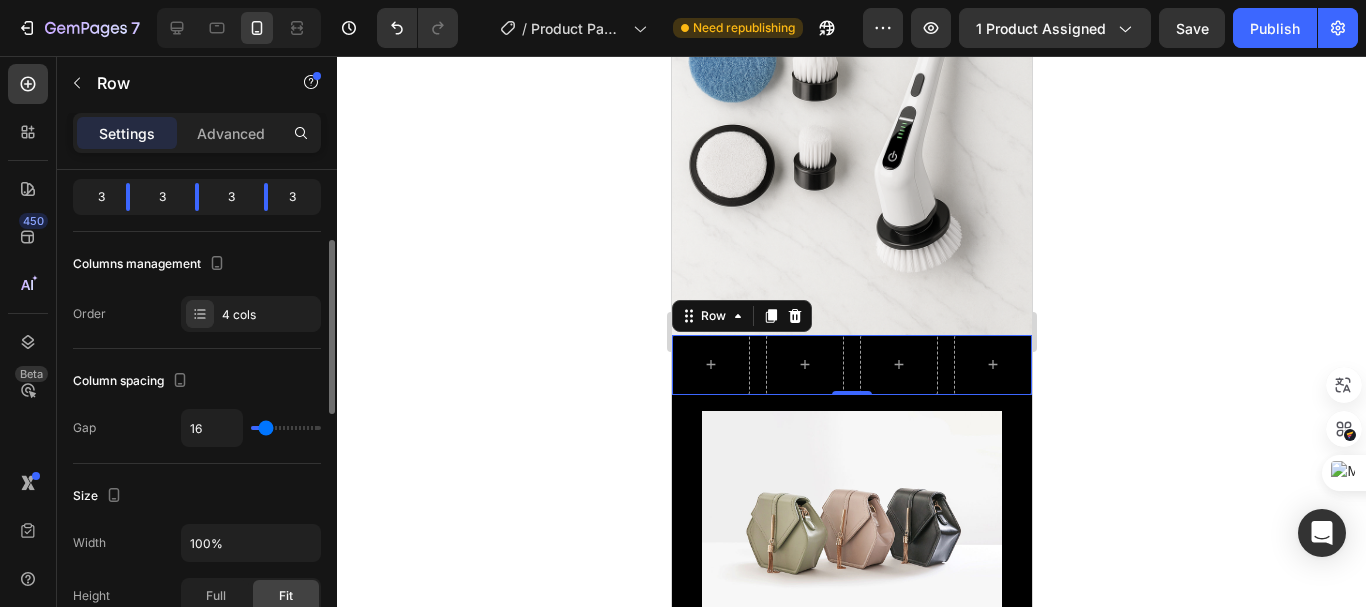 type on "18" 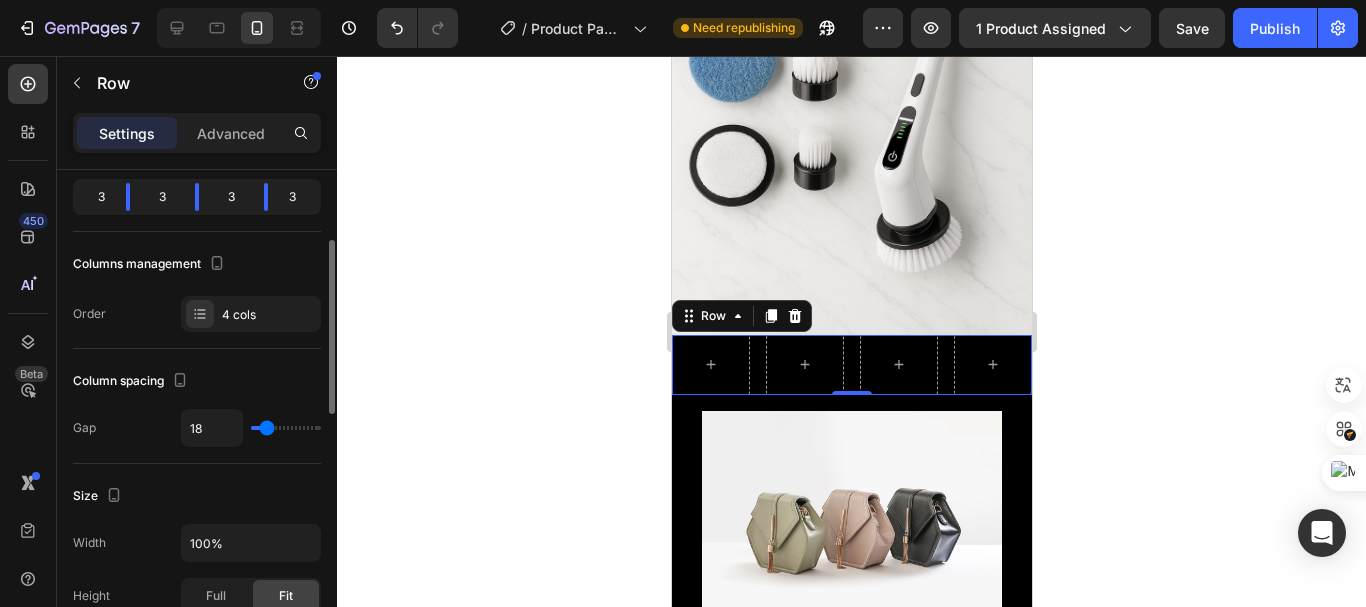 type on "20" 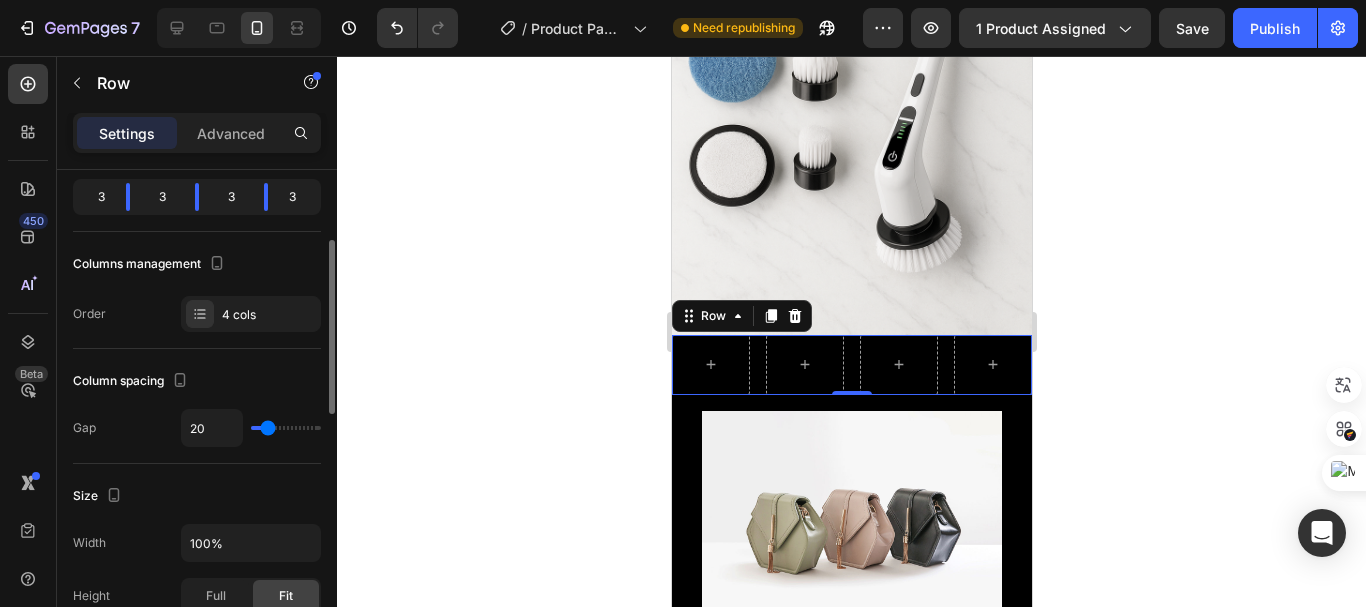 type on "38" 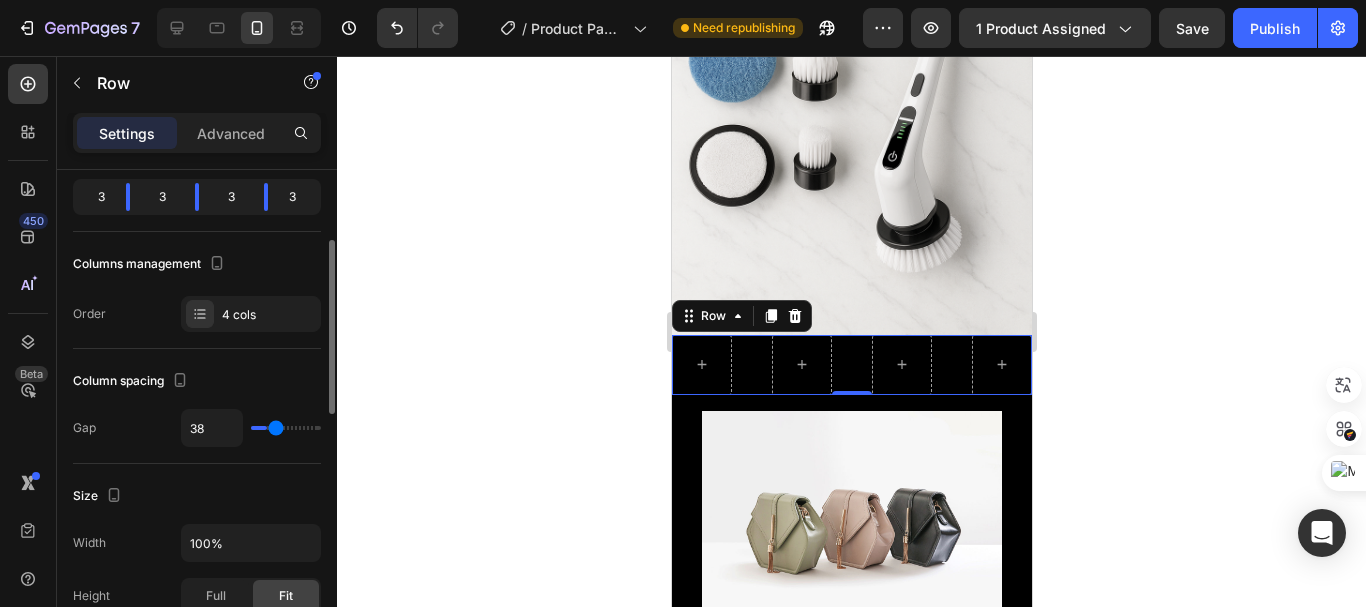 type on "40" 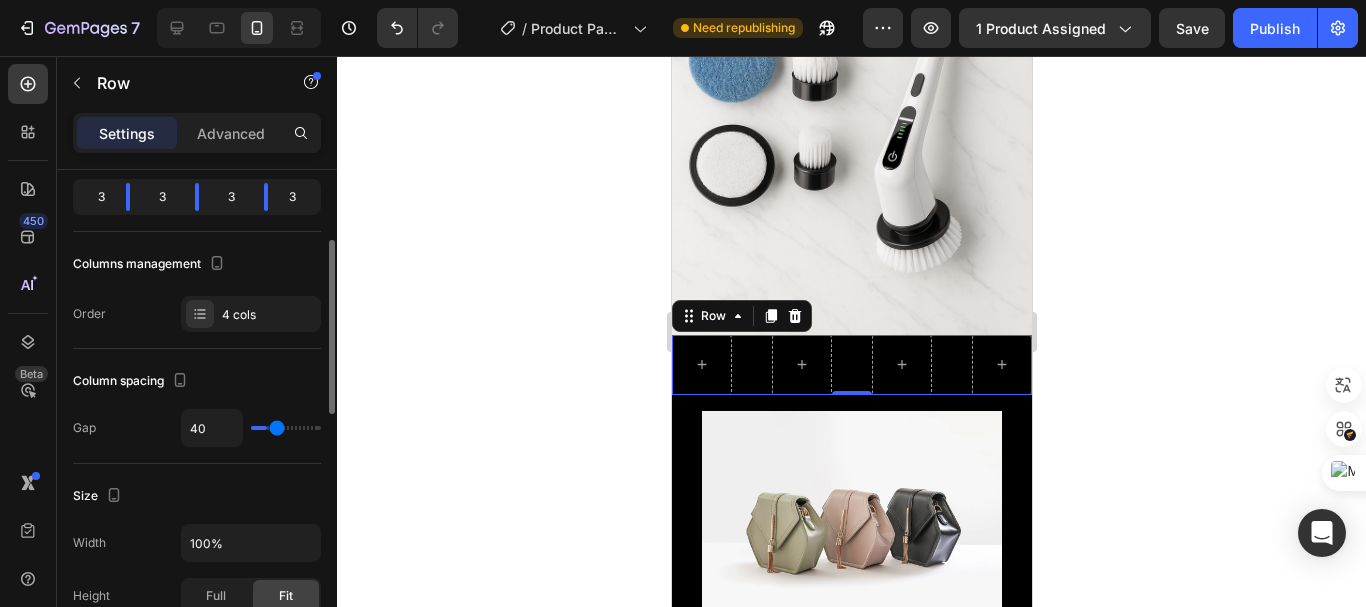 type on "42" 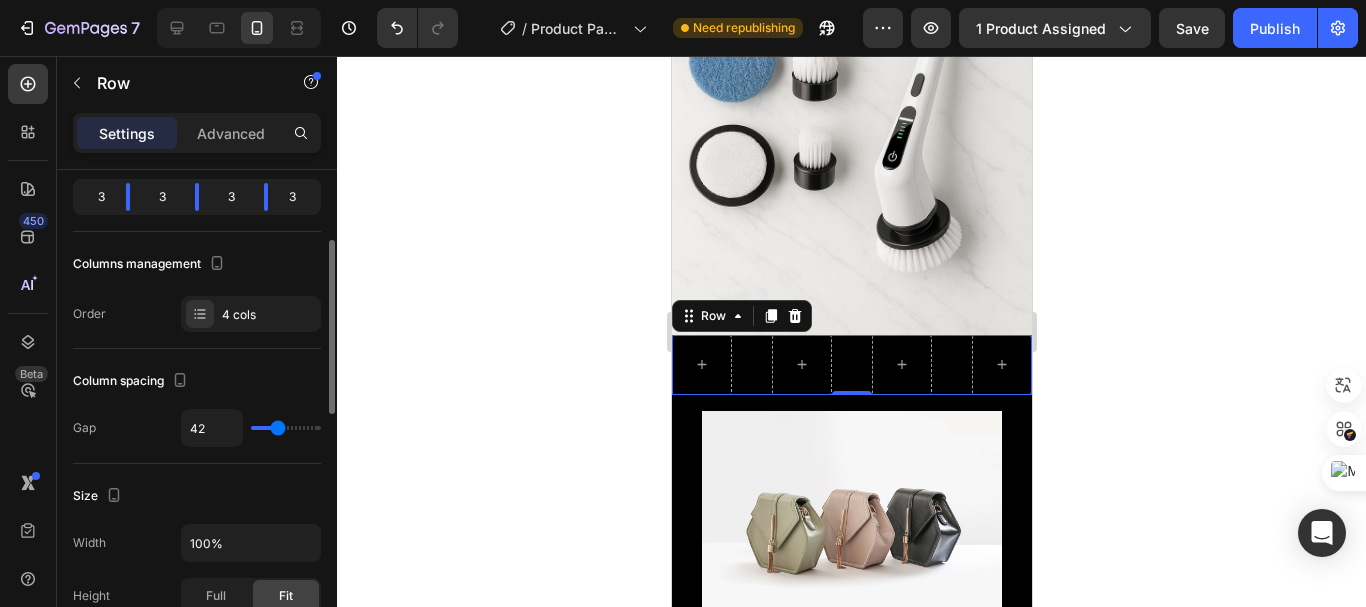 type on "47" 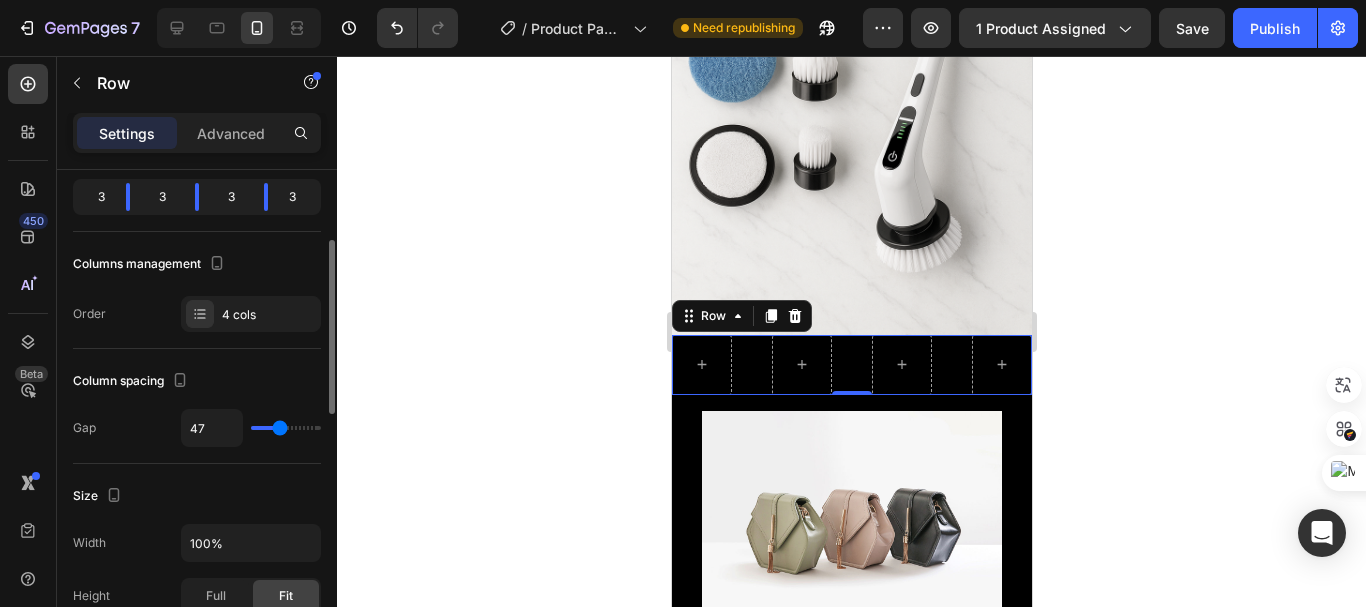 type on "49" 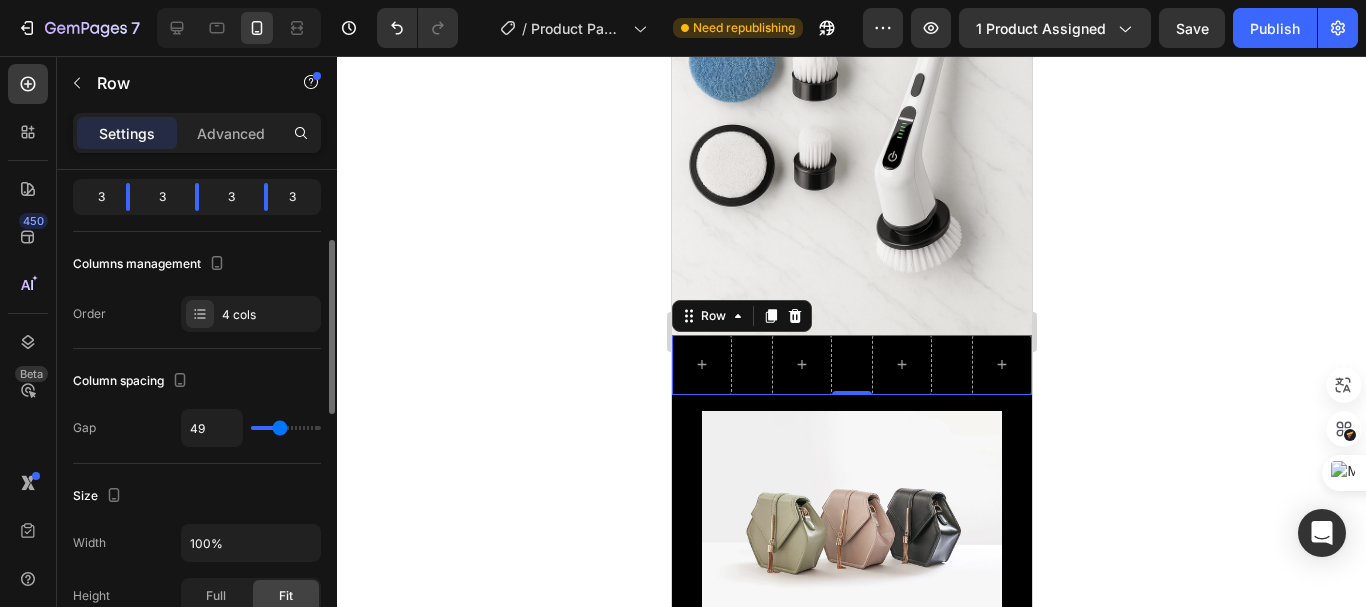 type on "49" 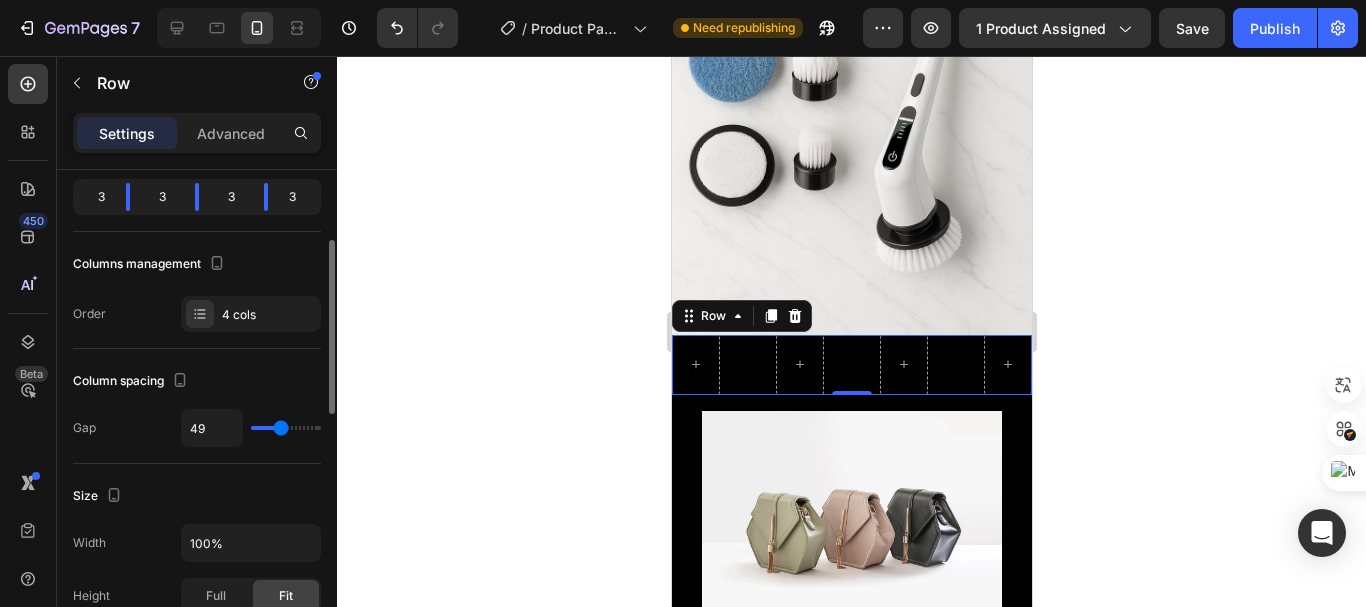 type on "56" 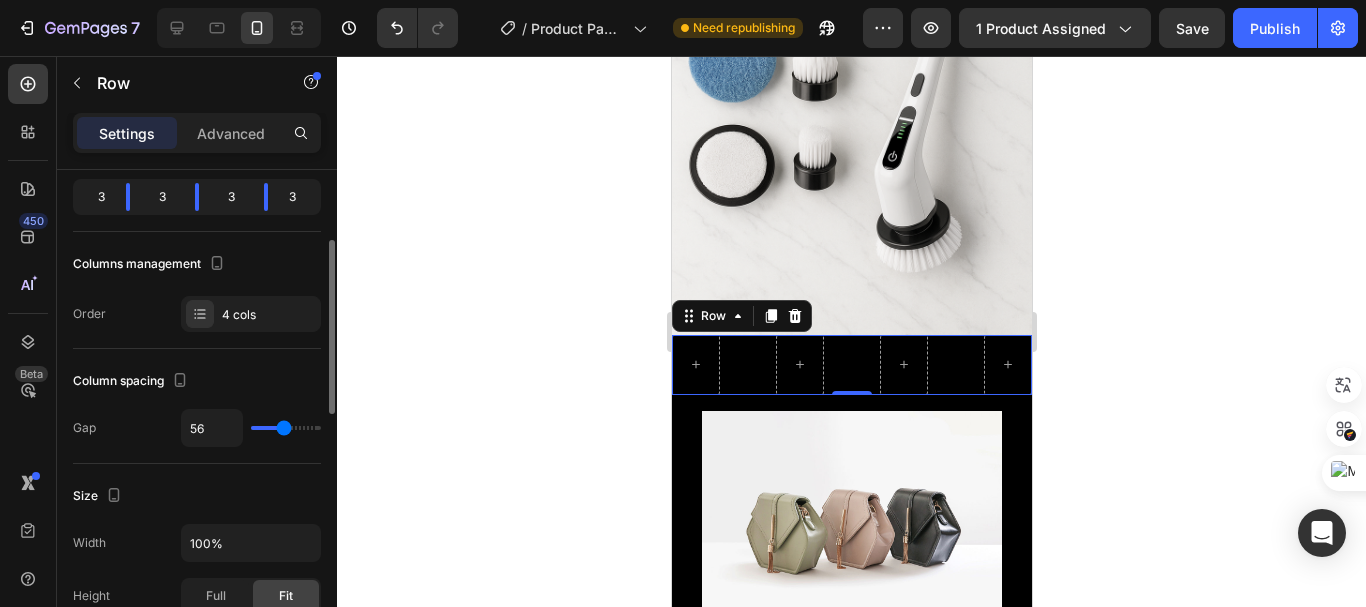 type on "64" 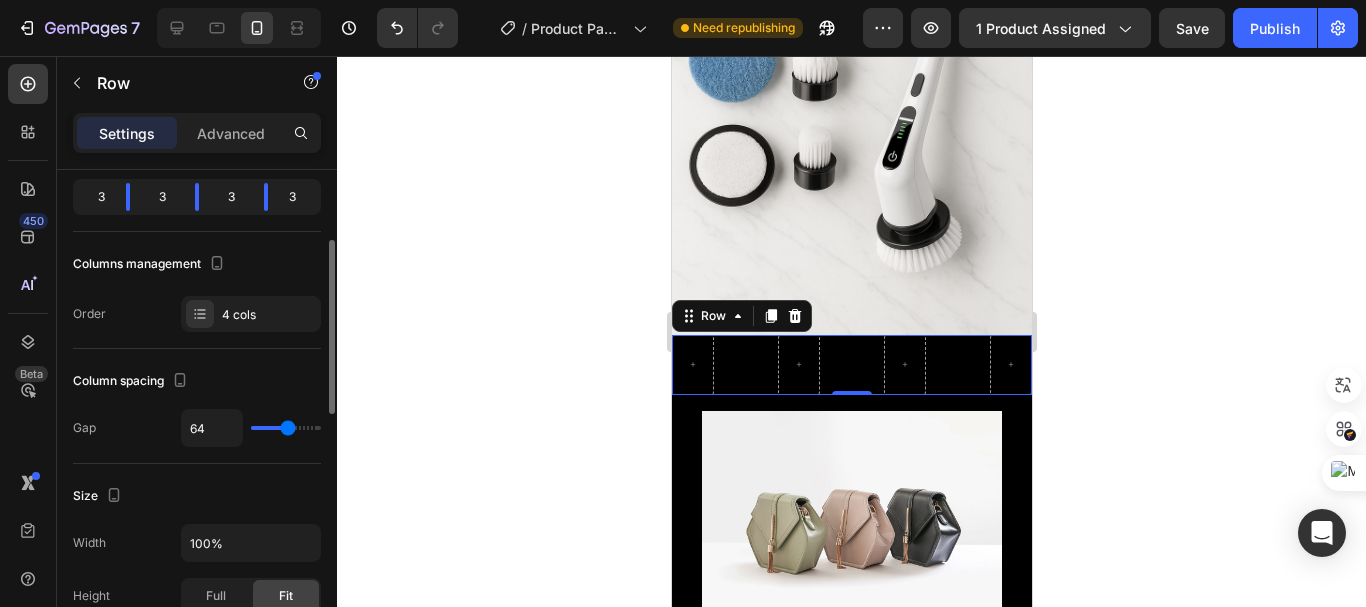 drag, startPoint x: 265, startPoint y: 428, endPoint x: 288, endPoint y: 425, distance: 23.194826 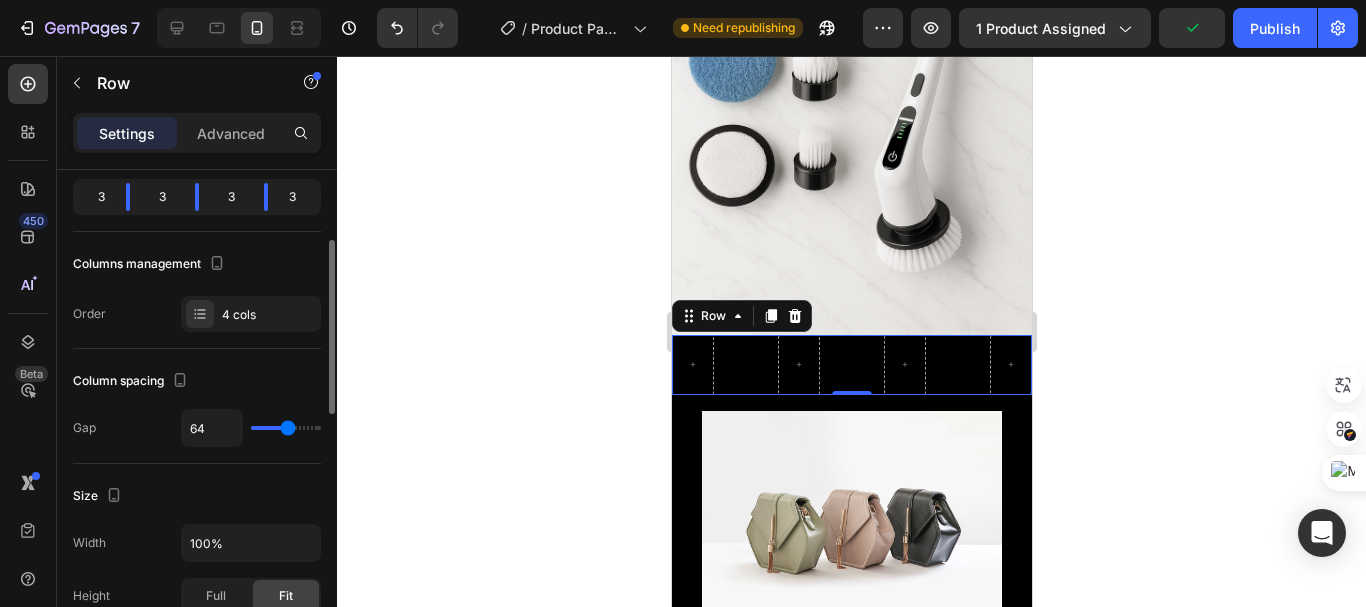 type on "16" 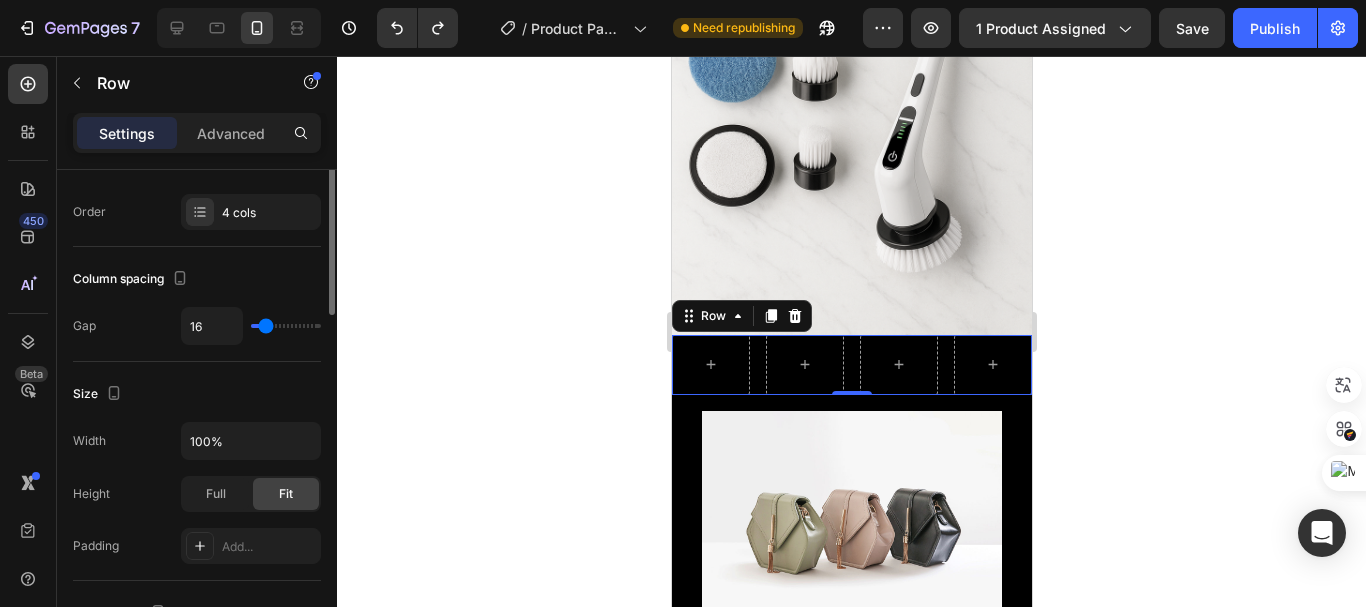 scroll, scrollTop: 0, scrollLeft: 0, axis: both 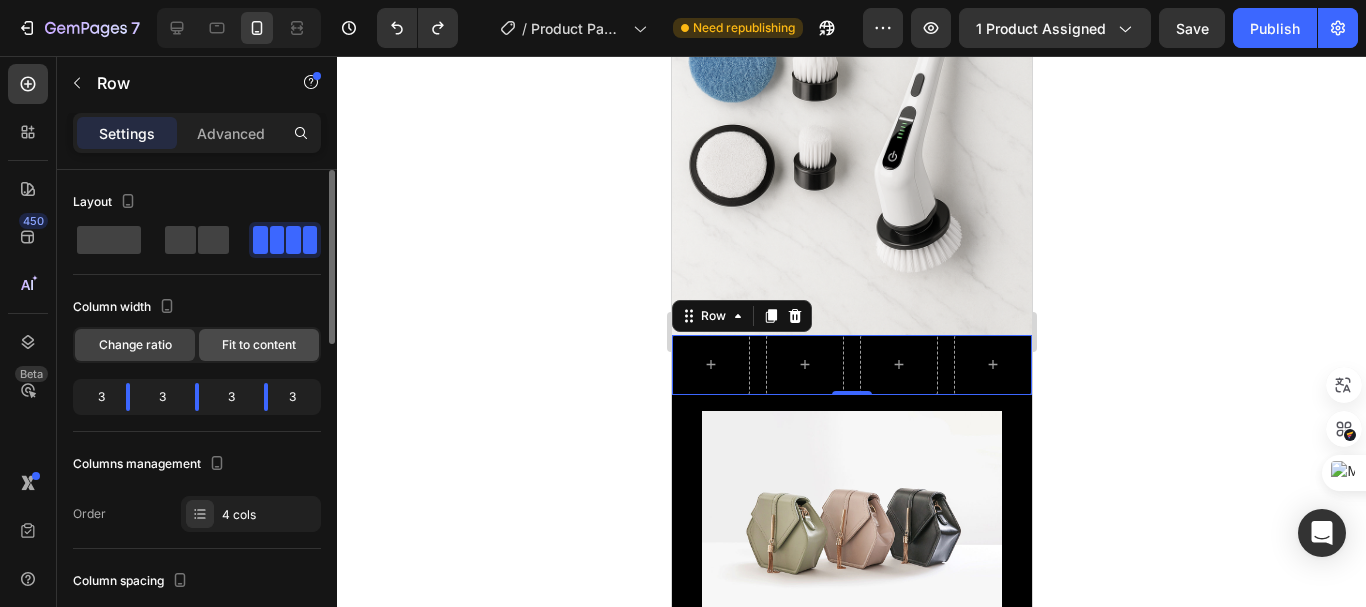 click on "Fit to content" 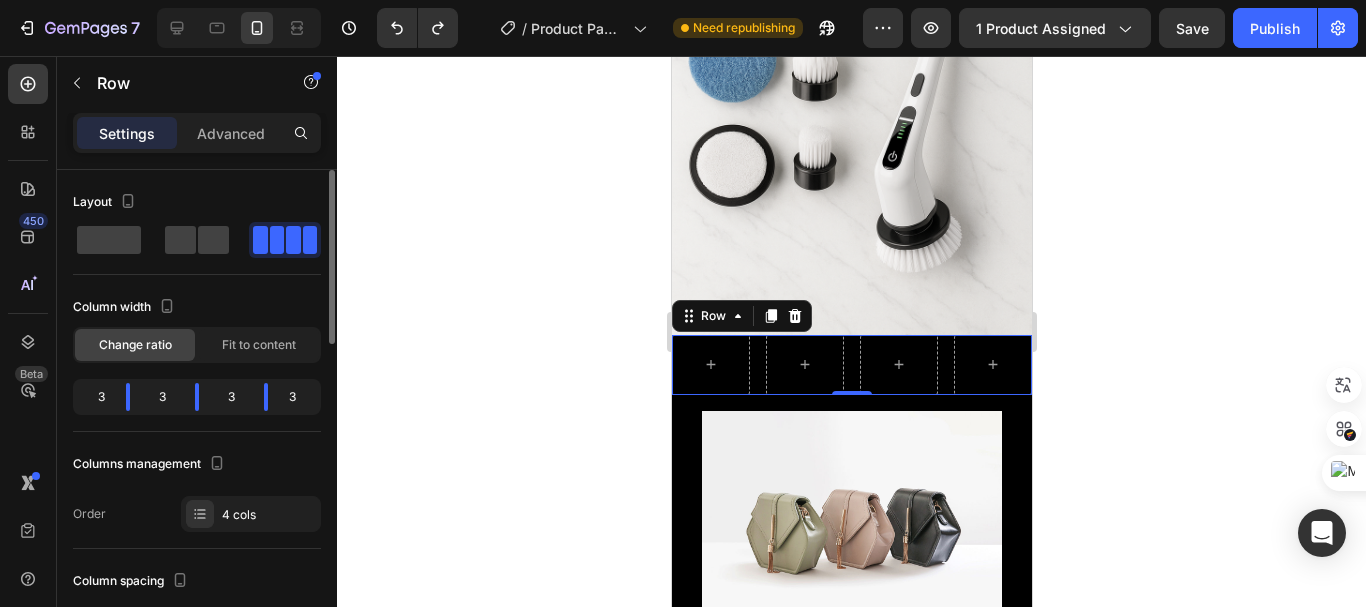 scroll, scrollTop: 200, scrollLeft: 0, axis: vertical 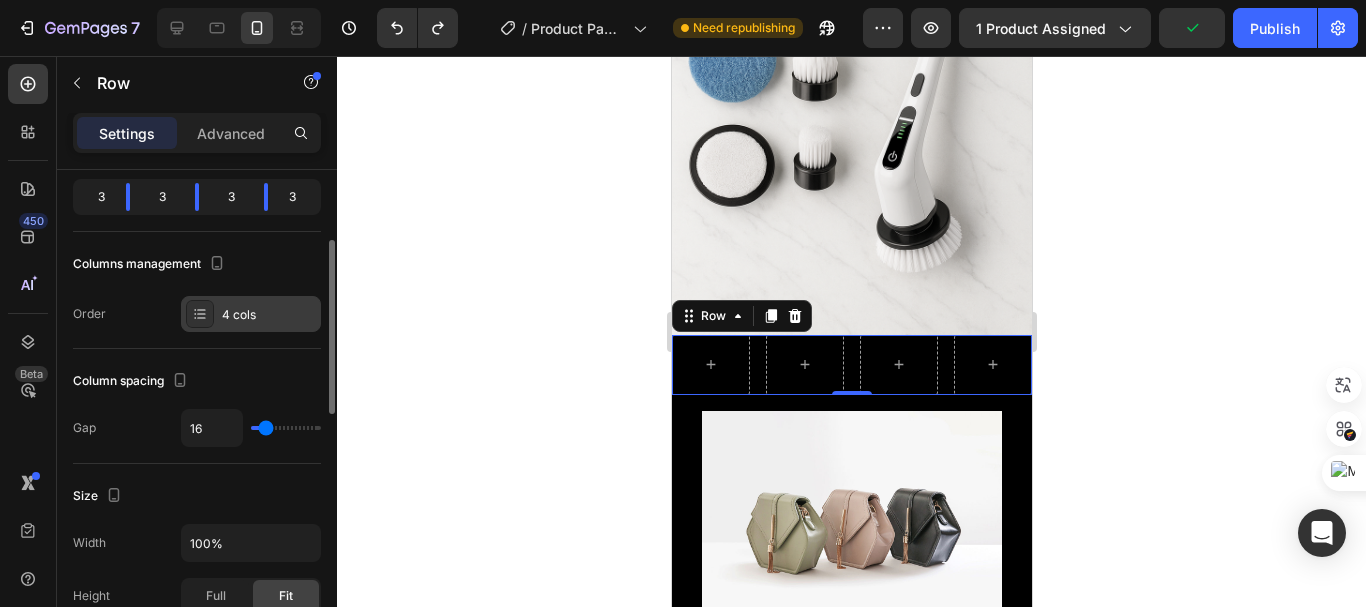 click at bounding box center [200, 314] 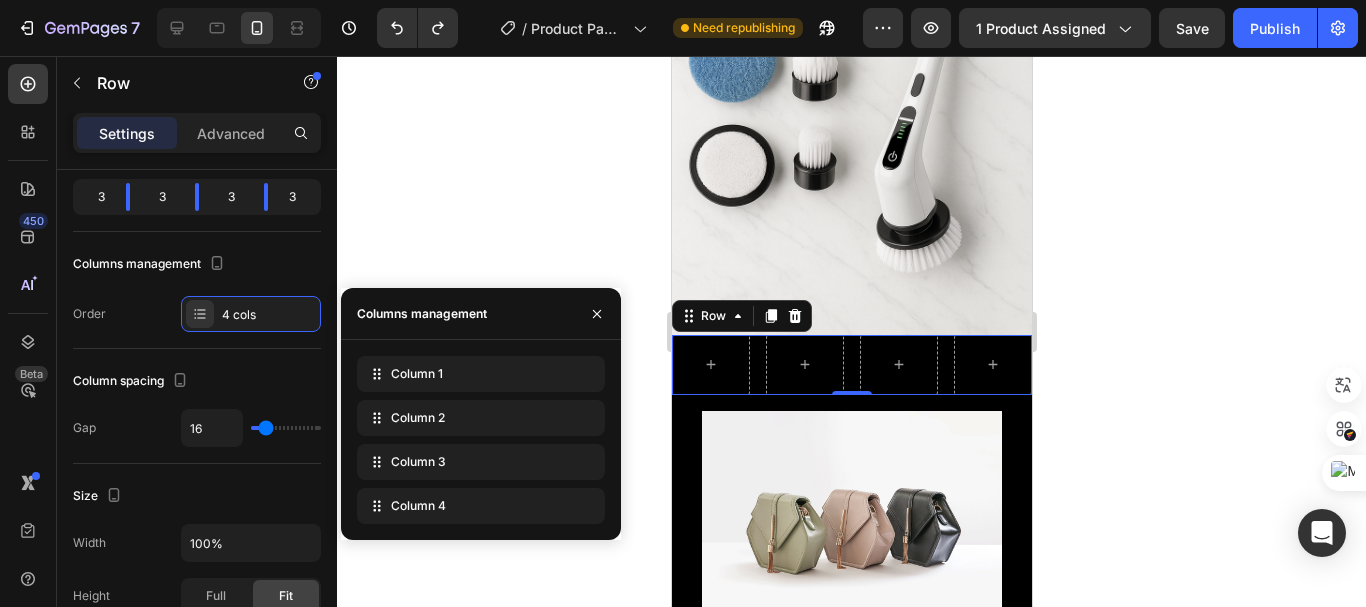 click 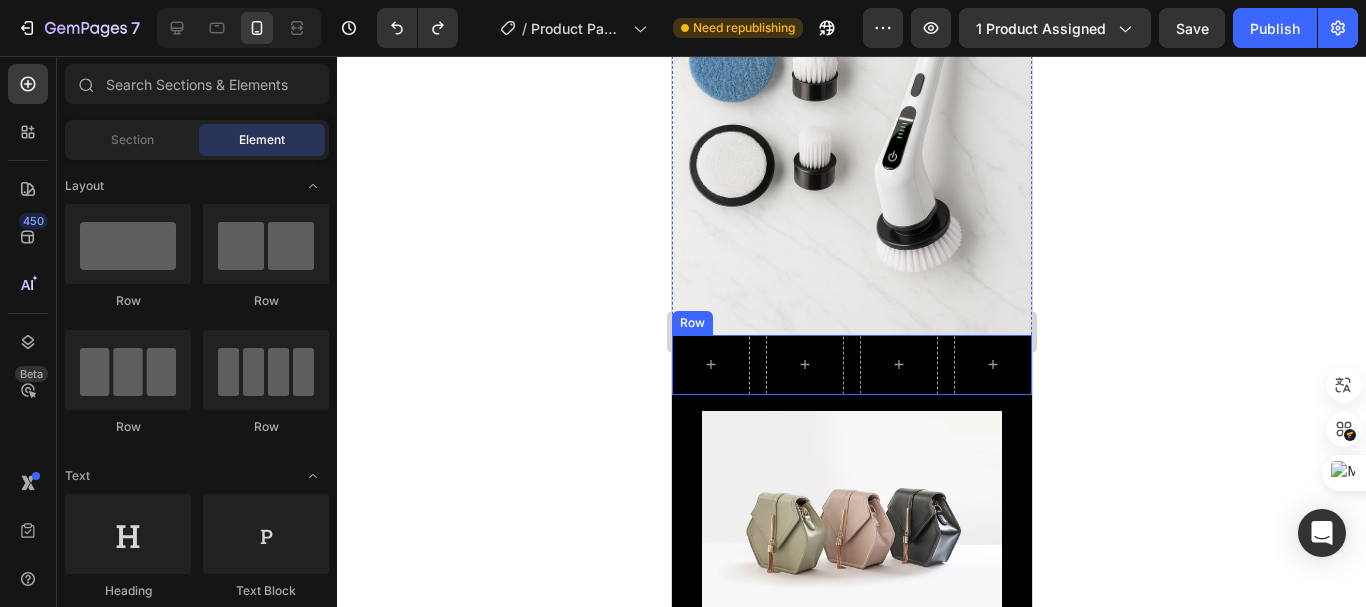 click on "Row" at bounding box center [851, 365] 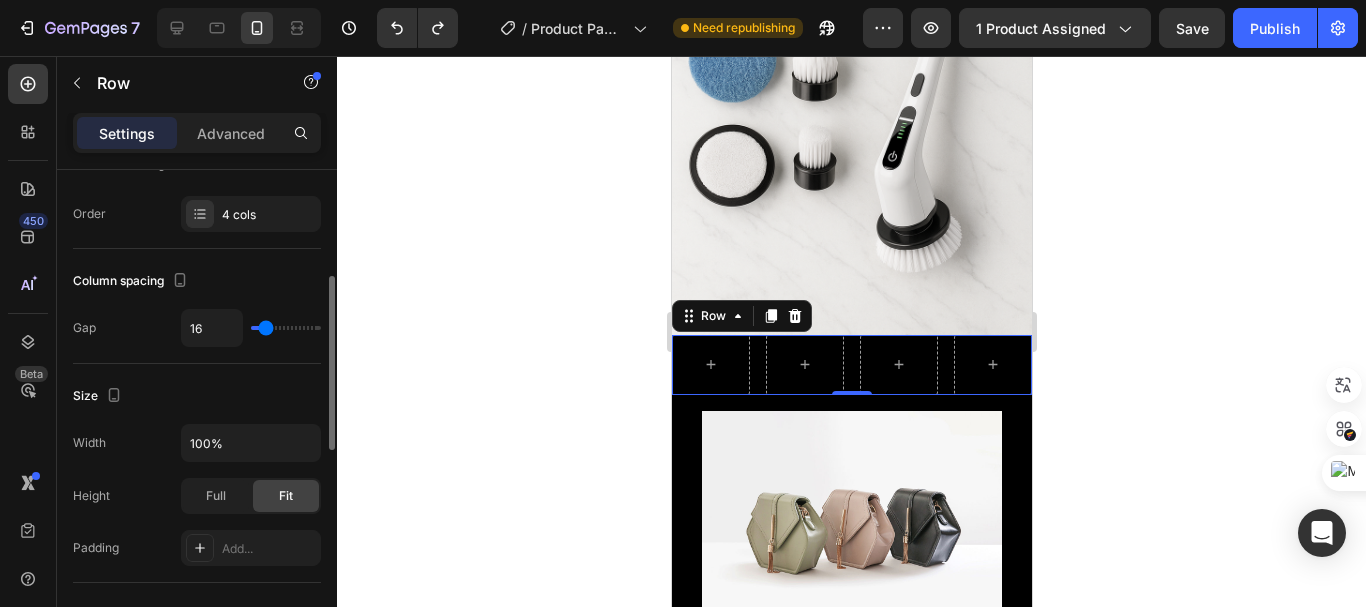 scroll, scrollTop: 400, scrollLeft: 0, axis: vertical 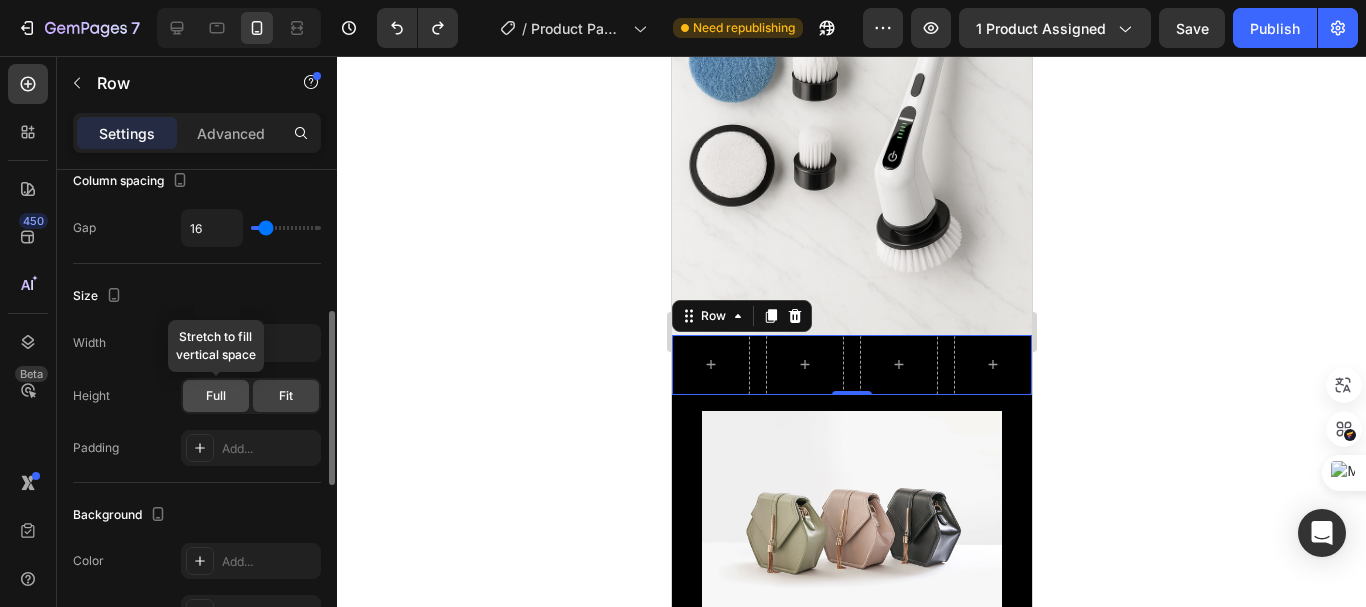 click on "Full" 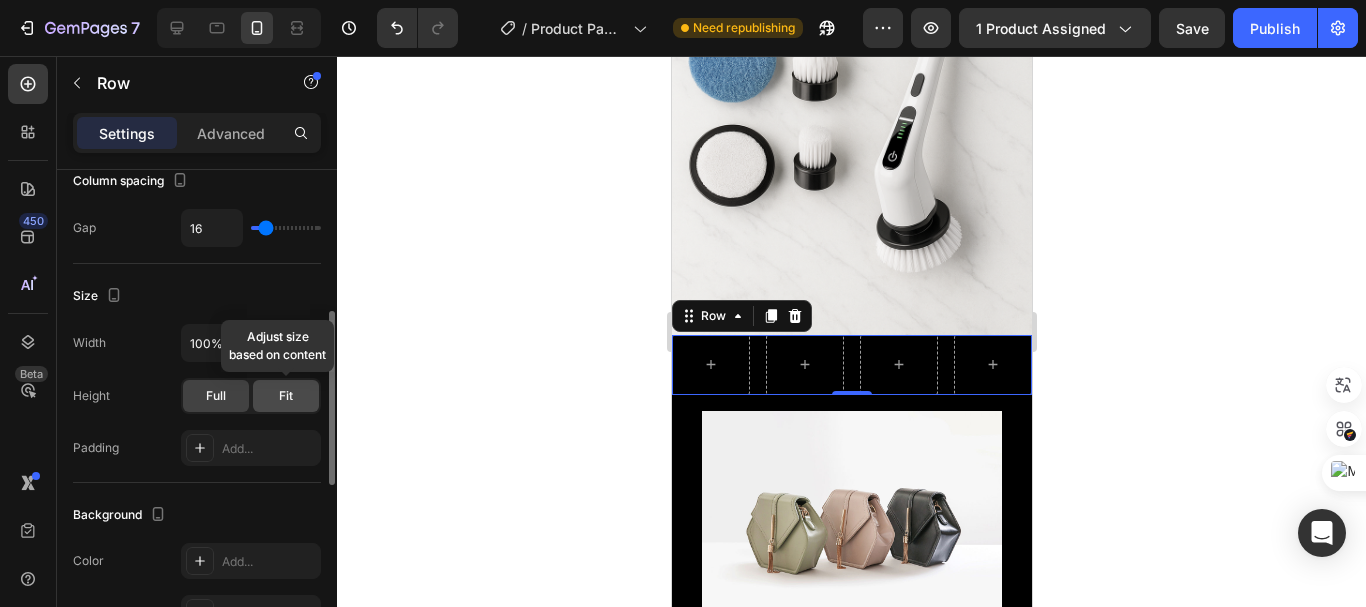click on "Fit" 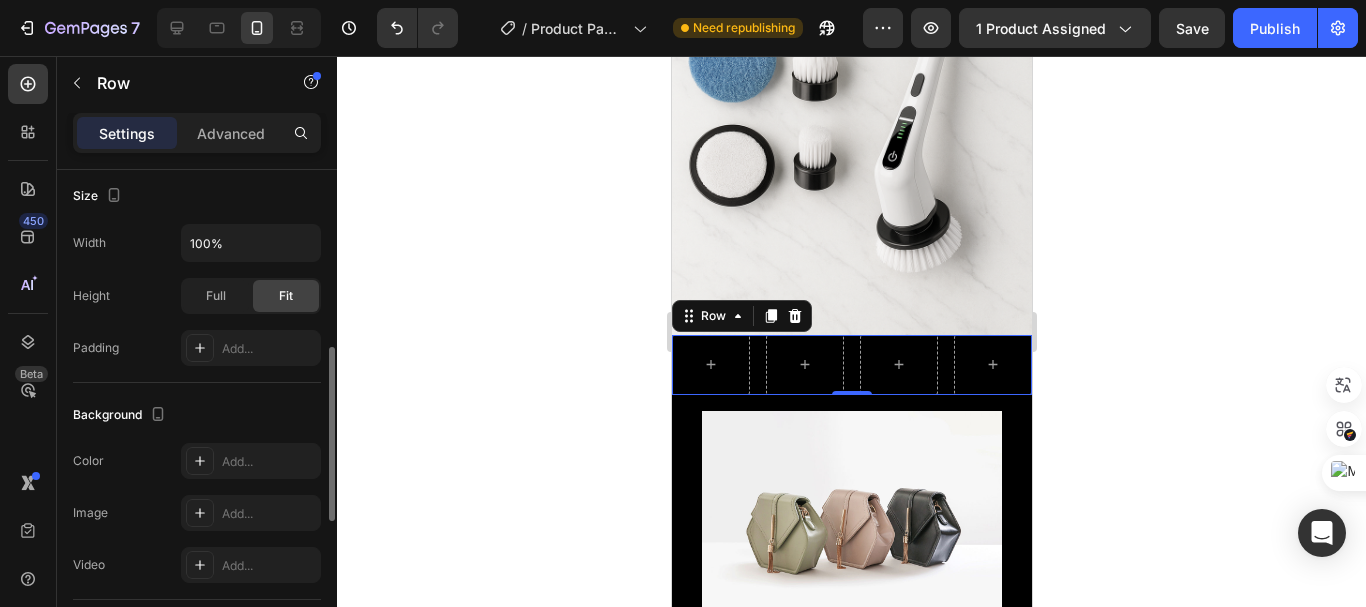 scroll, scrollTop: 600, scrollLeft: 0, axis: vertical 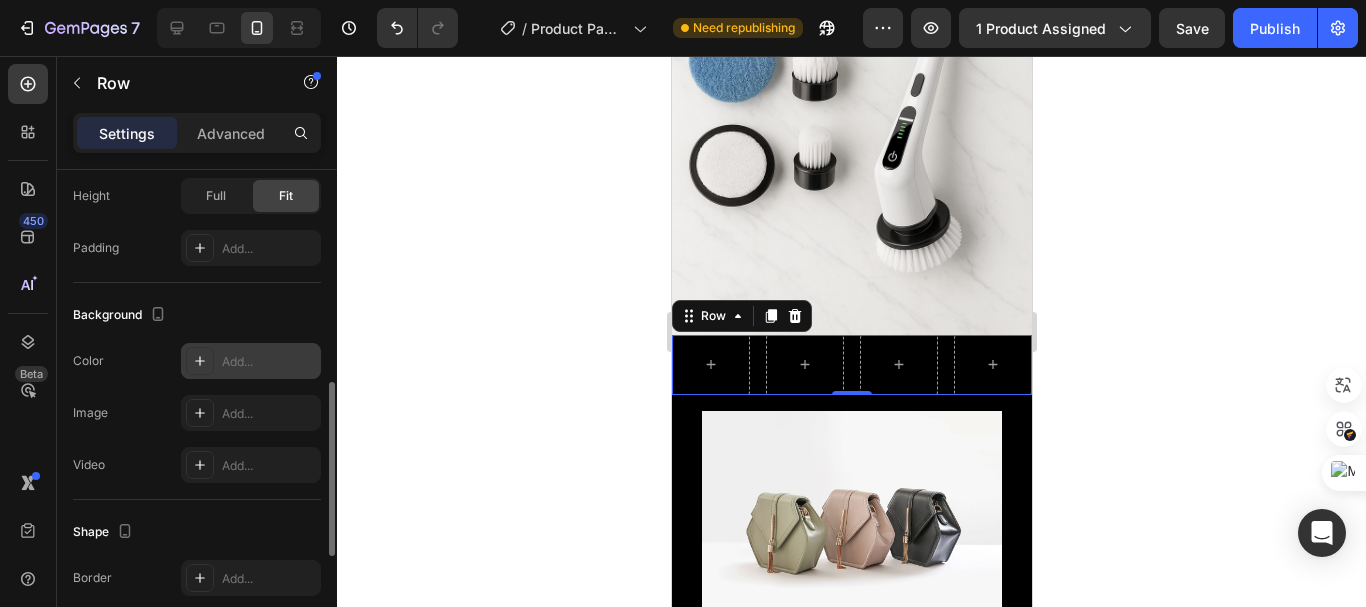 click on "Add..." at bounding box center (251, 361) 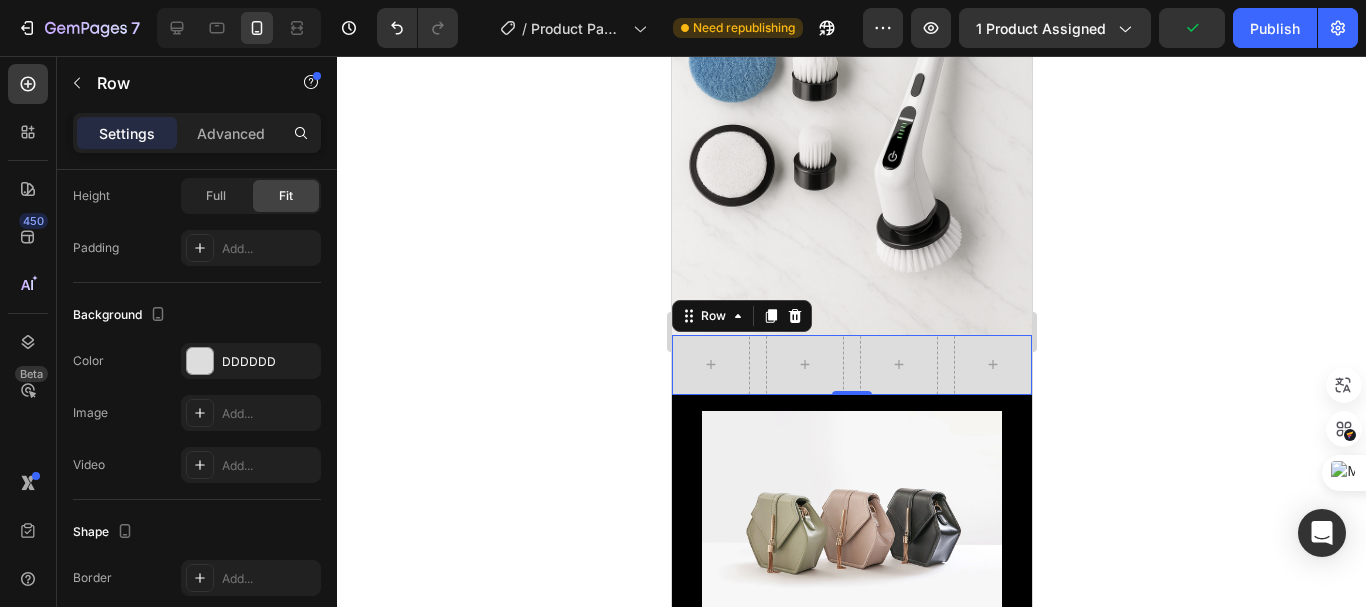 click 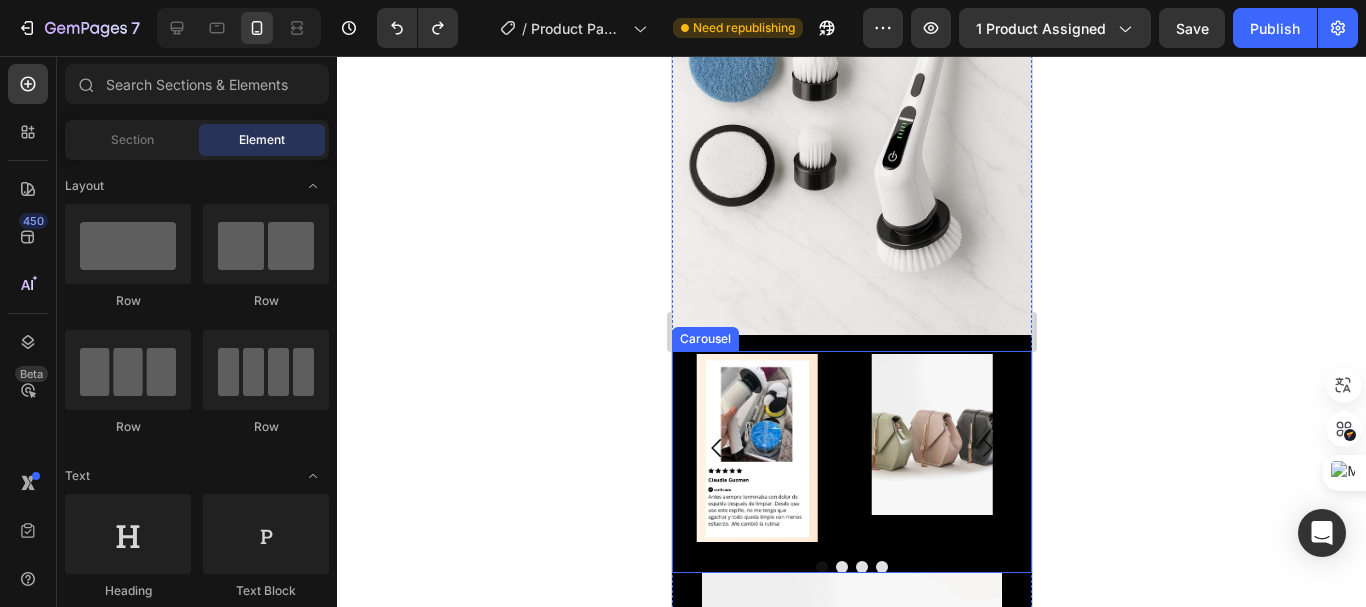 click on "Image Image Image Image" at bounding box center [851, 448] 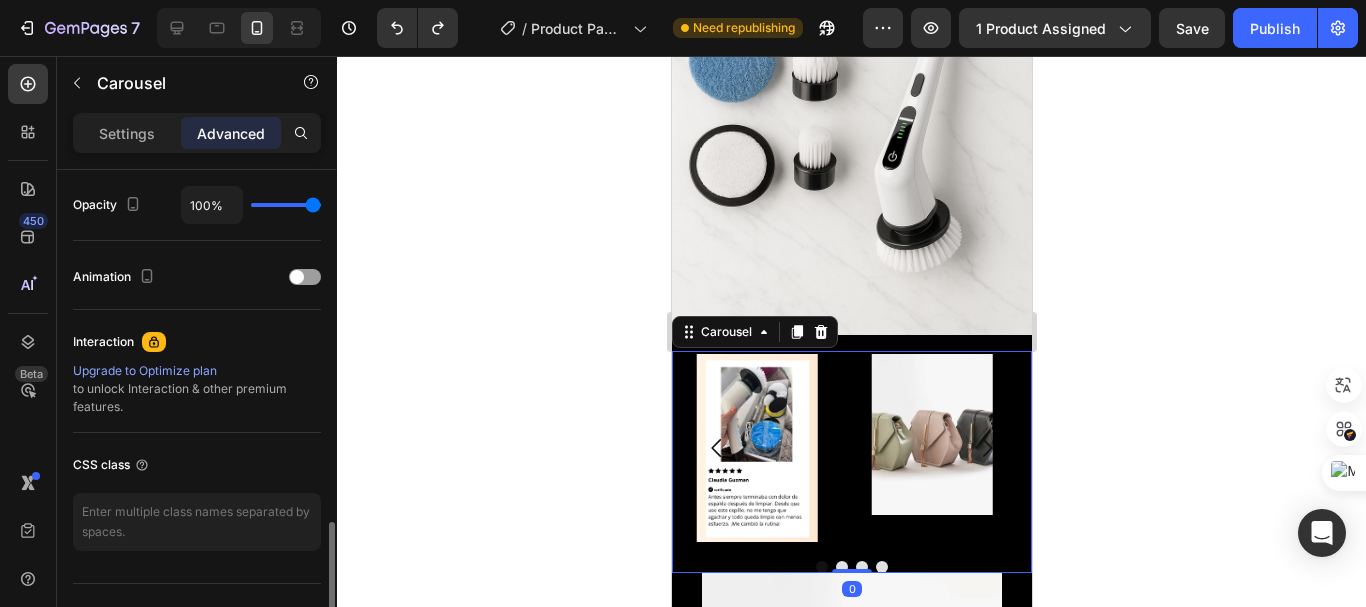scroll, scrollTop: 840, scrollLeft: 0, axis: vertical 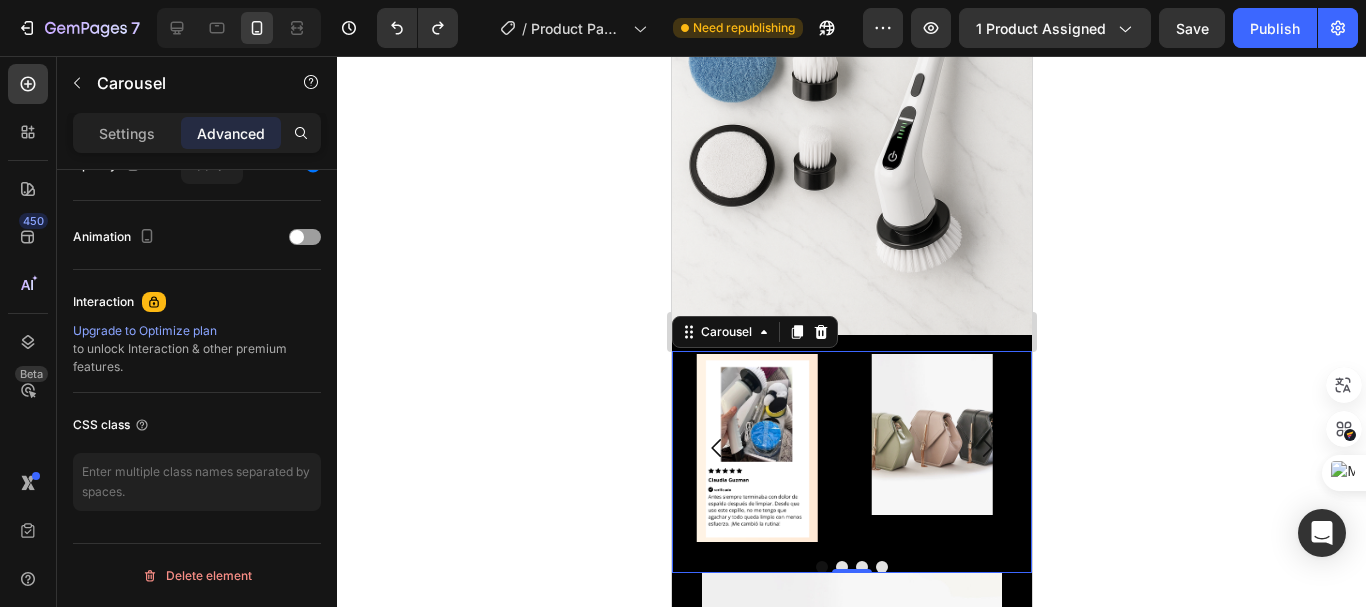 click on "Image" at bounding box center [756, 448] 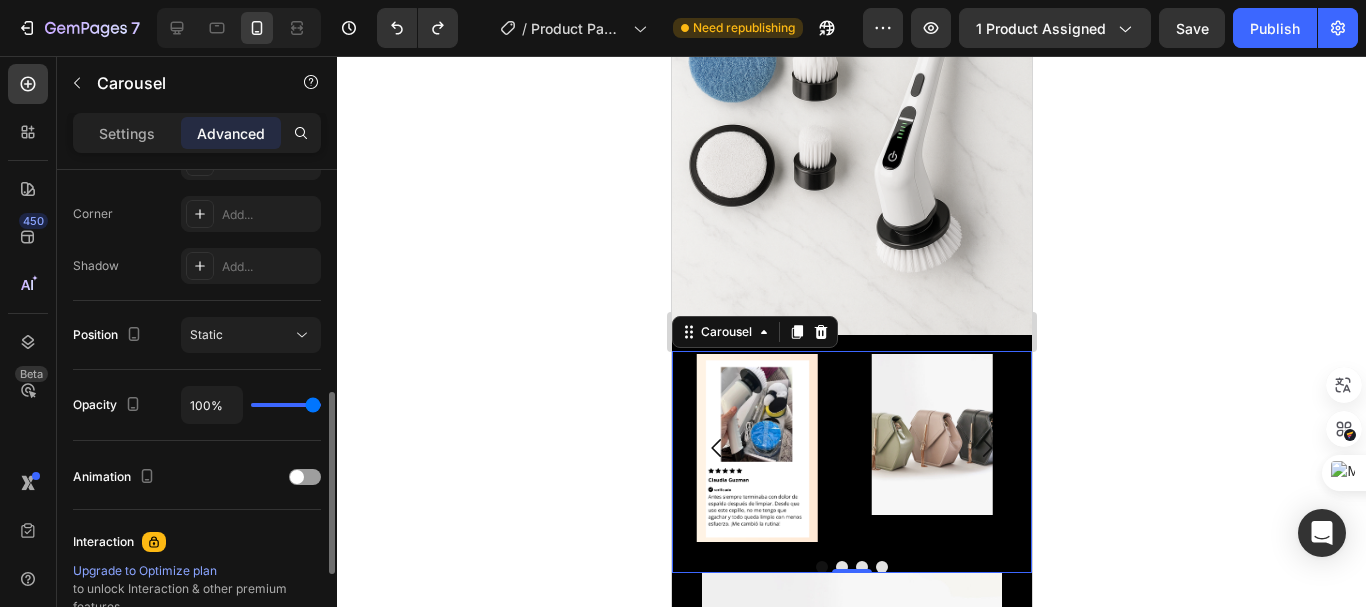 scroll, scrollTop: 840, scrollLeft: 0, axis: vertical 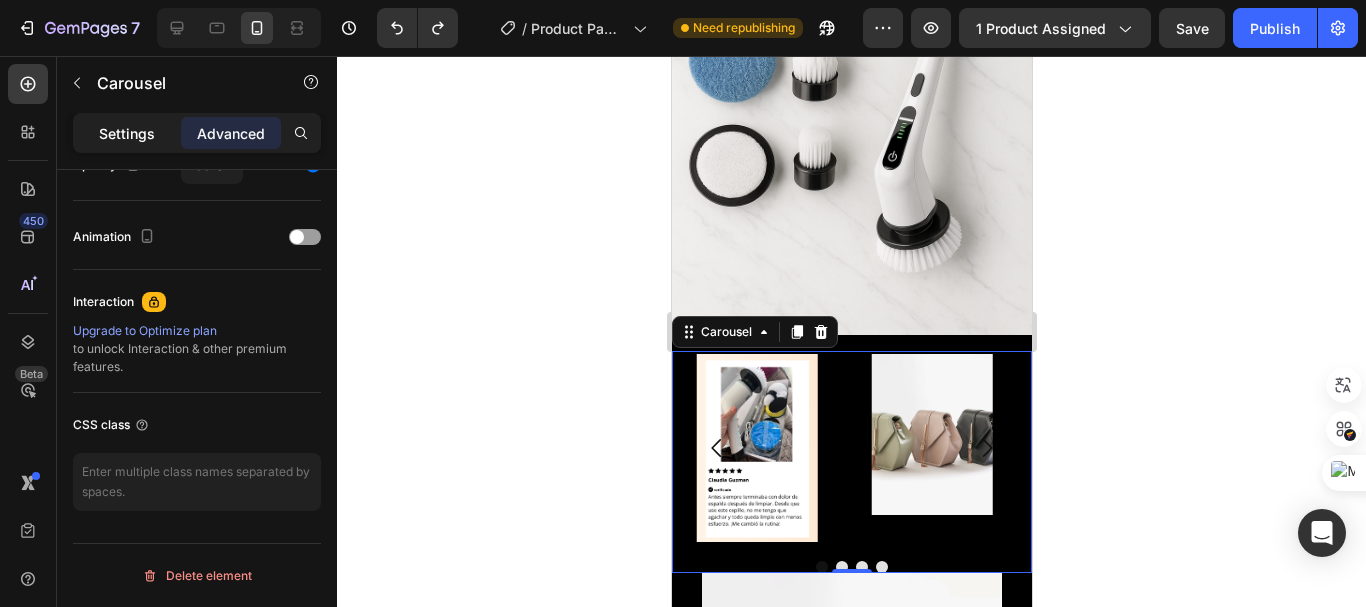 click on "Settings" at bounding box center (127, 133) 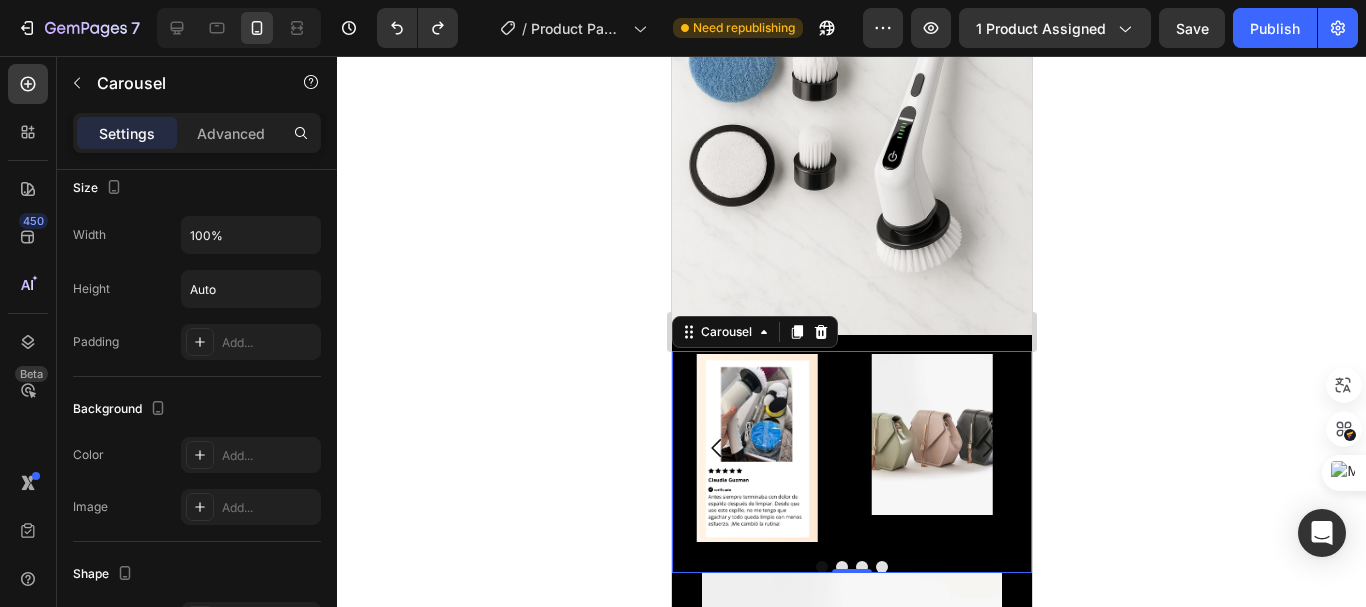 scroll, scrollTop: 1836, scrollLeft: 0, axis: vertical 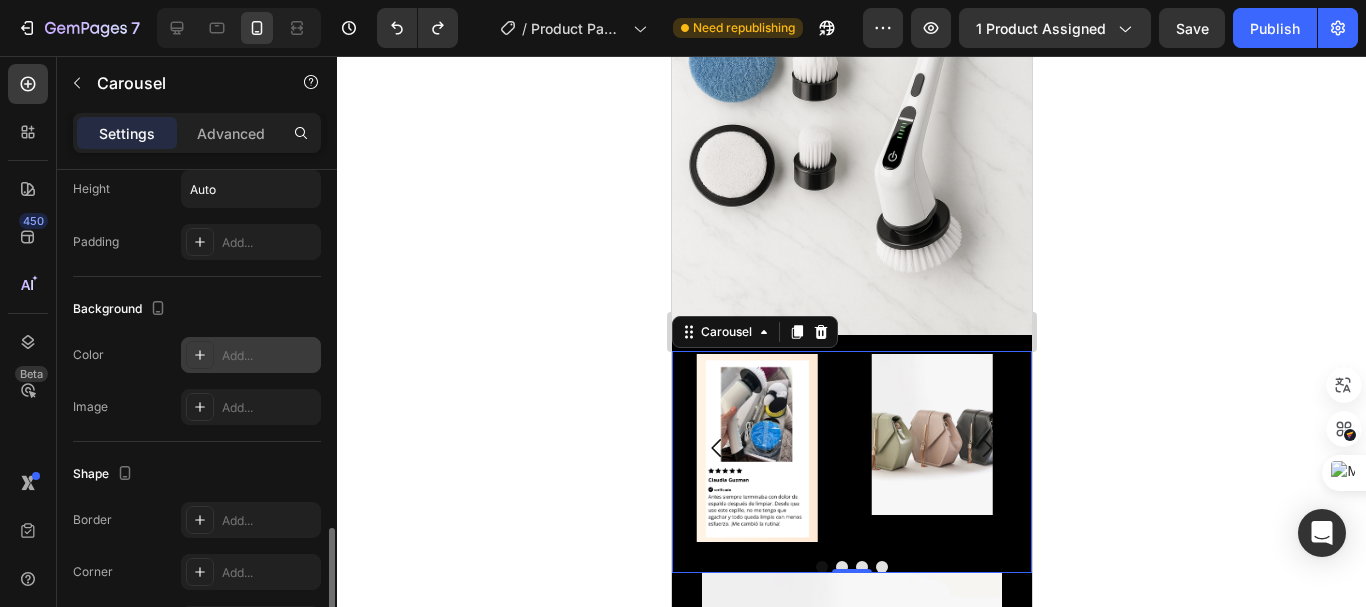 click on "Add..." at bounding box center (269, 356) 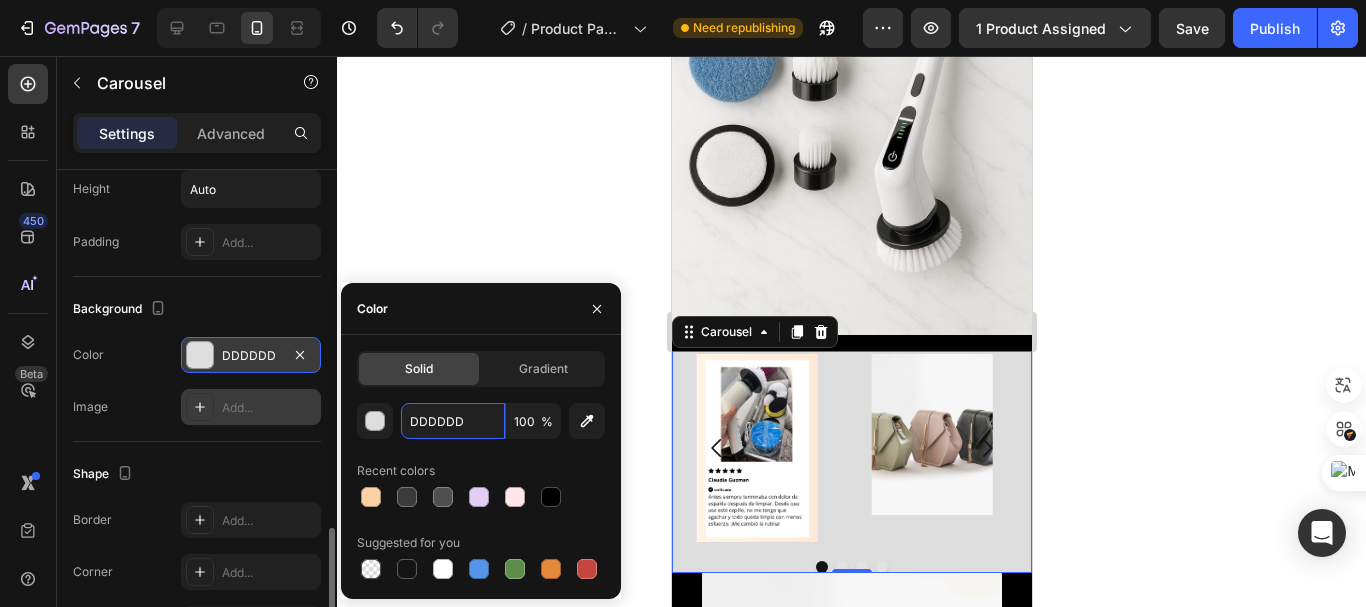 paste on "#ffd8c0" 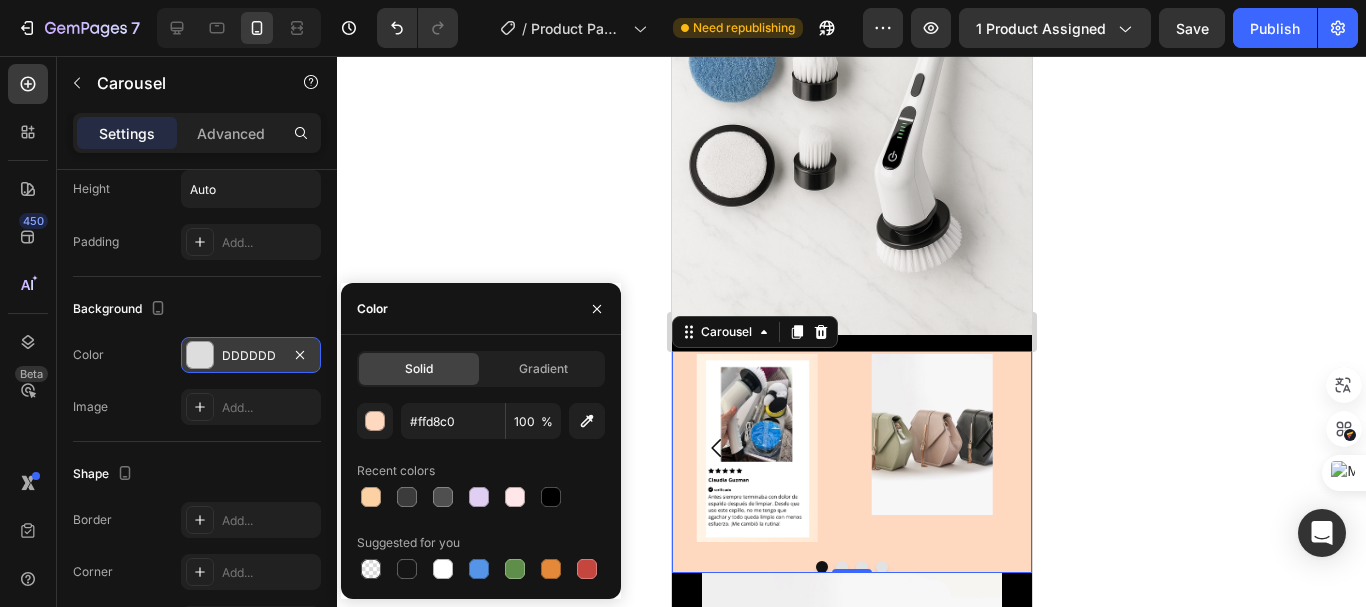 click 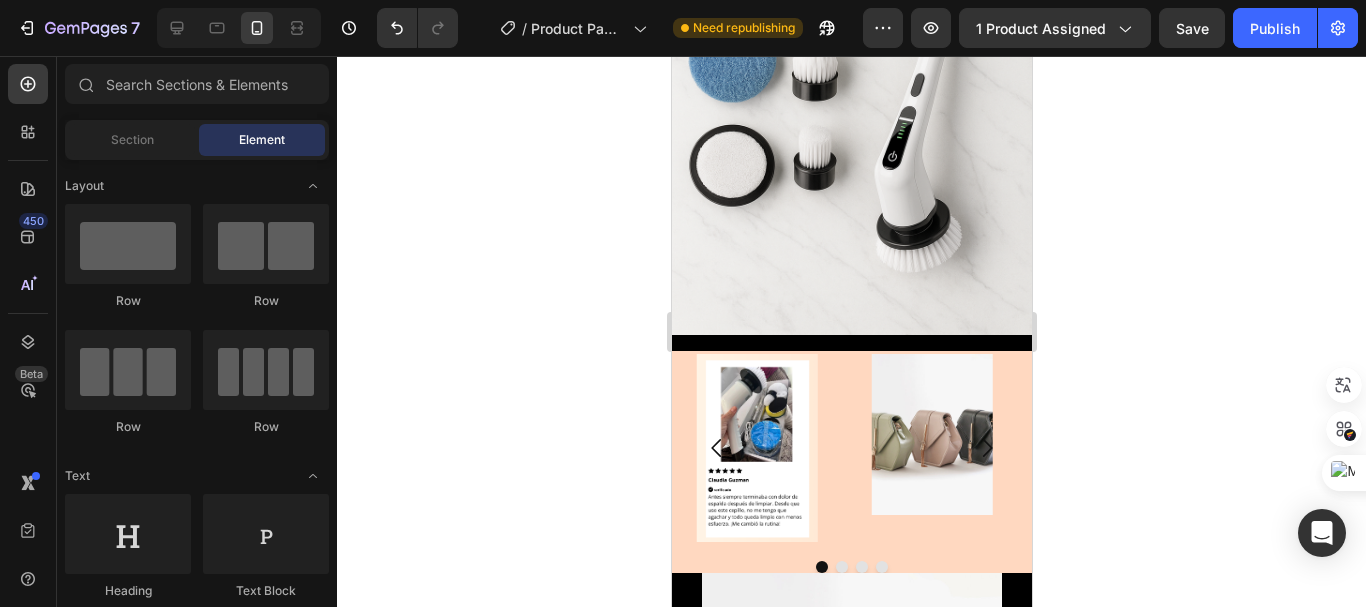 click 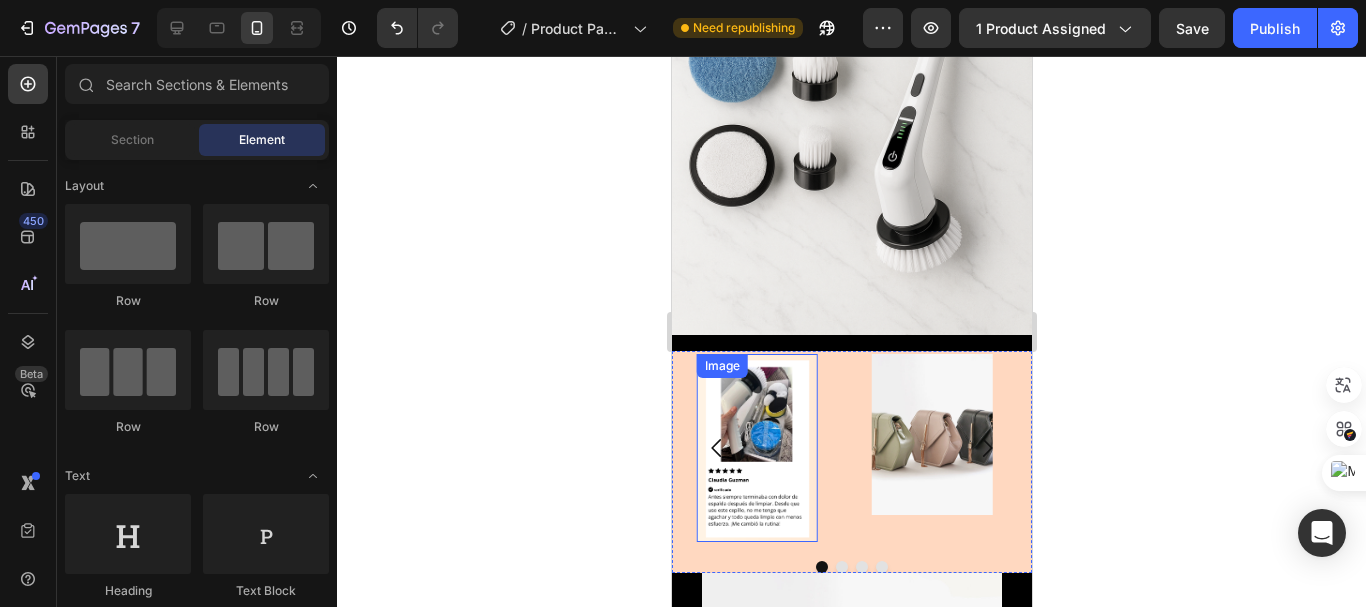 click at bounding box center (756, 448) 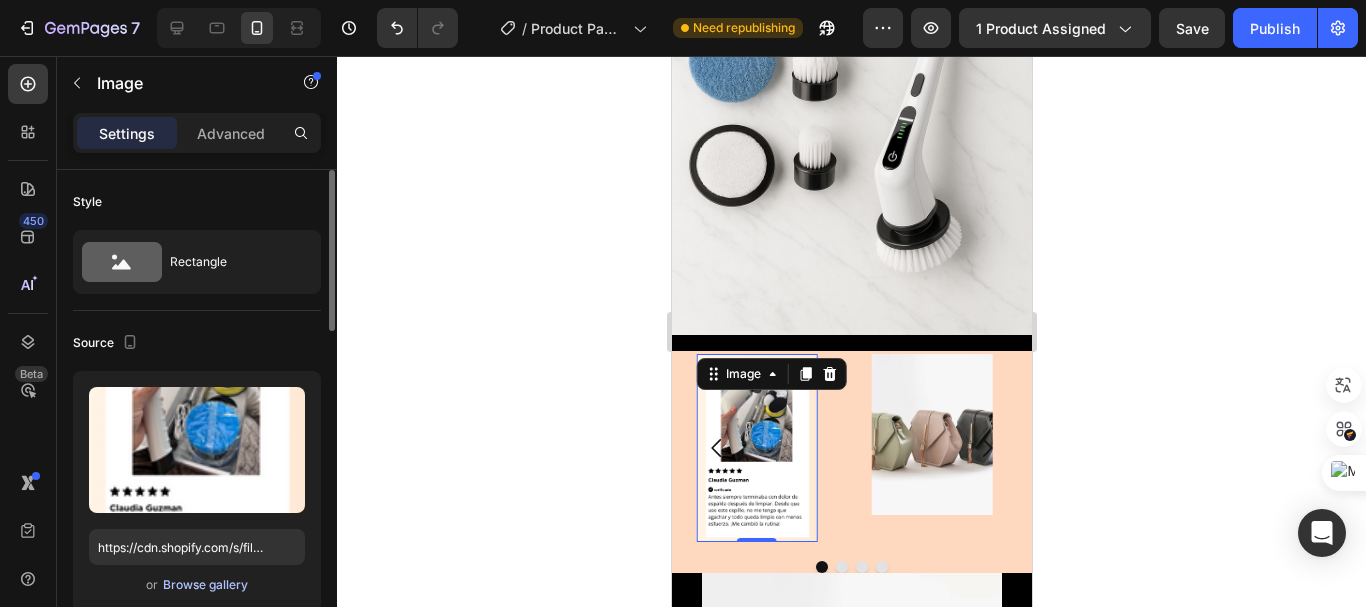 click on "Browse gallery" at bounding box center [205, 585] 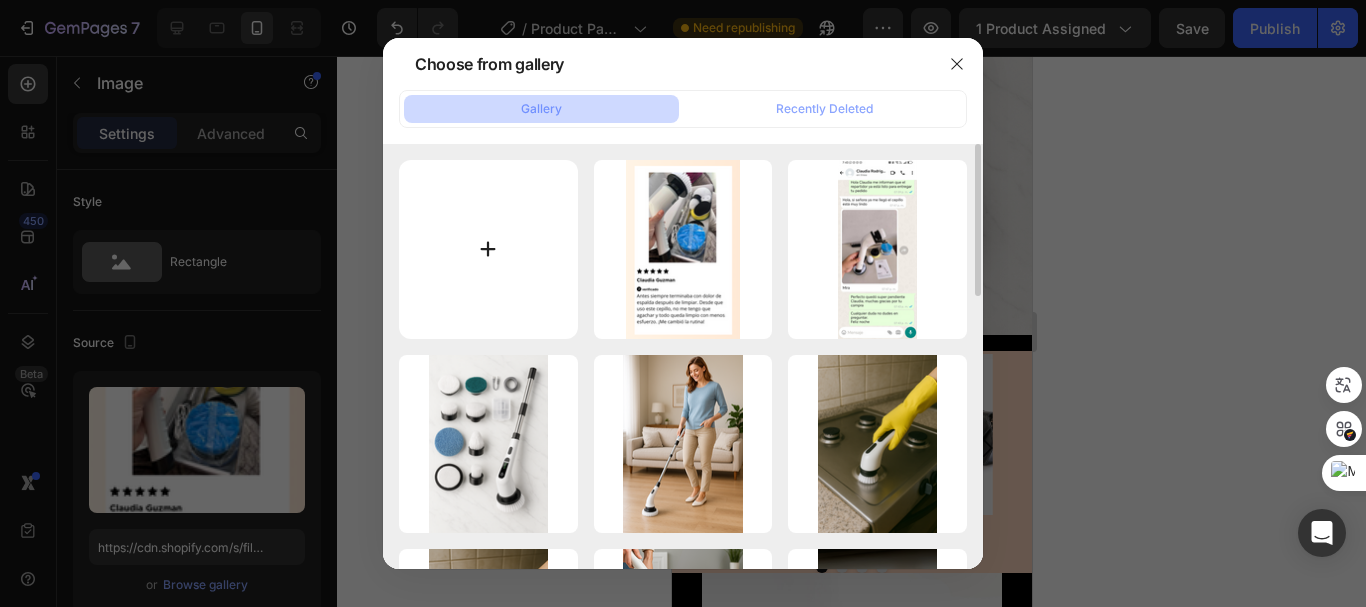 click at bounding box center (488, 249) 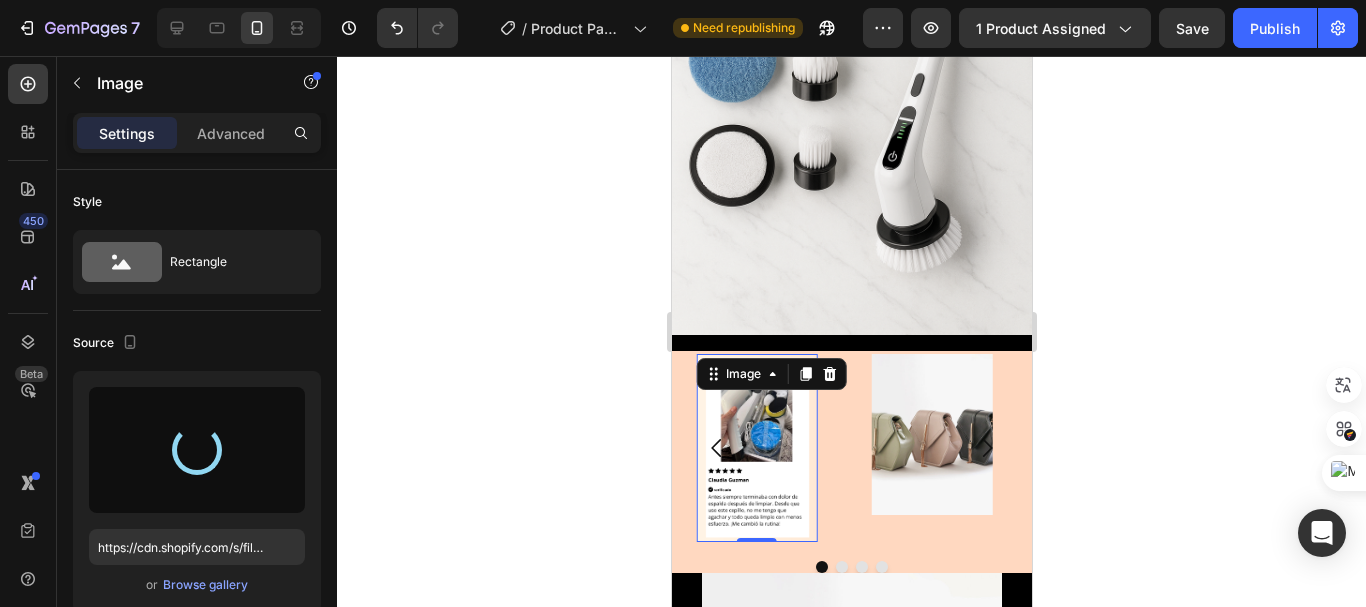 type on "https://cdn.shopify.com/s/files/1/0704/9602/6823/files/gempages_572102462542972056-214ce7e6-4ccf-48a2-a9bd-040ae6e34b25.png" 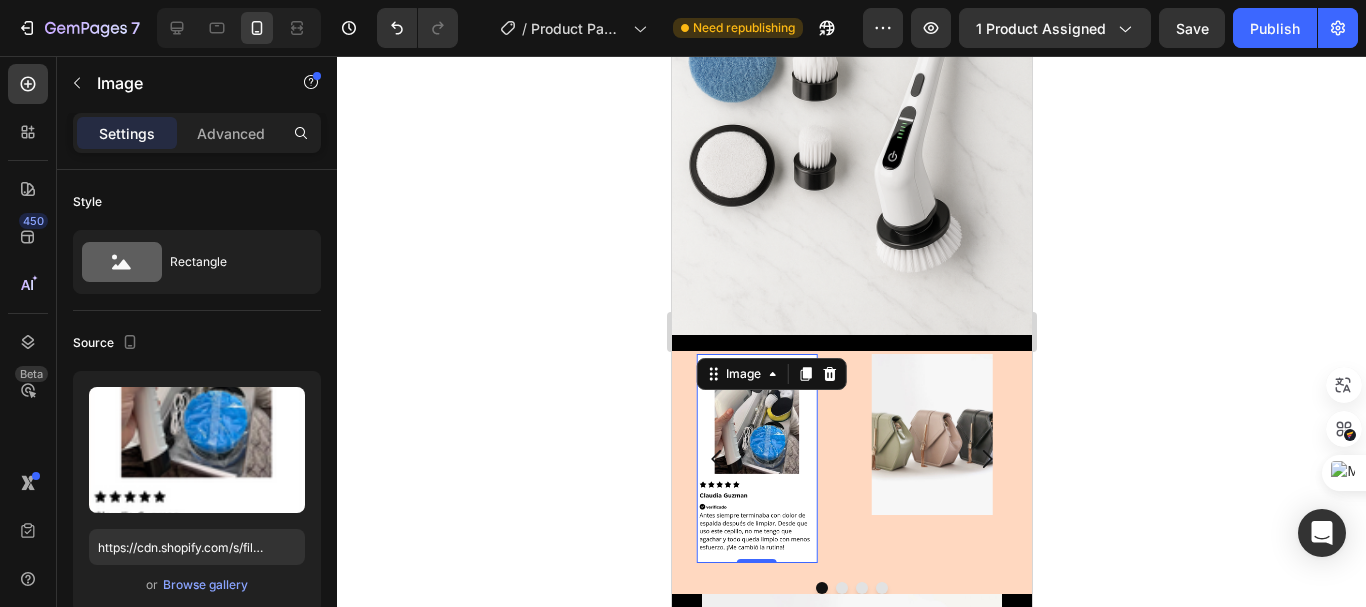 click 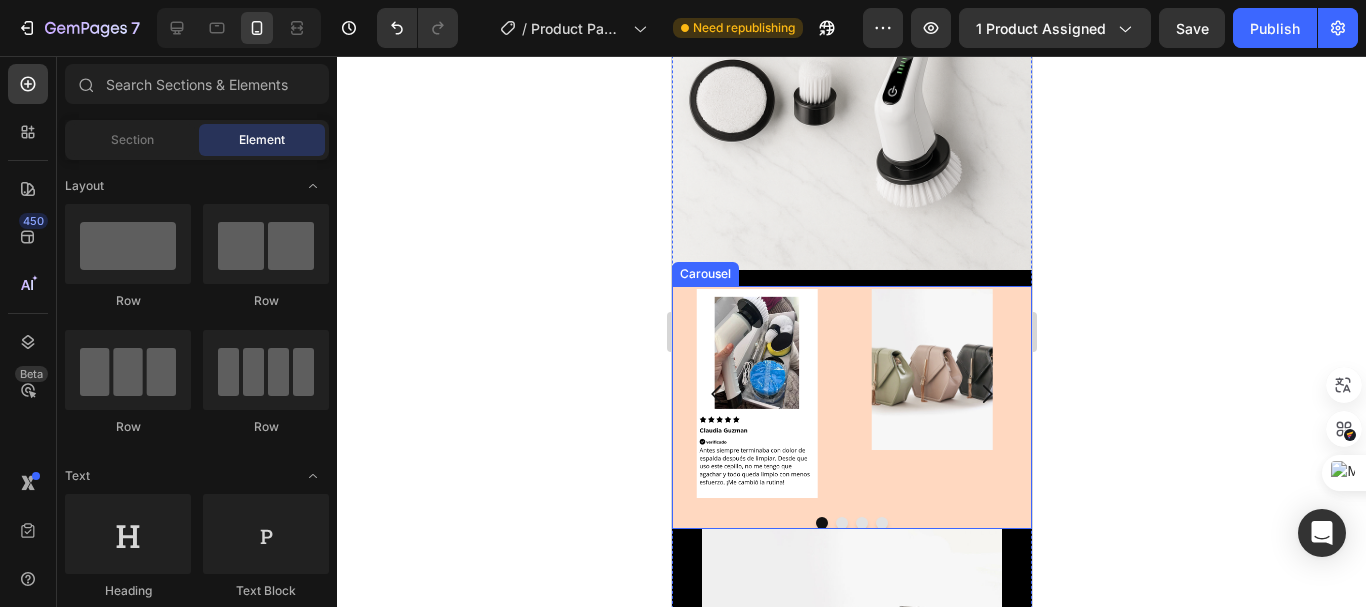 scroll, scrollTop: 2800, scrollLeft: 0, axis: vertical 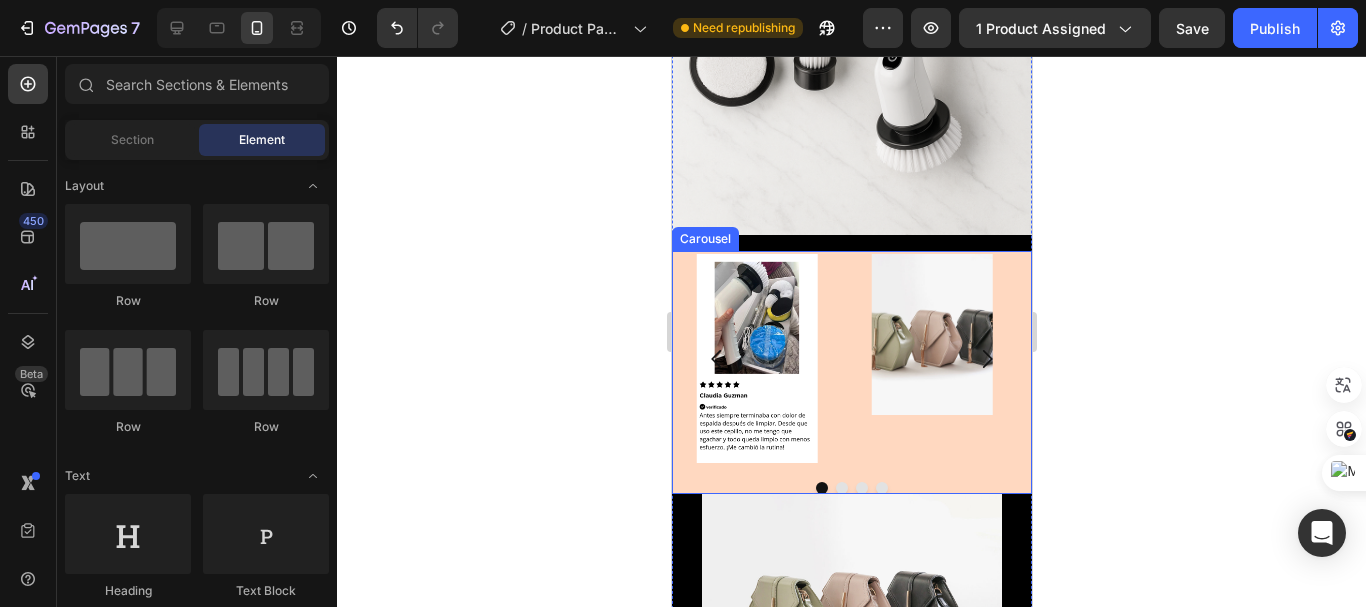 click 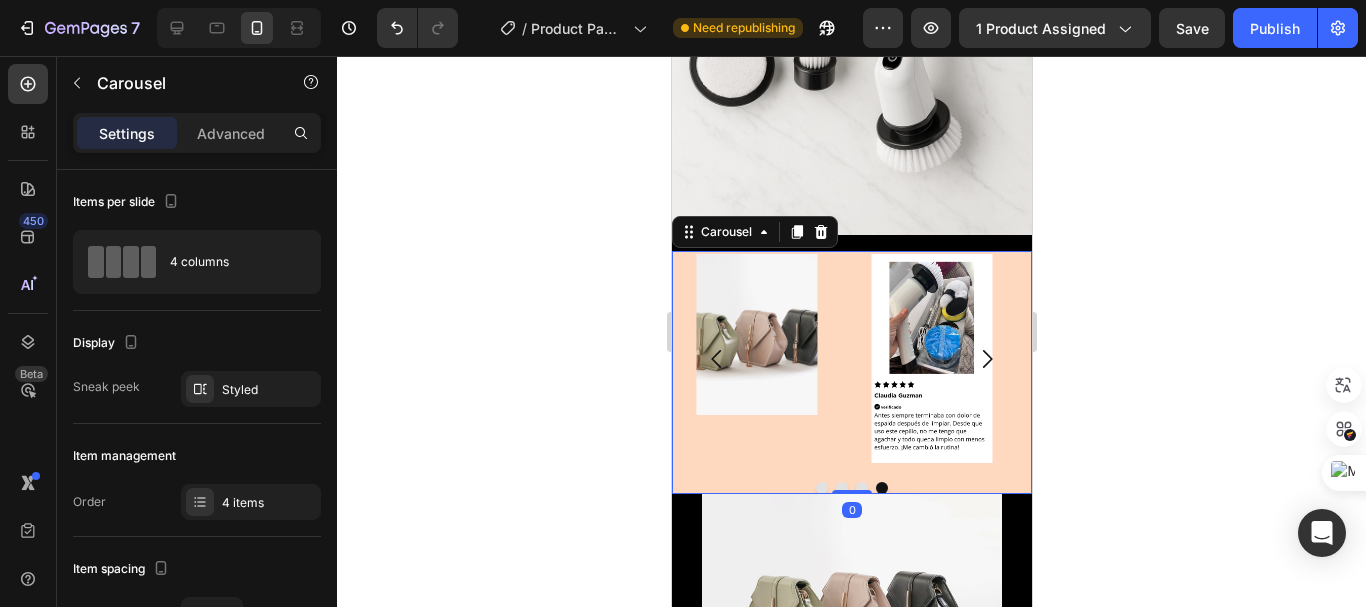 click at bounding box center [931, 359] 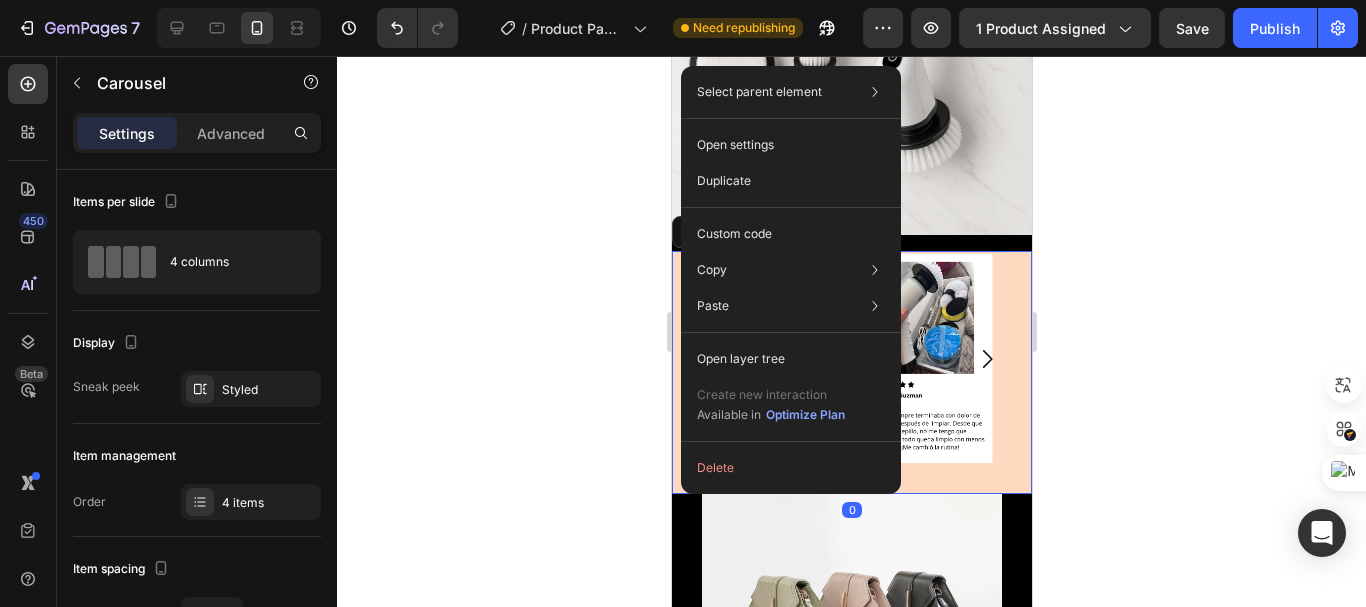 click 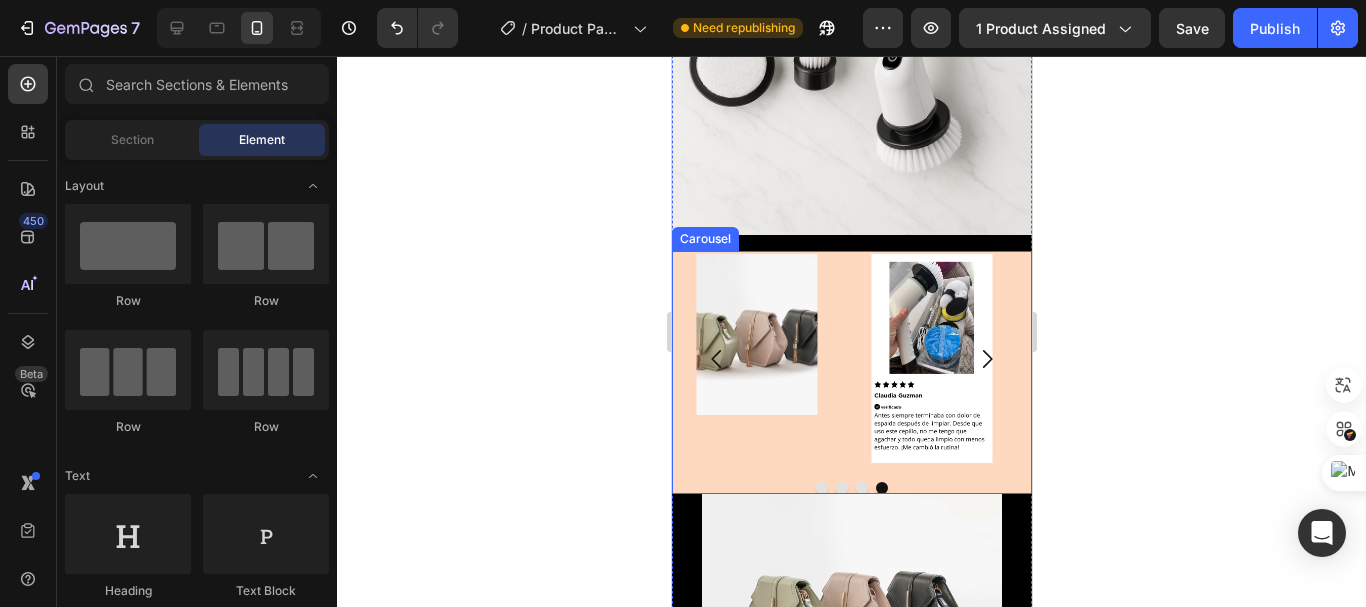 drag, startPoint x: 744, startPoint y: 321, endPoint x: 817, endPoint y: 317, distance: 73.109505 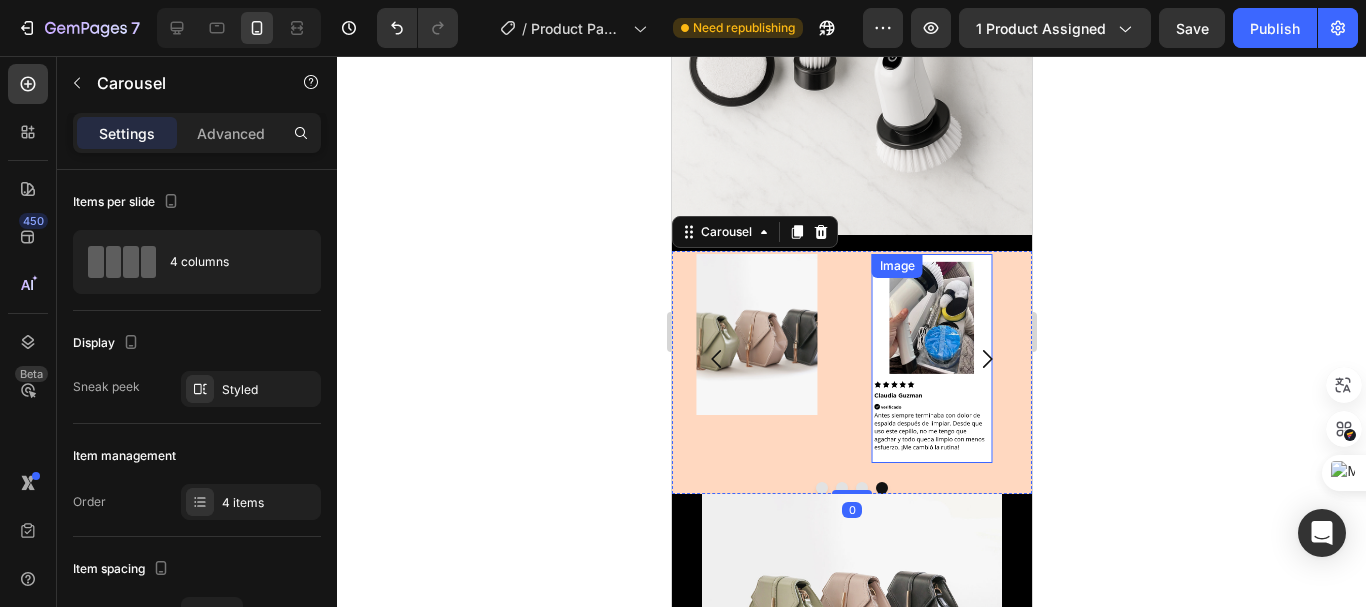 click at bounding box center [931, 359] 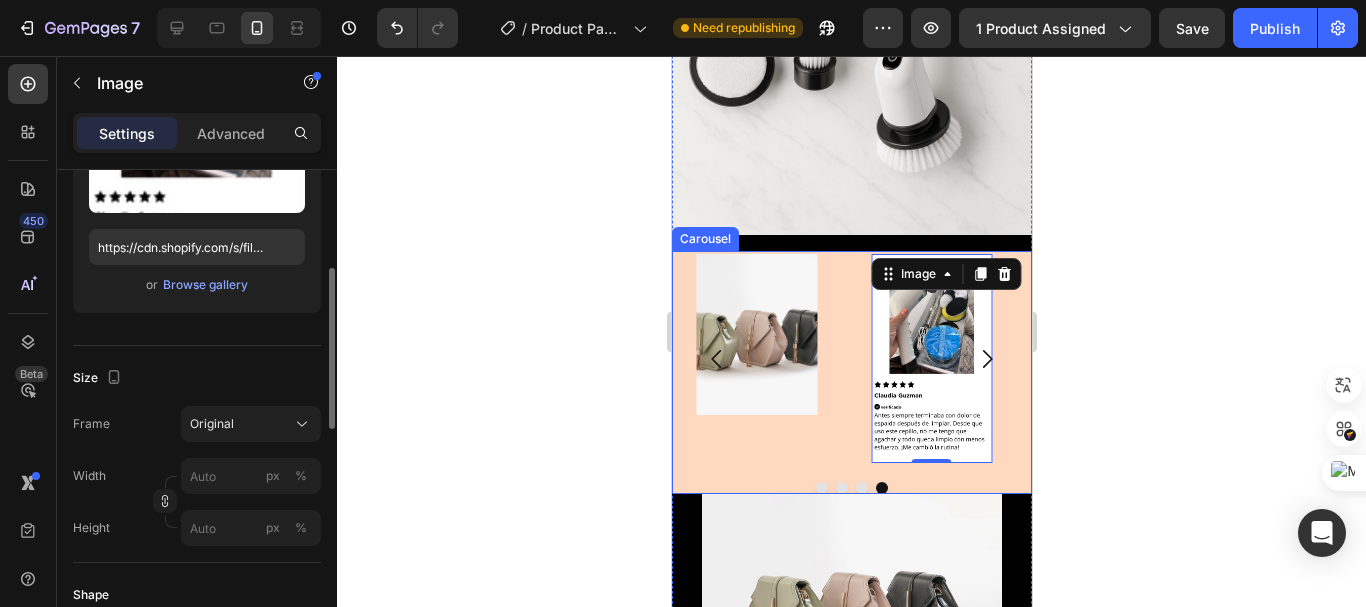 scroll, scrollTop: 400, scrollLeft: 0, axis: vertical 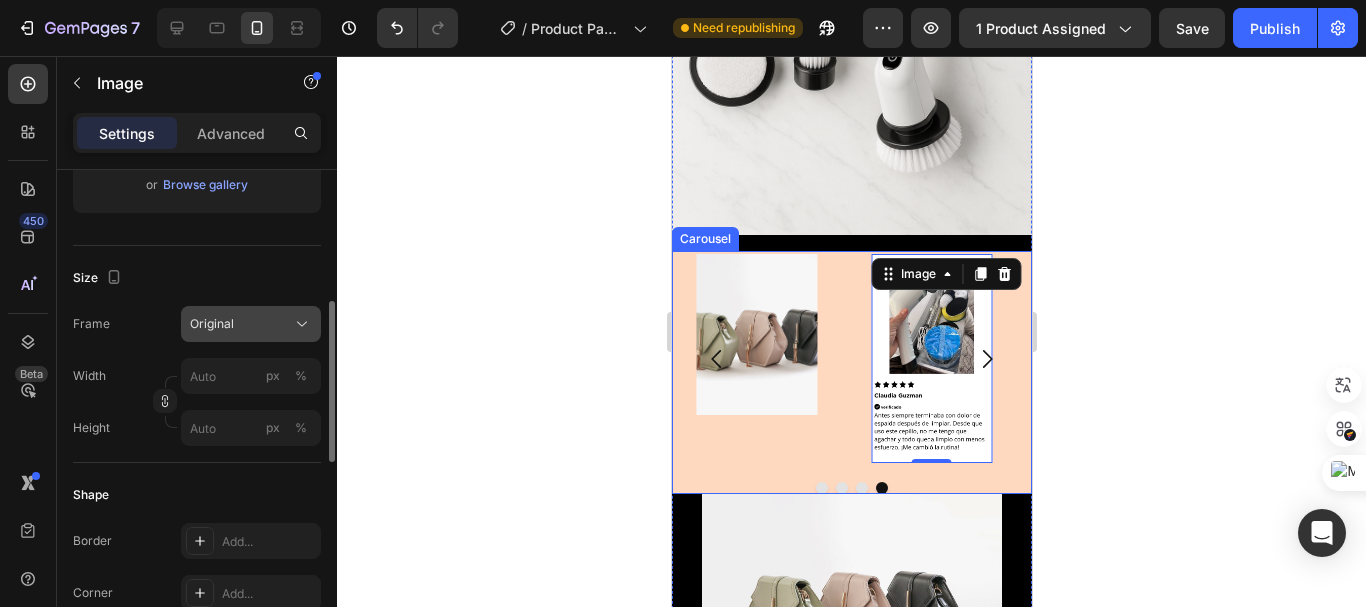 click on "Original" 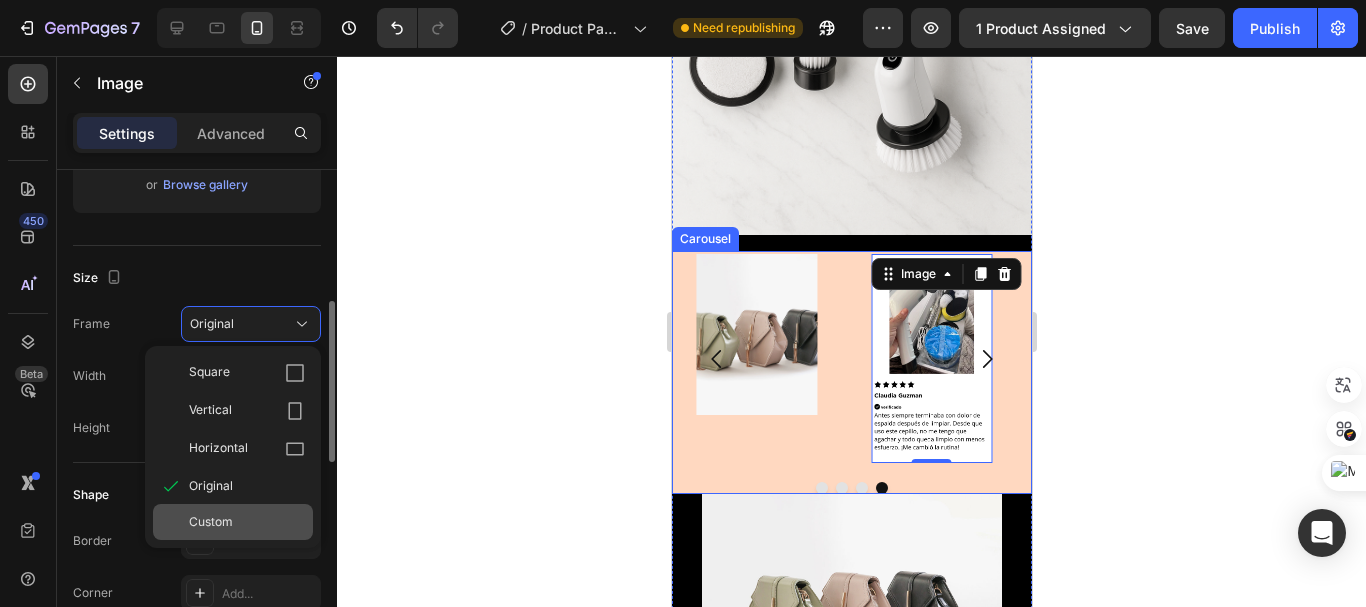 click on "Custom" 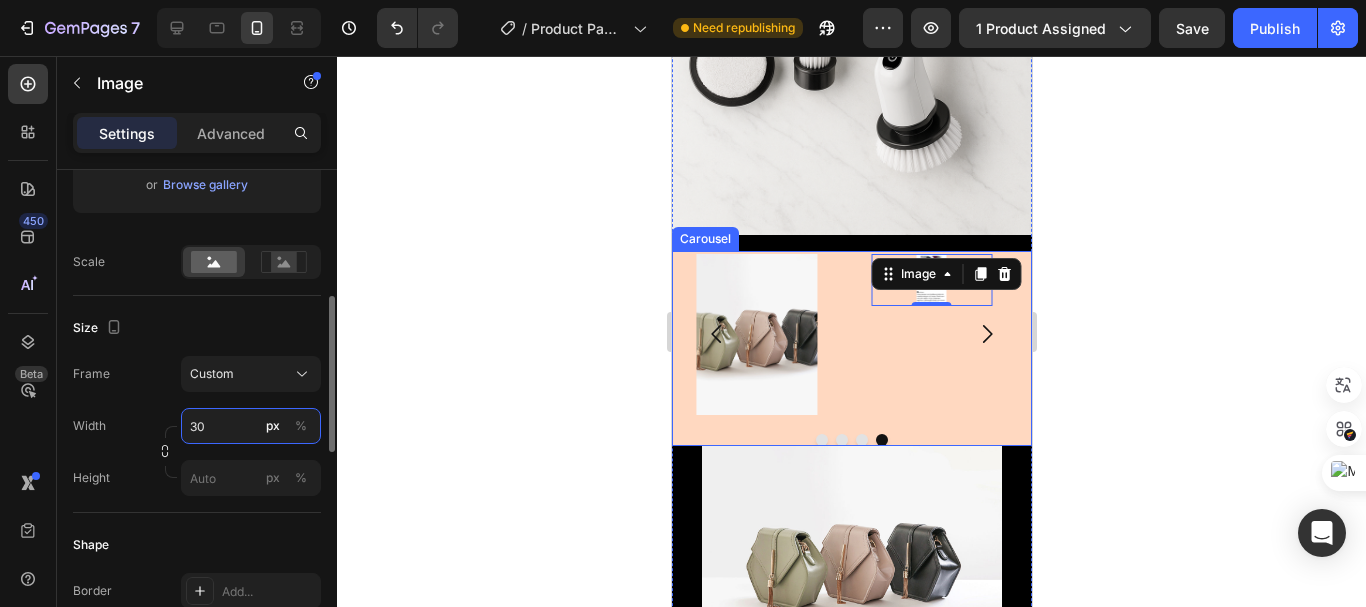 type on "3" 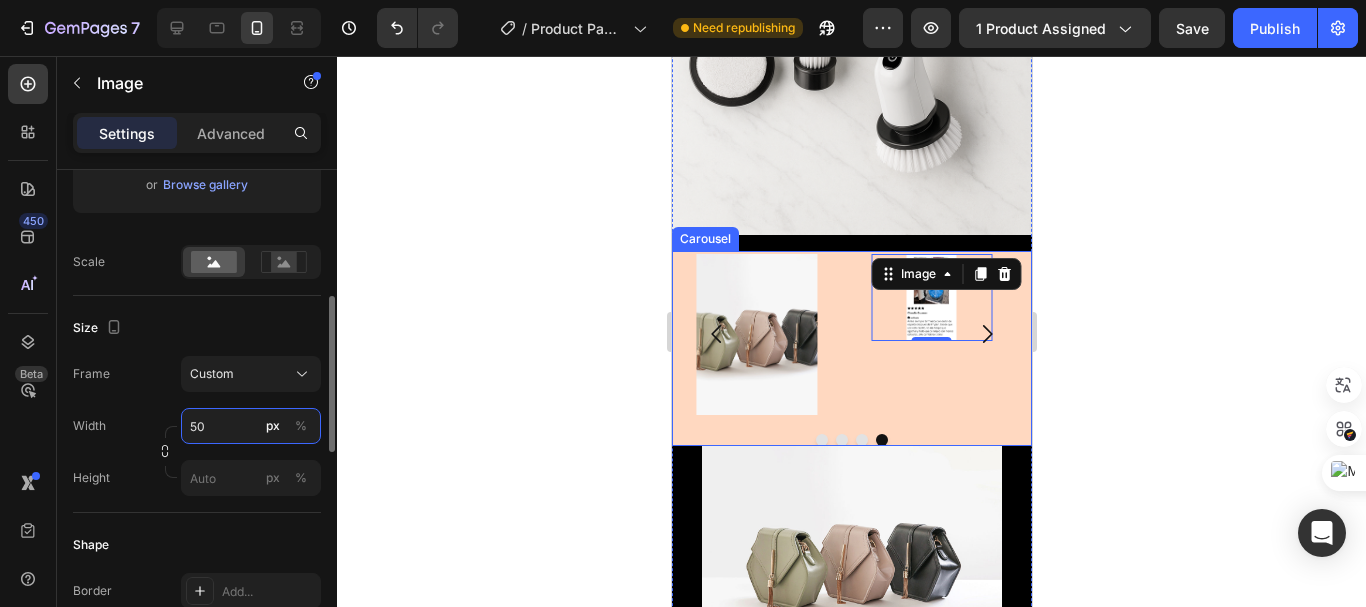 type on "5" 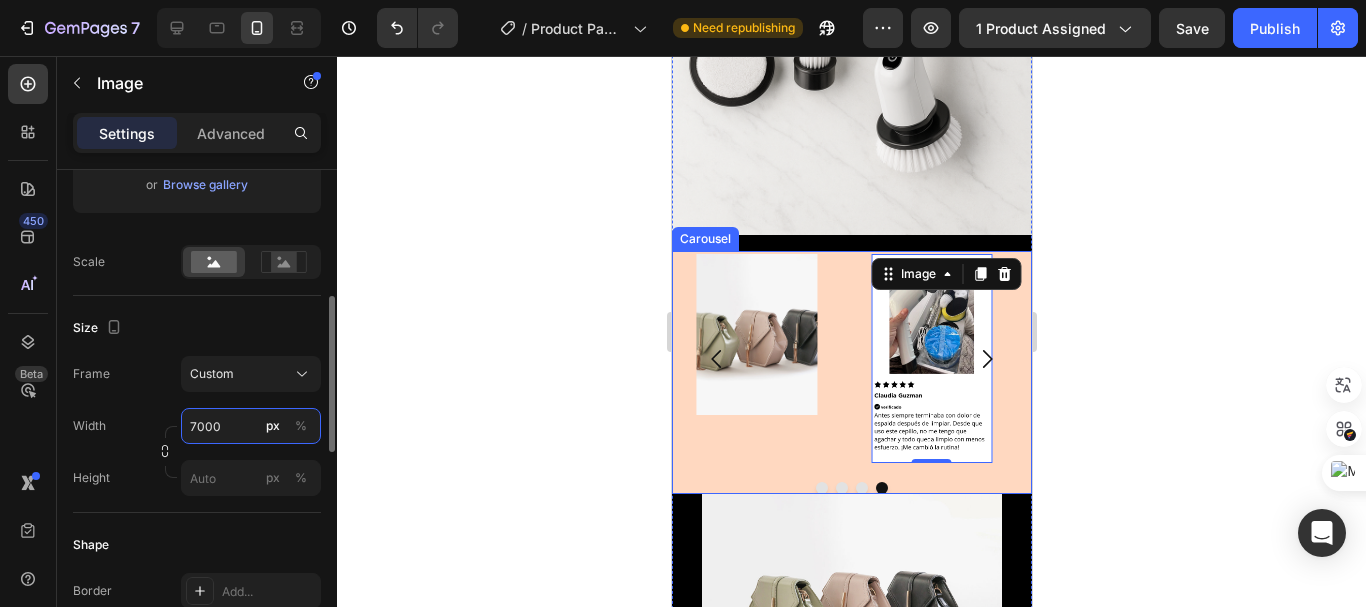 type on "700" 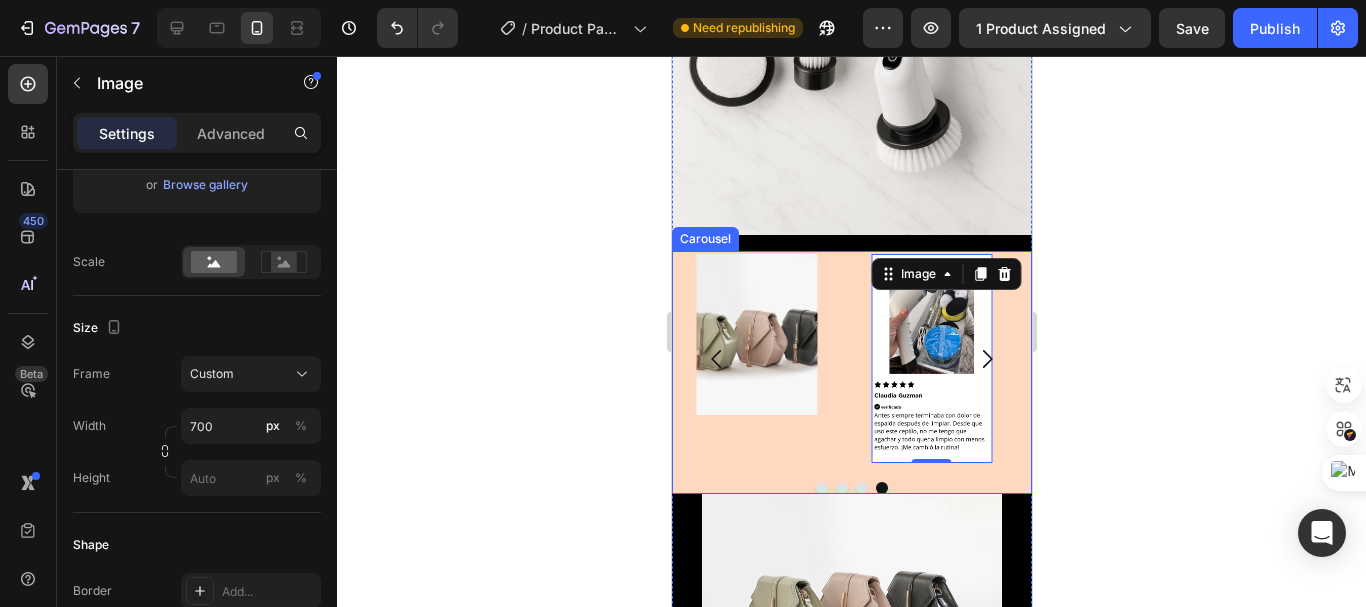 click 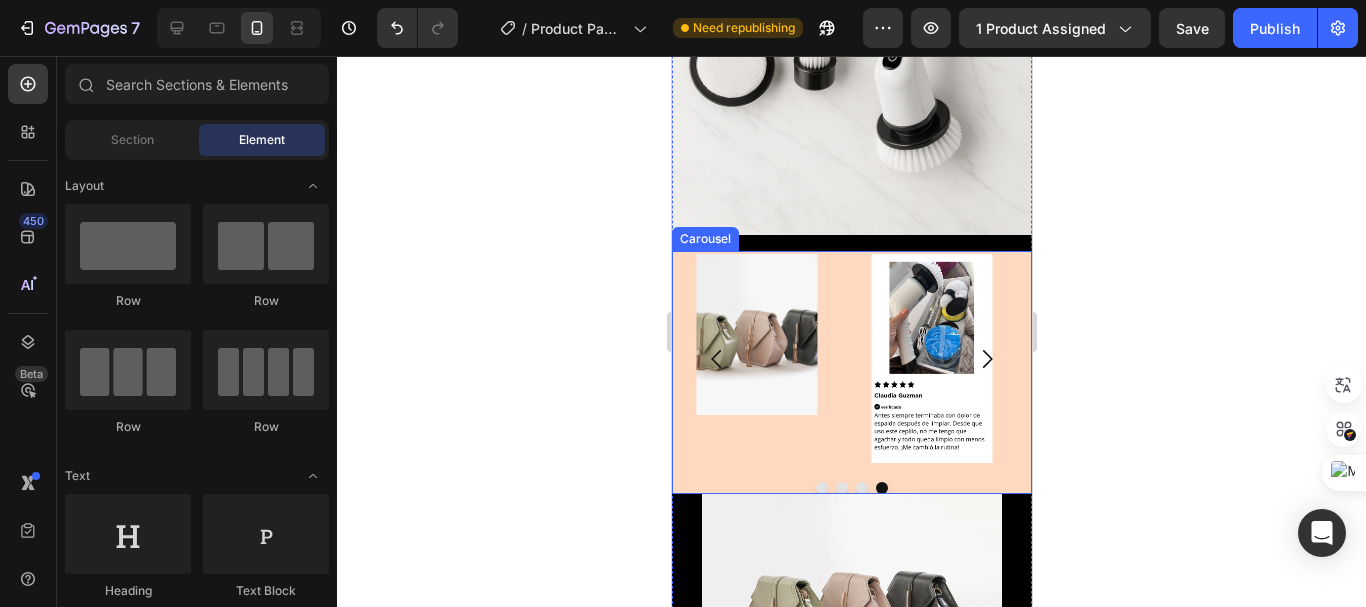 click on "Image" at bounding box center [756, 359] 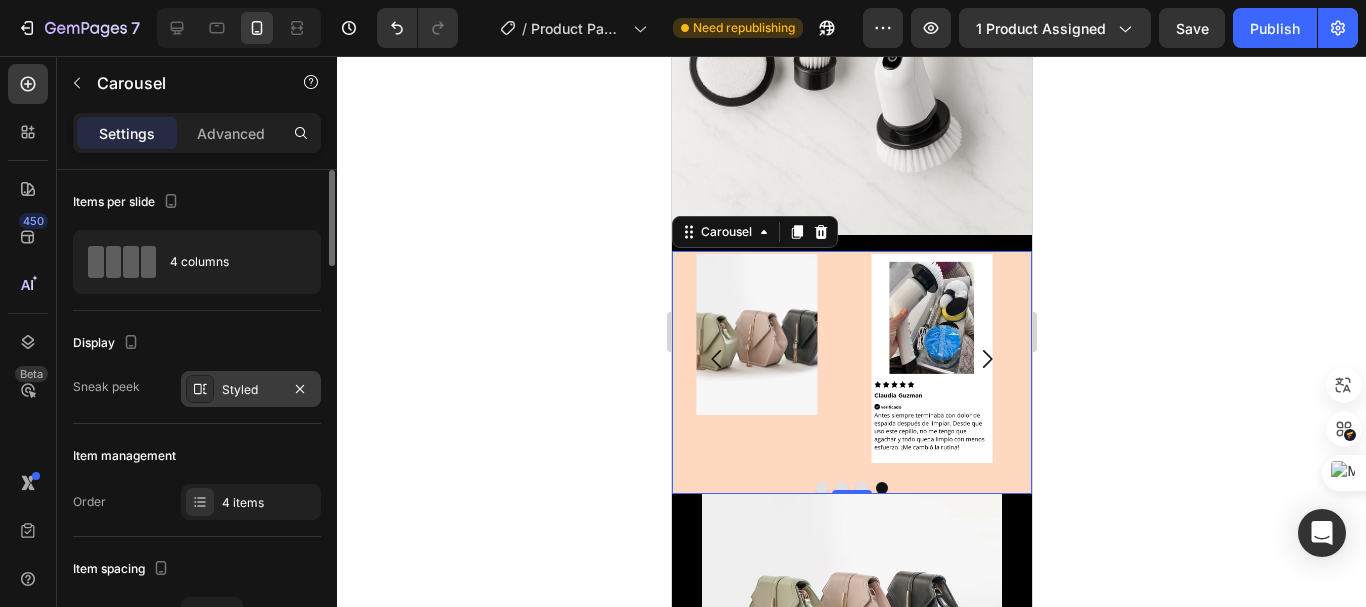 scroll, scrollTop: 100, scrollLeft: 0, axis: vertical 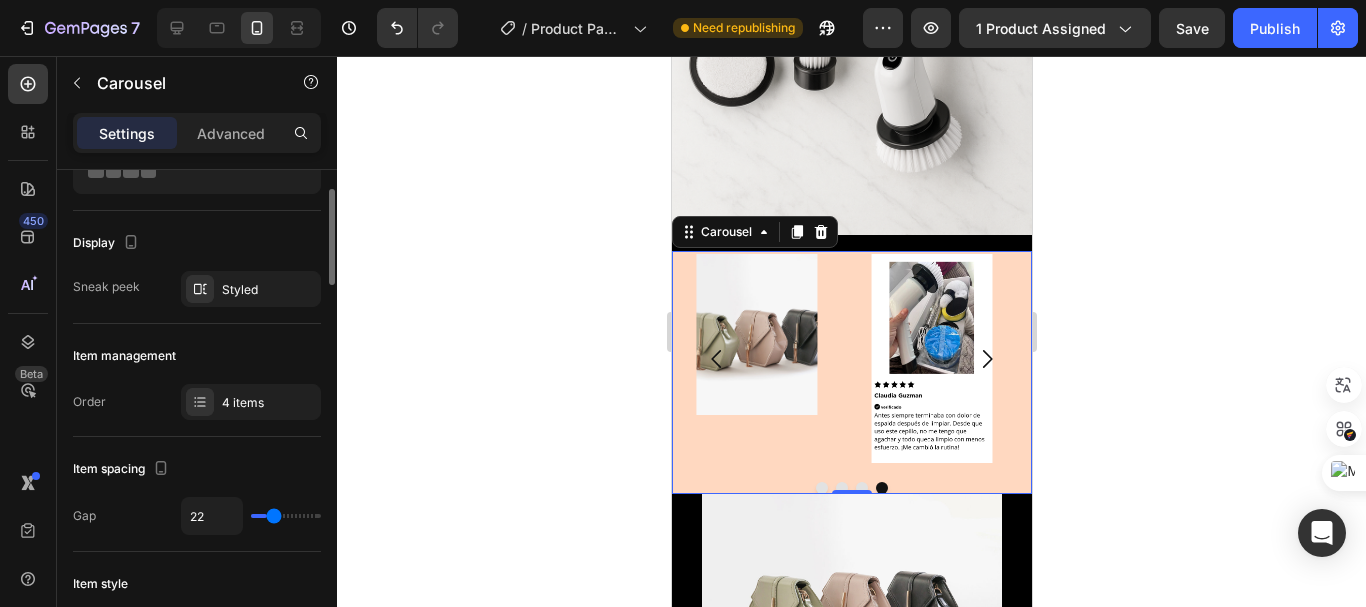 type on "12" 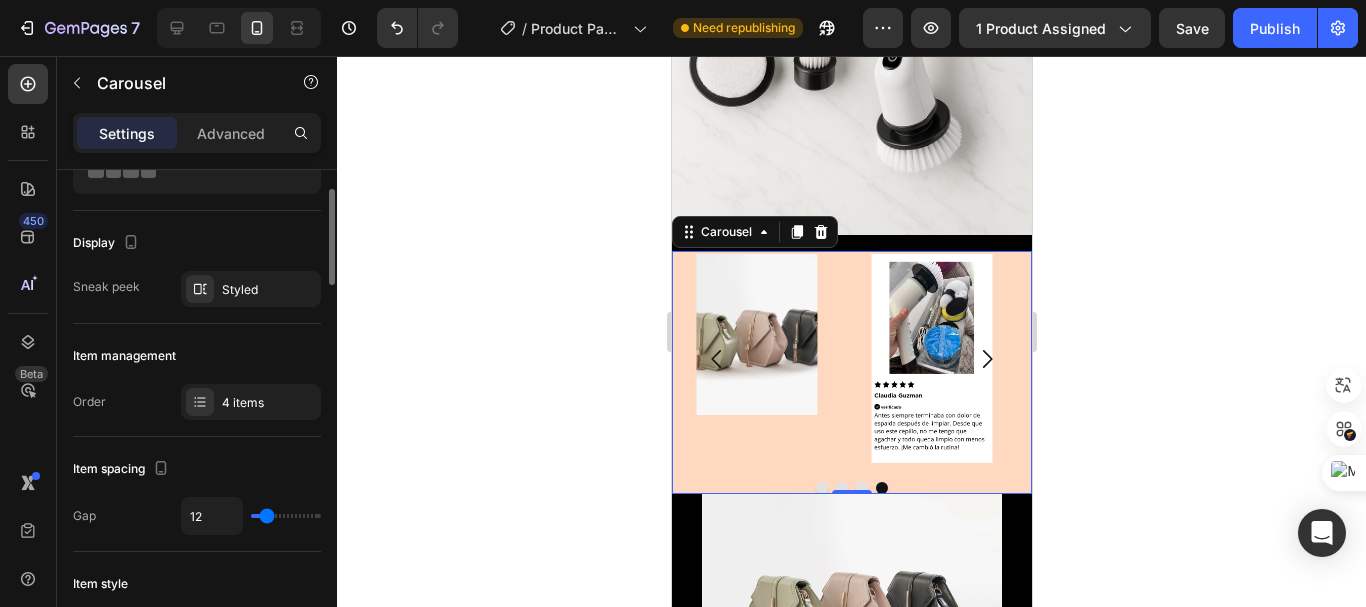 type on "7" 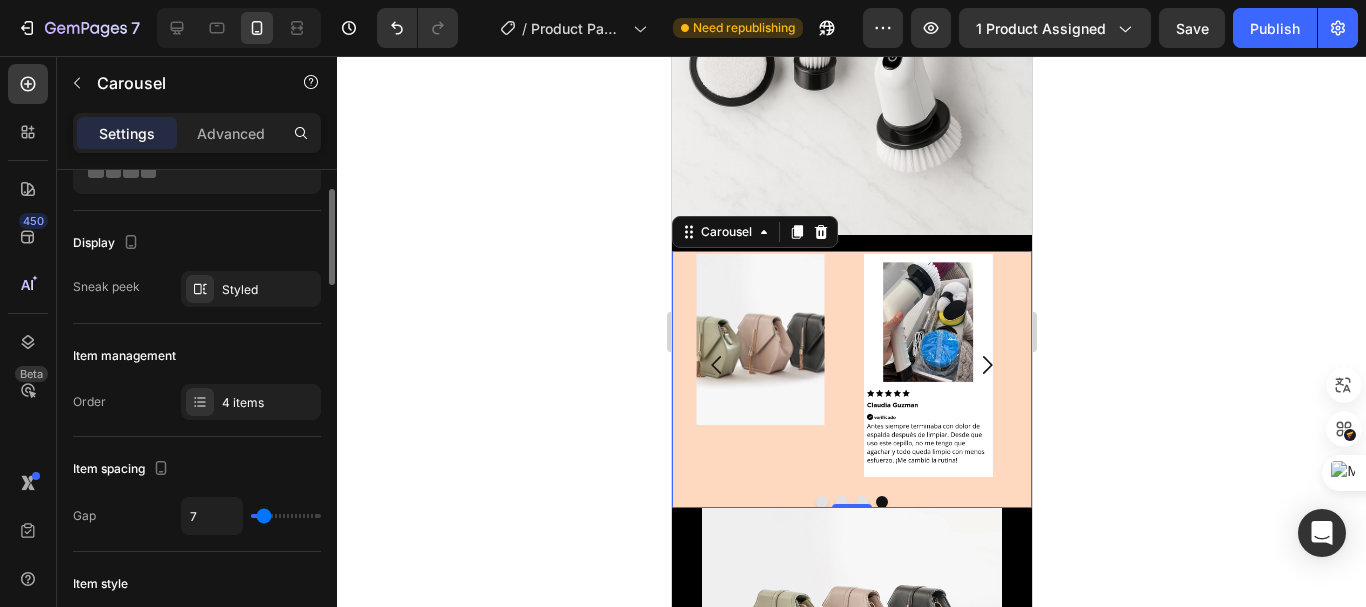 type on "6" 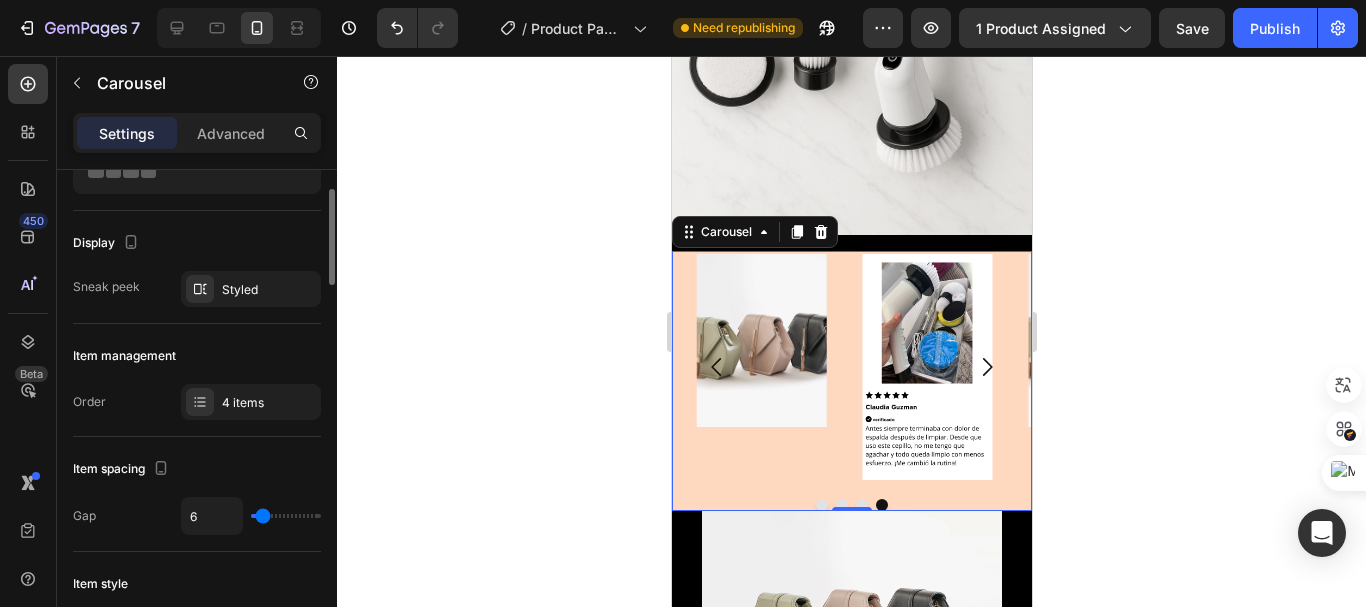 type on "4" 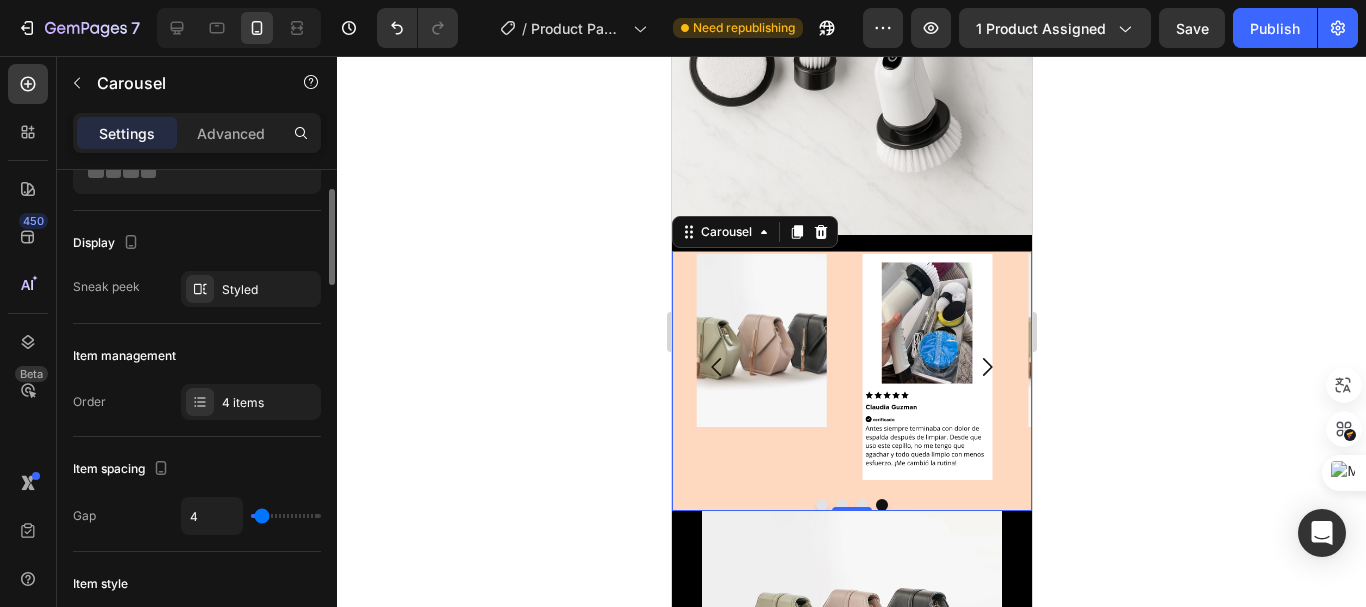 type on "3" 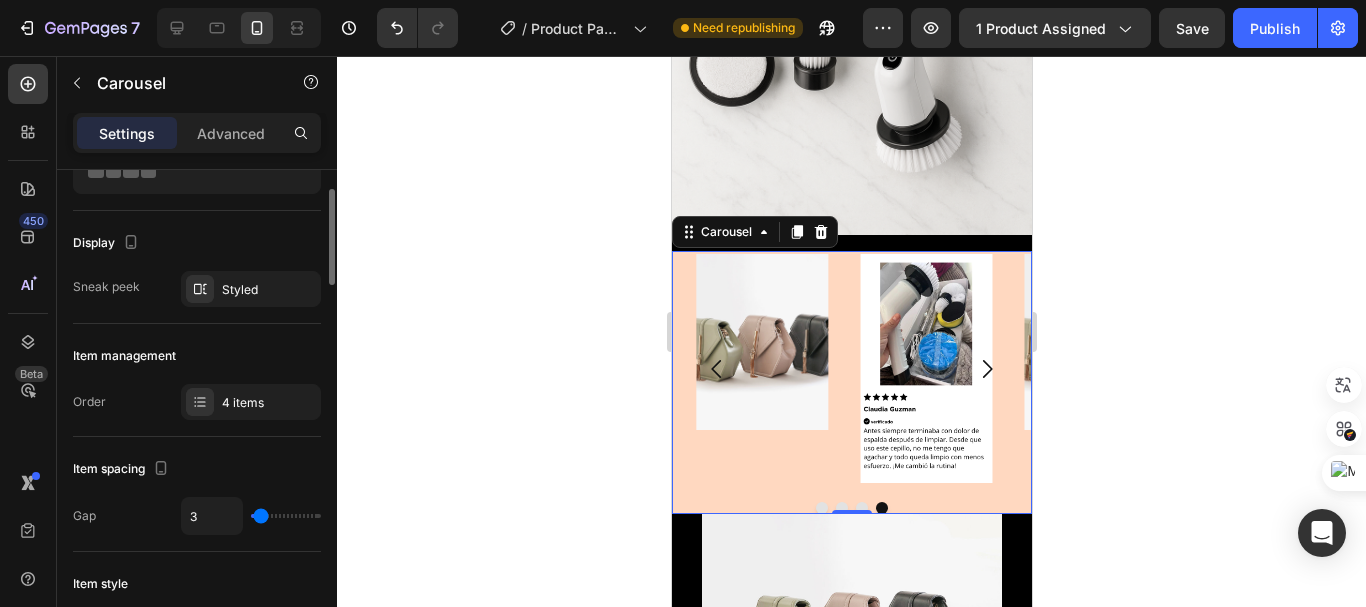 type on "0" 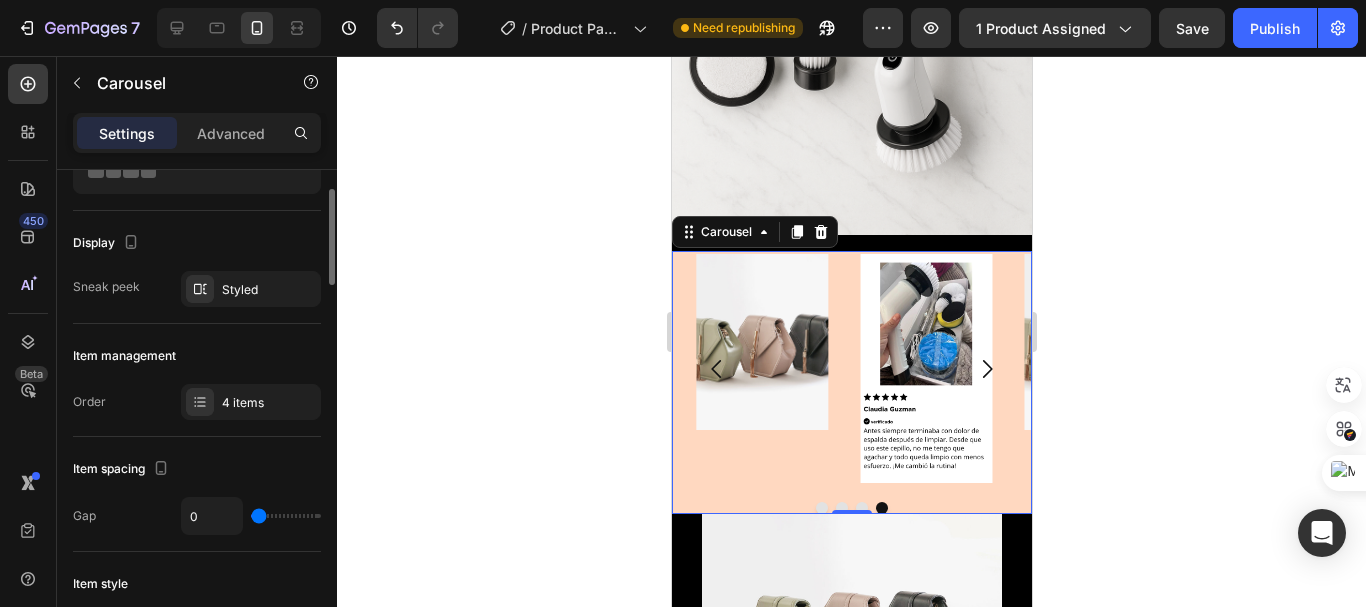 drag, startPoint x: 267, startPoint y: 515, endPoint x: 248, endPoint y: 527, distance: 22.472204 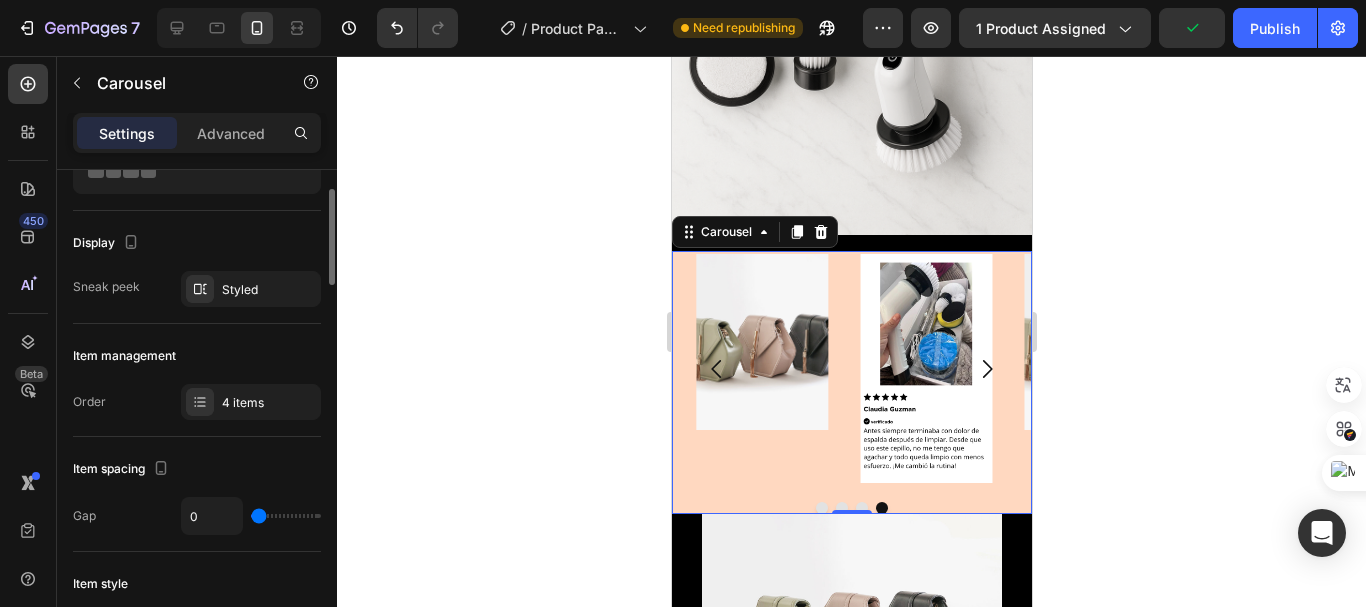 scroll, scrollTop: 200, scrollLeft: 0, axis: vertical 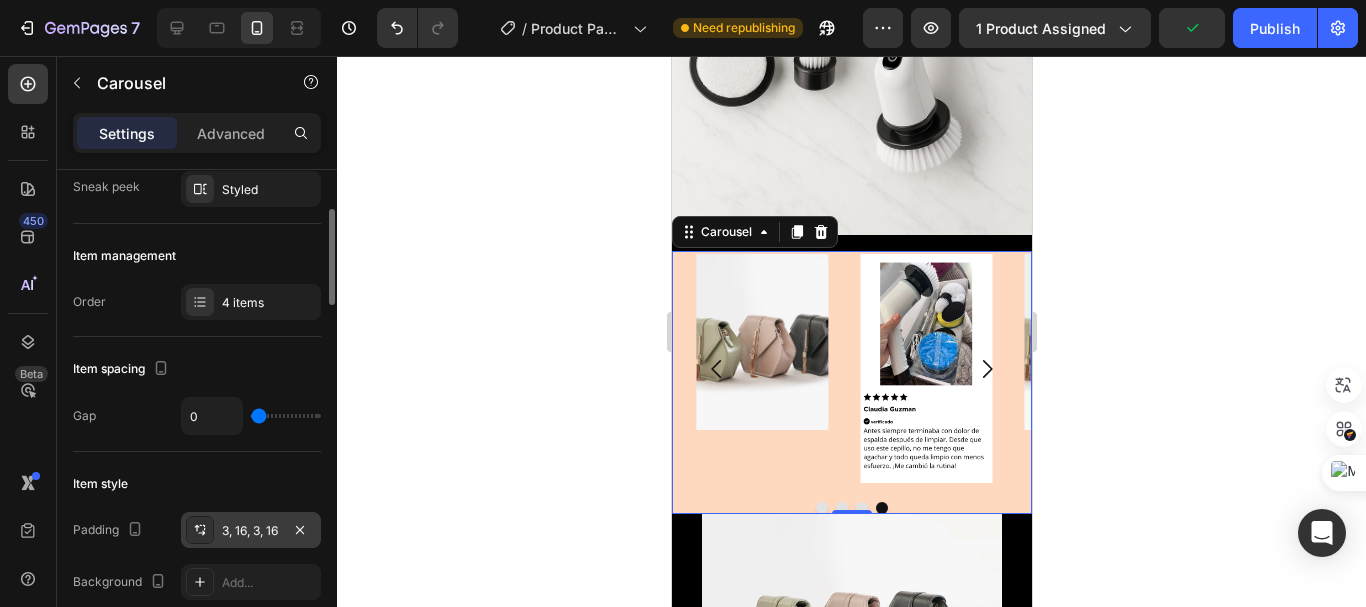 click on "3, 16, 3, 16" at bounding box center (251, 530) 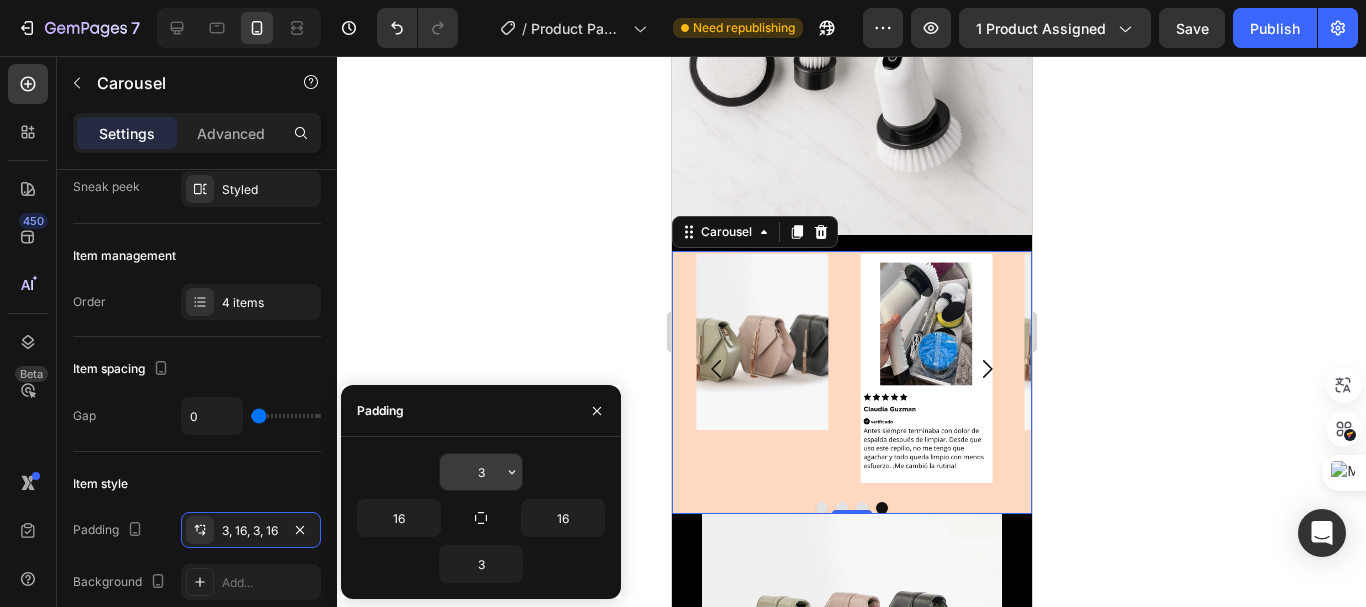 click on "3" at bounding box center [481, 472] 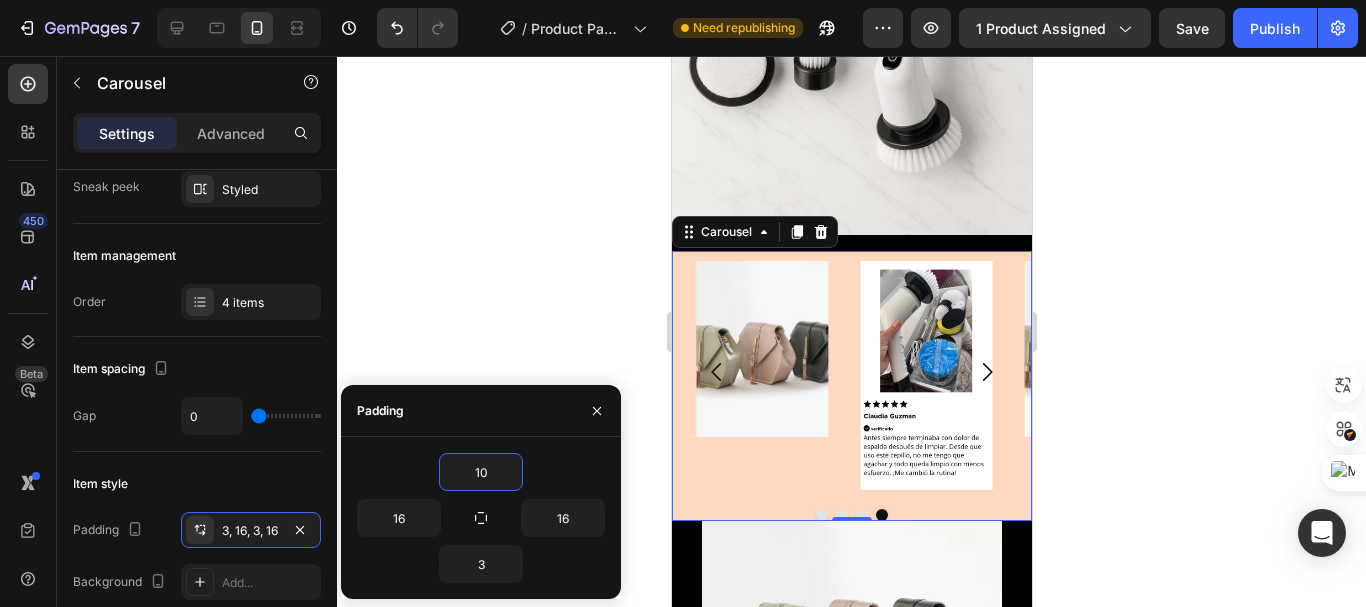 type on "1" 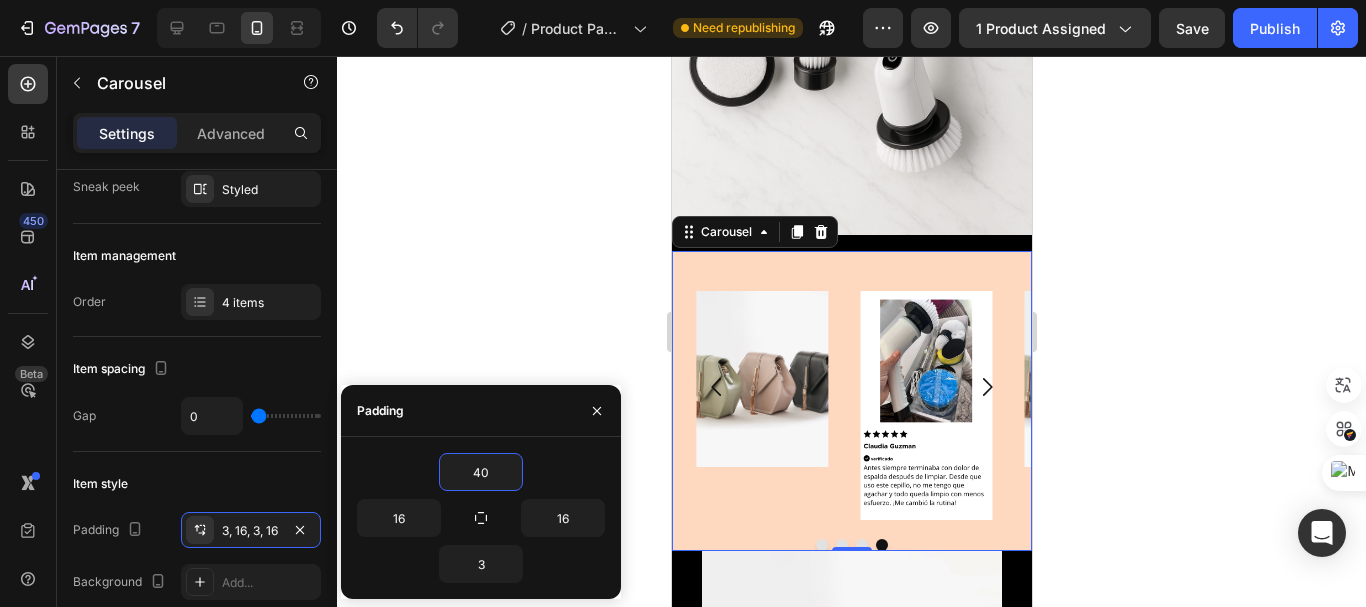type on "4" 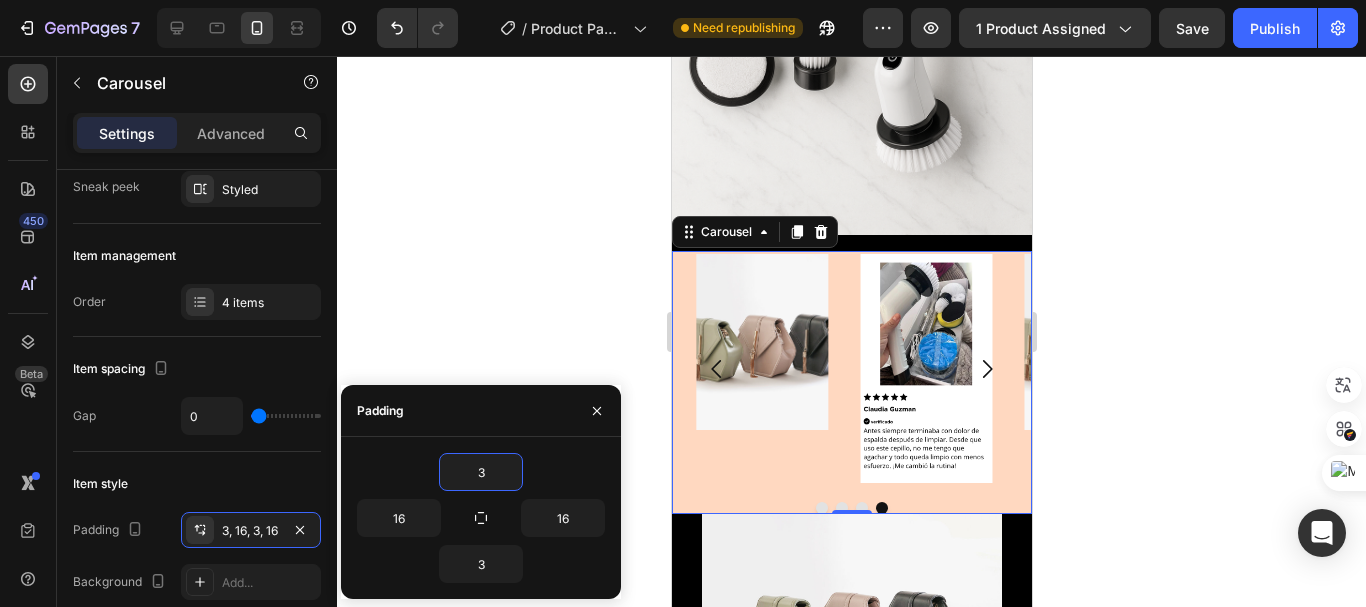 type on "30" 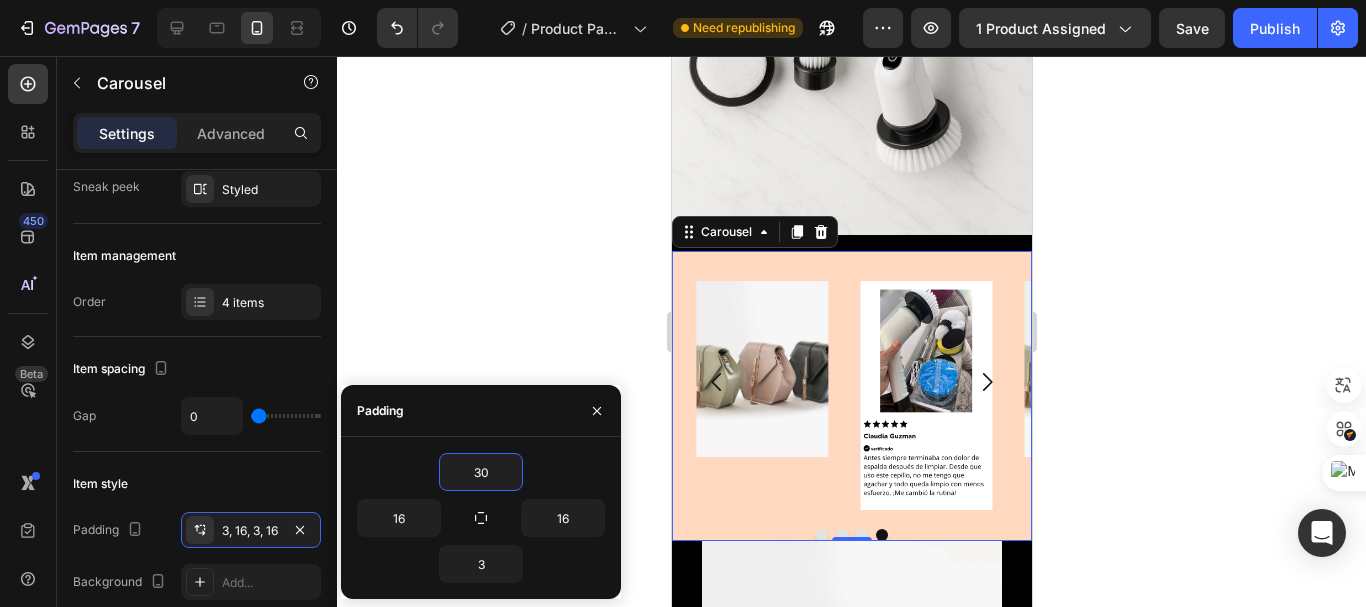 click 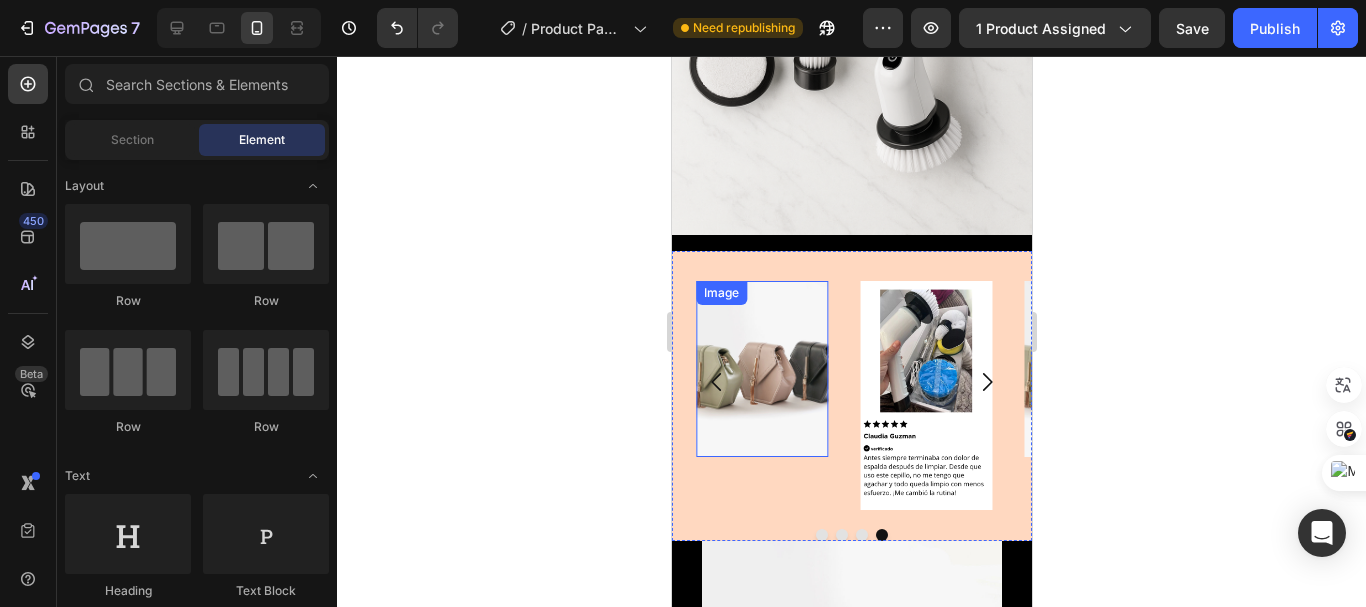 click at bounding box center (761, 369) 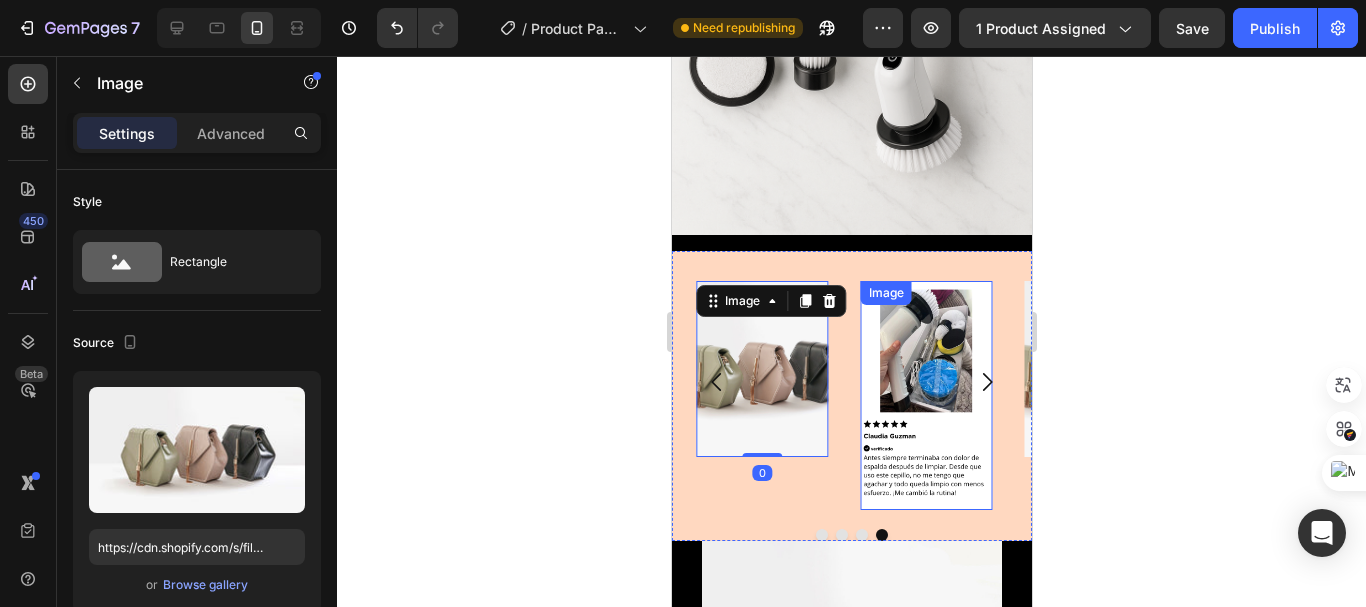 click at bounding box center [926, 396] 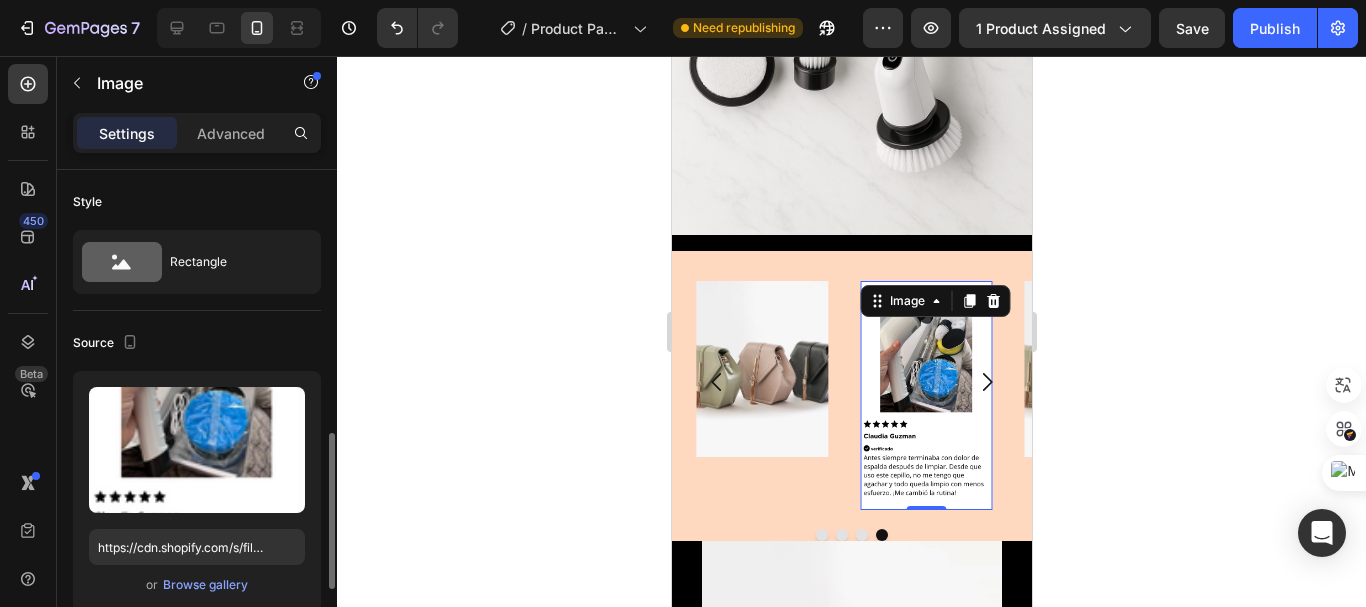 scroll, scrollTop: 200, scrollLeft: 0, axis: vertical 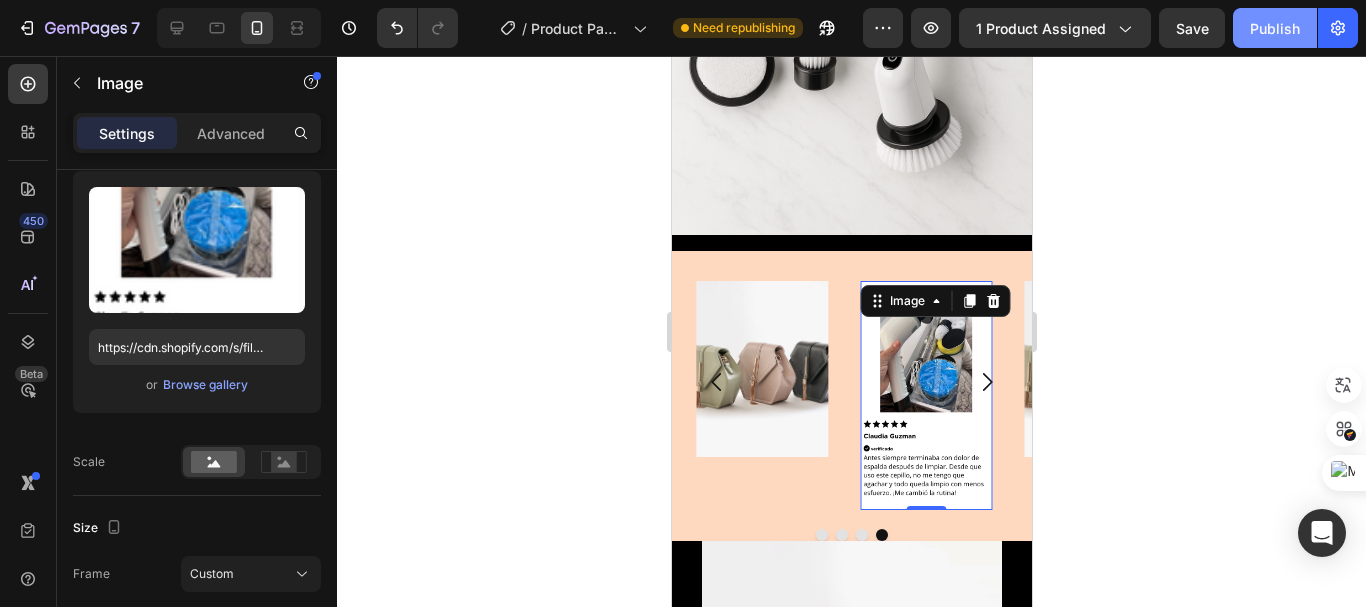 click on "Publish" at bounding box center [1275, 28] 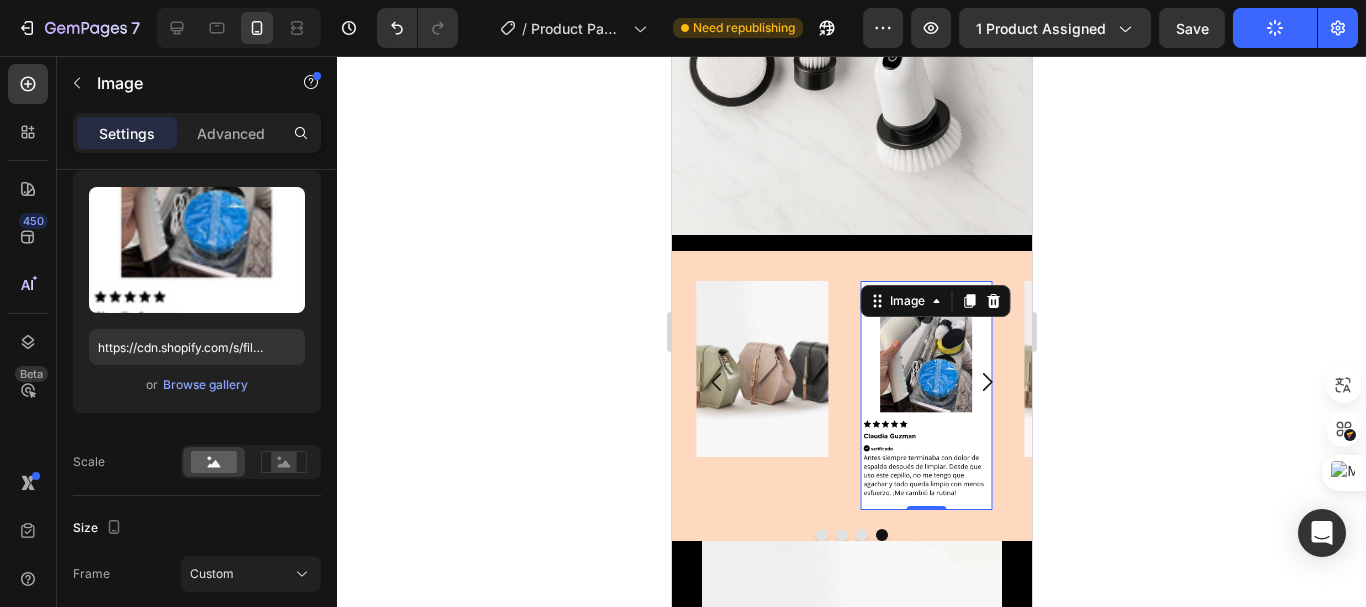 click at bounding box center (926, 396) 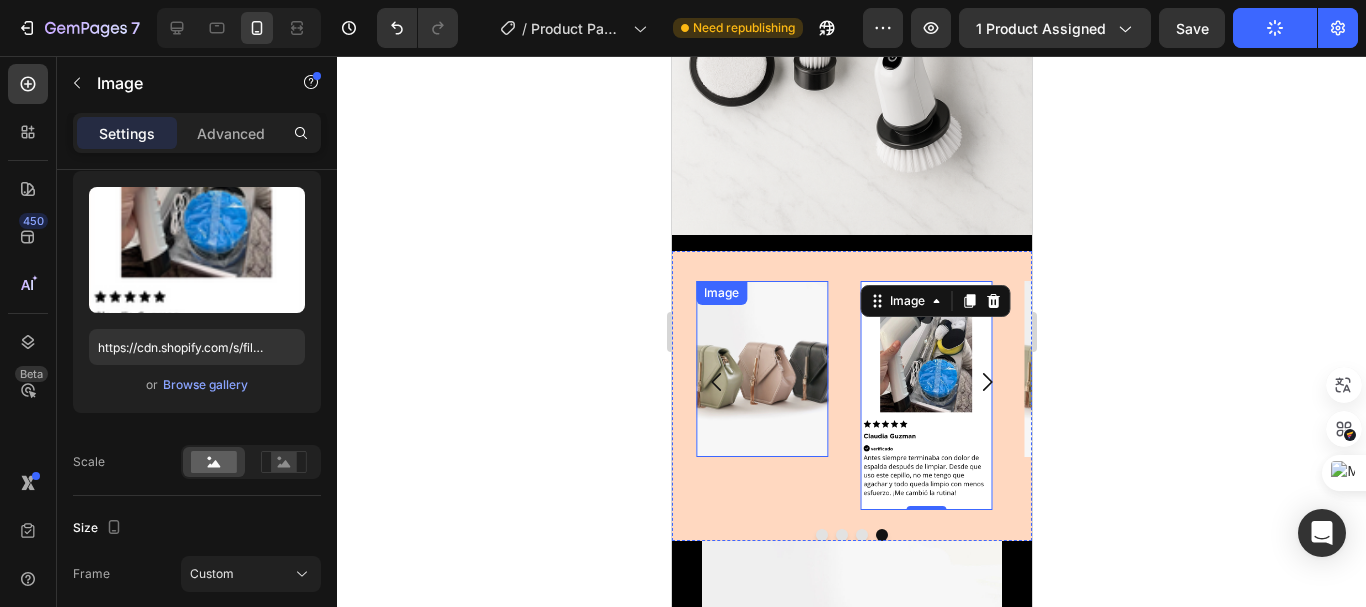 click at bounding box center [761, 369] 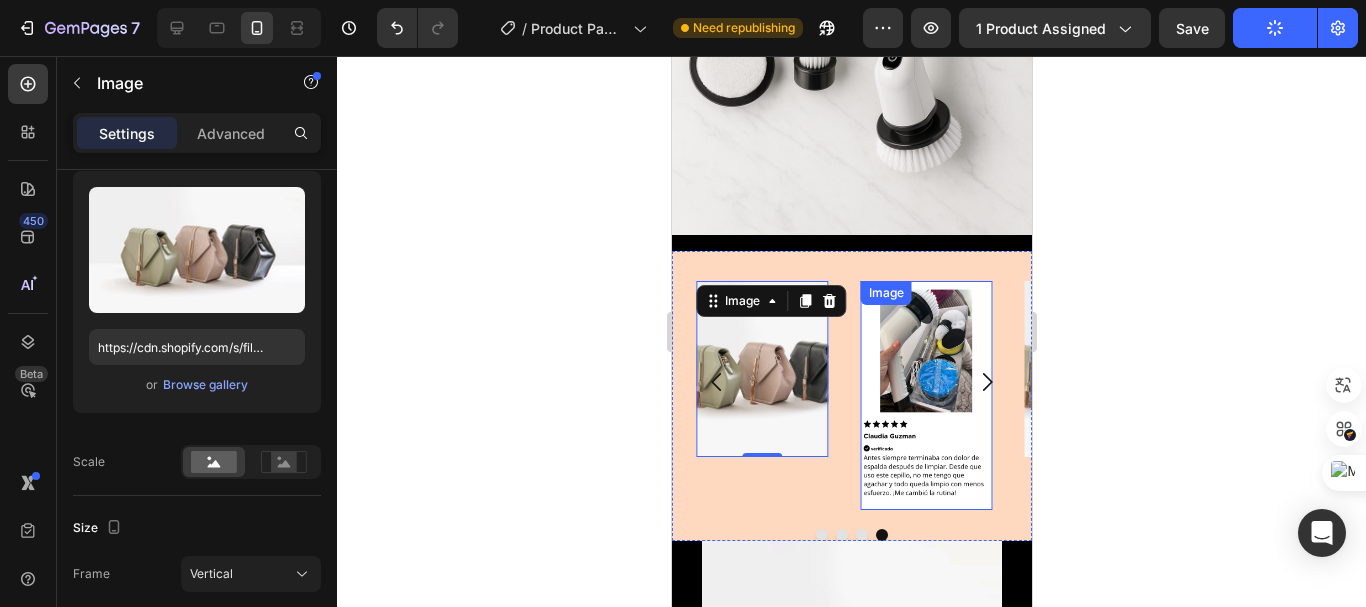 click at bounding box center [926, 396] 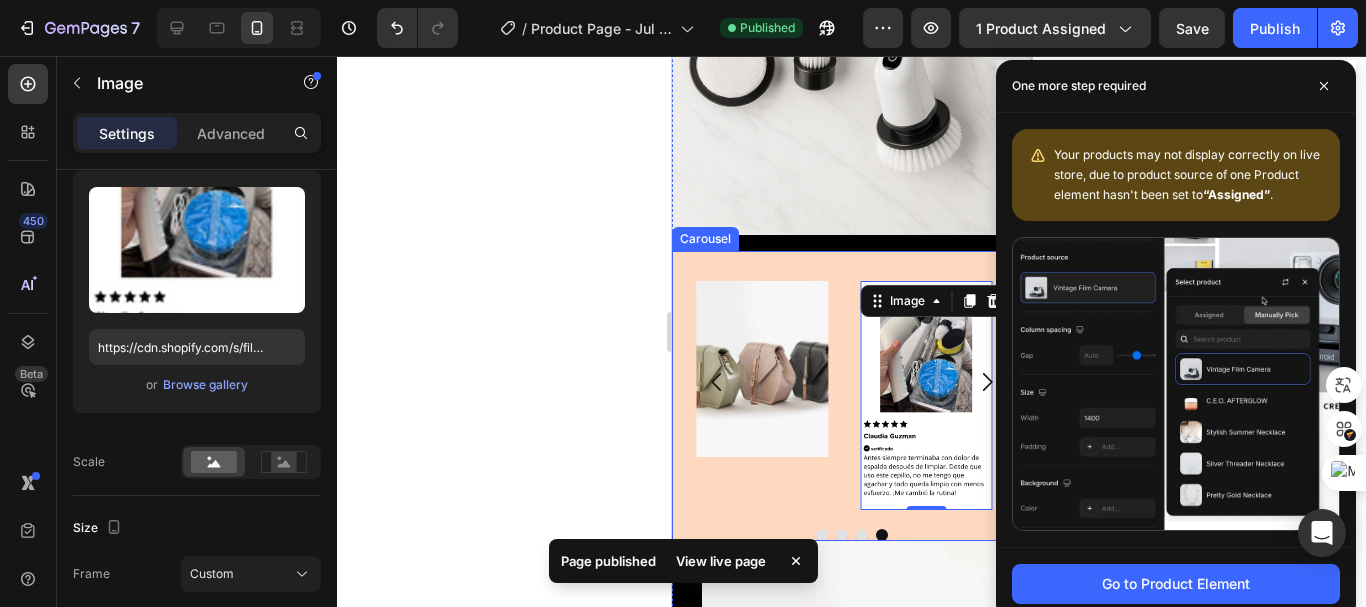 click at bounding box center [716, 382] 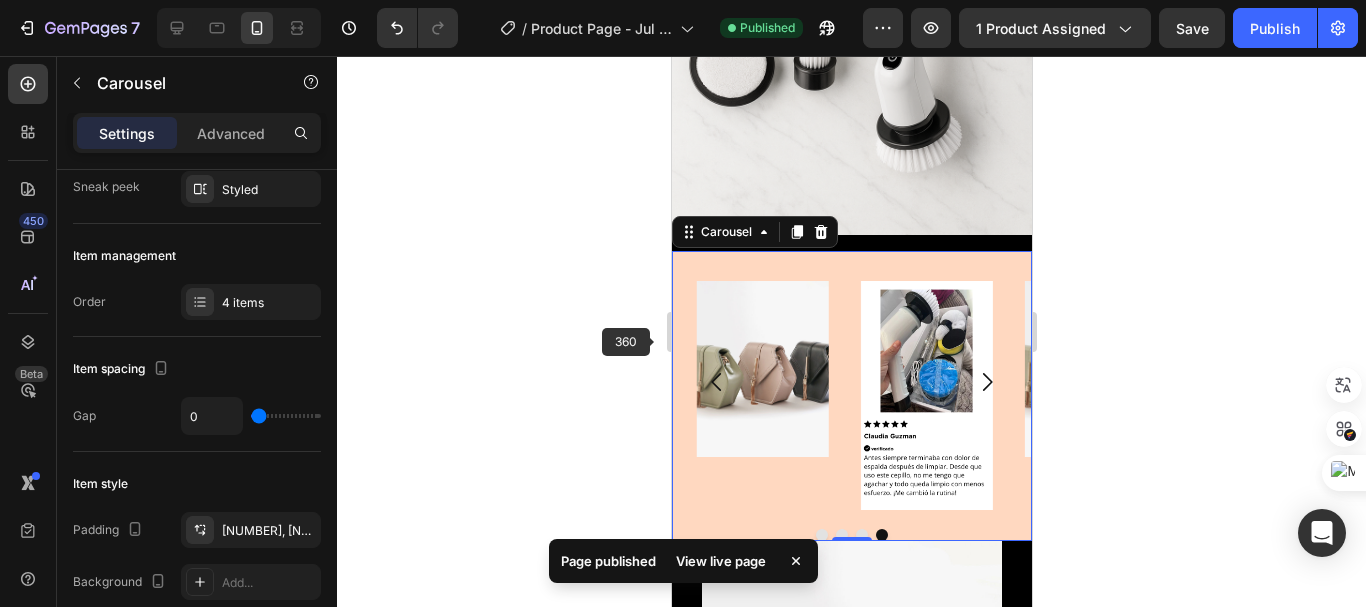 scroll, scrollTop: 0, scrollLeft: 0, axis: both 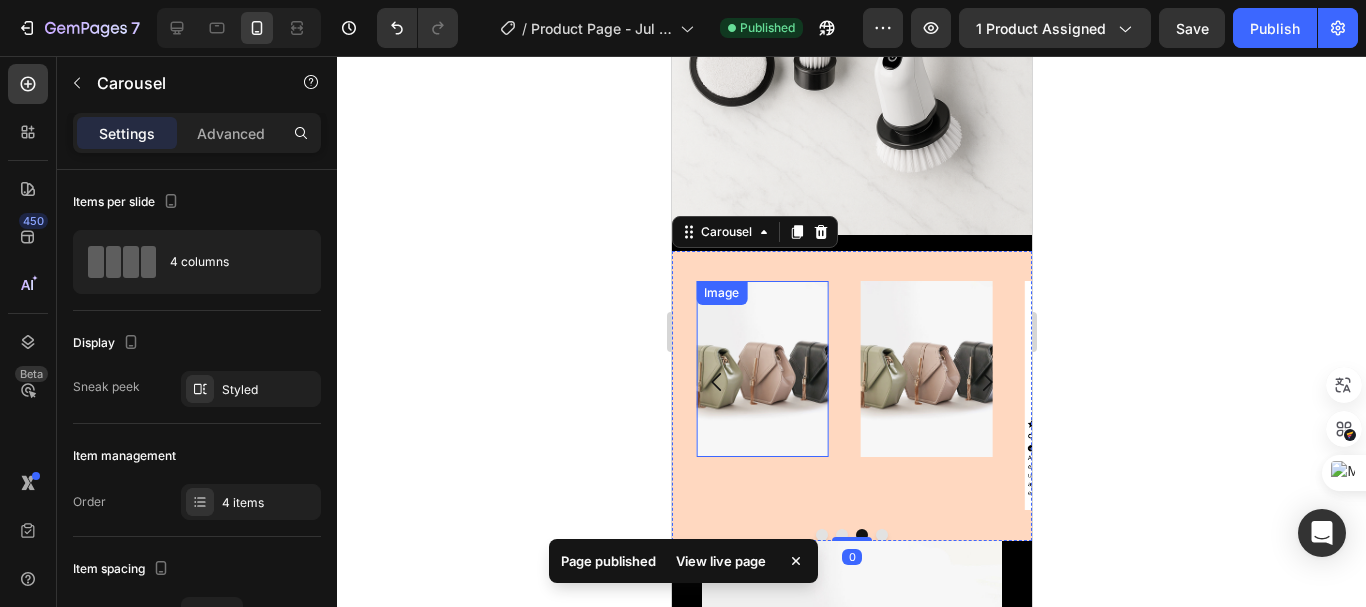 click at bounding box center [761, 369] 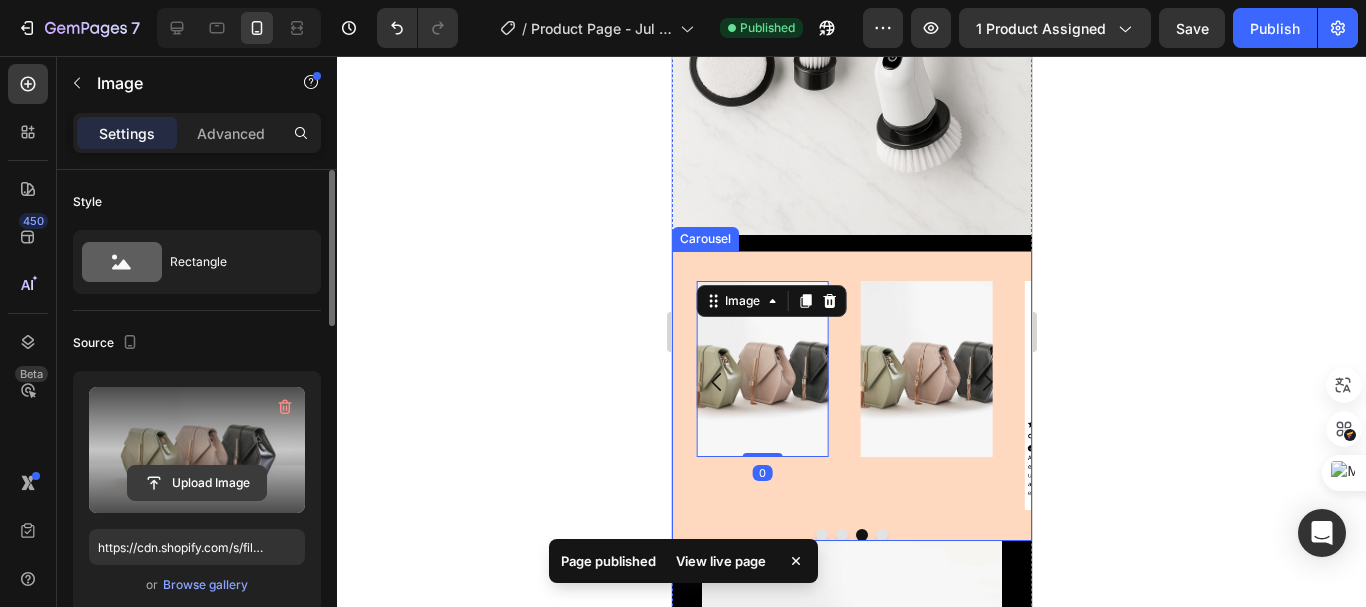 click 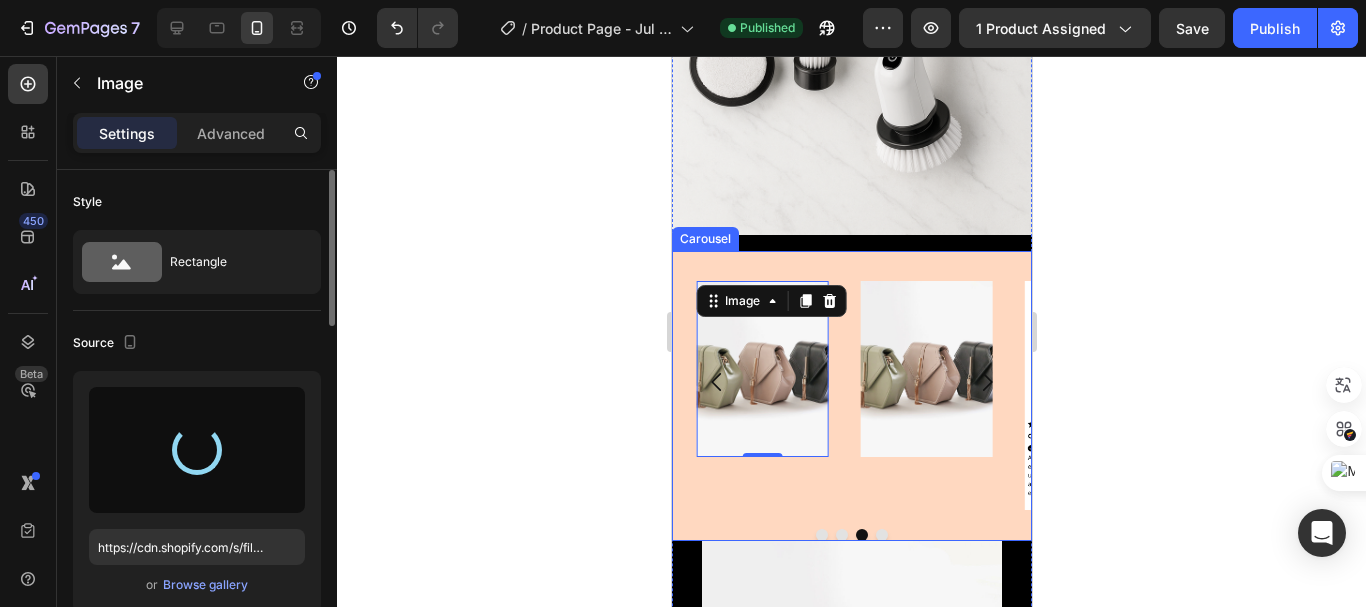 type on "https://cdn.shopify.com/s/files/1/0704/9602/6823/files/gempages_572102462542972056-214ce7e6-4ccf-48a2-a9bd-040ae6e34b25.png" 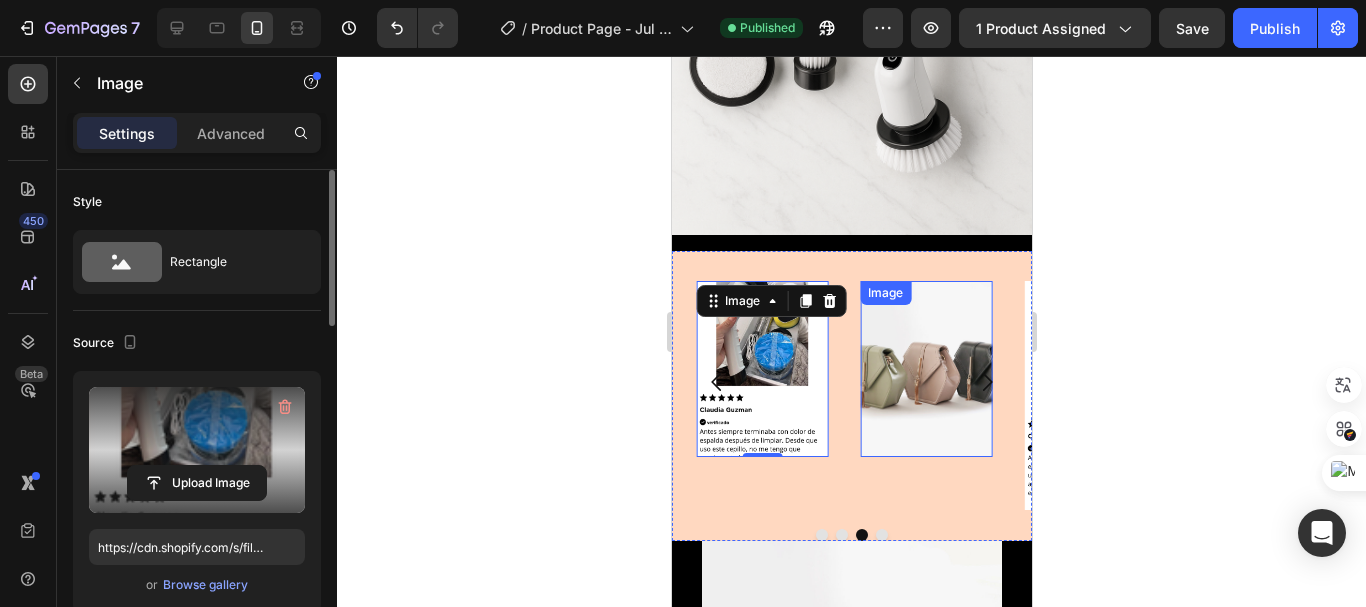 click at bounding box center (925, 369) 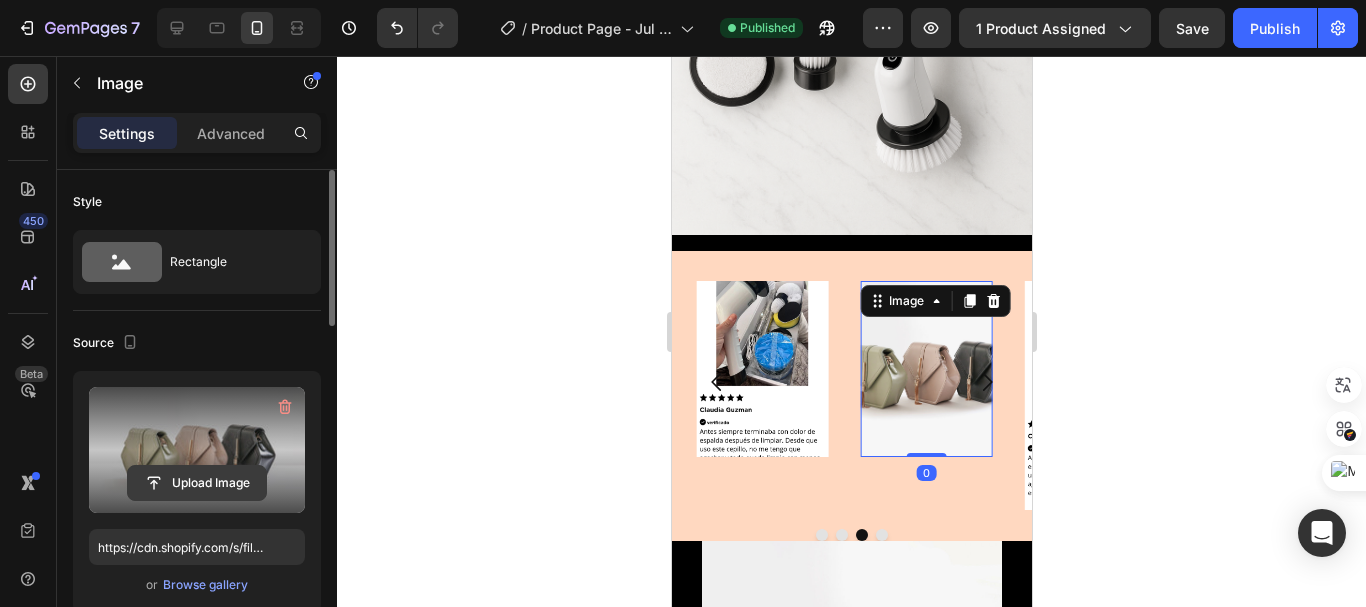 click 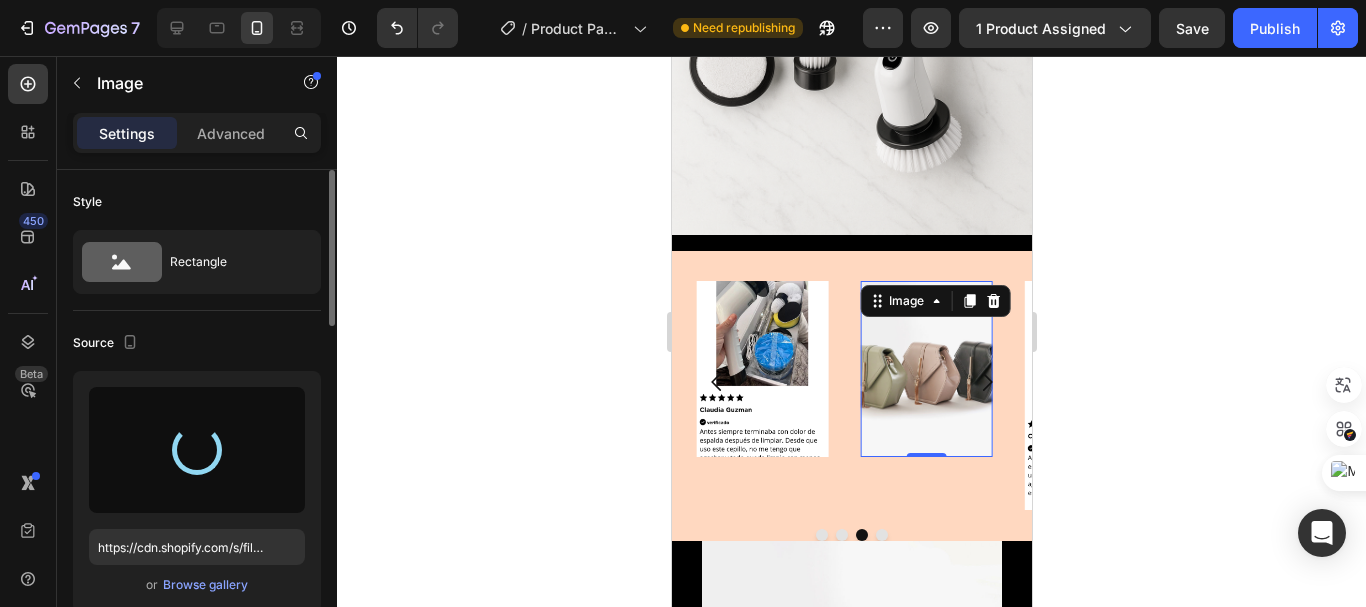 type on "https://cdn.shopify.com/s/files/1/0704/9602/6823/files/gempages_572102462542972056-214ce7e6-4ccf-48a2-a9bd-040ae6e34b25.png" 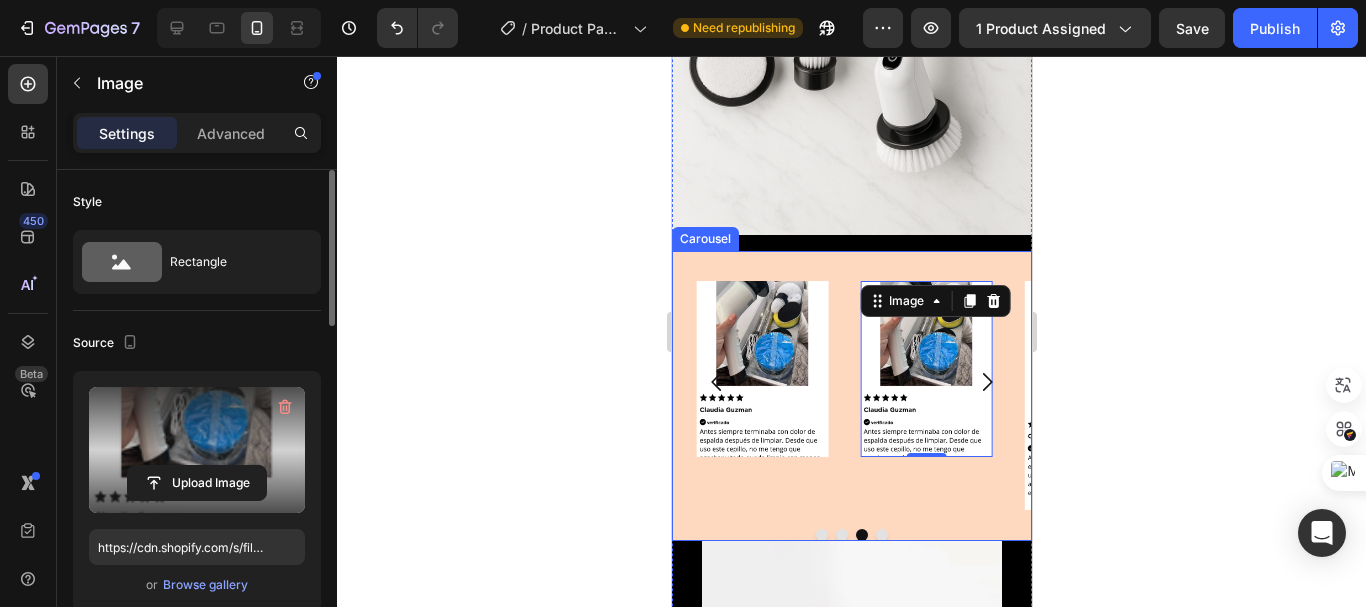click on "Image   0" at bounding box center [925, 396] 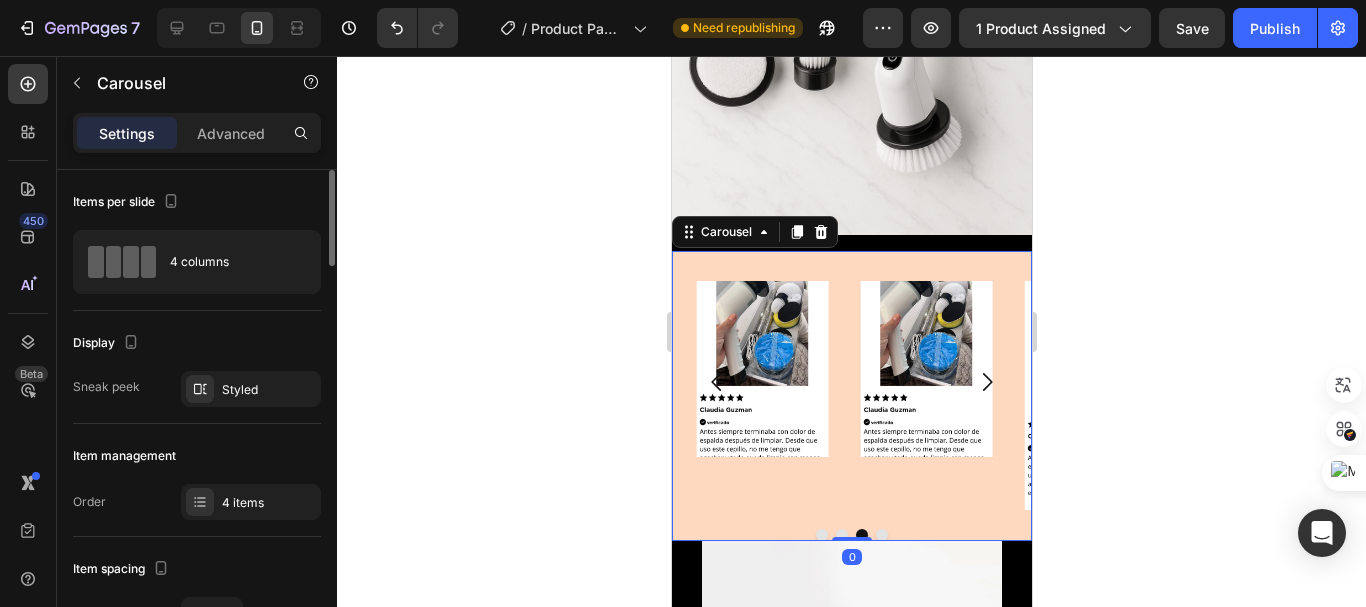 click 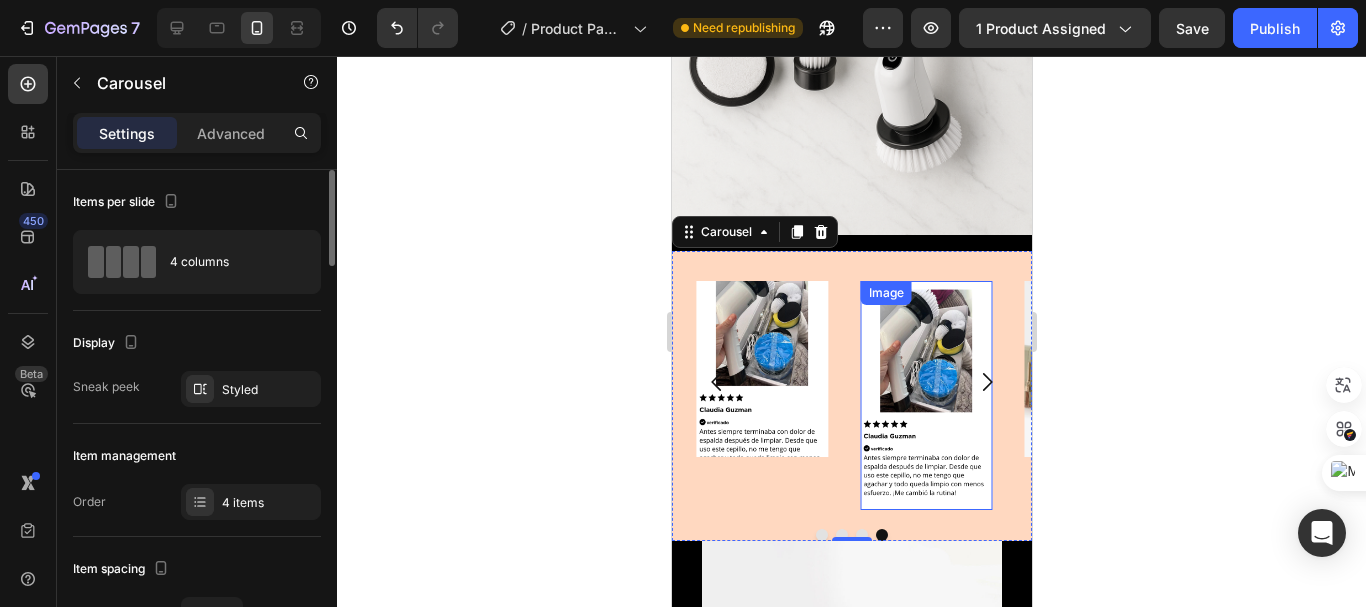 click at bounding box center [926, 396] 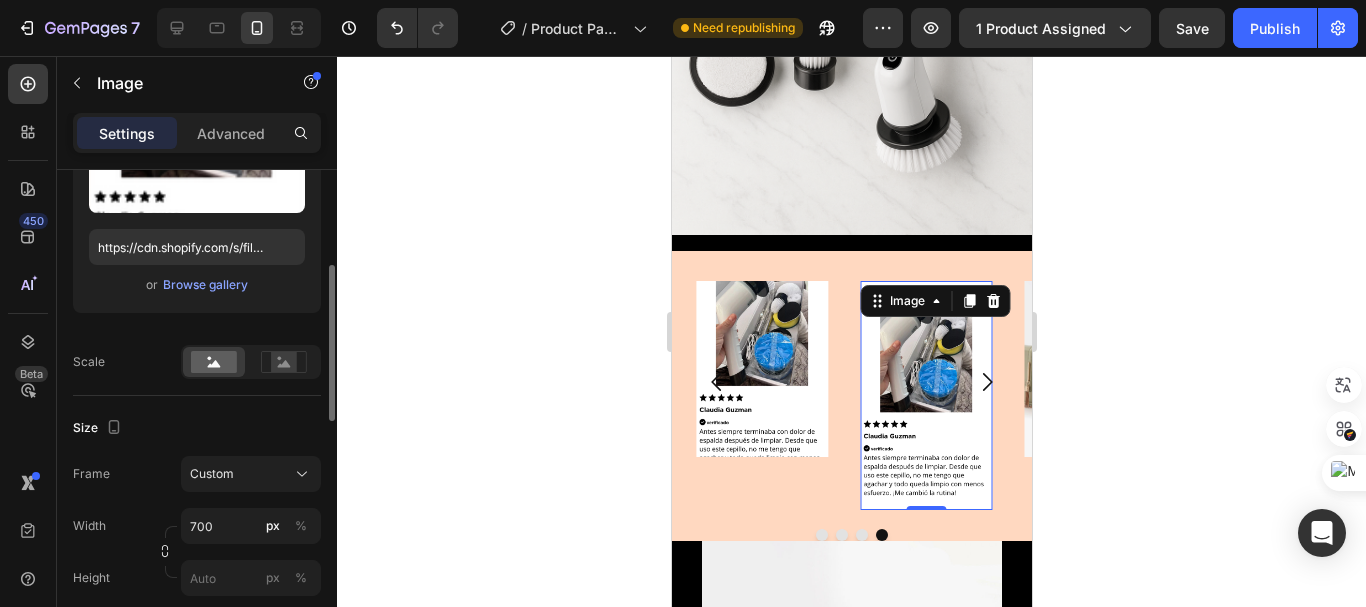 scroll, scrollTop: 400, scrollLeft: 0, axis: vertical 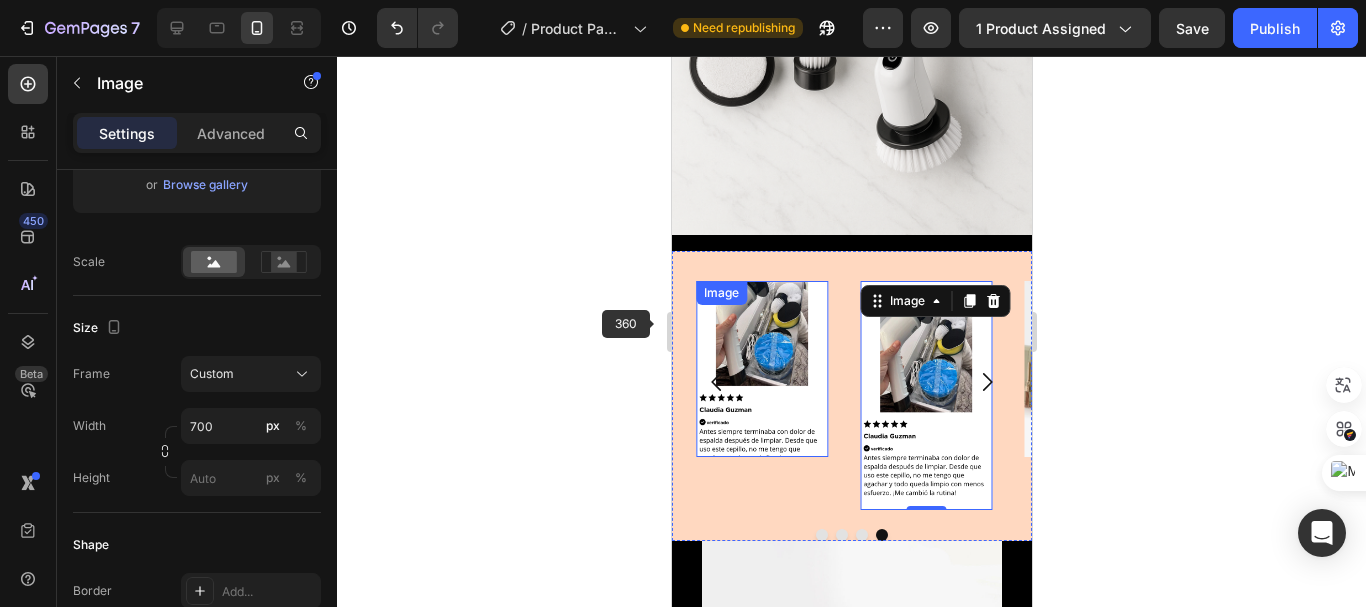 click at bounding box center (761, 369) 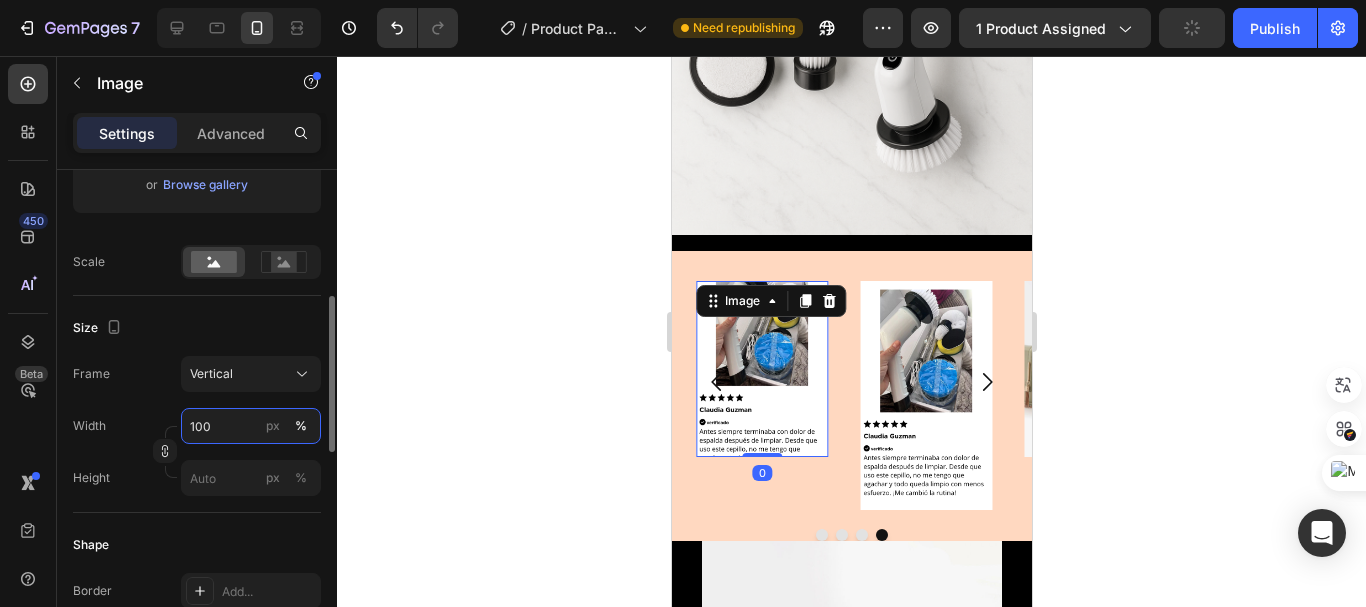 click on "100" at bounding box center (251, 426) 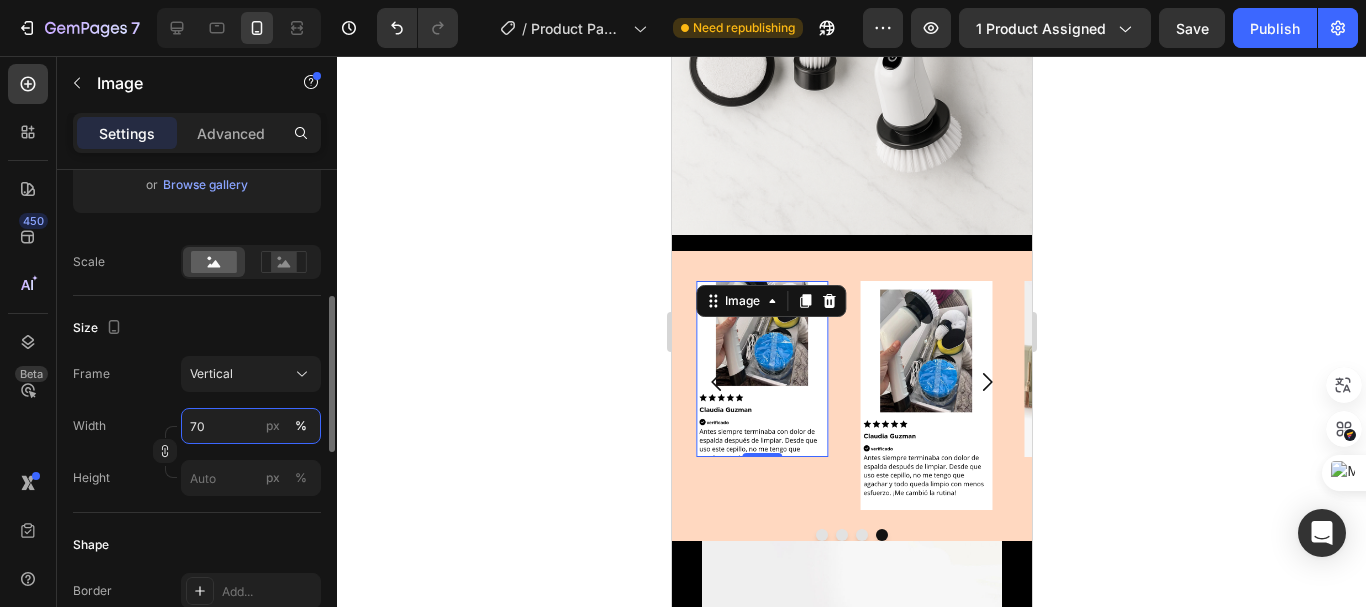 type on "7" 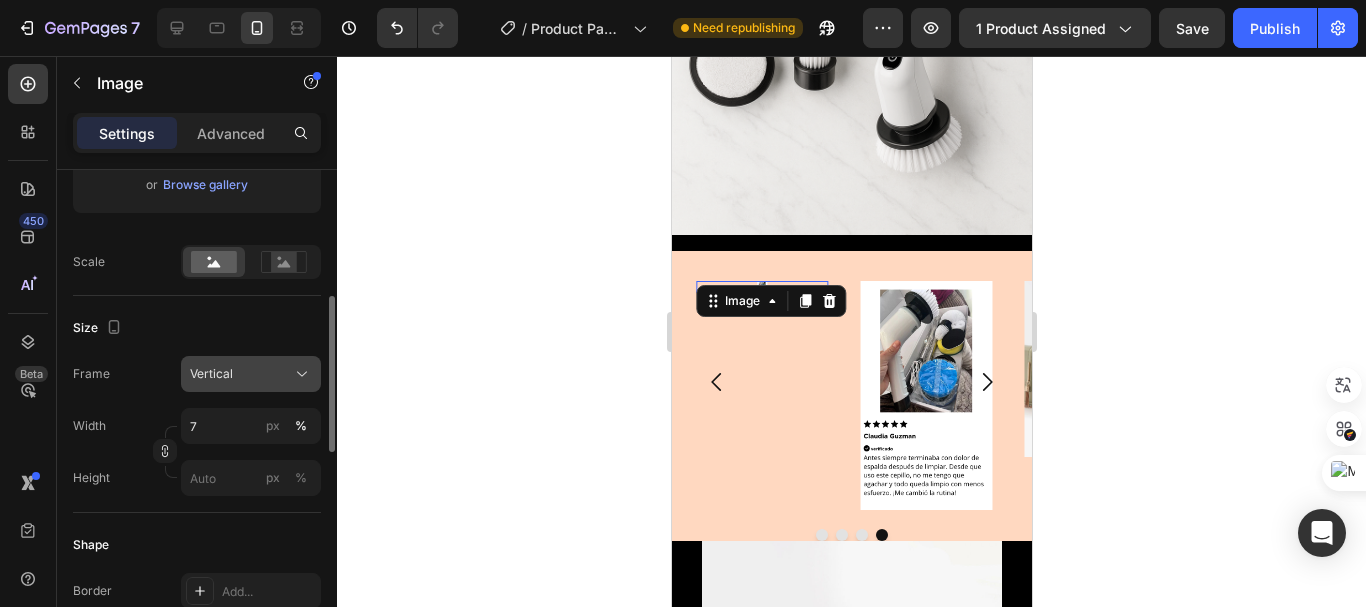 click on "Vertical" at bounding box center (251, 374) 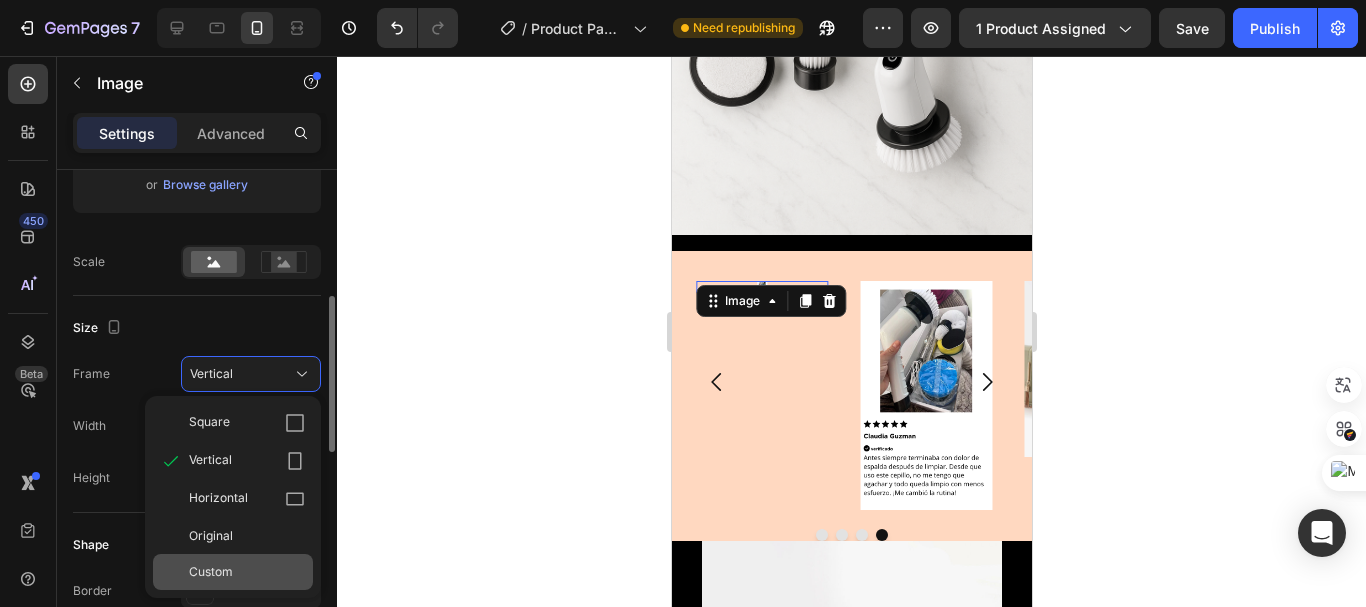 click on "Custom" at bounding box center (211, 572) 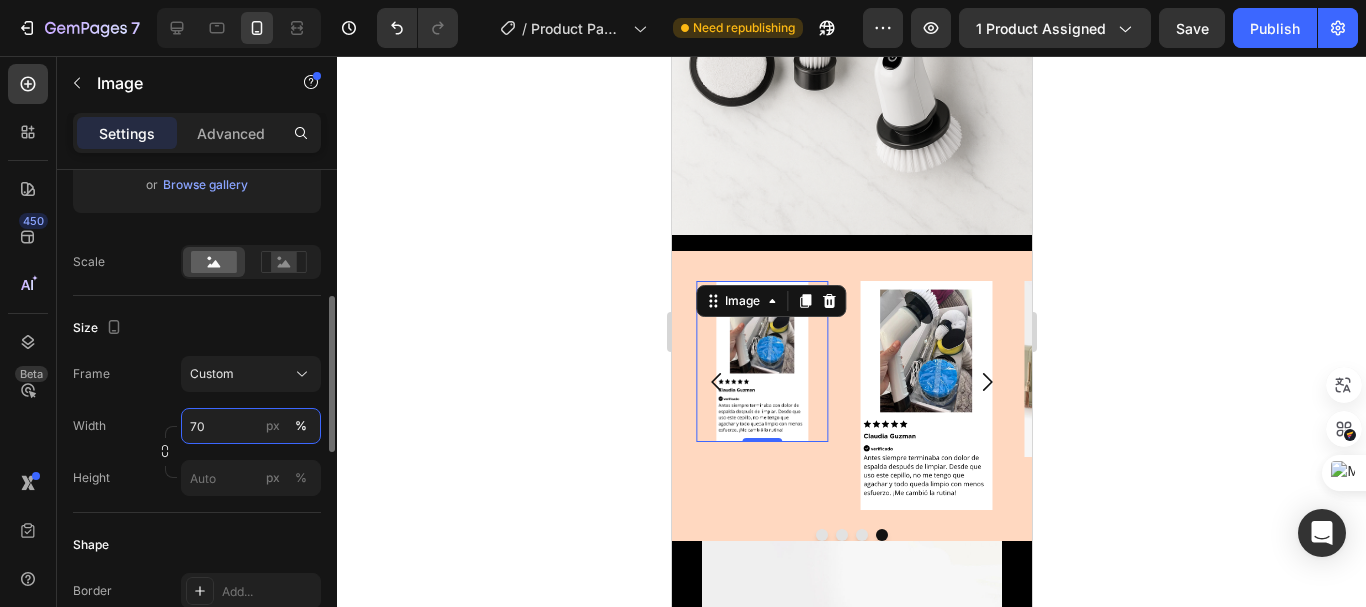 type on "700" 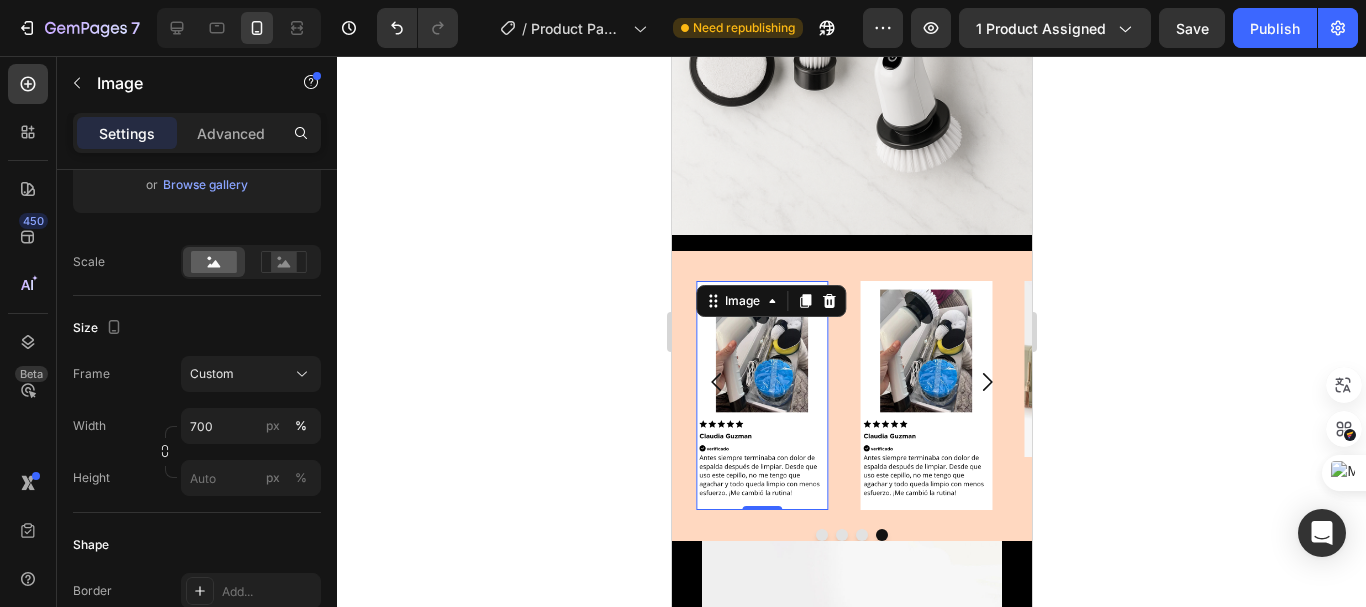 click 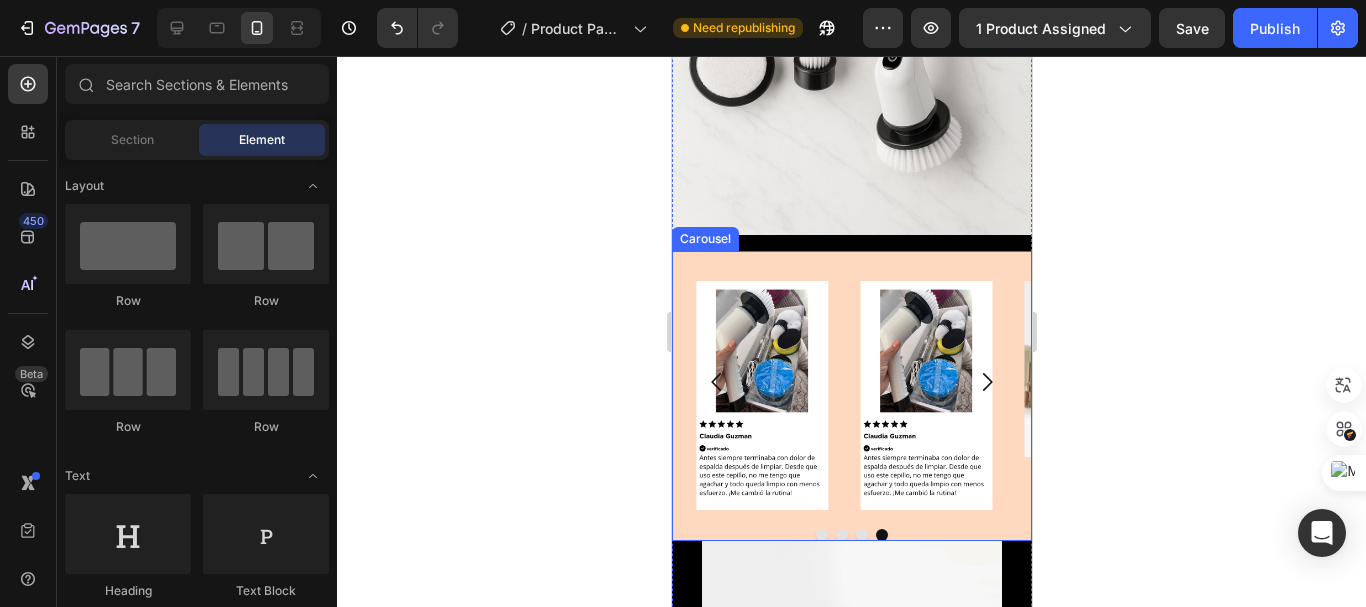 drag, startPoint x: 709, startPoint y: 359, endPoint x: 736, endPoint y: 362, distance: 27.166155 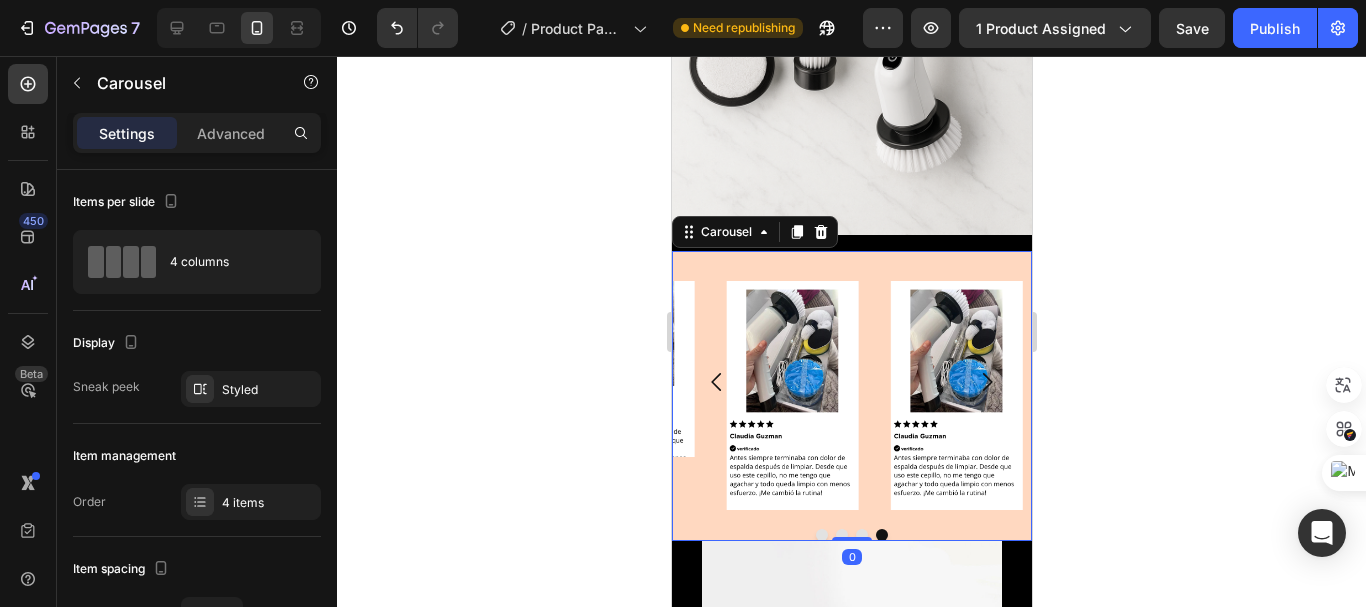 click 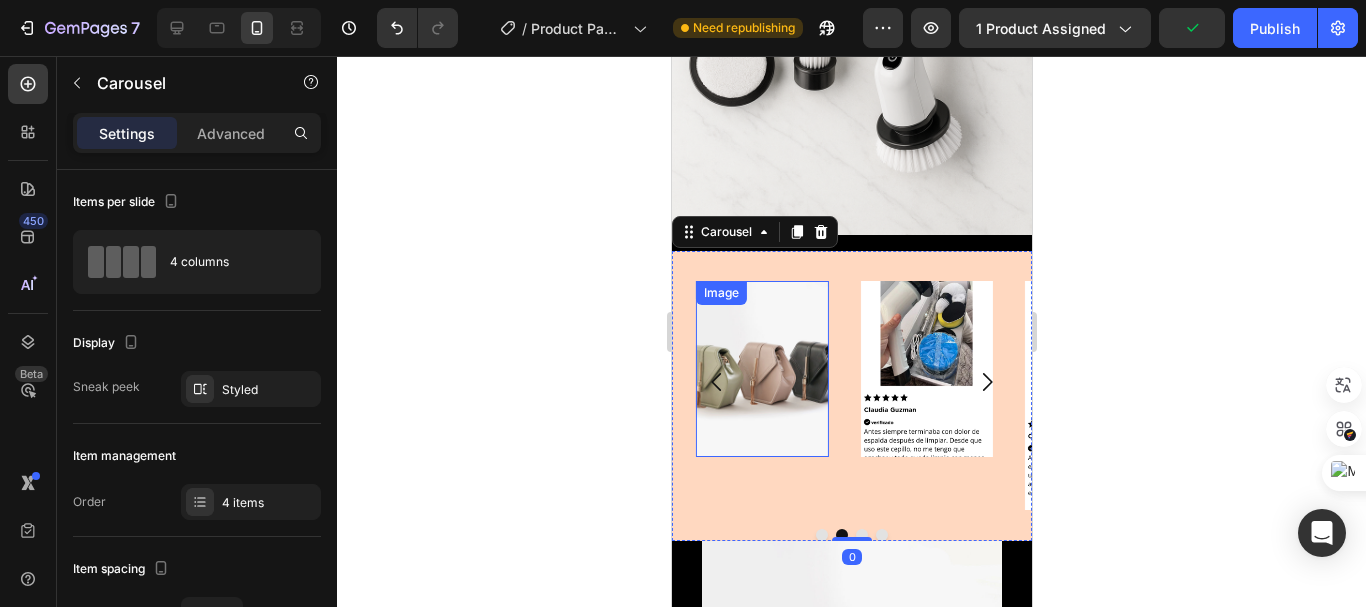 click at bounding box center (761, 369) 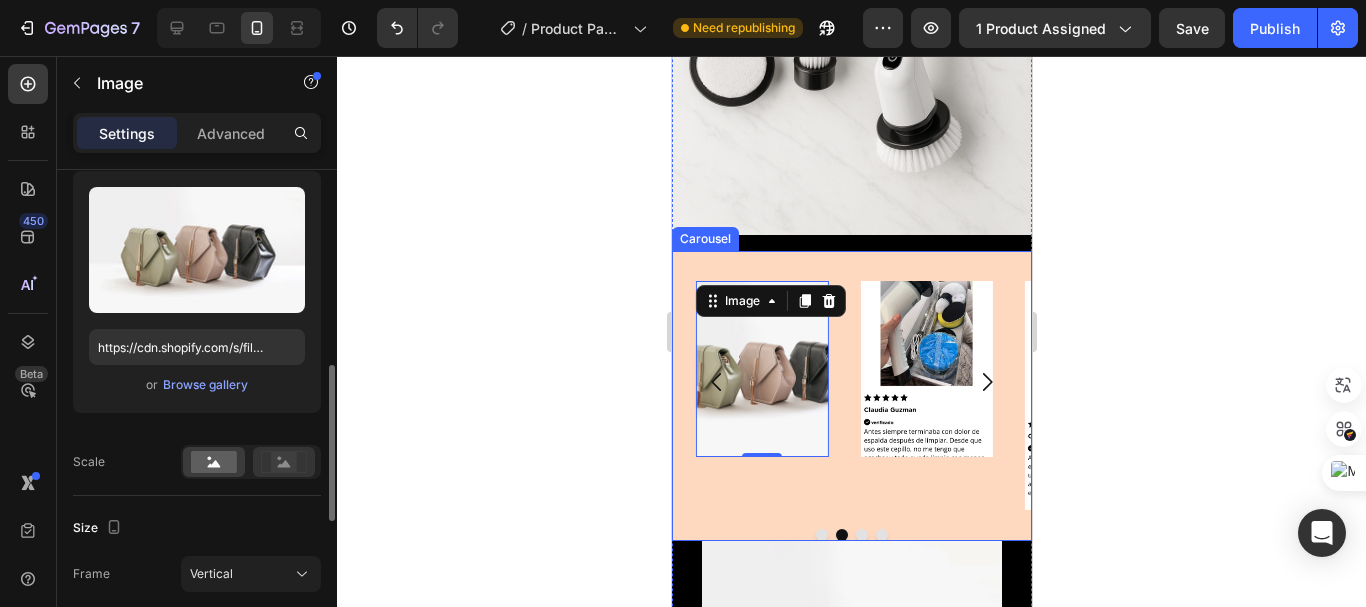 scroll, scrollTop: 300, scrollLeft: 0, axis: vertical 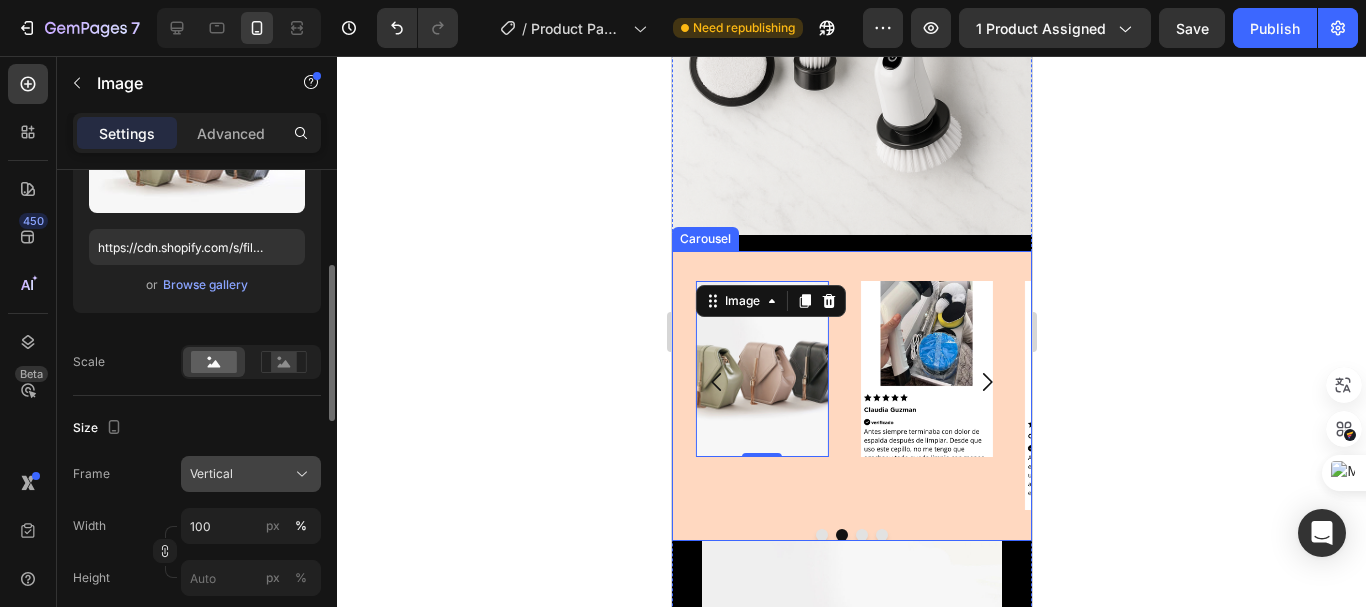 click on "Vertical" 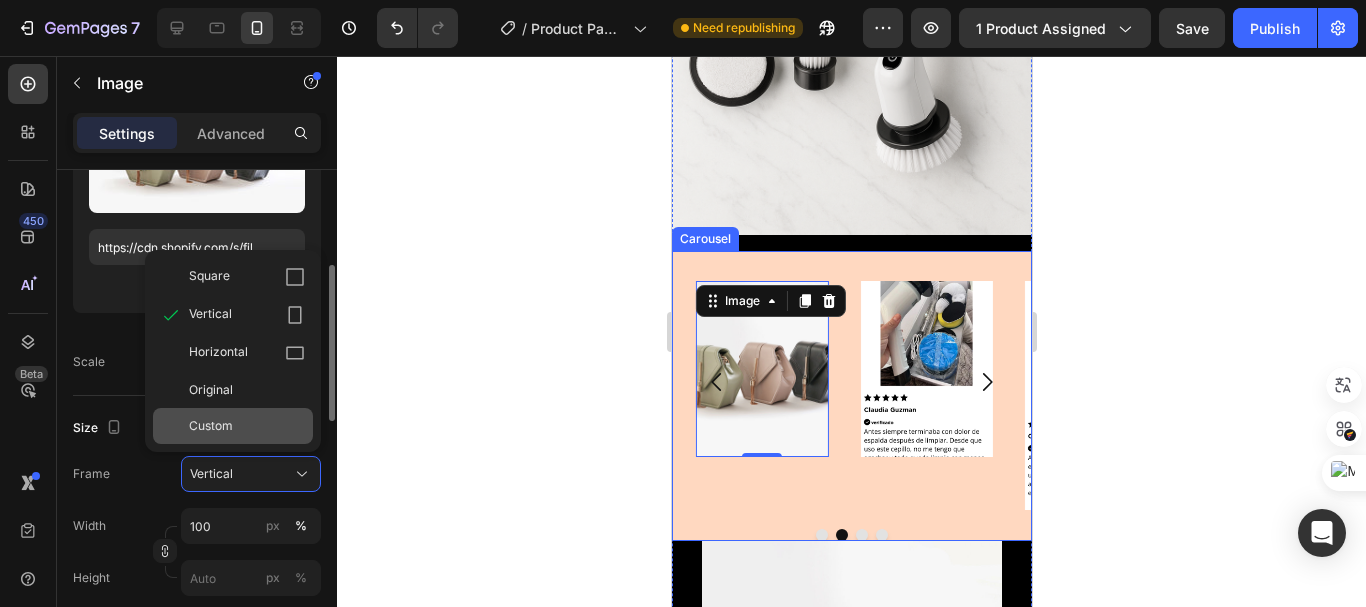 click on "Custom" at bounding box center [247, 426] 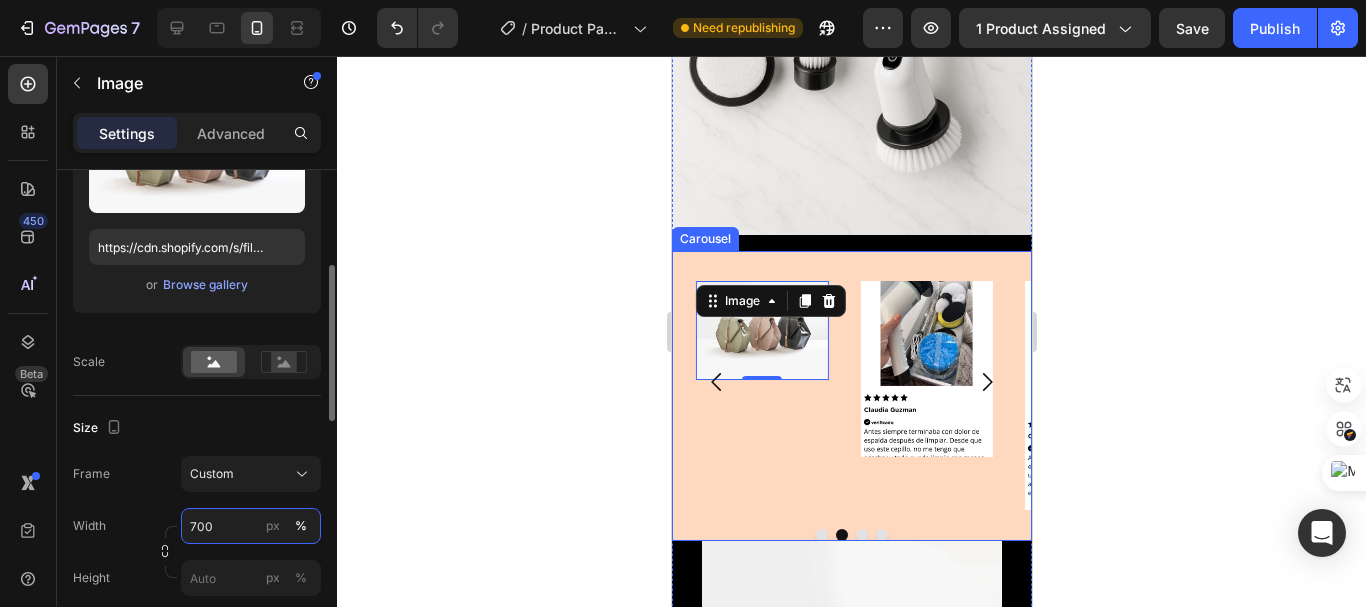 type on "700" 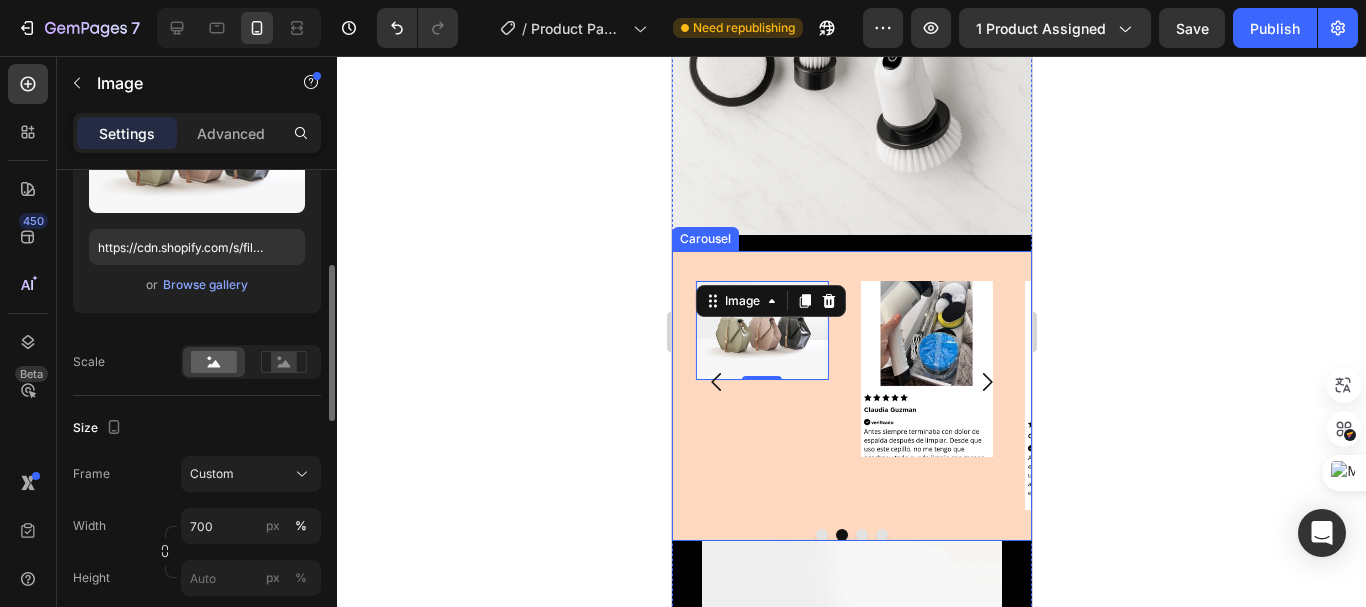 click on "Style Rectangle Source Upload Image https://cdn.shopify.com/s/files/1/2005/9307/files/image_demo.jpg or Browse gallery Scale Size Frame Custom Width 700 px % Height px % Shape Border Add... Corner Add... Shadow Add... Link SEO Alt text Add... Image title Add... Optimize LCP Preload Yes No Quality High Align" at bounding box center [197, 581] 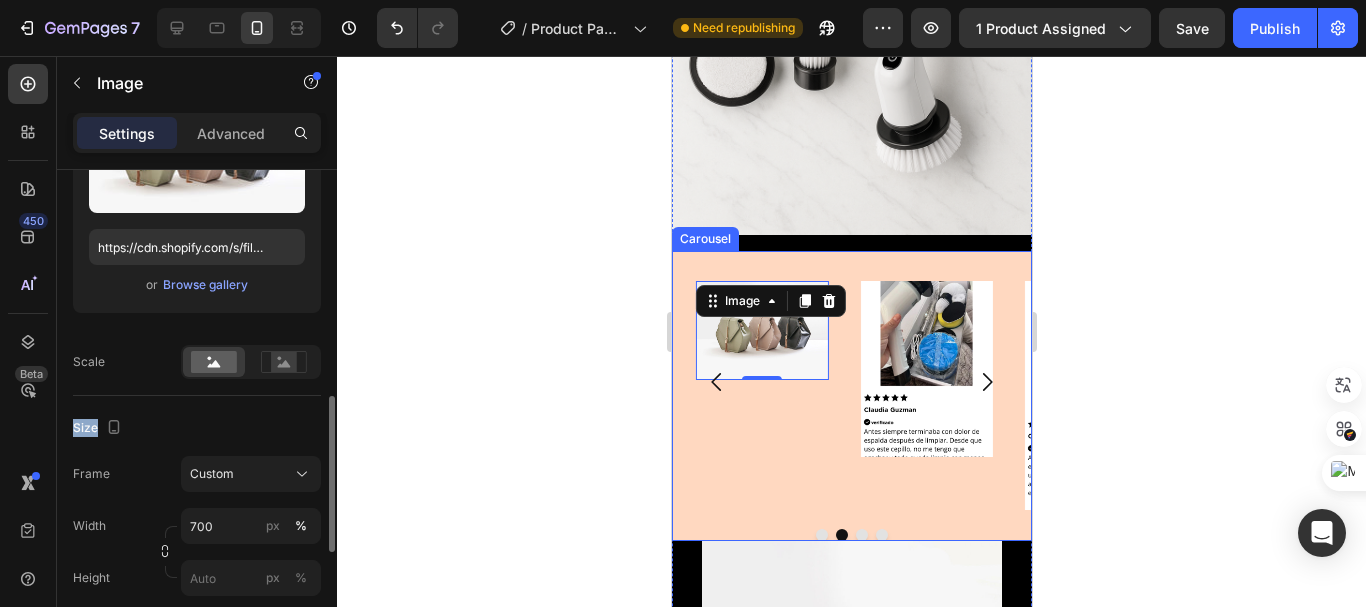 scroll, scrollTop: 200, scrollLeft: 0, axis: vertical 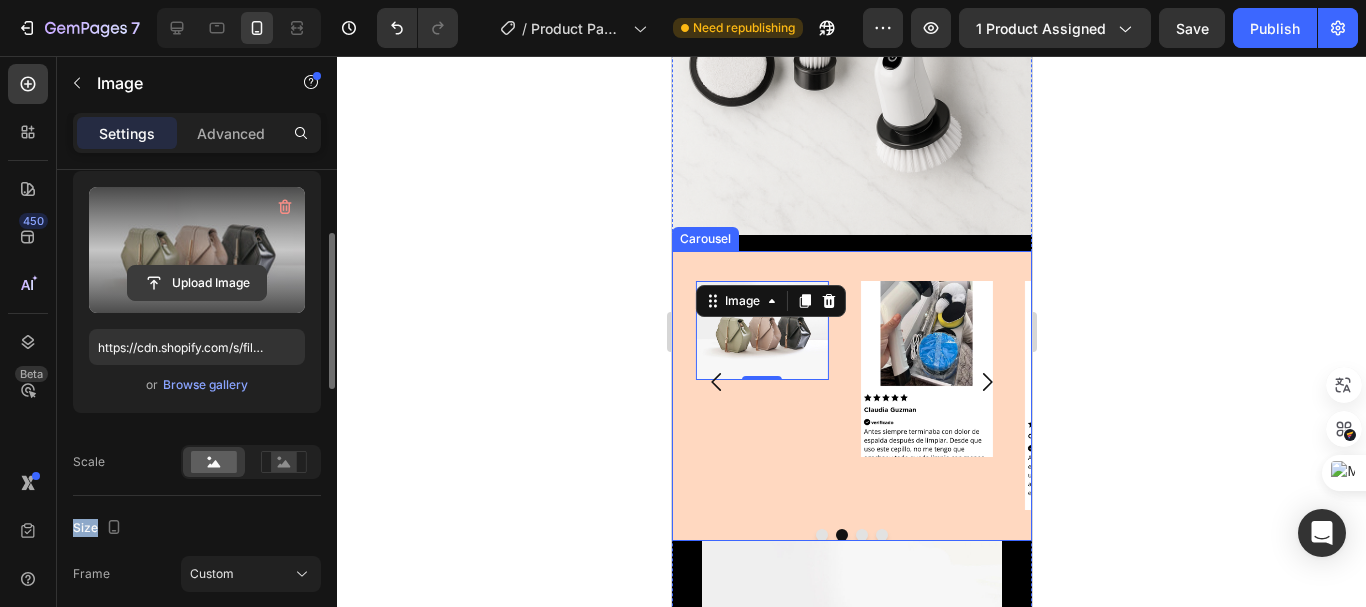 click 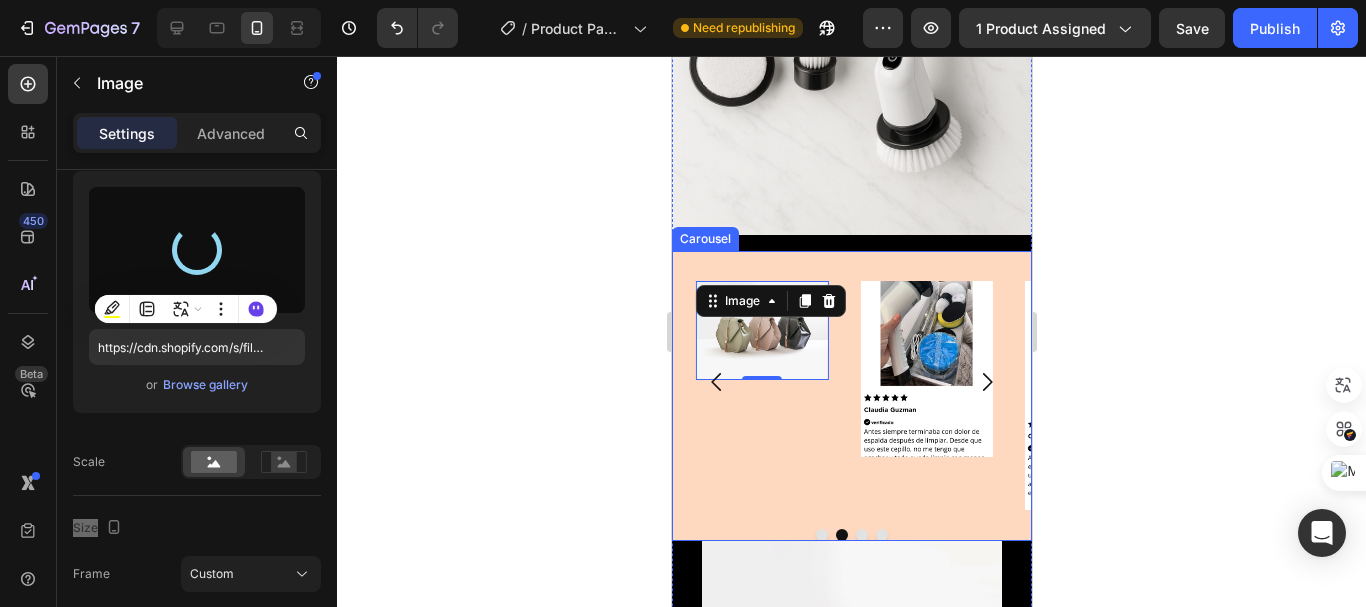 type on "https://cdn.shopify.com/s/files/1/0704/9602/6823/files/gempages_572102462542972056-214ce7e6-4ccf-48a2-a9bd-040ae6e34b25.png" 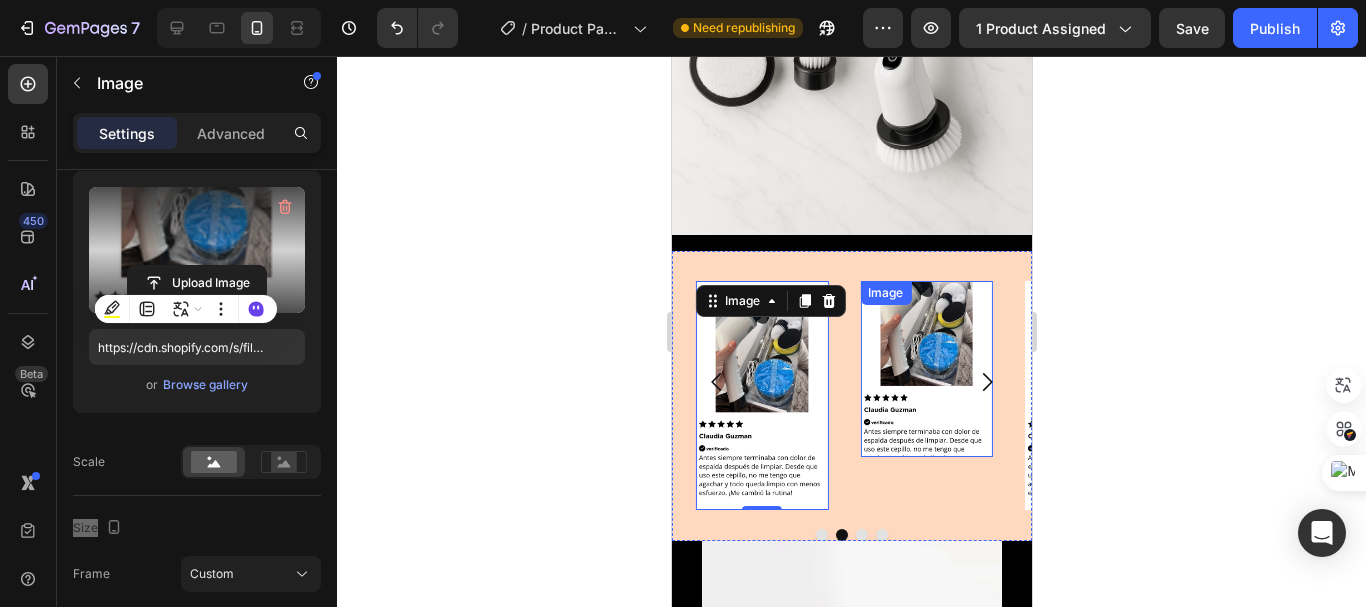 click at bounding box center [925, 369] 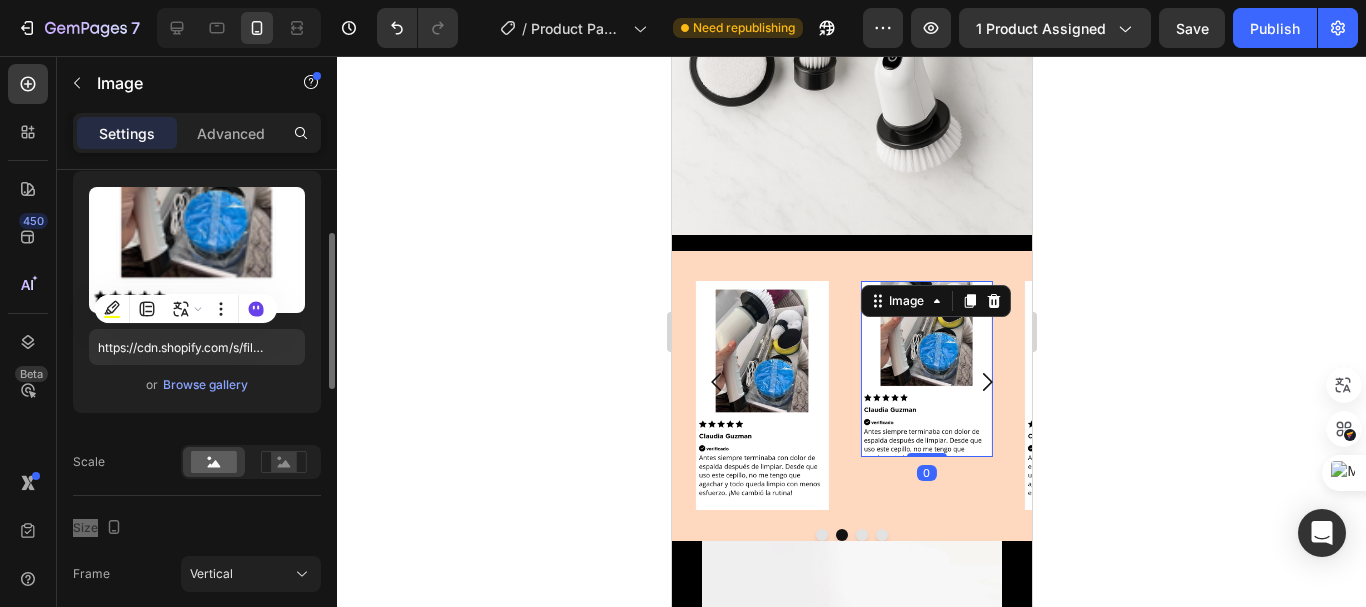 scroll, scrollTop: 400, scrollLeft: 0, axis: vertical 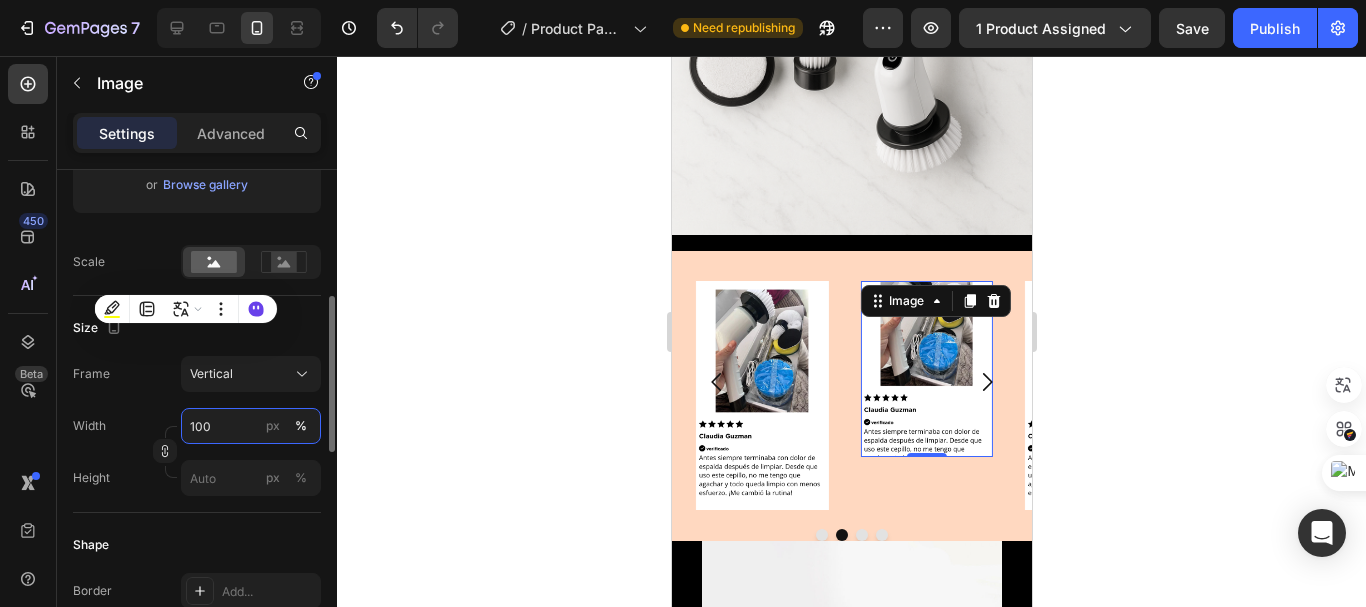 click on "100" at bounding box center (251, 426) 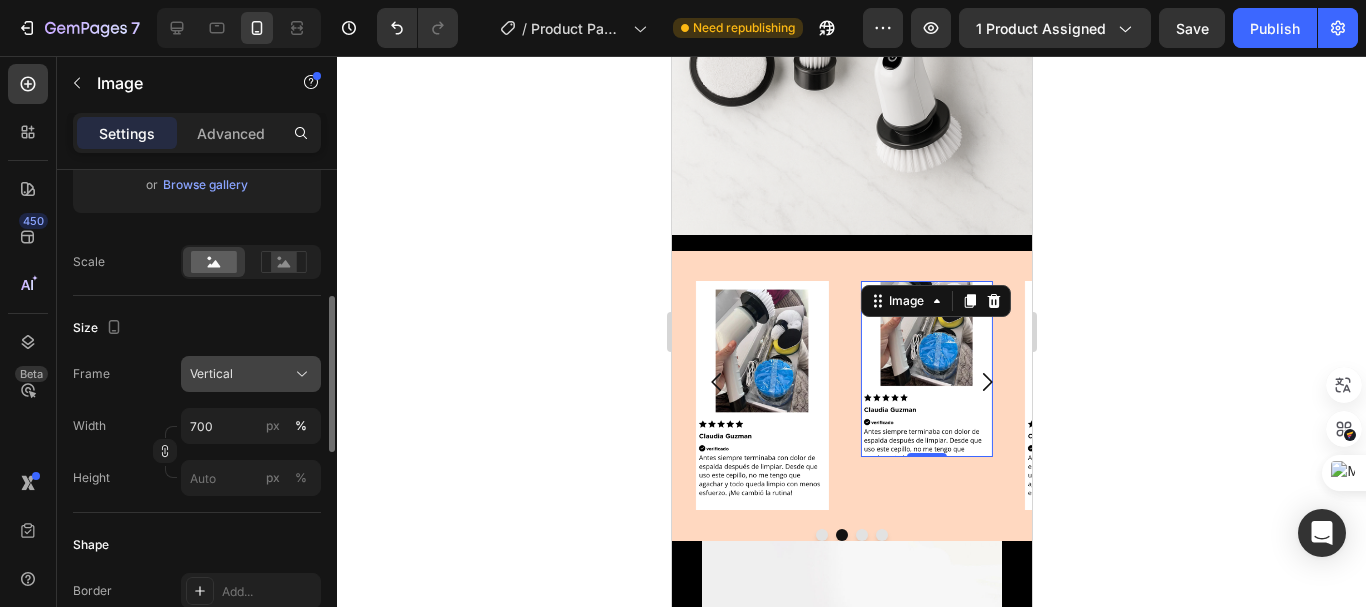 click on "Vertical" at bounding box center [211, 374] 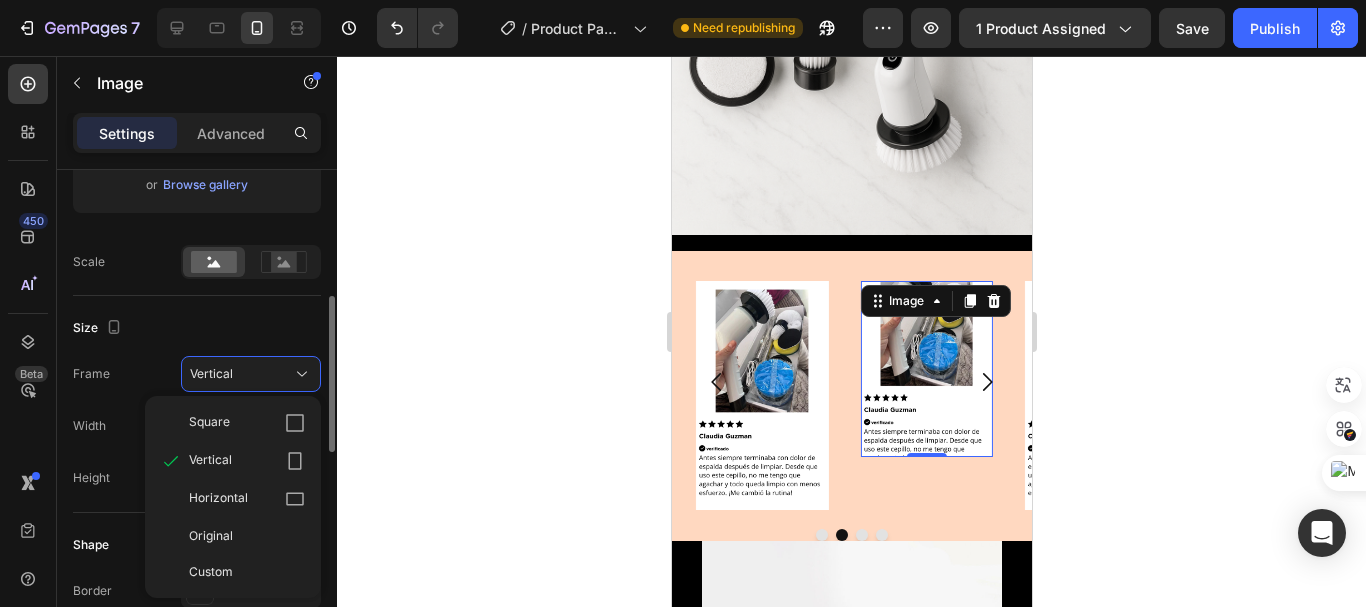 click on "Custom" 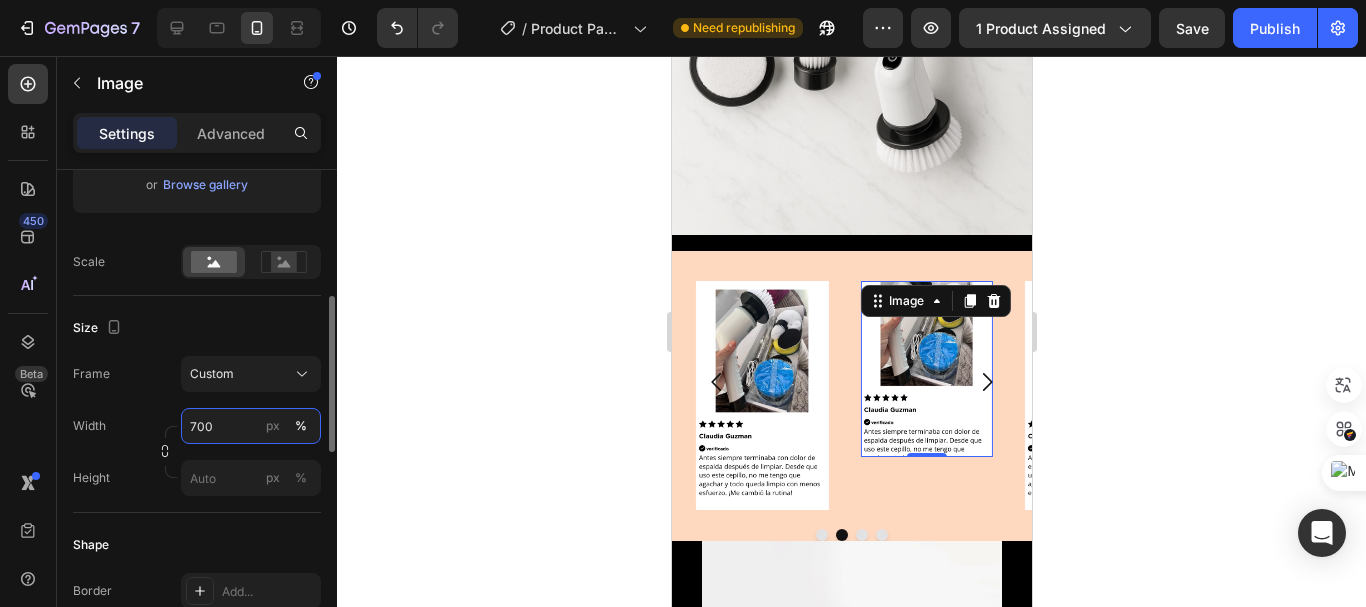 click on "700" at bounding box center (251, 426) 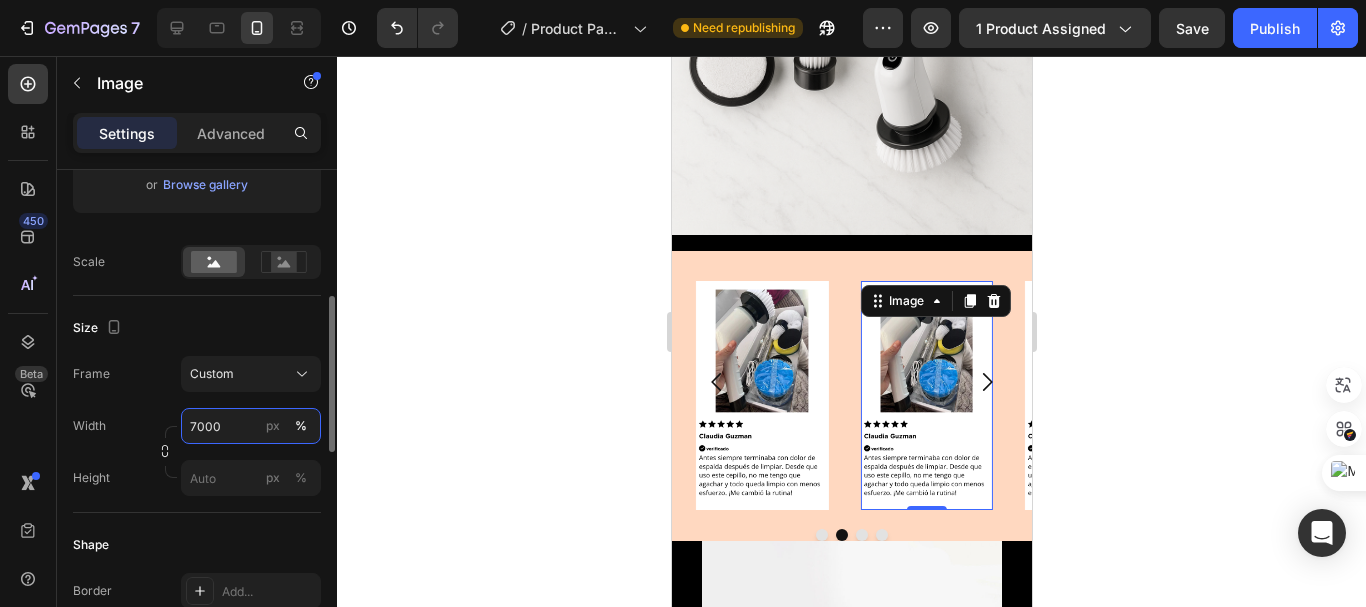 type on "7000" 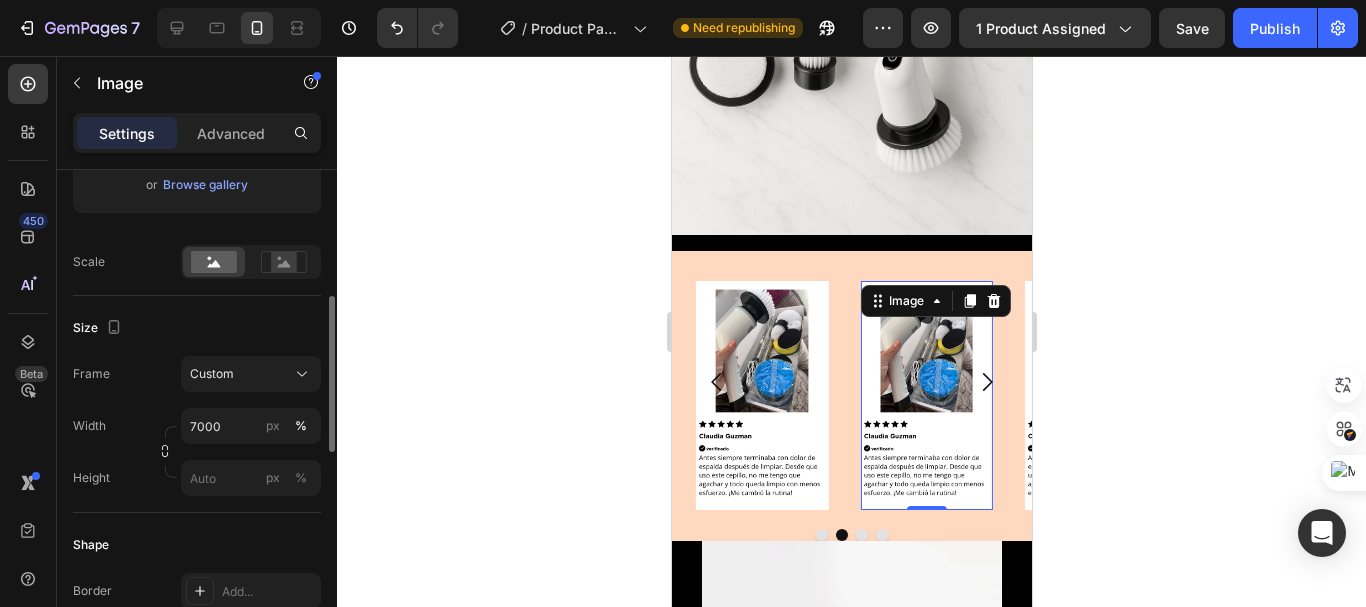 click on "Size" at bounding box center [197, 328] 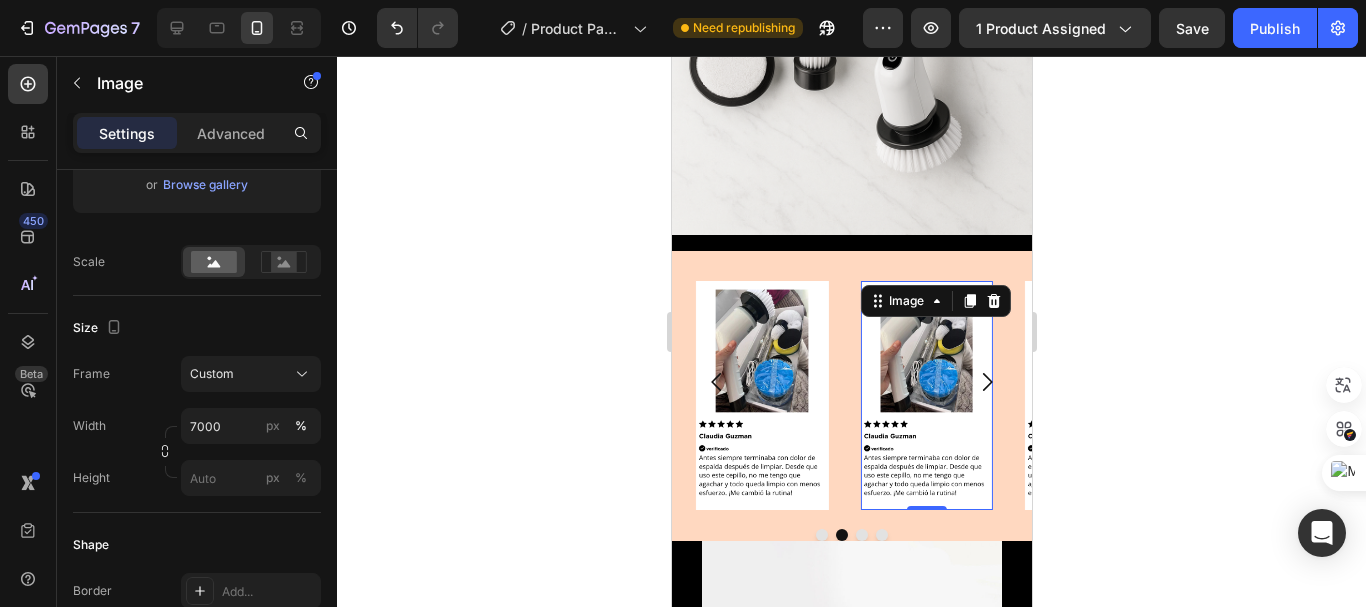 click at bounding box center [761, 396] 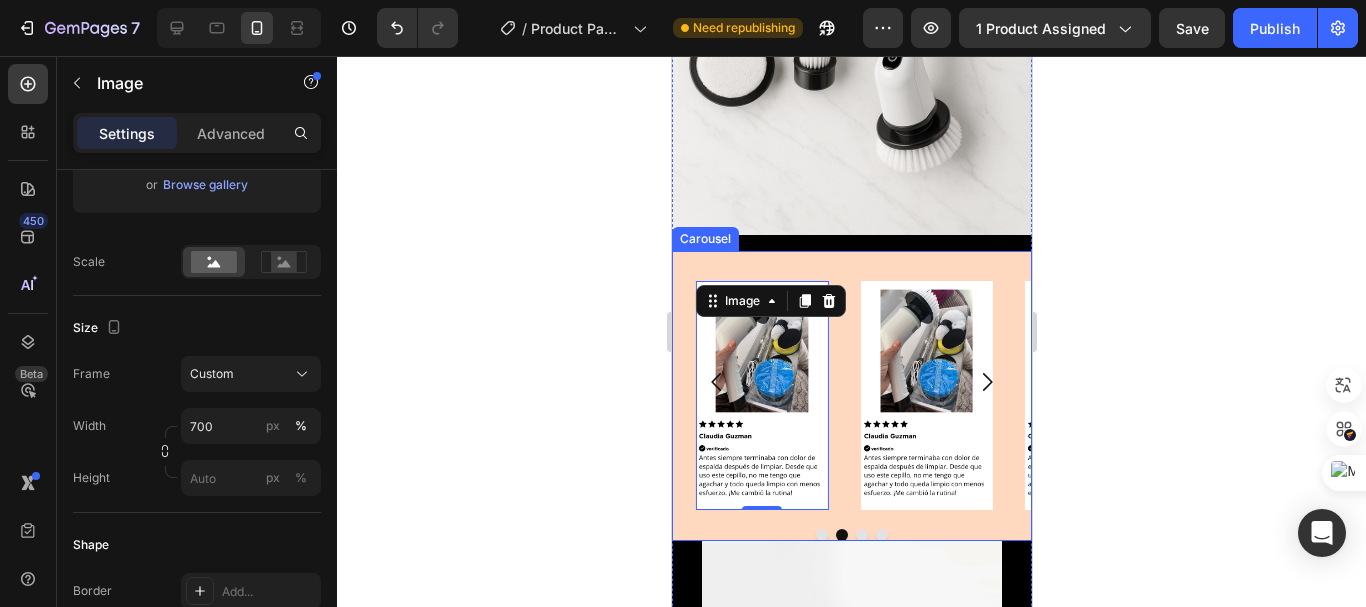 click on "Image   0" at bounding box center [761, 382] 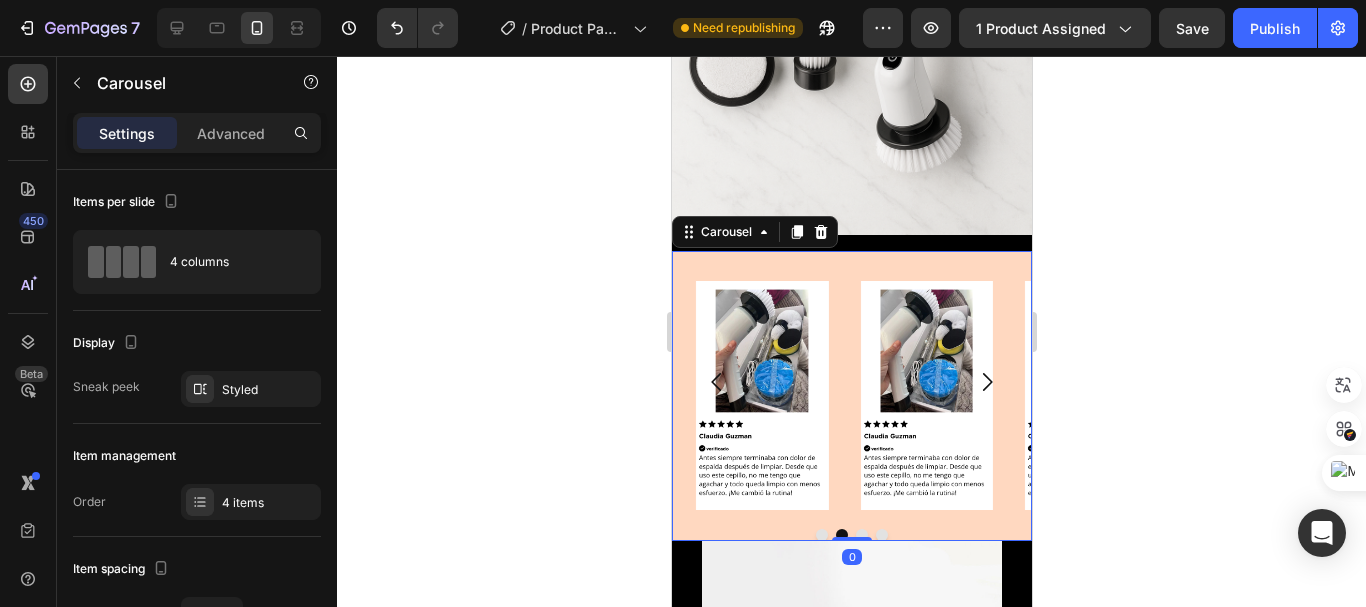 scroll, scrollTop: 100, scrollLeft: 0, axis: vertical 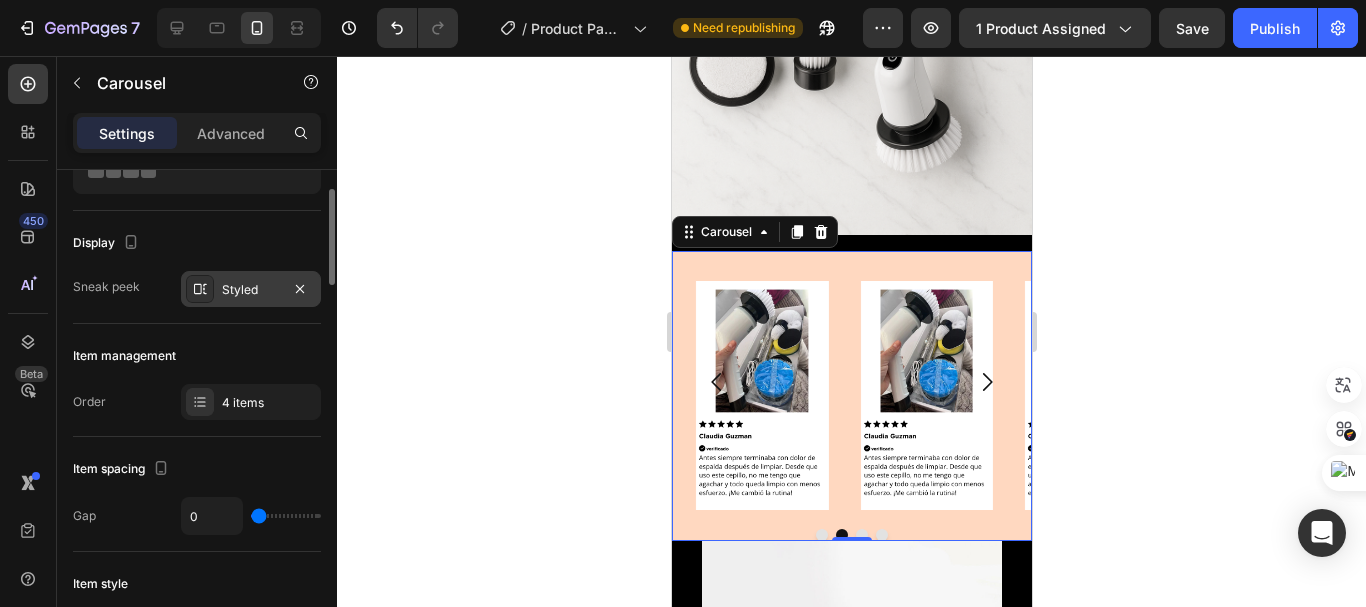 click on "Styled" at bounding box center (251, 289) 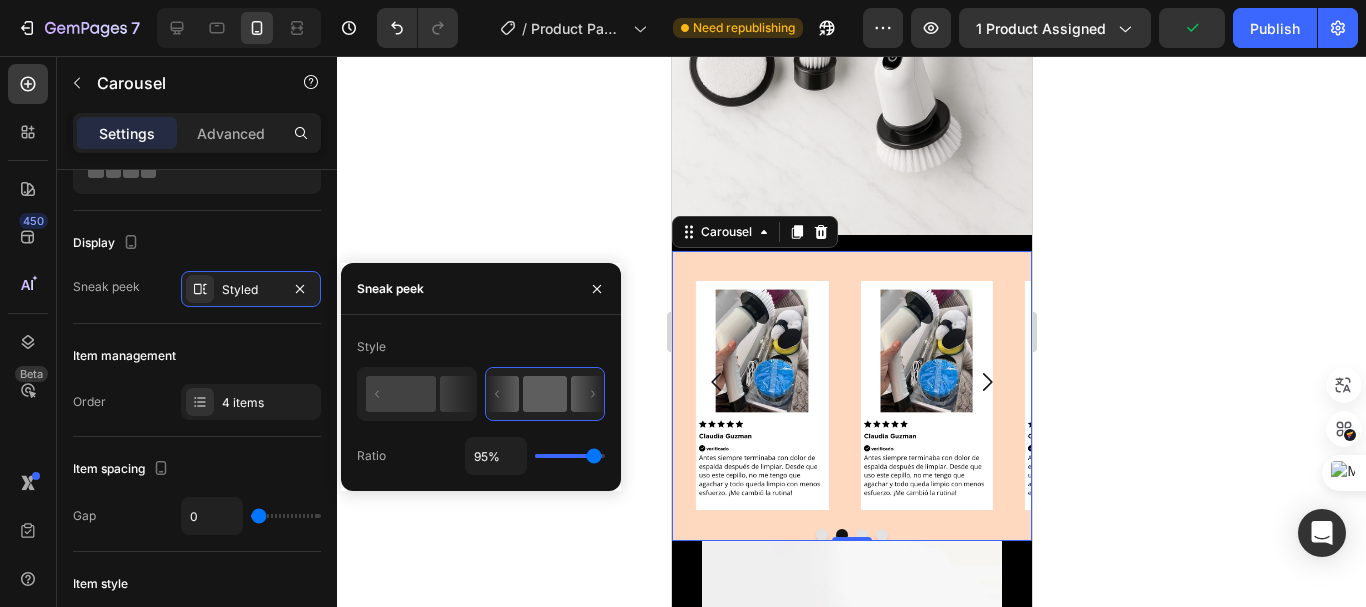 type on "100%" 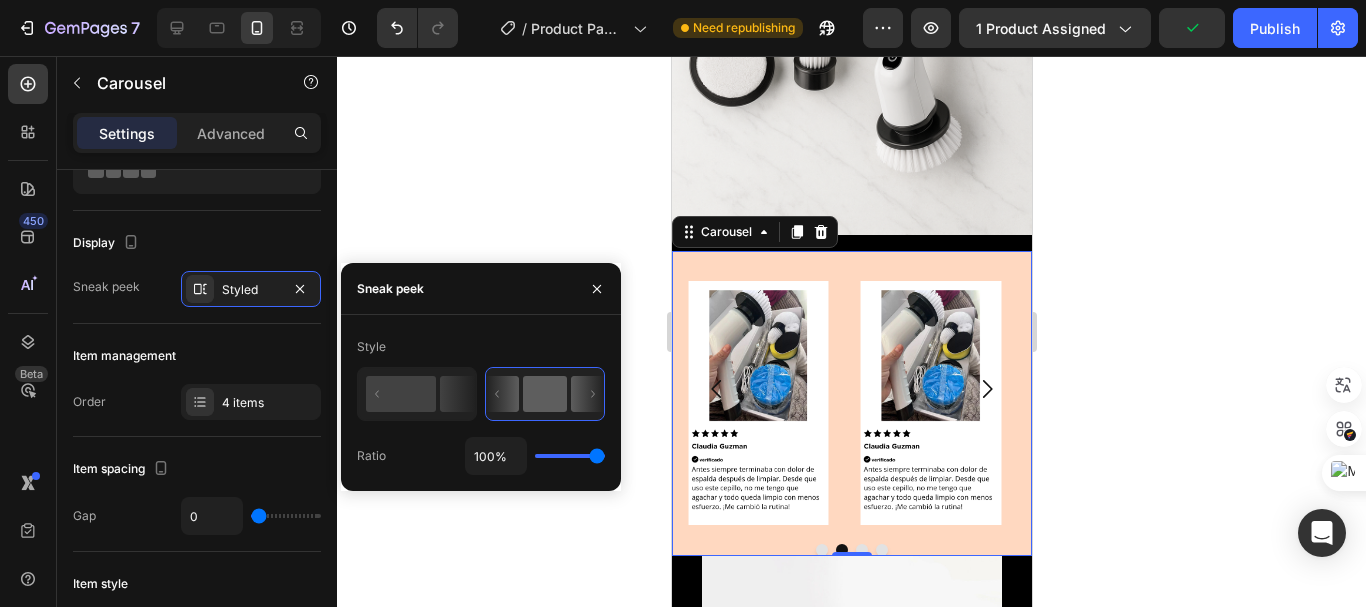 type on "80%" 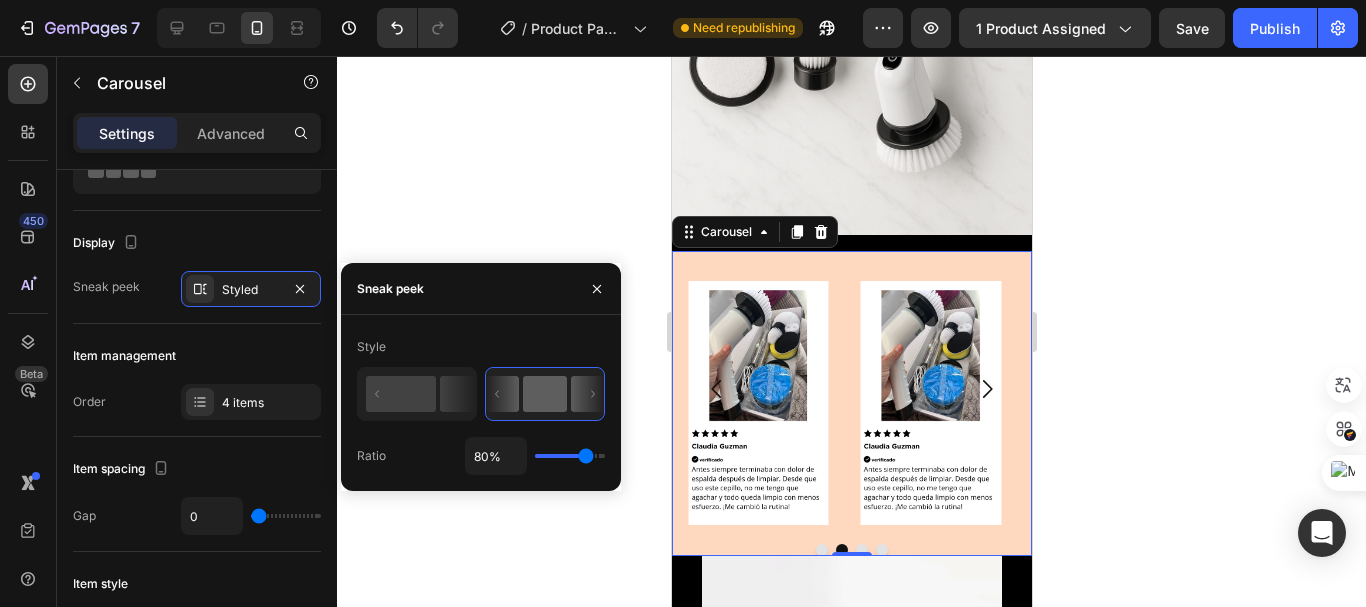 type on "60%" 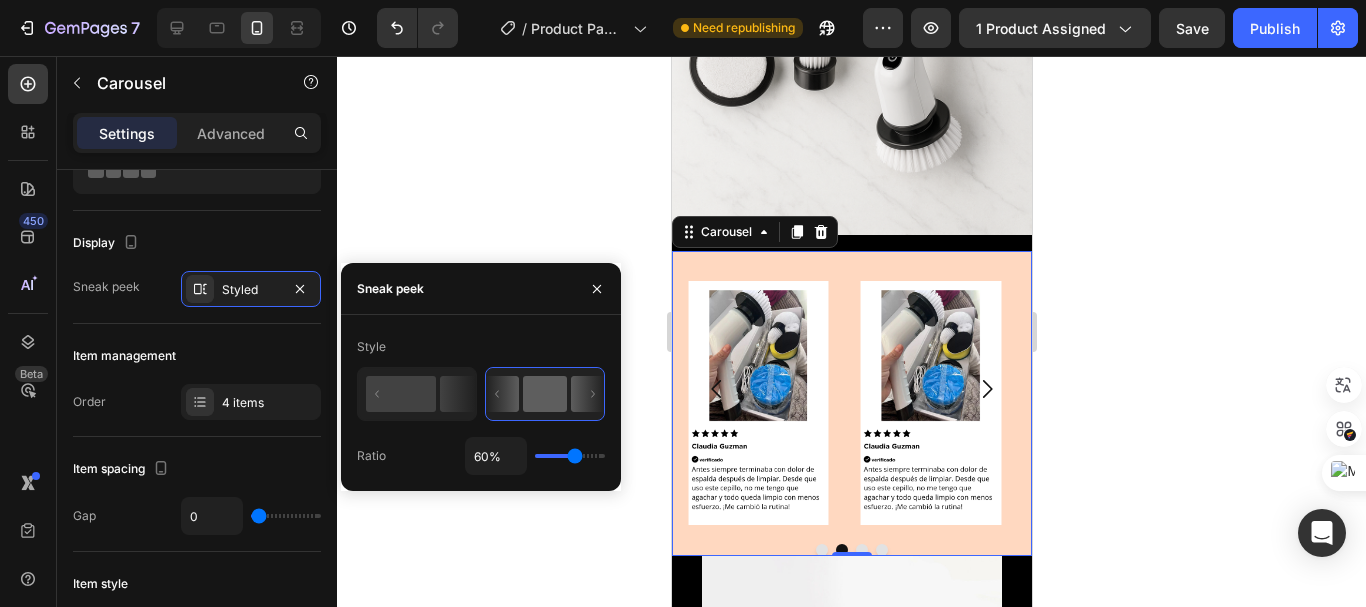 type on "62%" 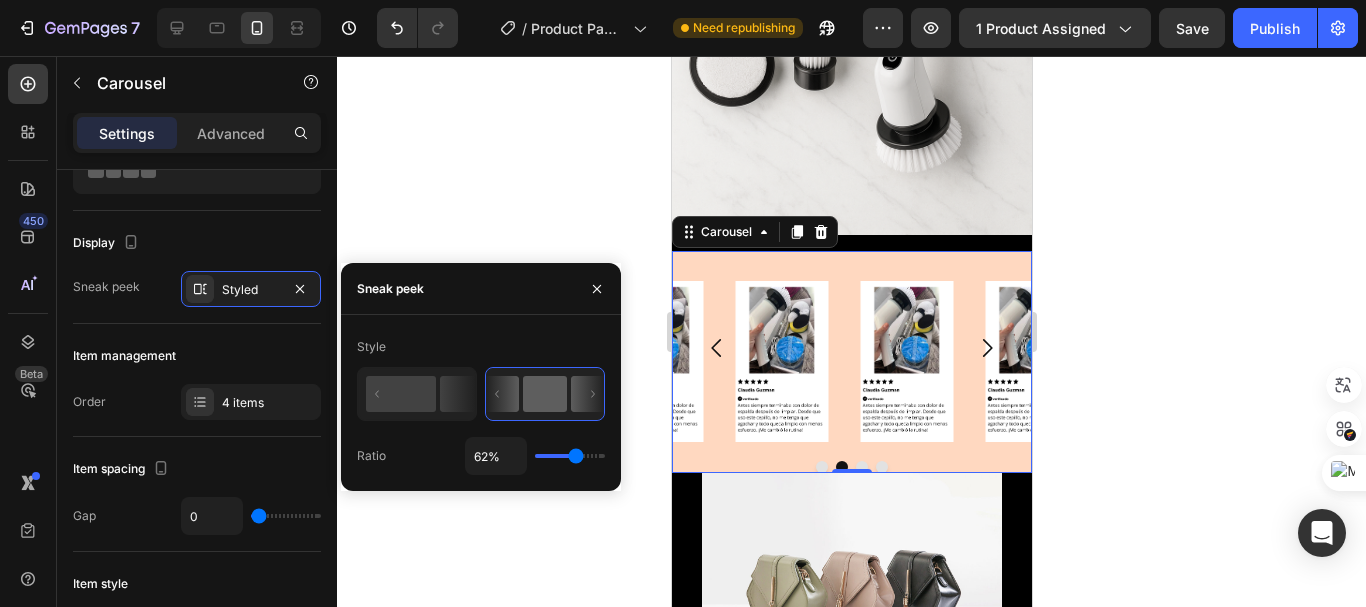 type on "100%" 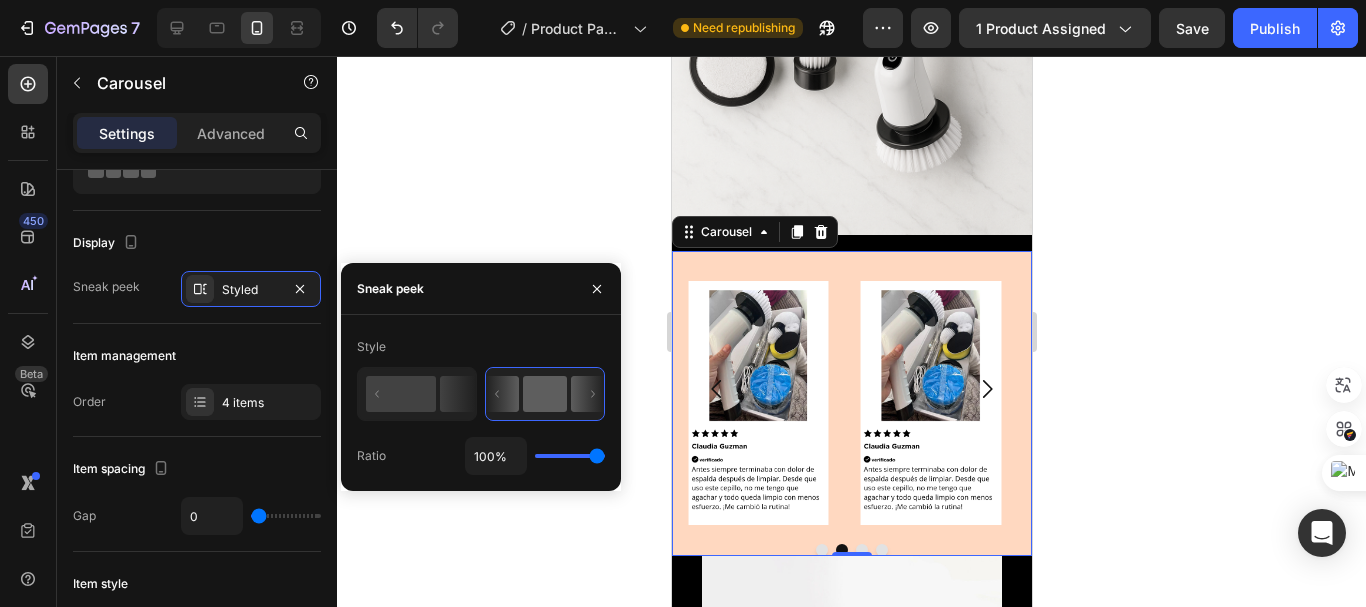 drag, startPoint x: 590, startPoint y: 454, endPoint x: 676, endPoint y: 449, distance: 86.145226 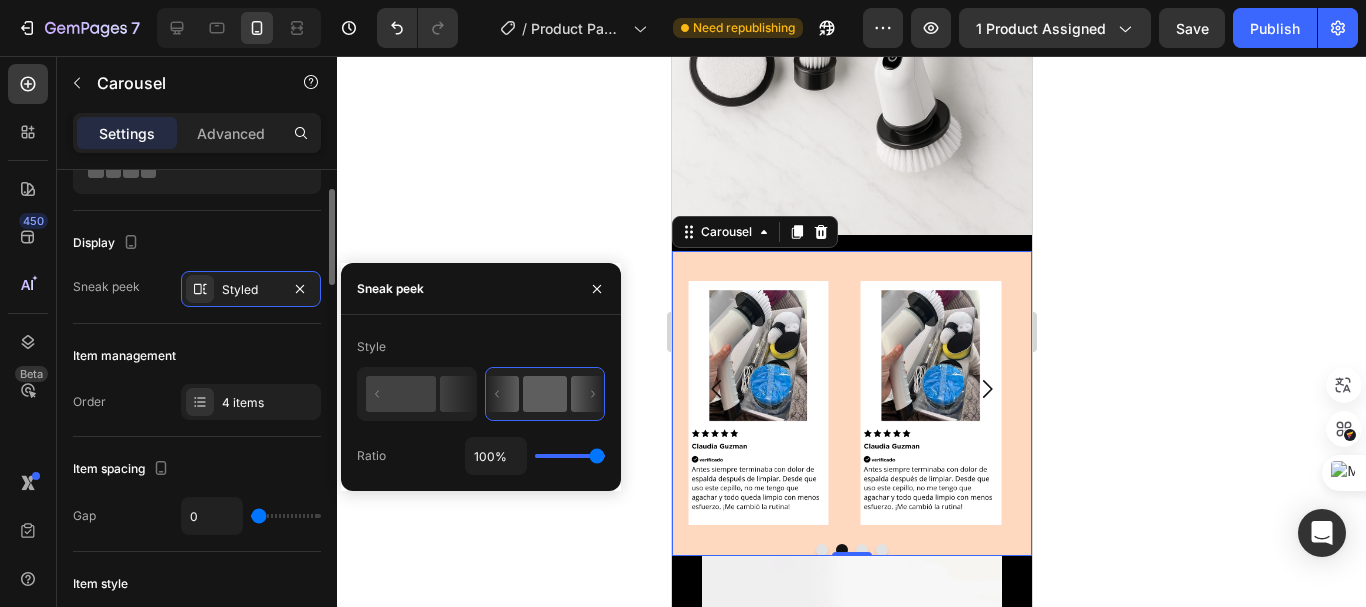 click on "Item management" at bounding box center [197, 356] 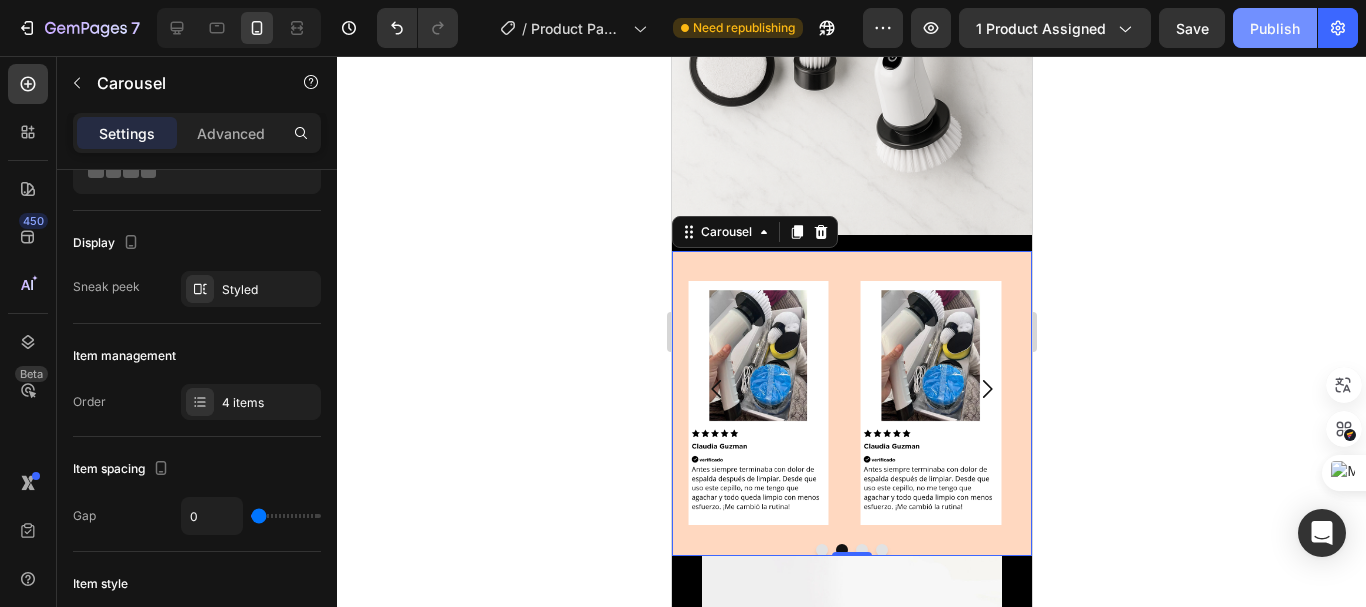 click on "Publish" at bounding box center (1275, 28) 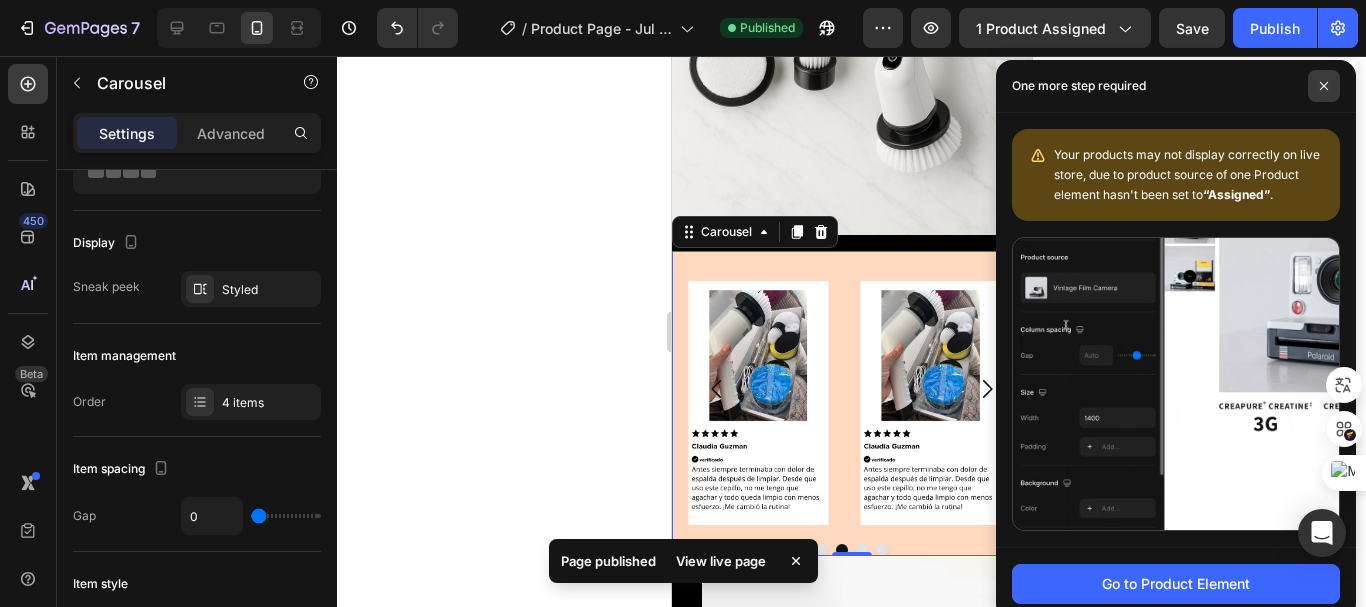 click at bounding box center [1324, 86] 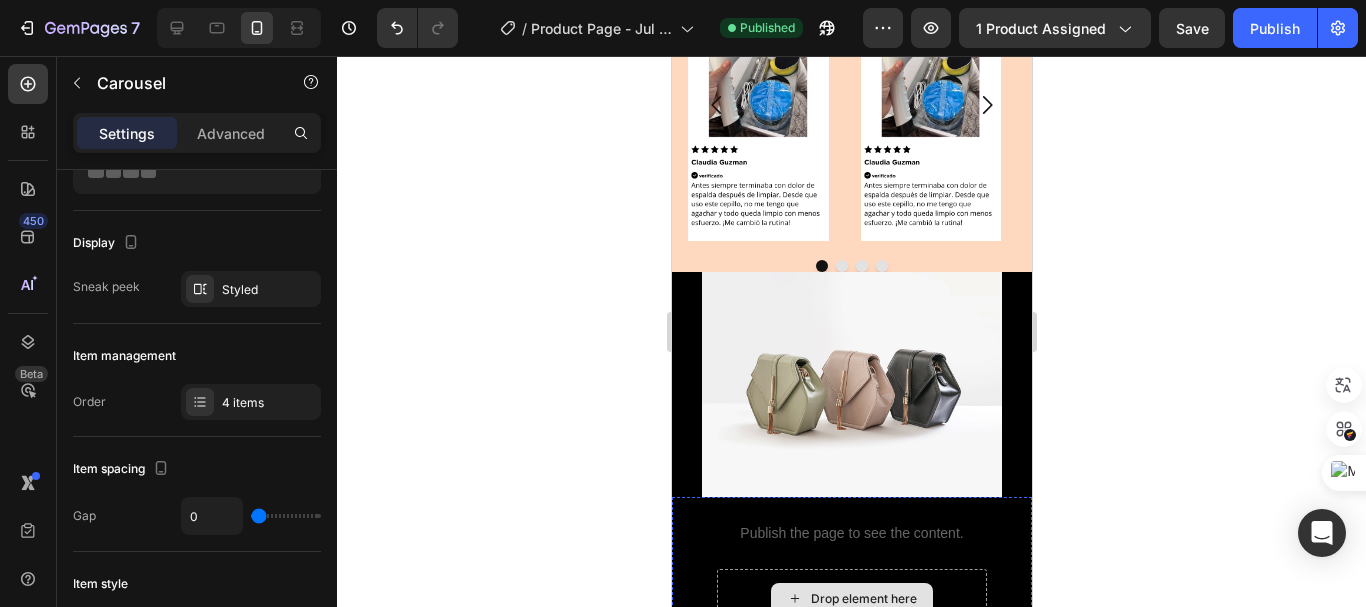 scroll, scrollTop: 3028, scrollLeft: 0, axis: vertical 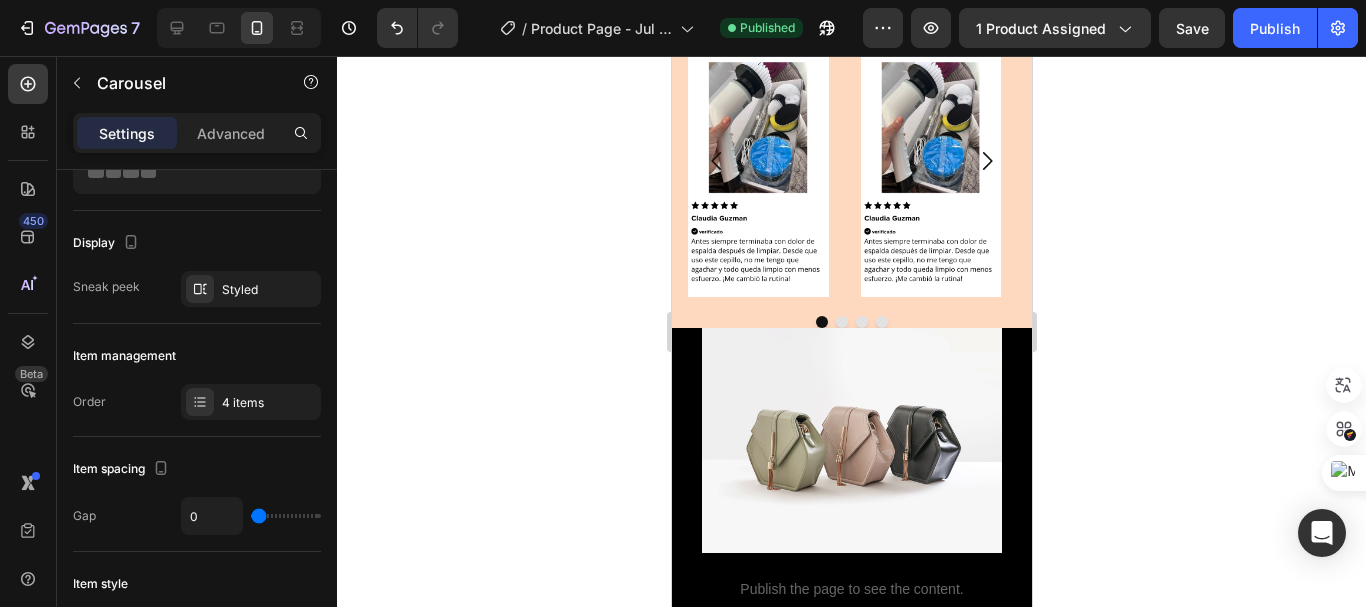 click on "Image Image Image Image
Carousel" at bounding box center [851, 175] 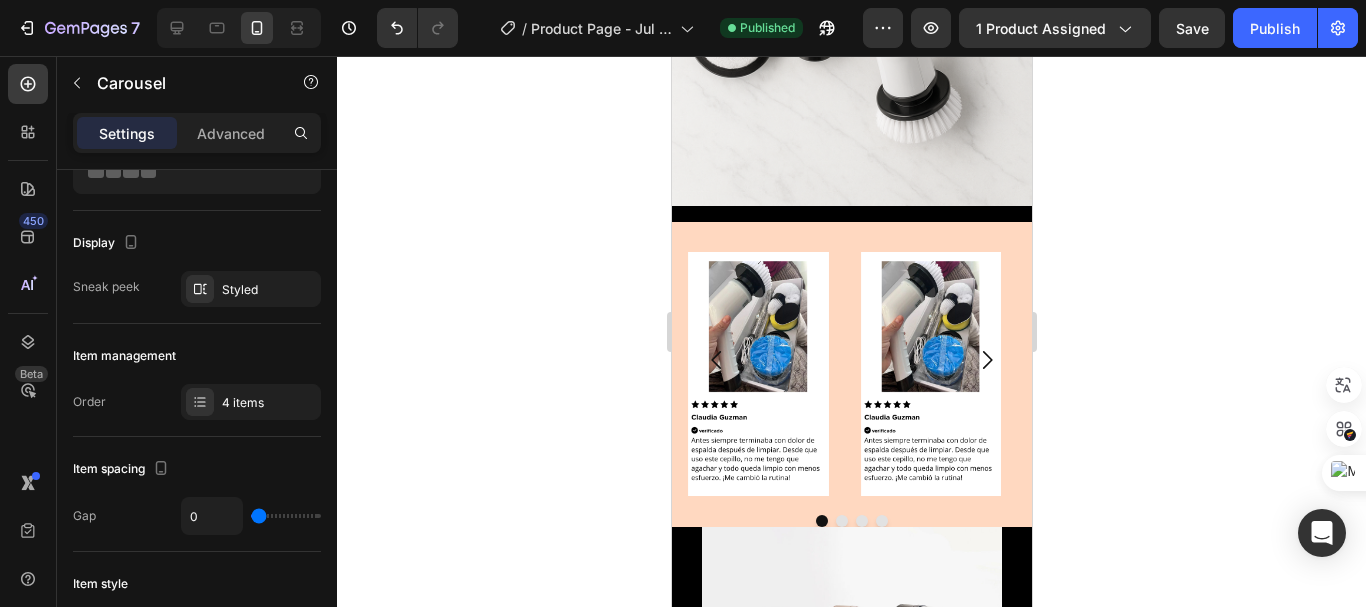 scroll, scrollTop: 2828, scrollLeft: 0, axis: vertical 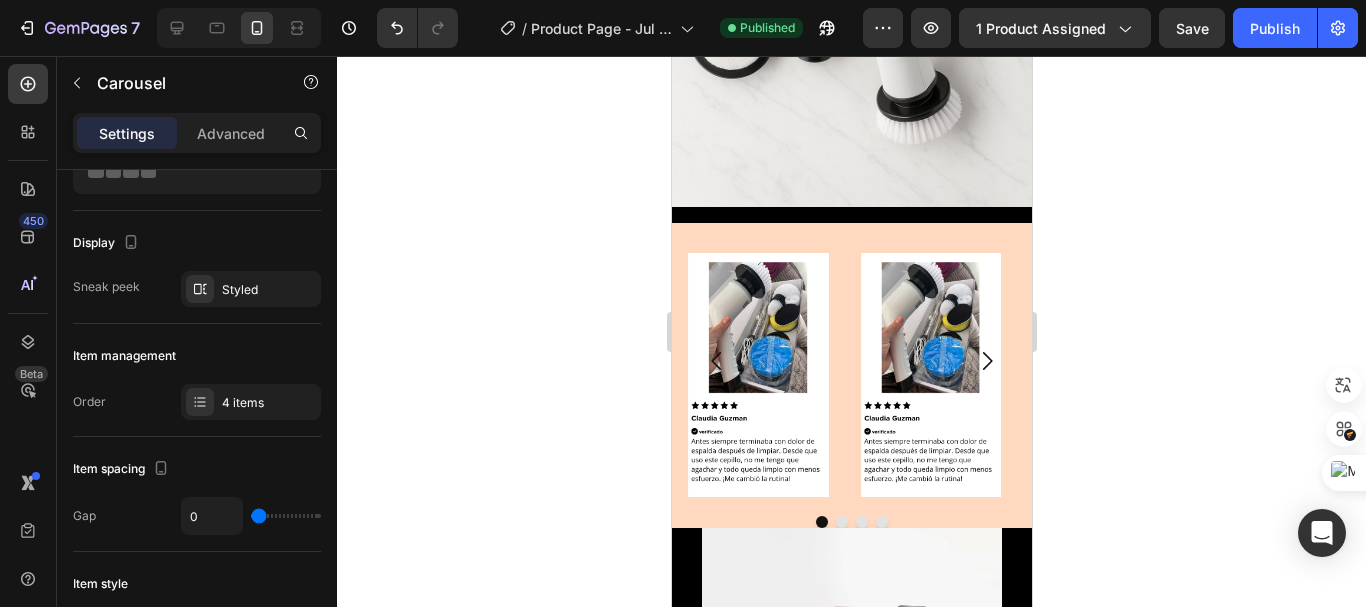 click on "Image" at bounding box center (757, 361) 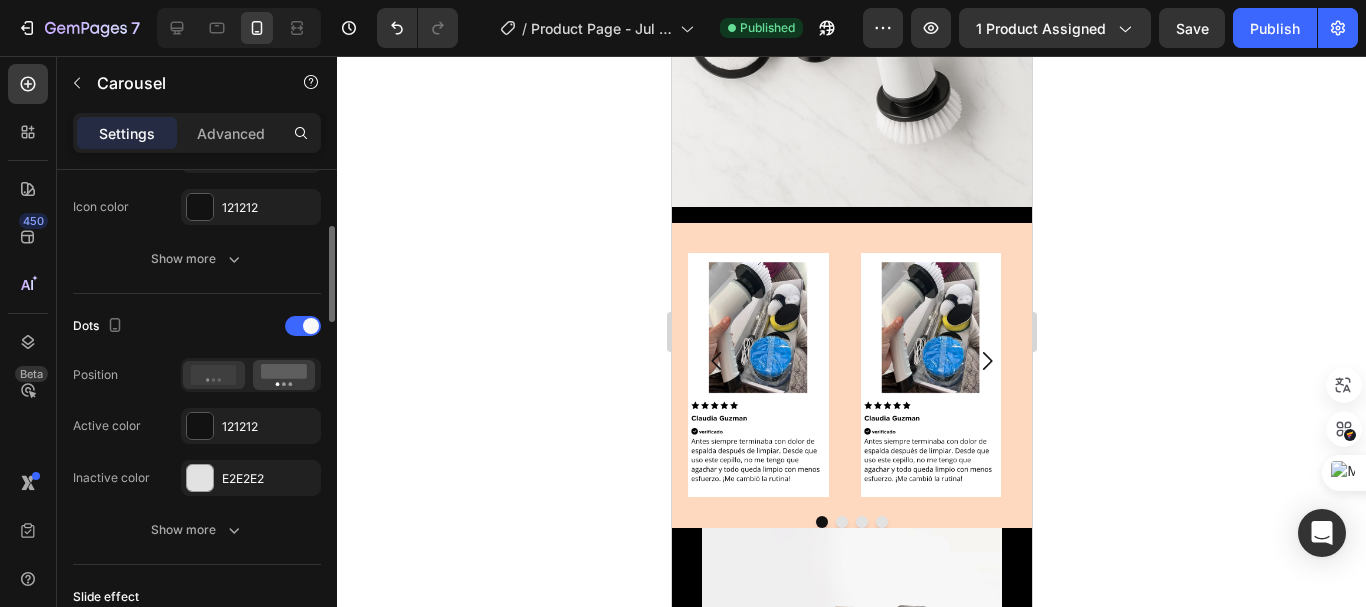 scroll, scrollTop: 800, scrollLeft: 0, axis: vertical 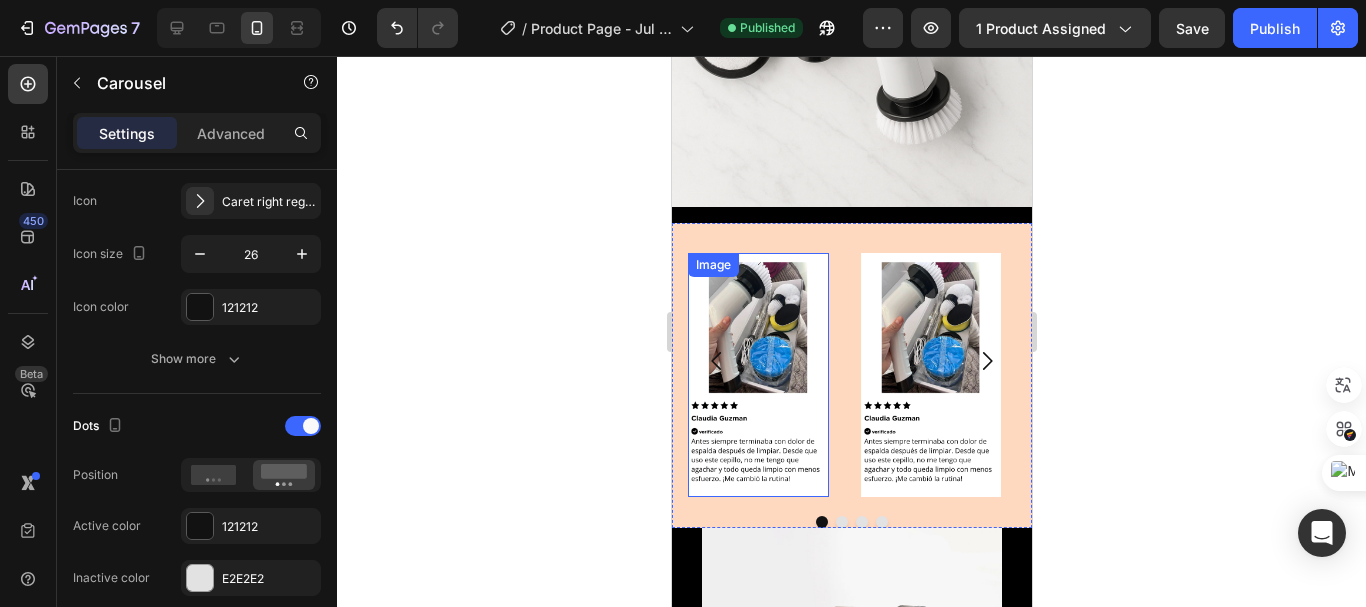 click at bounding box center [757, 375] 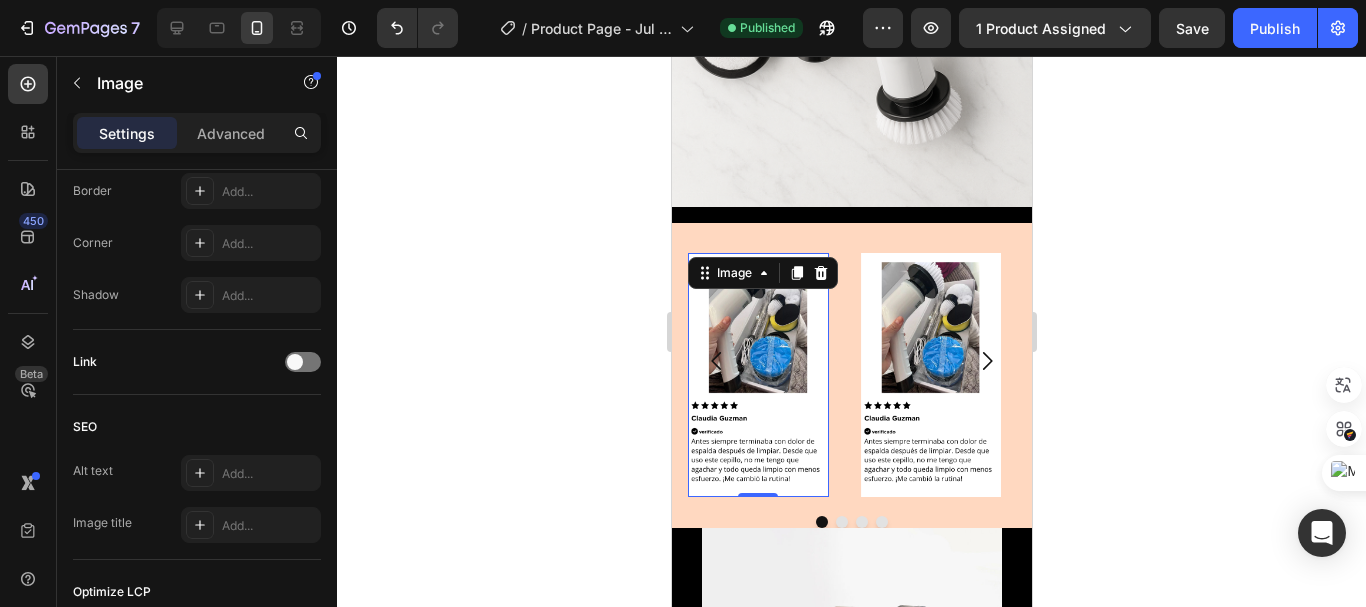 scroll, scrollTop: 0, scrollLeft: 0, axis: both 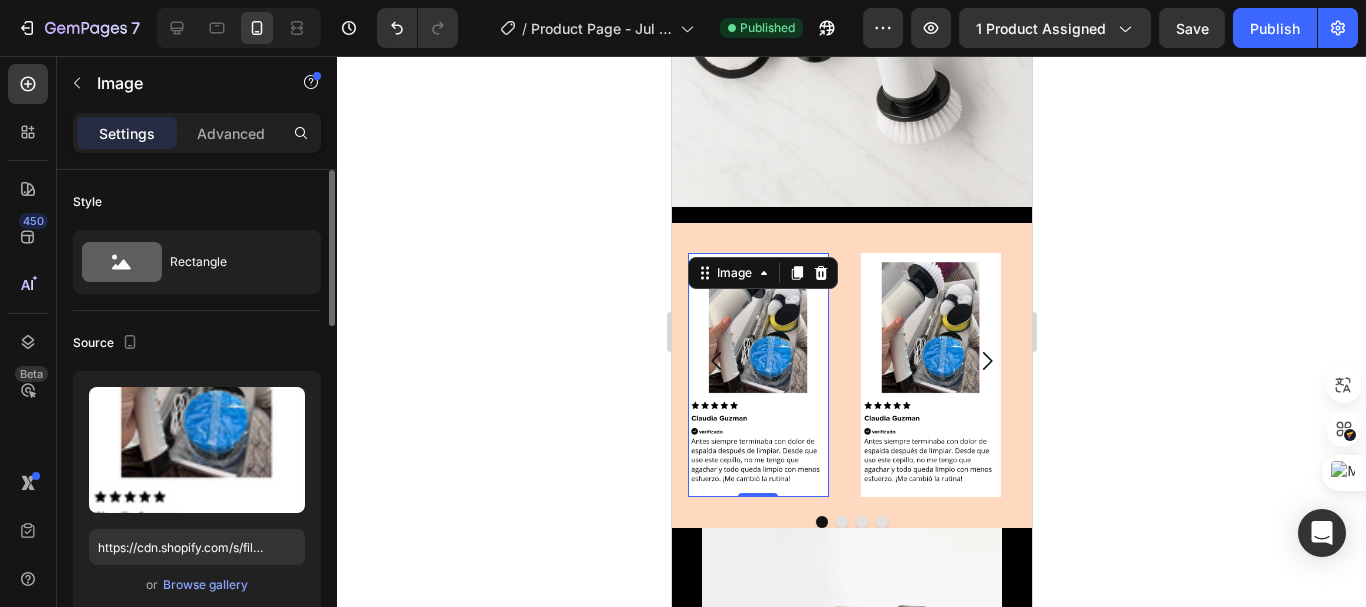 click on "Image   0" at bounding box center [757, 361] 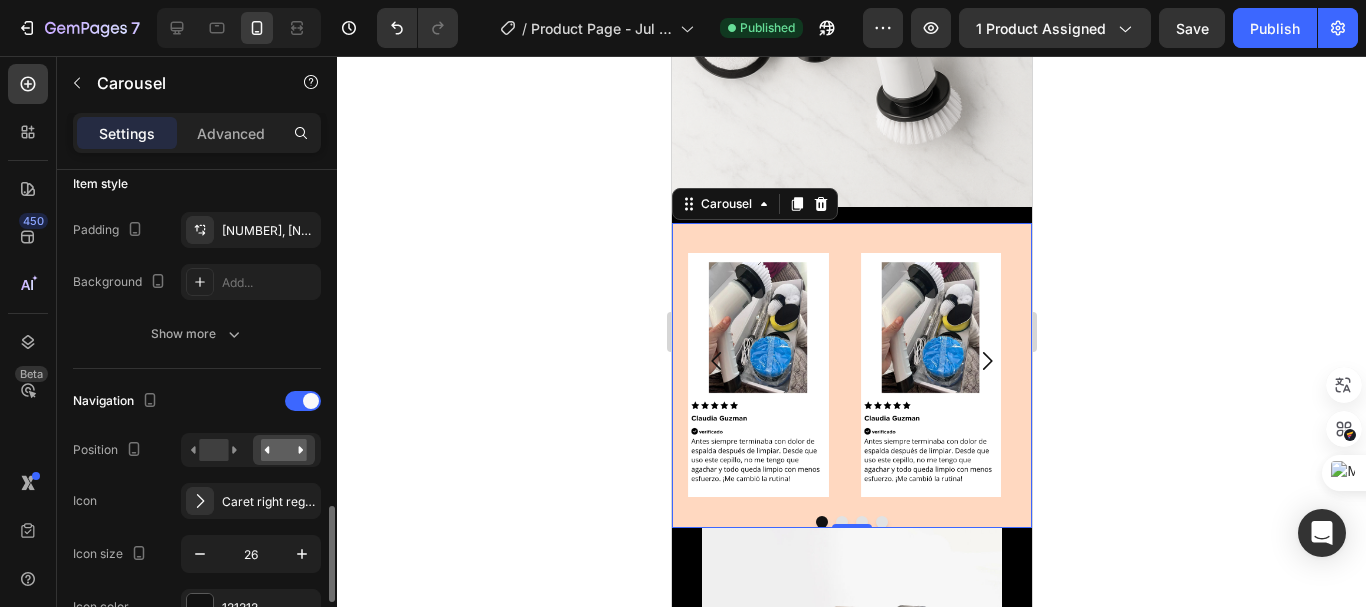 scroll, scrollTop: 700, scrollLeft: 0, axis: vertical 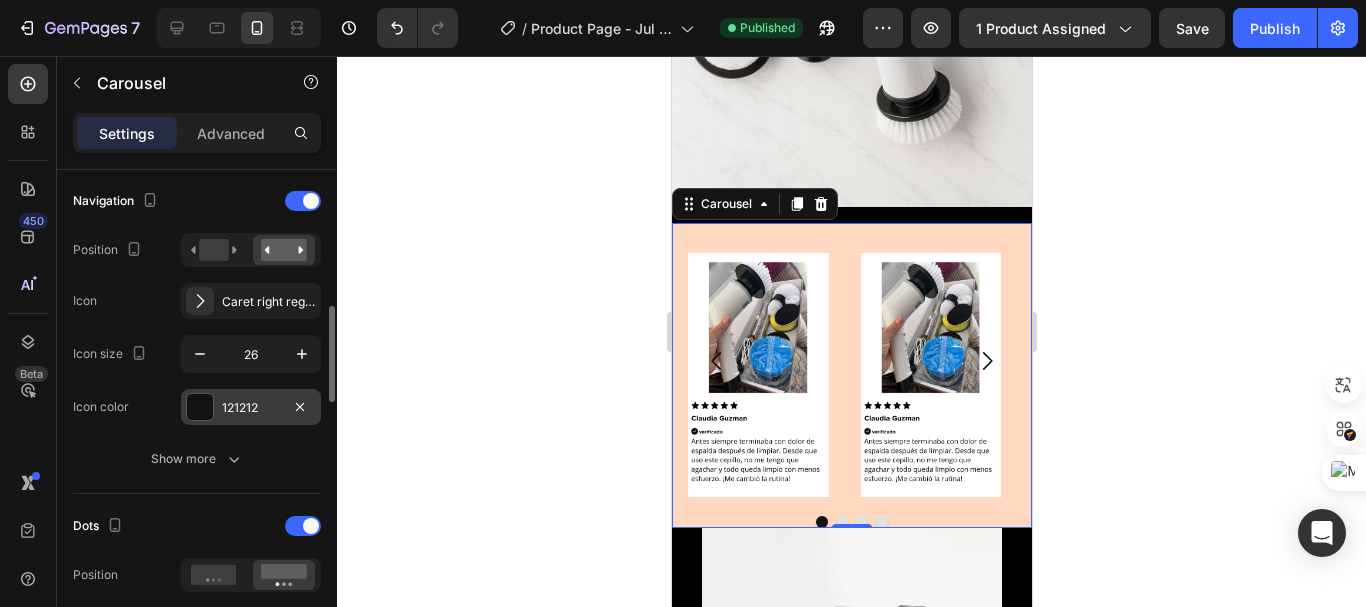 click on "121212" at bounding box center [251, 408] 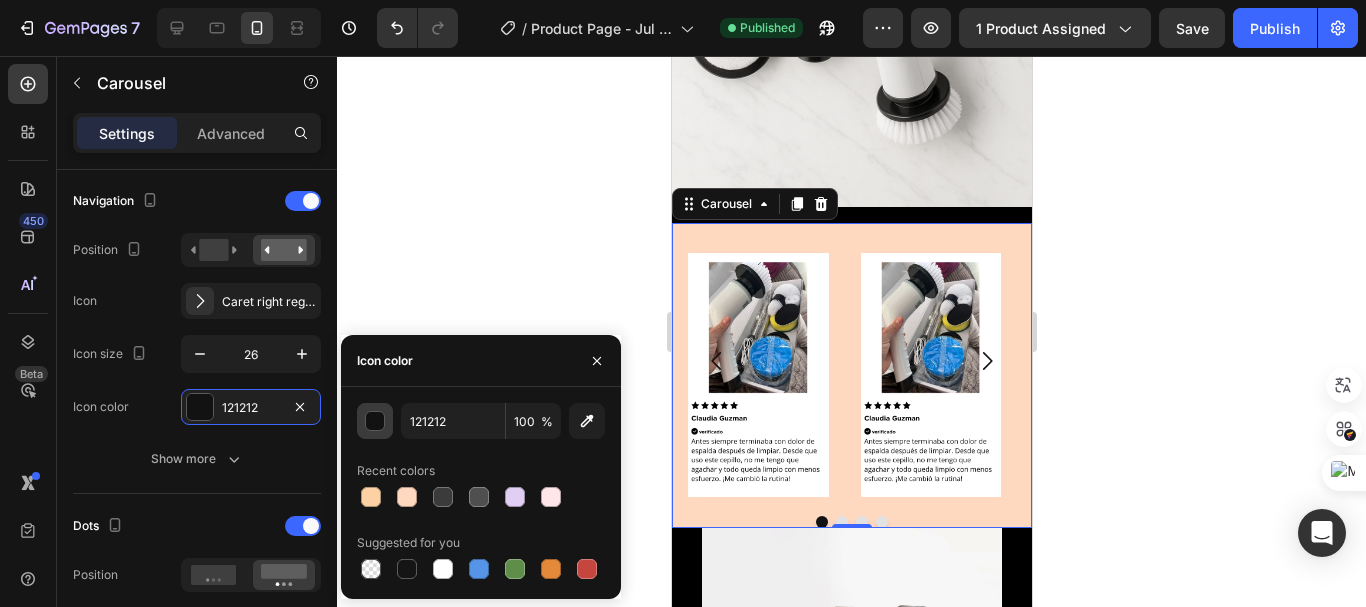 click at bounding box center [376, 422] 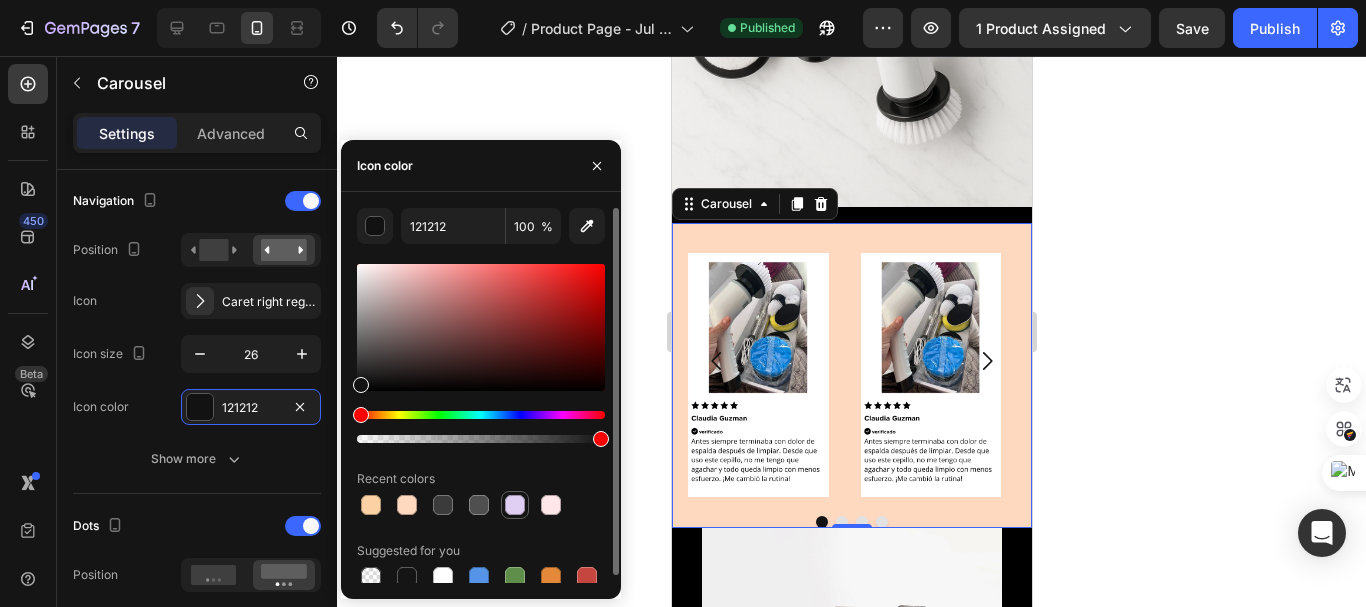 click at bounding box center [515, 505] 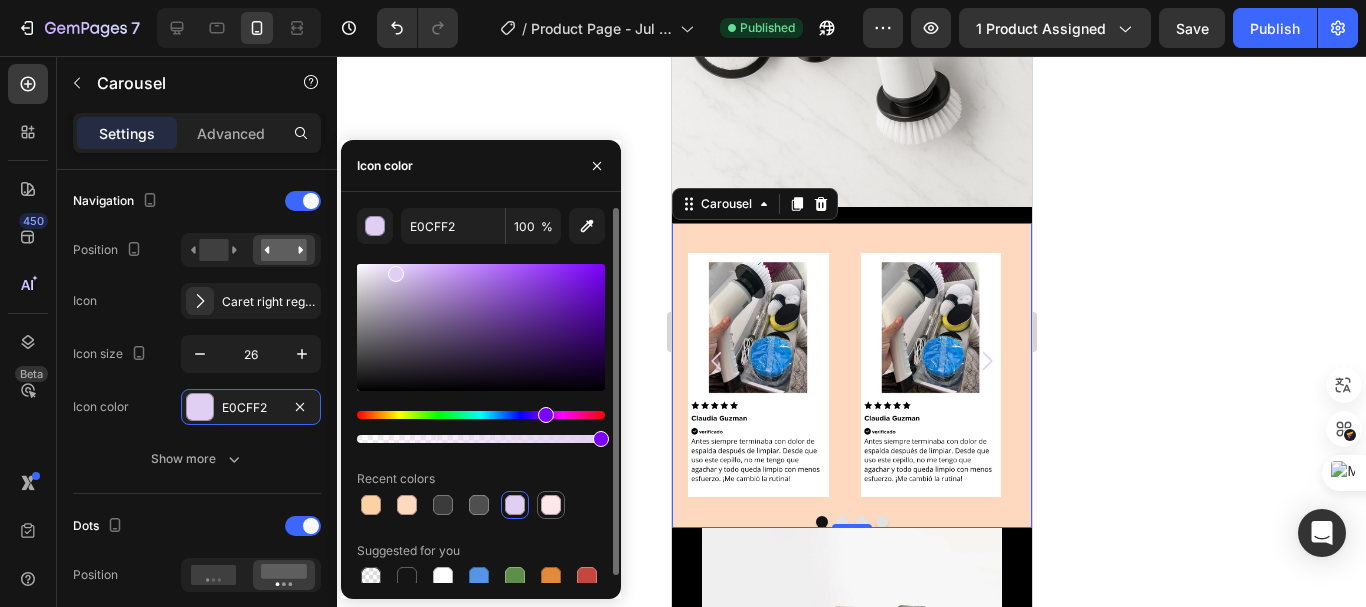 click at bounding box center [551, 505] 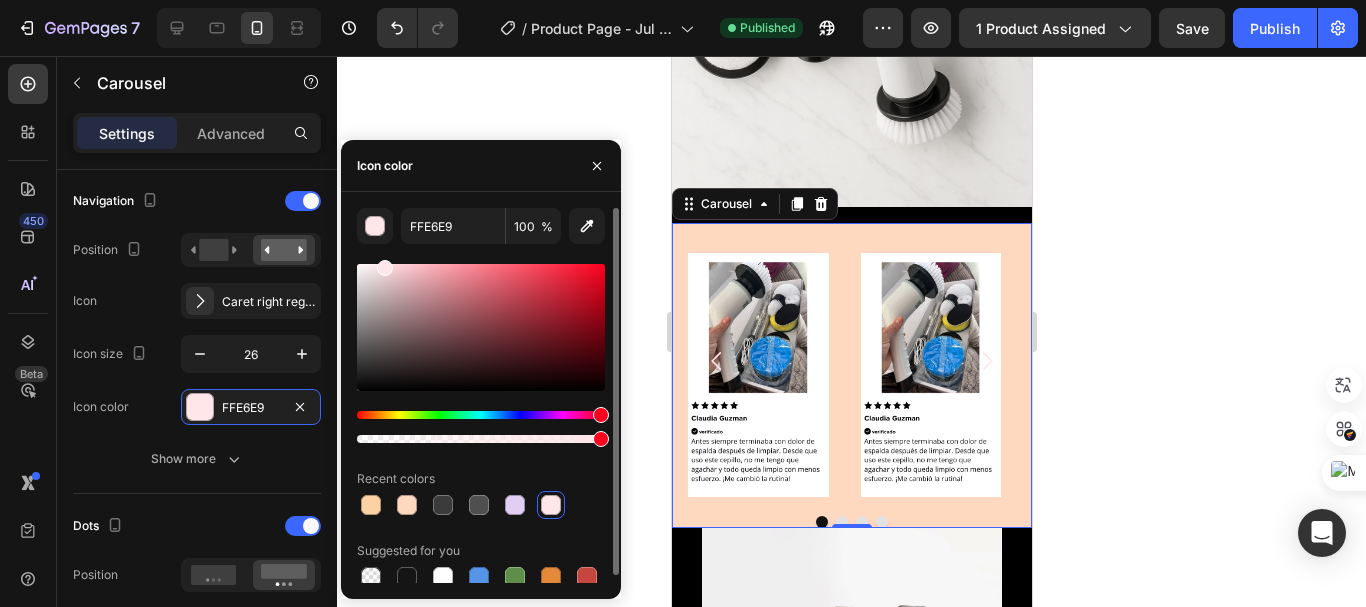 click 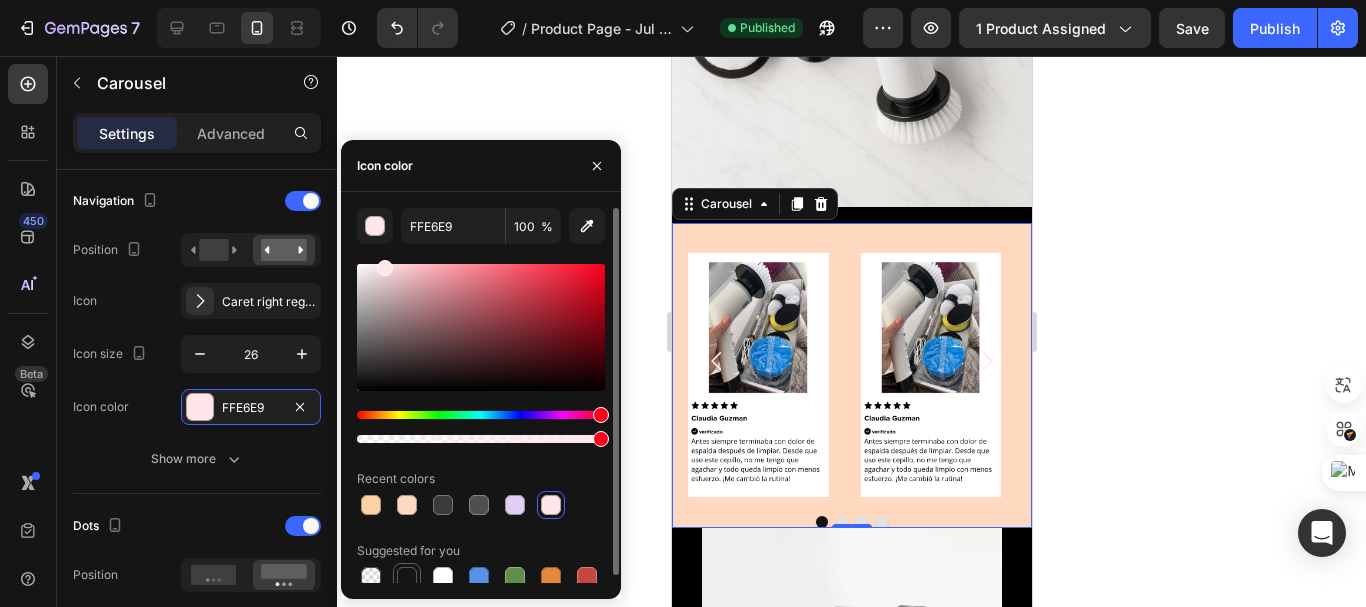 click at bounding box center [407, 577] 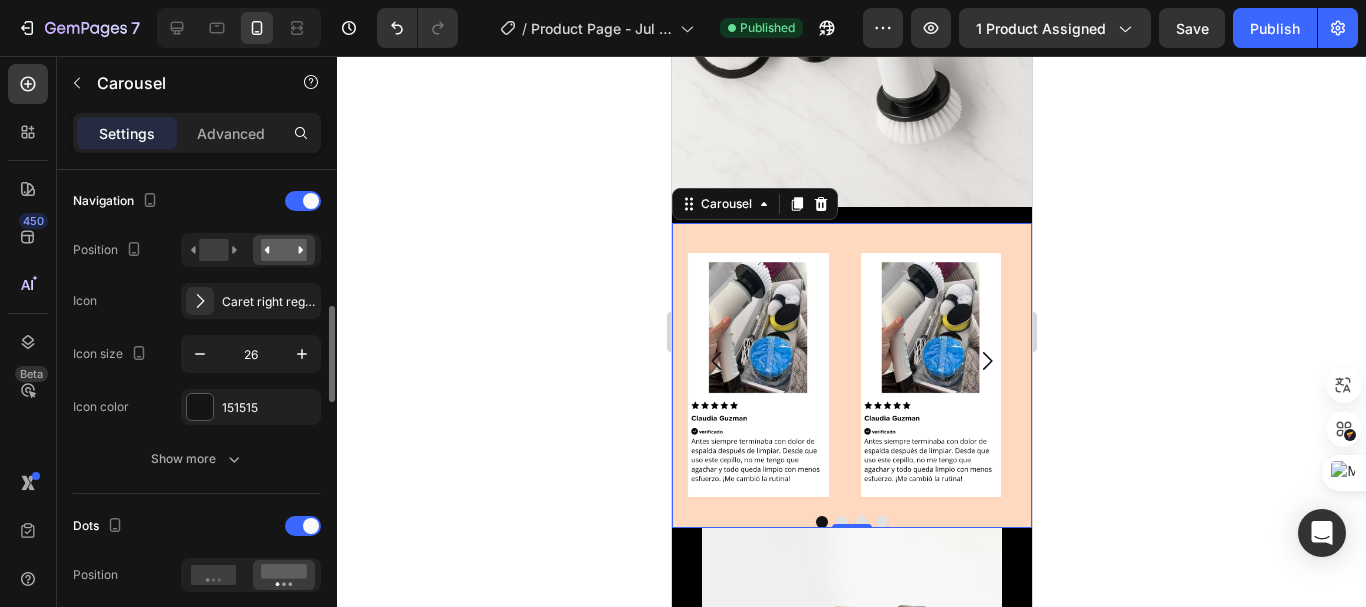 click on "Navigation Position Icon
Caret right regular Icon size 26 Icon color 151515 Show more" 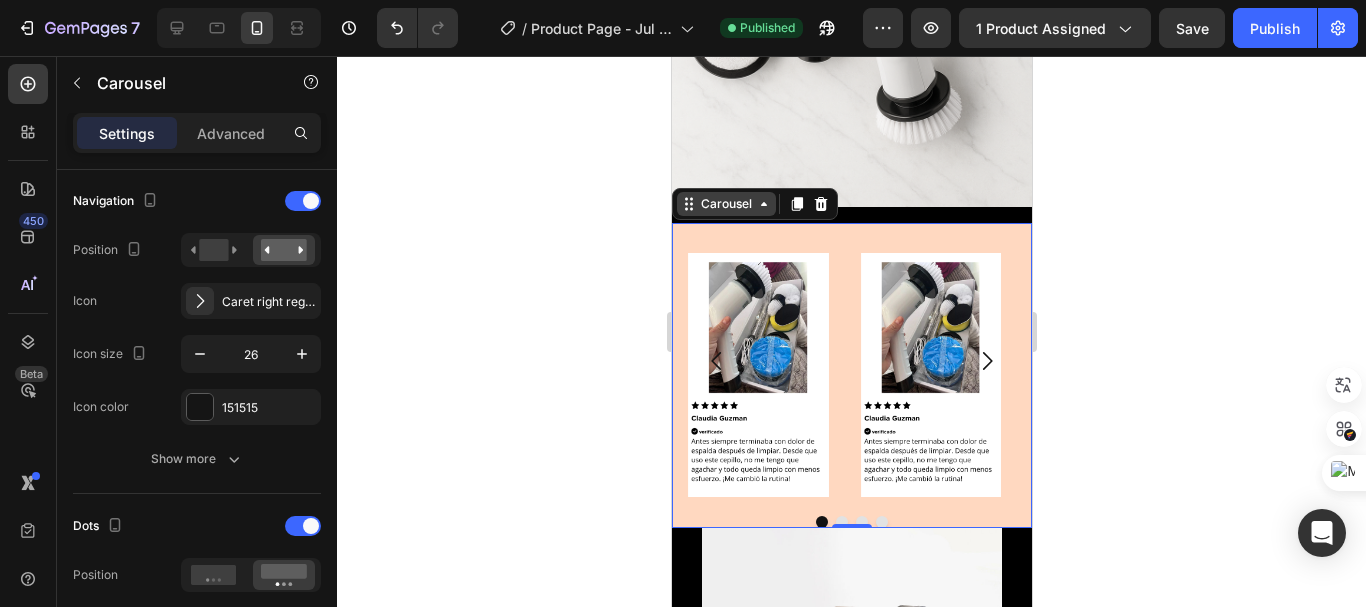 click 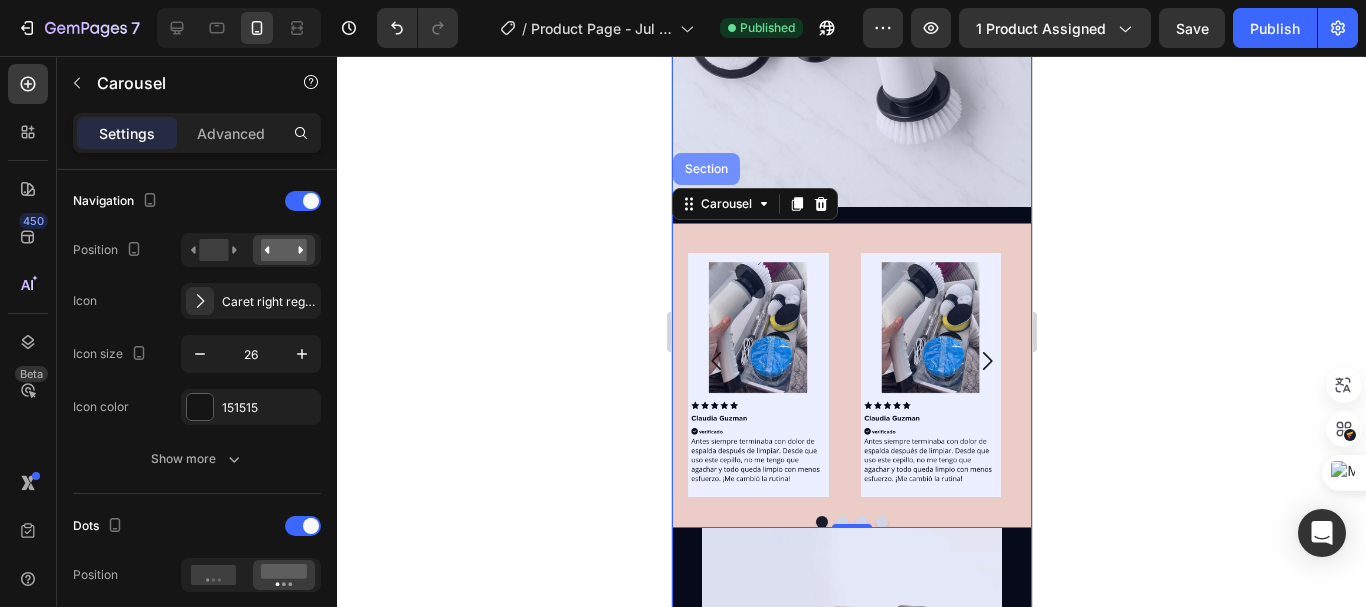 click on "Section" at bounding box center [705, 169] 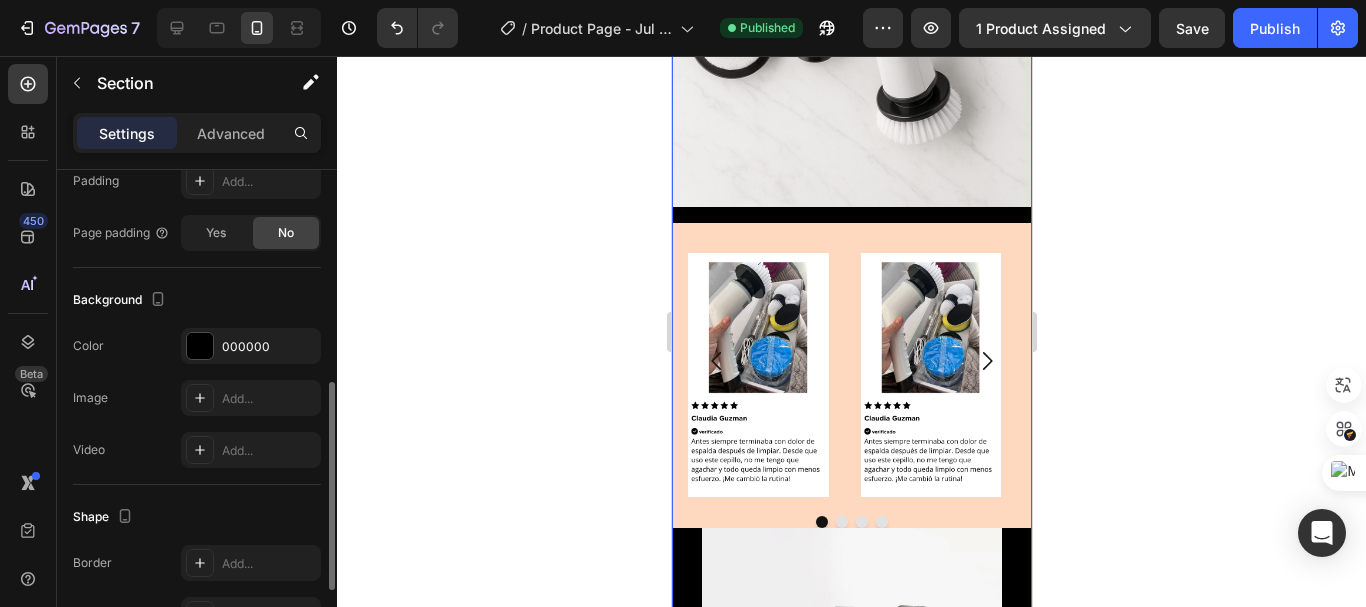 scroll, scrollTop: 674, scrollLeft: 0, axis: vertical 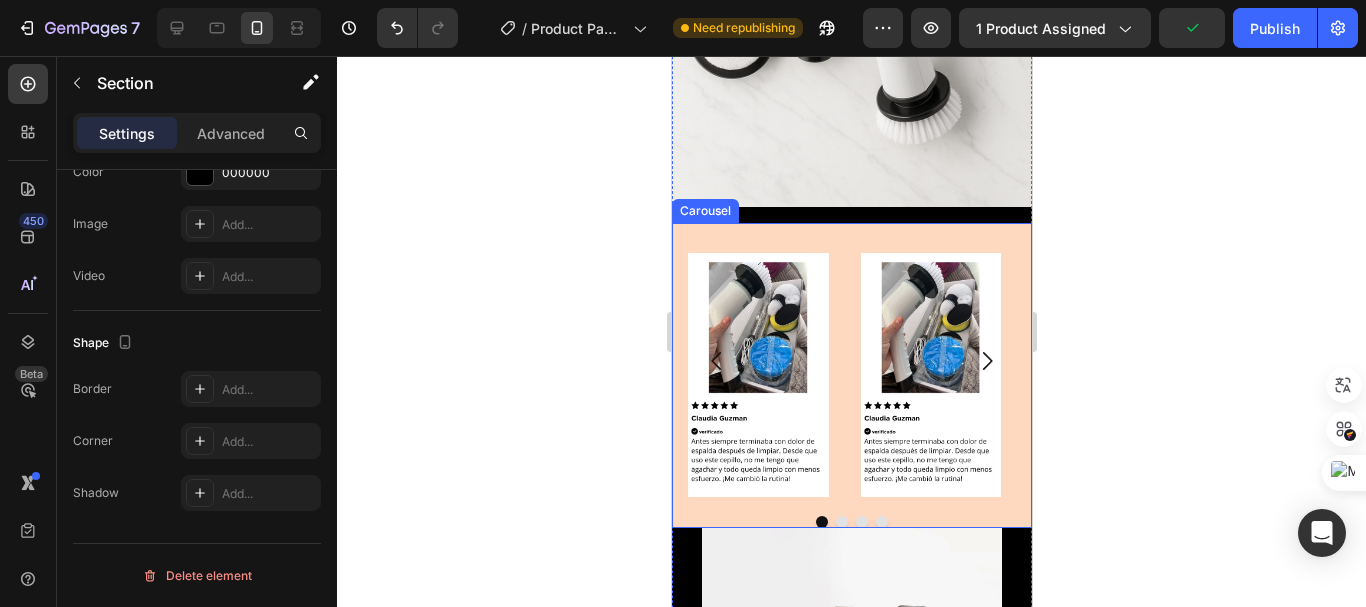 click on "Carousel" at bounding box center [704, 211] 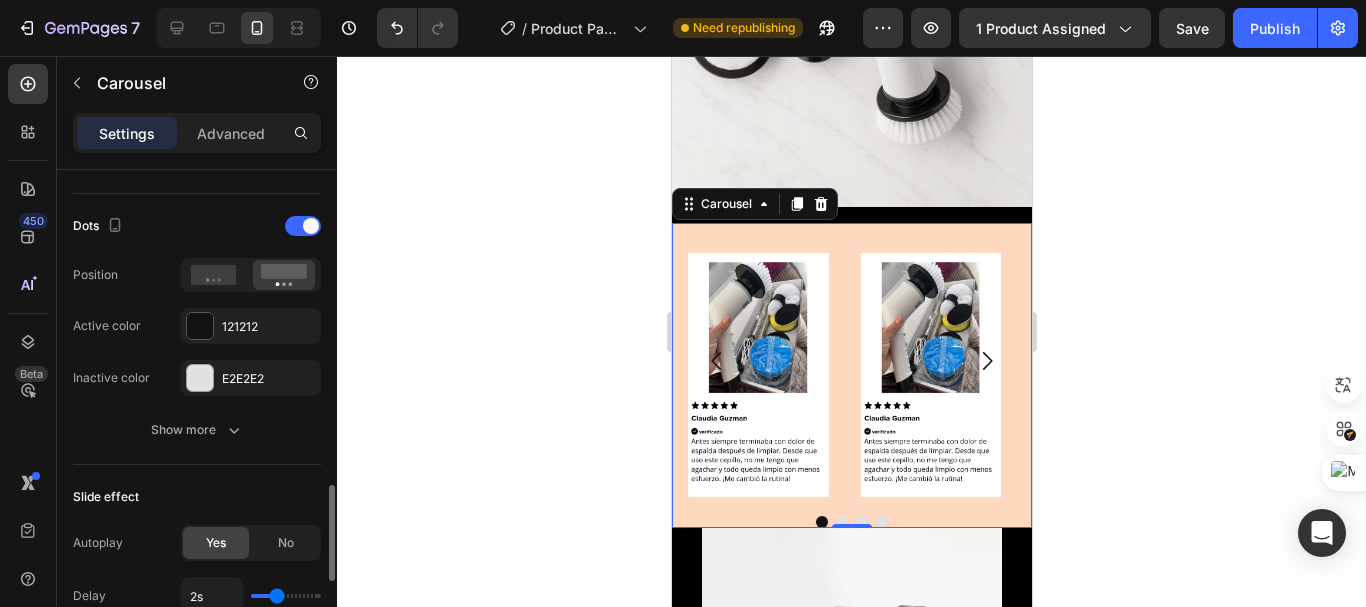 scroll, scrollTop: 1100, scrollLeft: 0, axis: vertical 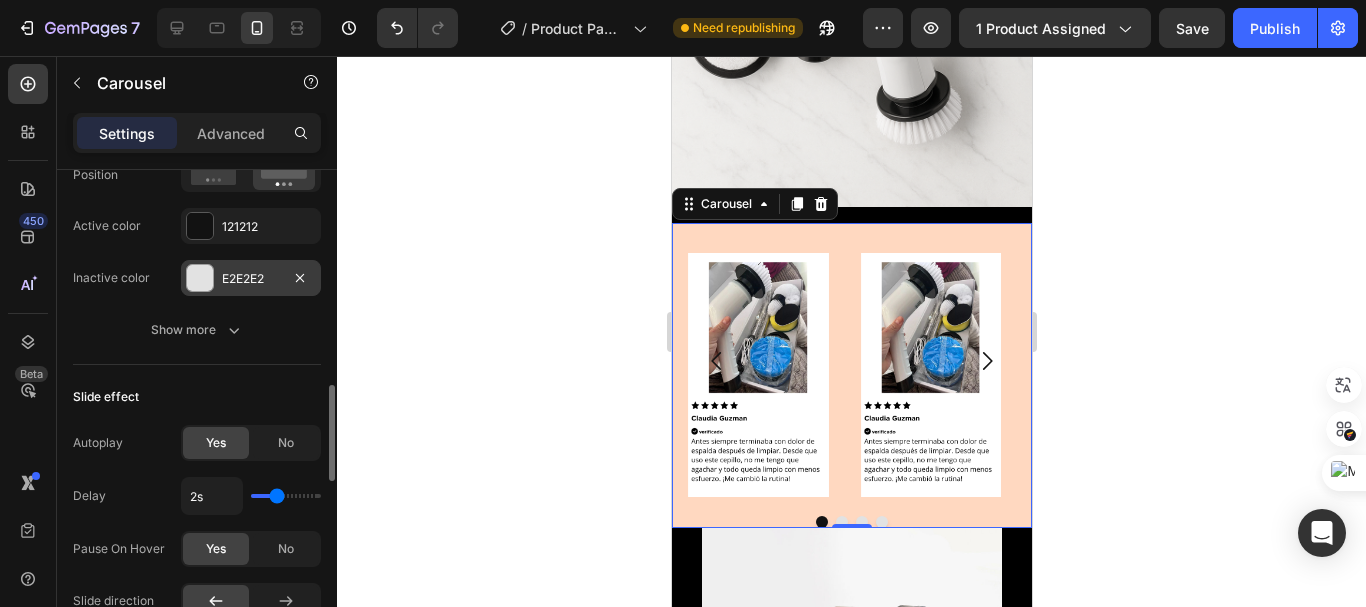 click on "E2E2E2" at bounding box center (251, 279) 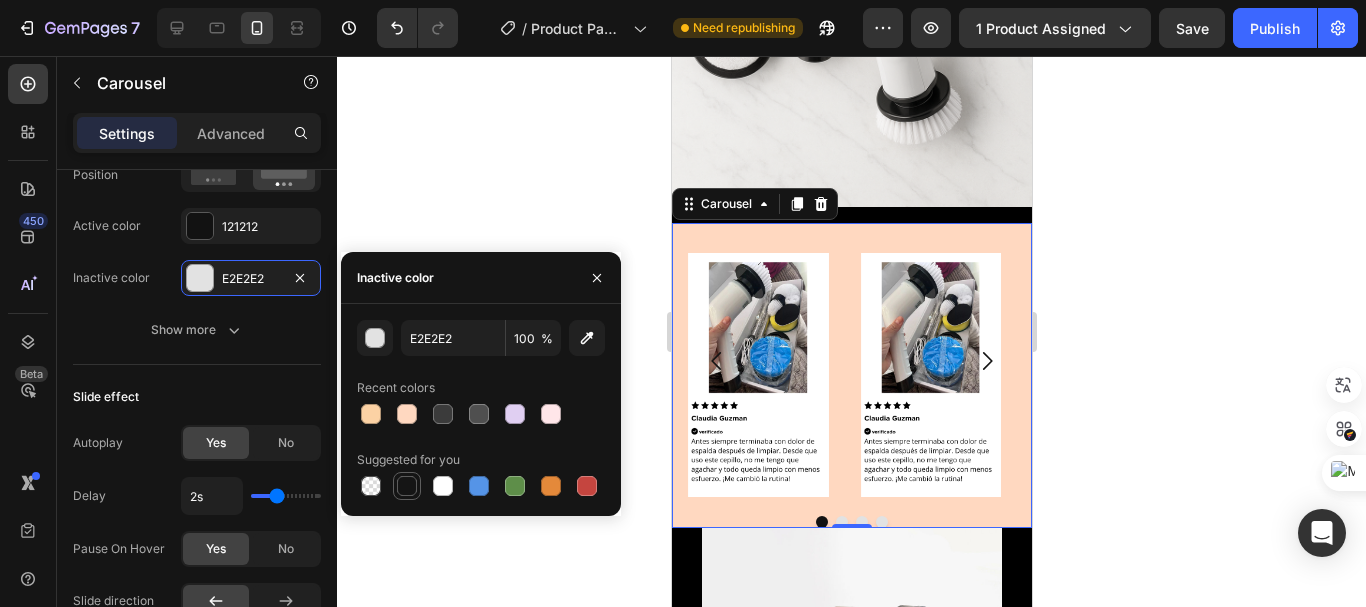 click at bounding box center (407, 486) 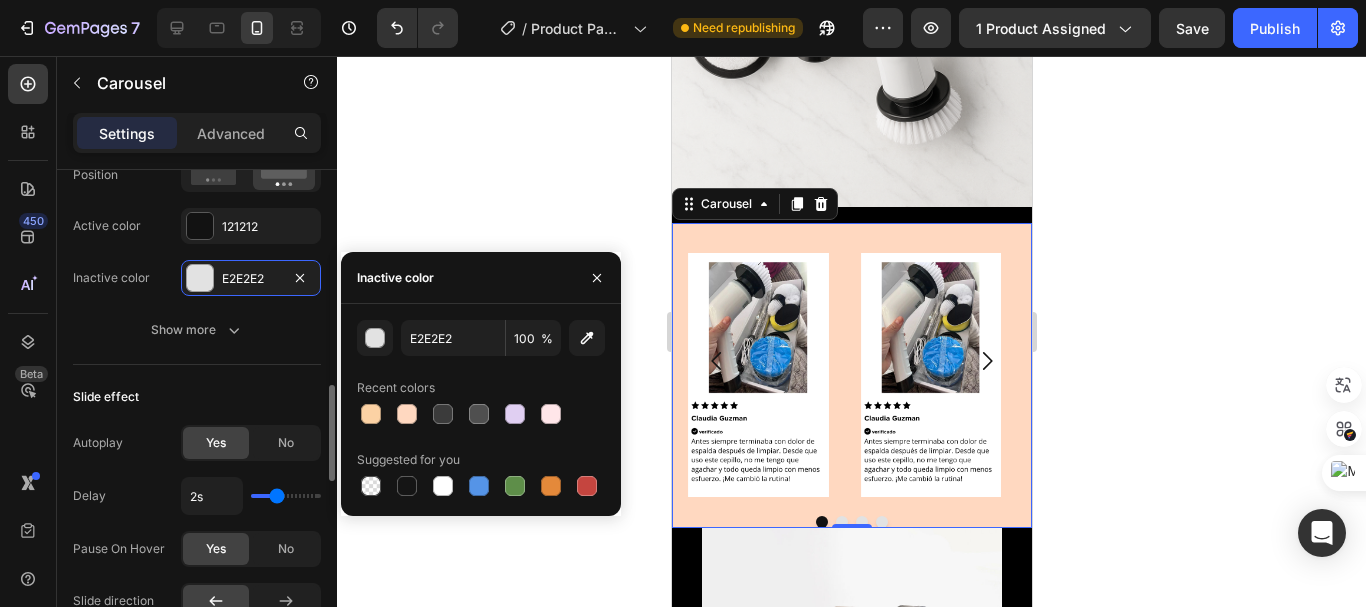 type on "151515" 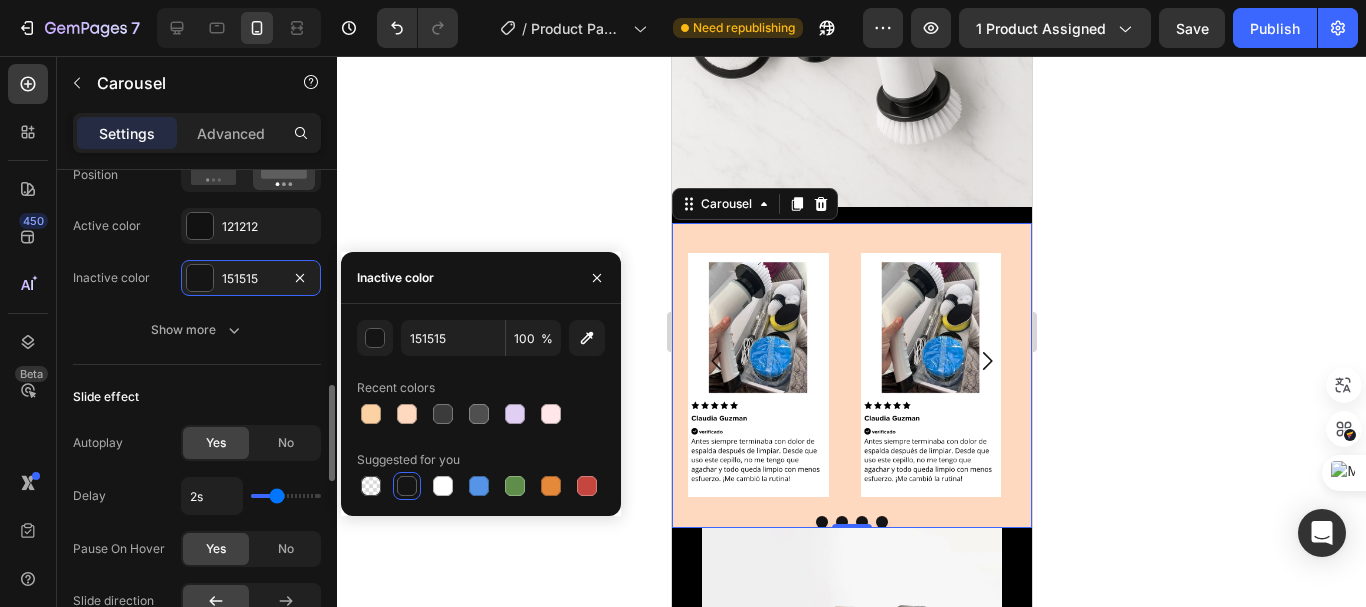 click on "Slide effect" at bounding box center [197, 397] 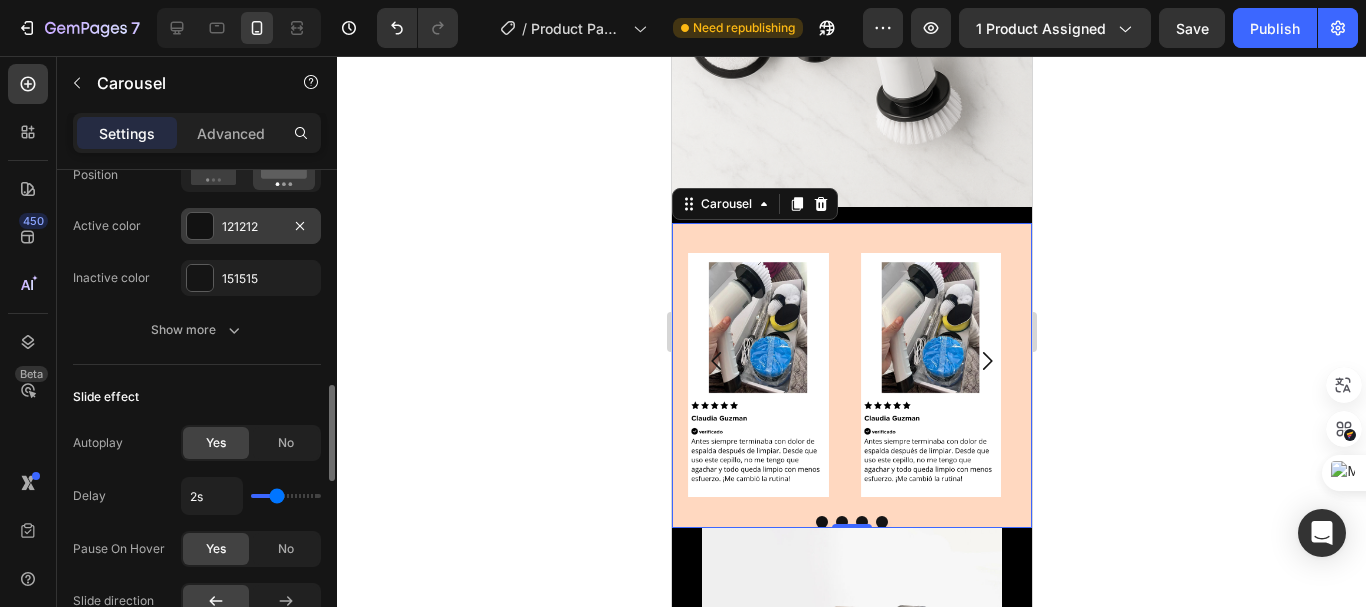 click on "121212" at bounding box center [251, 227] 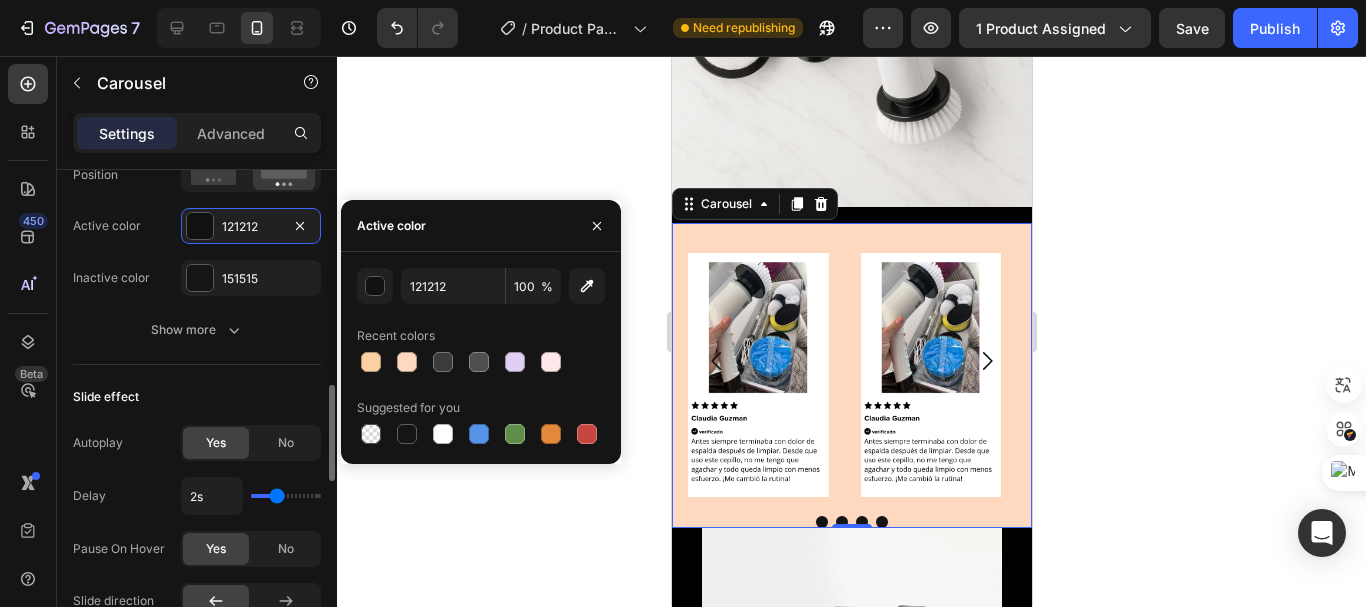 drag, startPoint x: 400, startPoint y: 433, endPoint x: 314, endPoint y: 380, distance: 101.0198 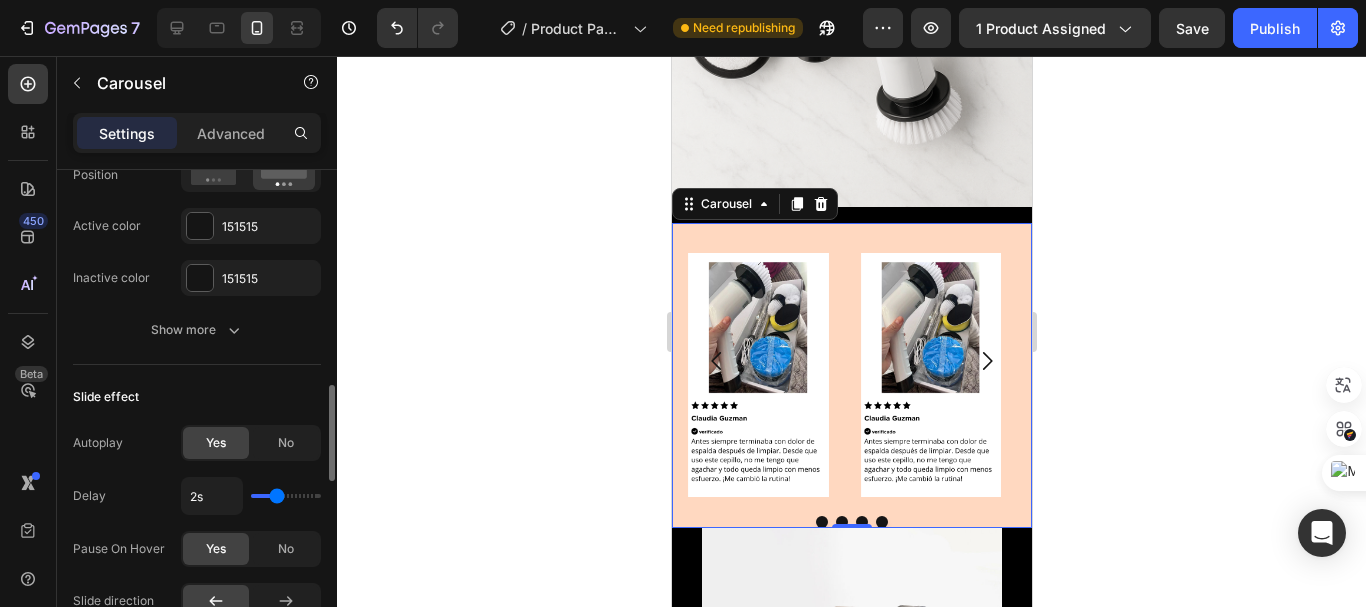 click on "Dots Position Active color 151515 Inactive color 151515 Show more" 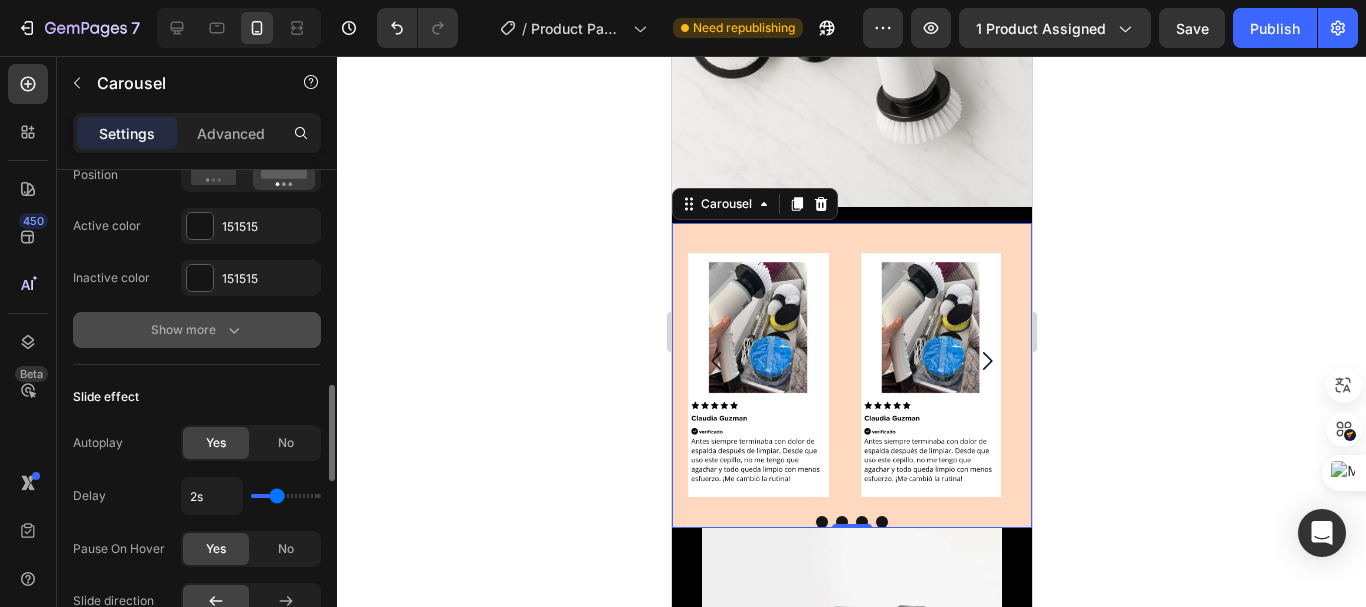 click on "Show more" at bounding box center (197, 330) 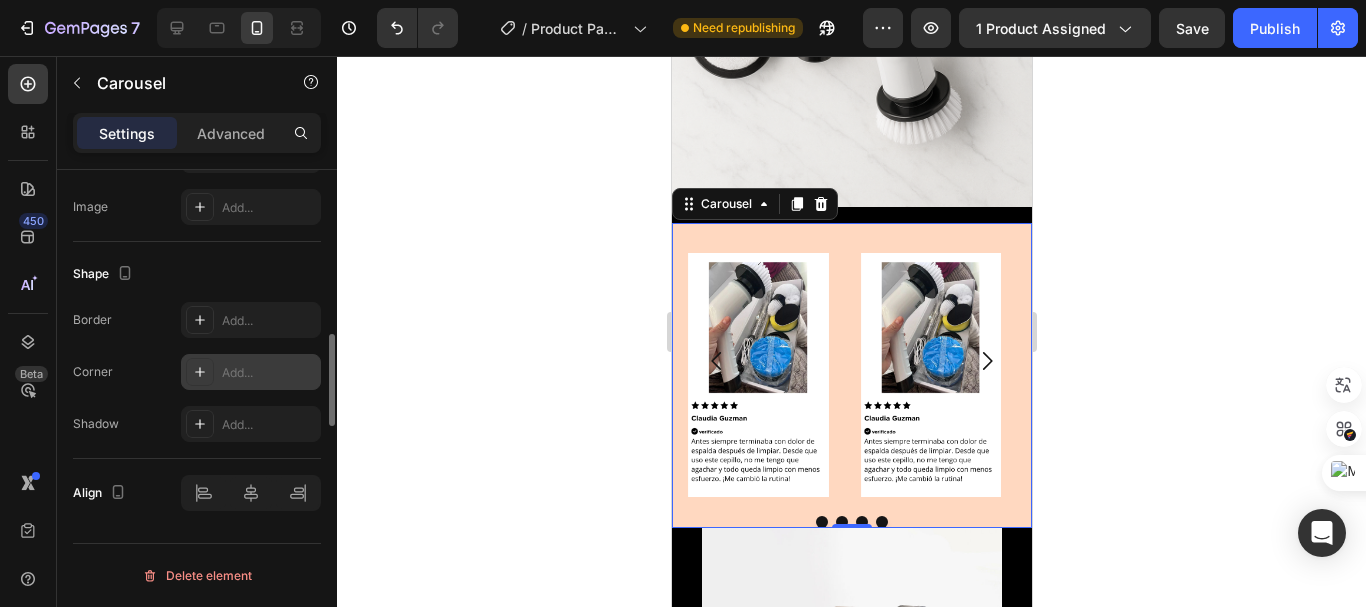 scroll, scrollTop: 1844, scrollLeft: 0, axis: vertical 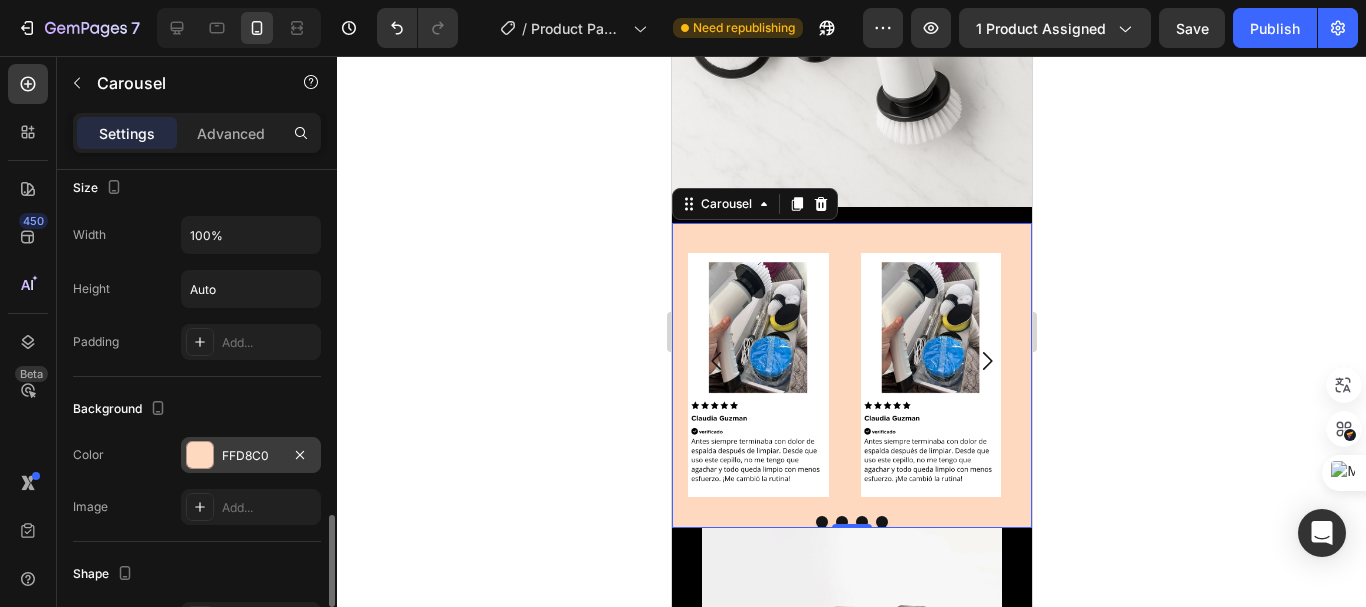 click on "FFD8C0" at bounding box center [251, 455] 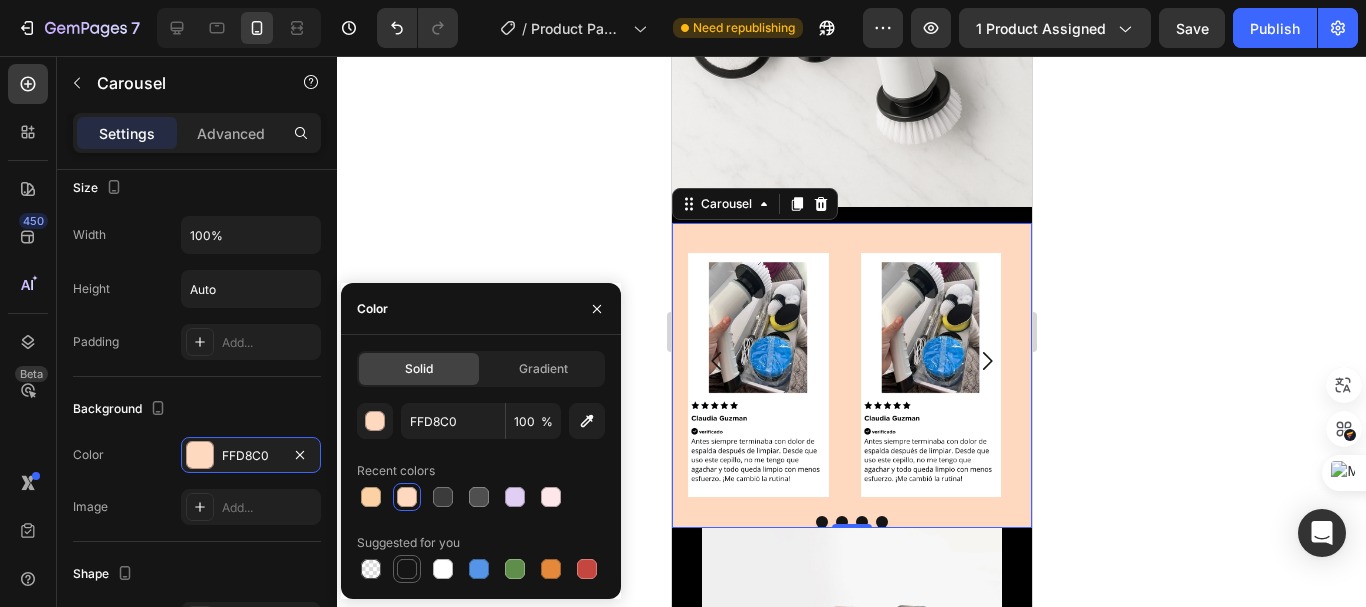 click at bounding box center [407, 569] 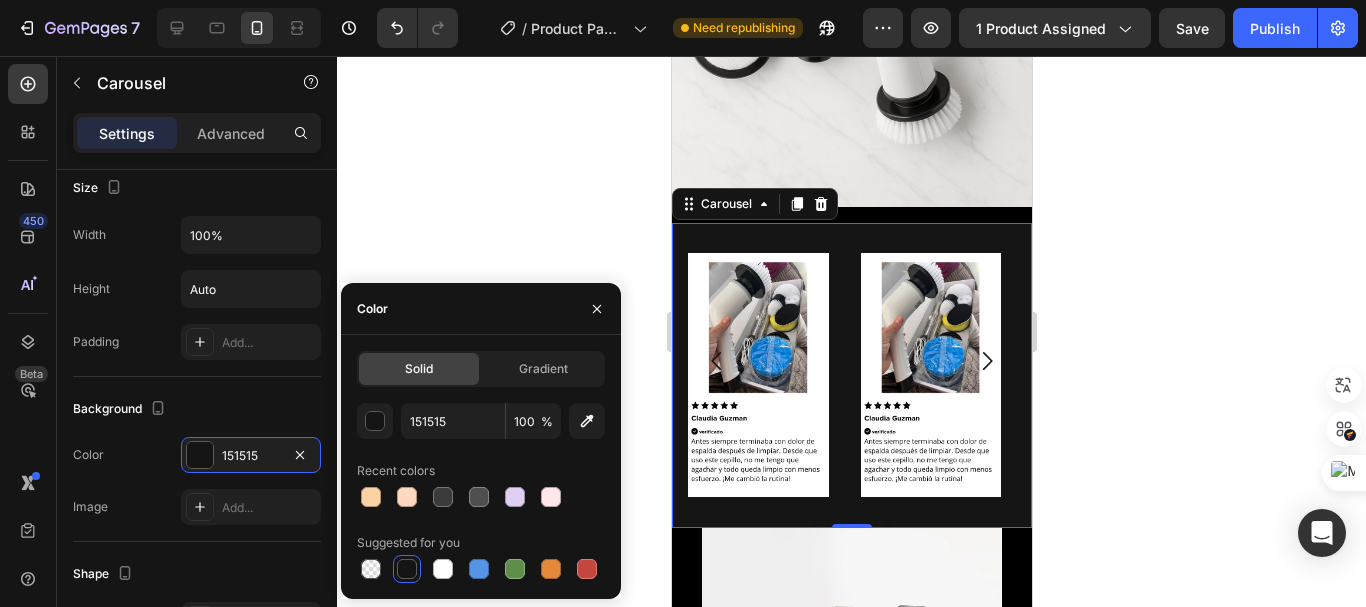 click 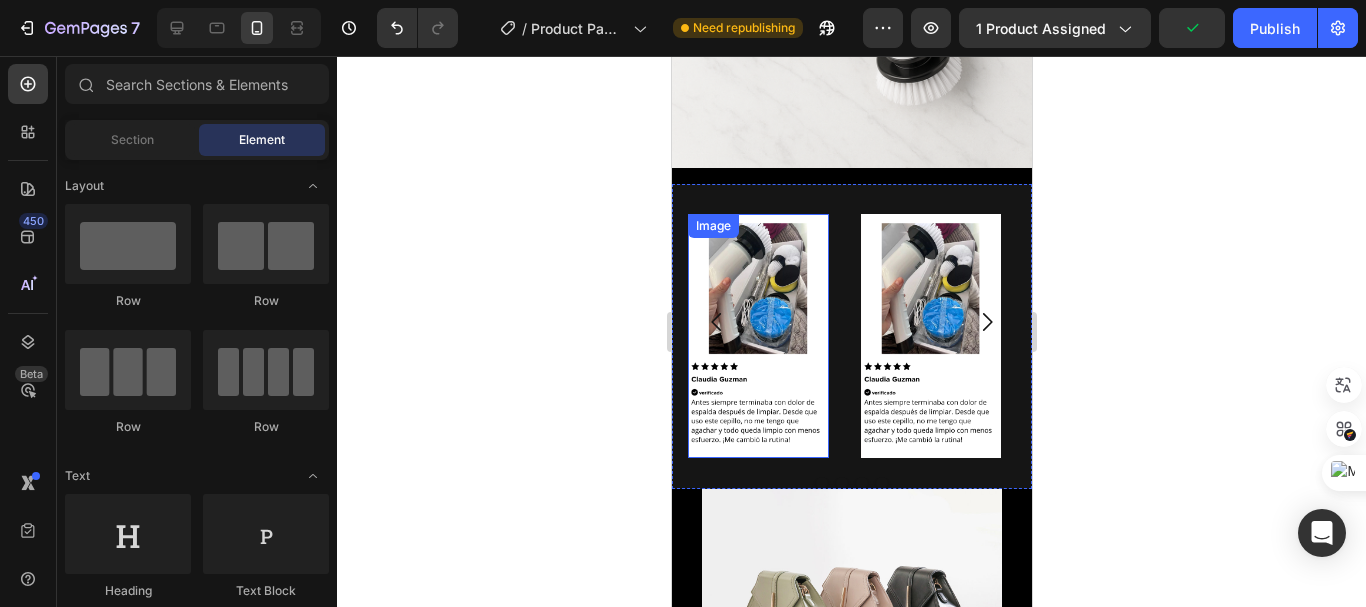 scroll, scrollTop: 3028, scrollLeft: 0, axis: vertical 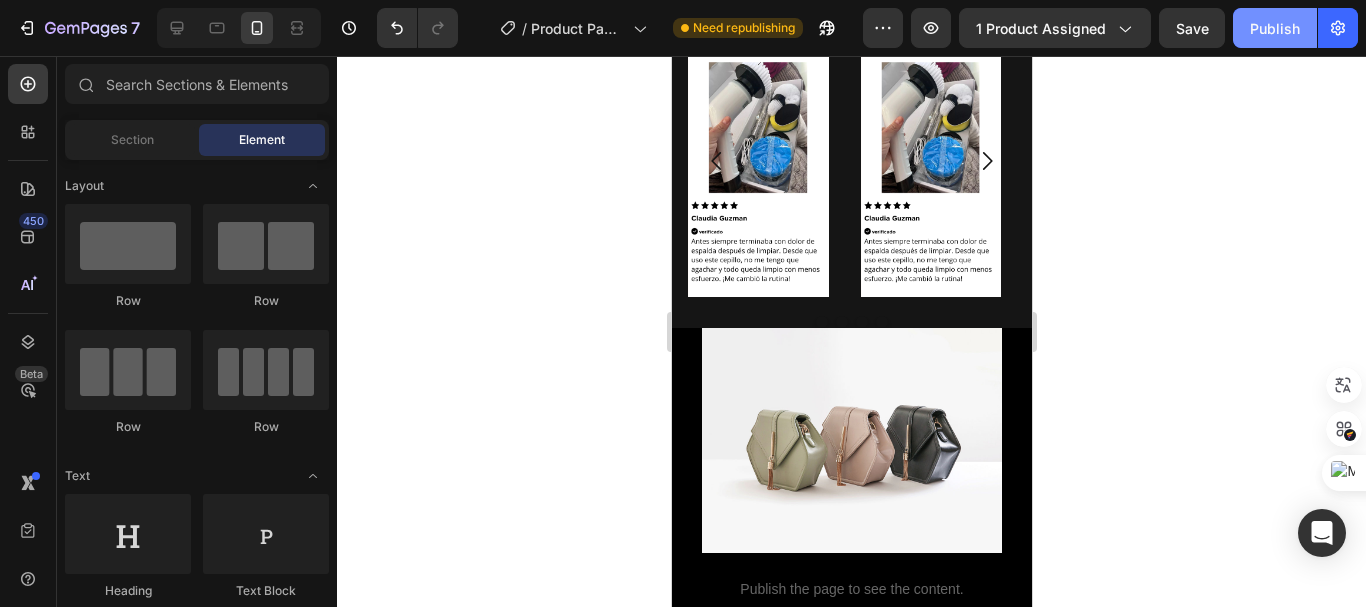 click on "Publish" at bounding box center (1275, 28) 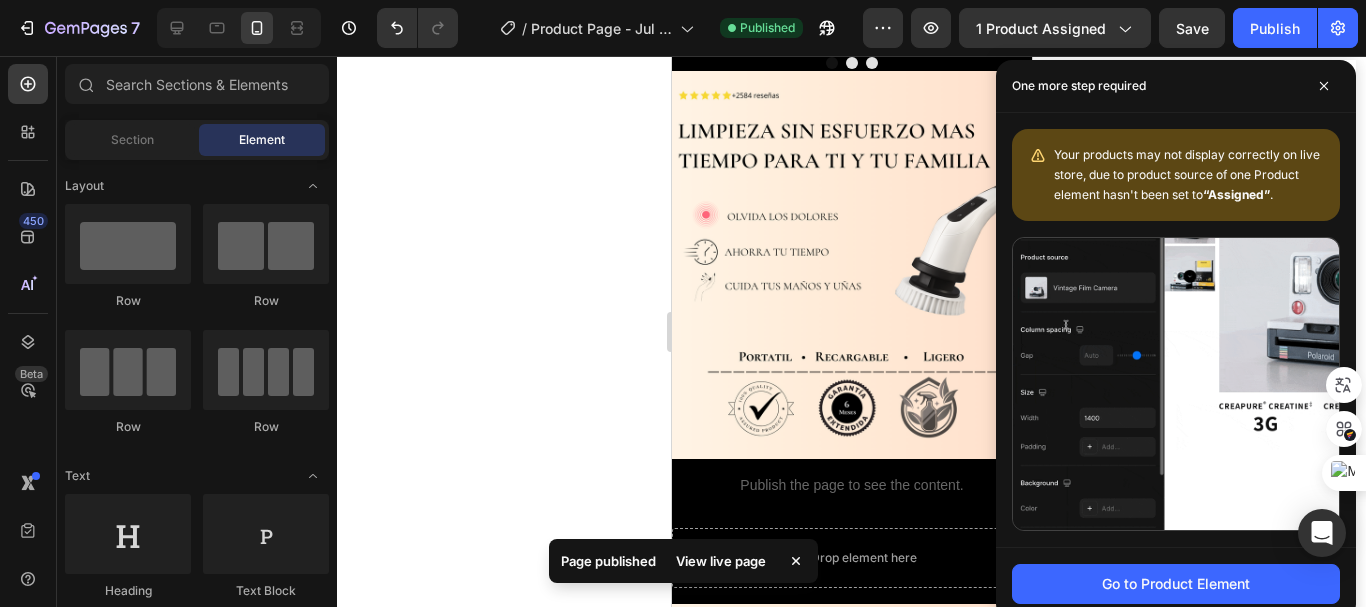 scroll, scrollTop: 59, scrollLeft: 0, axis: vertical 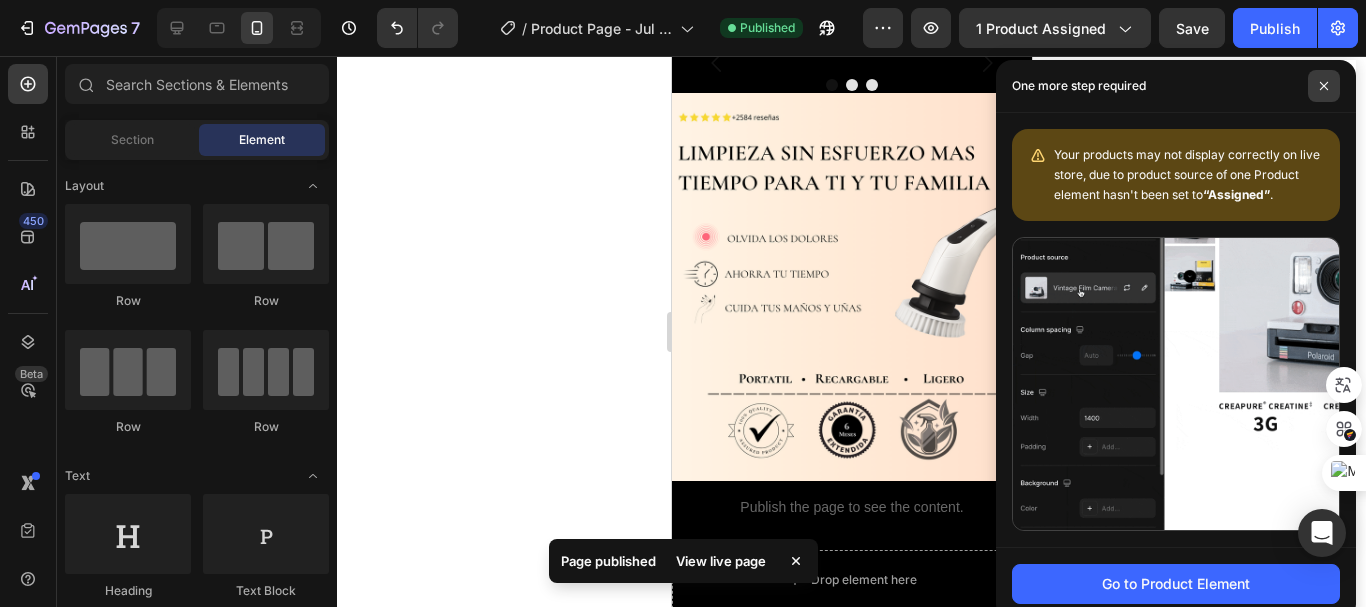 click at bounding box center [1324, 86] 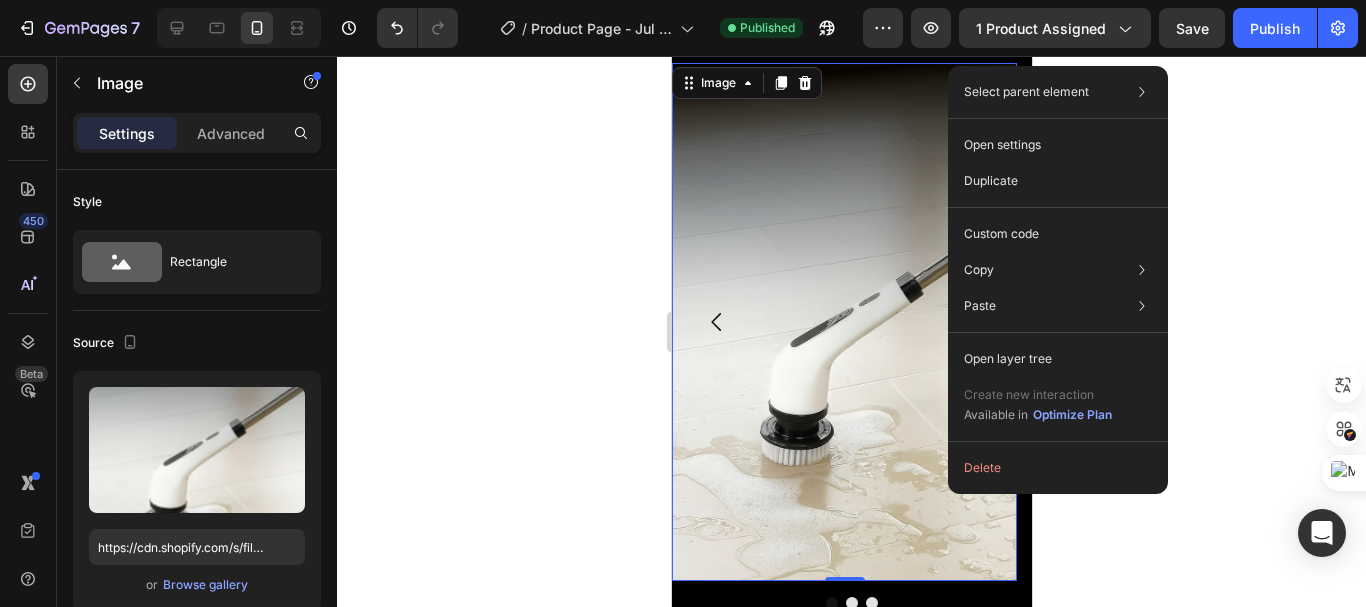 click 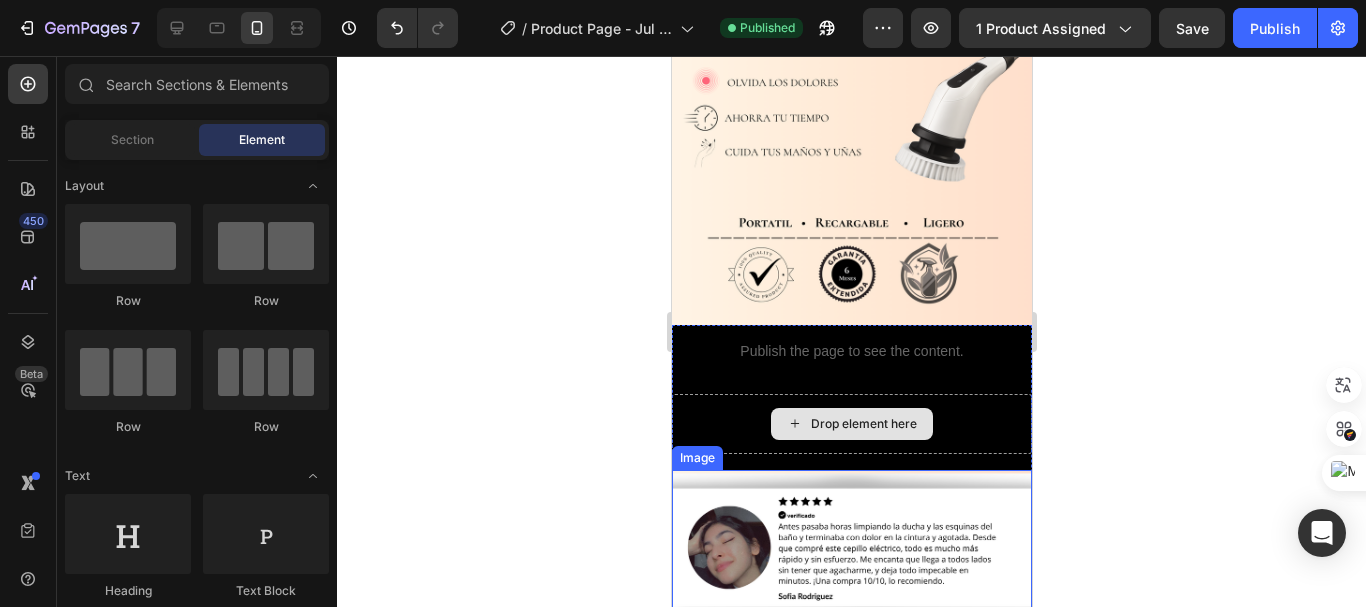 scroll, scrollTop: 959, scrollLeft: 0, axis: vertical 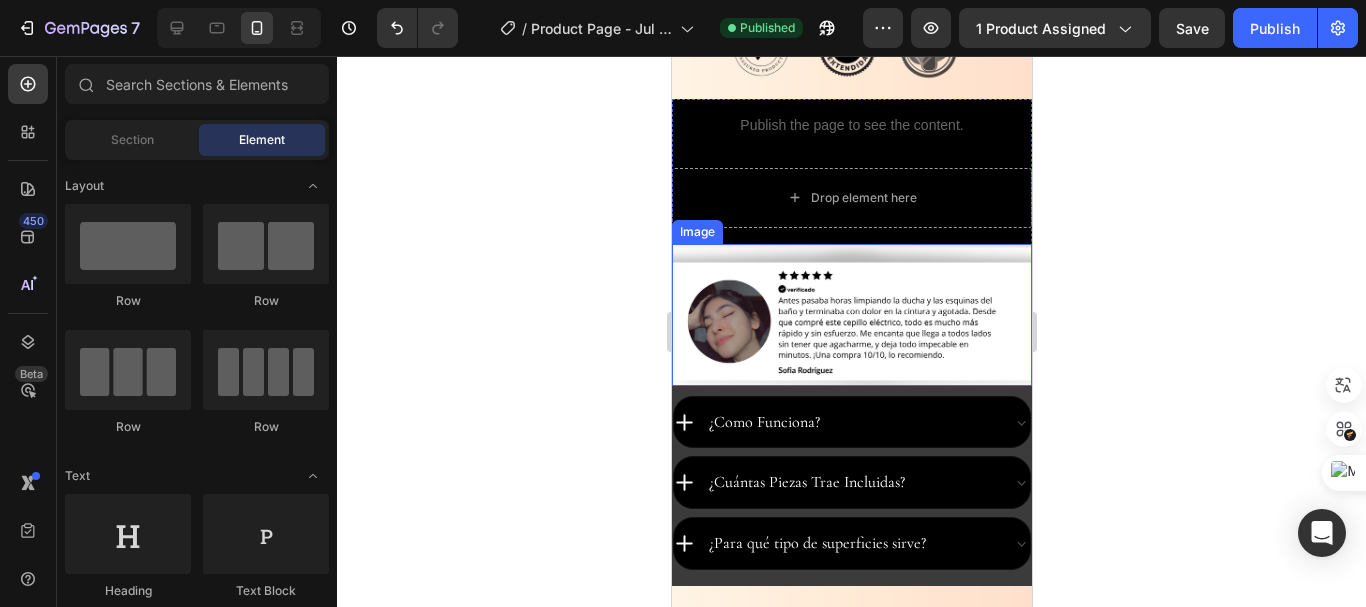 drag, startPoint x: 997, startPoint y: 302, endPoint x: 826, endPoint y: 322, distance: 172.16562 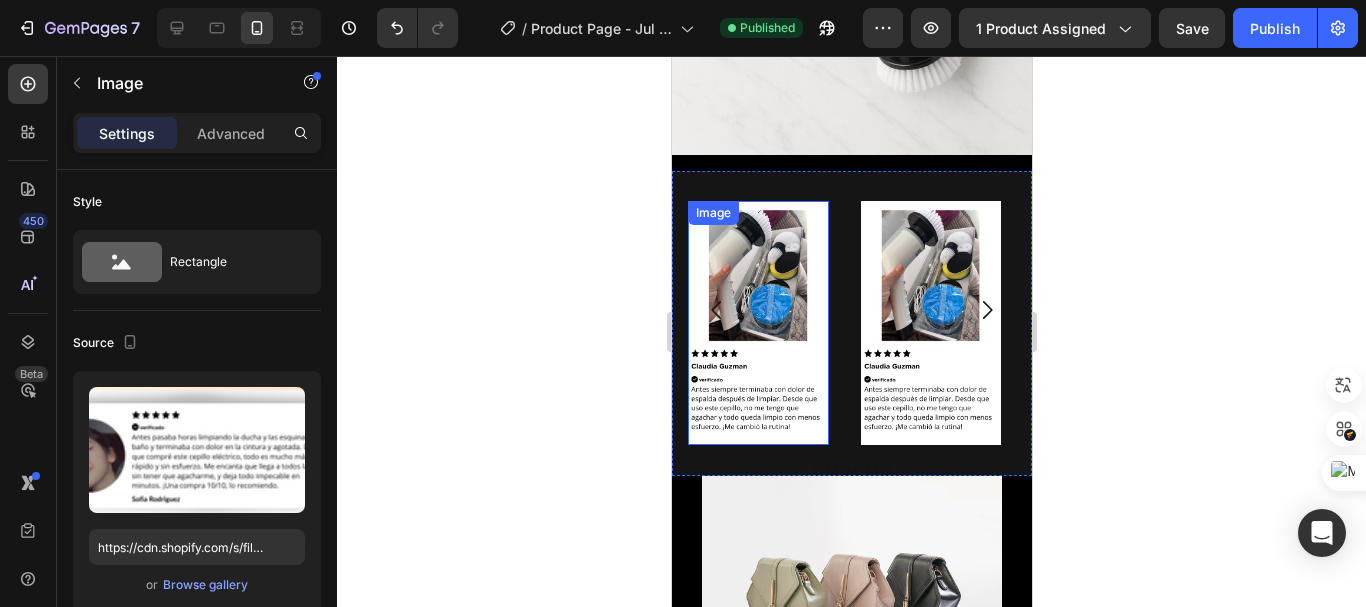 scroll, scrollTop: 3459, scrollLeft: 0, axis: vertical 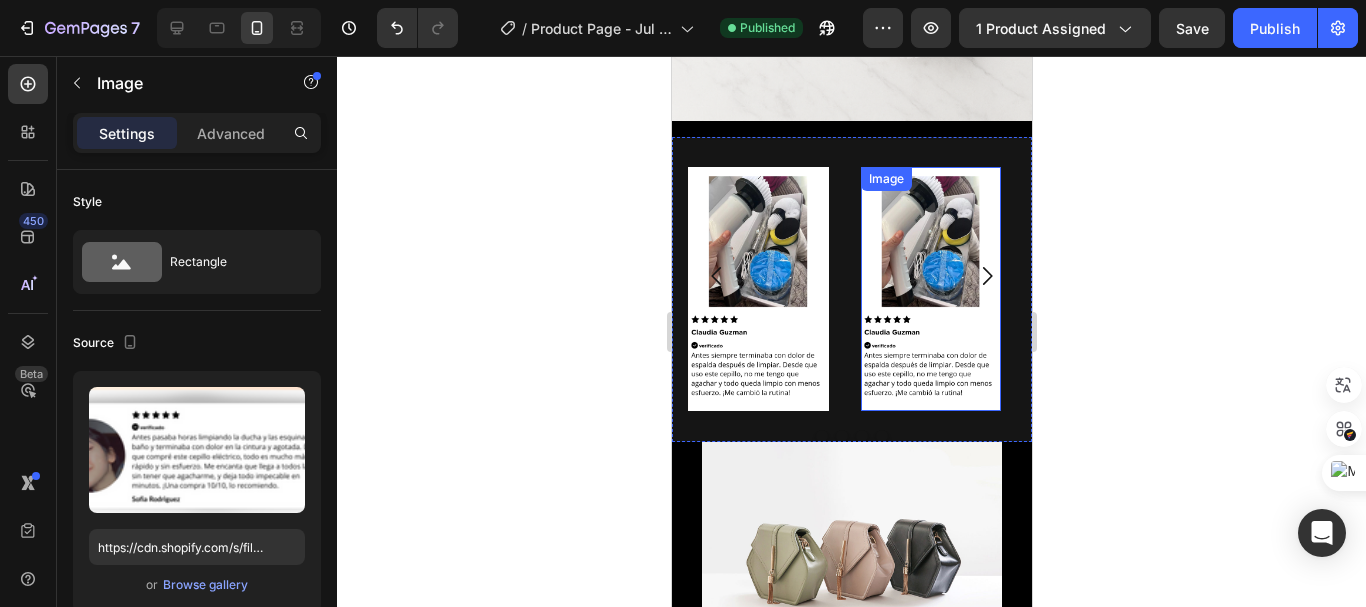 click at bounding box center (930, 289) 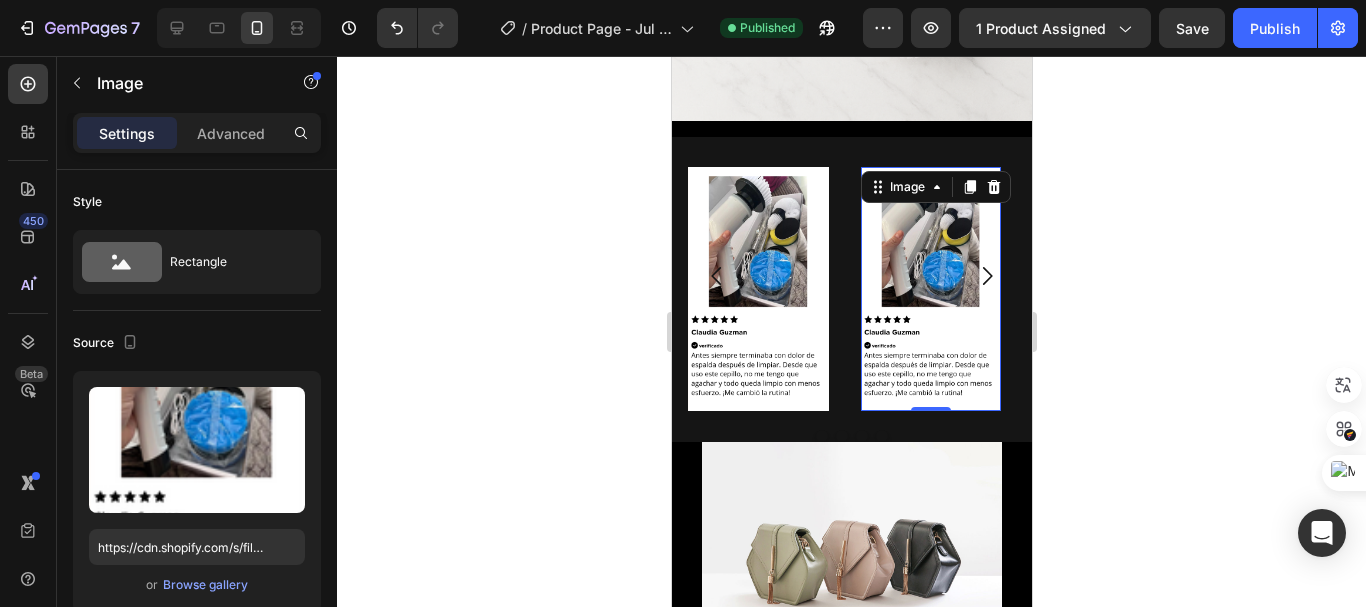 scroll, scrollTop: 926, scrollLeft: 0, axis: vertical 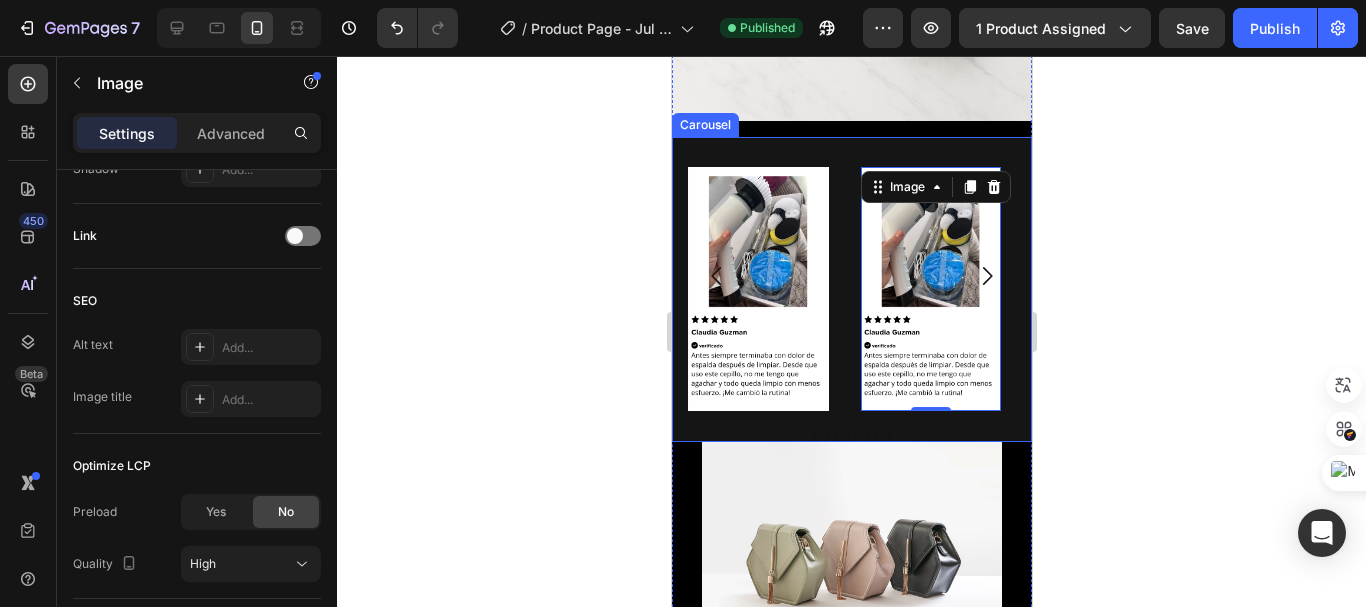 click at bounding box center [986, 276] 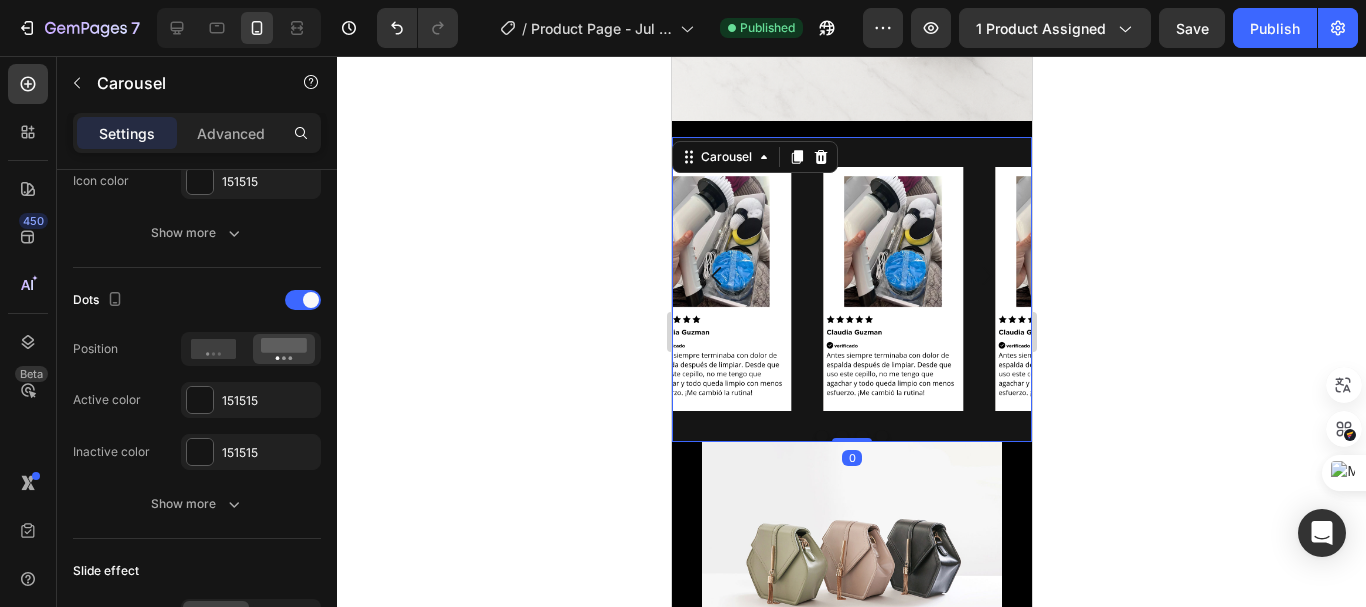 scroll, scrollTop: 0, scrollLeft: 0, axis: both 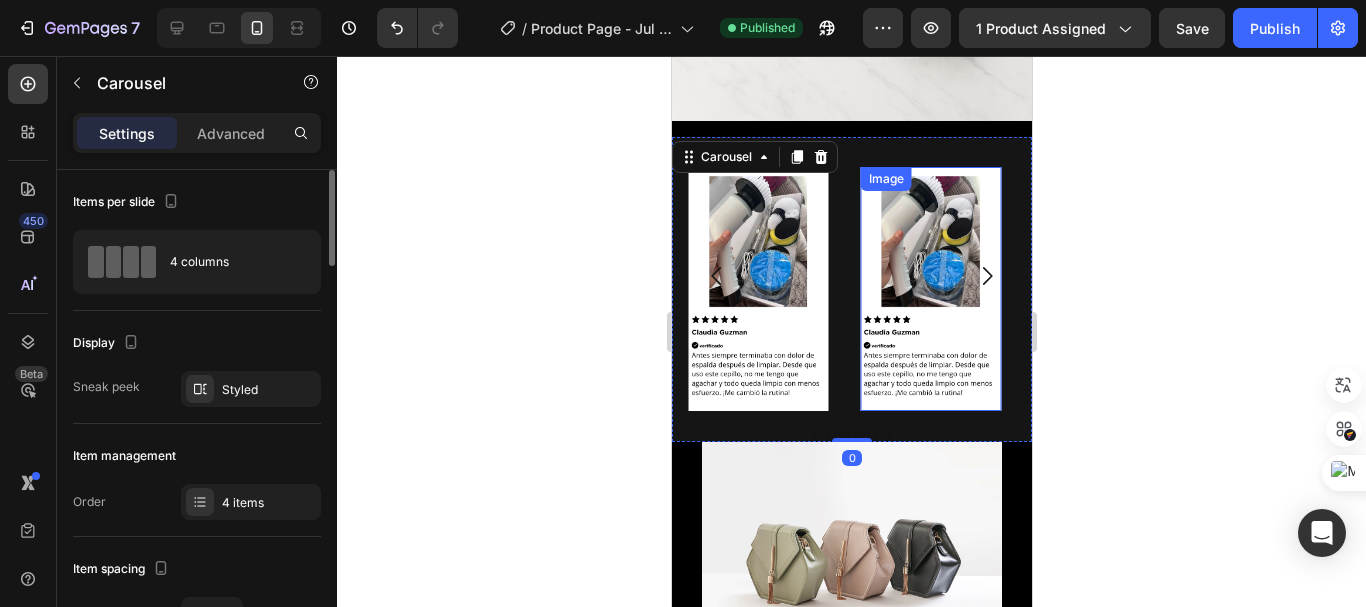 click at bounding box center (930, 289) 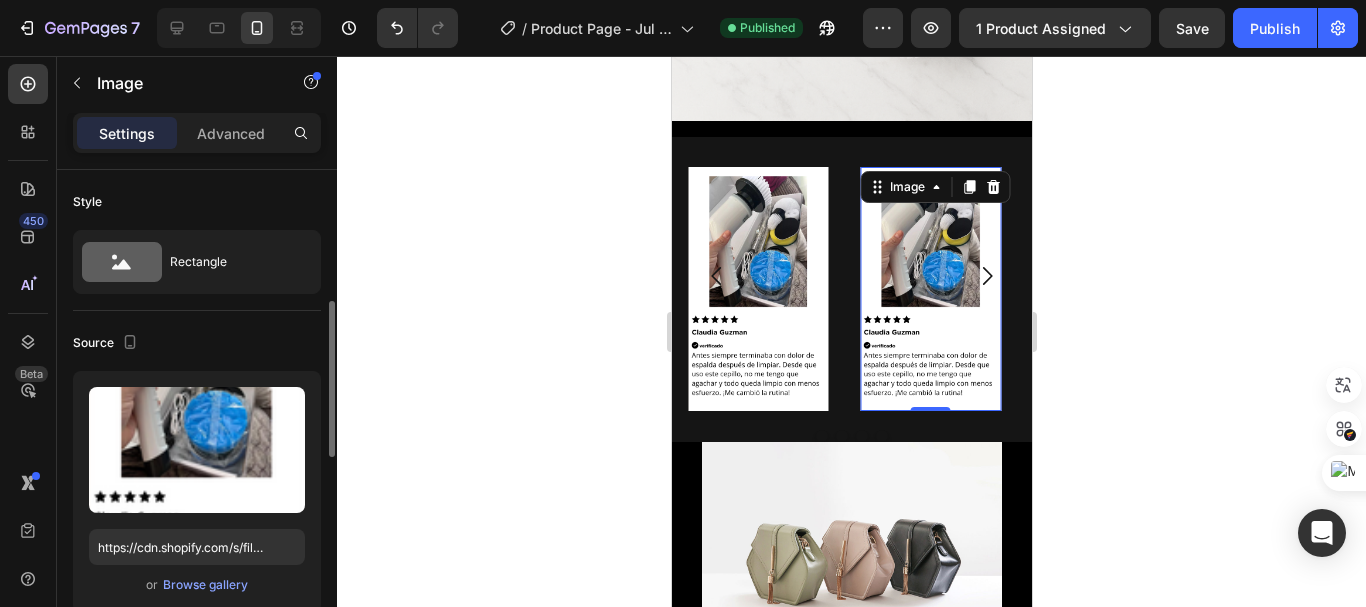 scroll, scrollTop: 100, scrollLeft: 0, axis: vertical 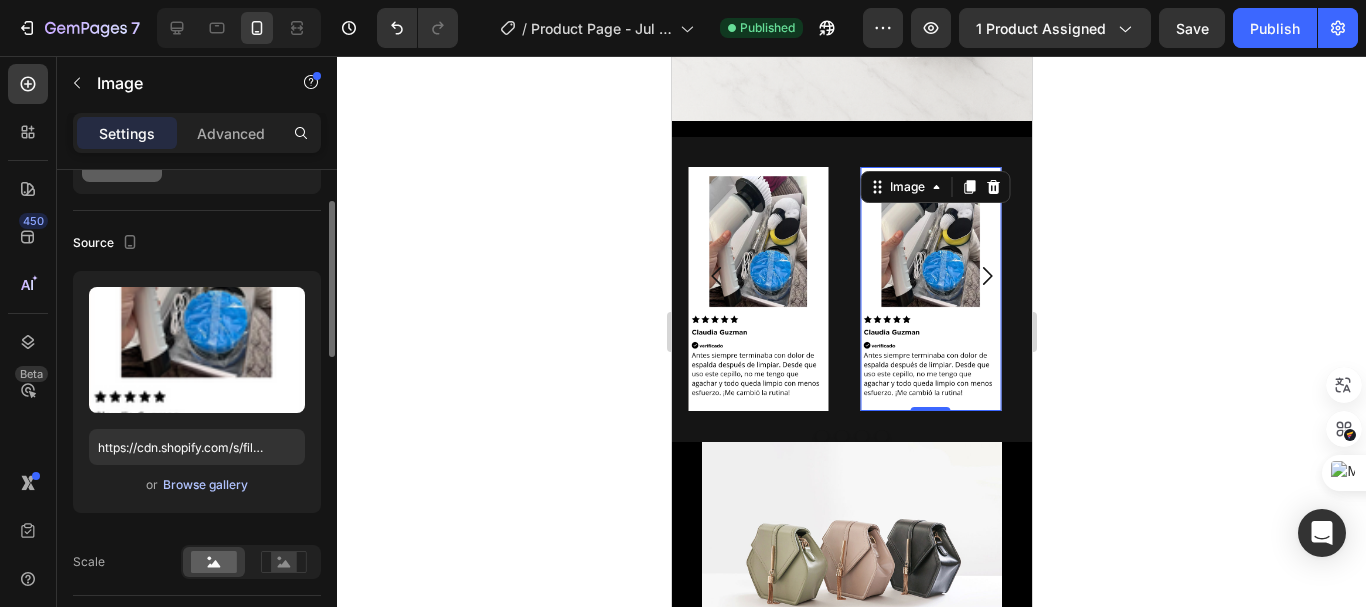 click on "Browse gallery" at bounding box center [205, 485] 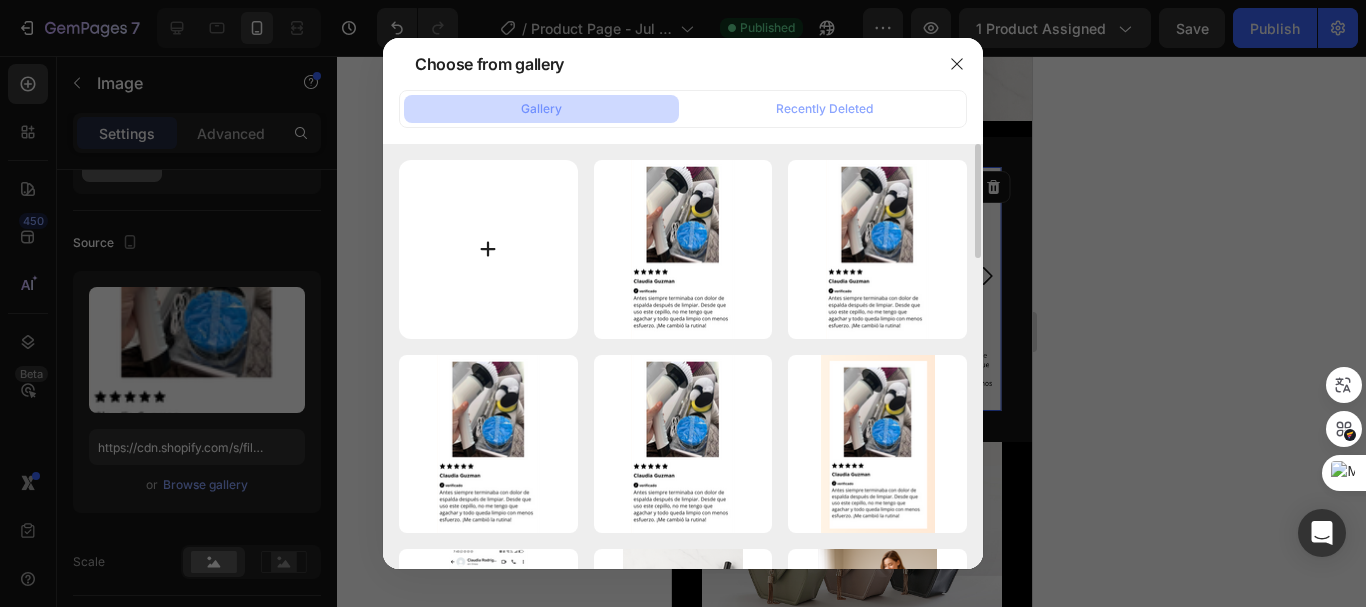 click at bounding box center (488, 249) 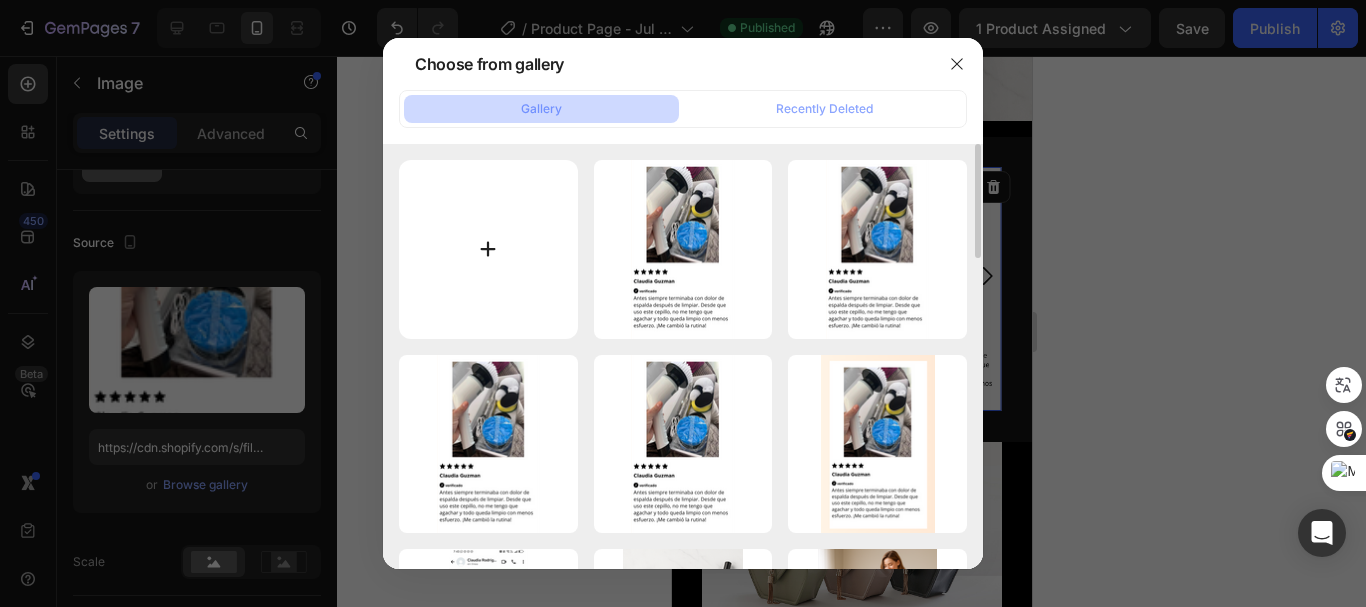 type on "C:\fakepath\Imagen3.png" 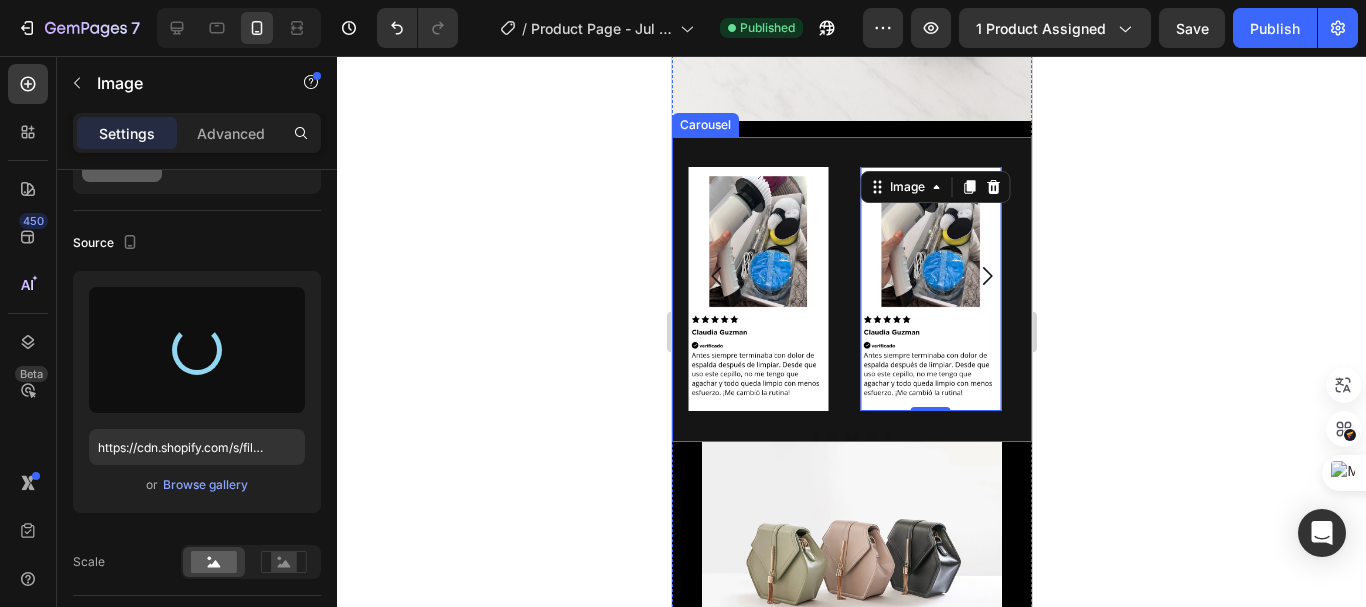 type on "https://cdn.shopify.com/s/files/1/0704/9602/6823/files/gempages_572102462542972056-70553529-4344-46d4-b408-6de24f9e895f.png" 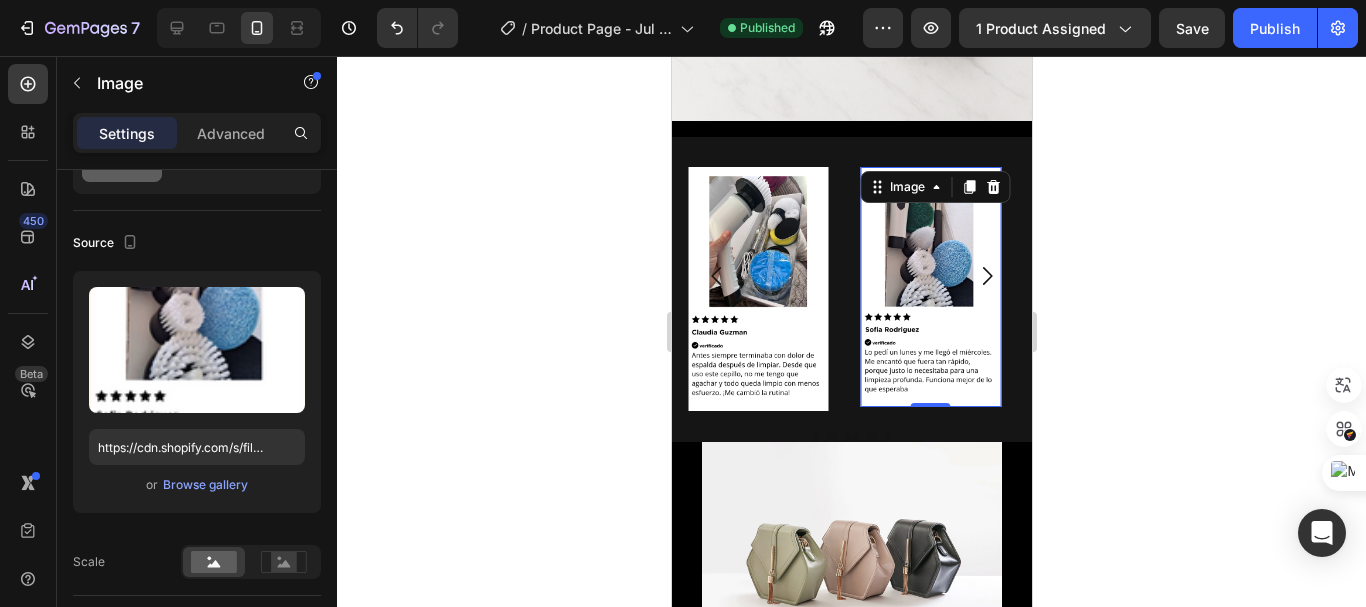click 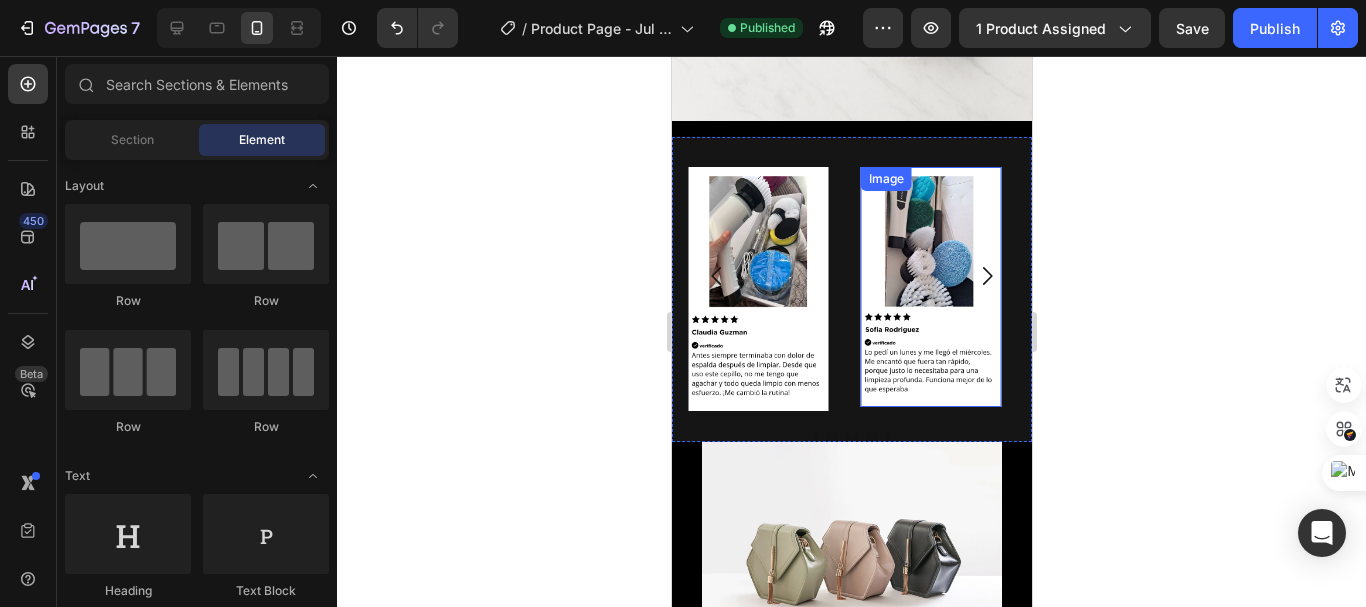 click at bounding box center (930, 286) 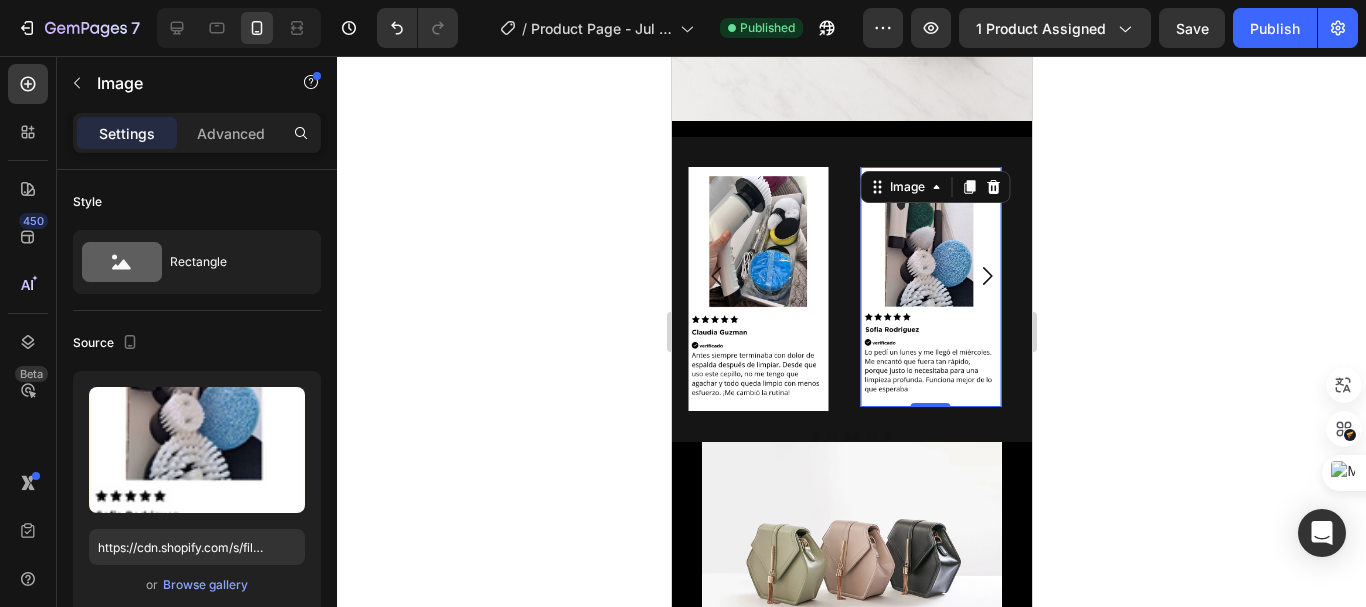 click 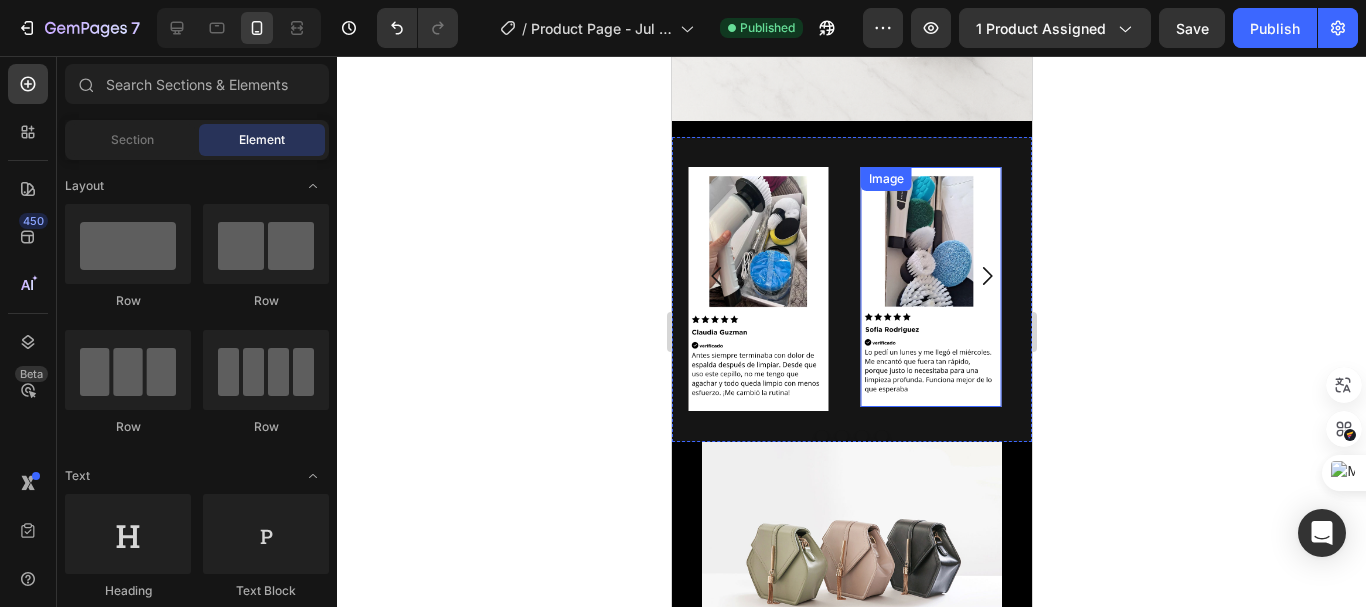 click at bounding box center (930, 286) 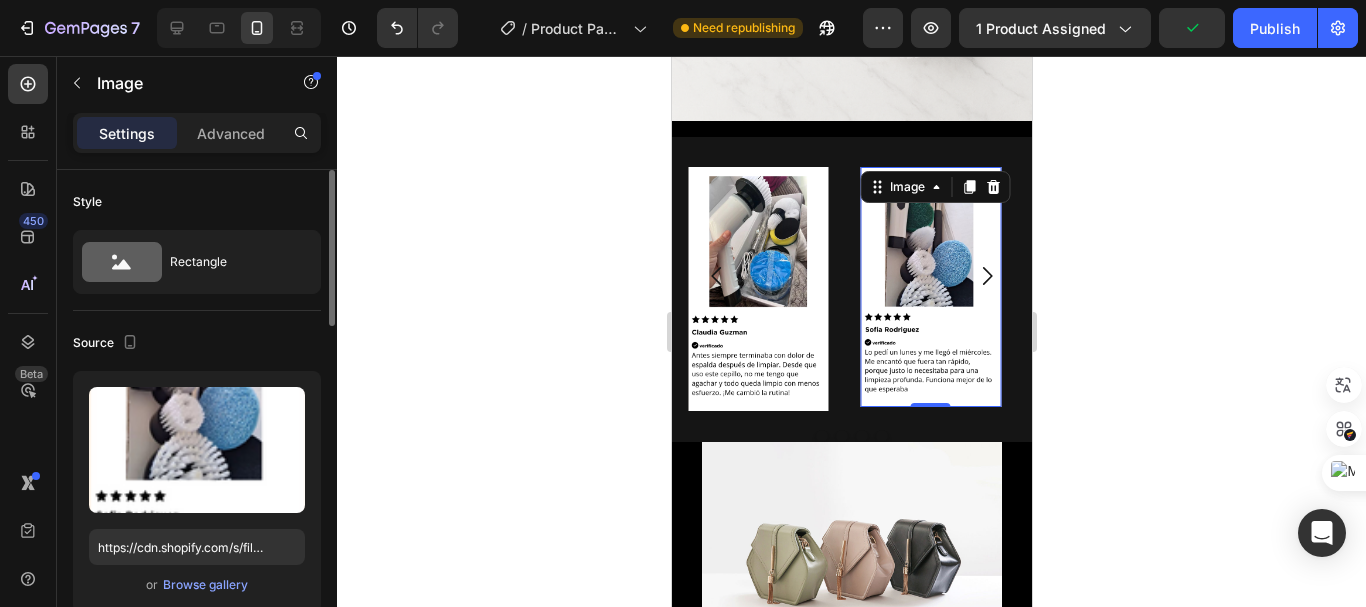 scroll, scrollTop: 400, scrollLeft: 0, axis: vertical 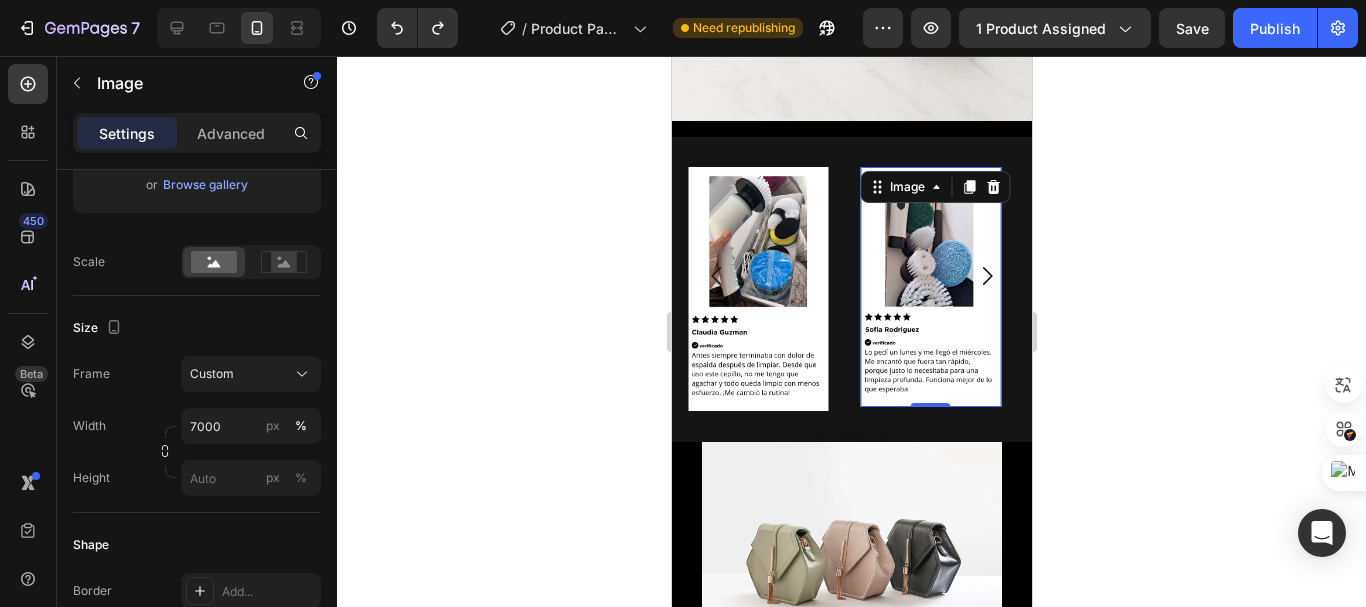 type on "https://cdn.shopify.com/s/files/1/0704/9602/6823/files/gempages_572102462542972056-214ce7e6-4ccf-48a2-a9bd-040ae6e34b25.png" 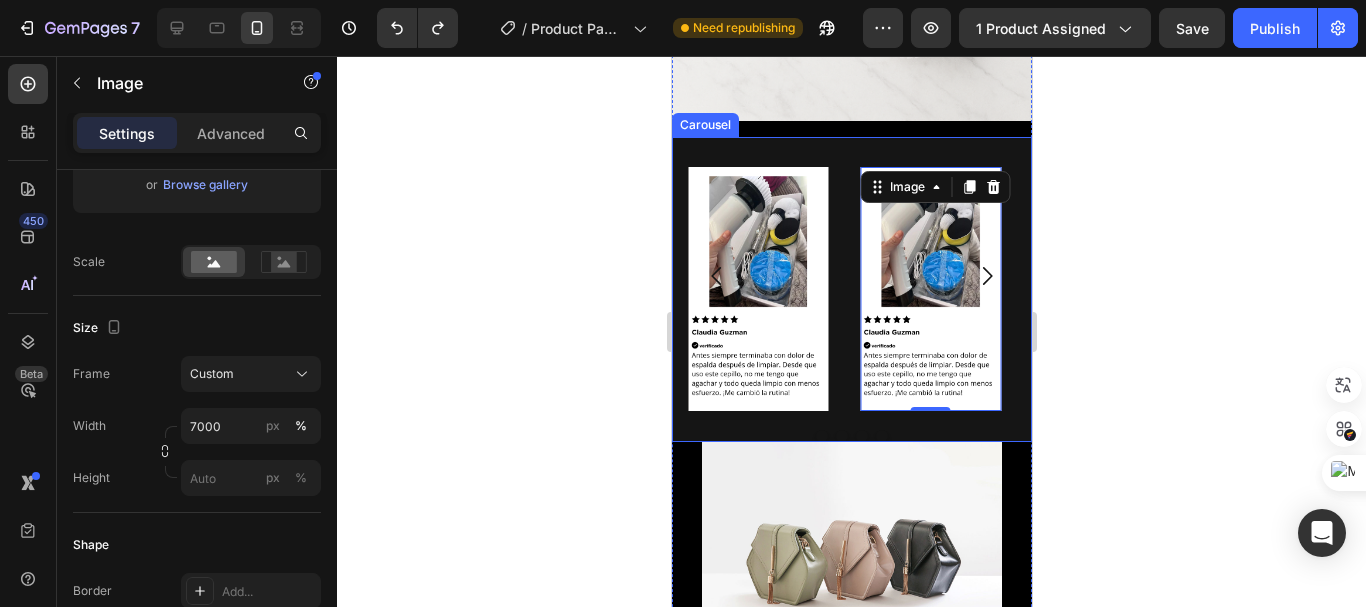 drag, startPoint x: 856, startPoint y: 244, endPoint x: 906, endPoint y: 228, distance: 52.49762 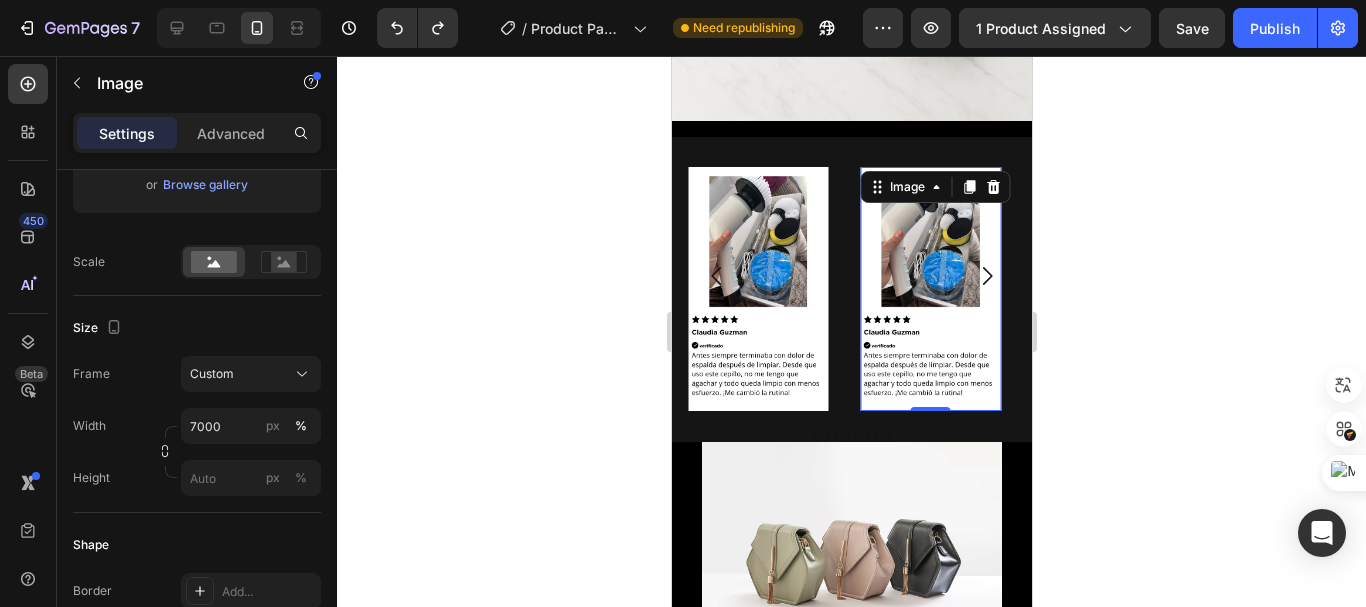 click at bounding box center (930, 289) 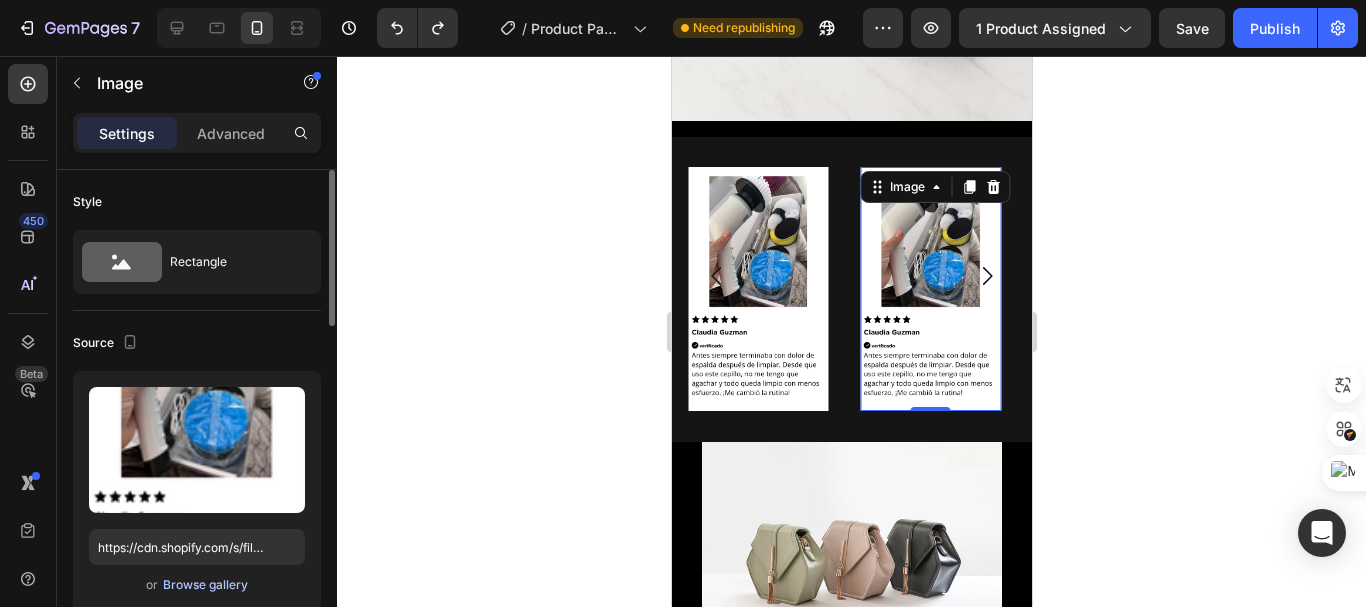 click on "Browse gallery" at bounding box center (205, 585) 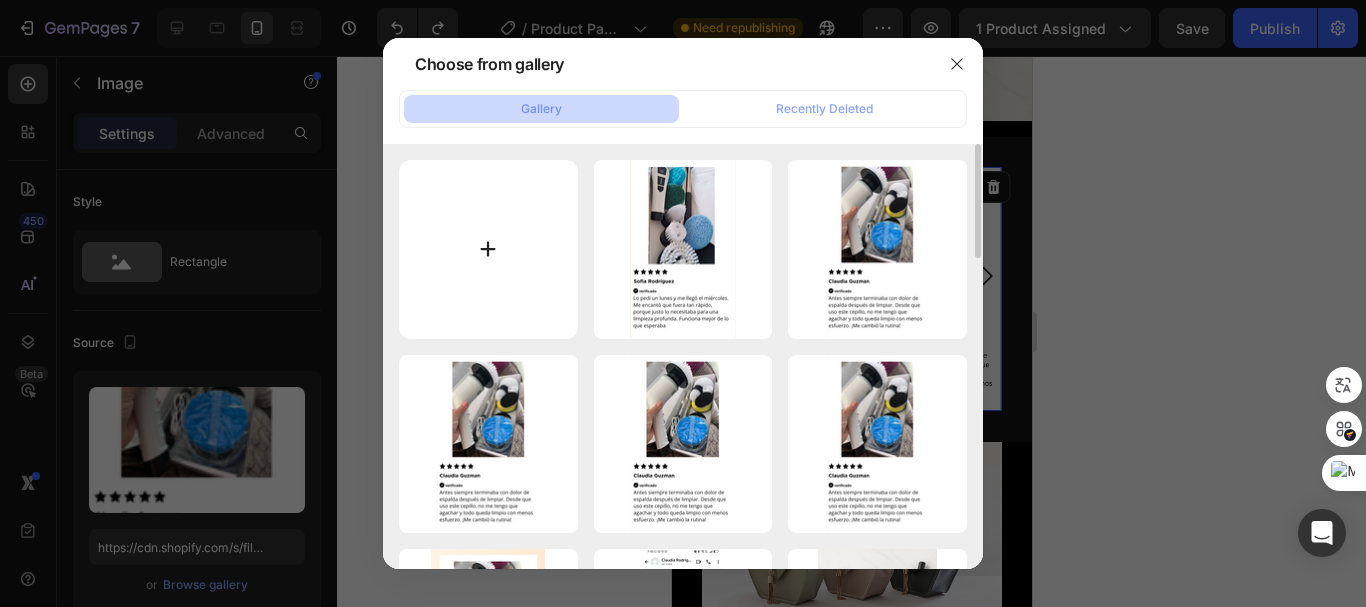 click at bounding box center (488, 249) 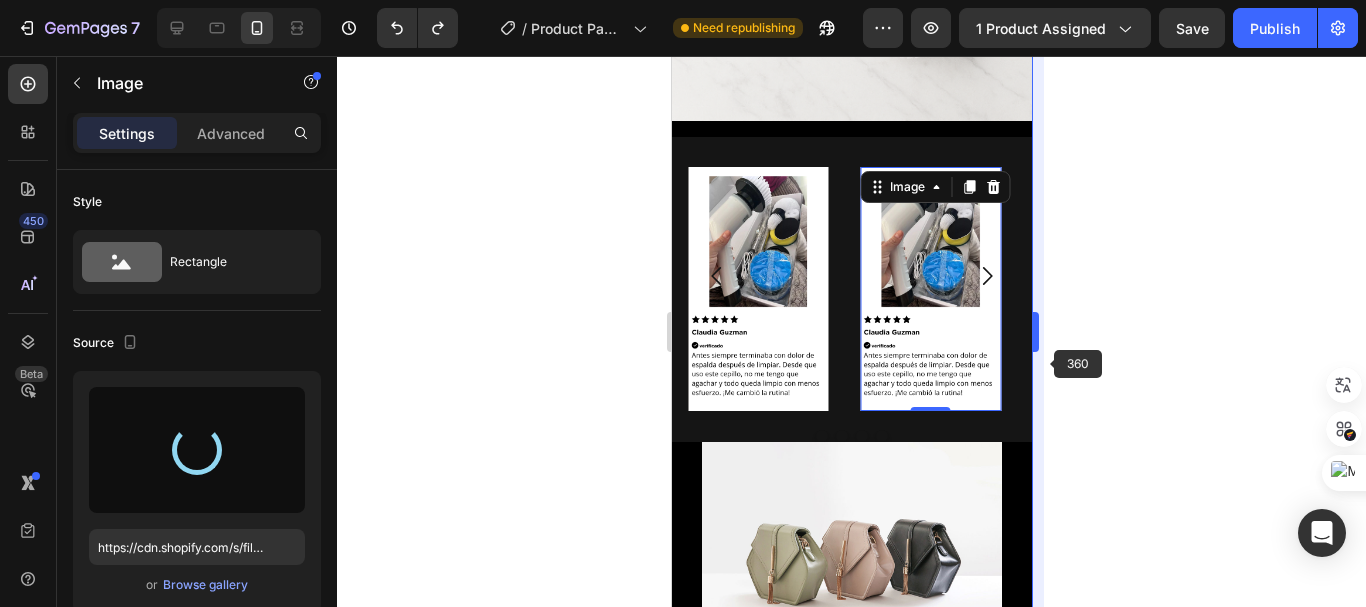 type on "https://cdn.shopify.com/s/files/1/0704/9602/6823/files/gempages_572102462542972056-019bf551-87e4-48cb-bdf6-a8a9de8f6217.png" 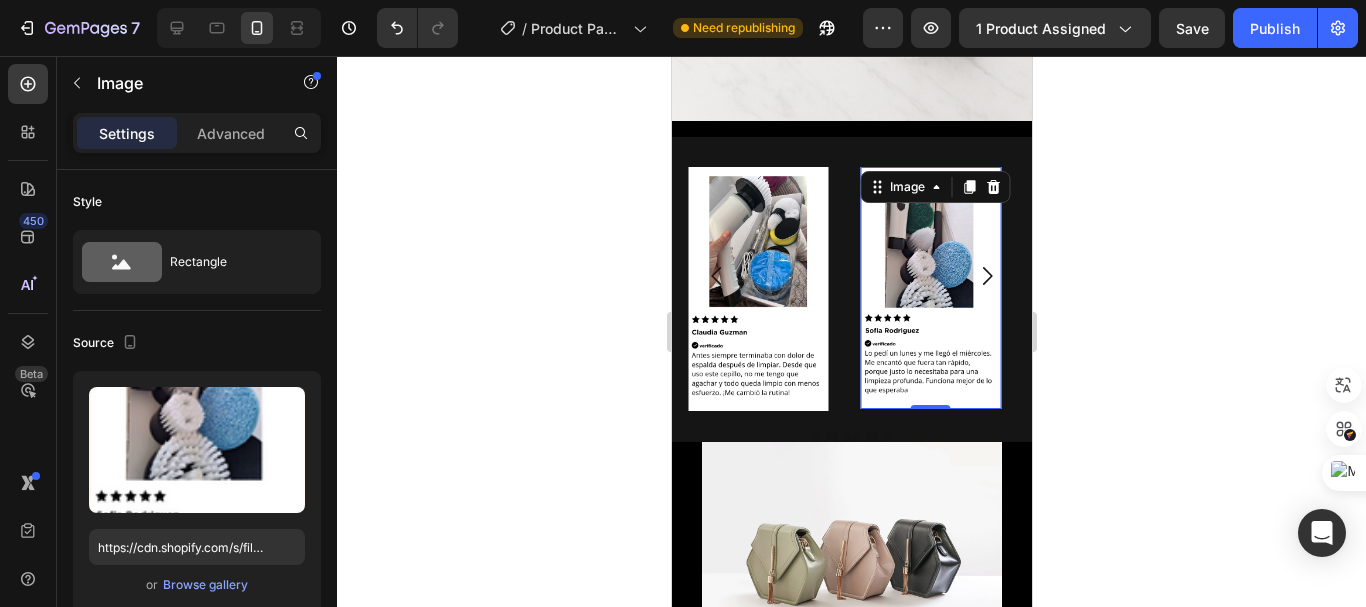 click 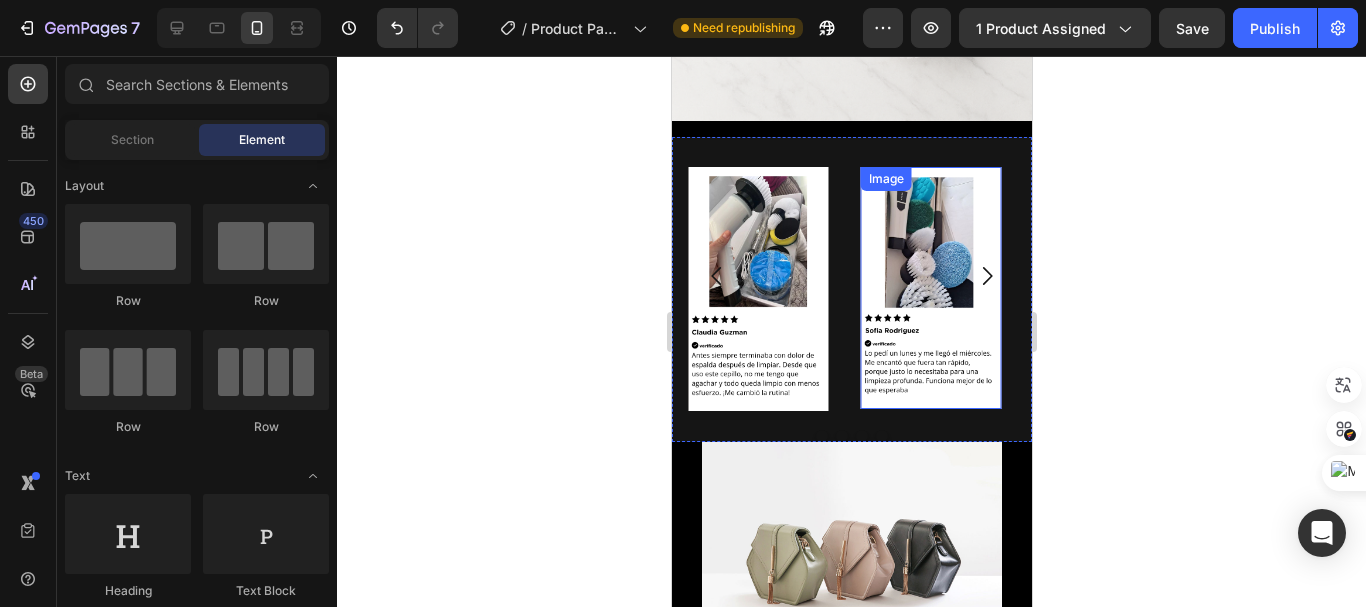 click at bounding box center (757, 289) 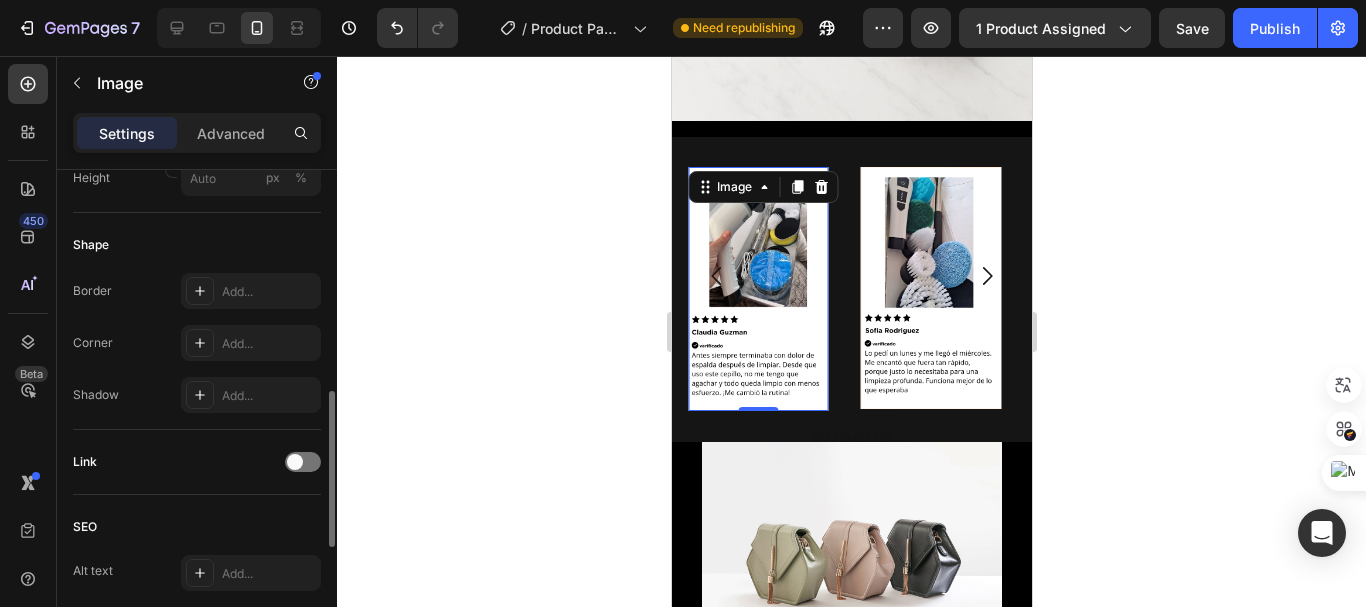 scroll, scrollTop: 500, scrollLeft: 0, axis: vertical 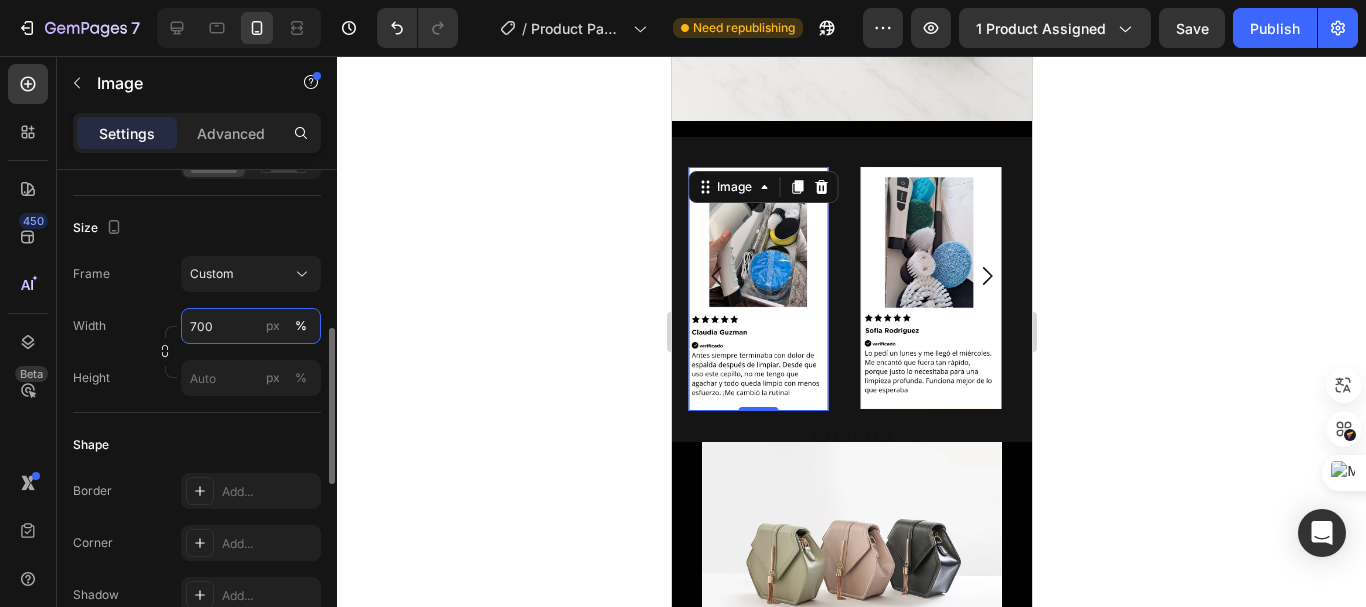 click on "700" at bounding box center [251, 326] 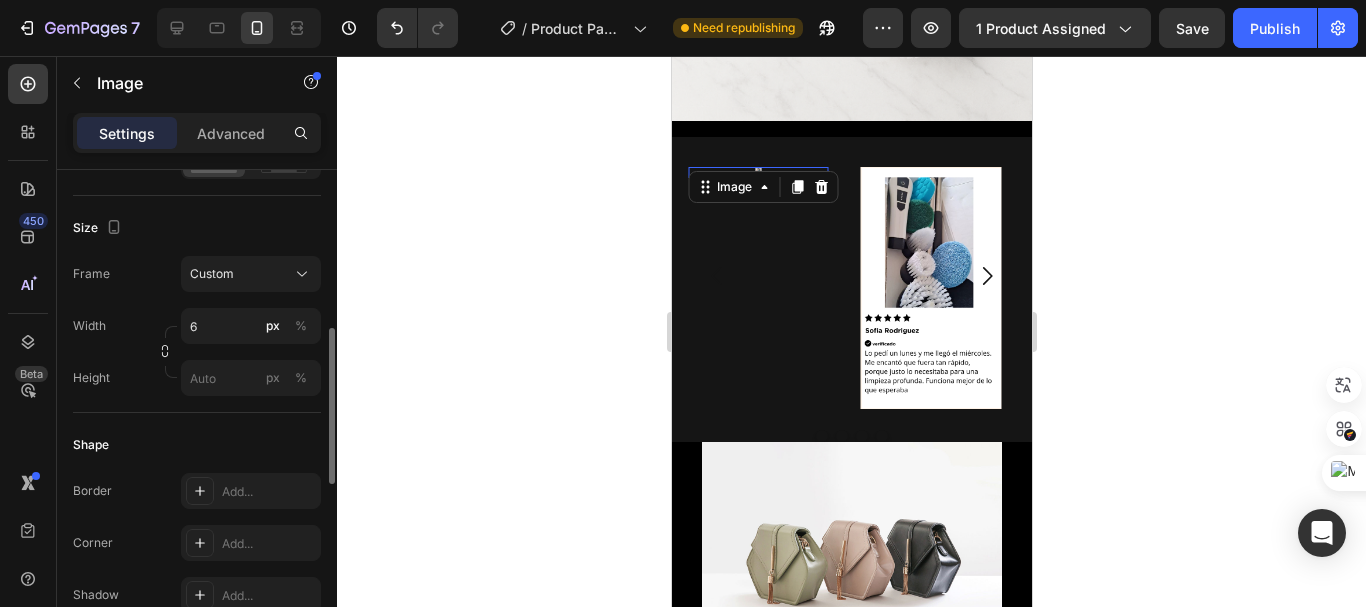 click on "Shape" at bounding box center [197, 445] 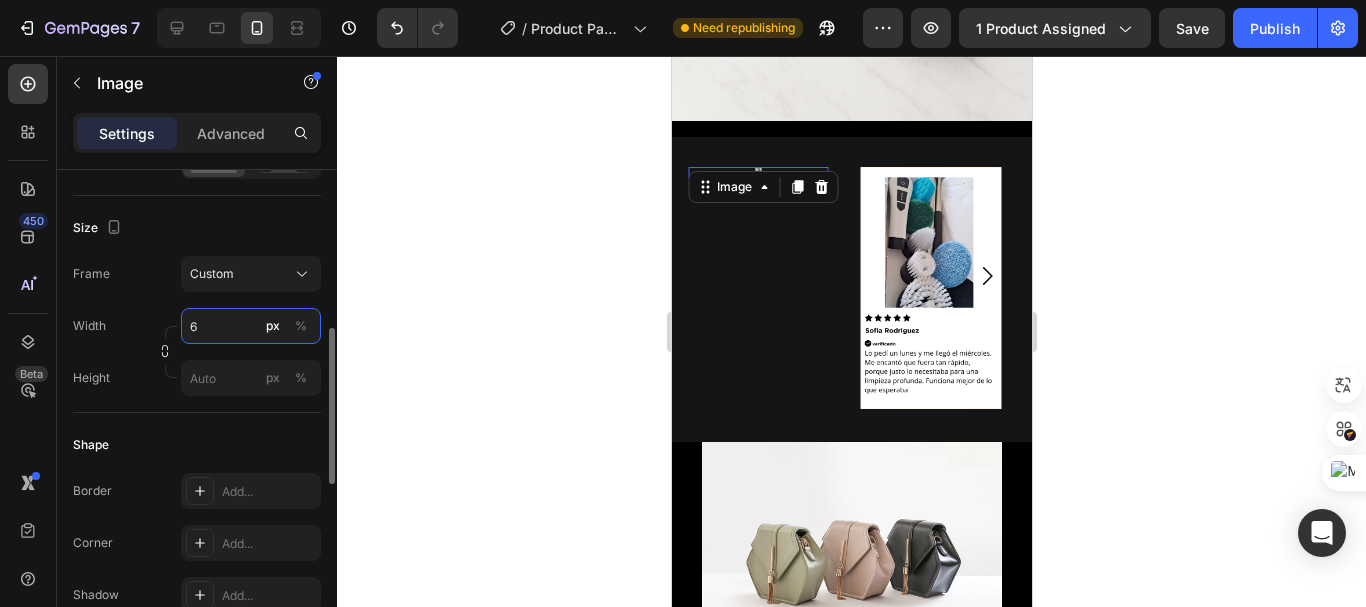 click on "6" at bounding box center [251, 326] 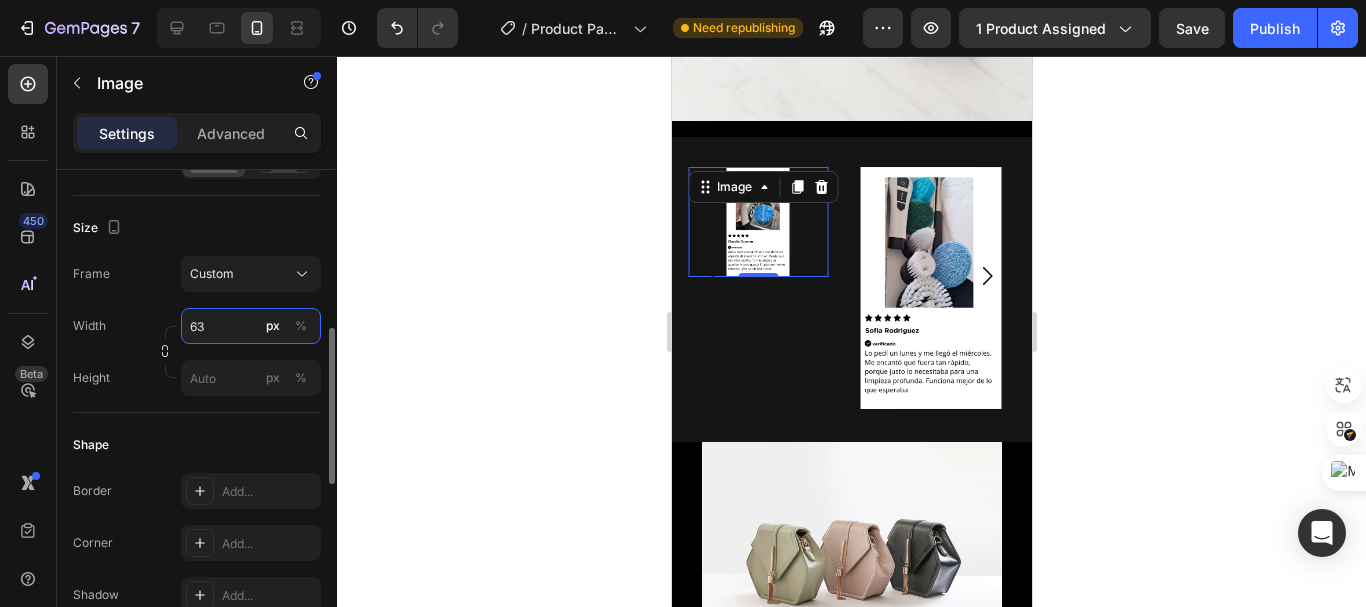 type on "6" 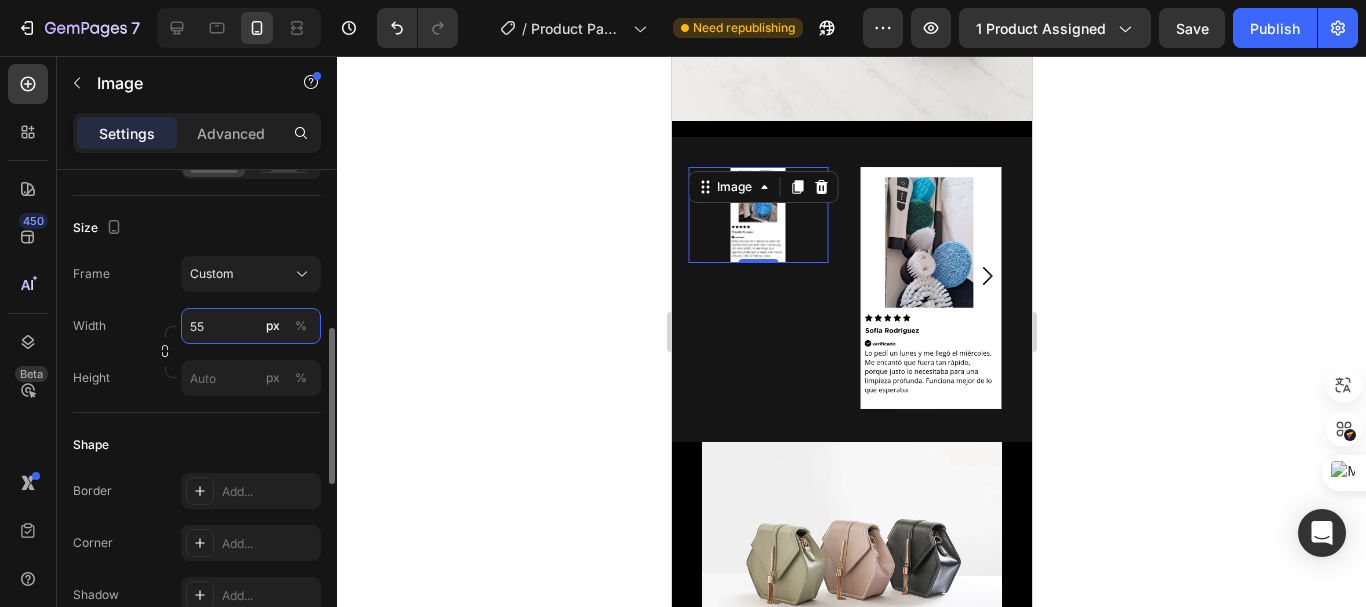 type on "5" 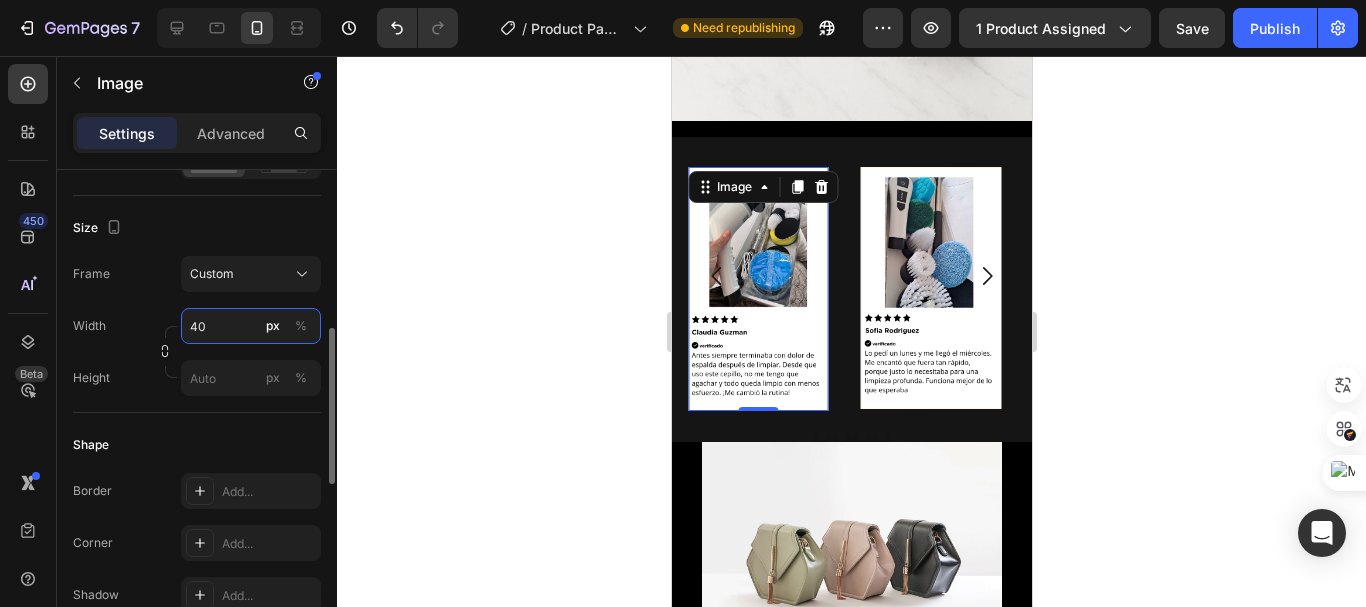 type on "4" 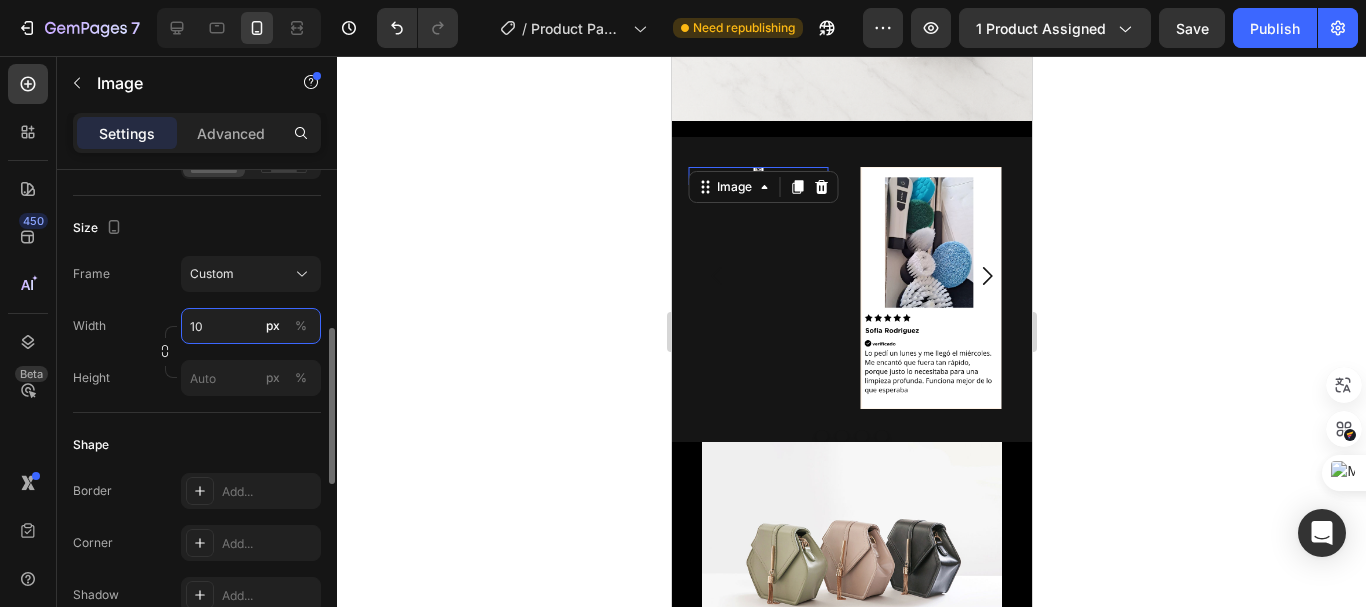 type on "1" 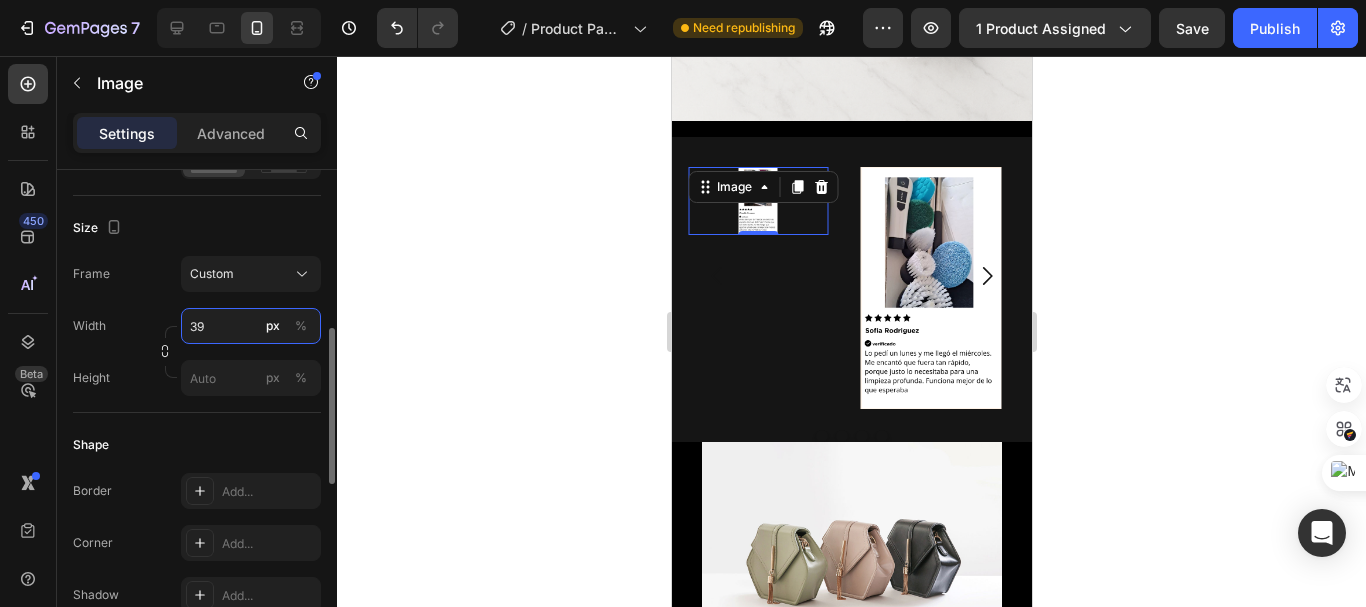 type on "3" 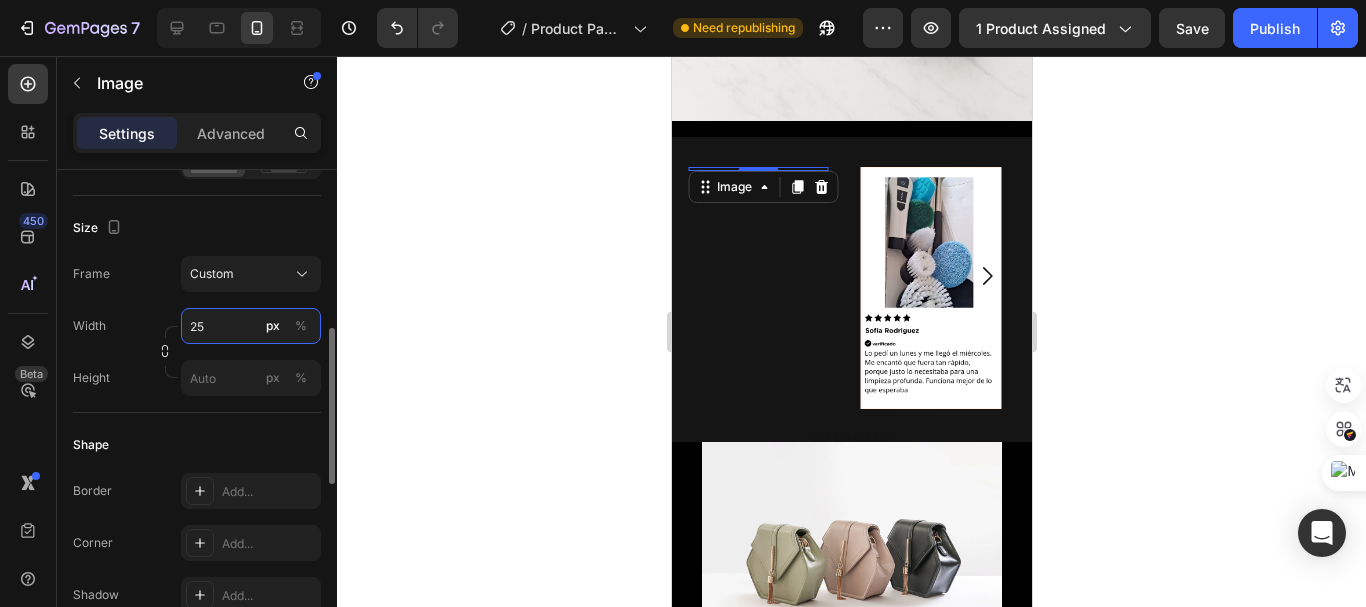 type on "250" 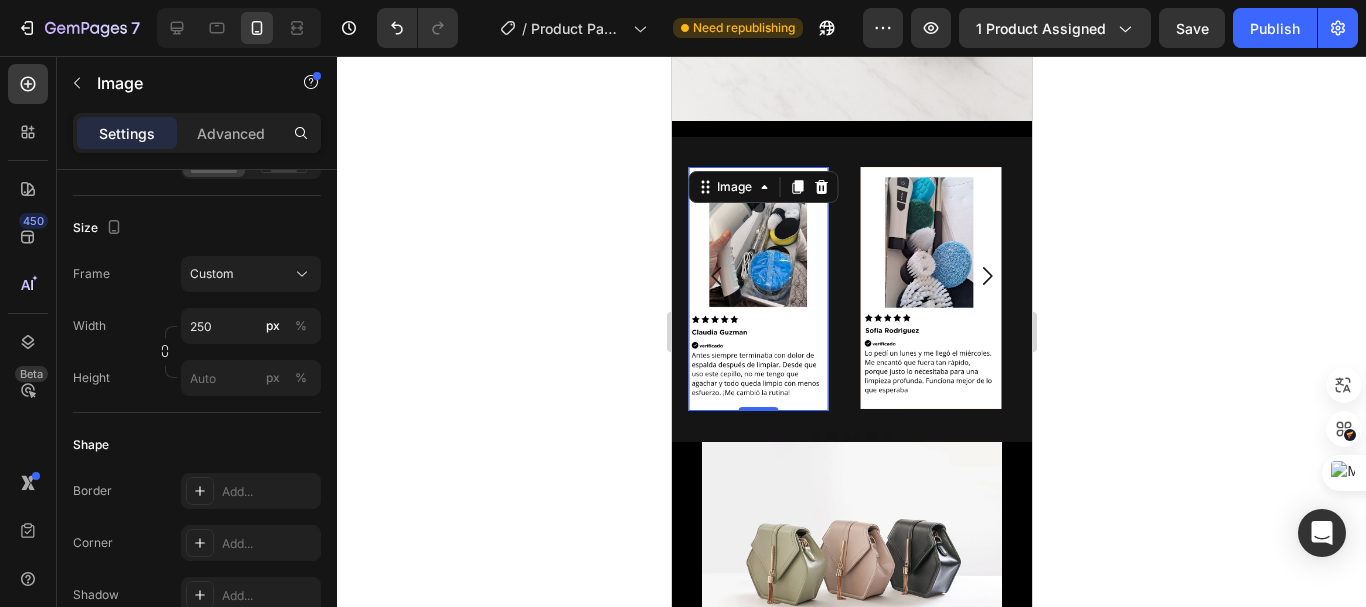 click 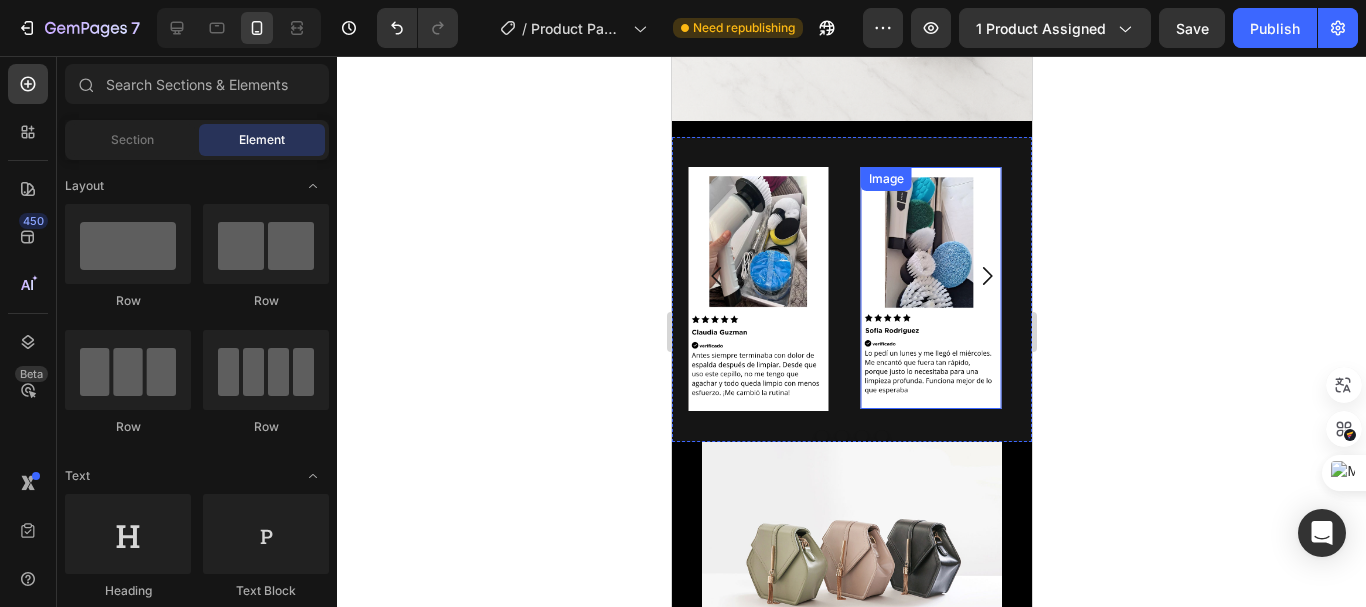 click at bounding box center [930, 287] 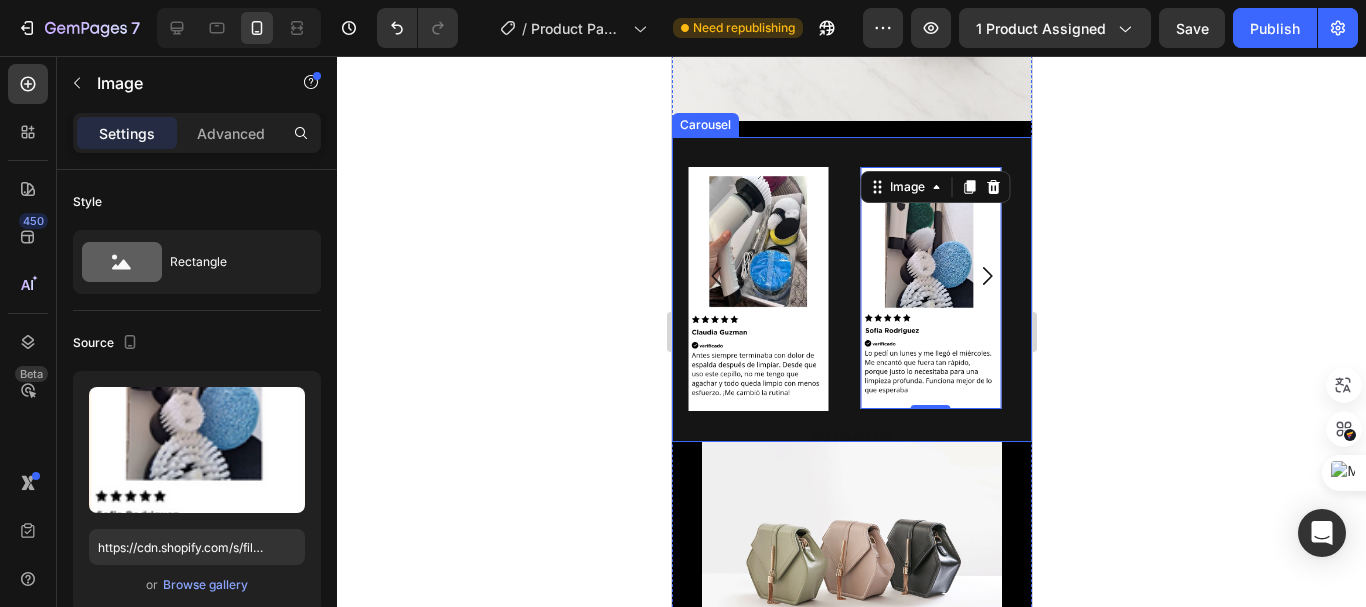 click at bounding box center (716, 276) 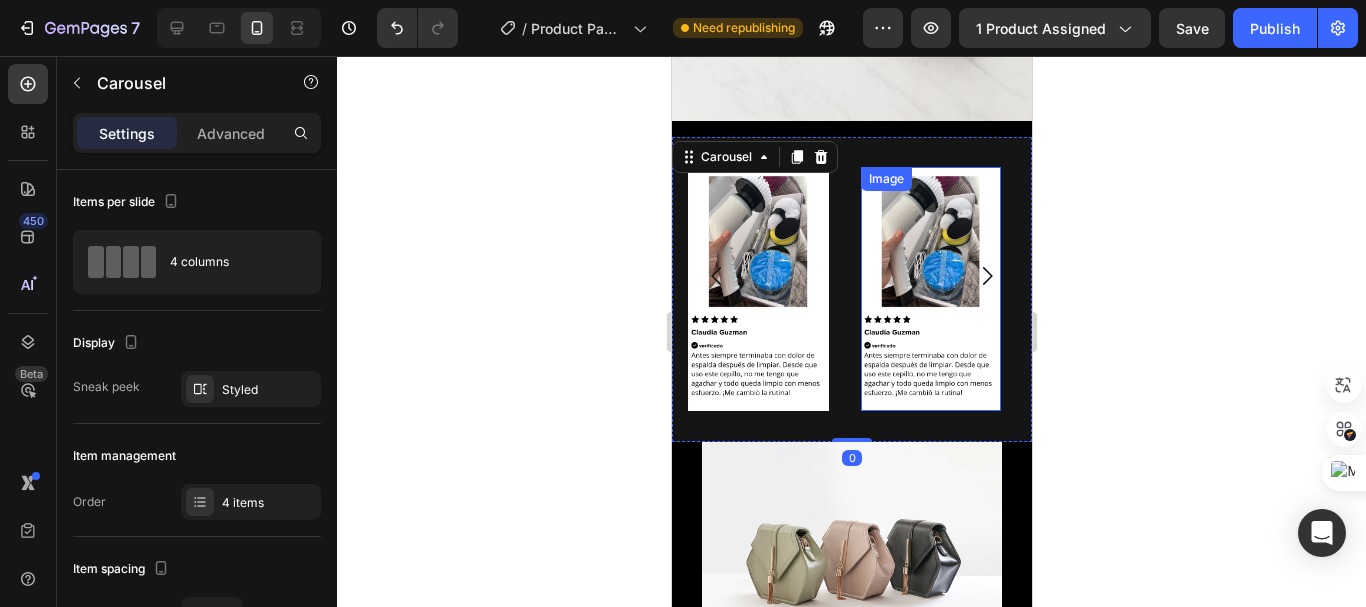 click at bounding box center [757, 289] 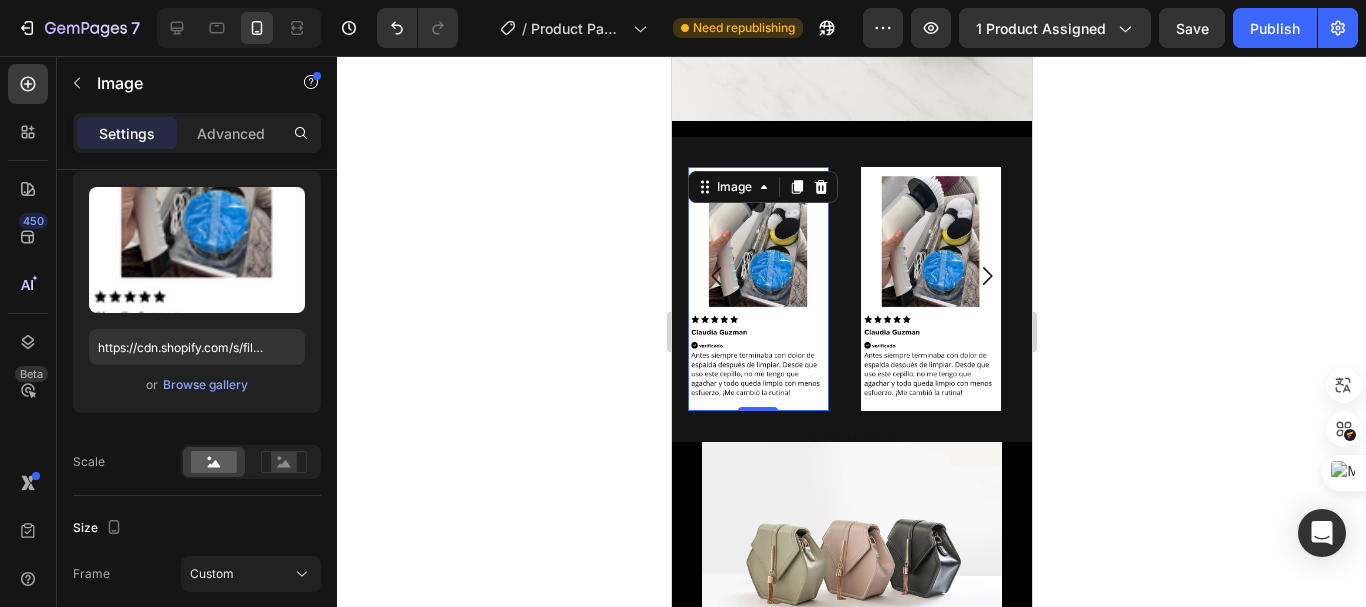 scroll, scrollTop: 500, scrollLeft: 0, axis: vertical 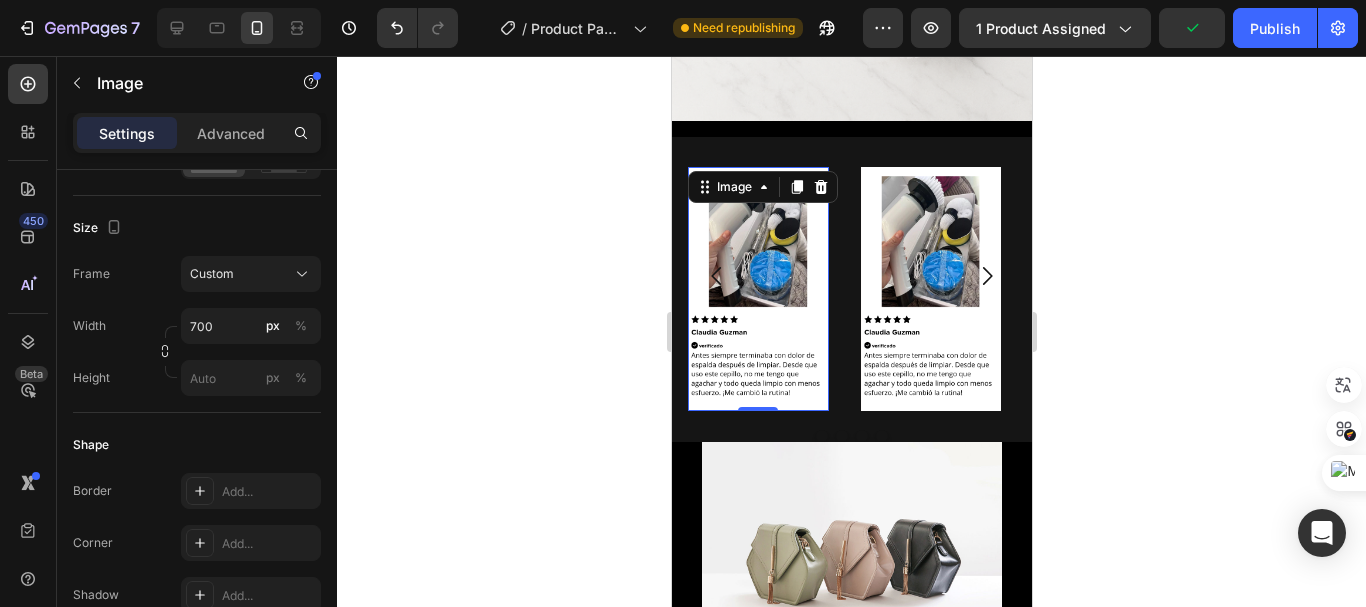 click 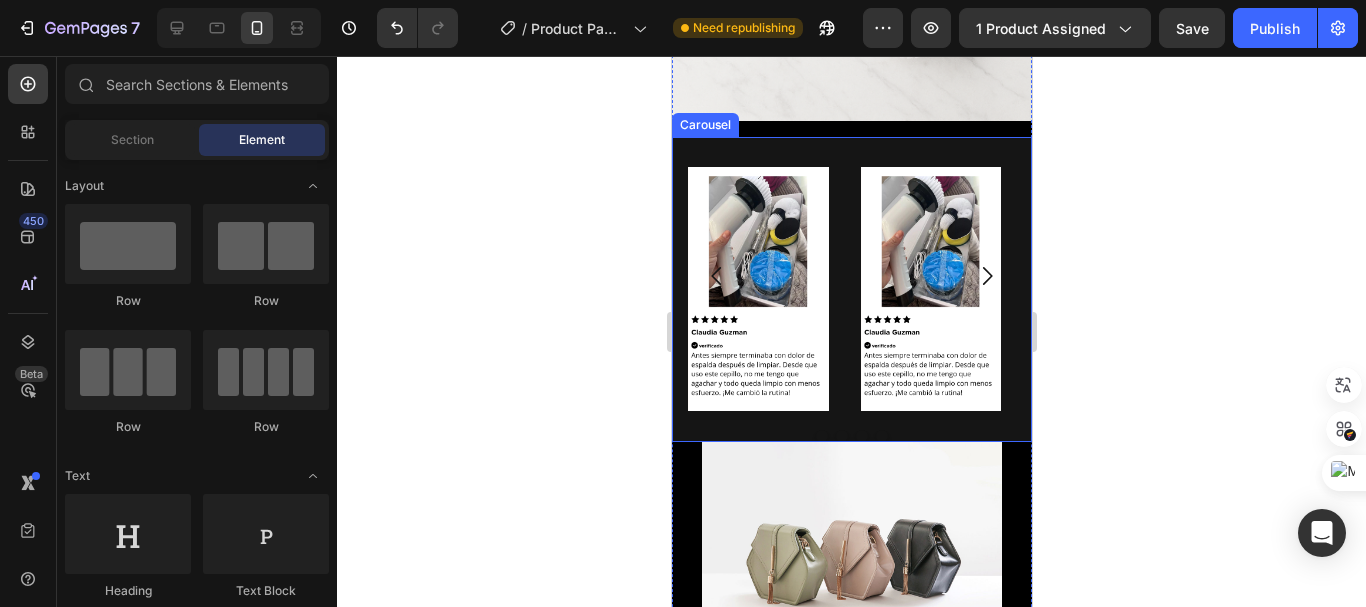 click at bounding box center [716, 276] 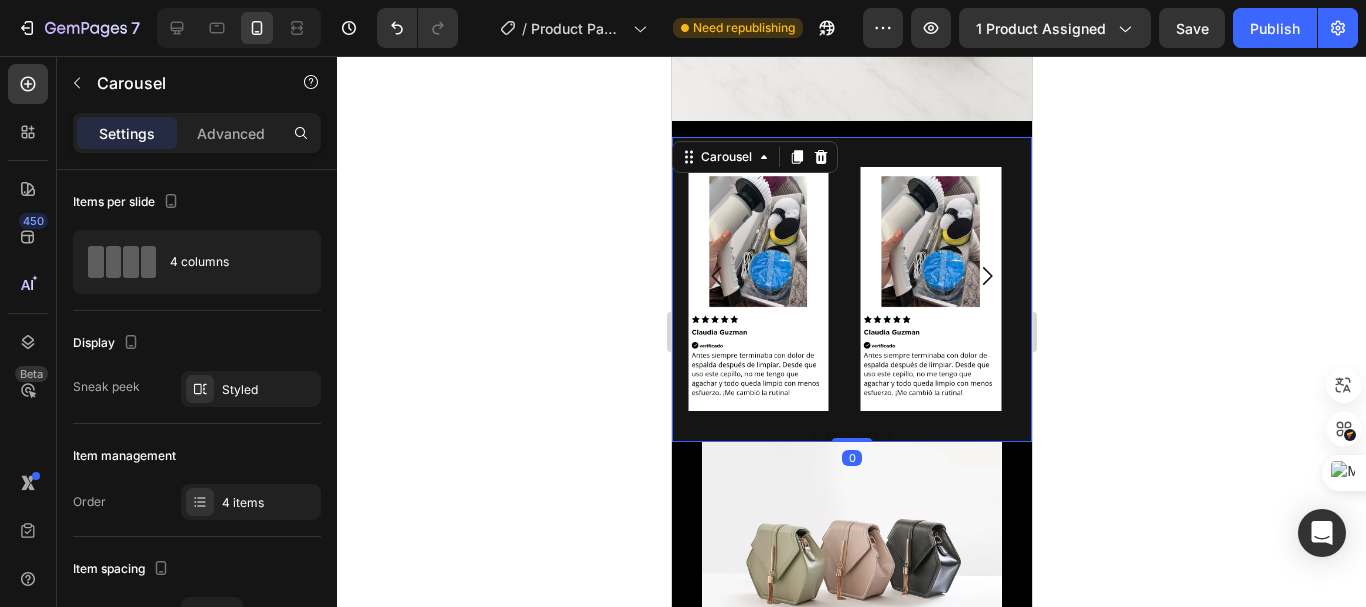 click at bounding box center [716, 276] 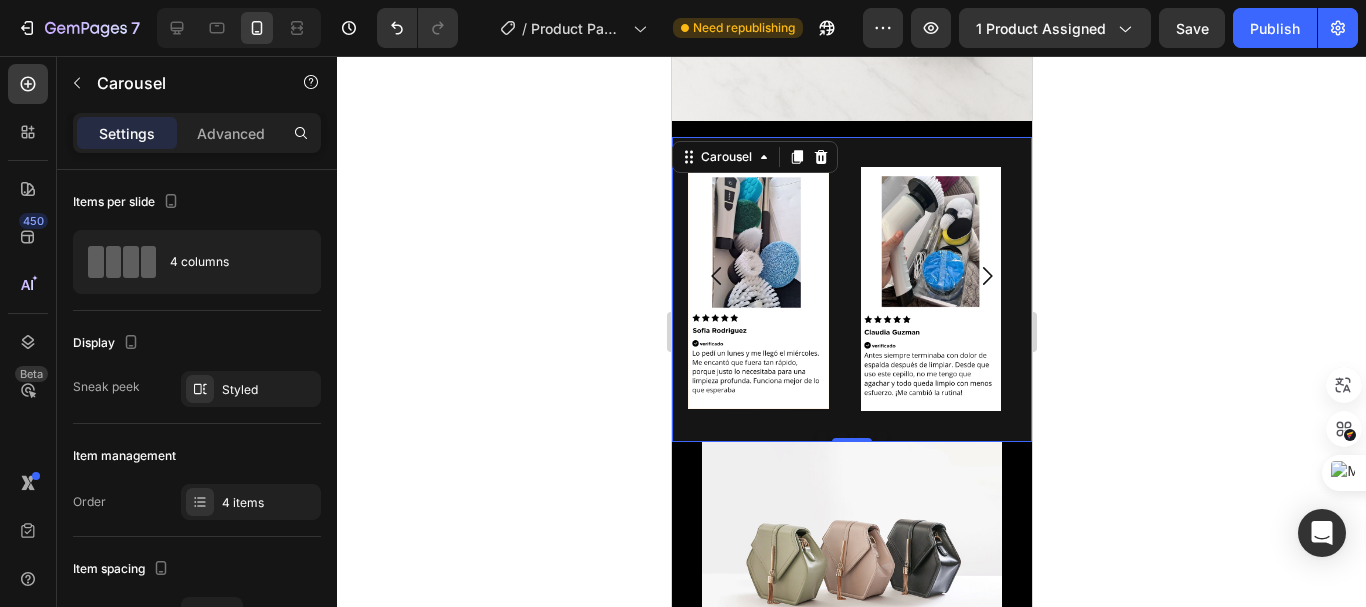 click at bounding box center (716, 276) 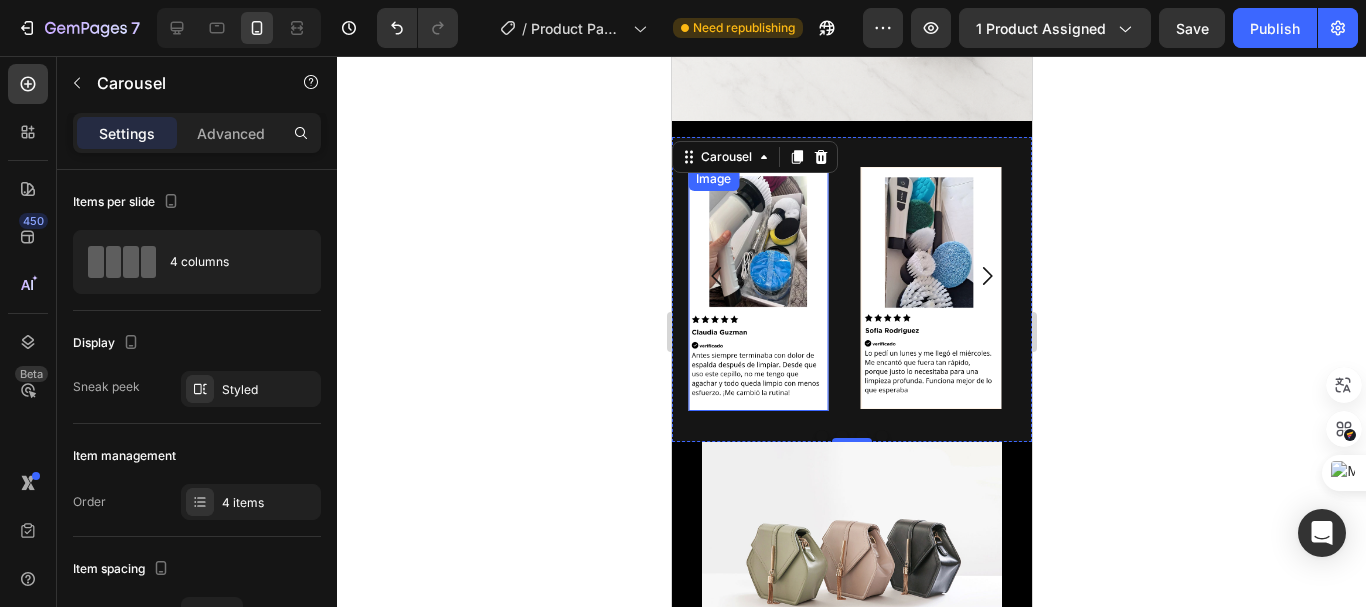 click at bounding box center [757, 289] 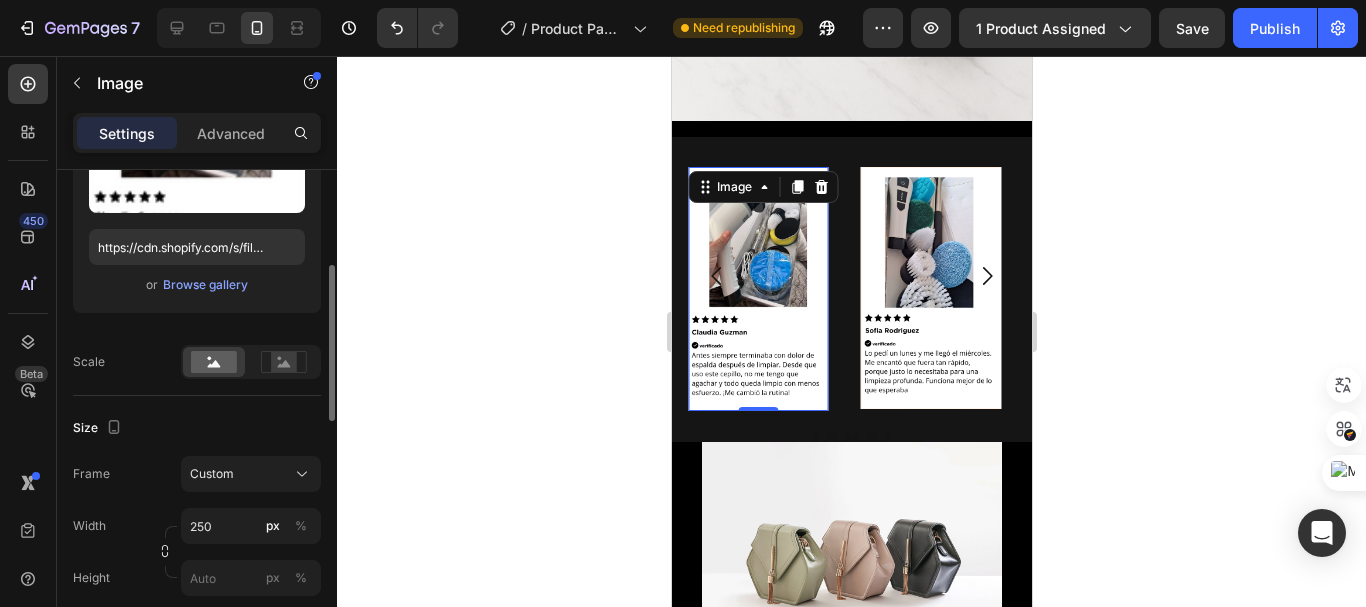 scroll, scrollTop: 400, scrollLeft: 0, axis: vertical 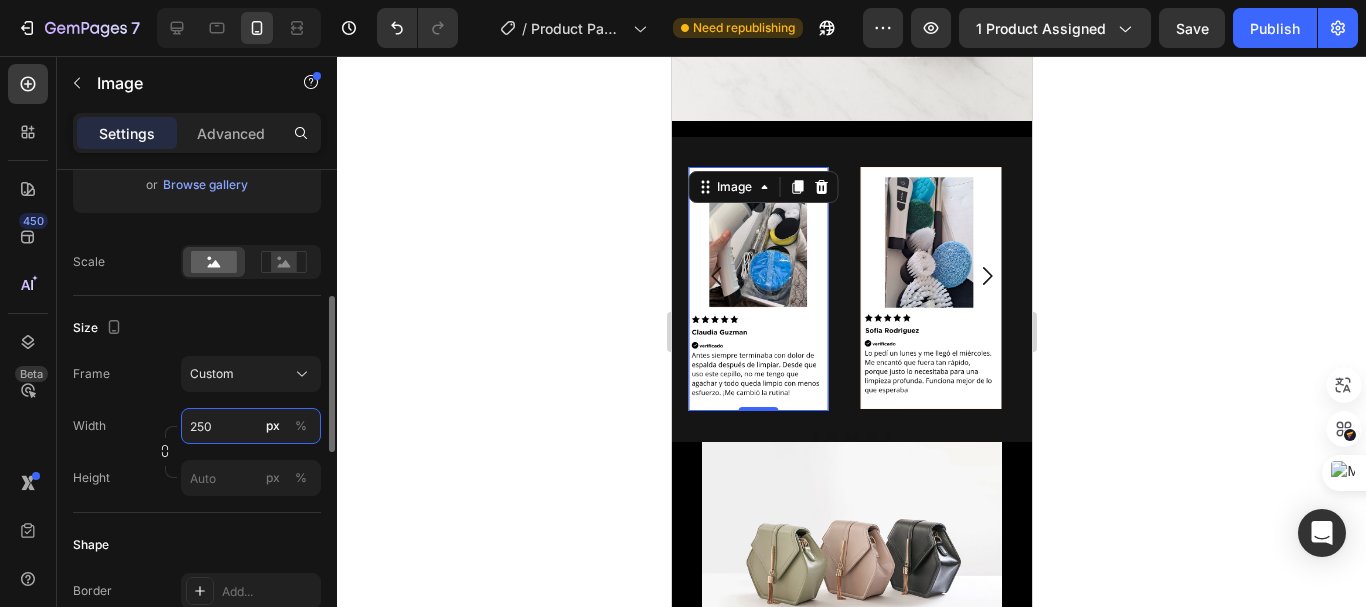 click on "250" at bounding box center (251, 426) 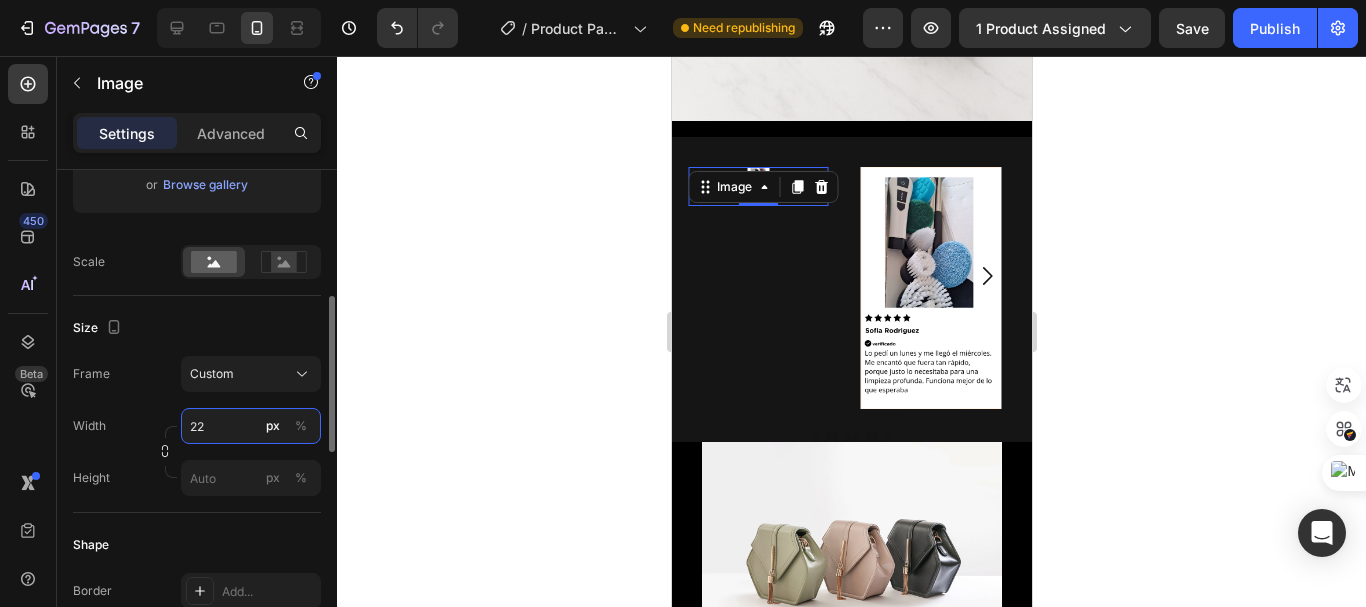 type on "2" 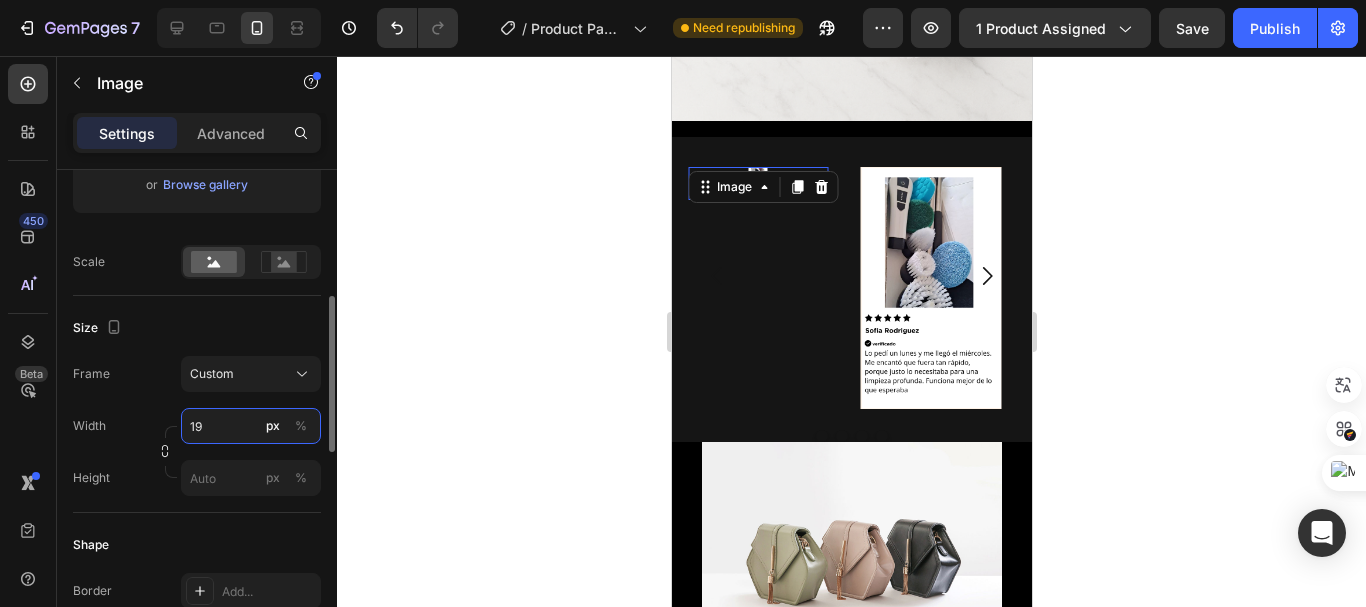 type on "1" 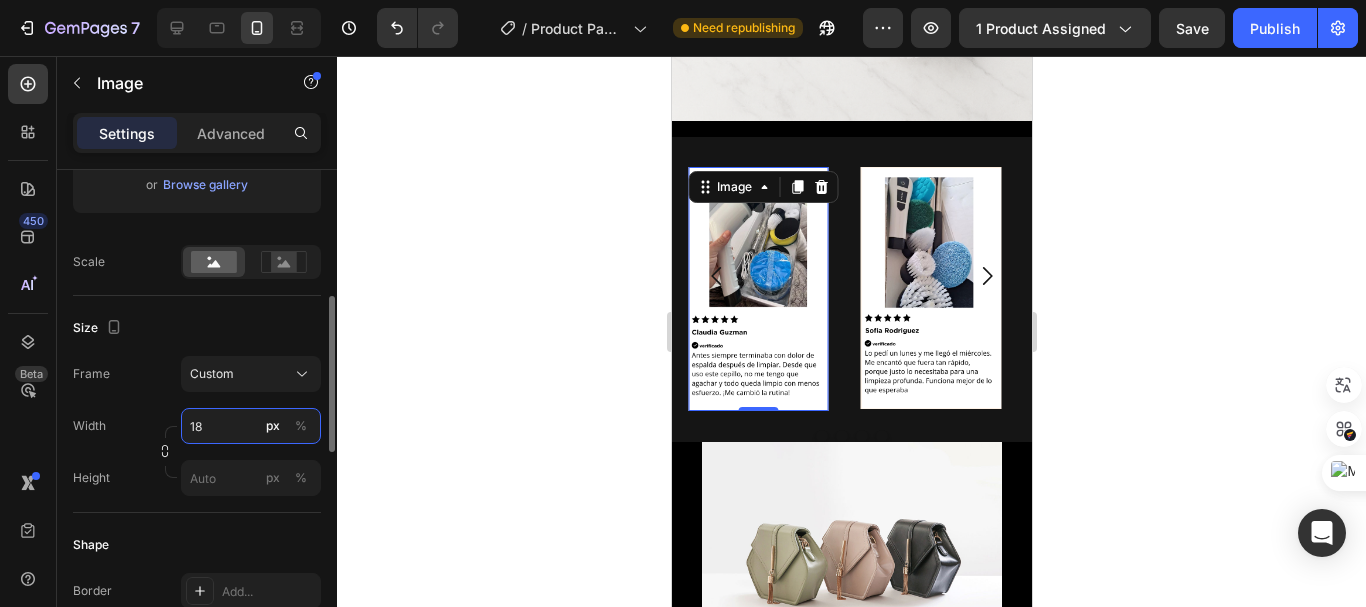 type on "1" 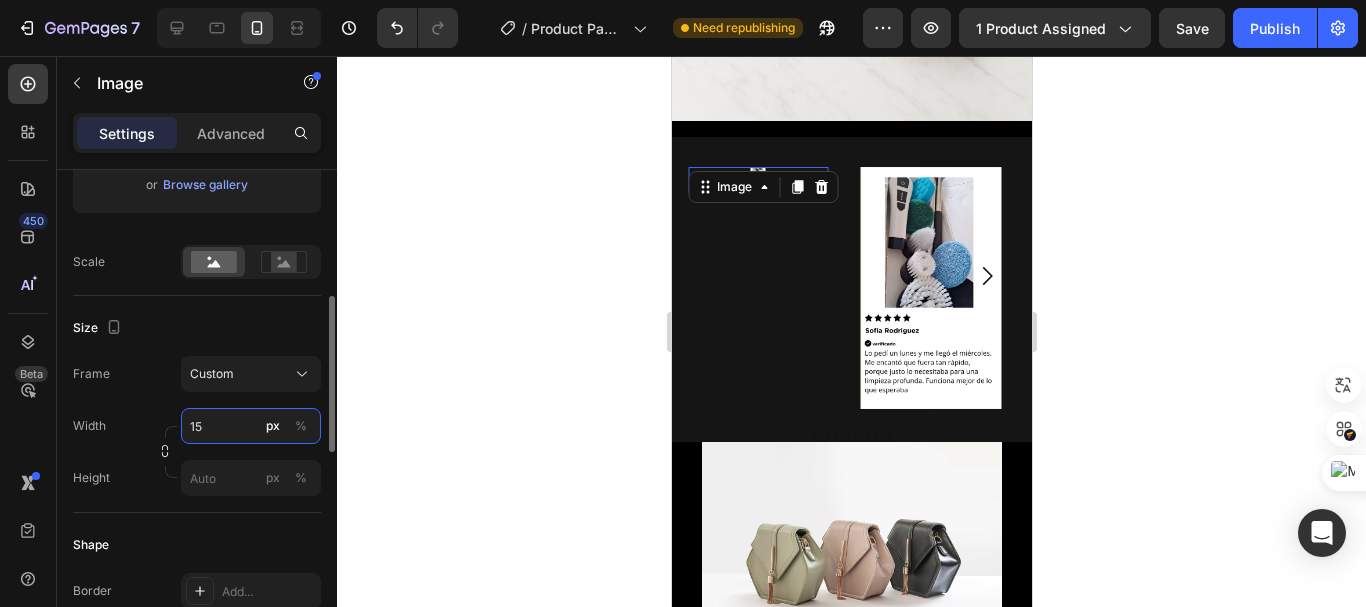 type on "150" 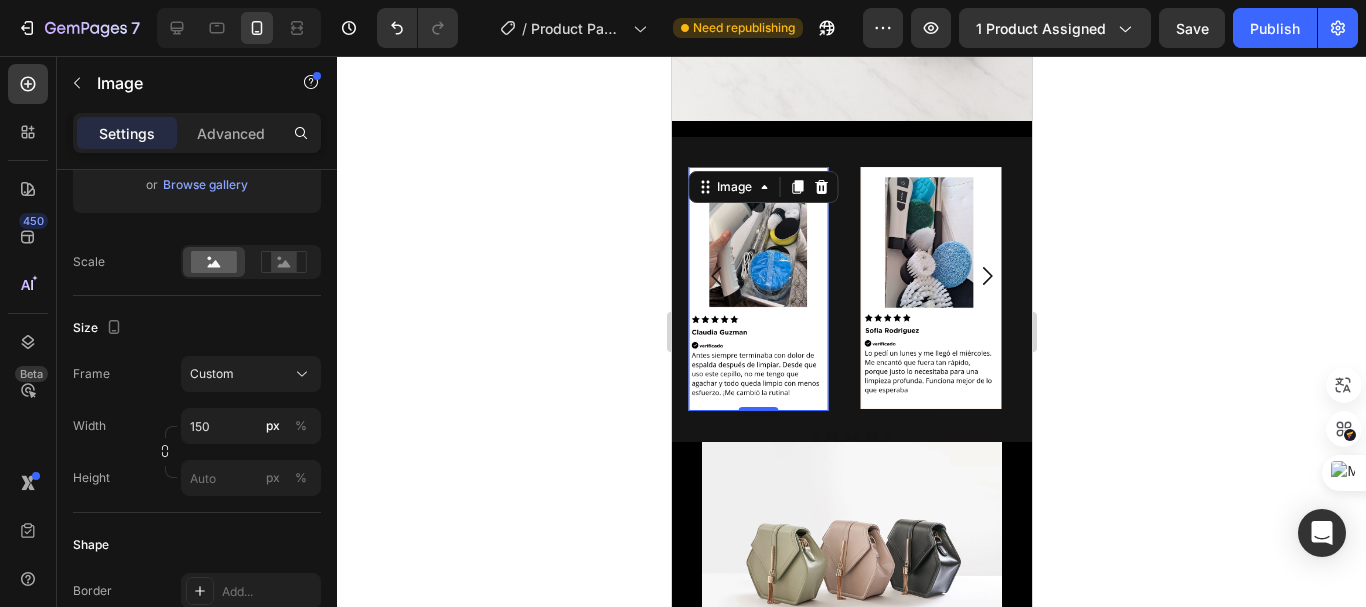 click 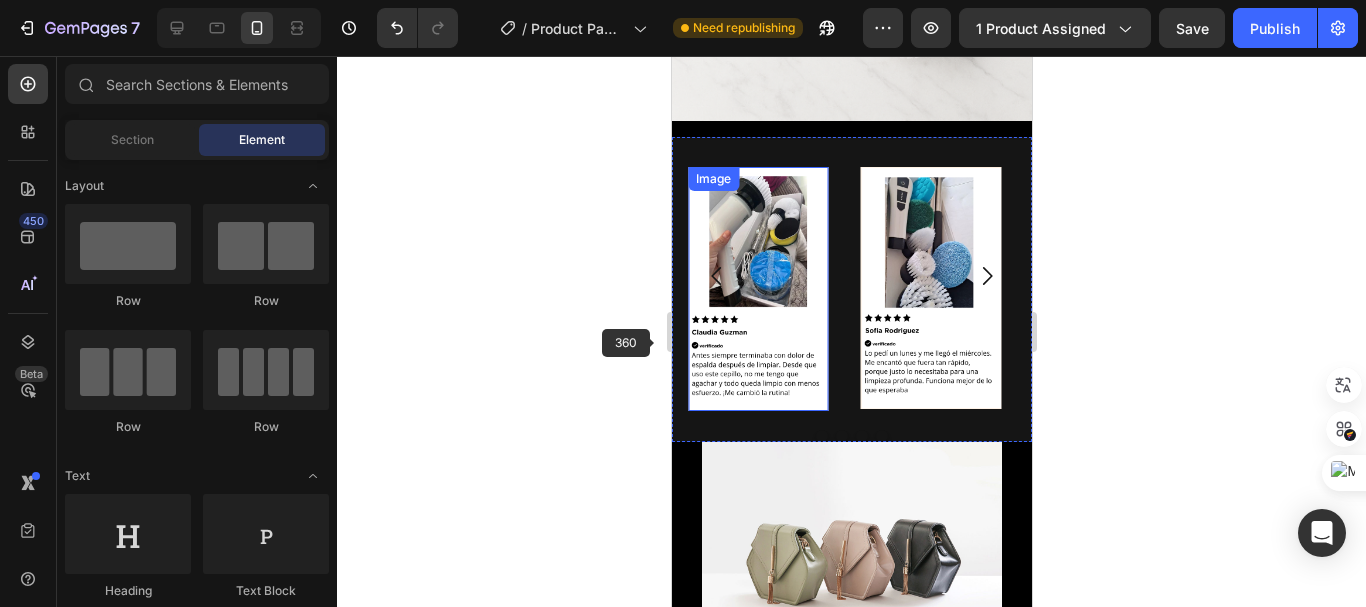 click at bounding box center [757, 289] 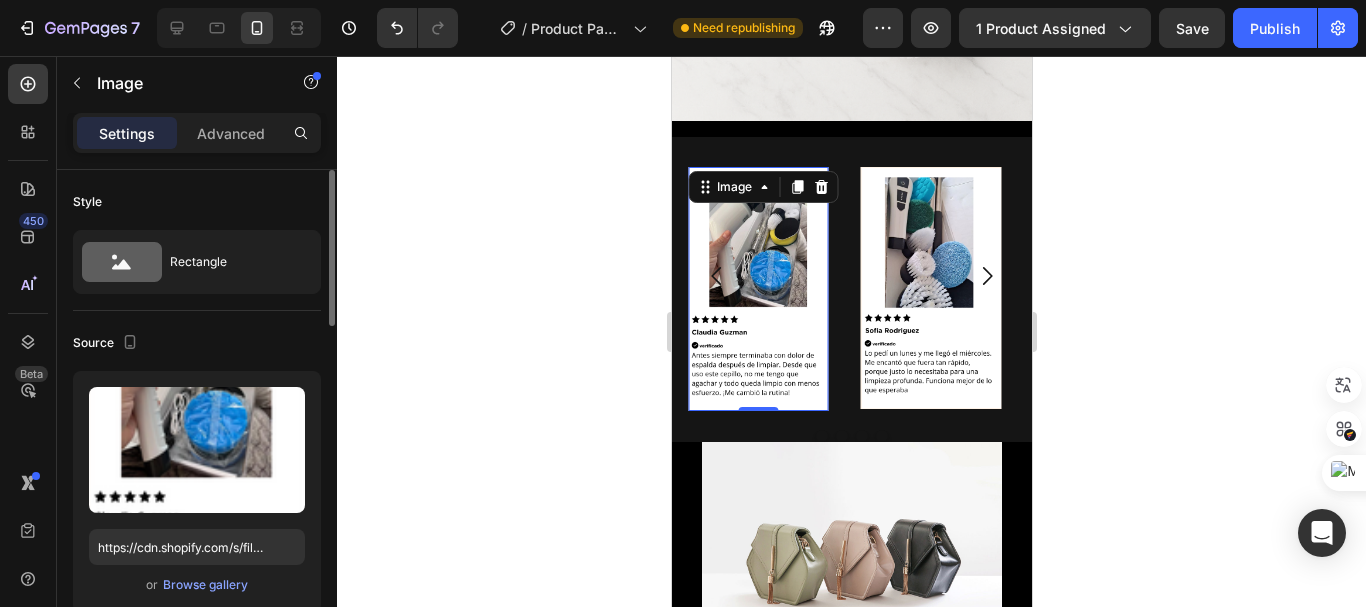 click on "Source Upload Image https://cdn.shopify.com/s/files/1/0704/9602/6823/files/gempages_572102462542972056-214ce7e6-4ccf-48a2-a9bd-040ae6e34b25.png or Browse gallery Scale" 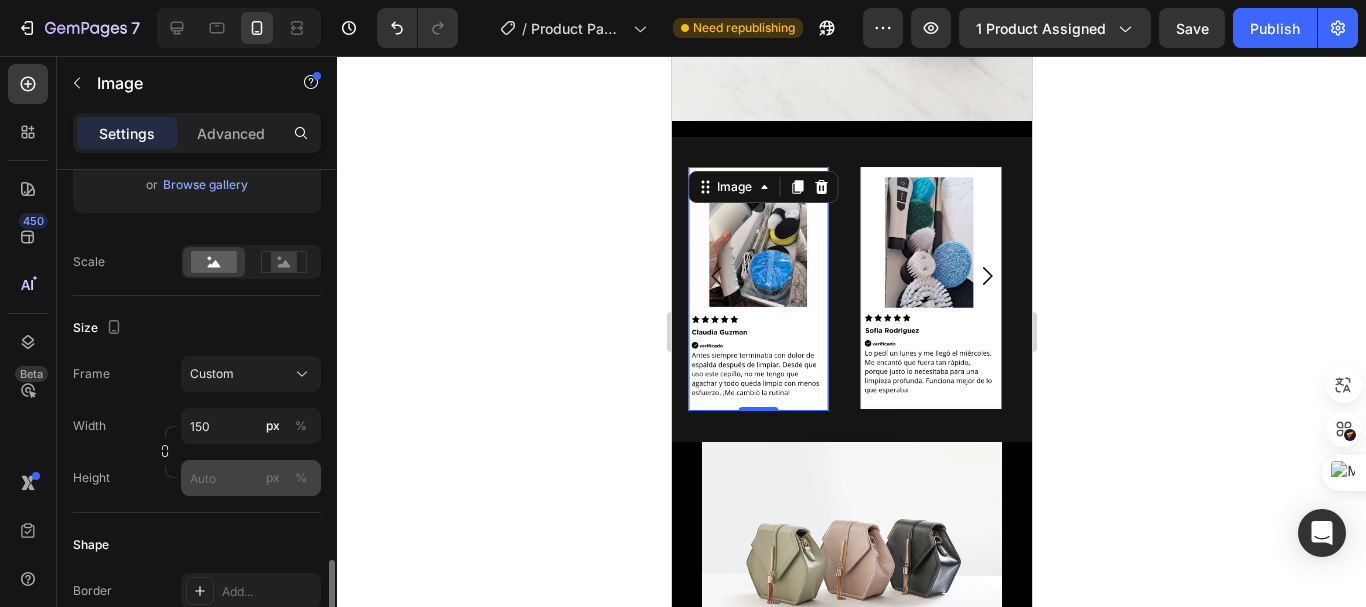 scroll, scrollTop: 600, scrollLeft: 0, axis: vertical 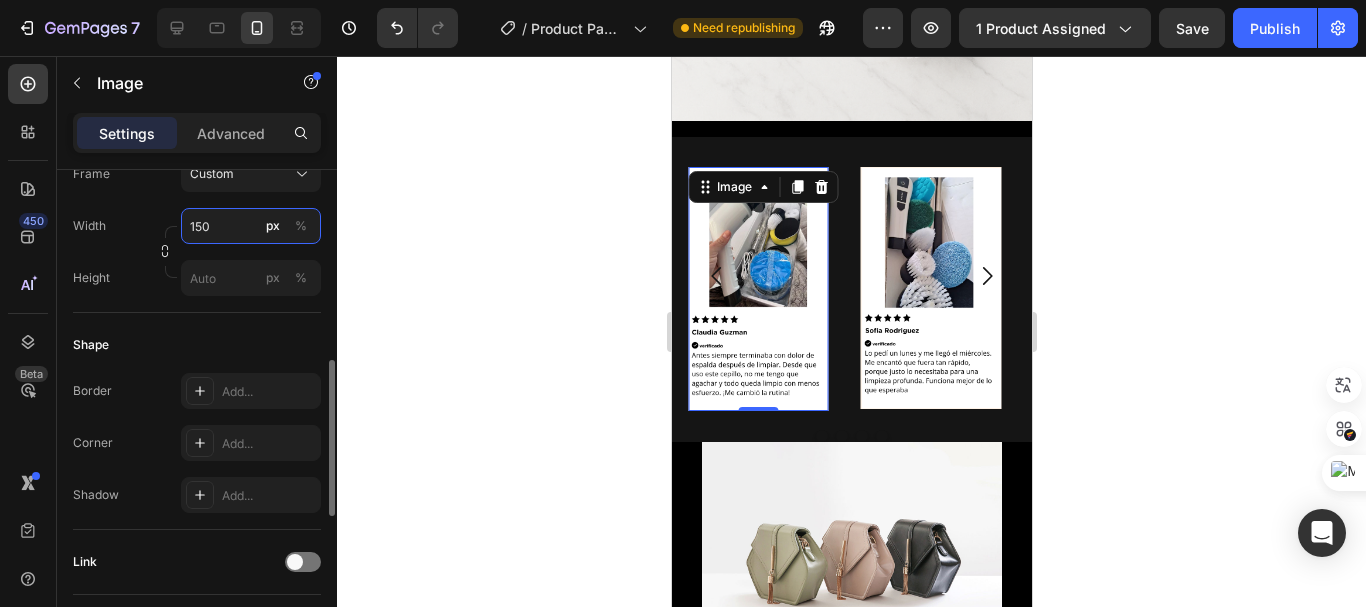 click on "150" at bounding box center (251, 226) 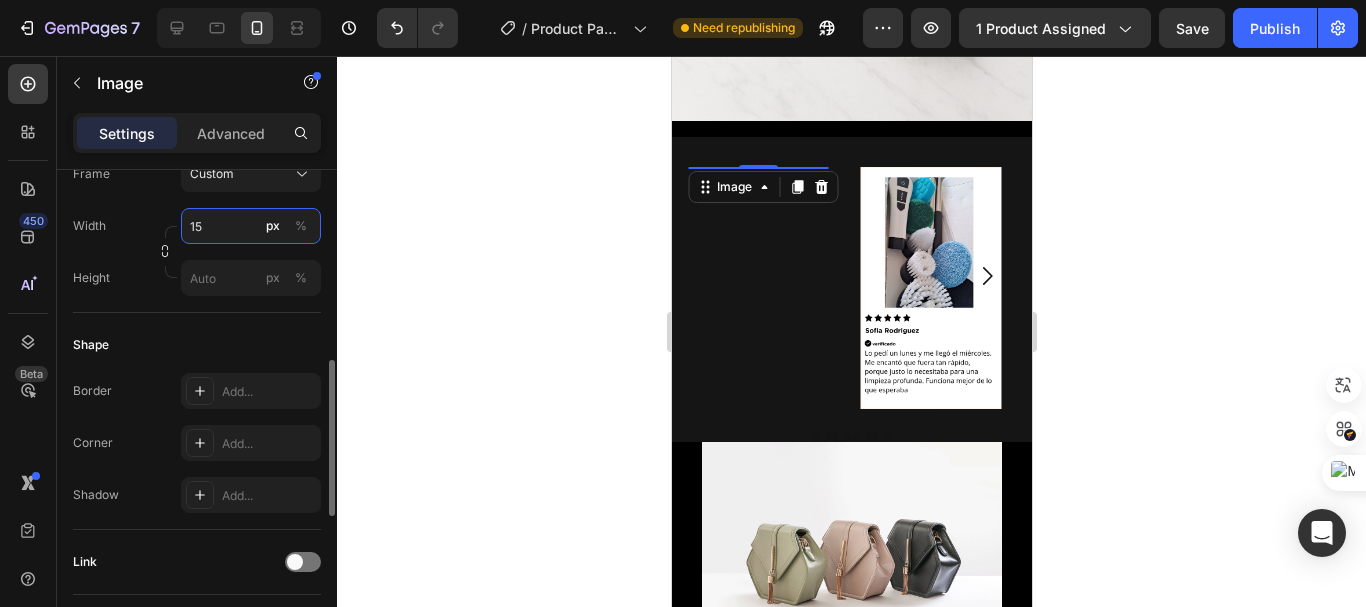 type on "150" 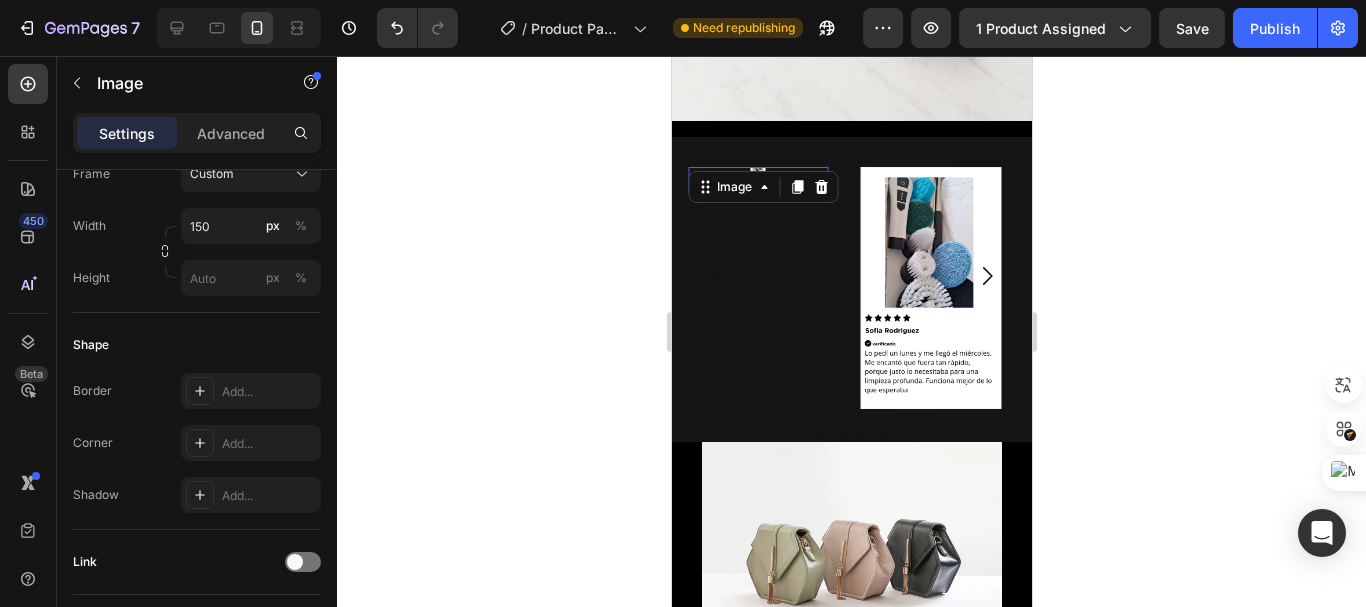 click 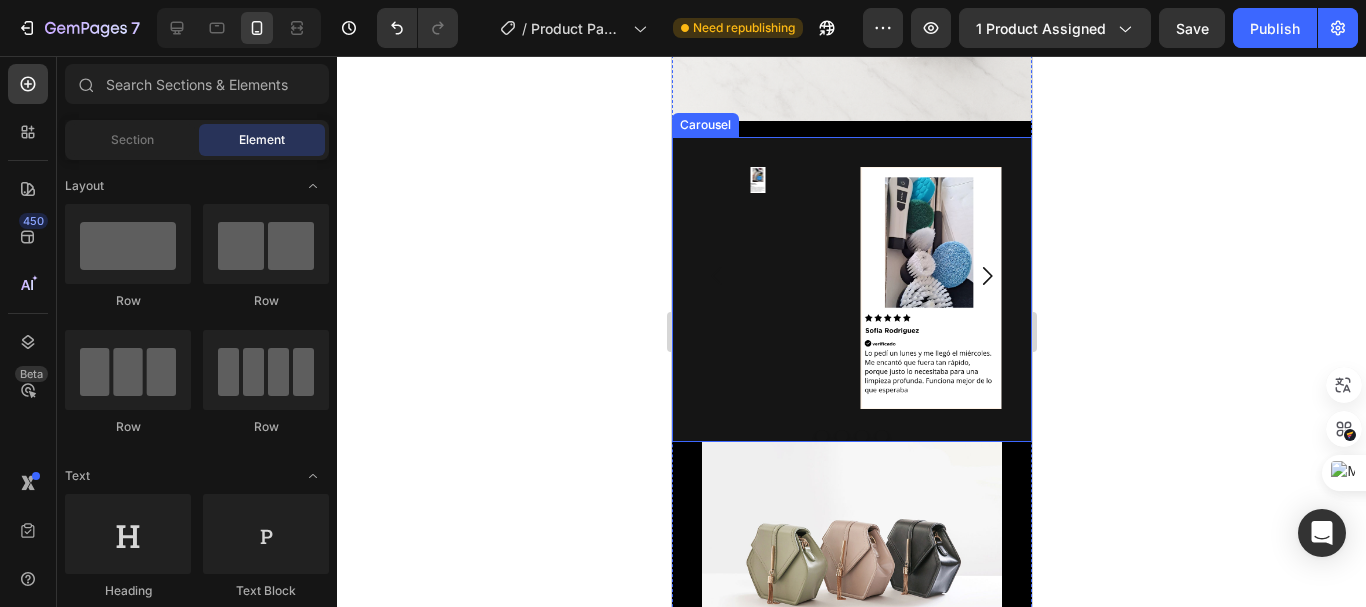 click at bounding box center [757, 180] 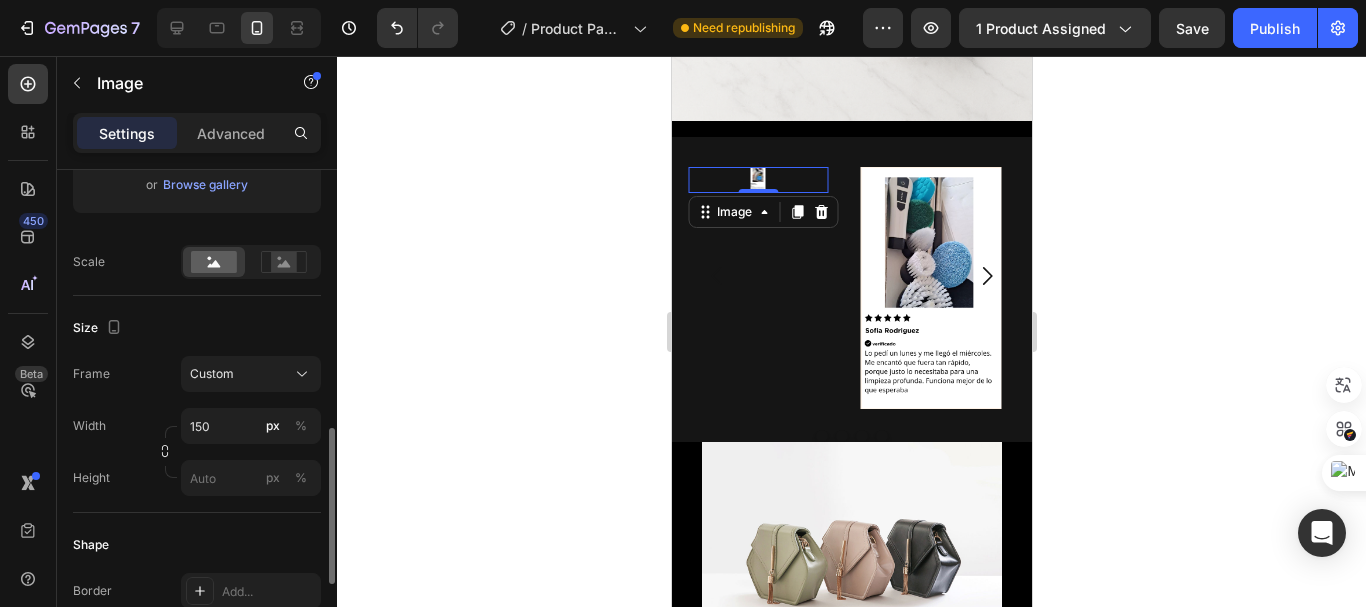 scroll, scrollTop: 500, scrollLeft: 0, axis: vertical 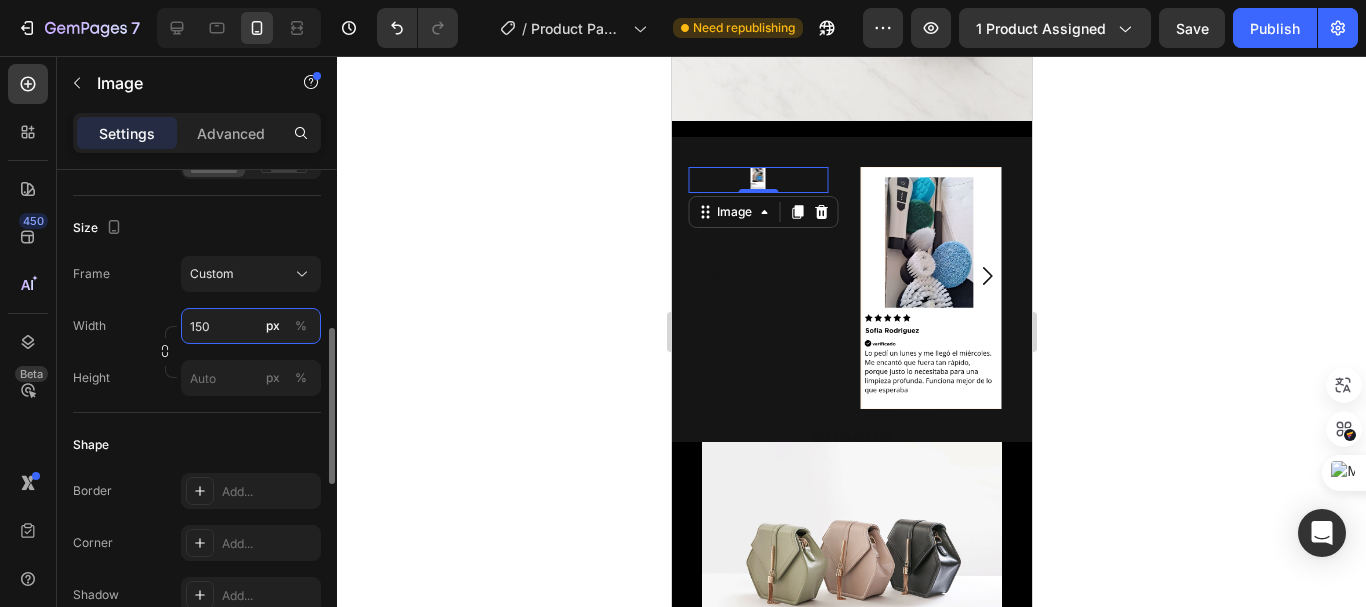 click on "150" at bounding box center (251, 326) 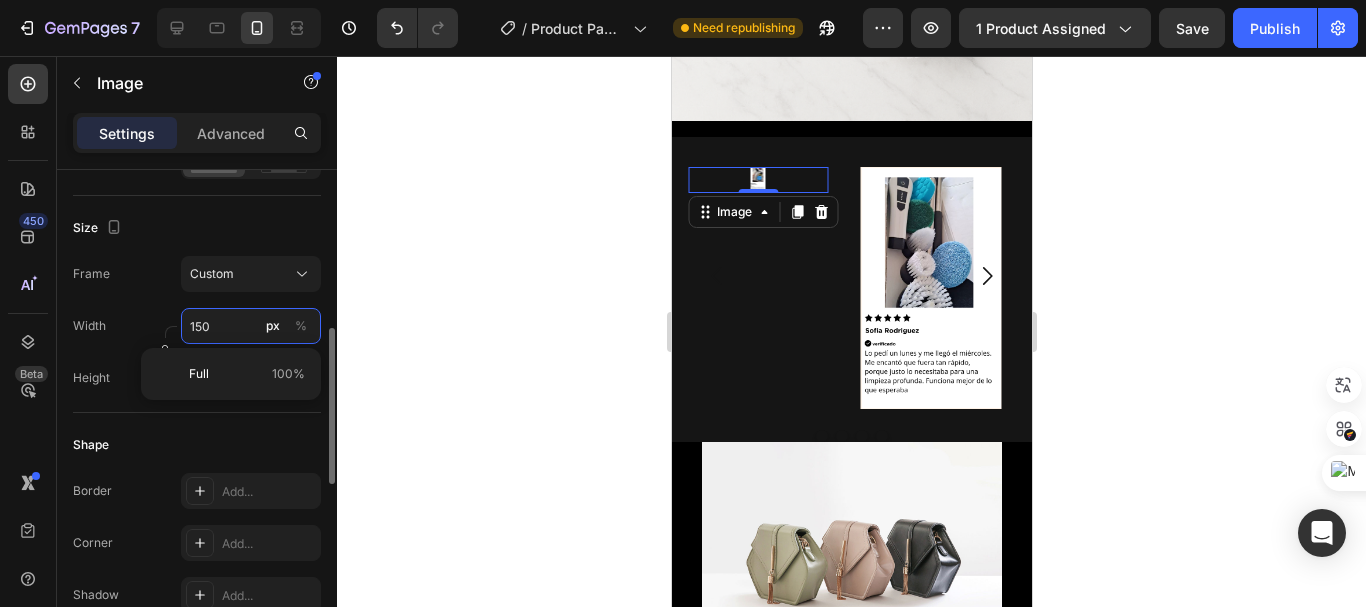 click on "150" at bounding box center (251, 326) 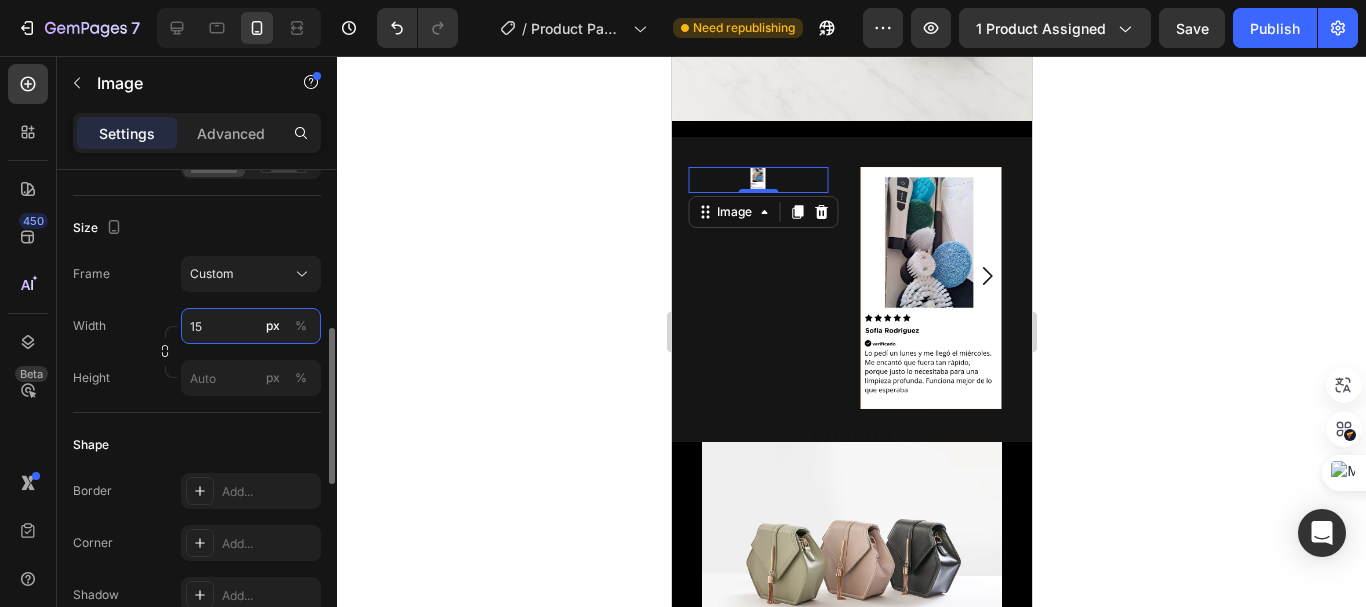 type on "1" 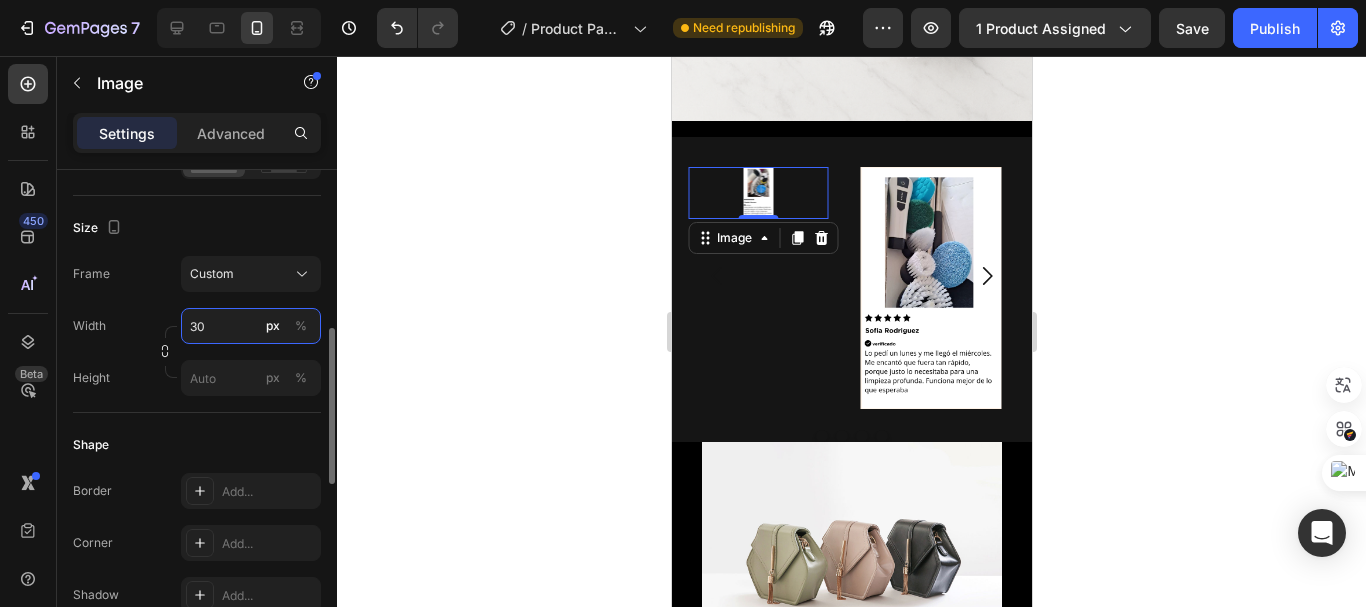 type on "3" 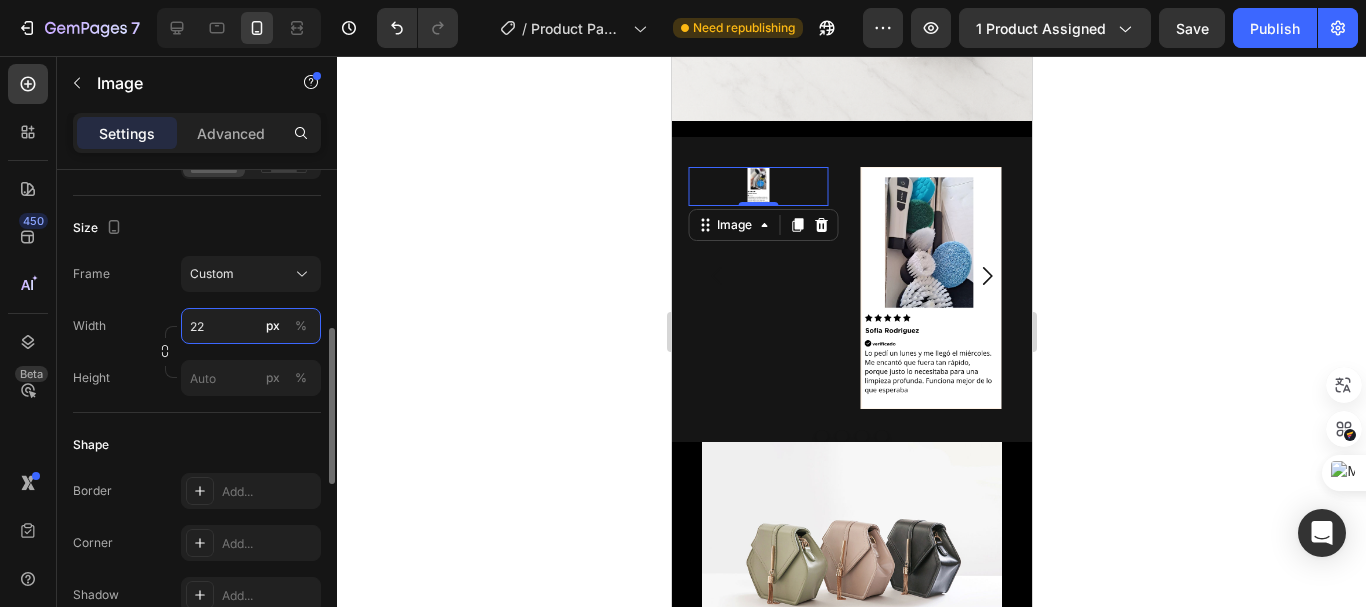 type on "2" 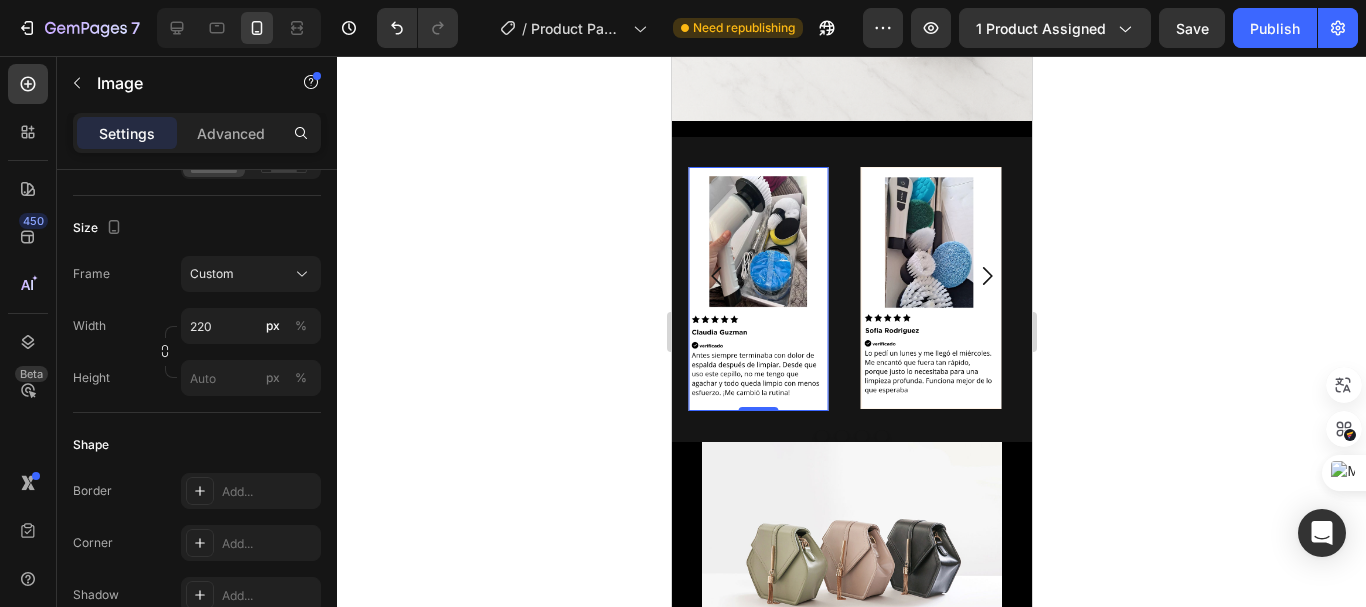 click 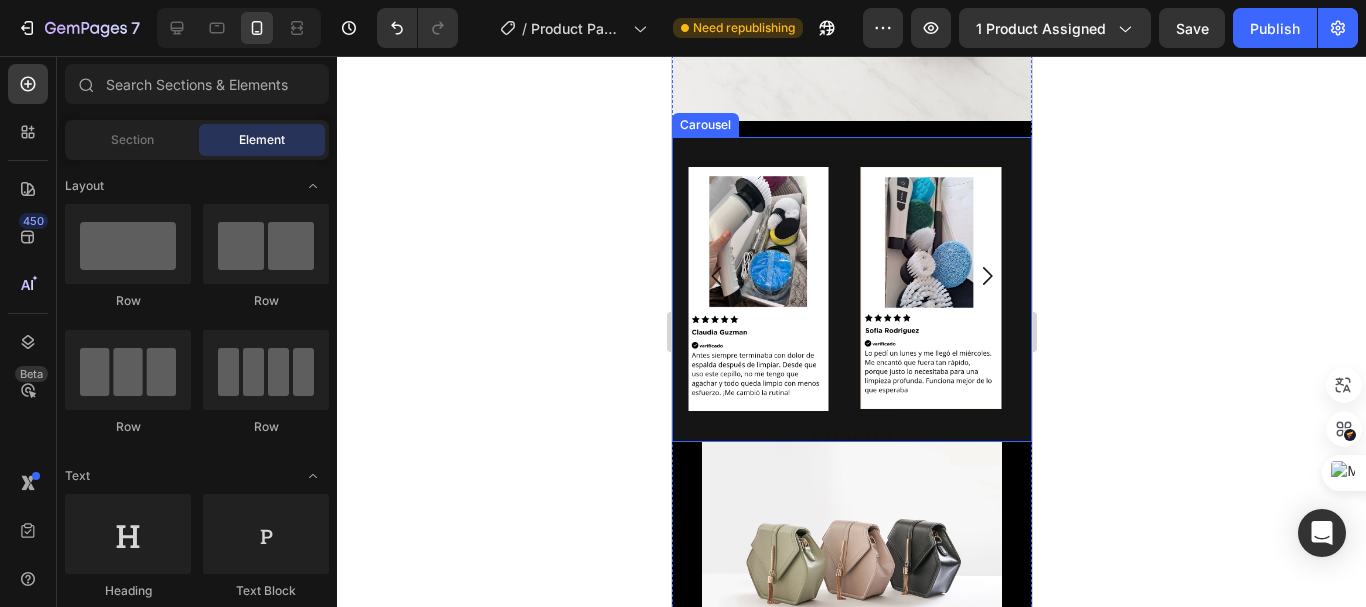 click at bounding box center (757, 289) 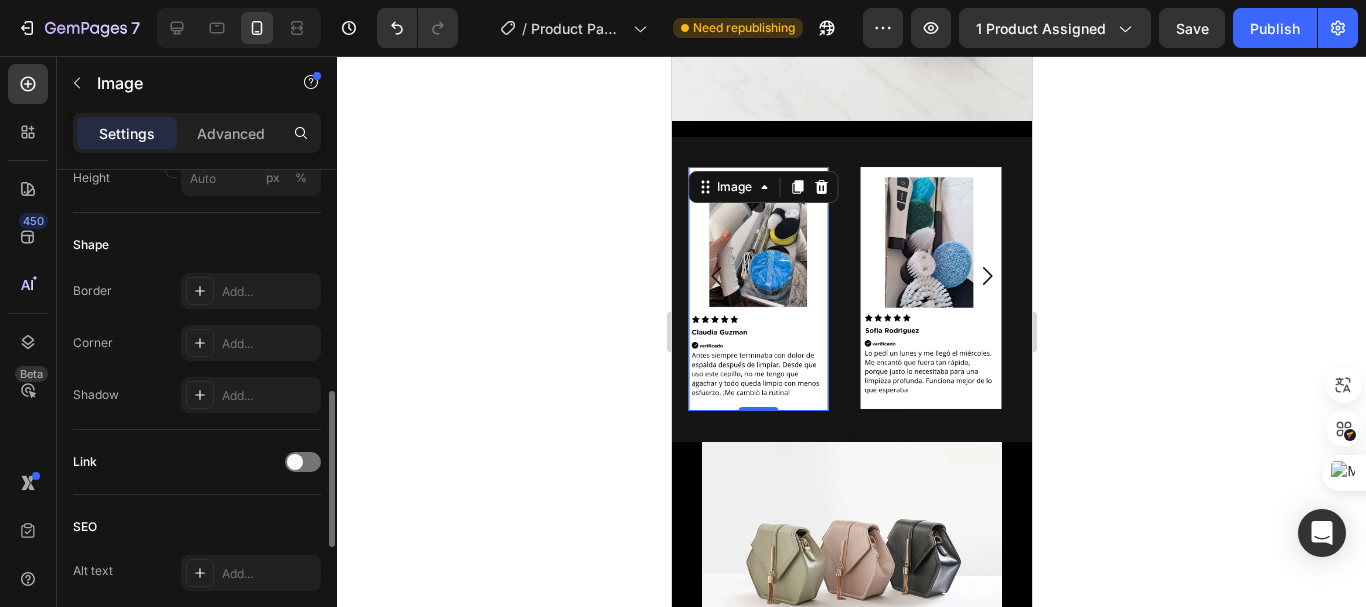 scroll, scrollTop: 500, scrollLeft: 0, axis: vertical 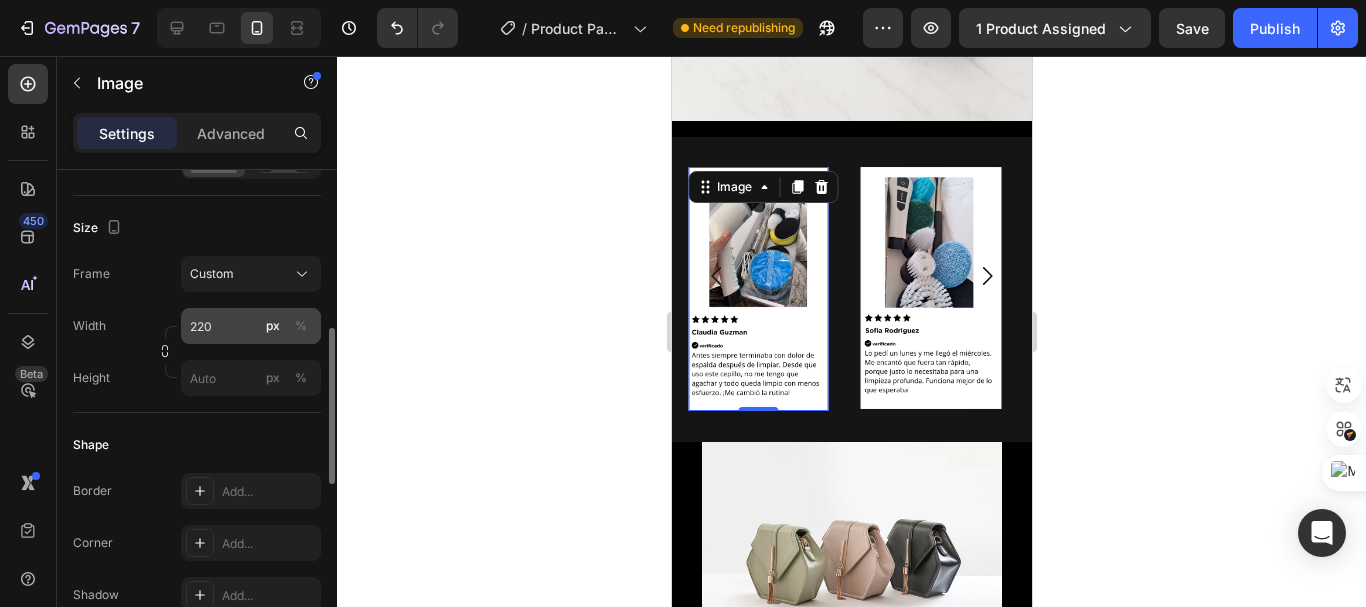 click on "px %" at bounding box center (287, 326) 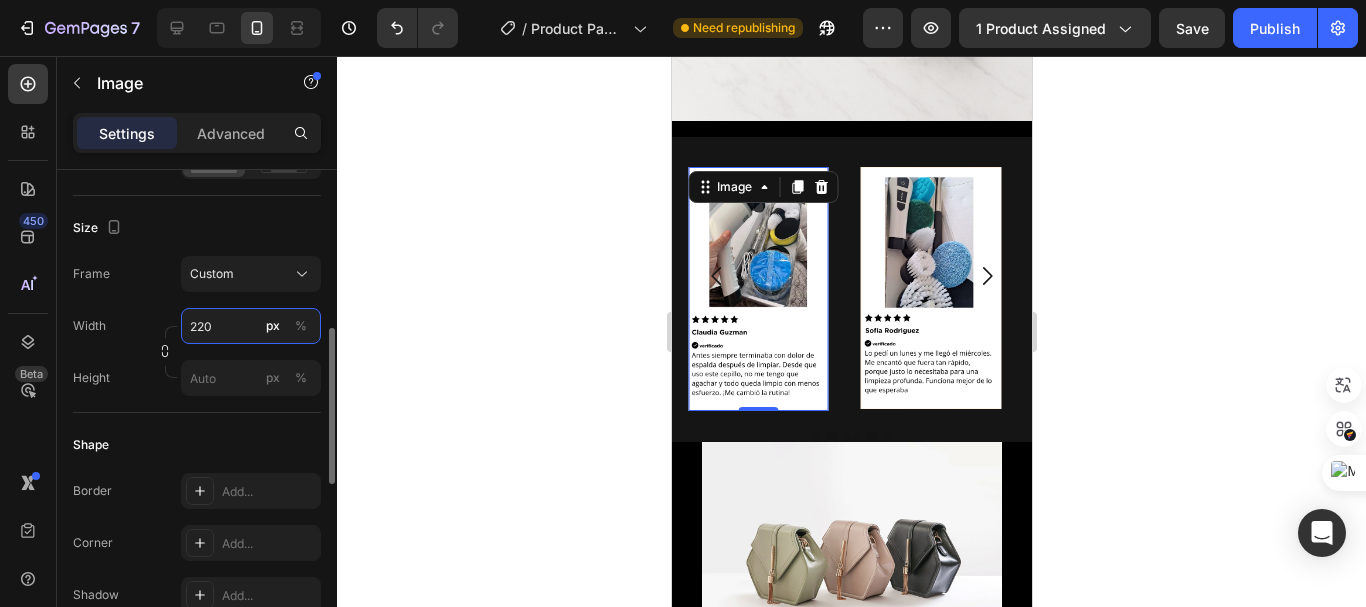 click on "220" at bounding box center [251, 326] 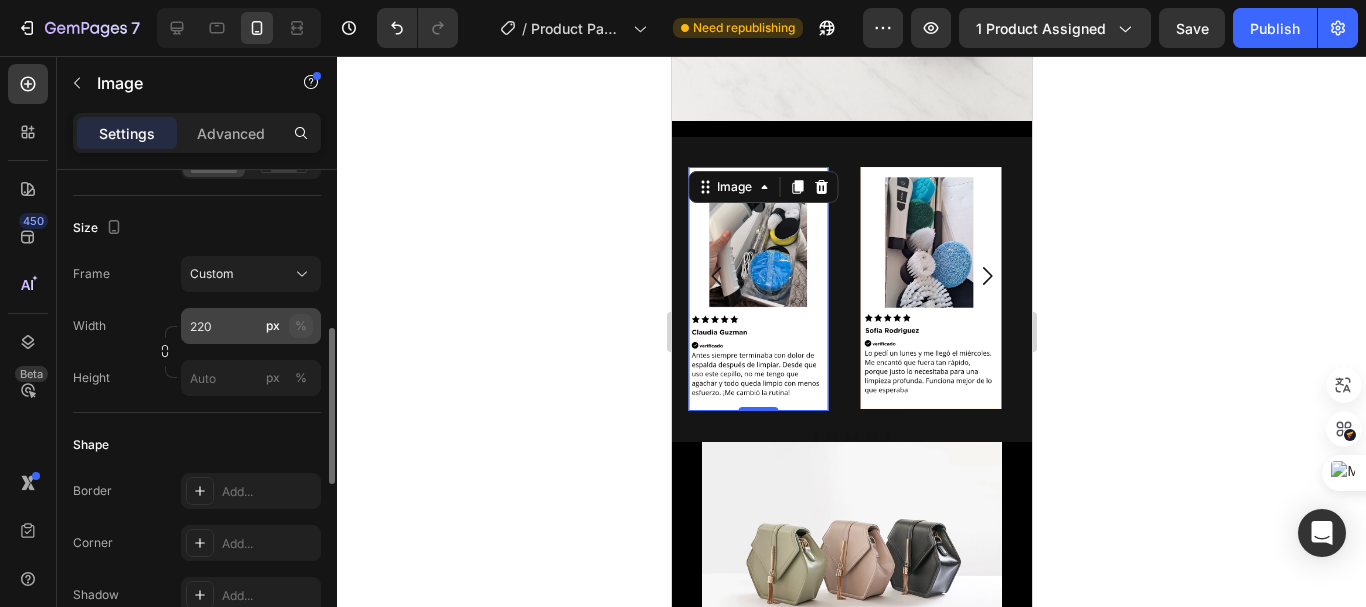 click on "%" at bounding box center [301, 326] 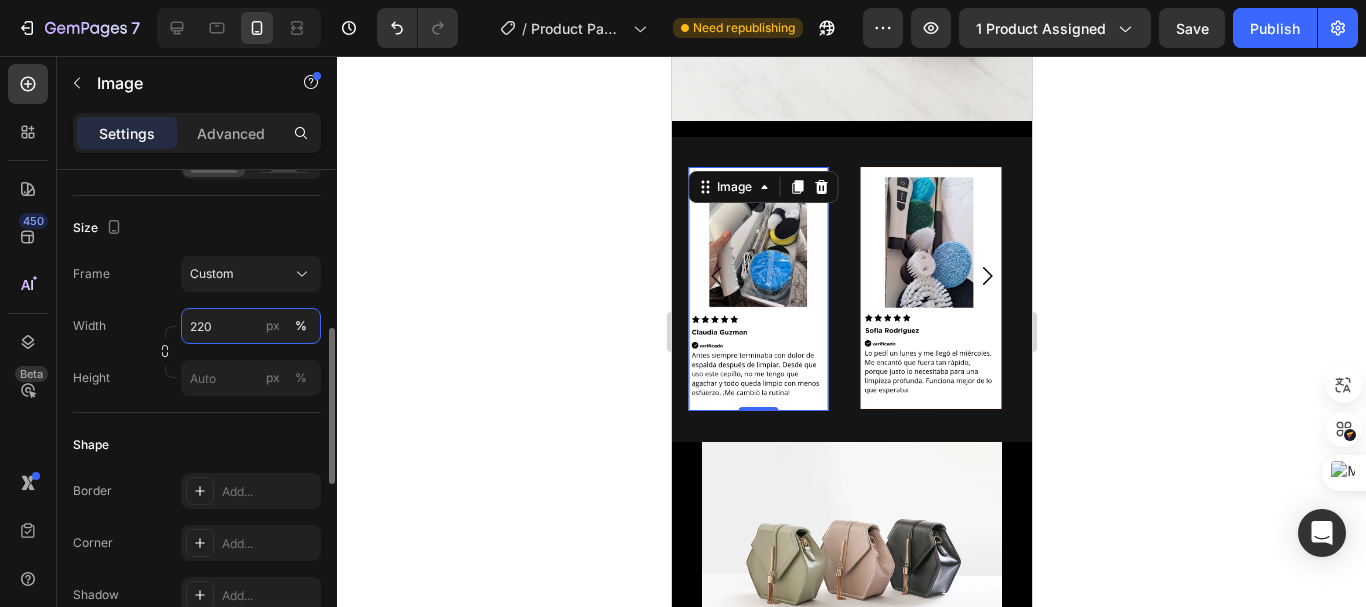 click on "220" at bounding box center (251, 326) 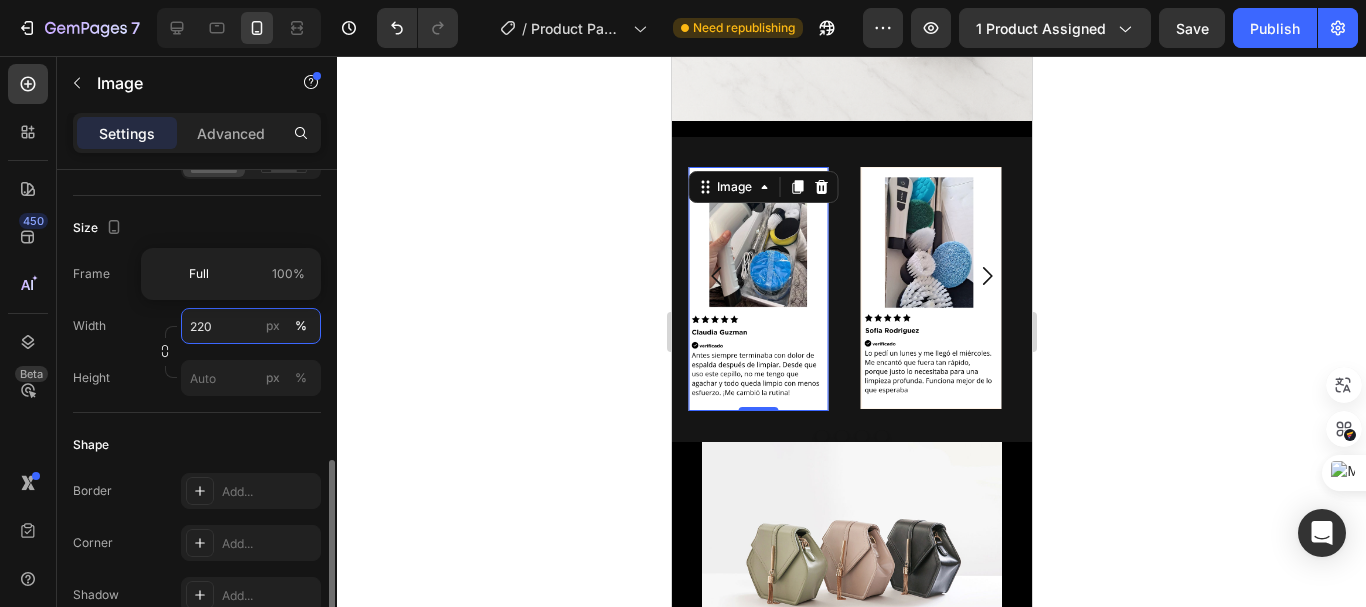 scroll, scrollTop: 600, scrollLeft: 0, axis: vertical 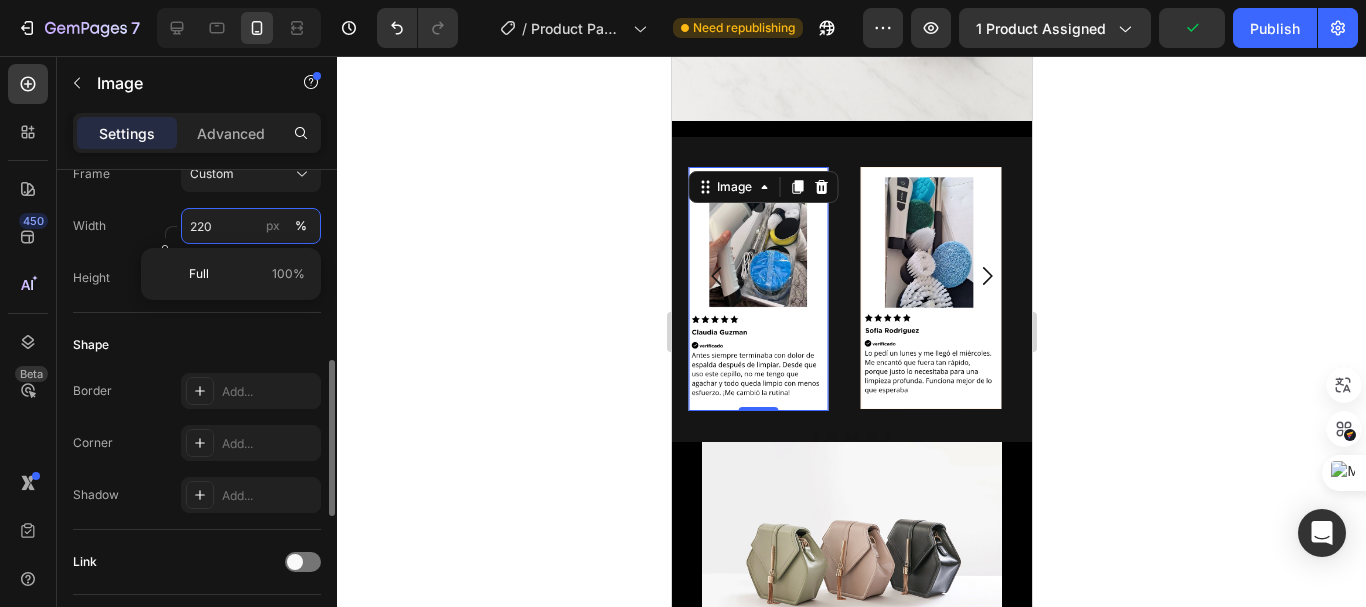click on "220" at bounding box center [251, 226] 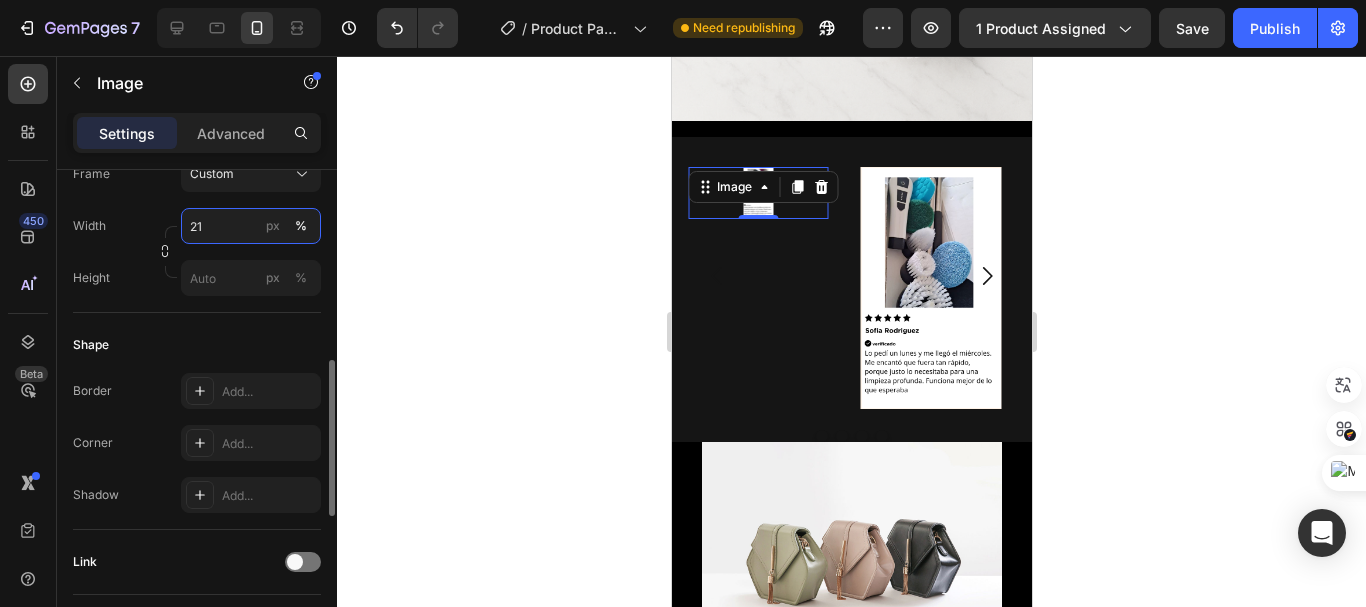 type on "2" 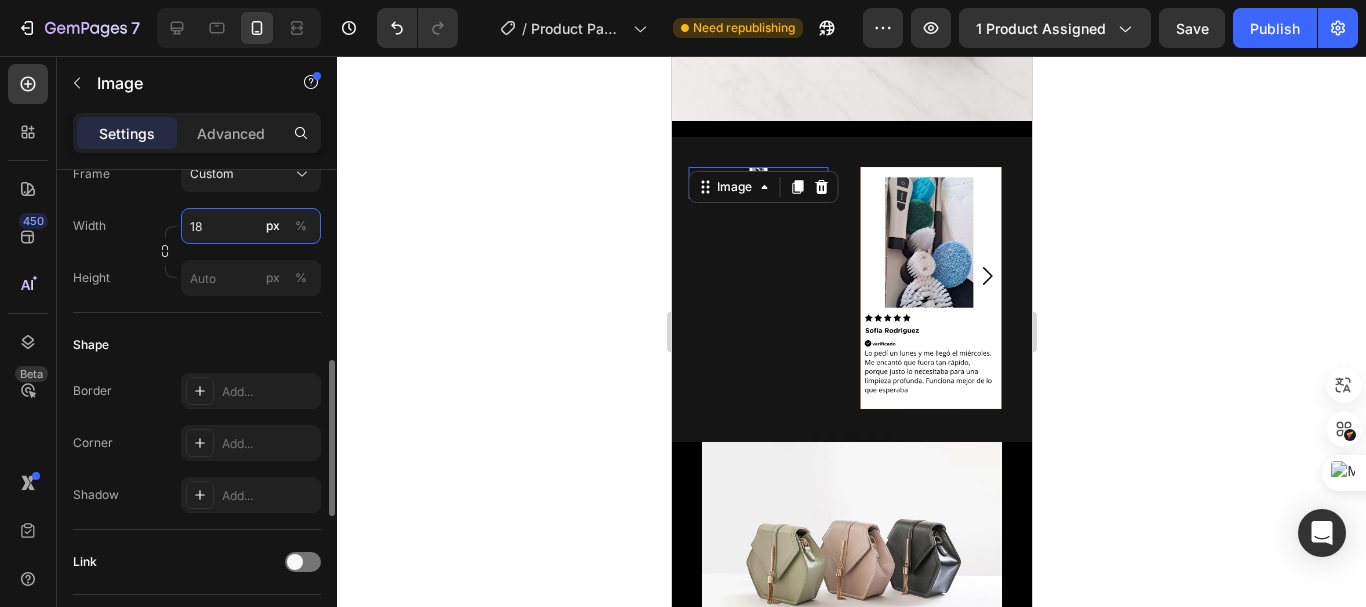type on "180" 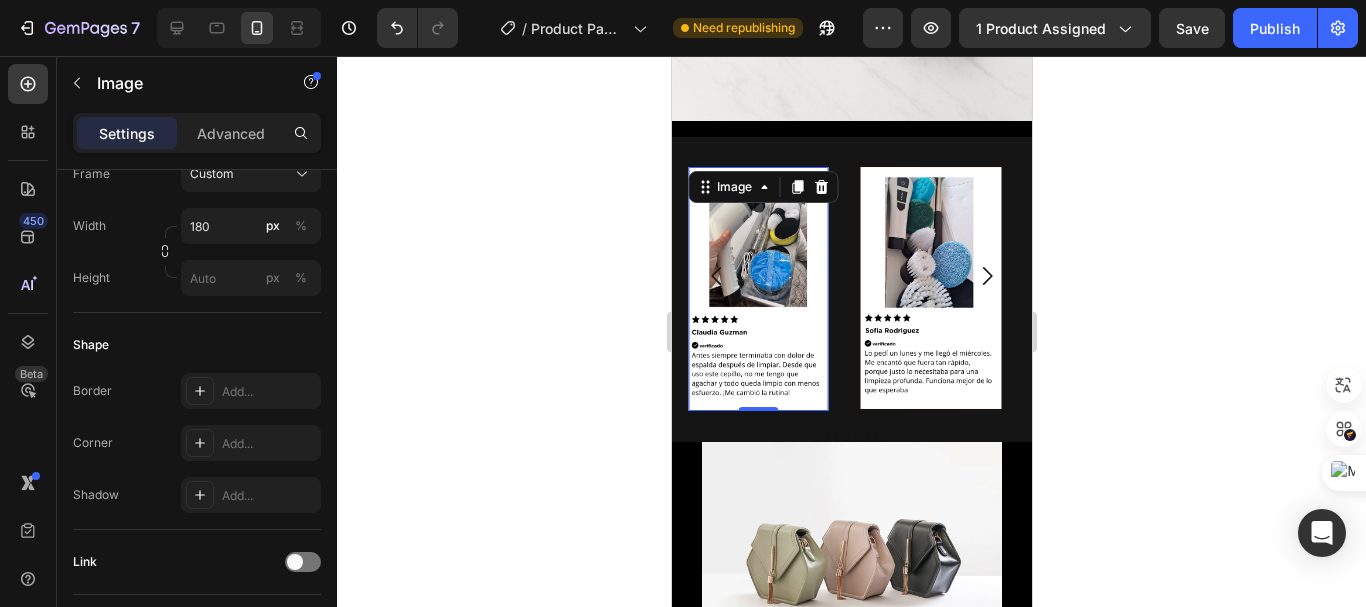 click 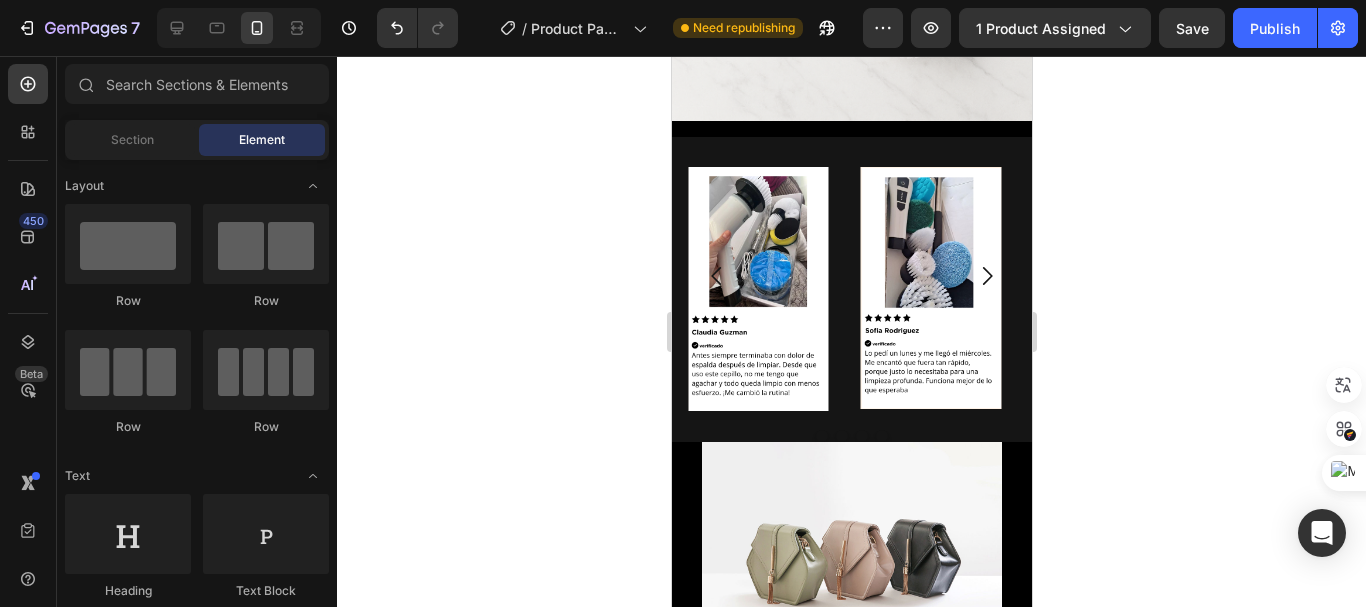 click 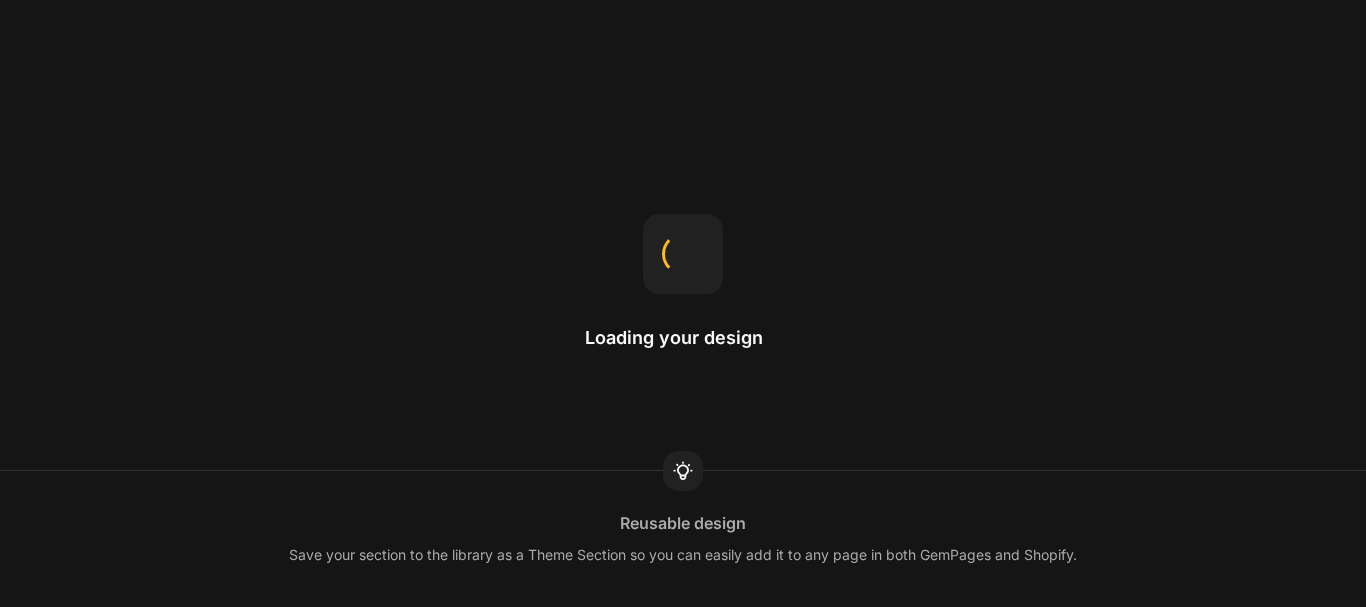 scroll, scrollTop: 0, scrollLeft: 0, axis: both 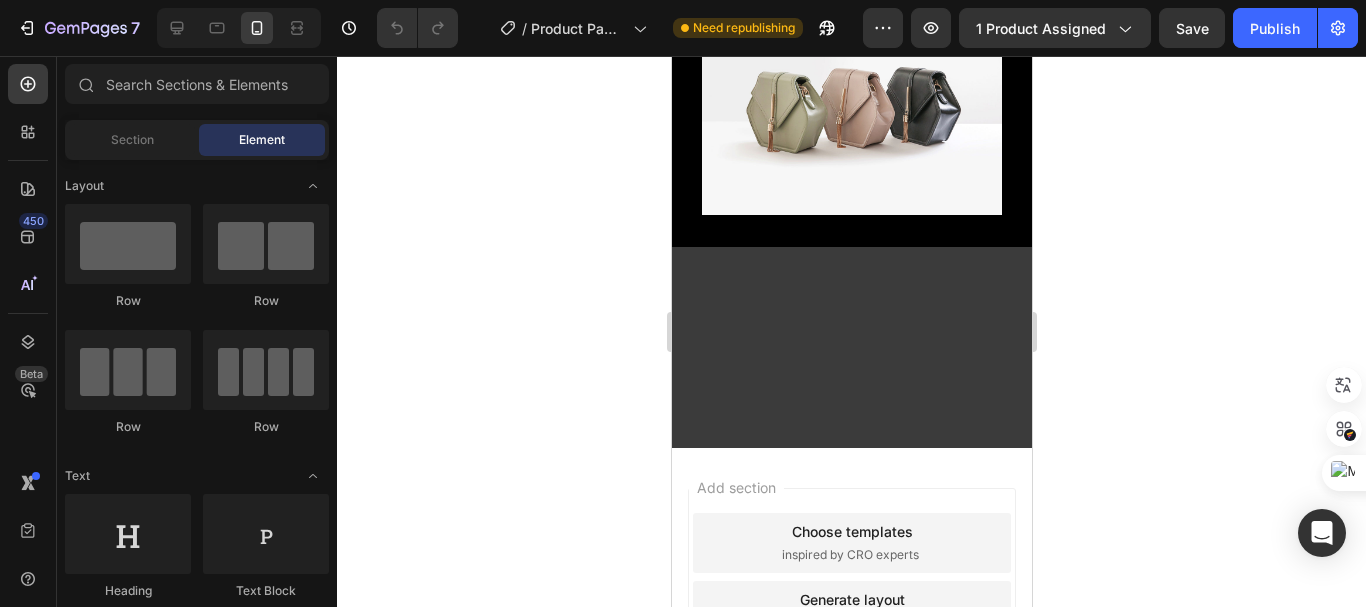 click 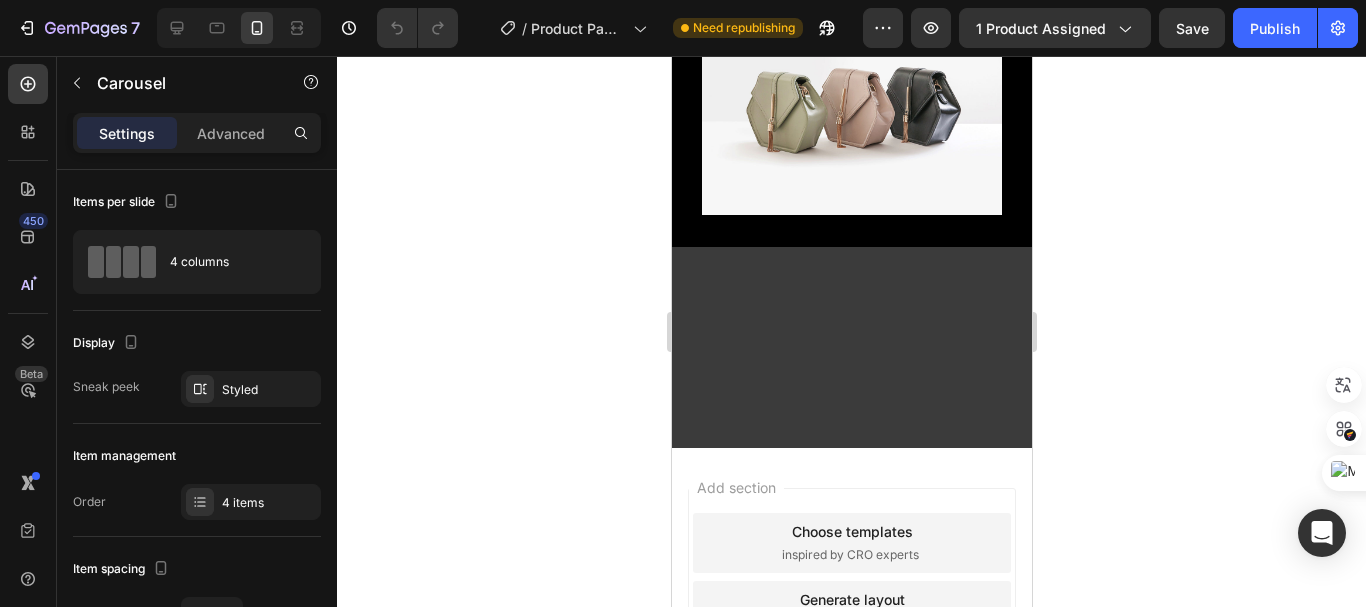click at bounding box center (757, -414) 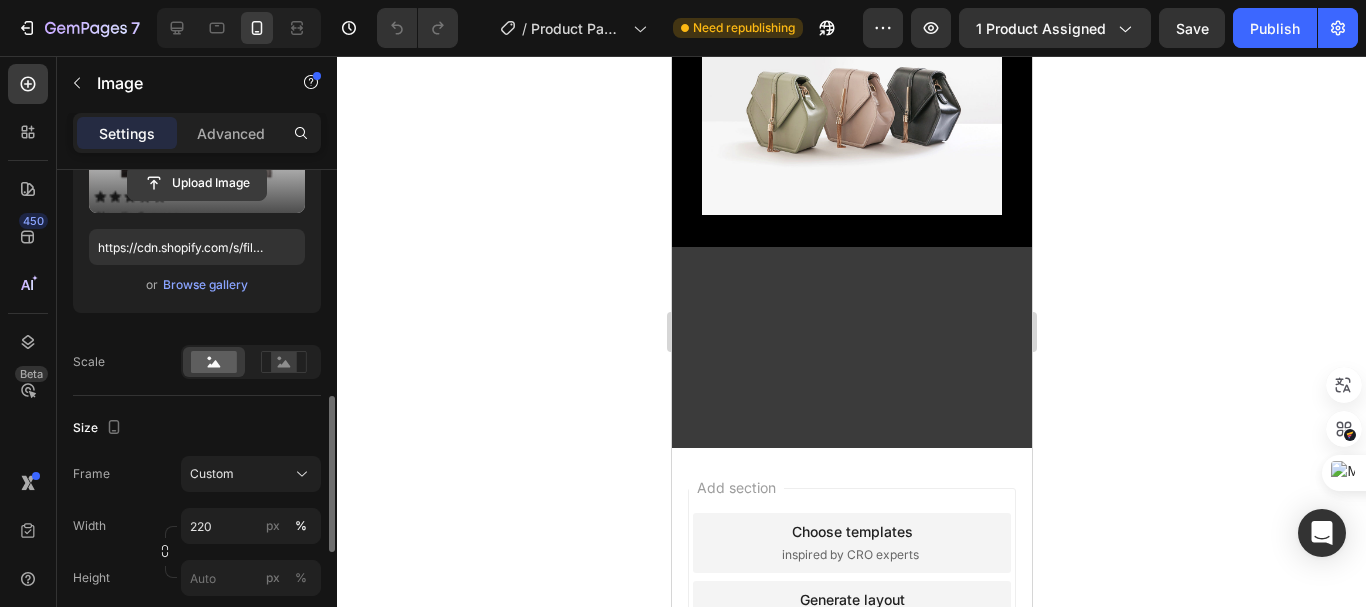 scroll, scrollTop: 400, scrollLeft: 0, axis: vertical 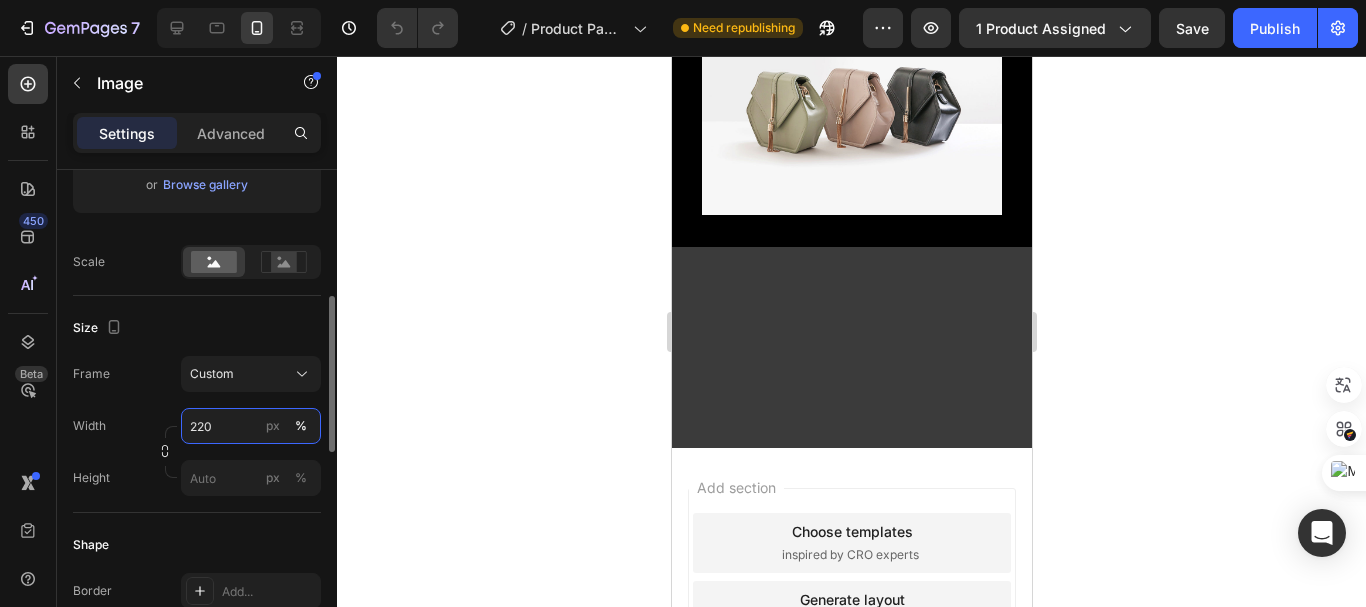 click on "220" at bounding box center [251, 426] 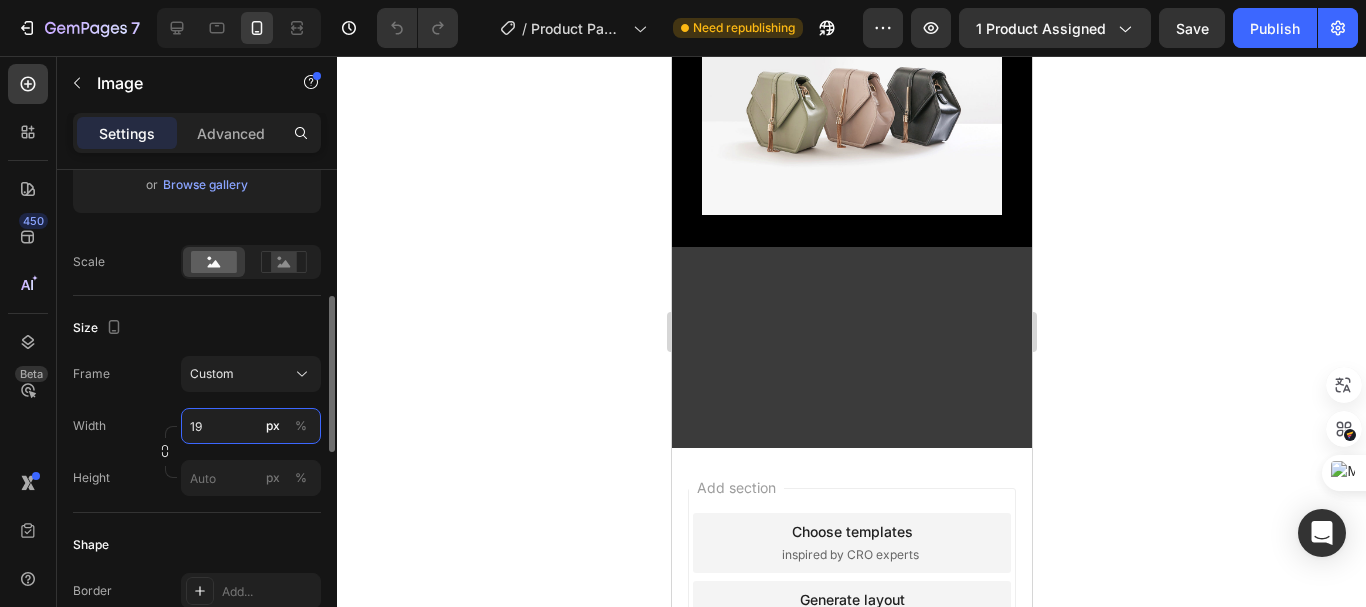 type on "190" 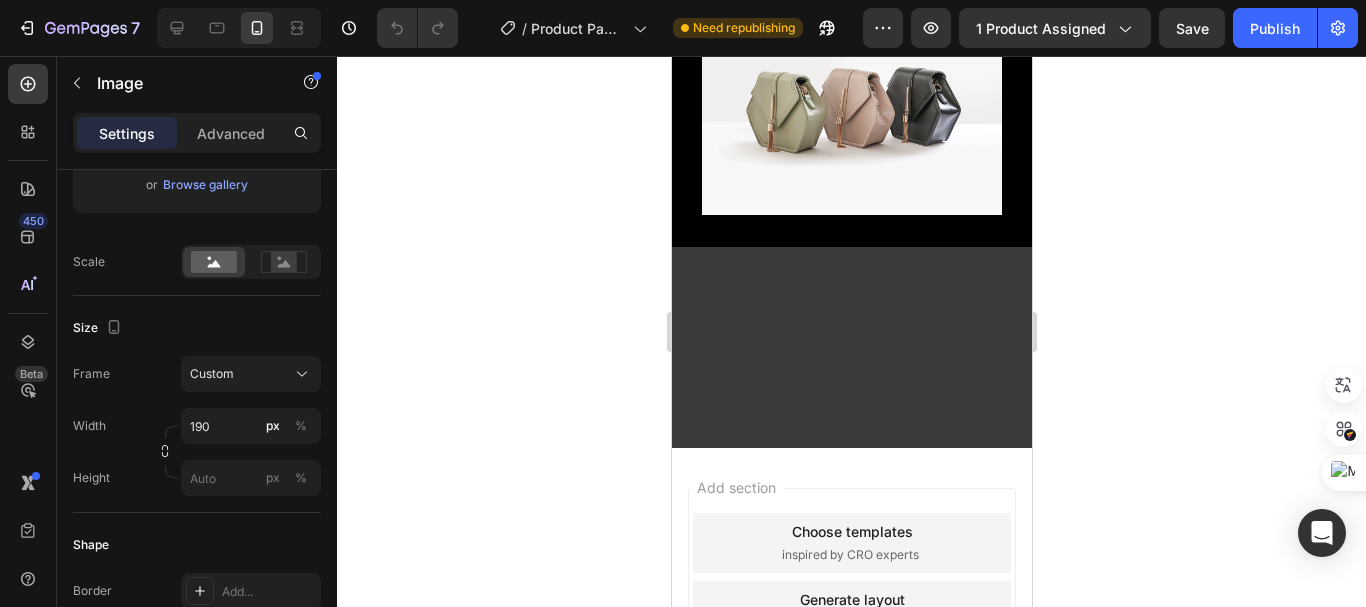 click 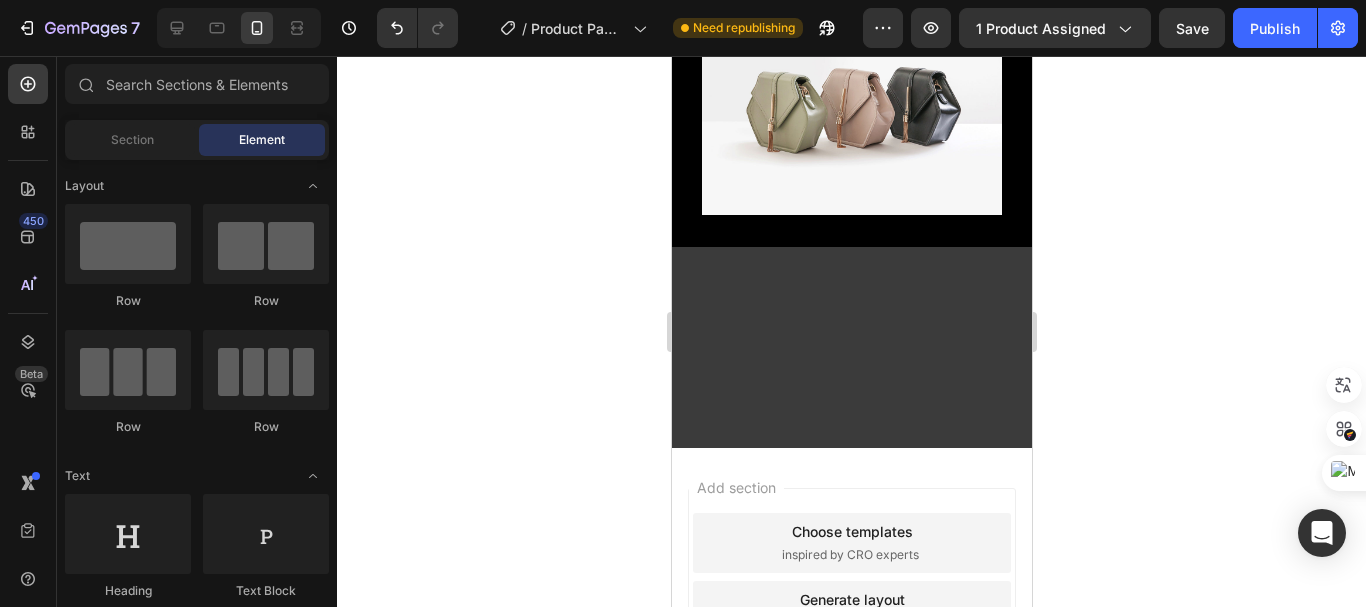 click at bounding box center (930, -414) 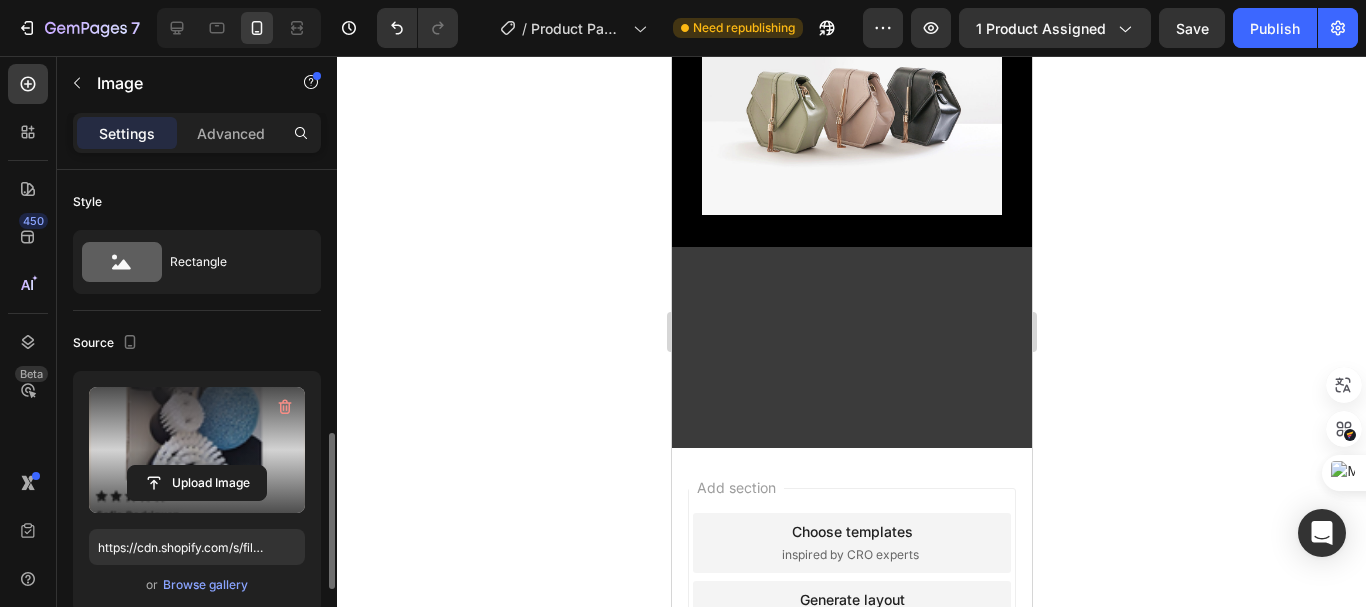 scroll, scrollTop: 200, scrollLeft: 0, axis: vertical 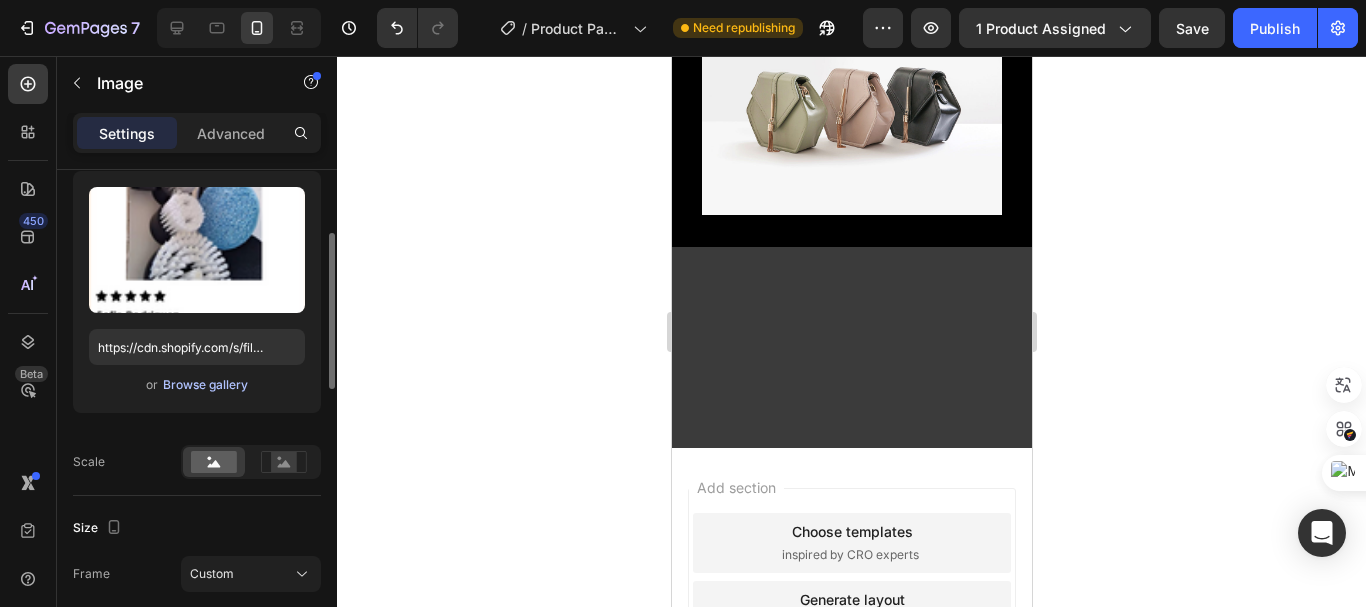click on "Browse gallery" at bounding box center [205, 385] 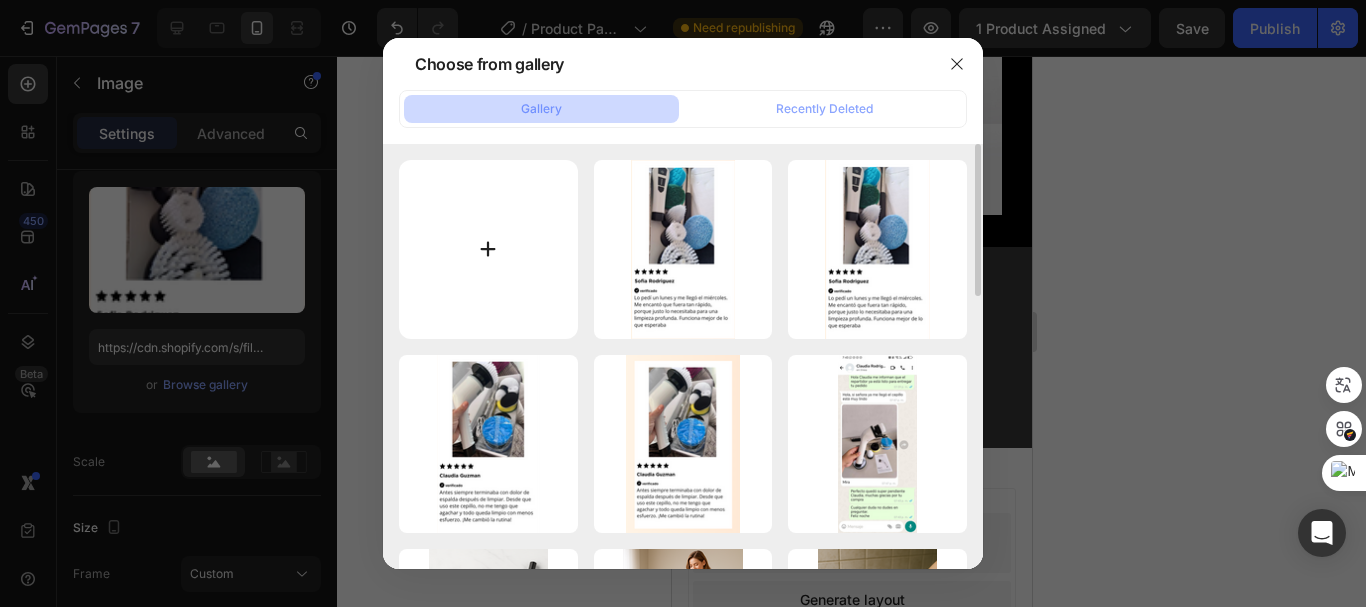 click at bounding box center (488, 249) 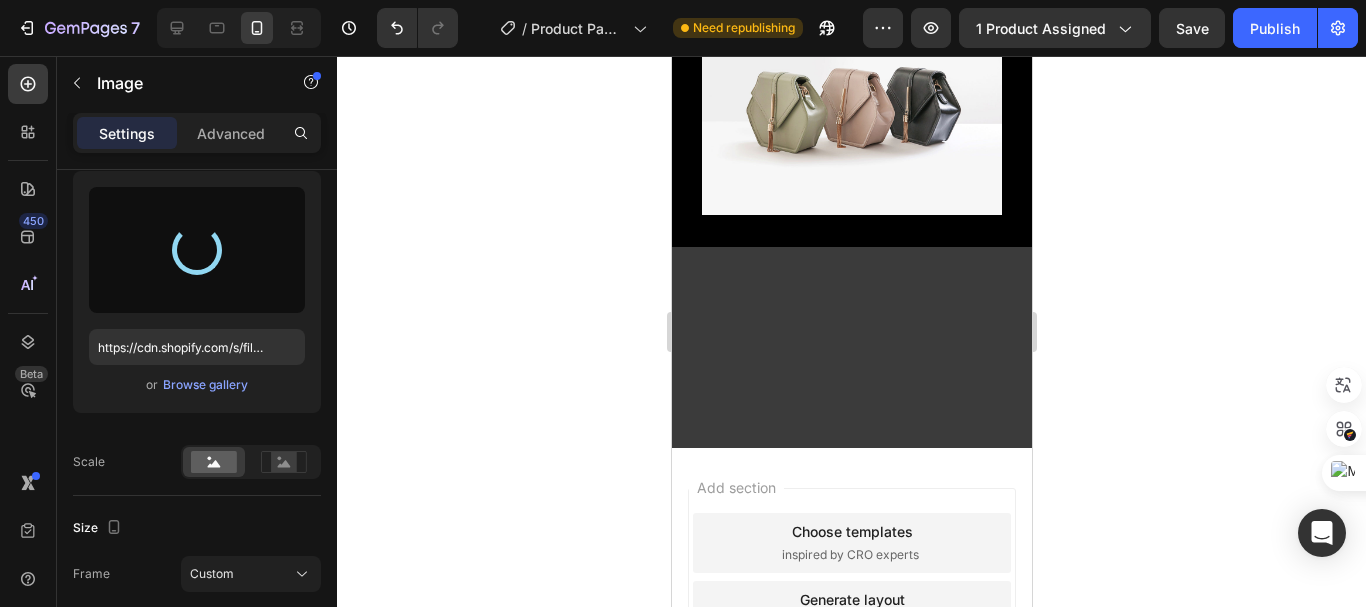 type on "https://cdn.shopify.com/s/files/1/0704/9602/6823/files/gempages_572102462542972056-163a7570-627d-4aee-a29b-494f63a72058.png" 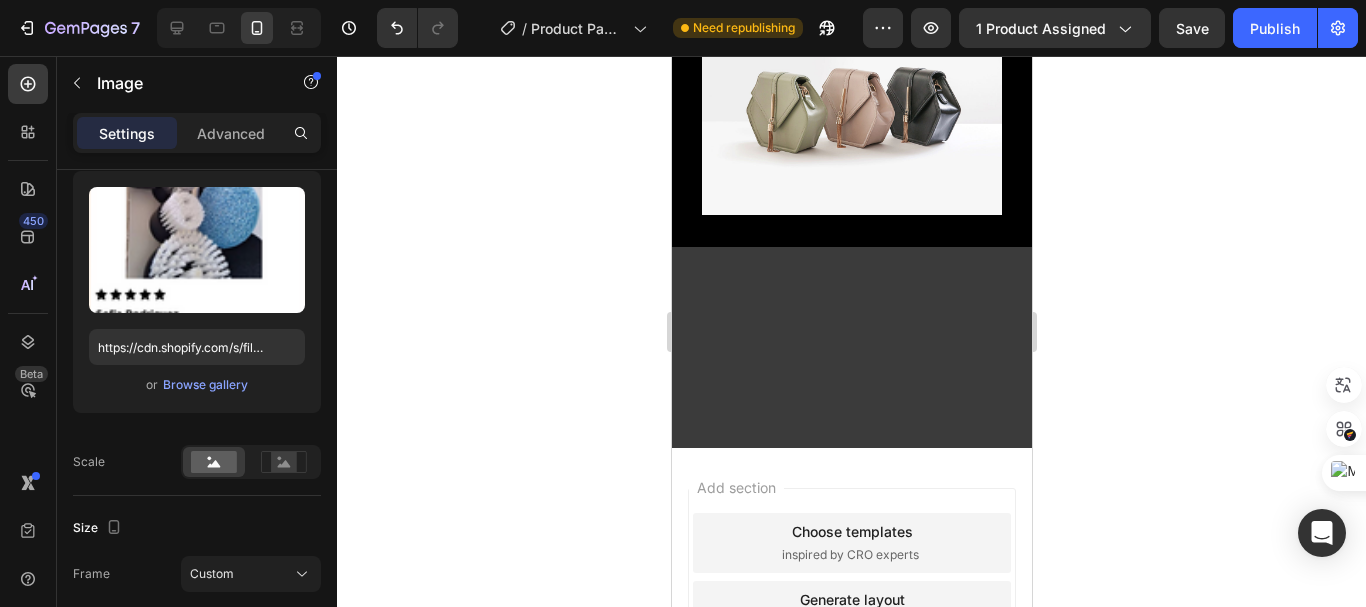 click 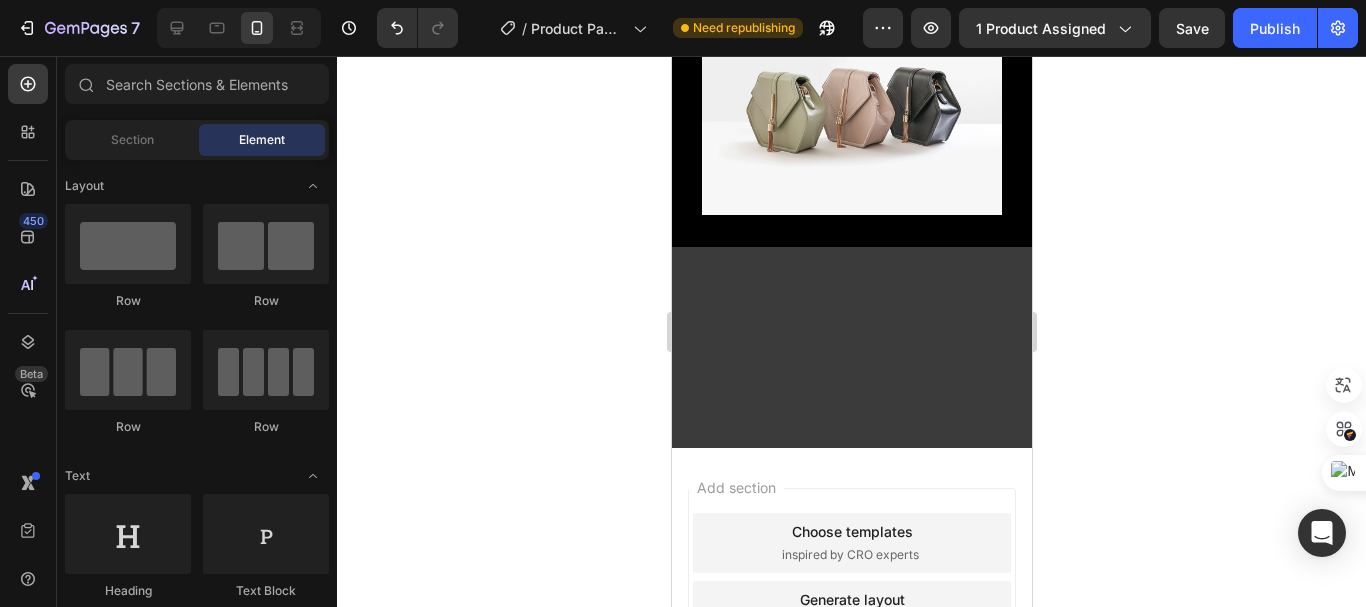 click at bounding box center (757, -414) 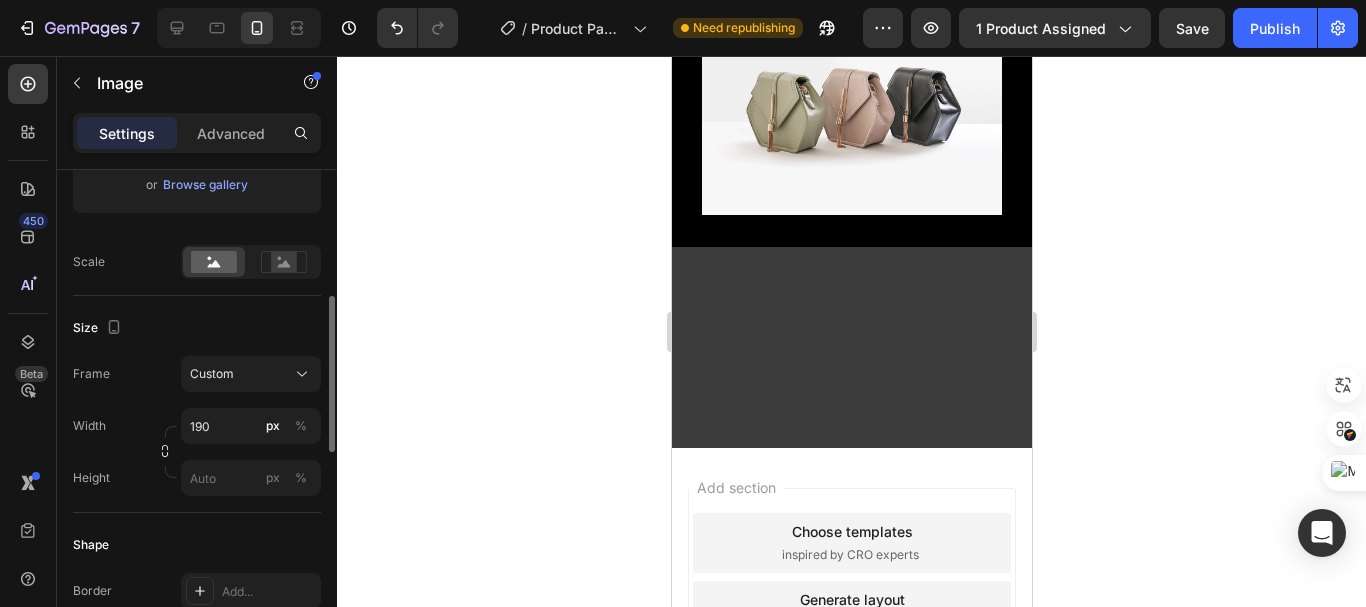 scroll, scrollTop: 500, scrollLeft: 0, axis: vertical 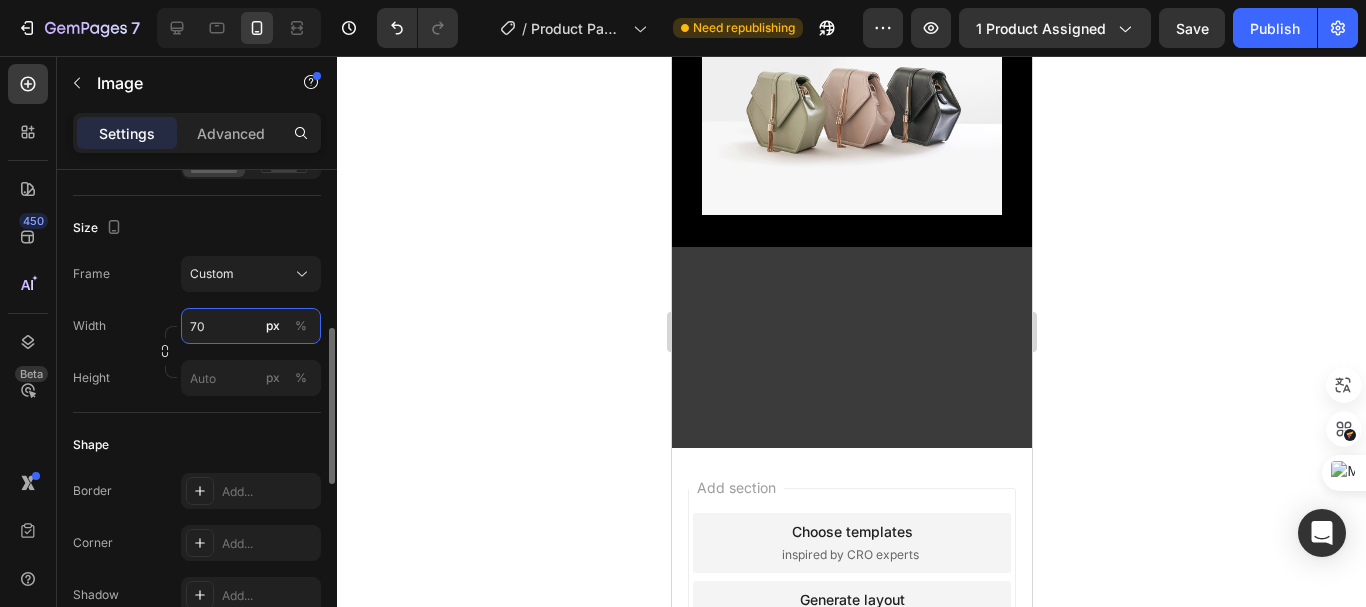 type on "700" 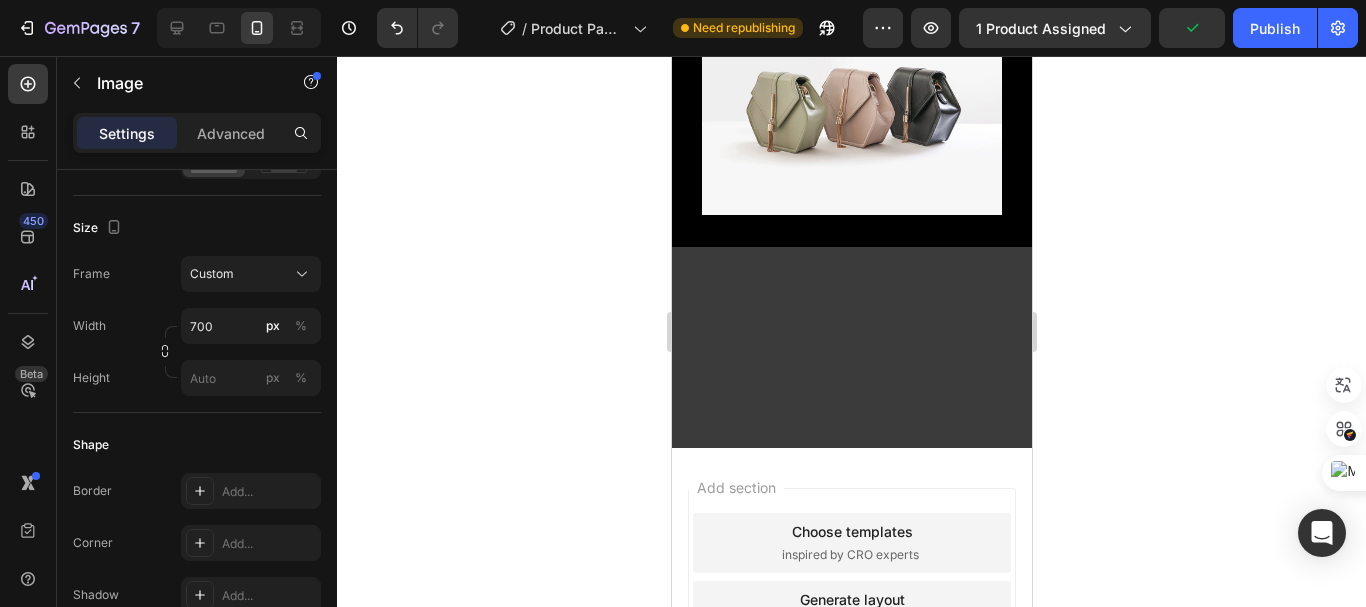 click 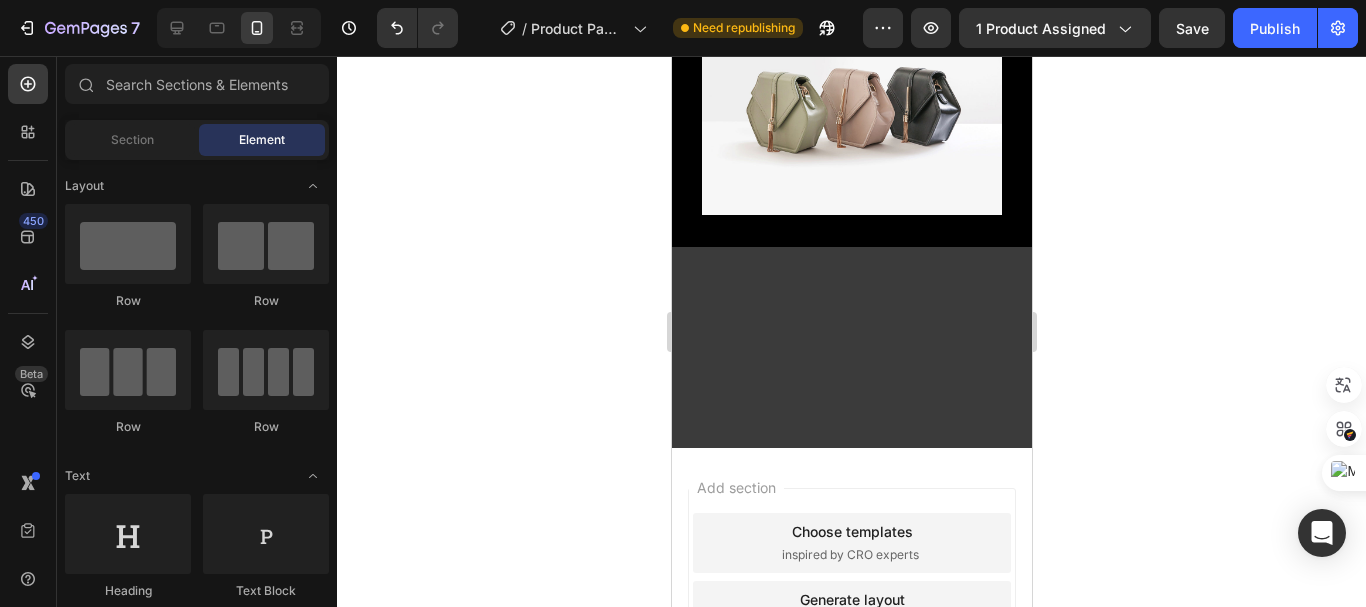 click at bounding box center (930, -414) 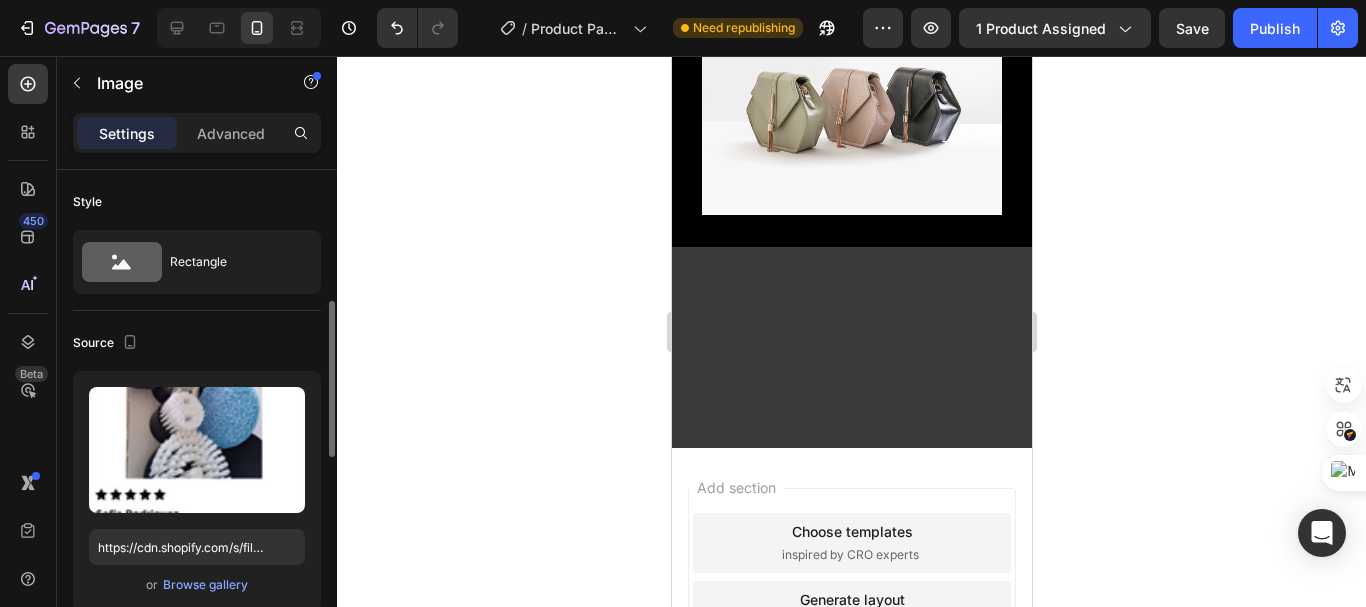 scroll, scrollTop: 400, scrollLeft: 0, axis: vertical 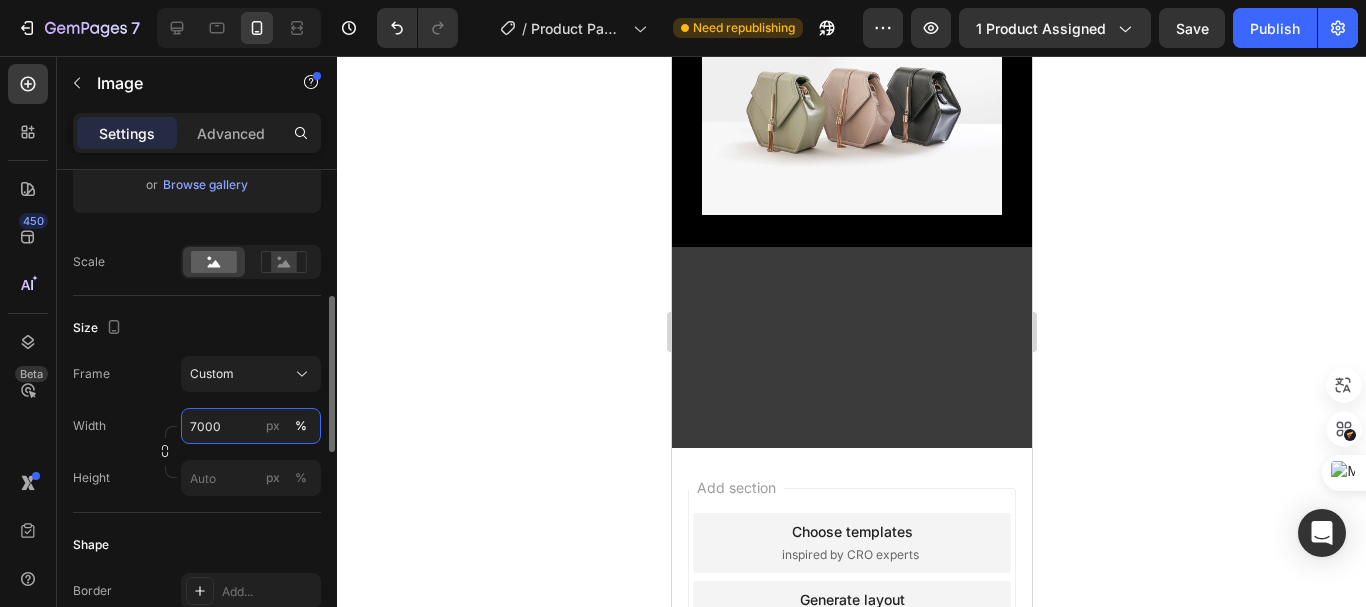 click on "7000" at bounding box center (251, 426) 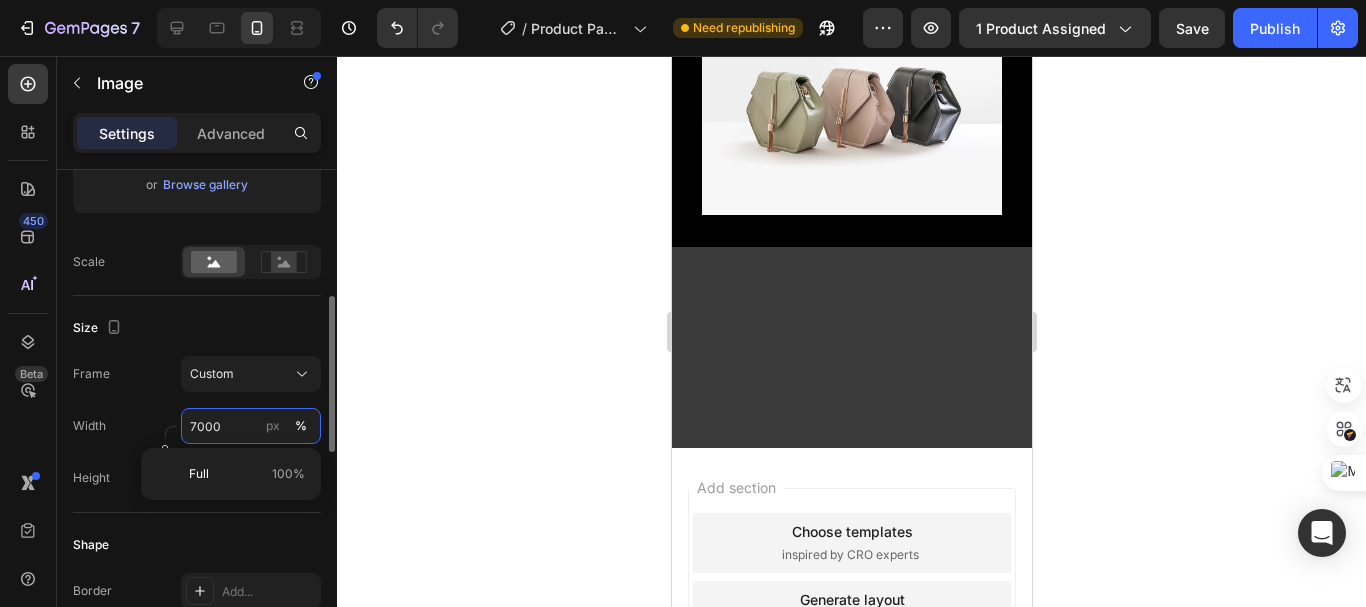 click on "7000" at bounding box center [251, 426] 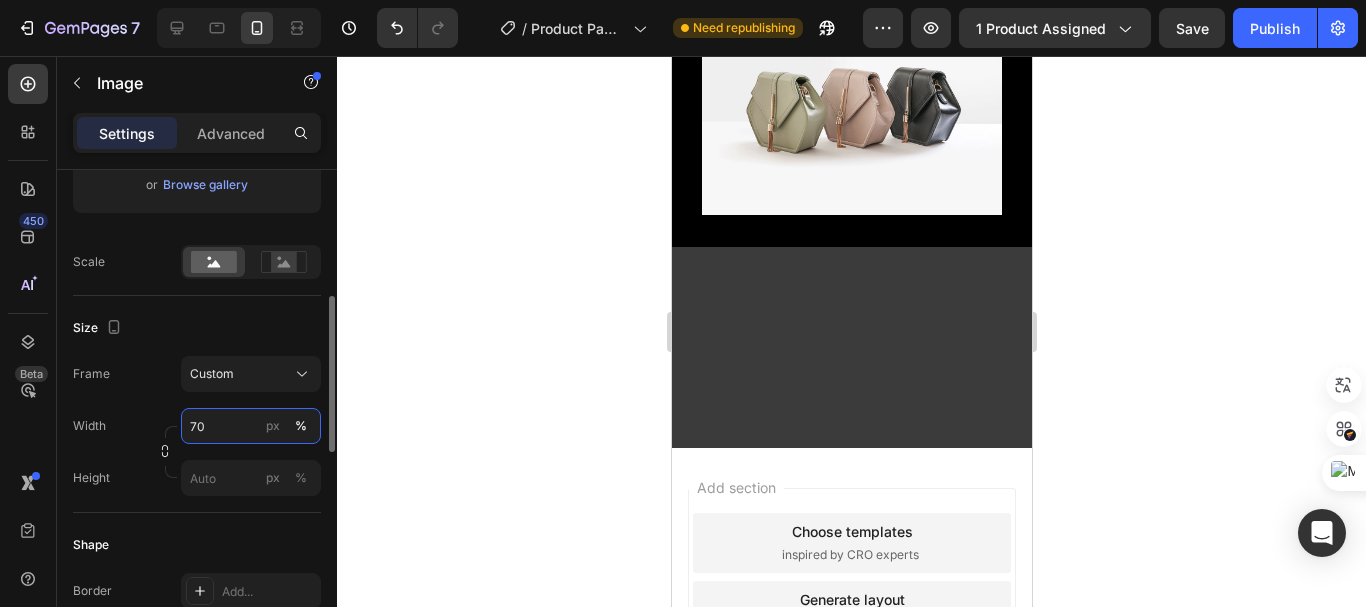 type on "7" 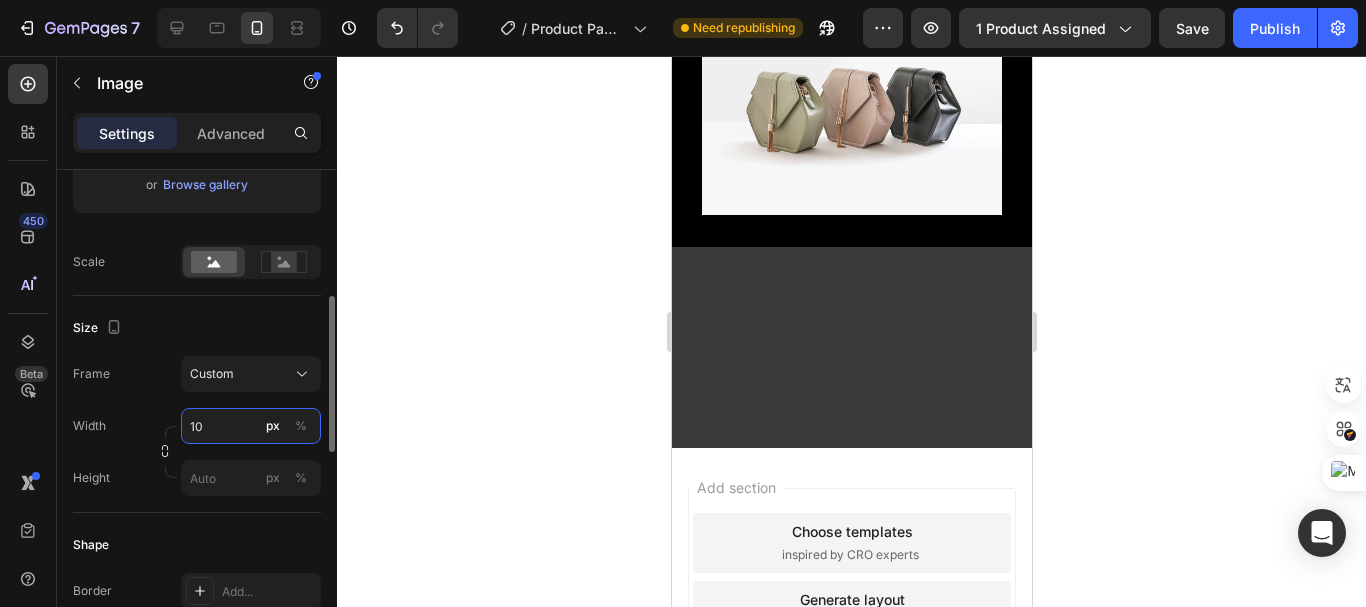 type on "1" 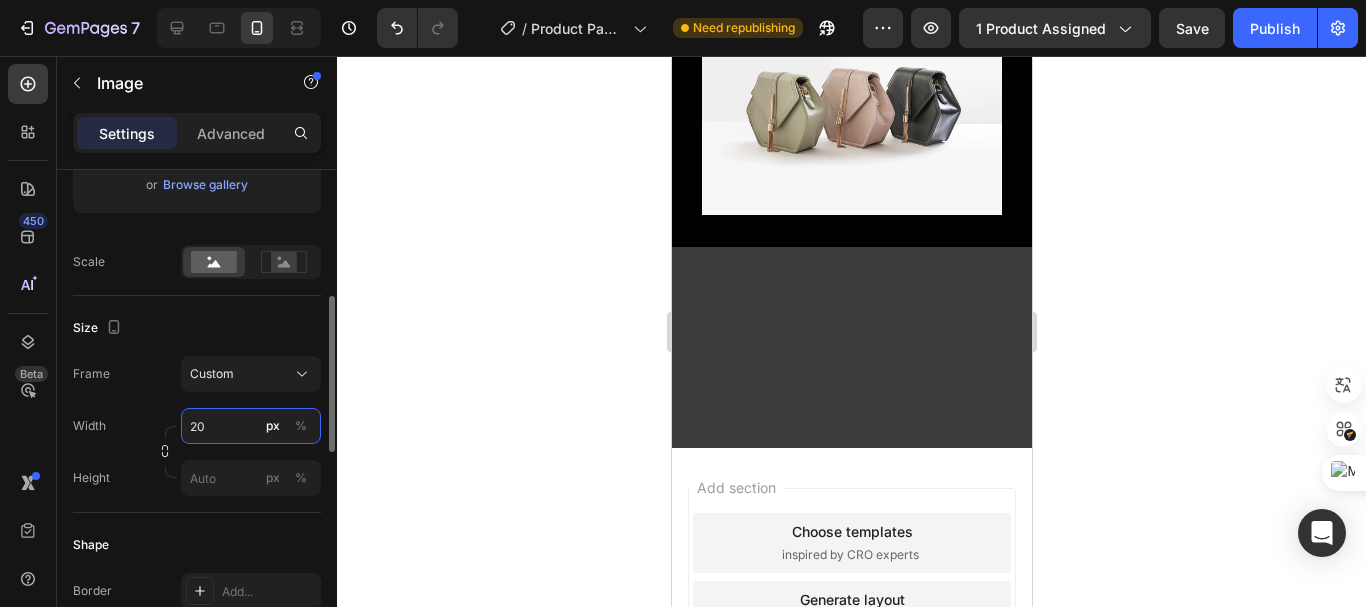 type on "200" 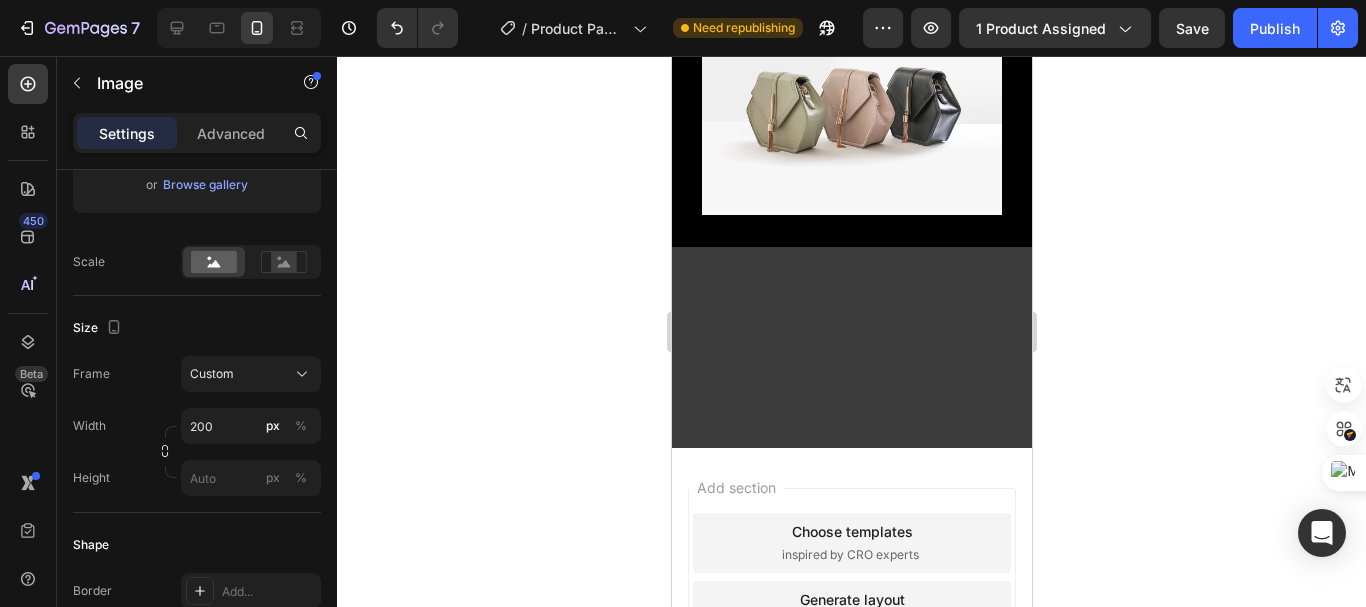 click 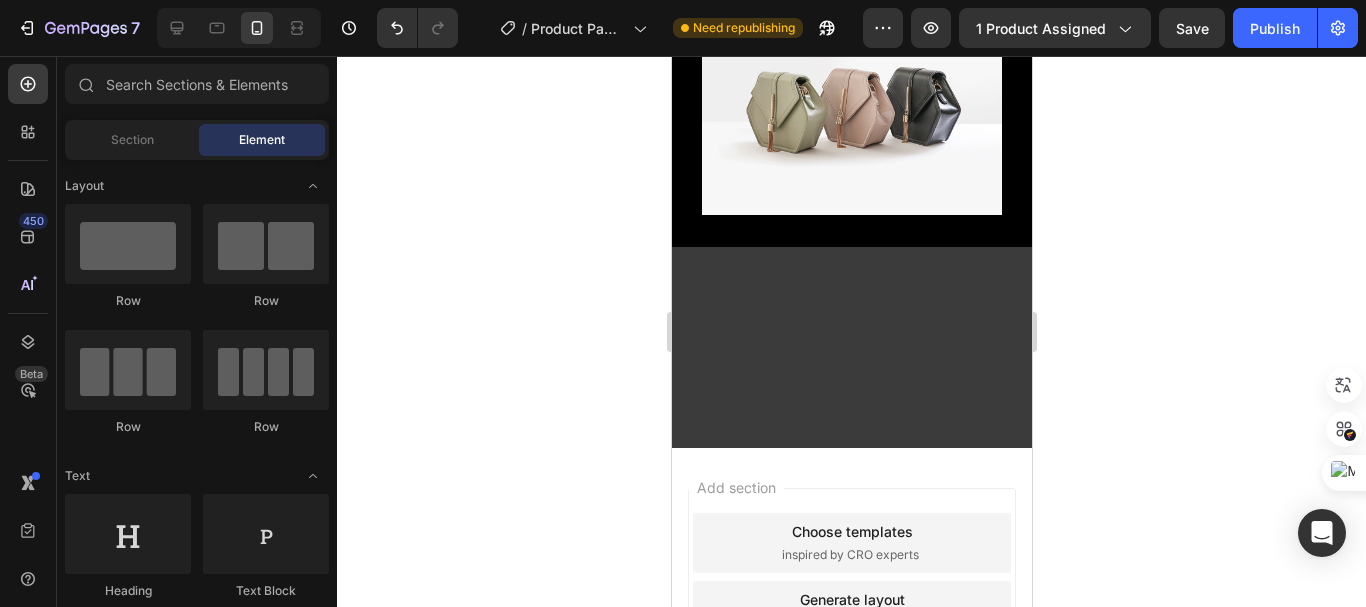 click at bounding box center (986, -427) 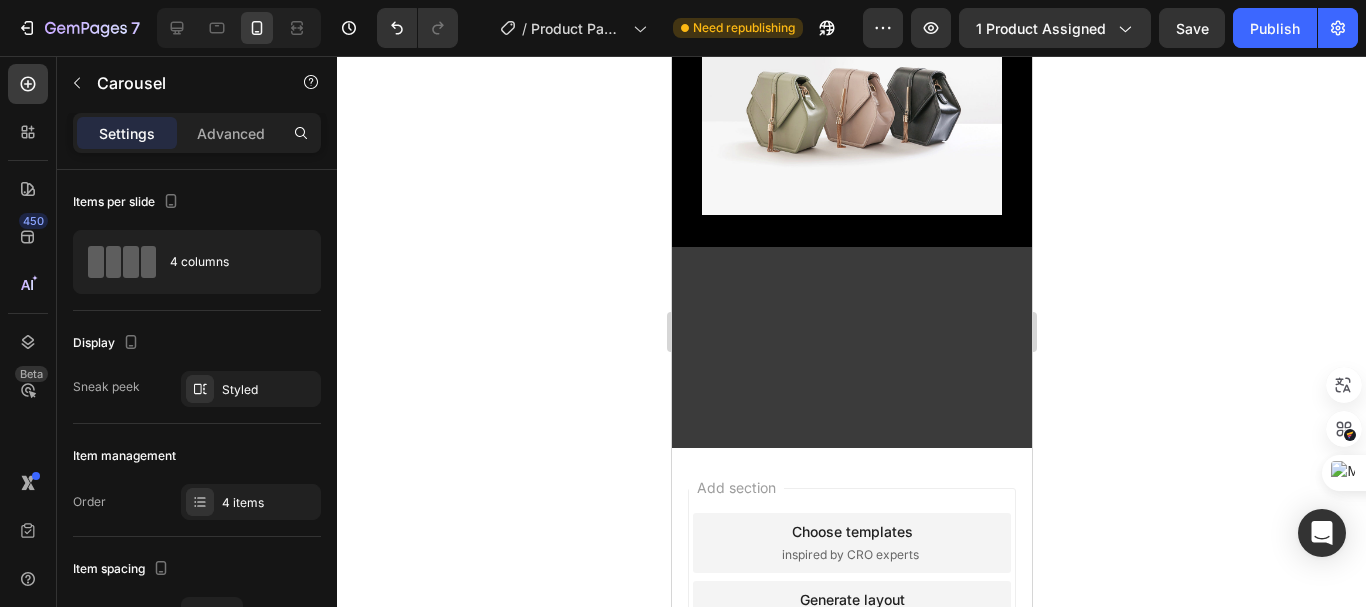click 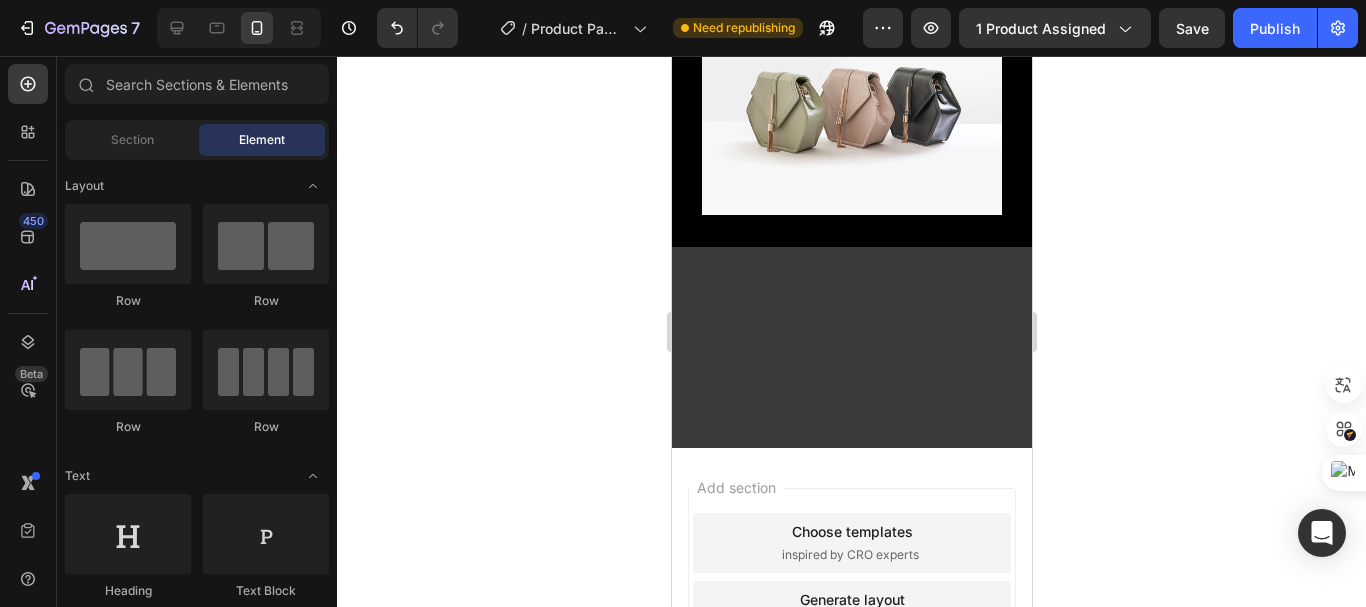 click at bounding box center (930, -414) 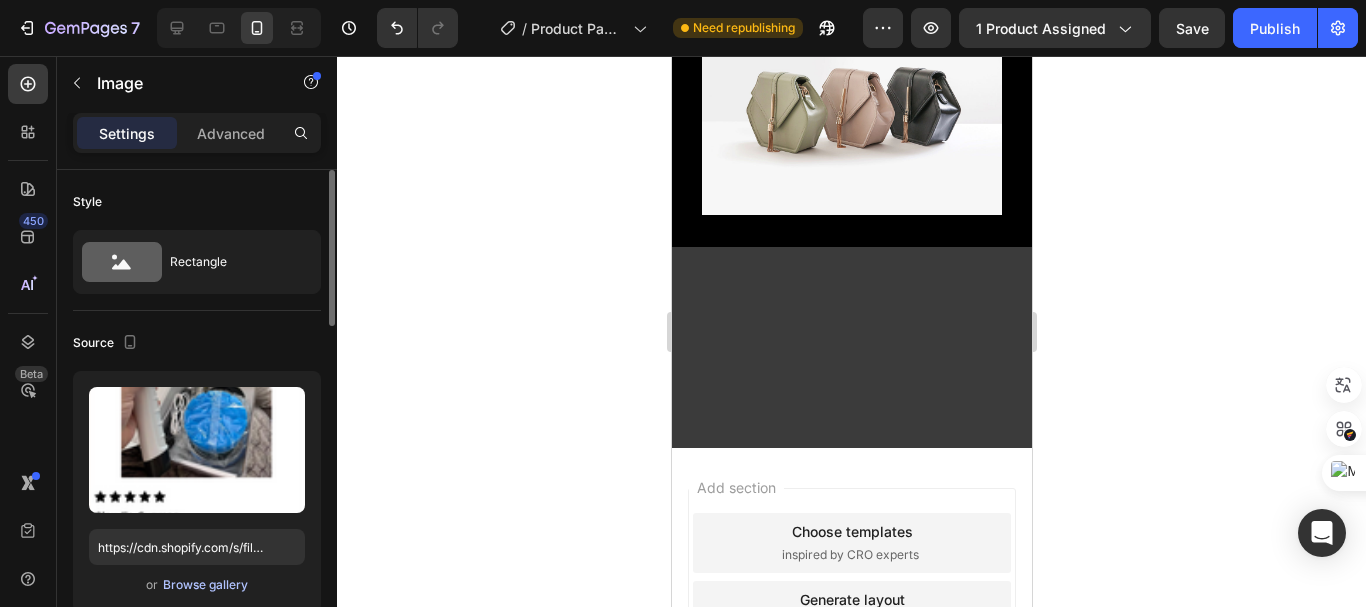 click on "Browse gallery" at bounding box center (205, 585) 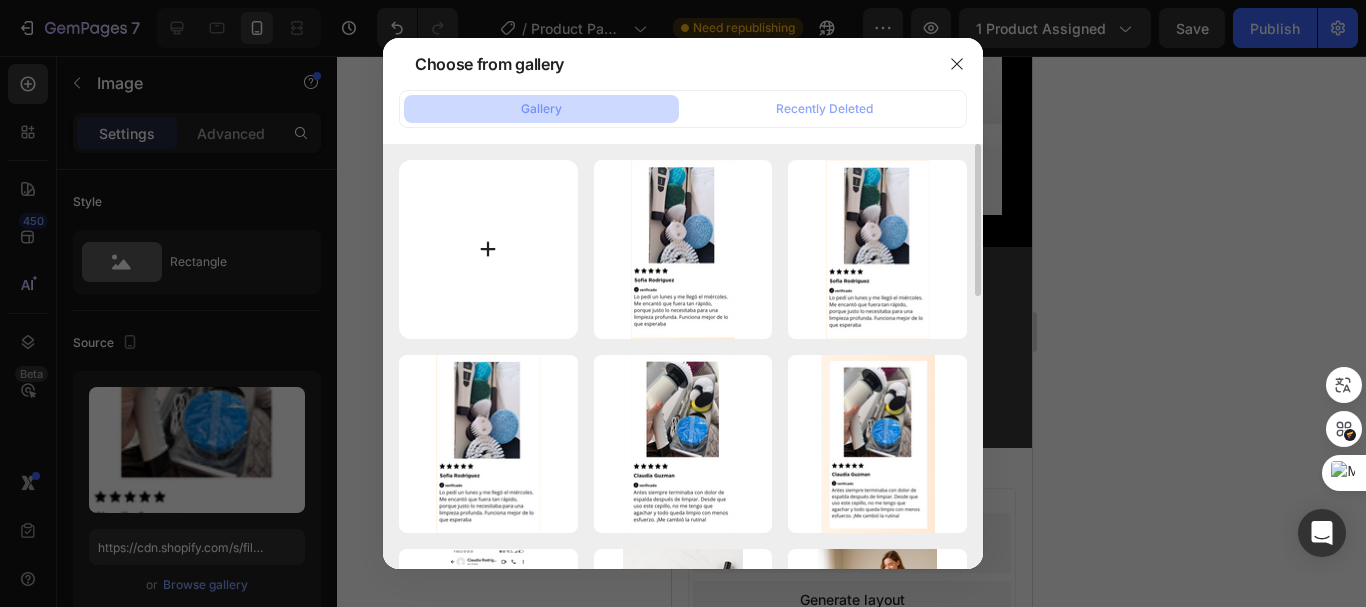 click at bounding box center (488, 249) 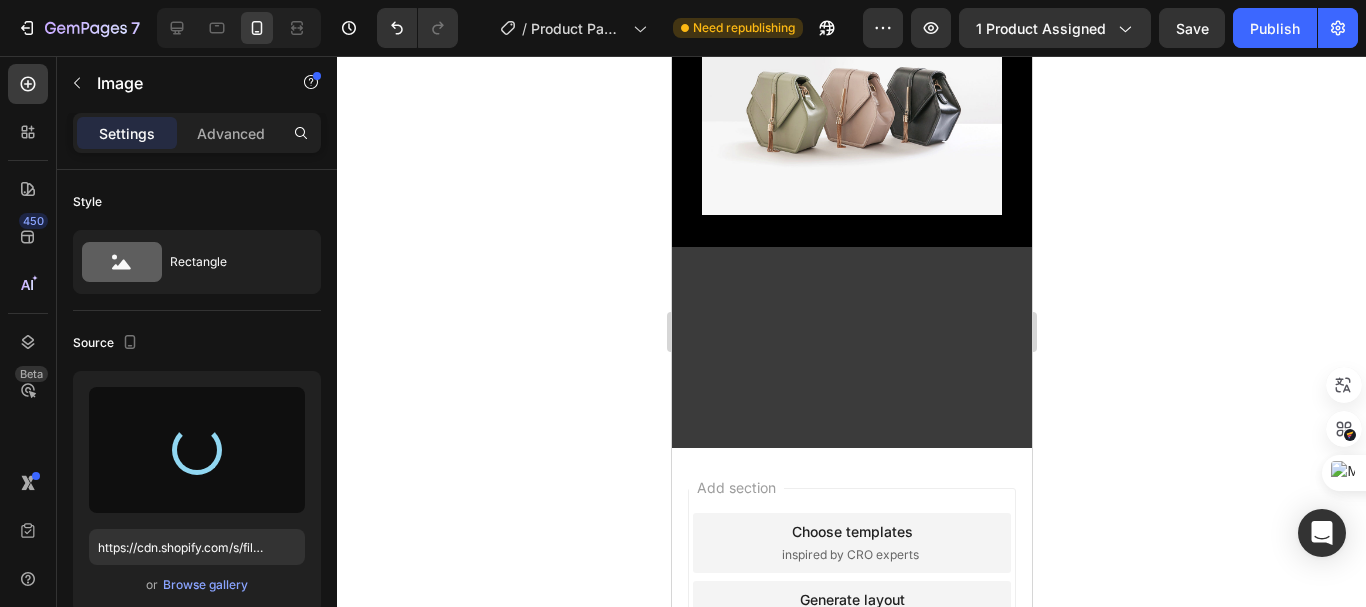 type on "https://cdn.shopify.com/s/files/1/0704/9602/6823/files/gempages_572102462542972056-7cdda580-ddaf-4eb7-b6e4-6f331a3872af.png" 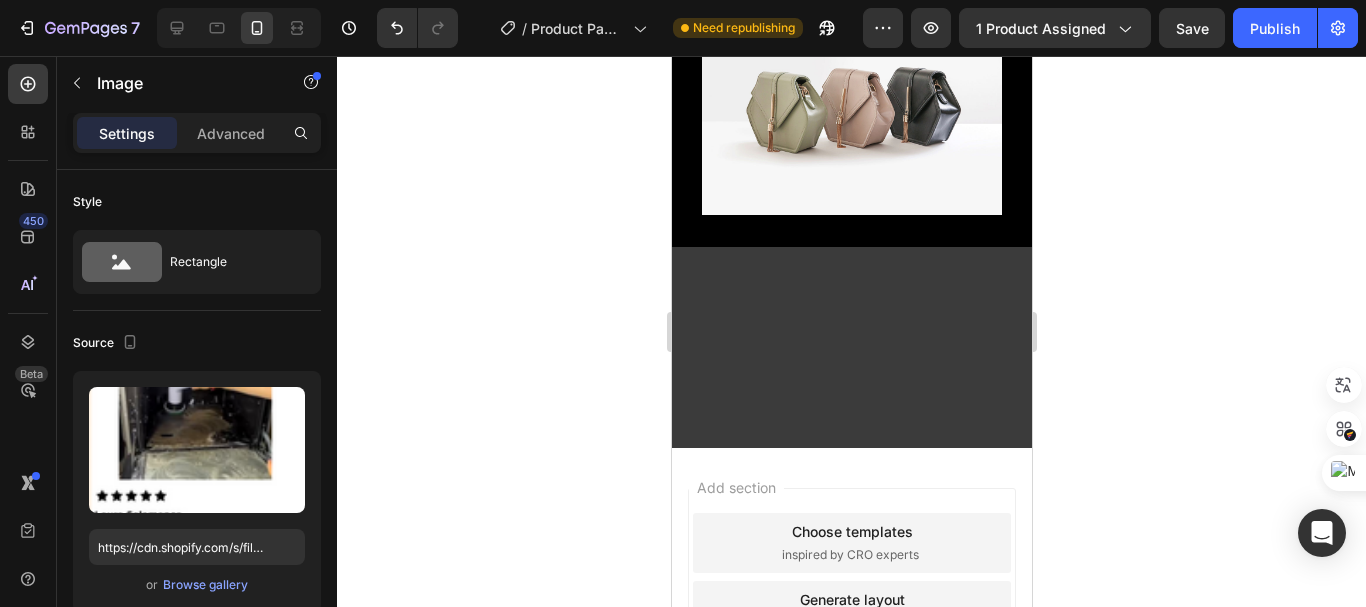 click 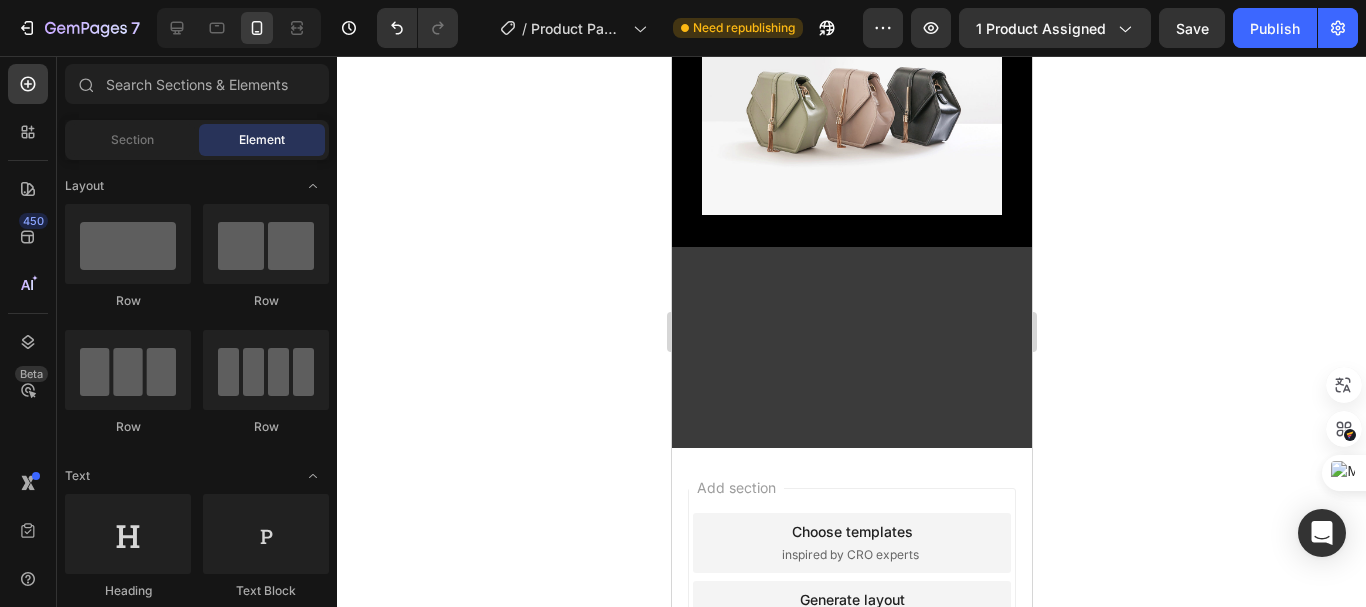 click 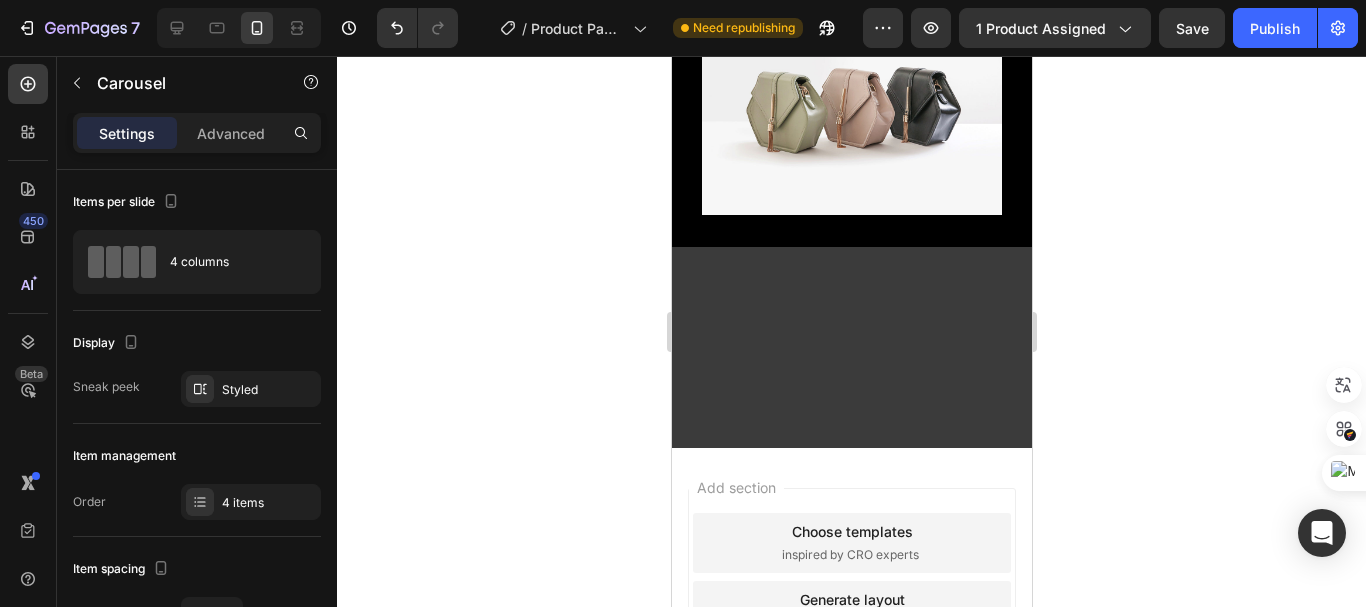 click 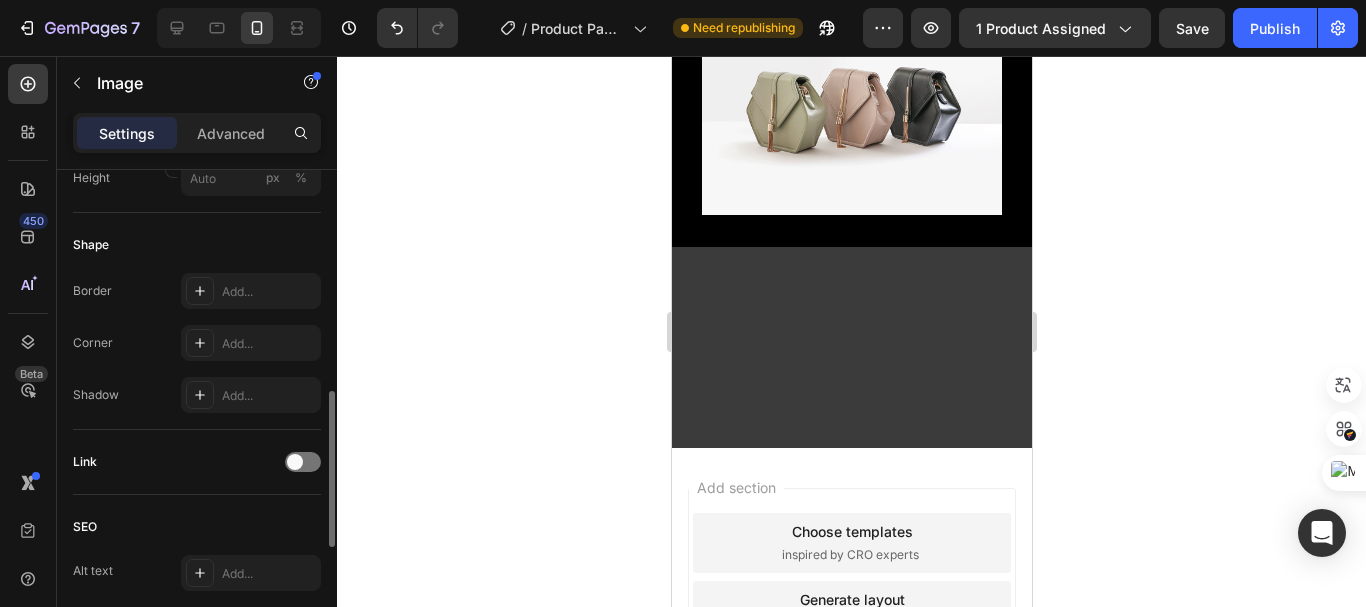 scroll, scrollTop: 600, scrollLeft: 0, axis: vertical 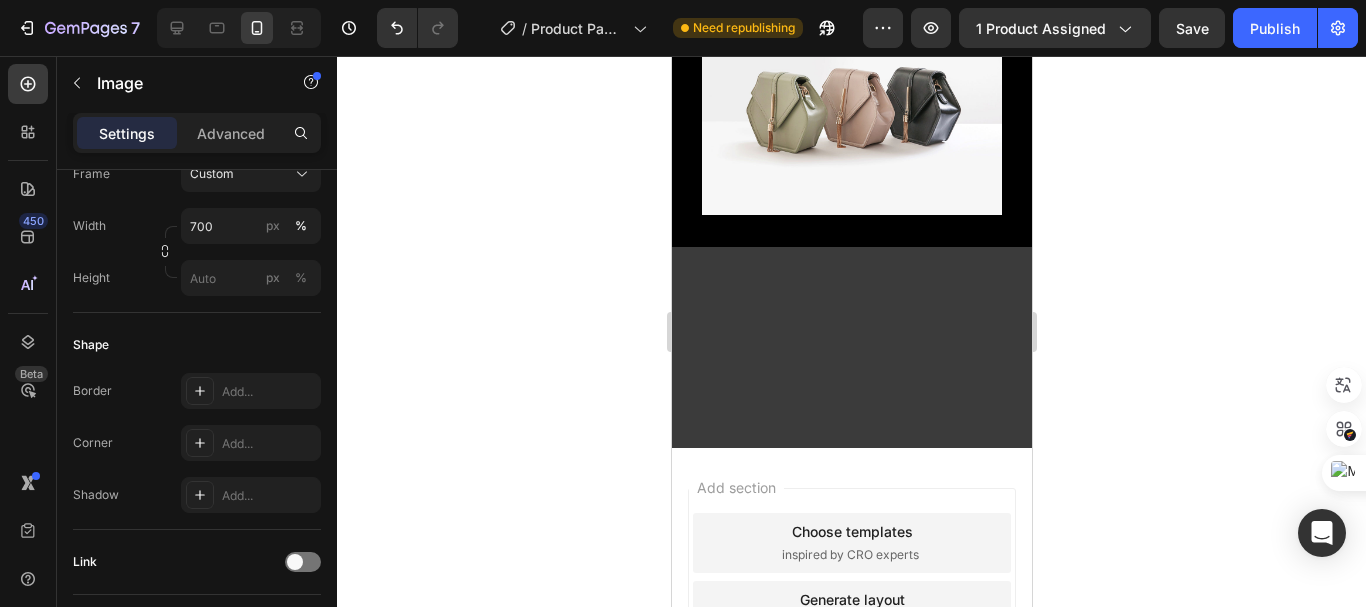 click at bounding box center (930, -414) 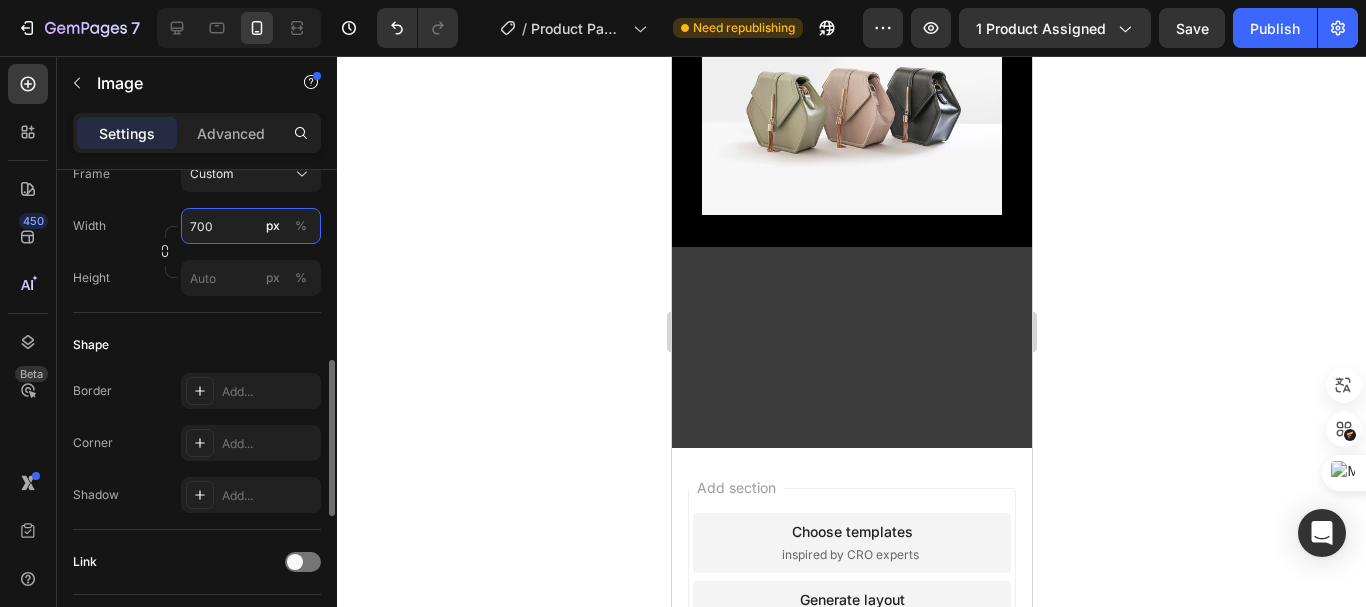 click on "700" at bounding box center [251, 226] 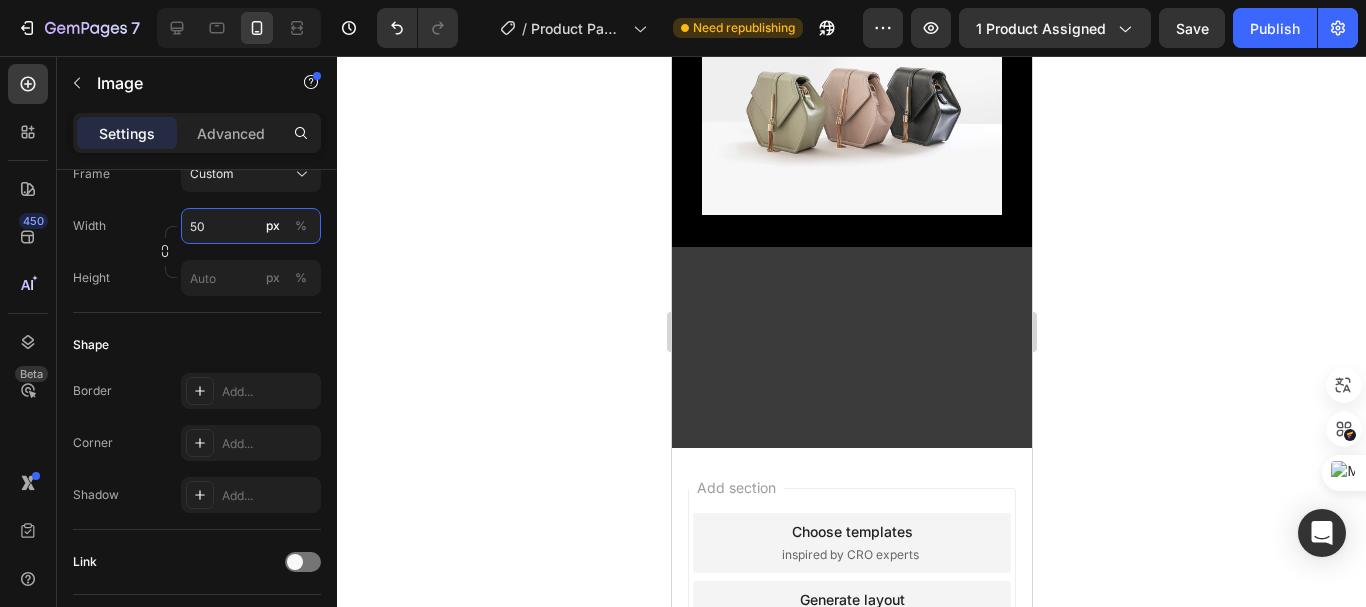 type on "5" 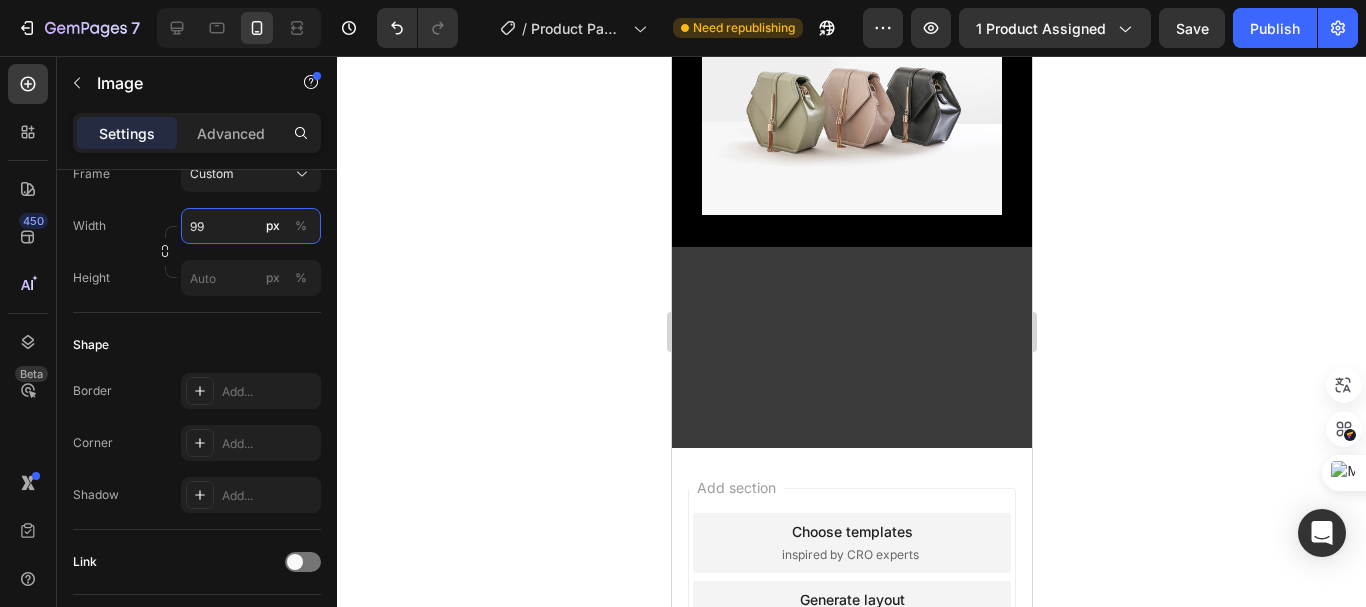 type on "9" 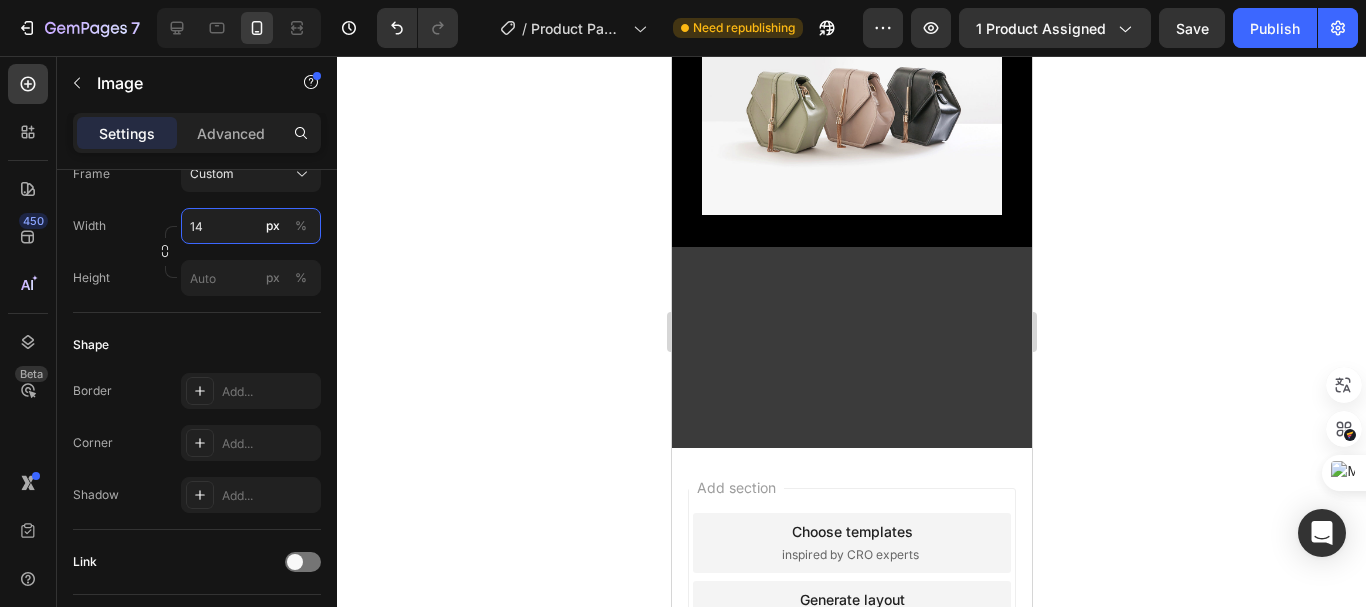 type on "140" 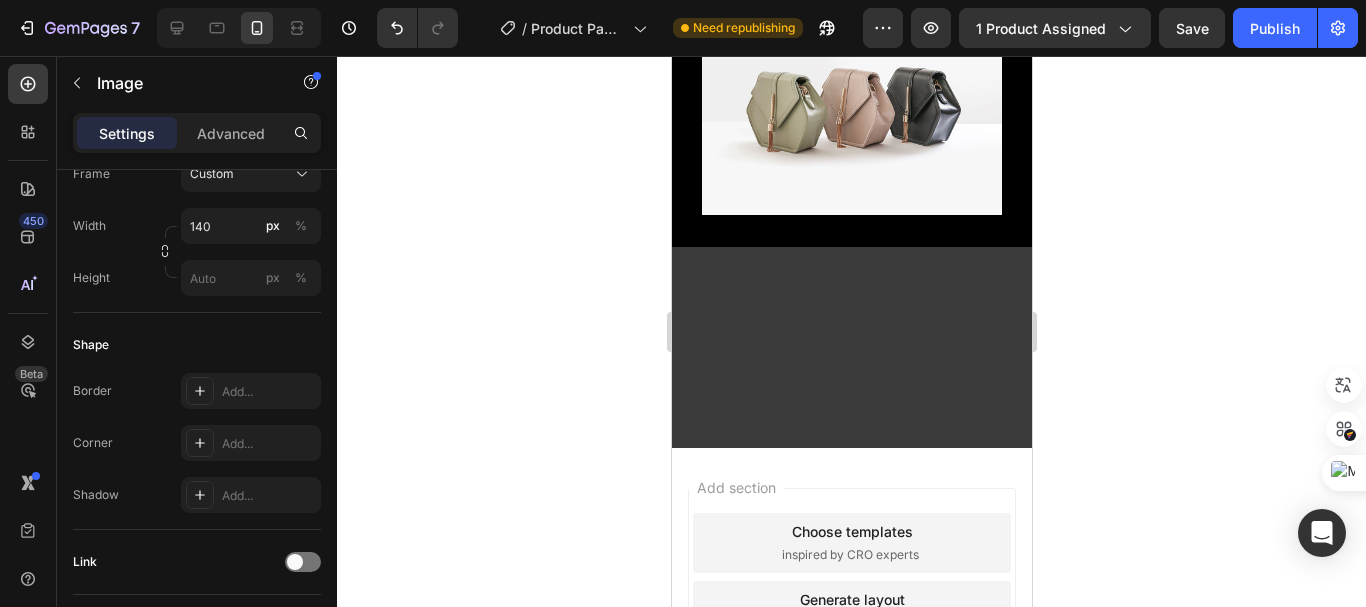 click 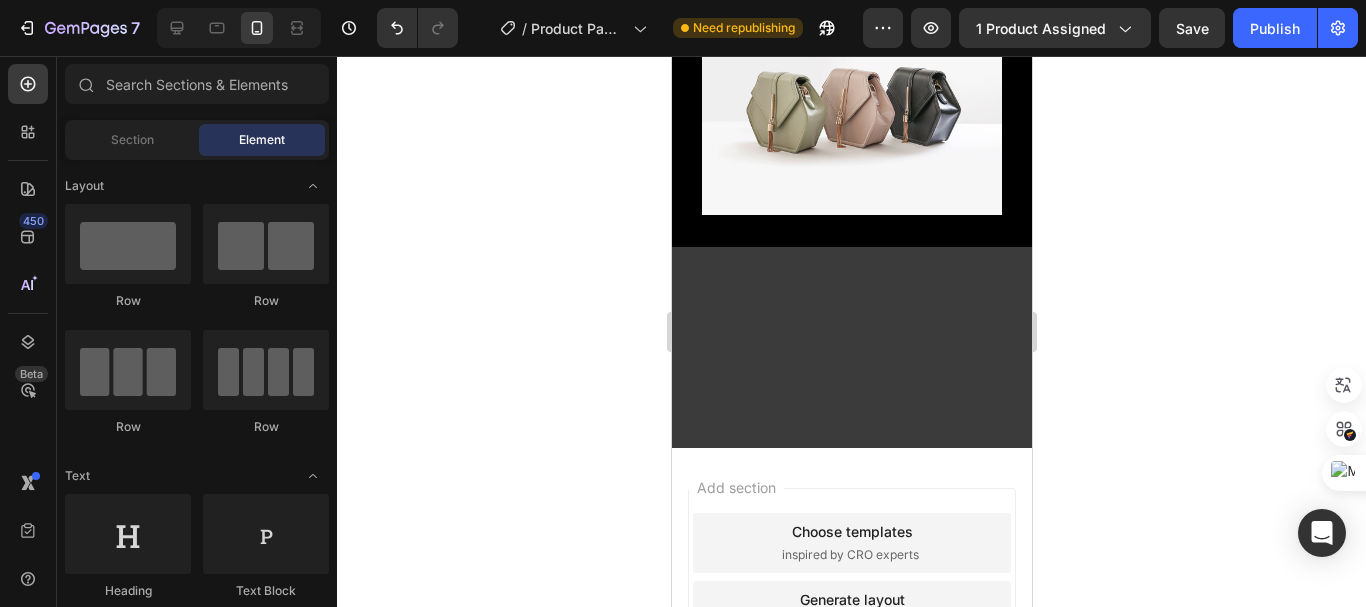 click 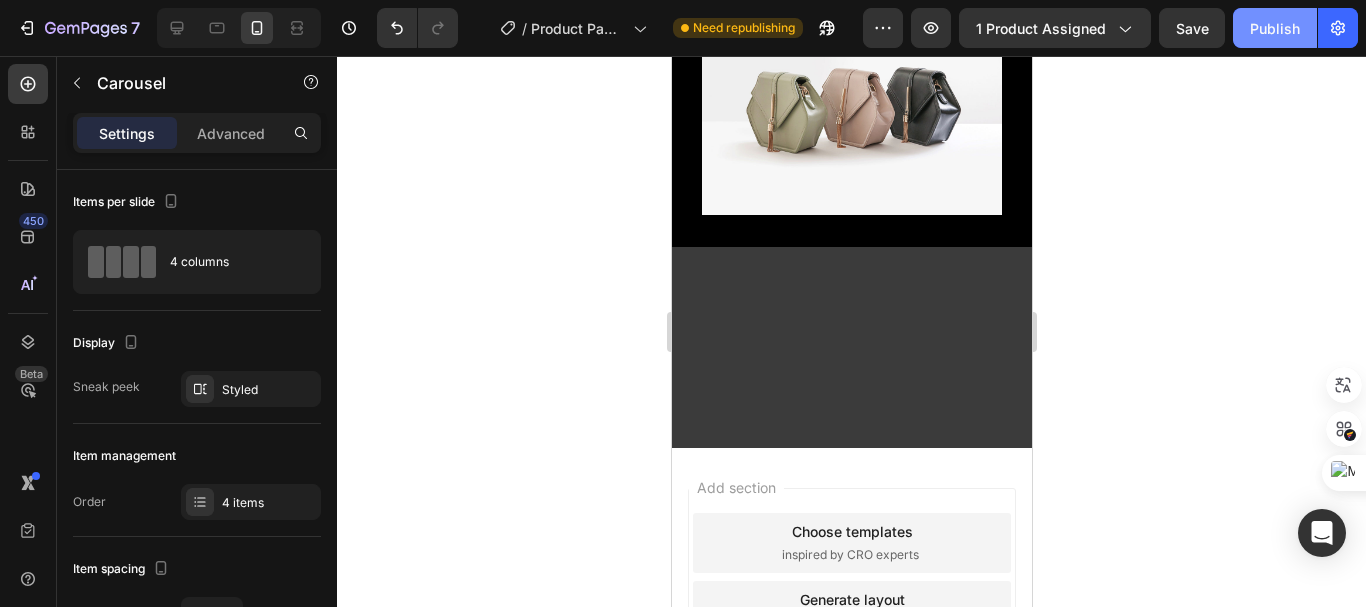 click on "Publish" at bounding box center (1275, 28) 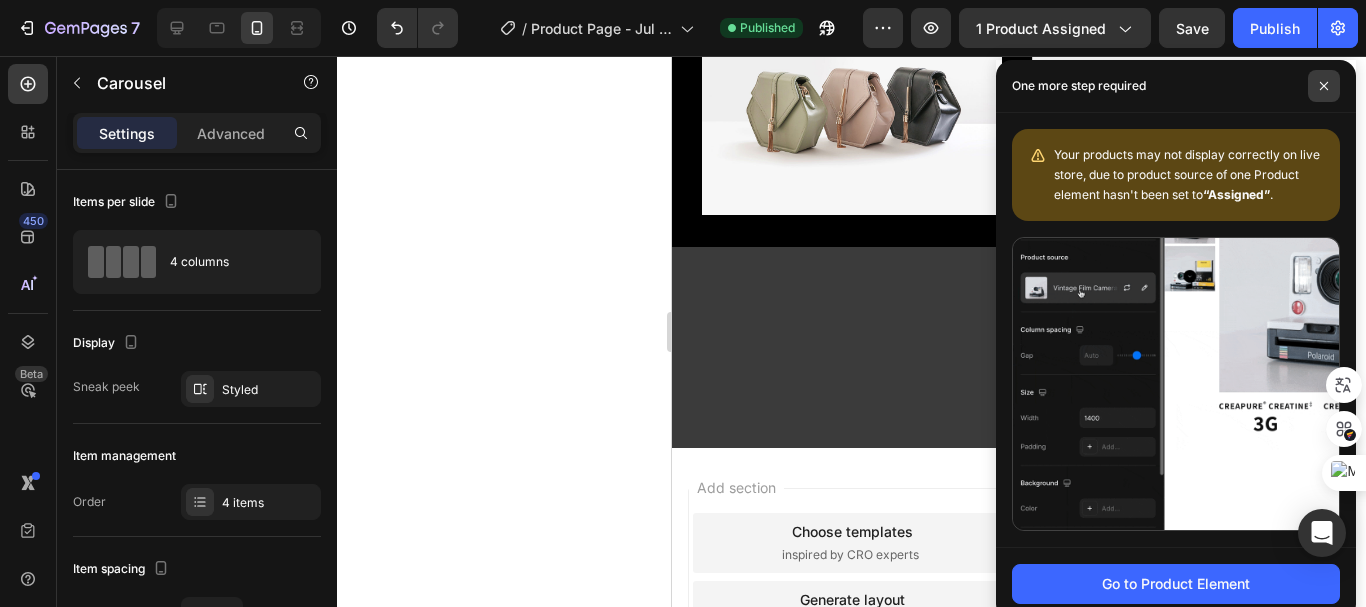 drag, startPoint x: 1330, startPoint y: 80, endPoint x: 1312, endPoint y: 88, distance: 19.697716 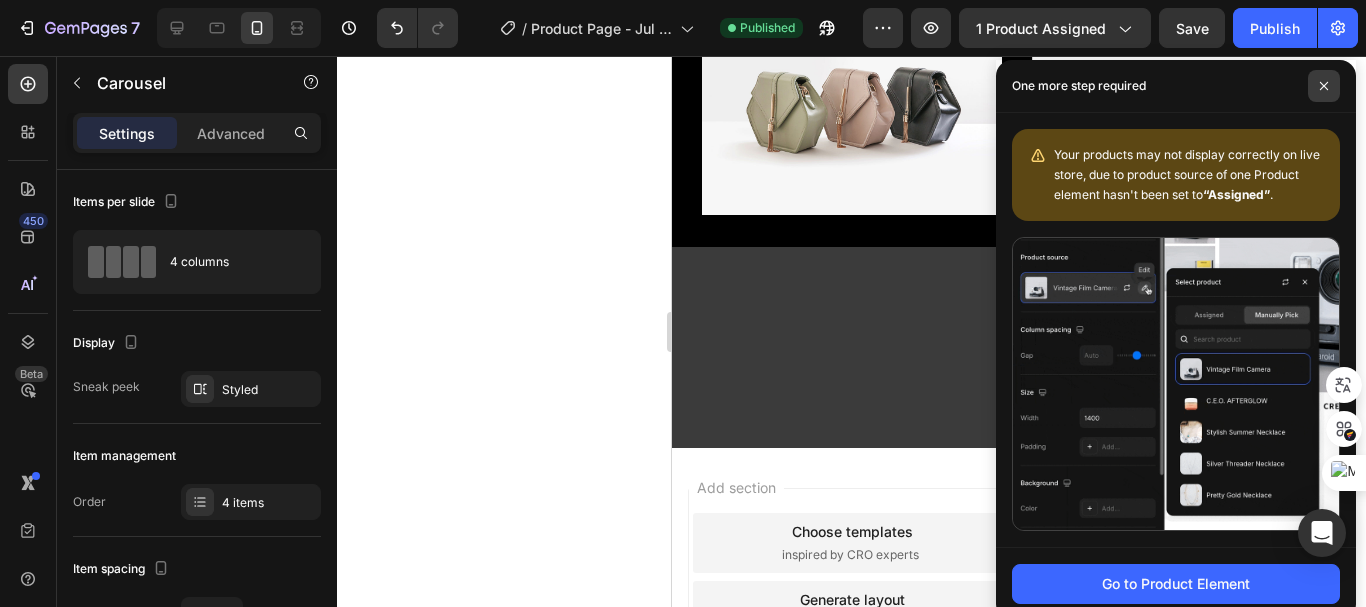 click at bounding box center (1324, 86) 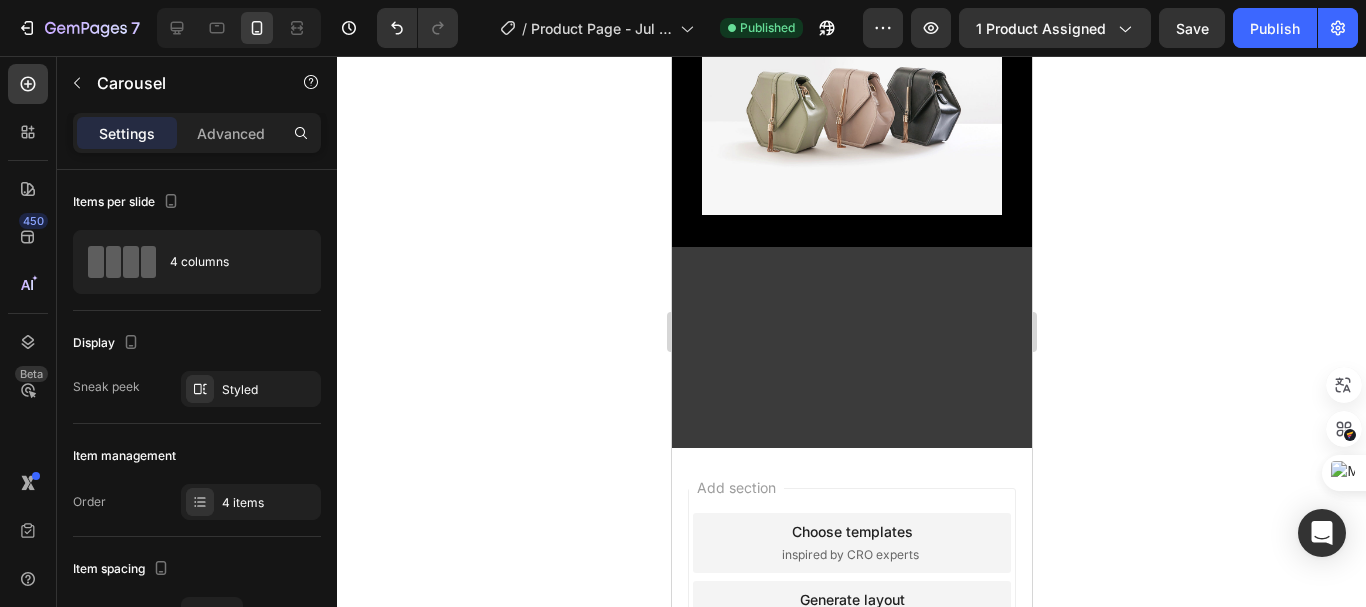 drag, startPoint x: 950, startPoint y: 261, endPoint x: 961, endPoint y: 254, distance: 13.038404 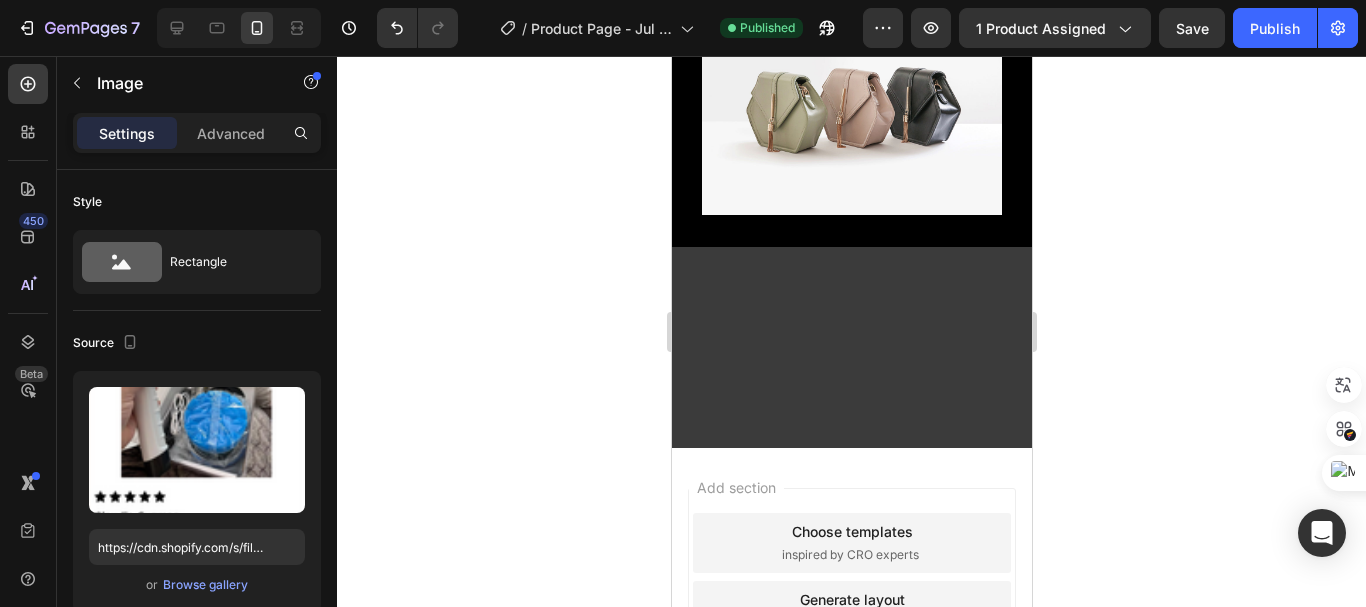 click 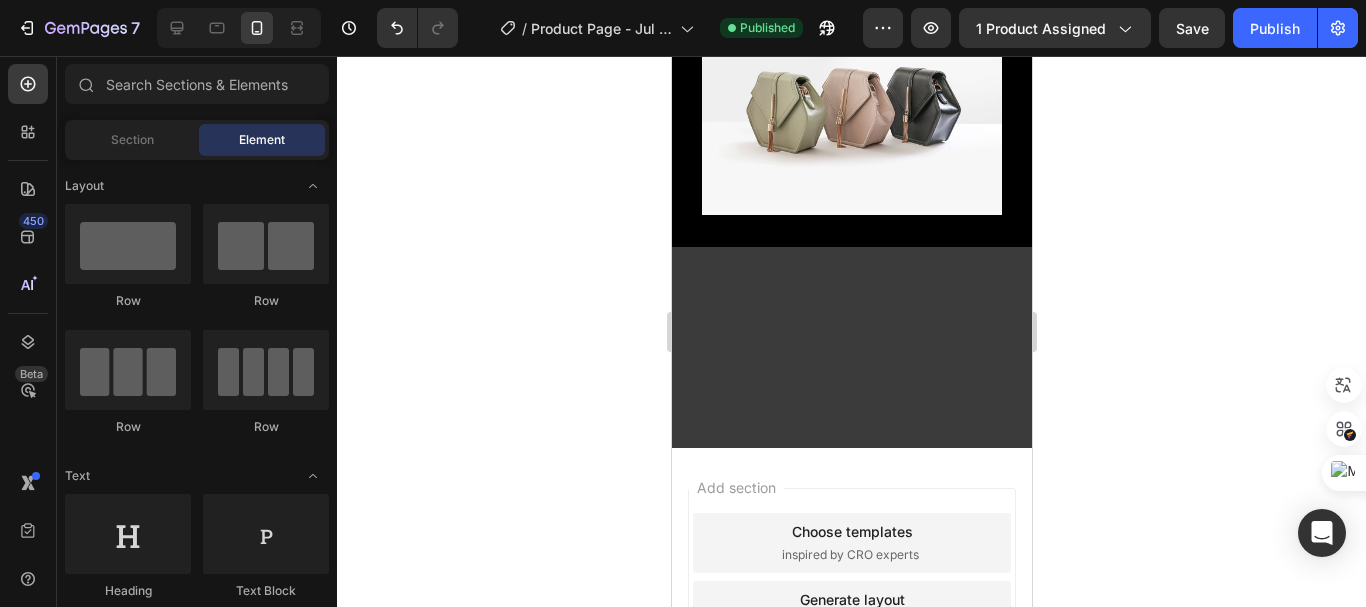 click at bounding box center [930, -414] 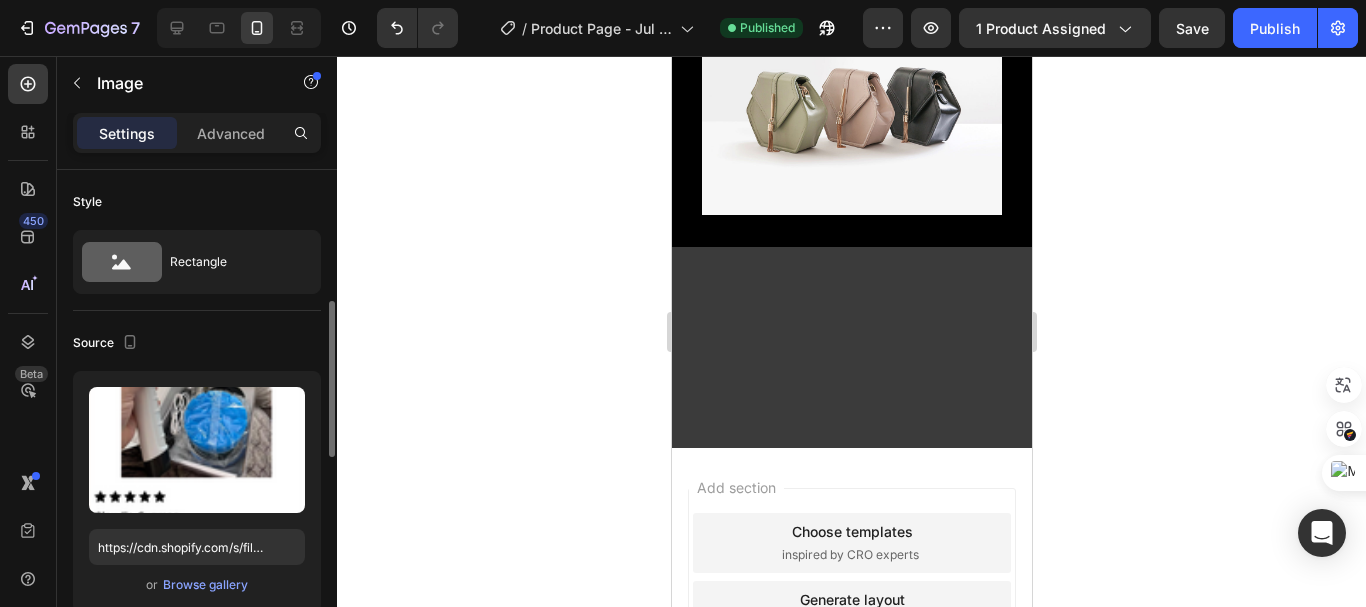 scroll, scrollTop: 200, scrollLeft: 0, axis: vertical 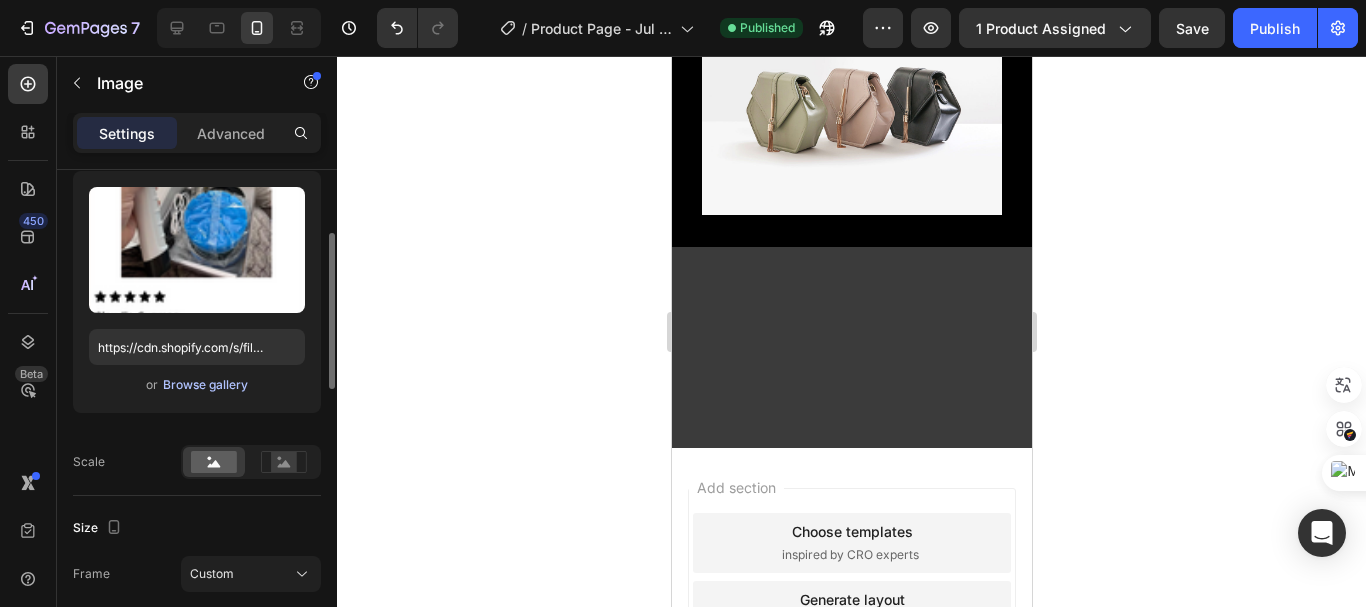 click on "Browse gallery" at bounding box center [205, 385] 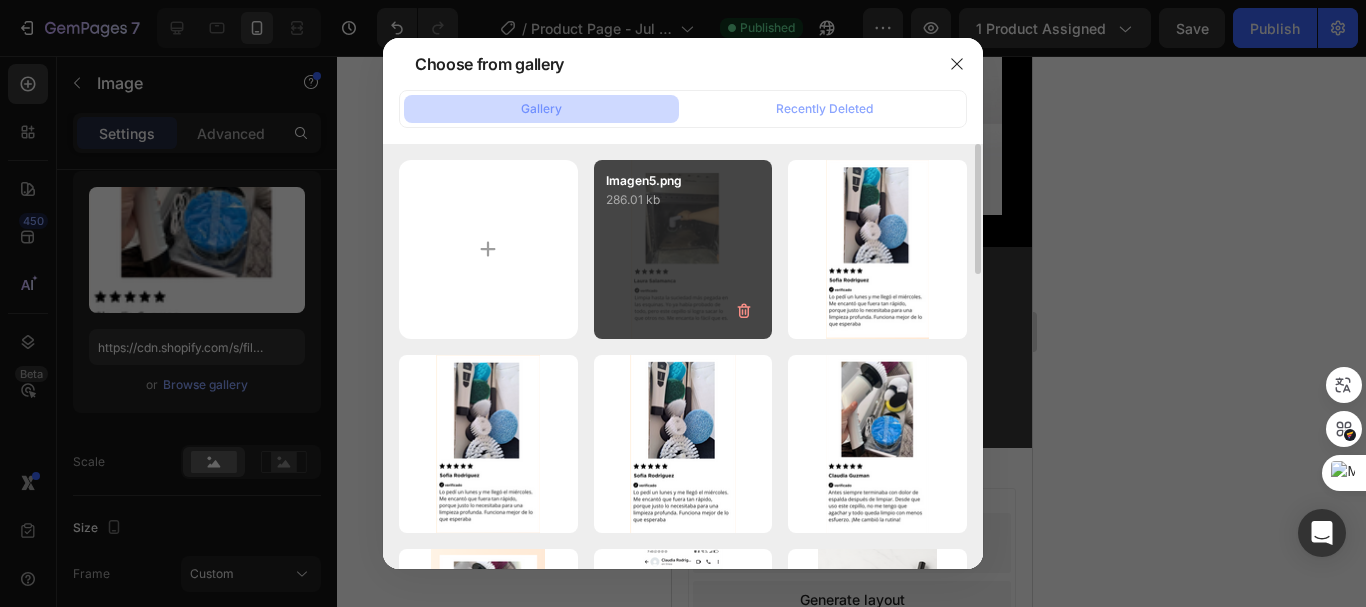 click on "Imagen5.png 286.01 kb" at bounding box center [683, 249] 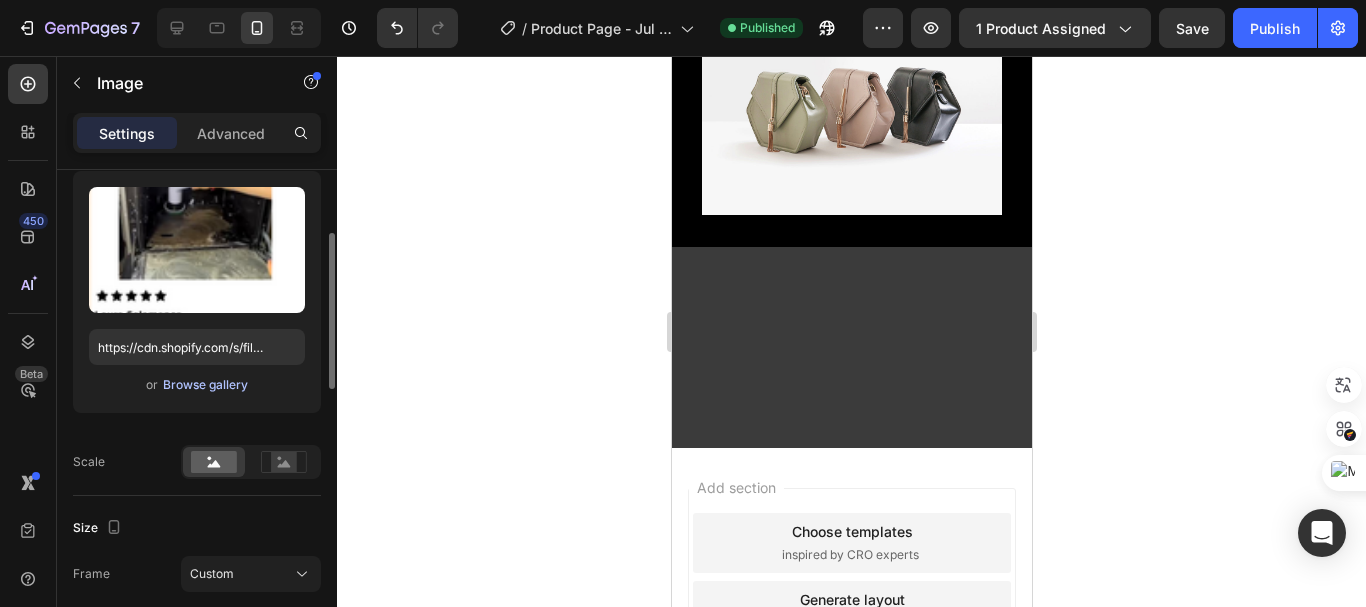 click on "Browse gallery" at bounding box center [205, 385] 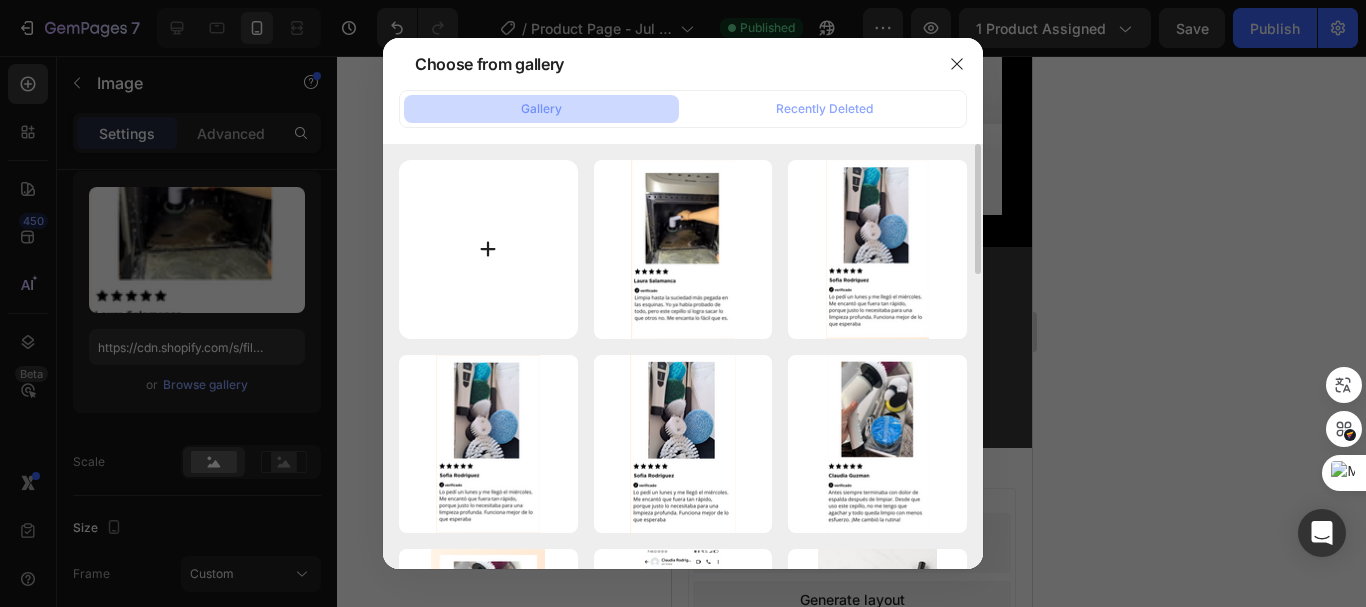 click at bounding box center (488, 249) 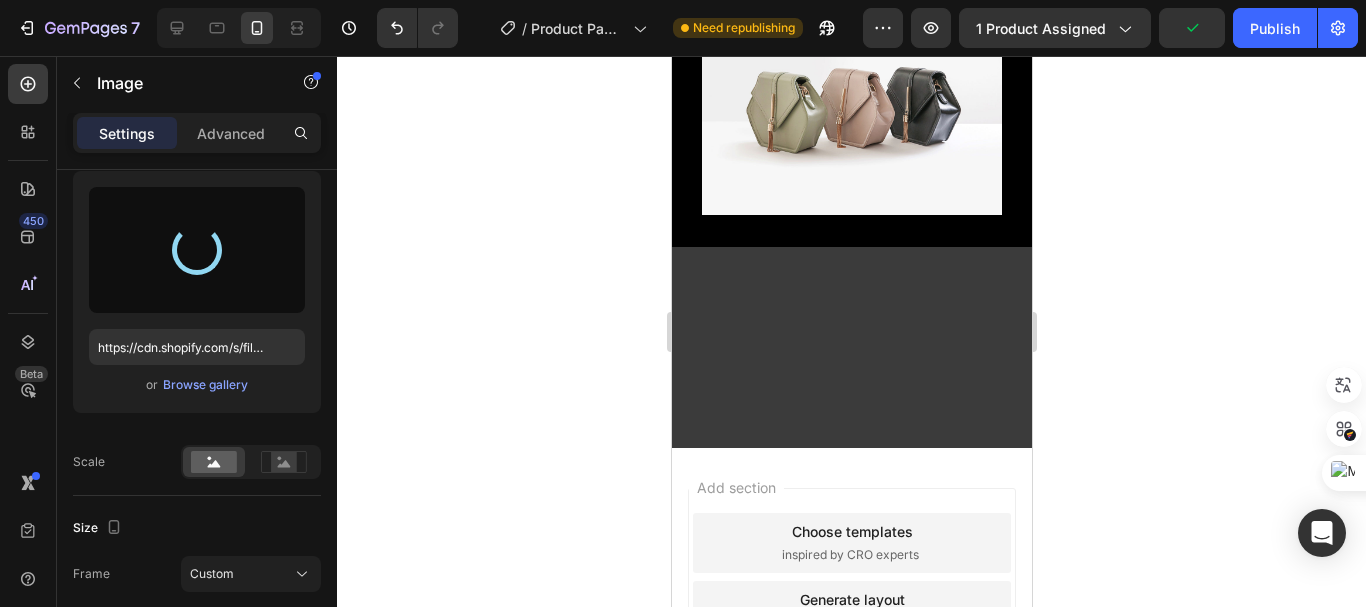 type on "https://cdn.shopify.com/s/files/1/0704/9602/6823/files/gempages_572102462542972056-4169cdf9-4edb-44b9-89a7-eff392ef4175.png" 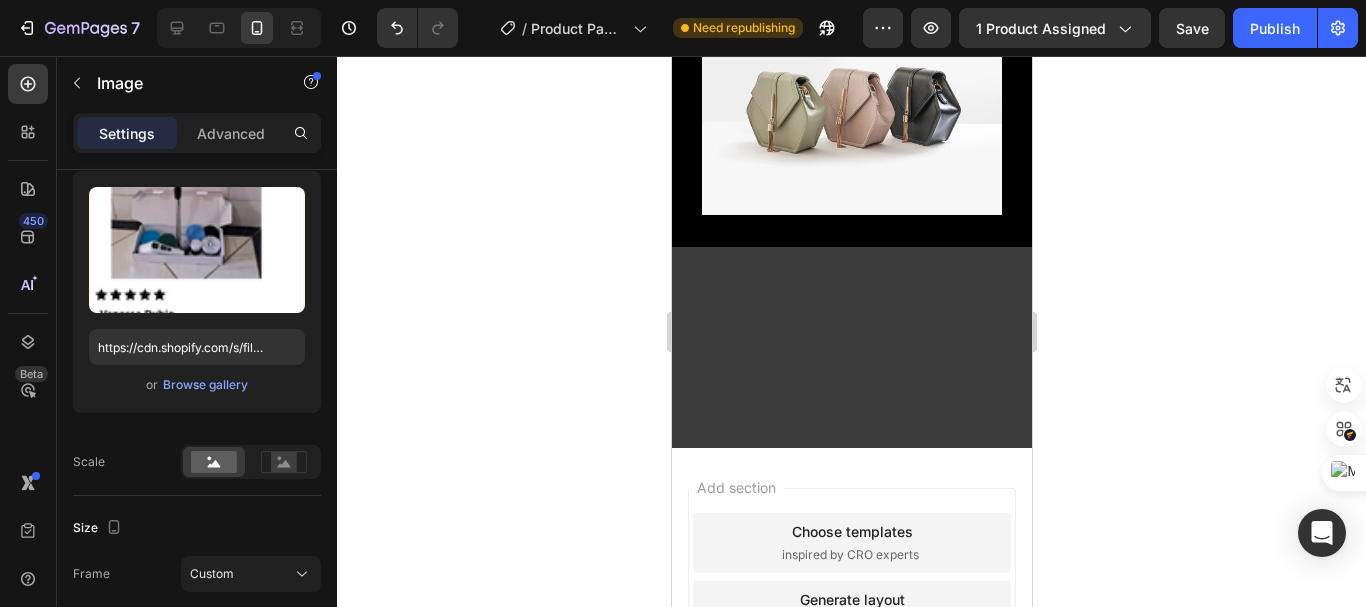 click 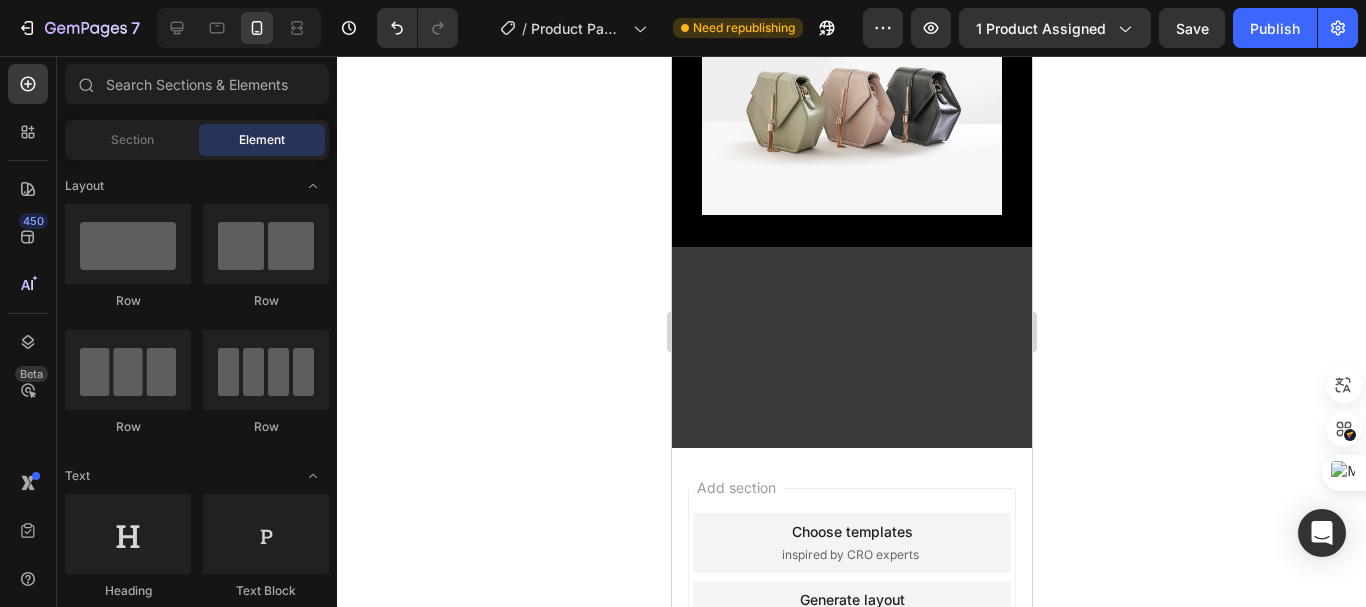 click at bounding box center [986, -427] 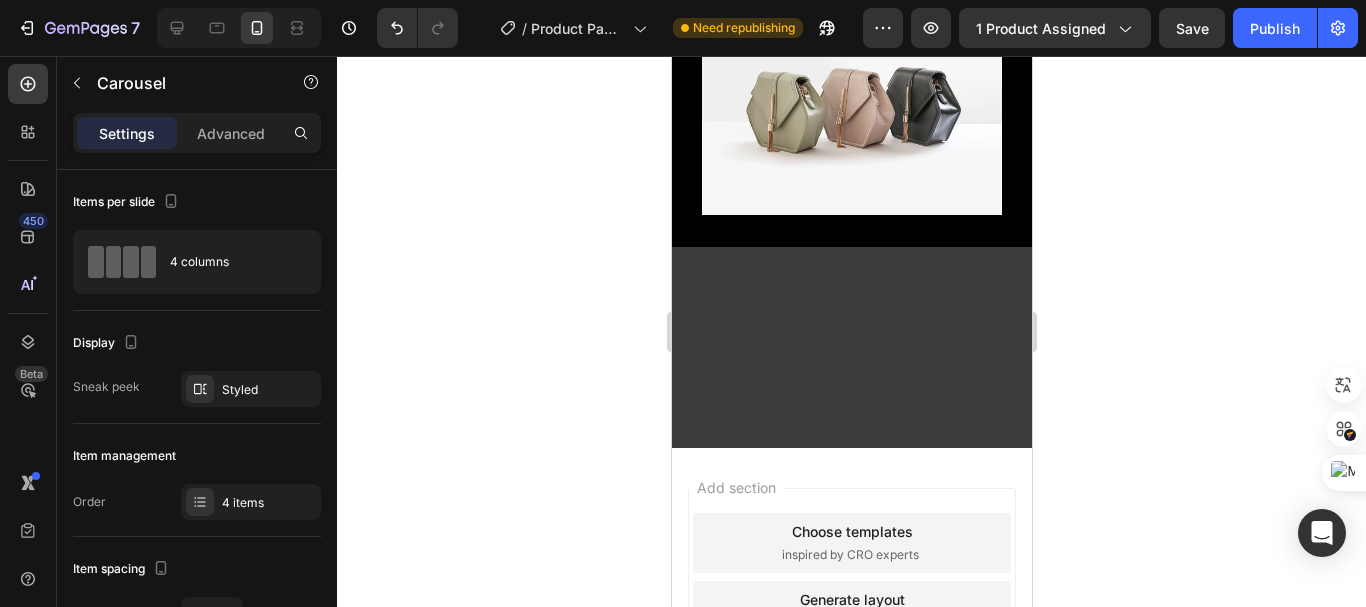 click 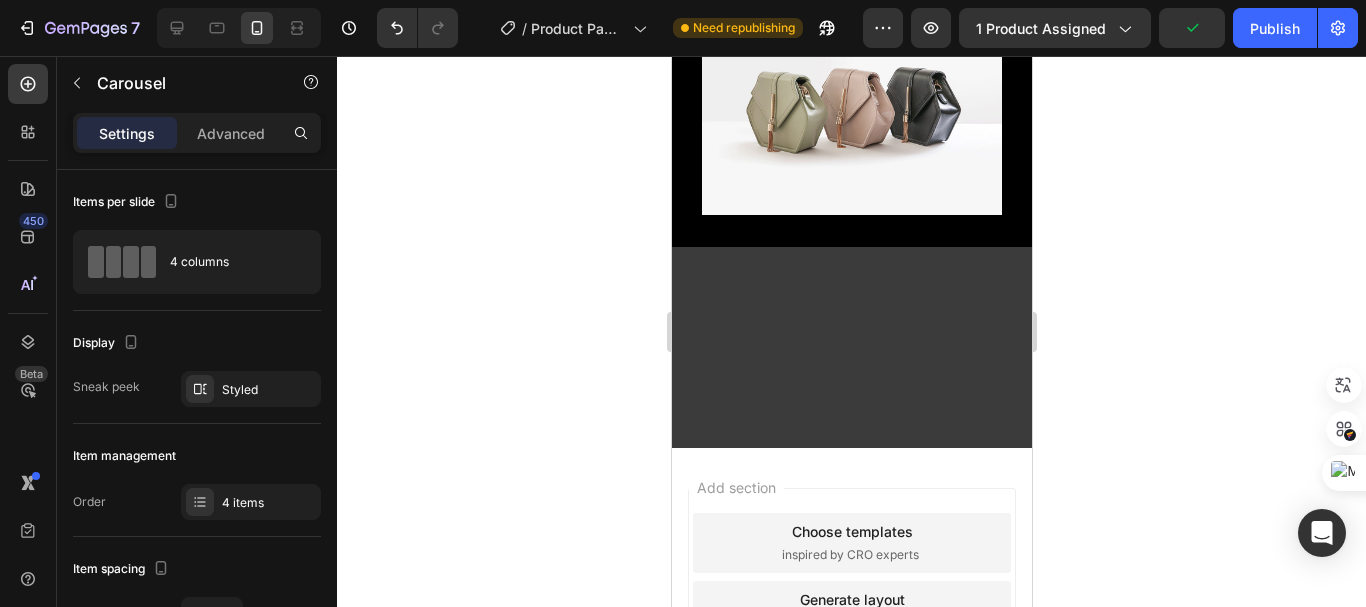click 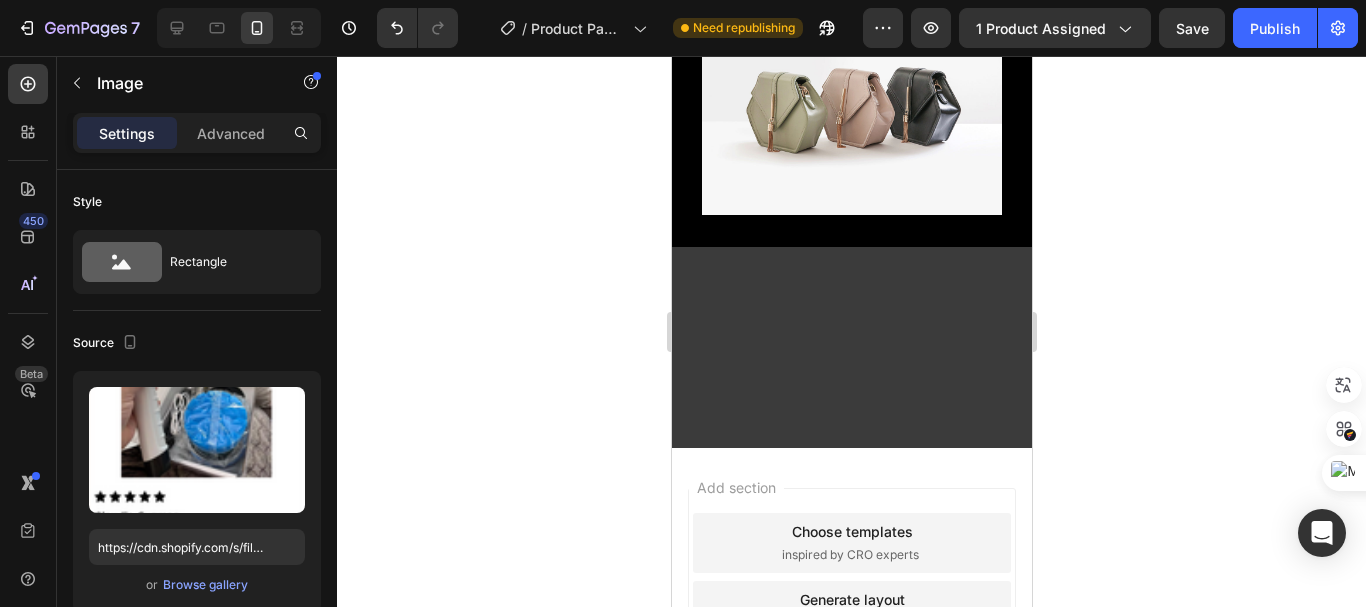 click at bounding box center (757, -414) 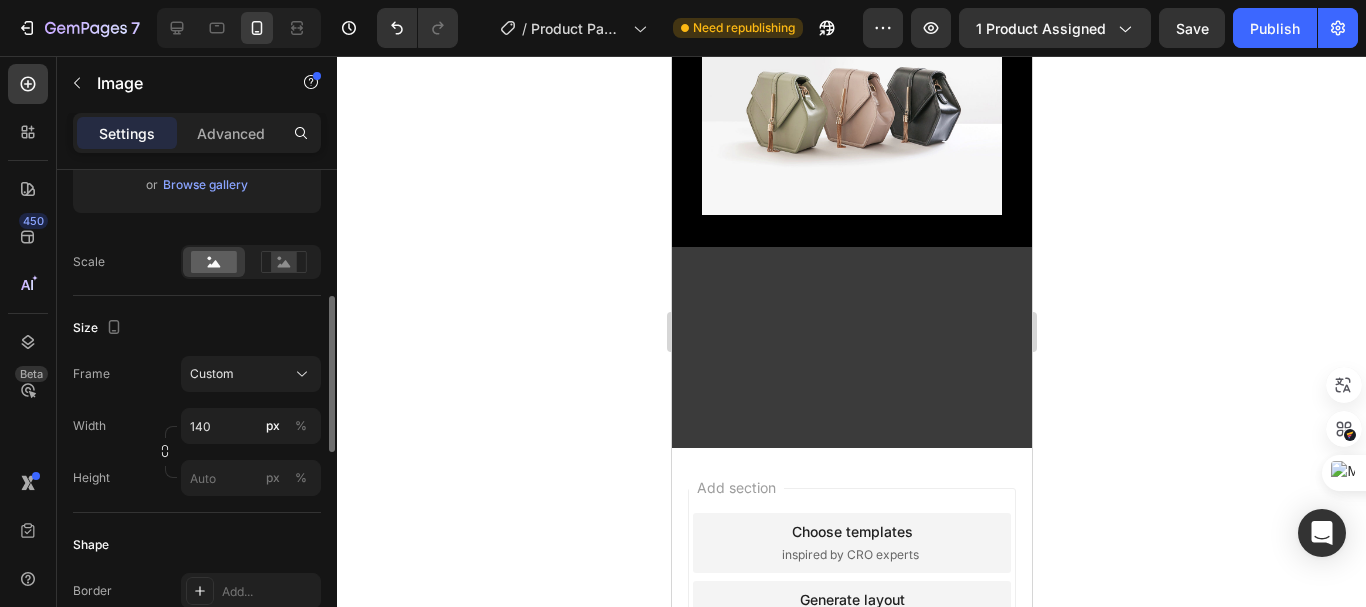 scroll, scrollTop: 500, scrollLeft: 0, axis: vertical 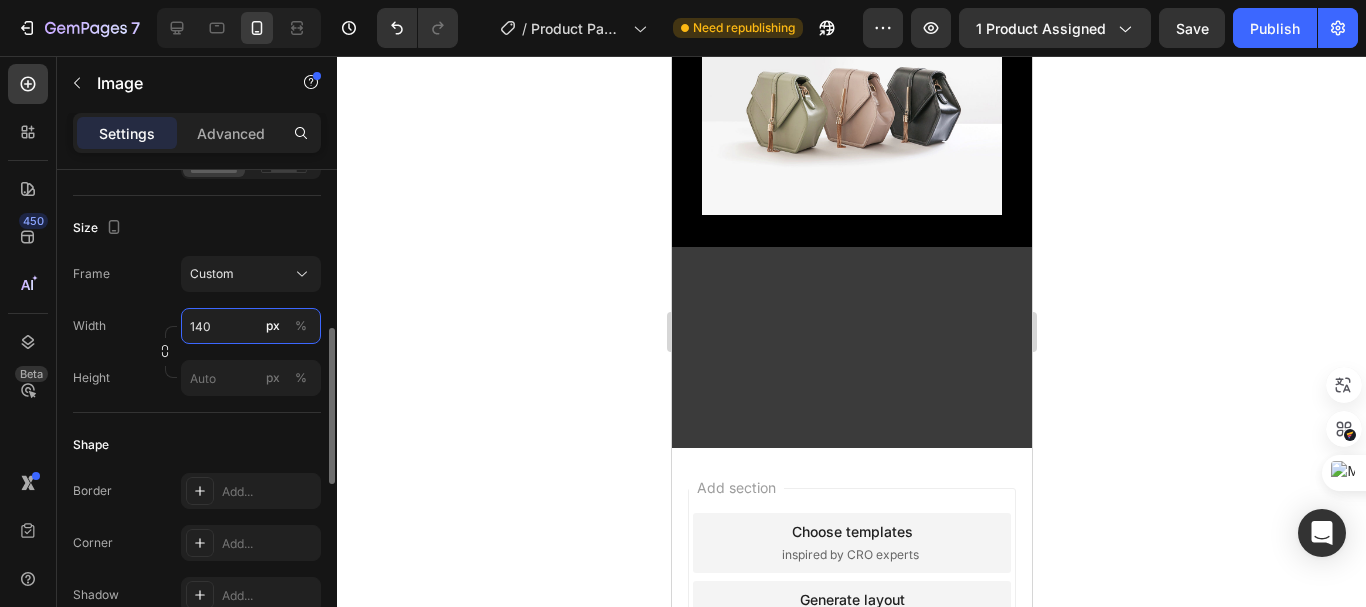 click on "140" at bounding box center [251, 326] 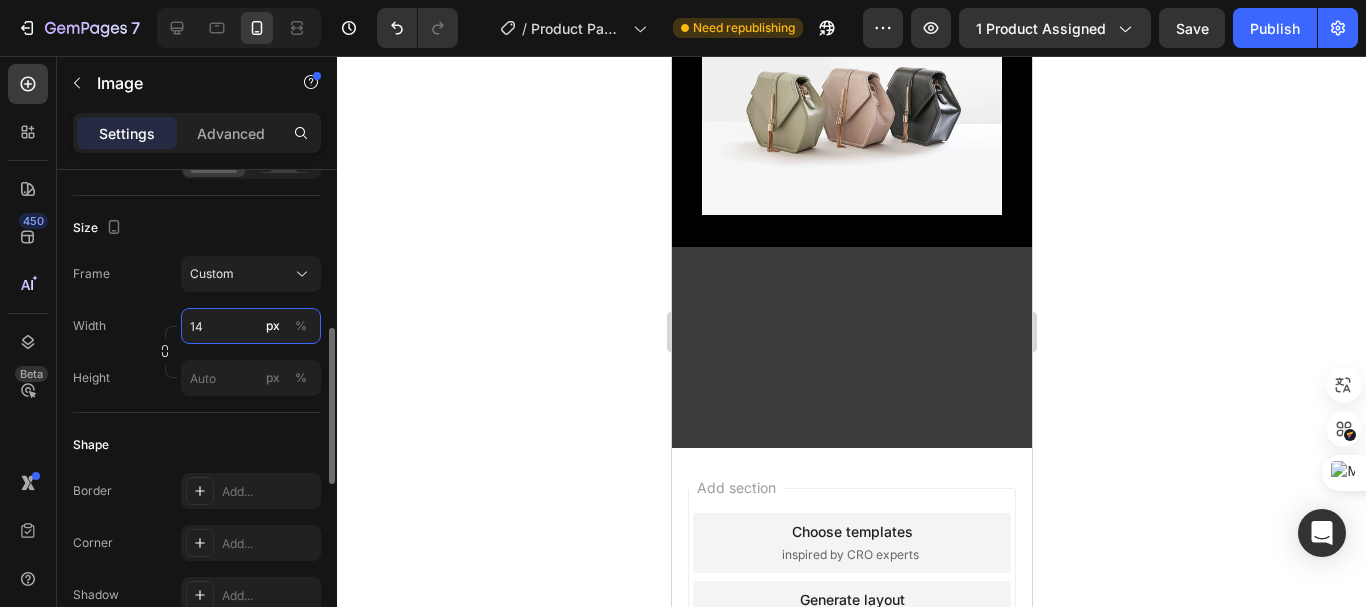 type on "140" 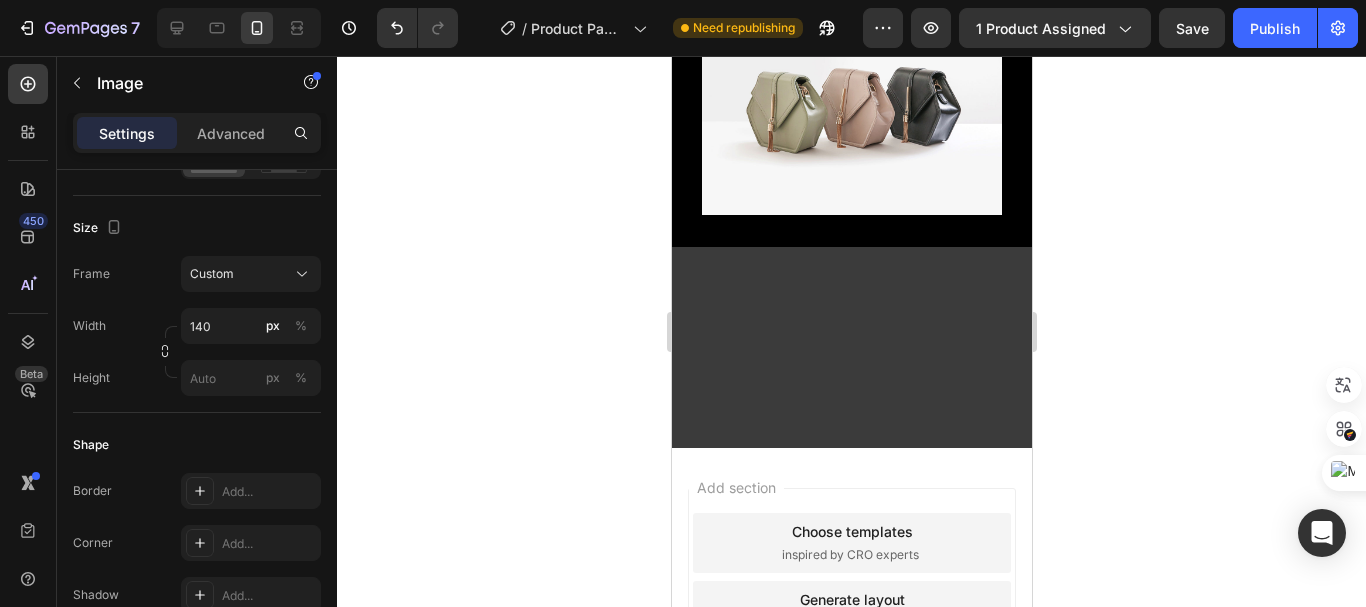 click 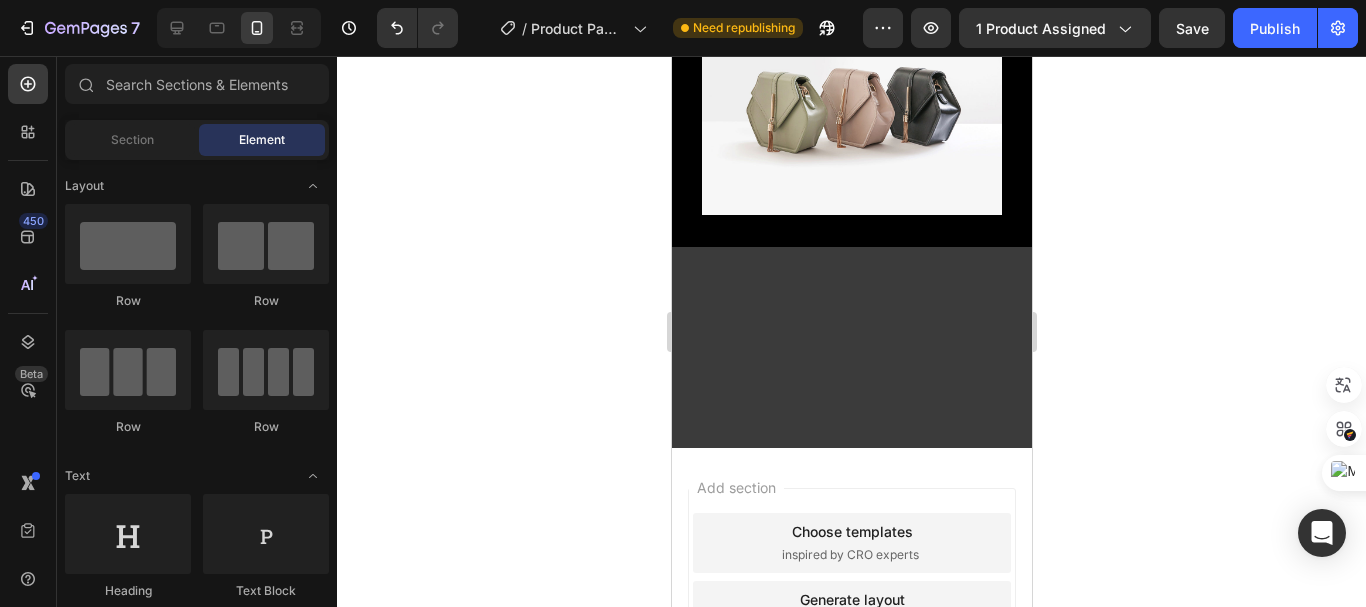 click at bounding box center [757, -414] 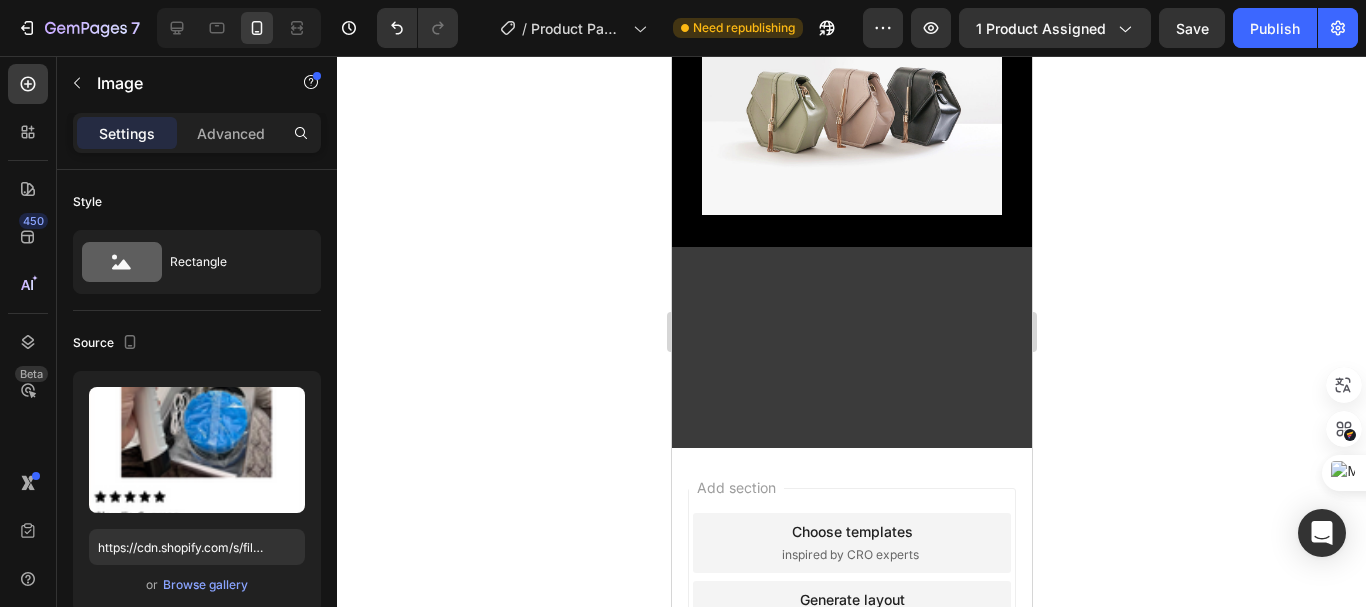 click 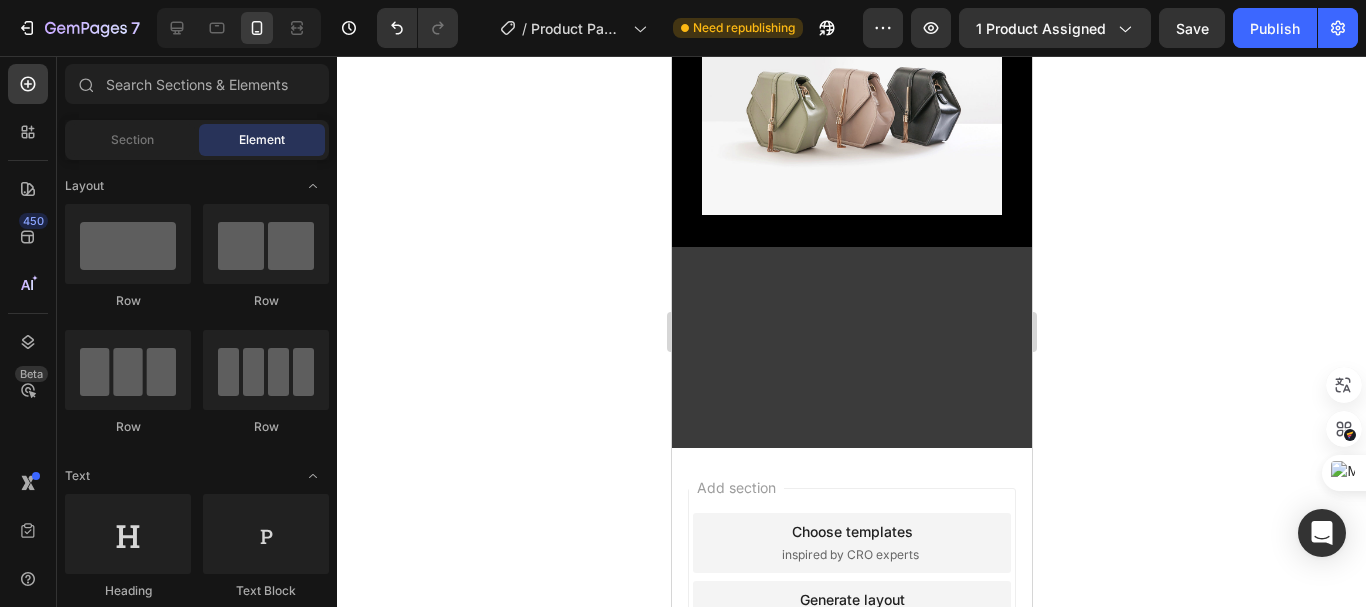 click at bounding box center (757, -414) 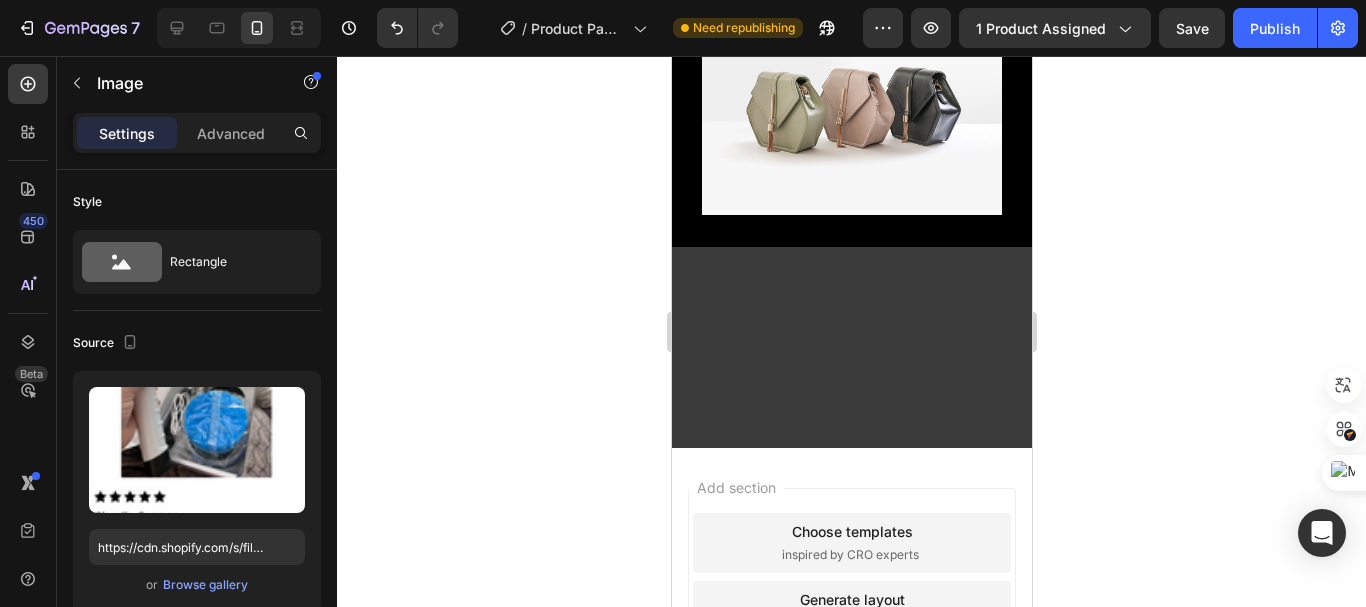 click 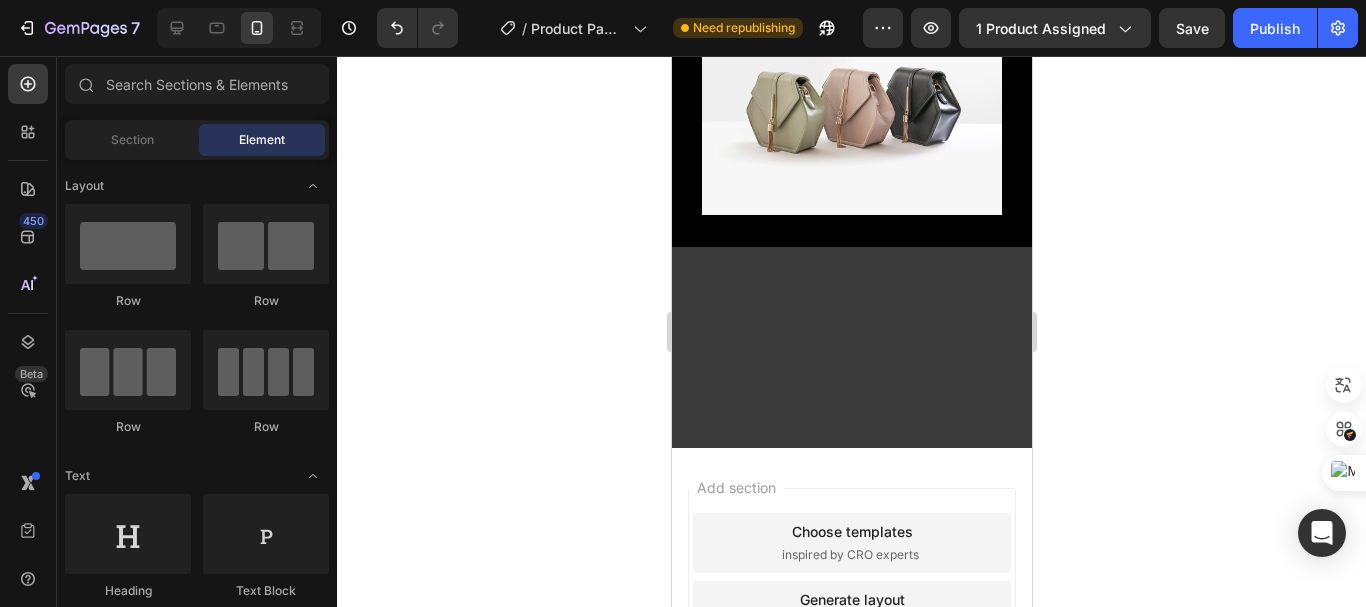 click at bounding box center [757, -414] 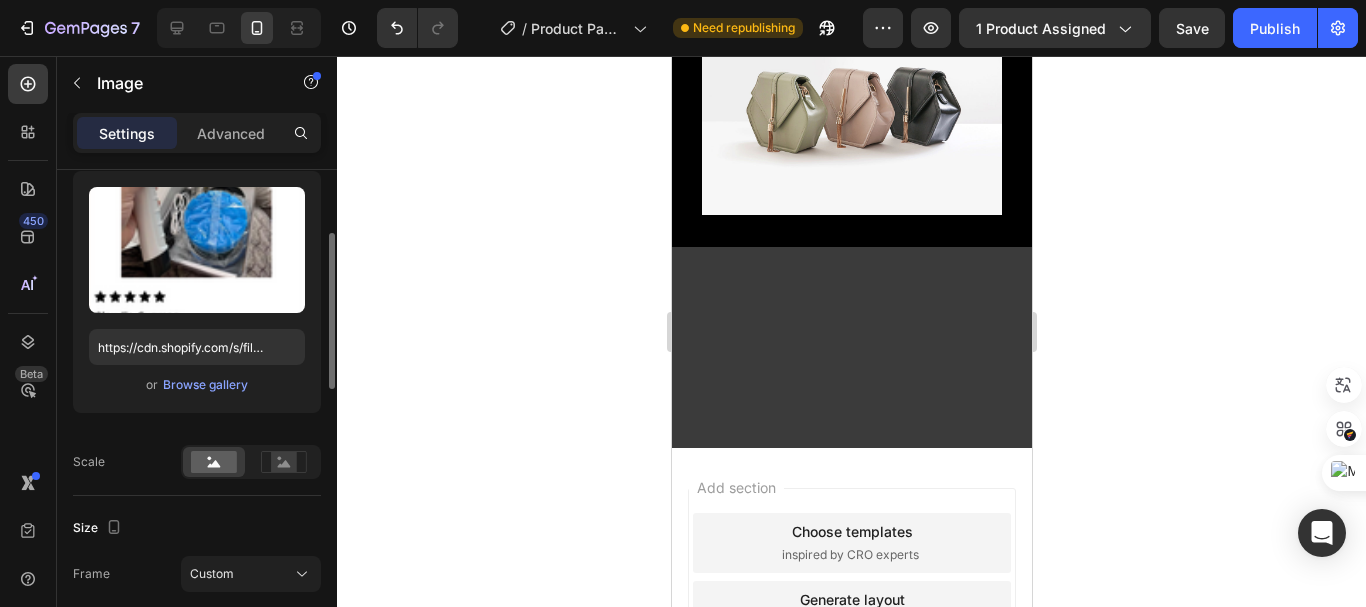 scroll, scrollTop: 400, scrollLeft: 0, axis: vertical 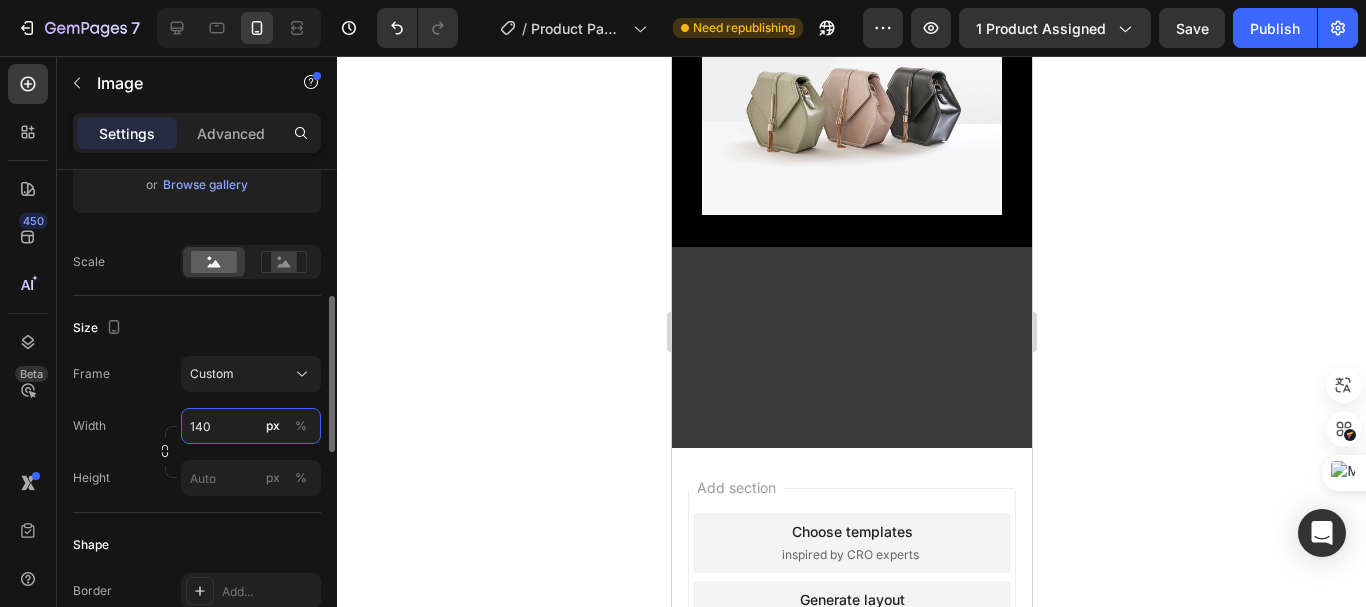 click on "140" at bounding box center (251, 426) 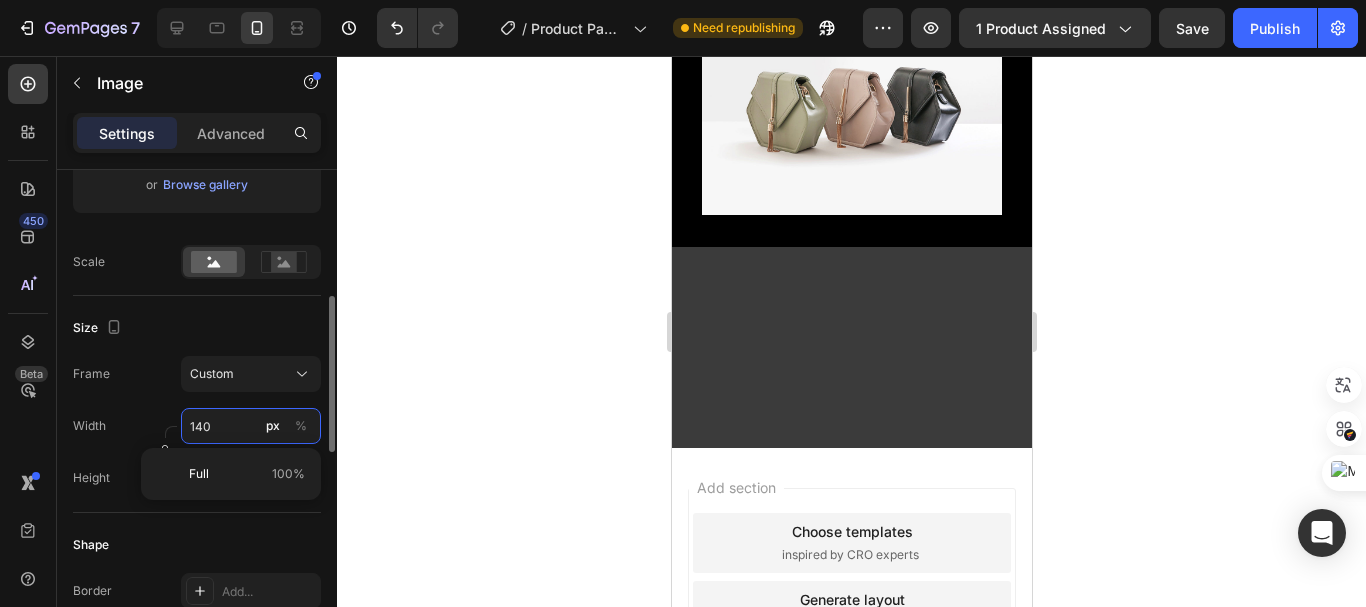 click on "140" at bounding box center (251, 426) 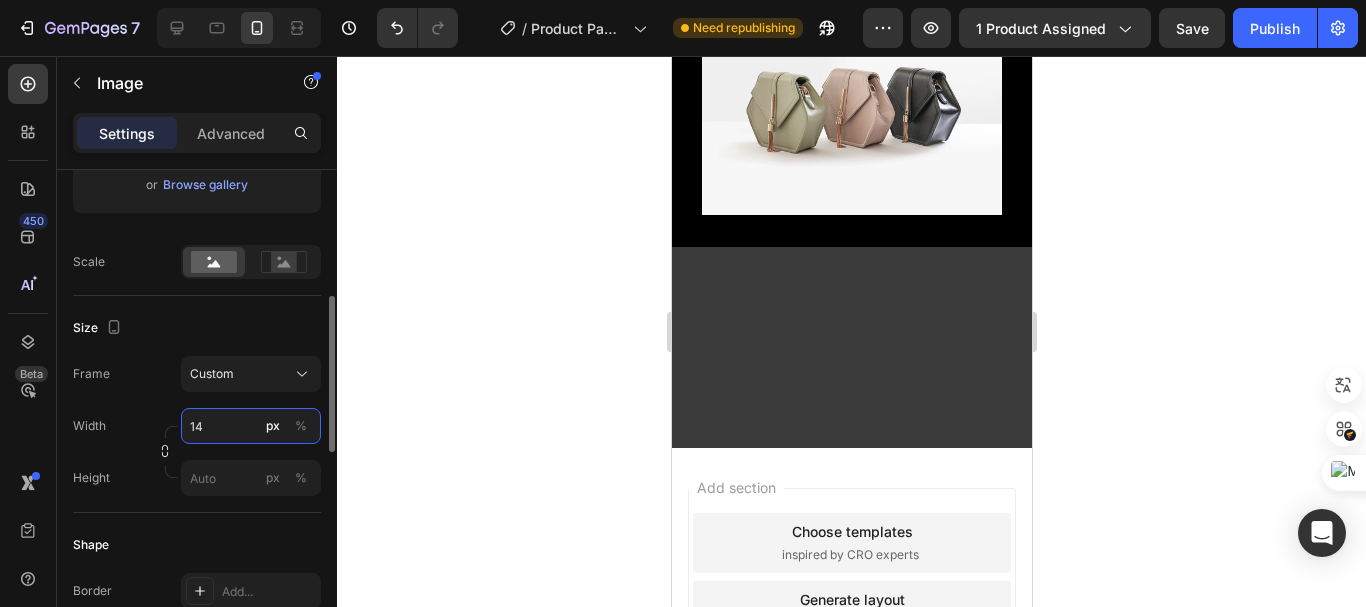 type on "1" 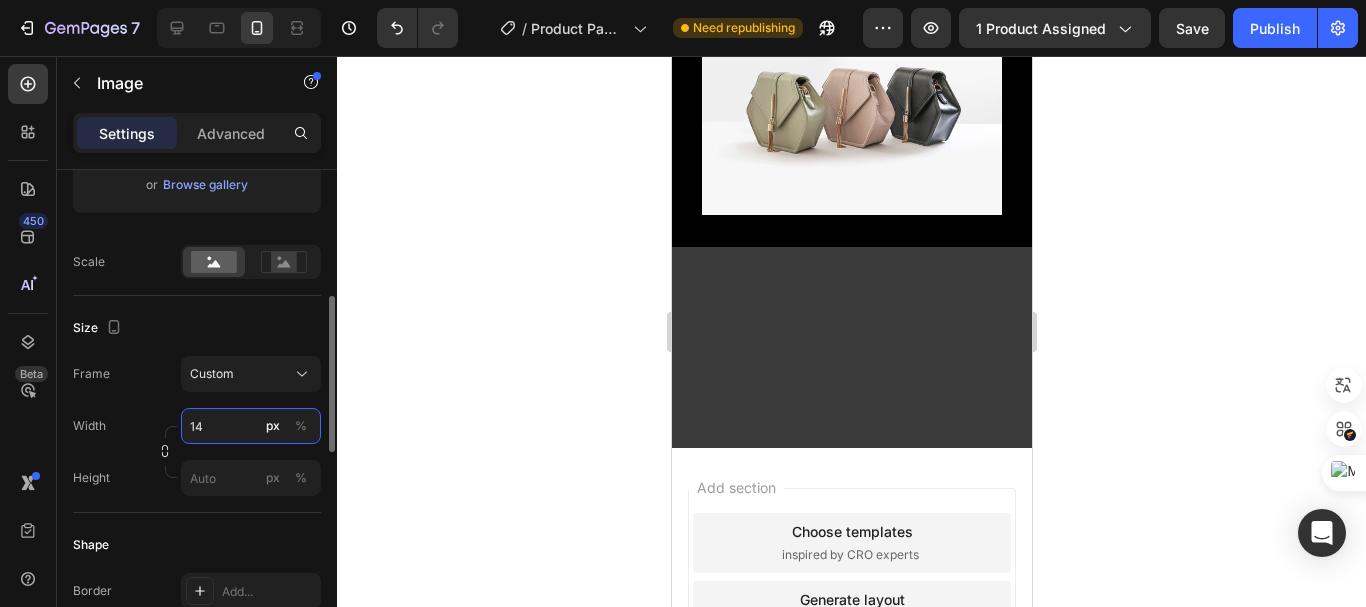 type on "145" 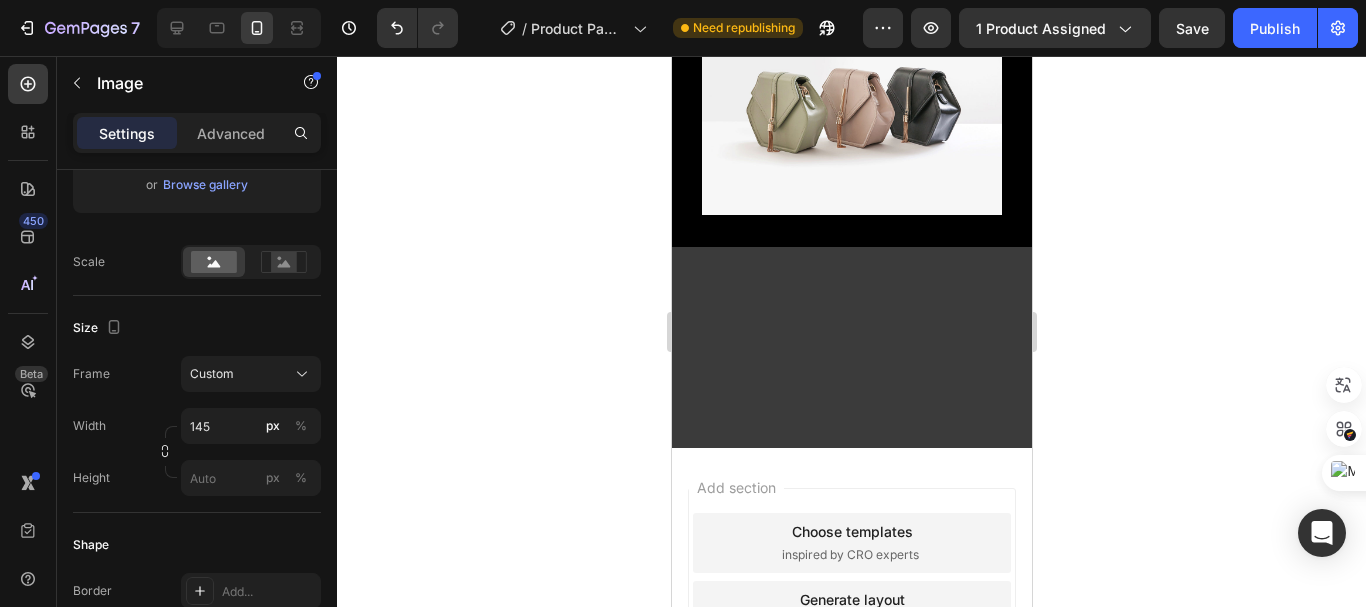 click 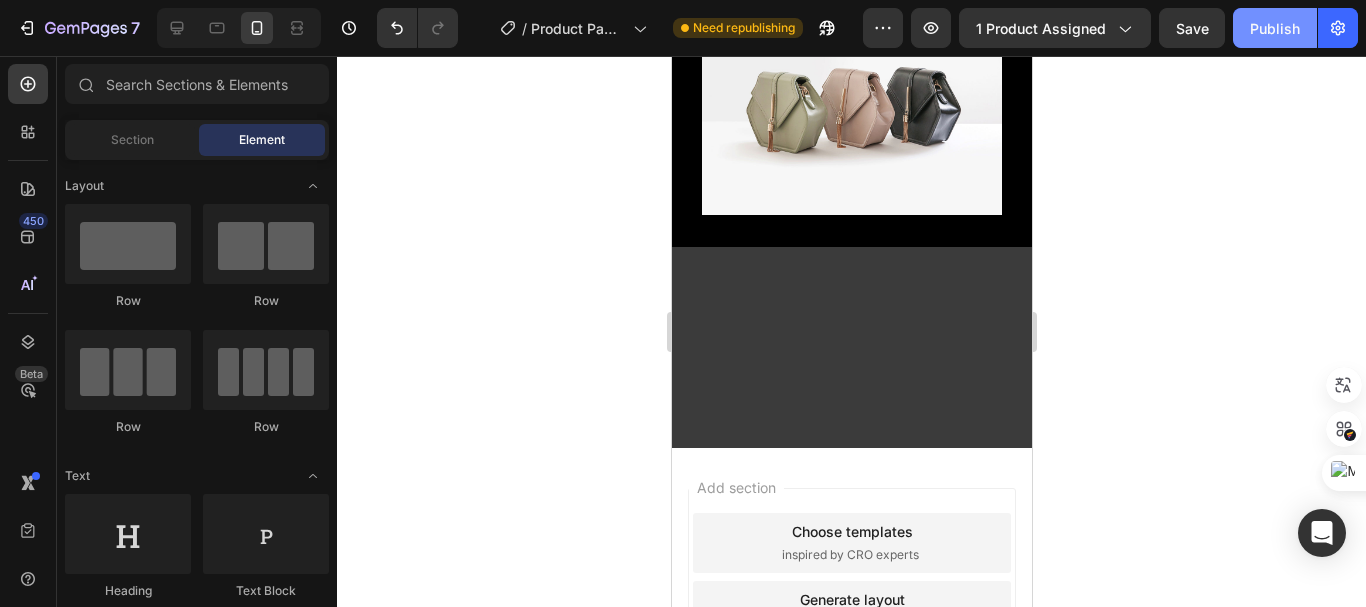 click on "Publish" at bounding box center (1275, 28) 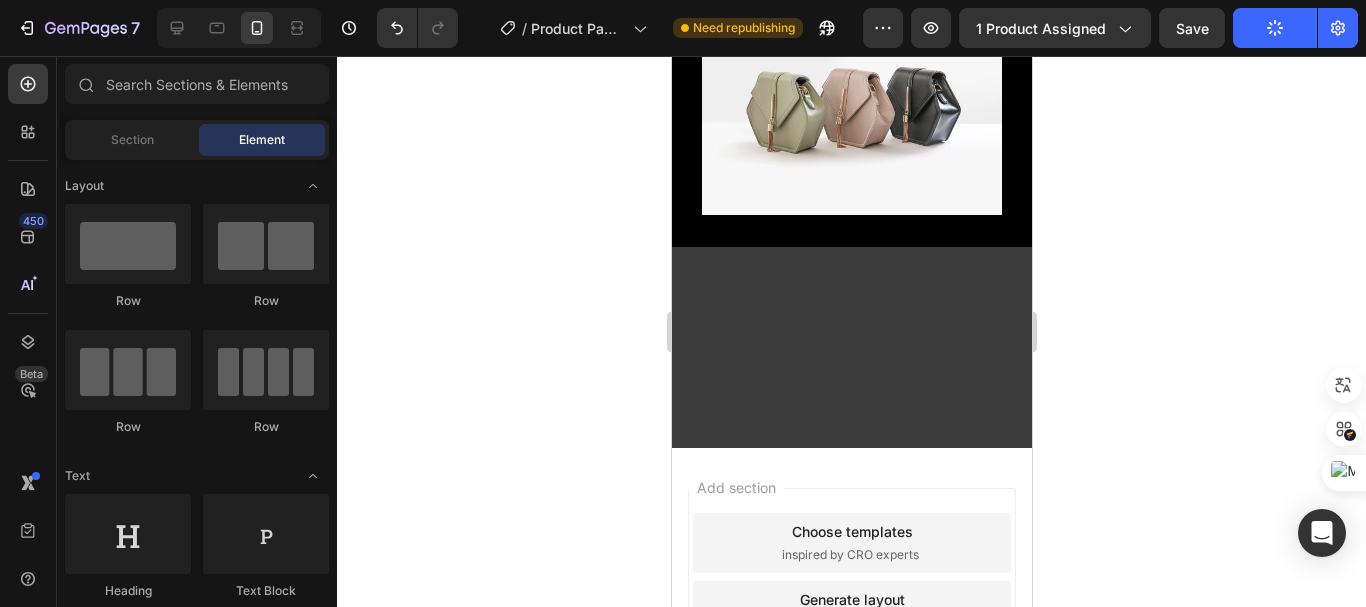 click at bounding box center (986, -427) 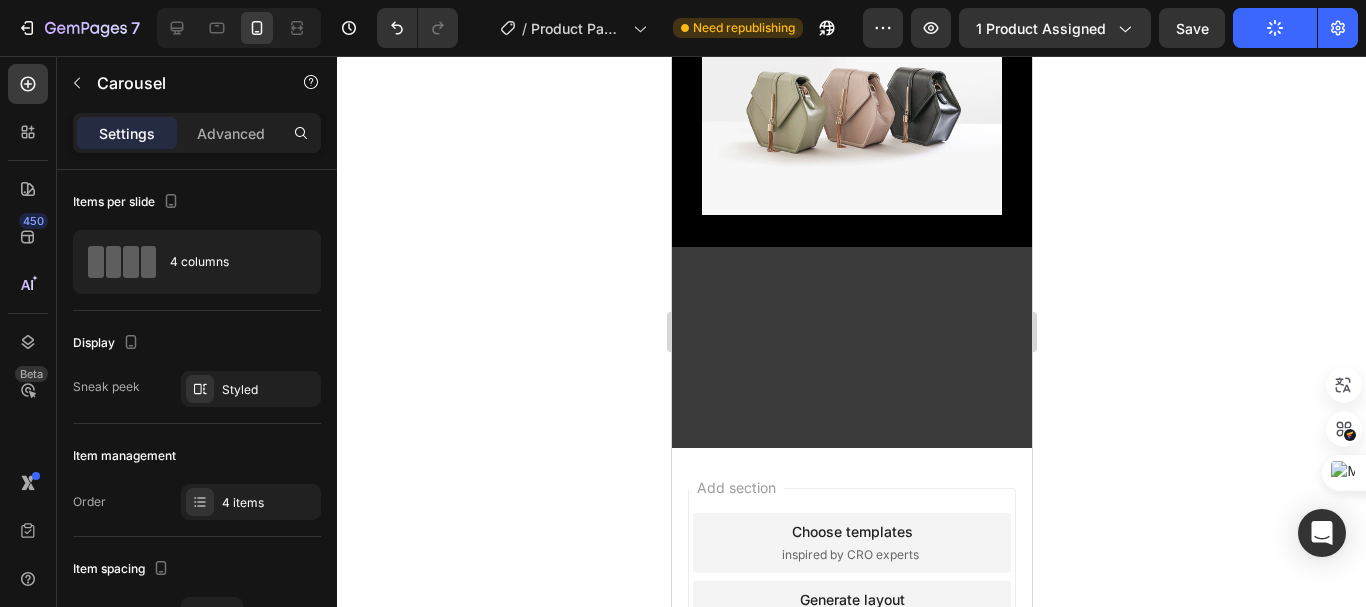 click 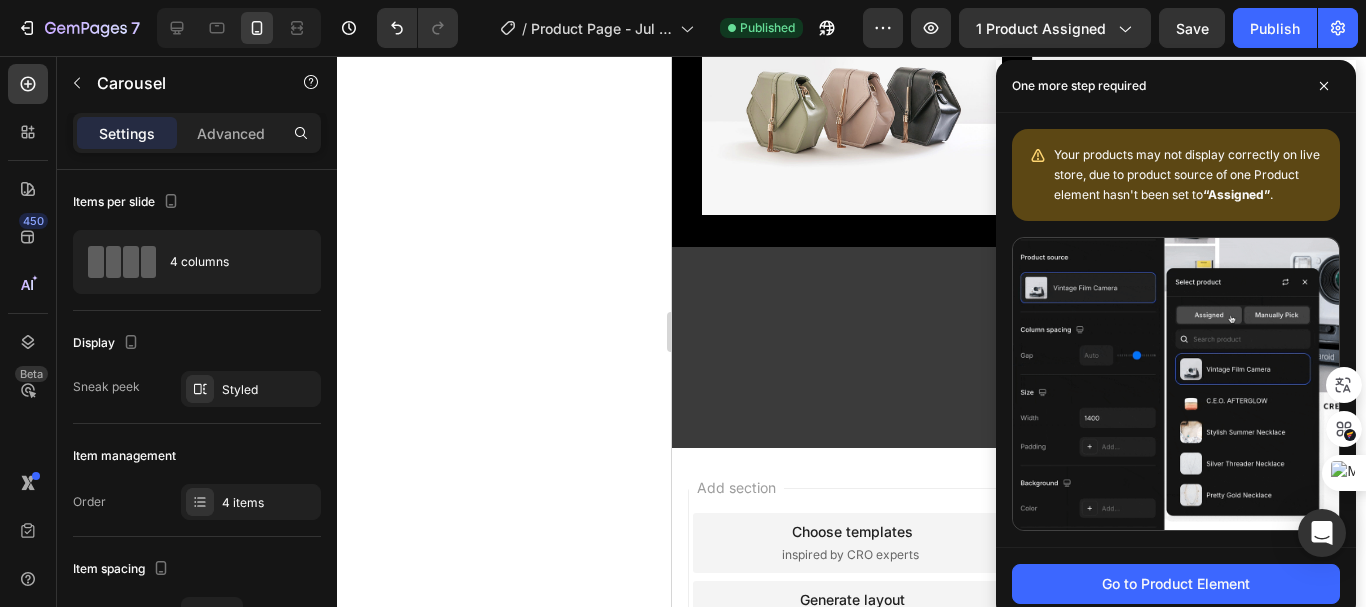 click 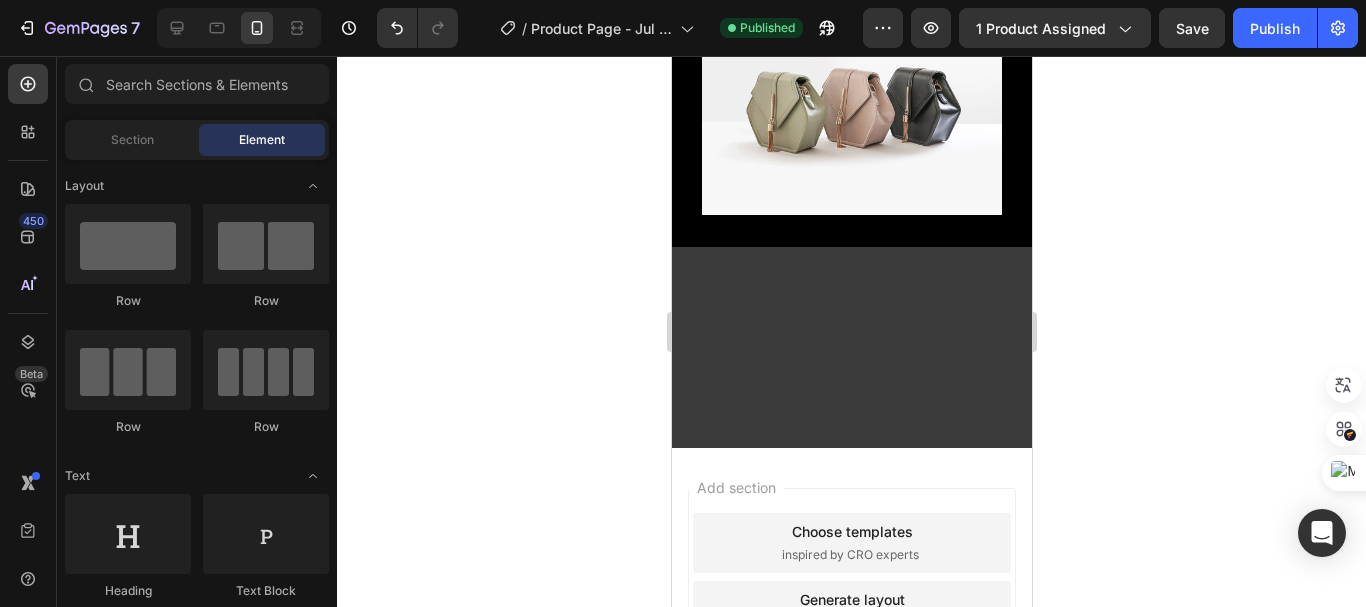 click at bounding box center (757, -414) 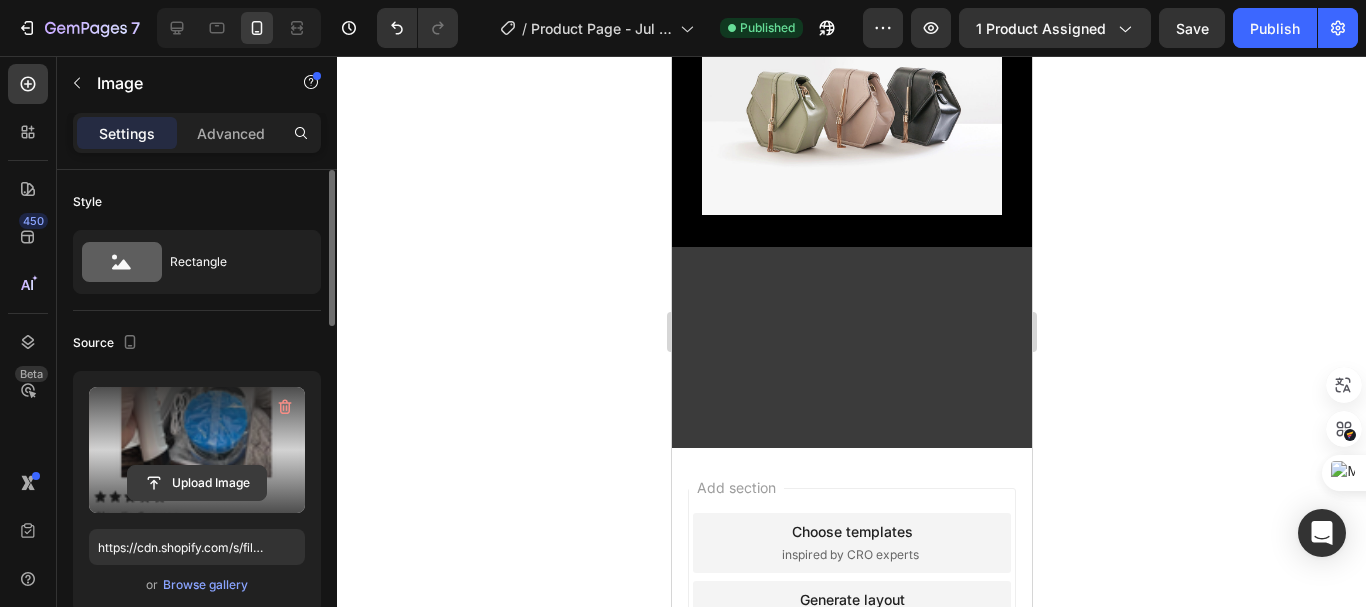 click 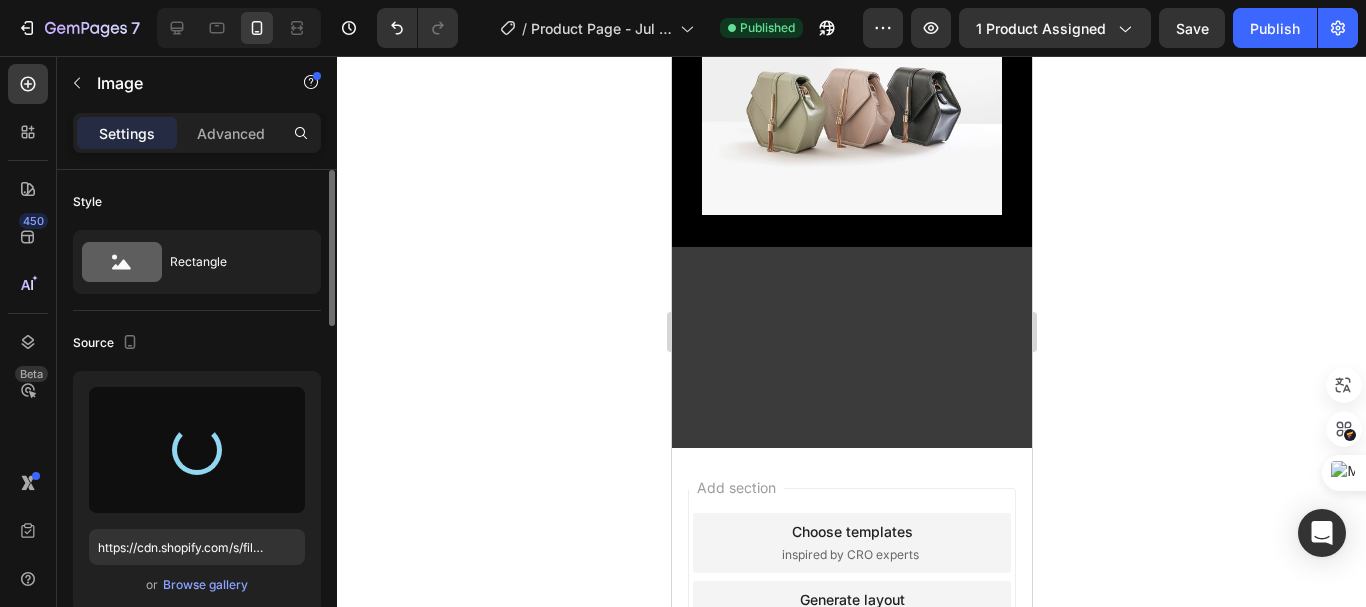 type on "https://cdn.shopify.com/s/files/1/0704/9602/6823/files/gempages_572102462542972056-fd2591c6-5320-4114-bc1d-691f63be8a54.png" 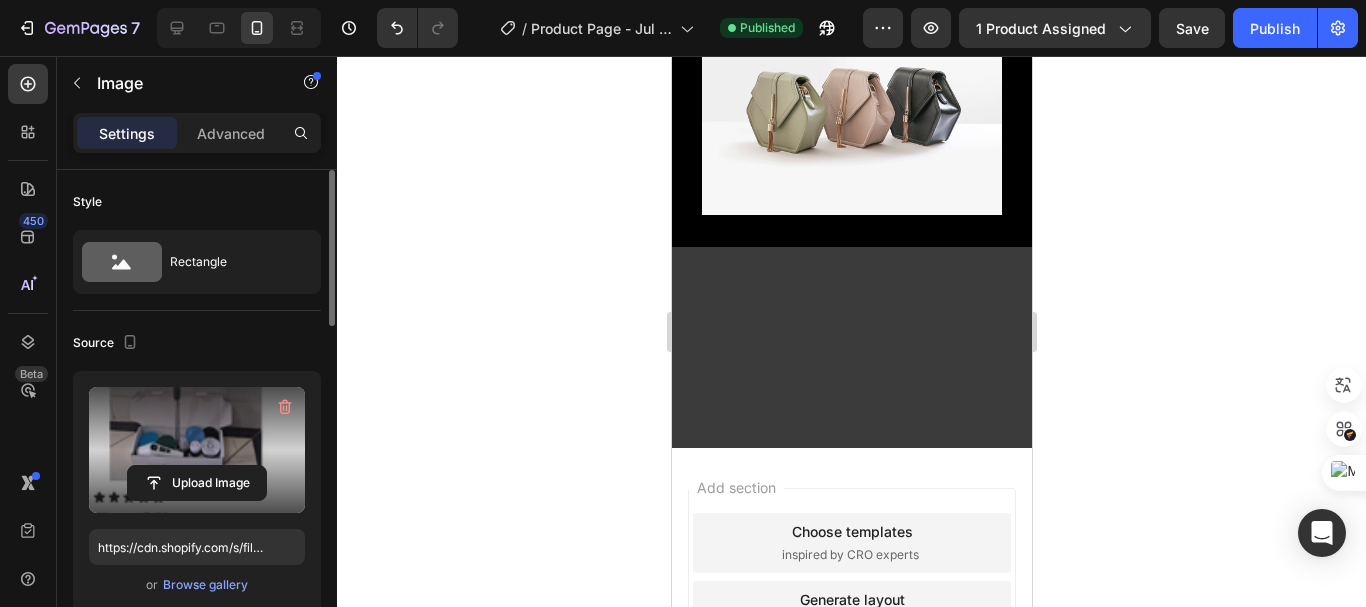 click at bounding box center [930, -414] 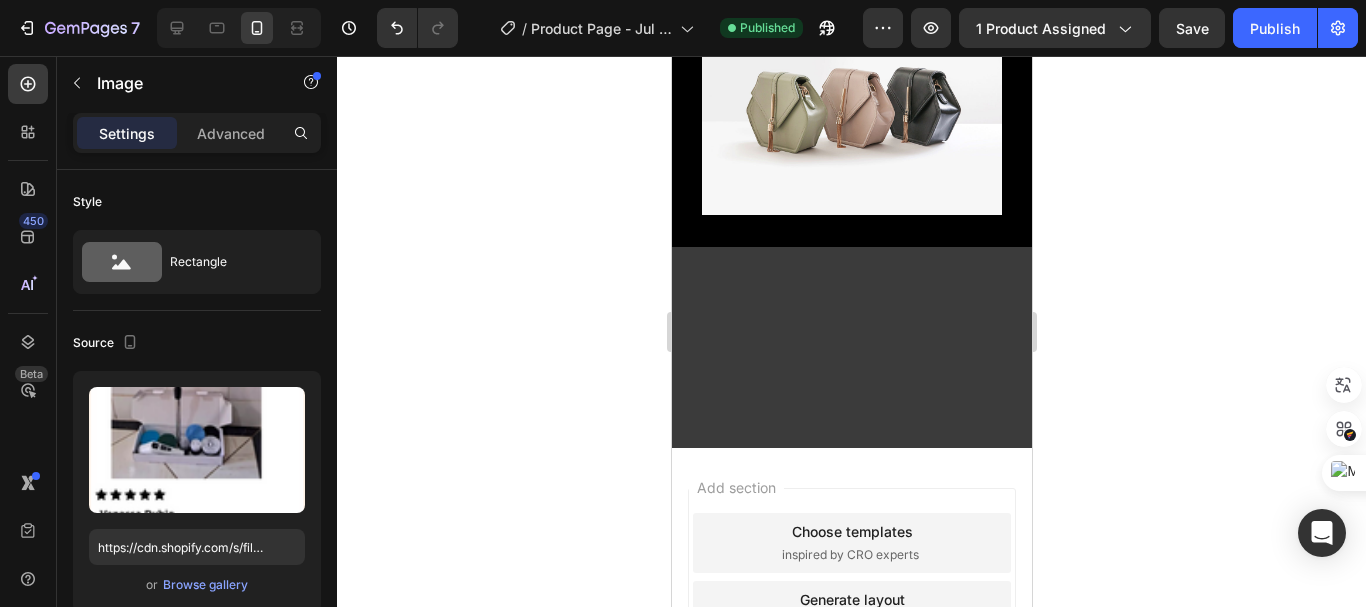 scroll, scrollTop: 400, scrollLeft: 0, axis: vertical 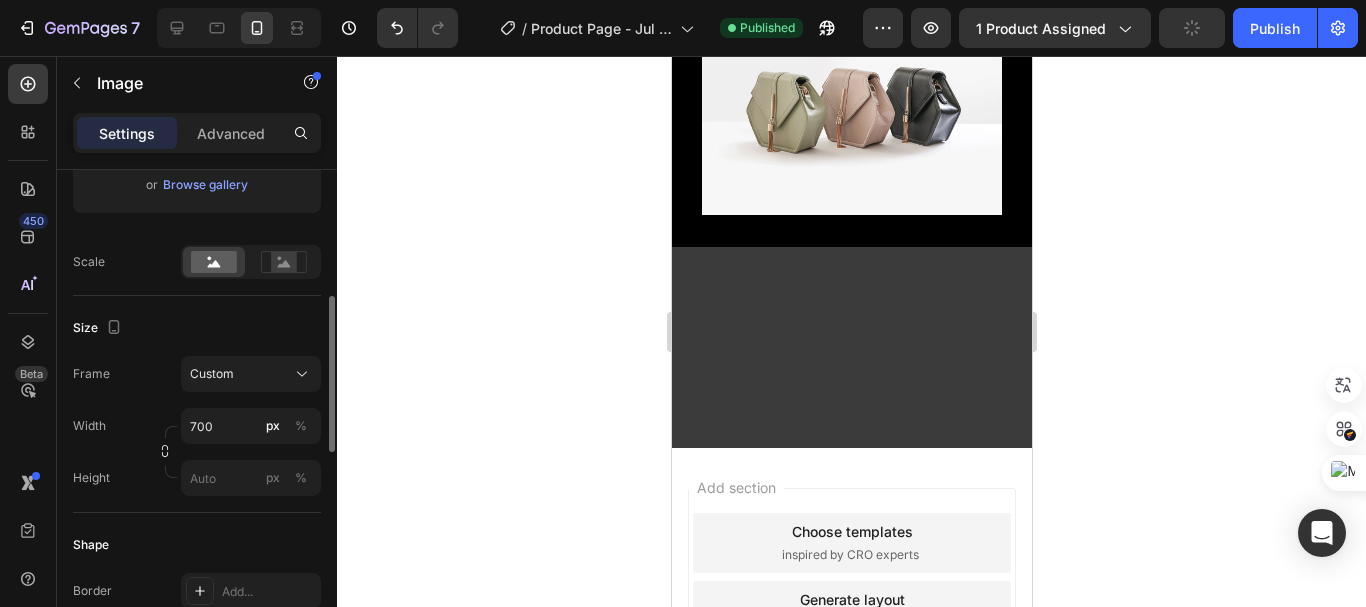 click on "Image" at bounding box center [906, -394] 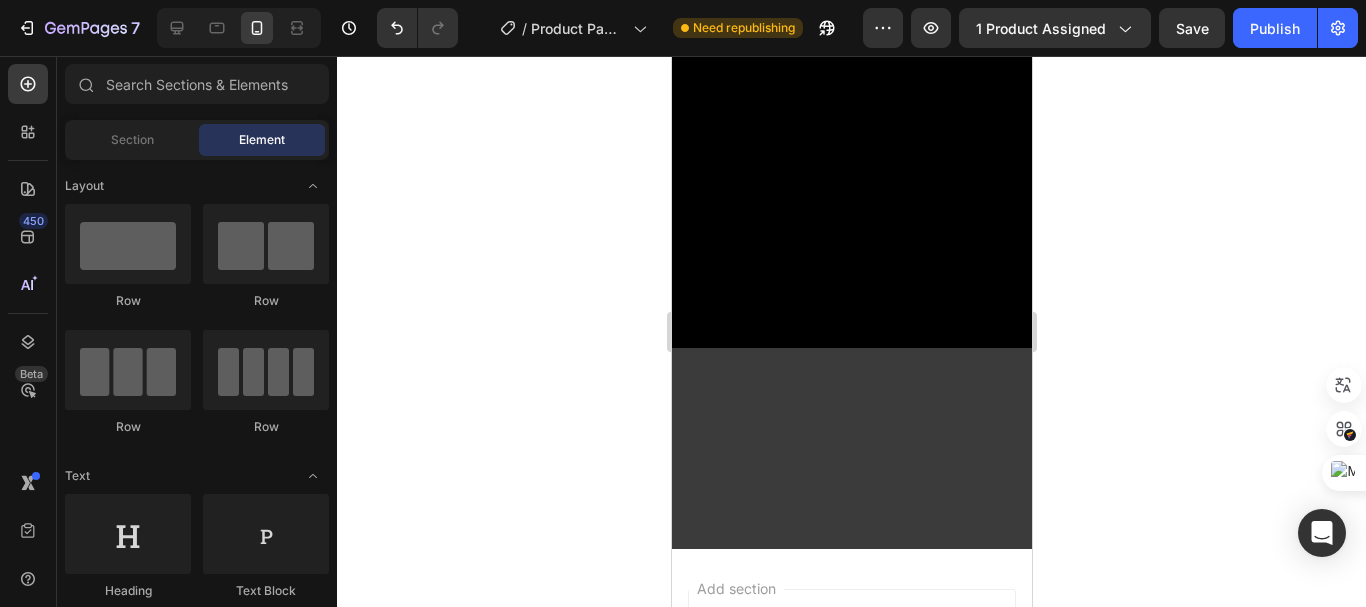 scroll, scrollTop: 3418, scrollLeft: 0, axis: vertical 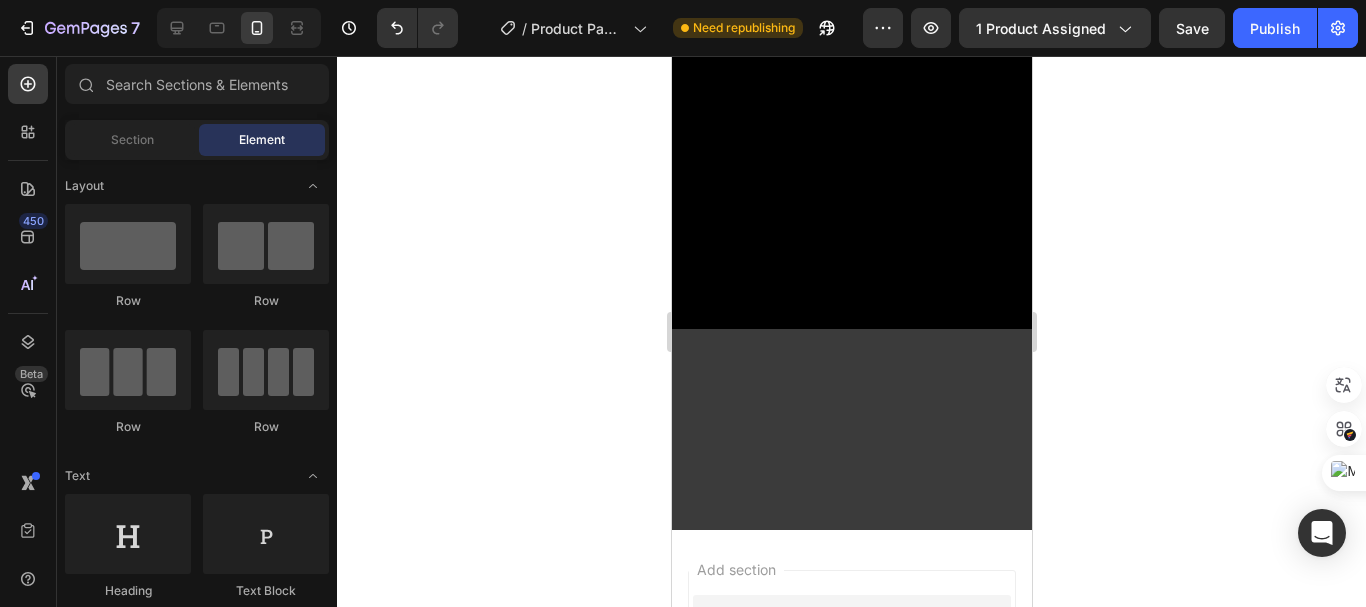 click at bounding box center (930, -332) 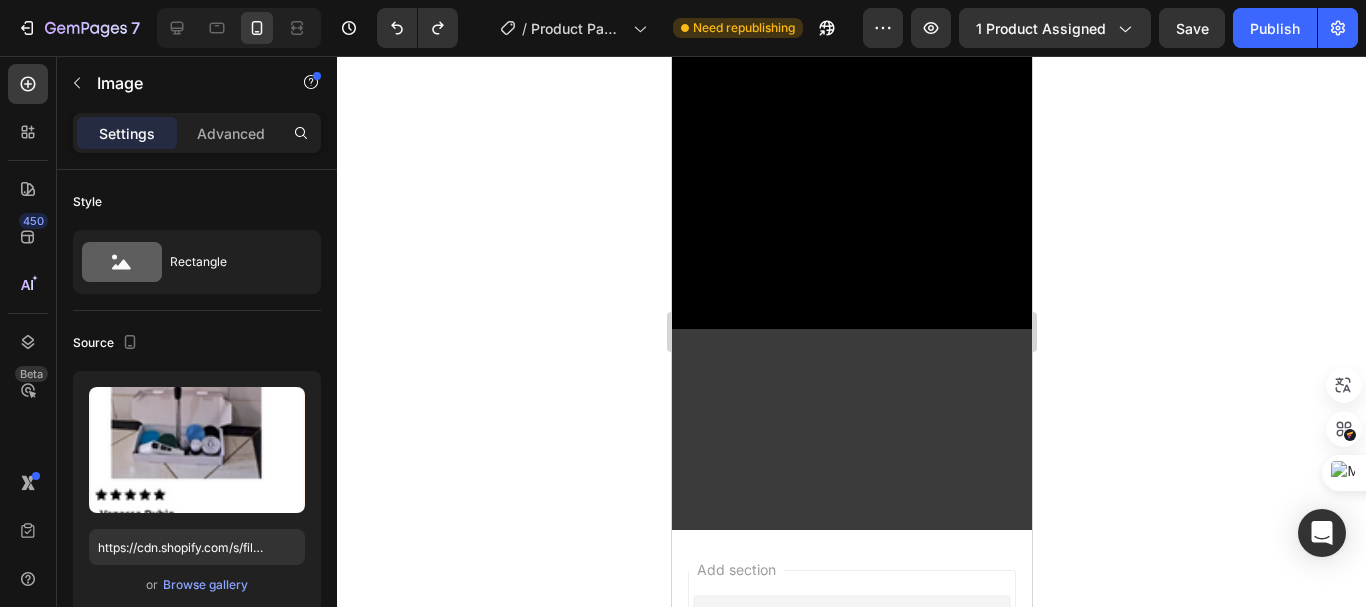 click at bounding box center [757, -332] 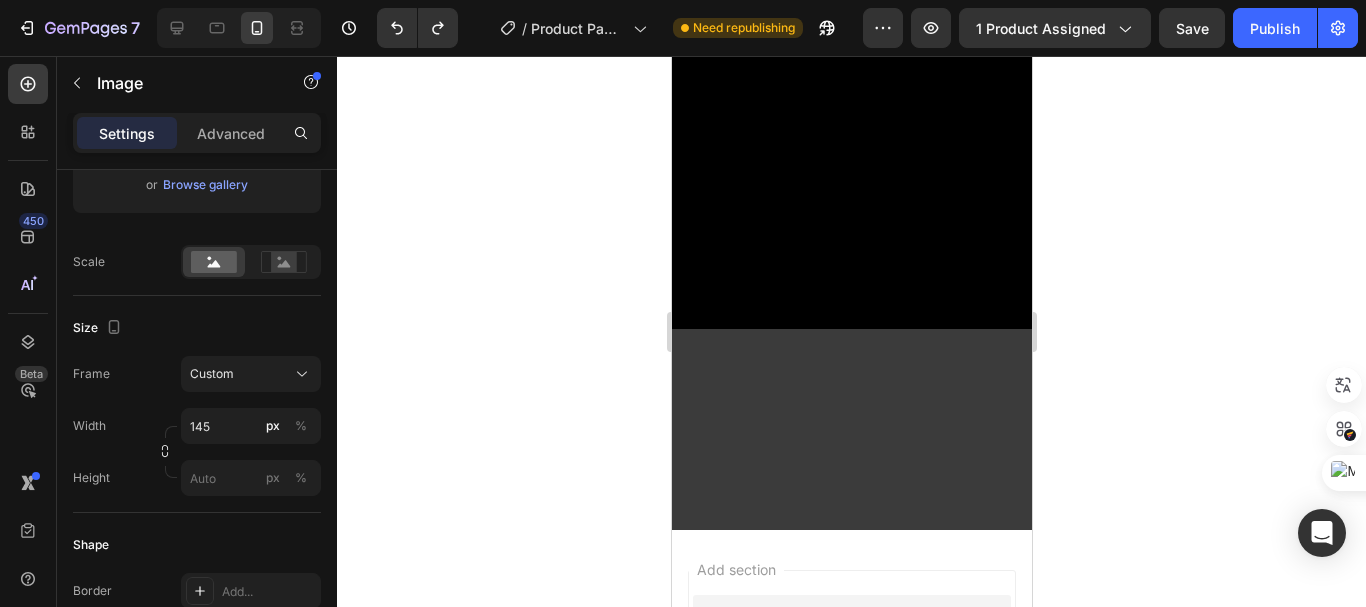 scroll, scrollTop: 0, scrollLeft: 0, axis: both 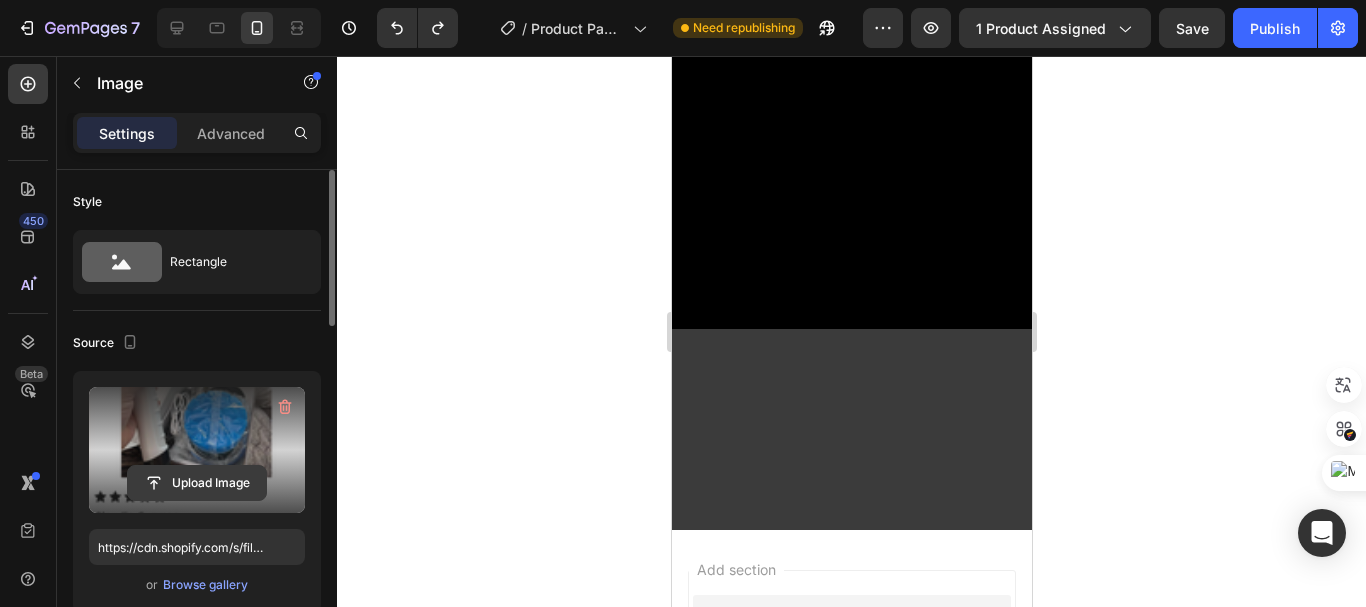click 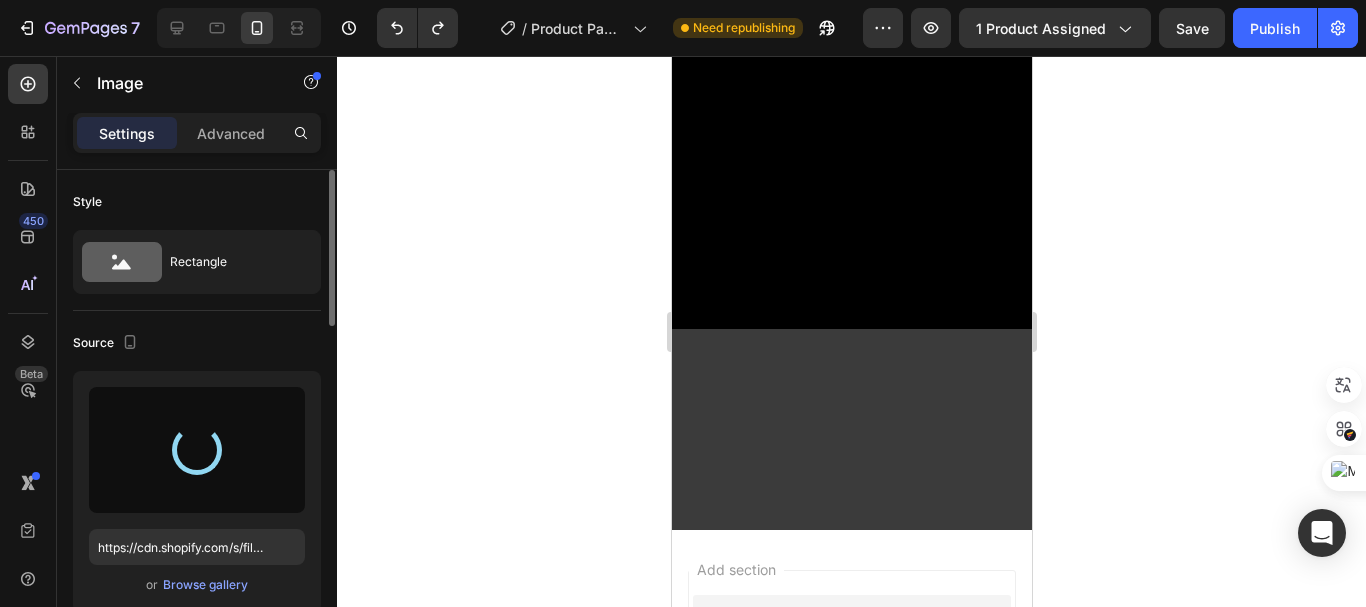 type on "https://cdn.shopify.com/s/files/1/0704/9602/6823/files/gempages_572102462542972056-8aebc514-79e4-4f65-904a-f17165cbc2b9.png" 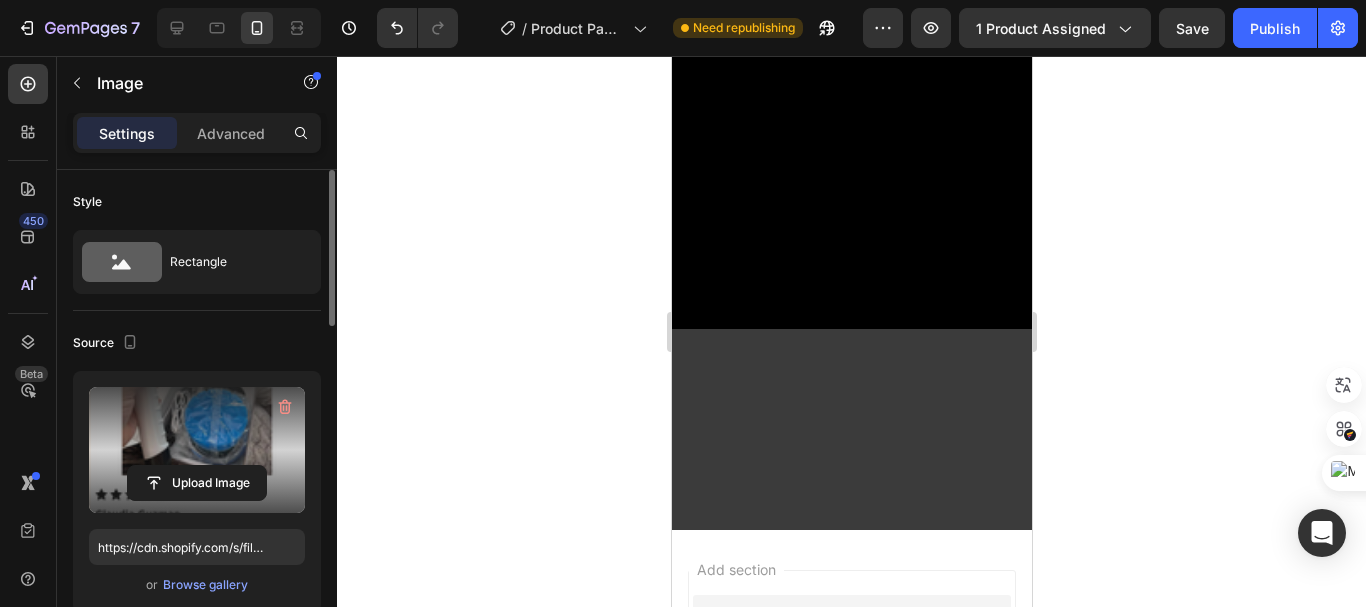 click at bounding box center (986, -345) 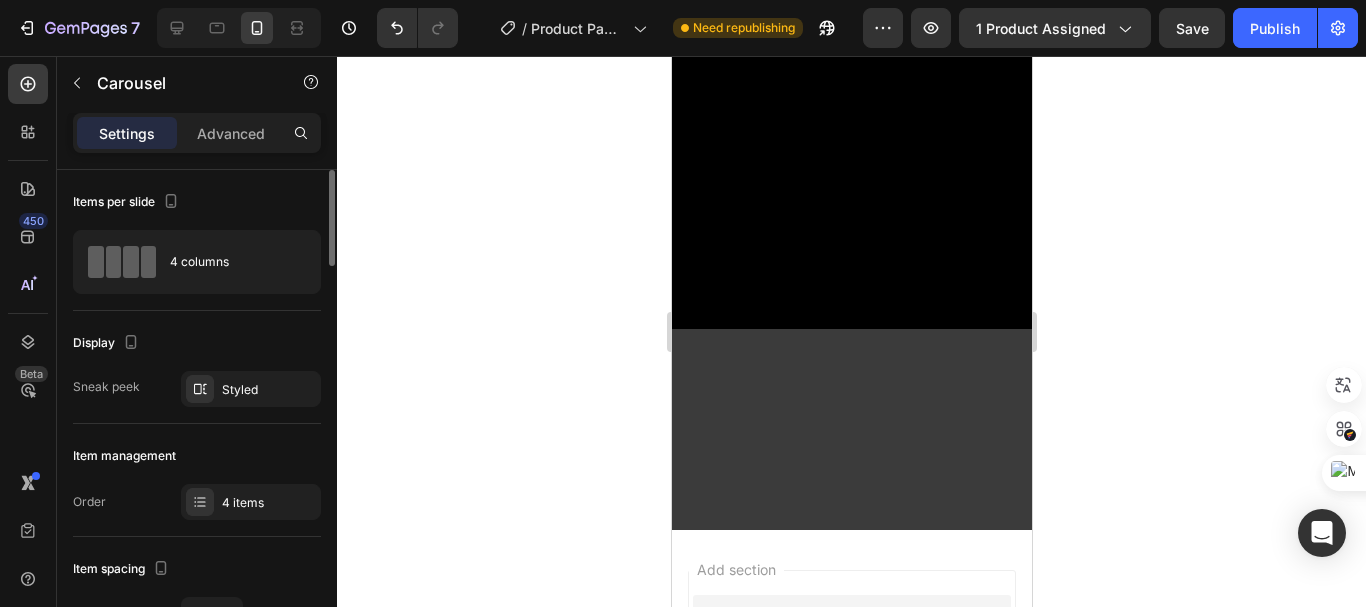 click at bounding box center (930, -332) 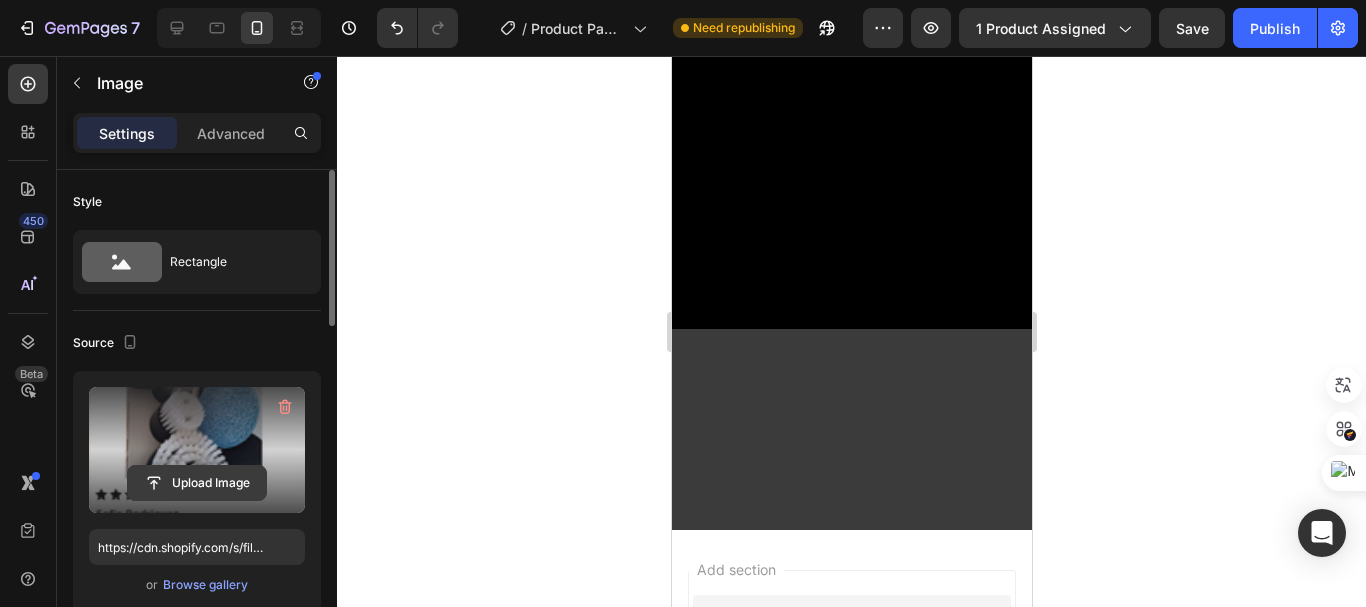 click 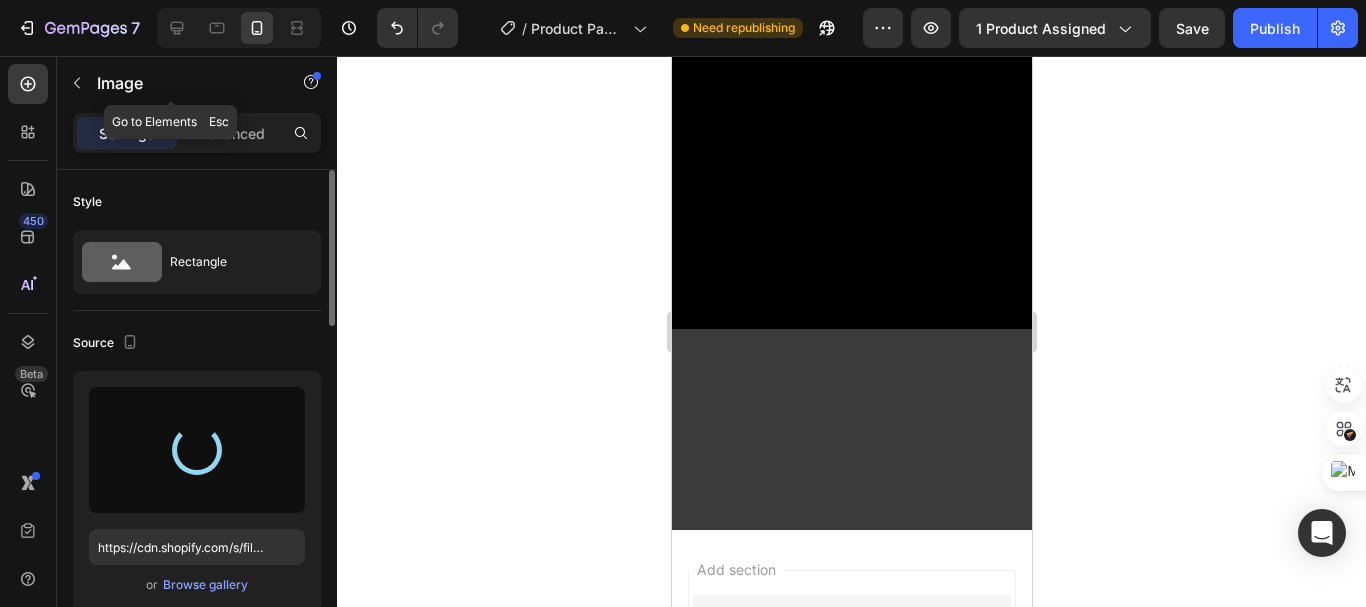 type on "https://cdn.shopify.com/s/files/1/0704/9602/6823/files/gempages_572102462542972056-38a421f0-0ba3-4222-9ec3-4e0a61c95c66.png" 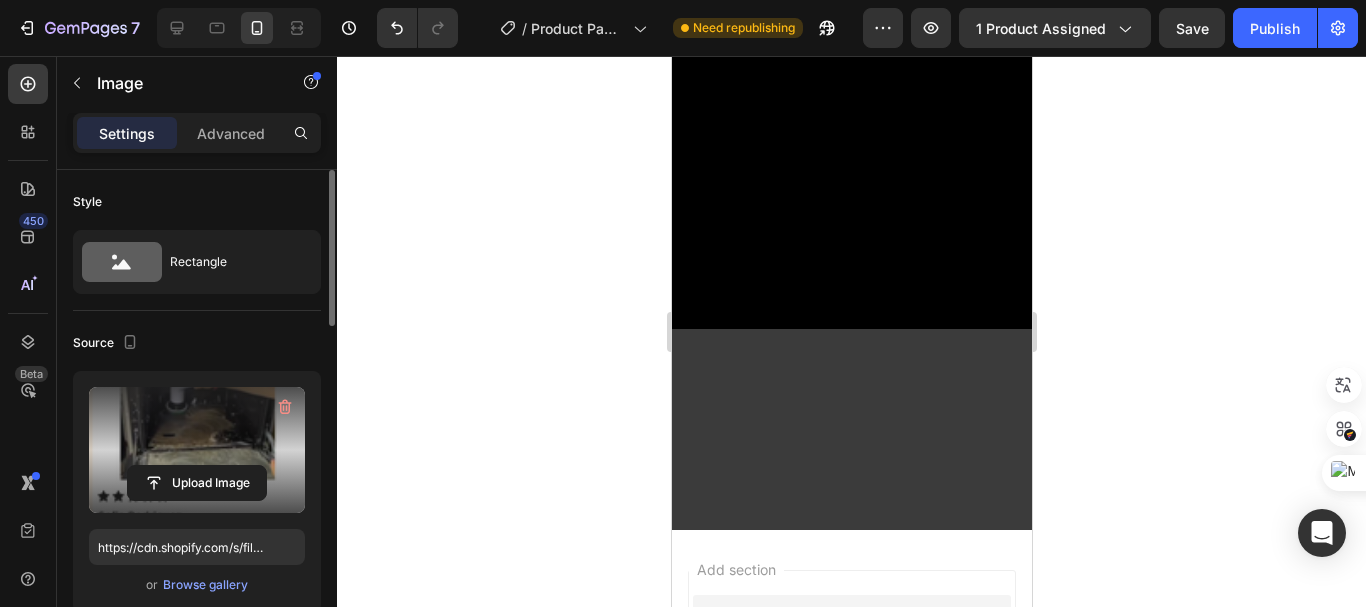 click at bounding box center (716, -345) 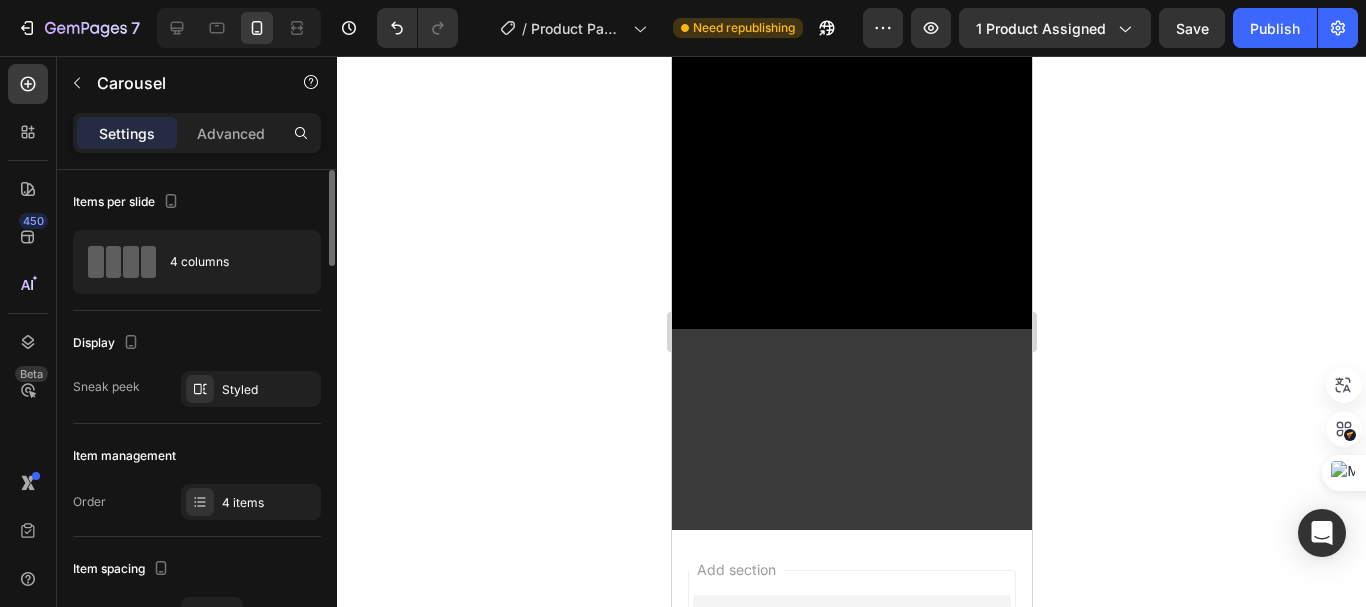 click 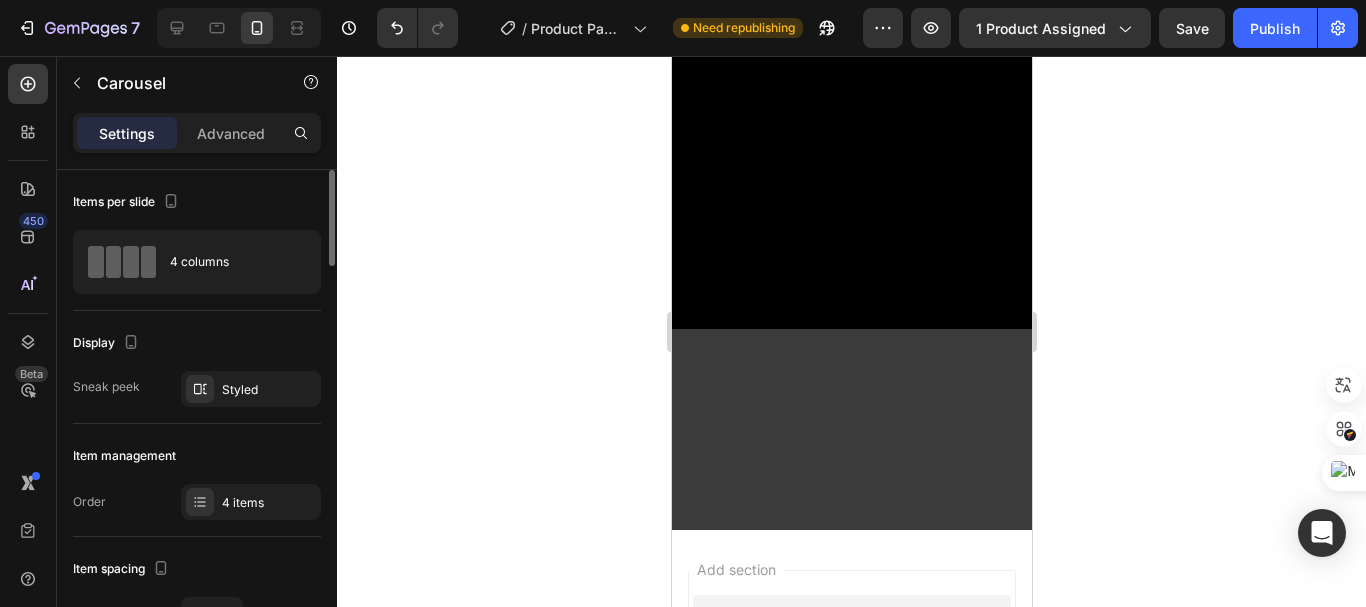 click 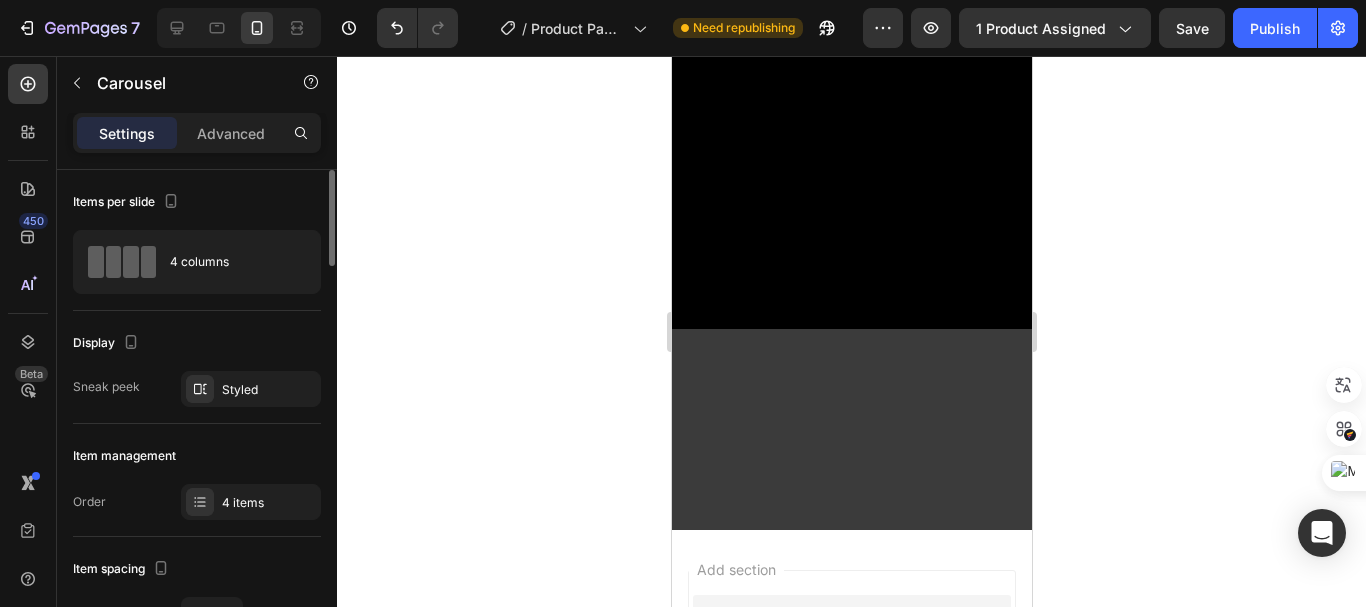 click 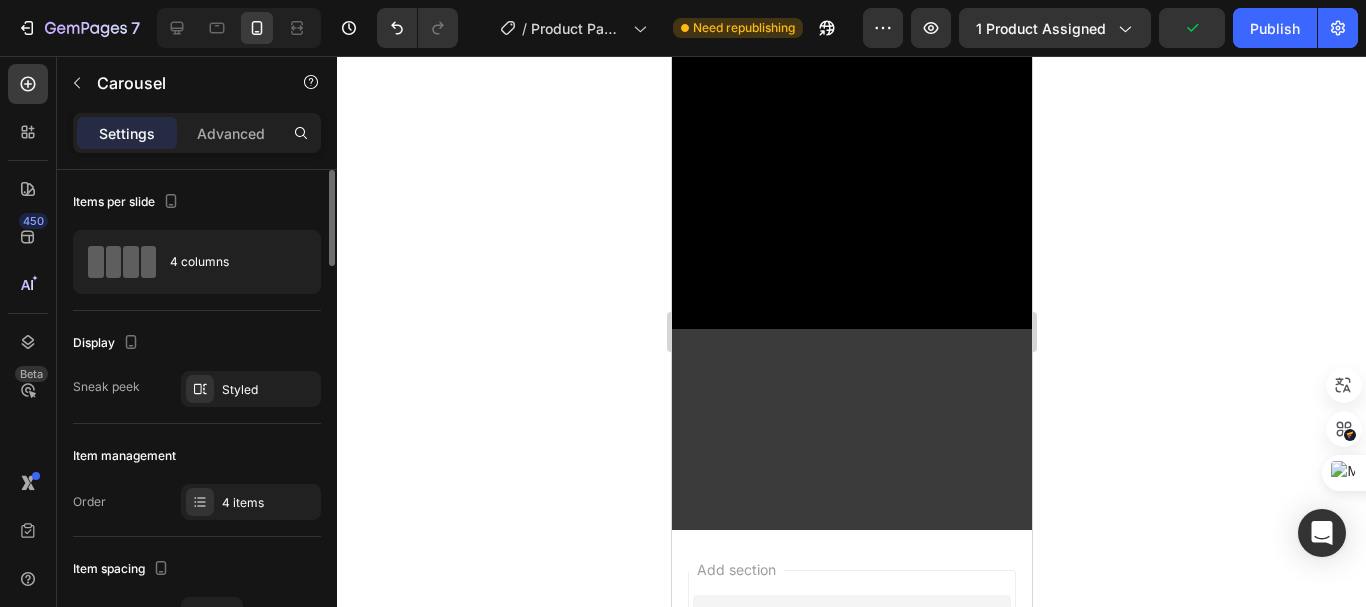 click 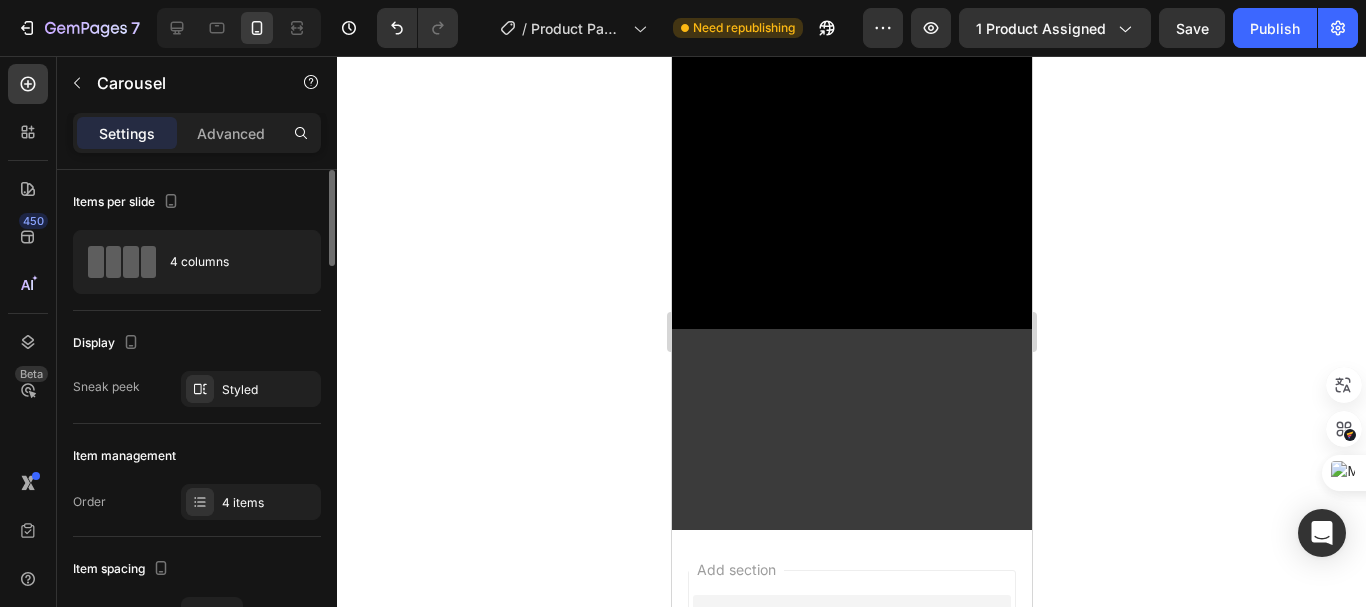 click 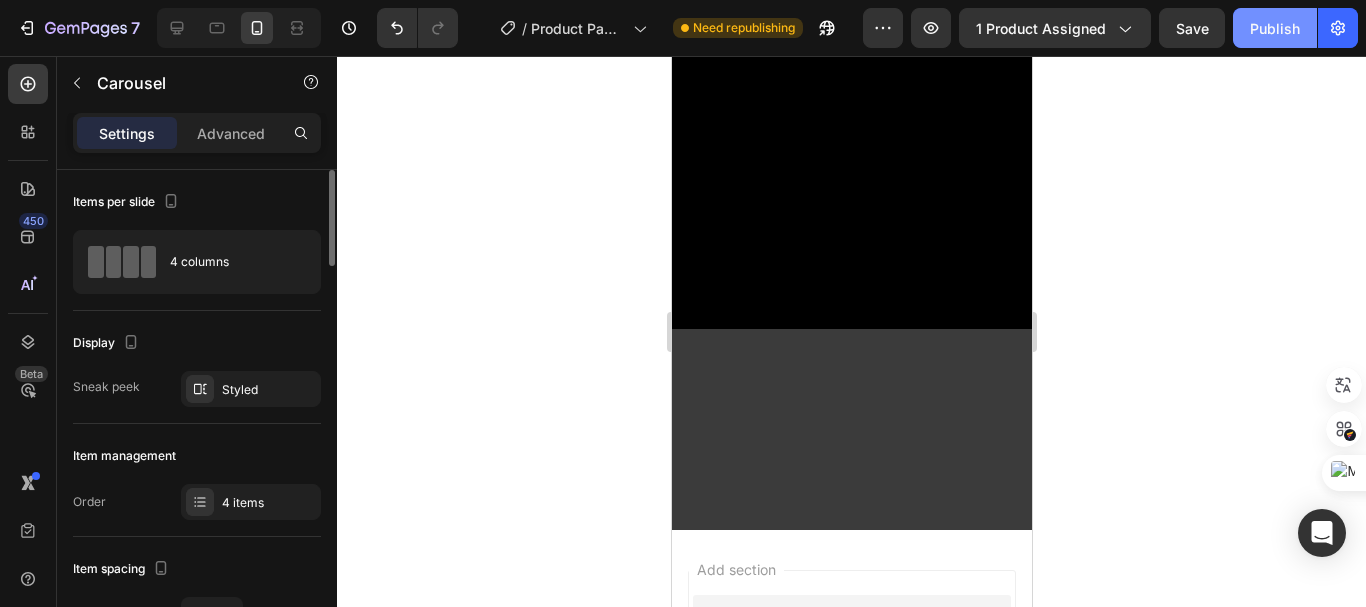 click on "Publish" at bounding box center (1275, 28) 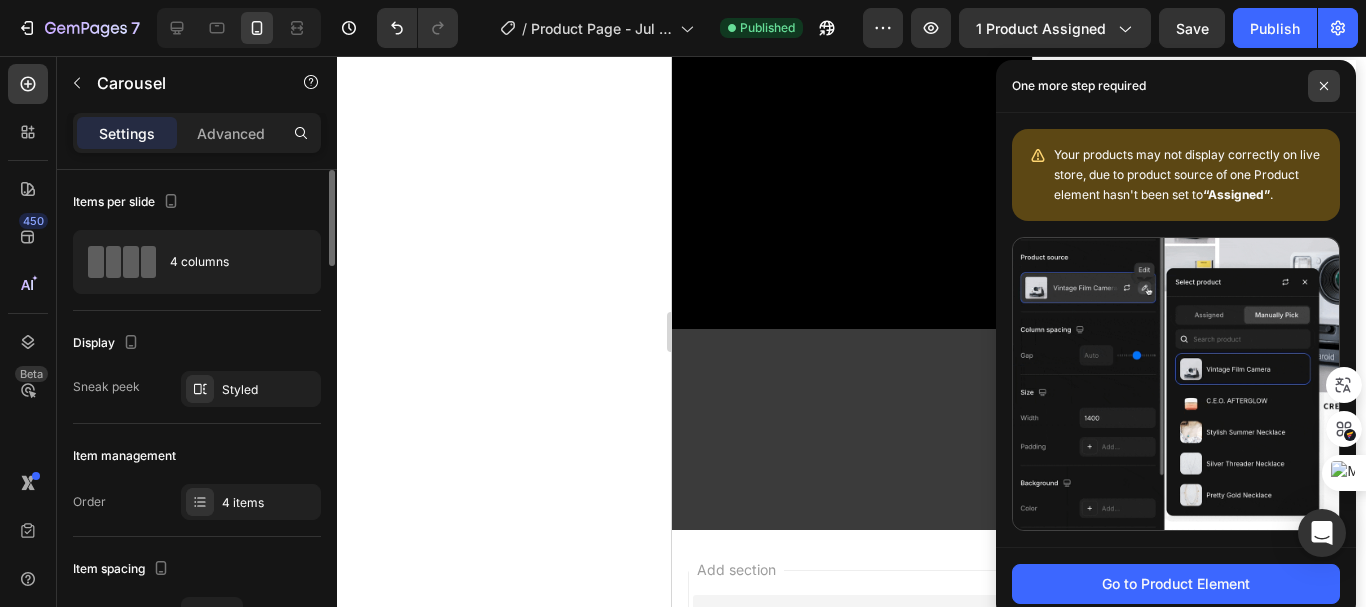 click 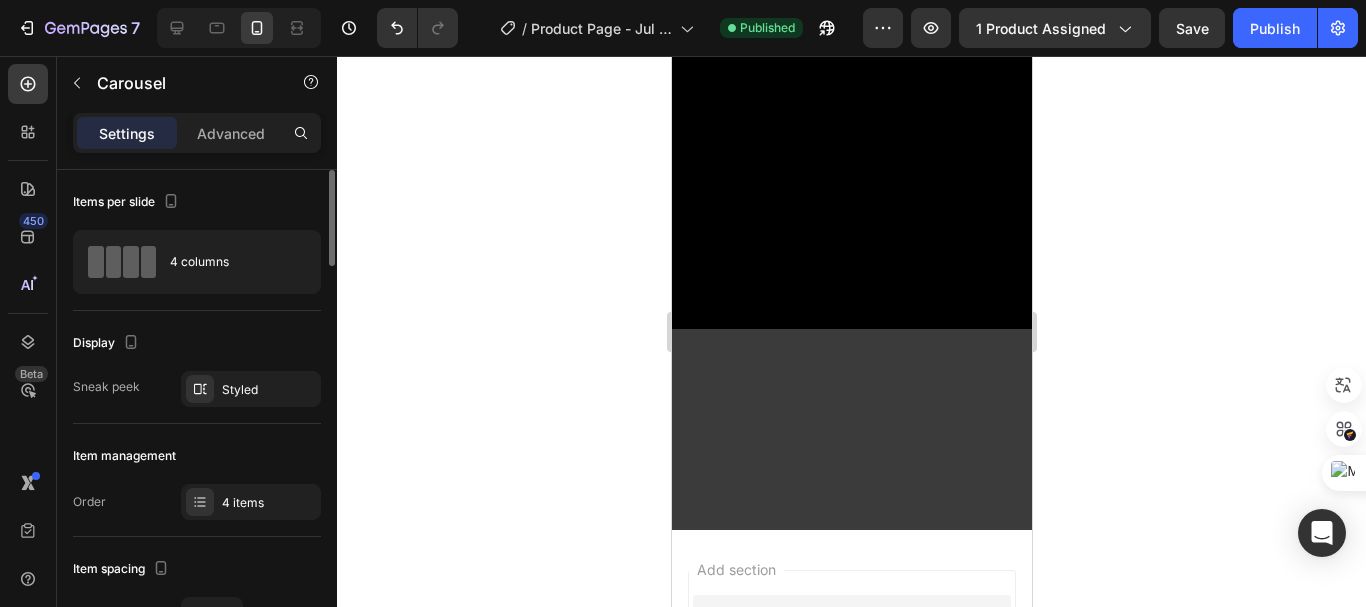click 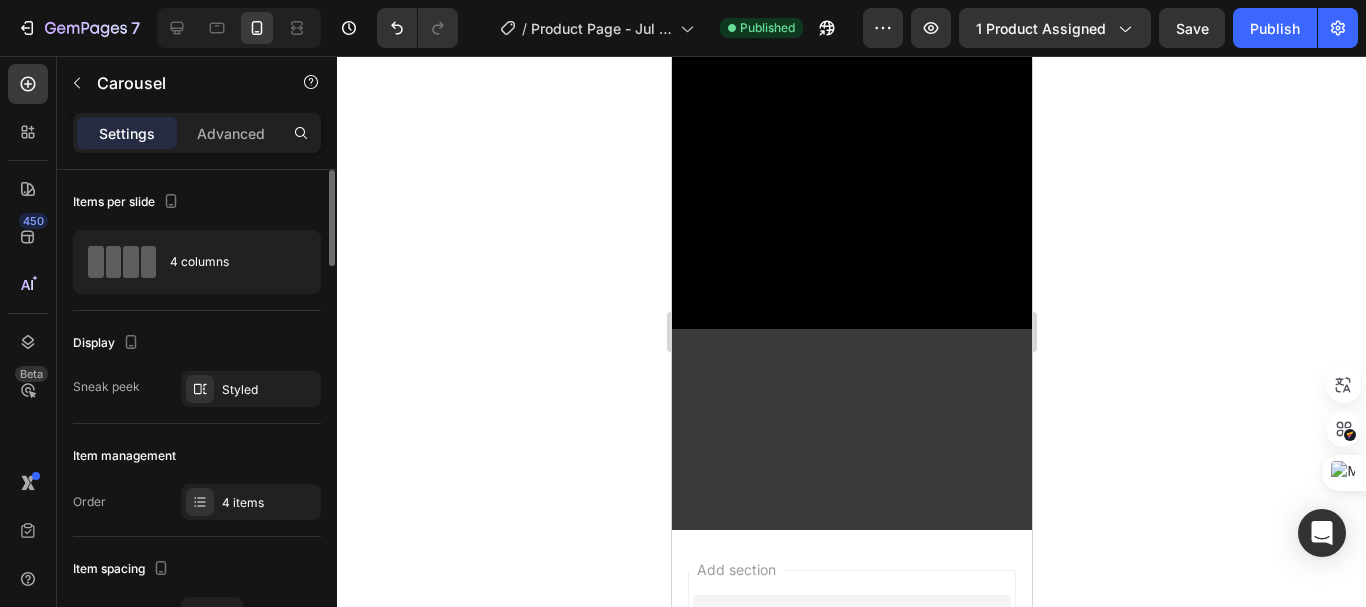 click 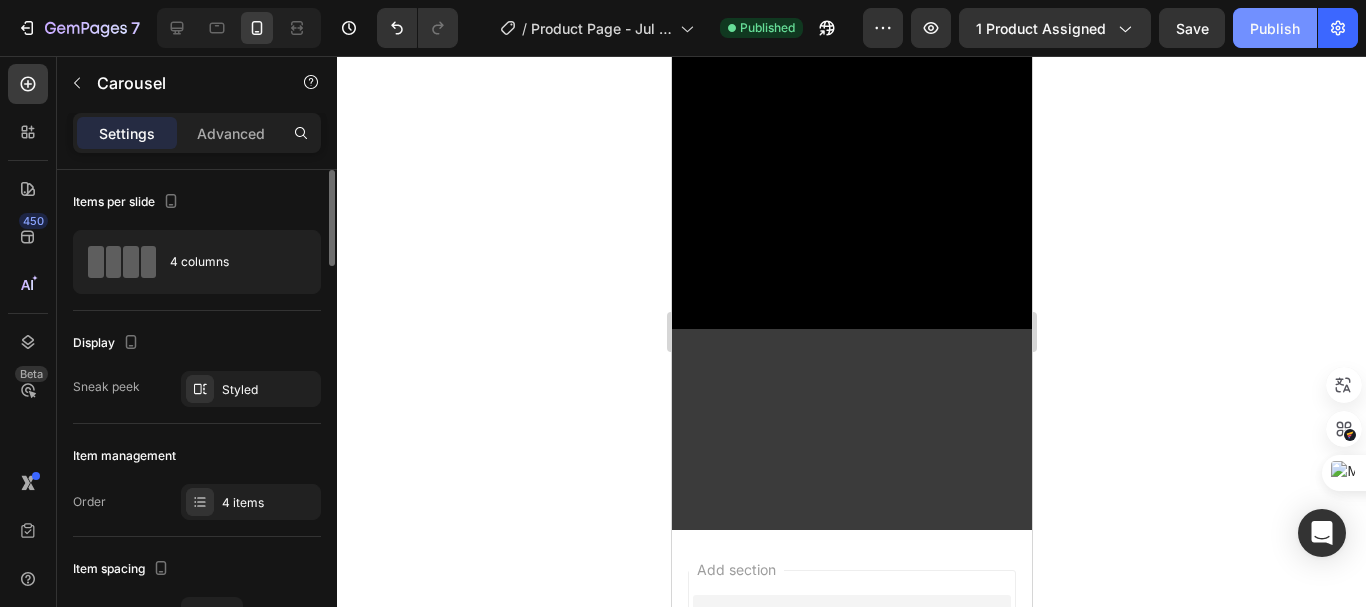 click on "Publish" at bounding box center (1275, 28) 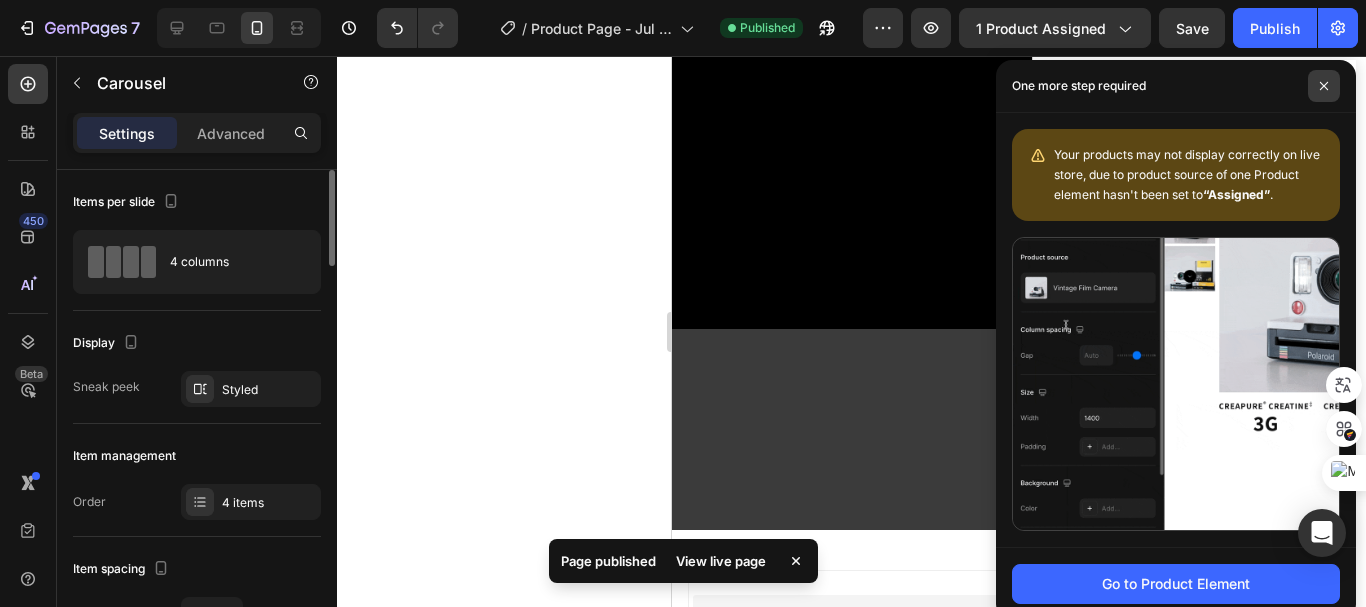 click at bounding box center (1324, 86) 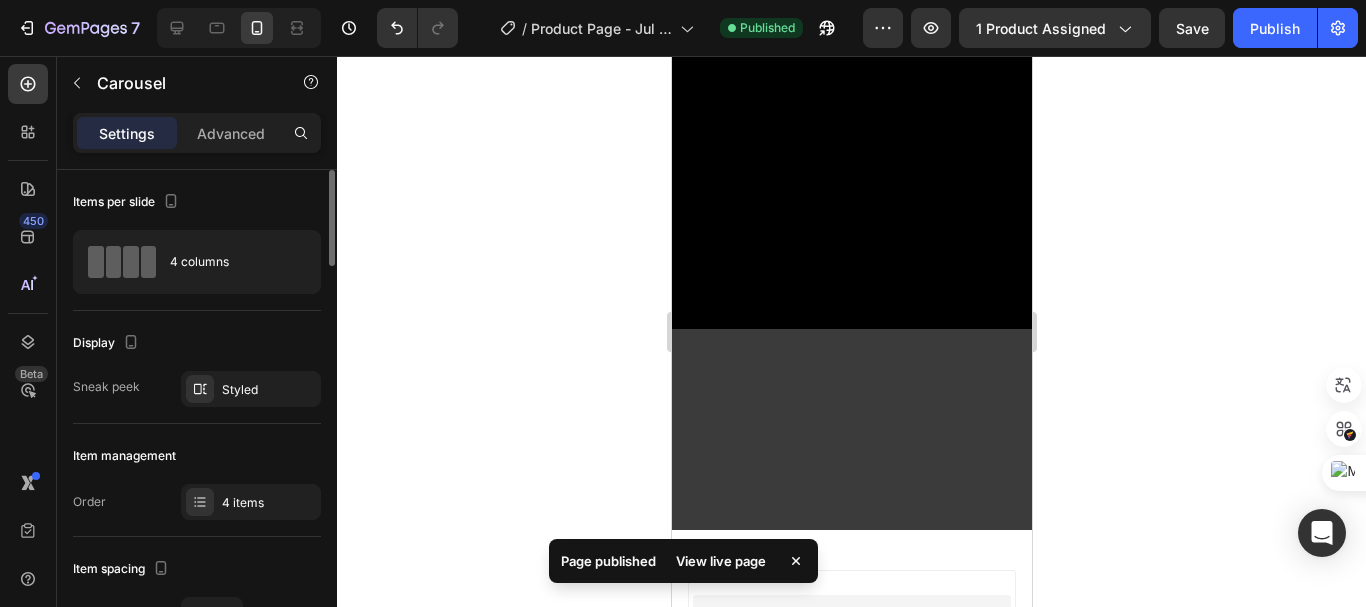 click 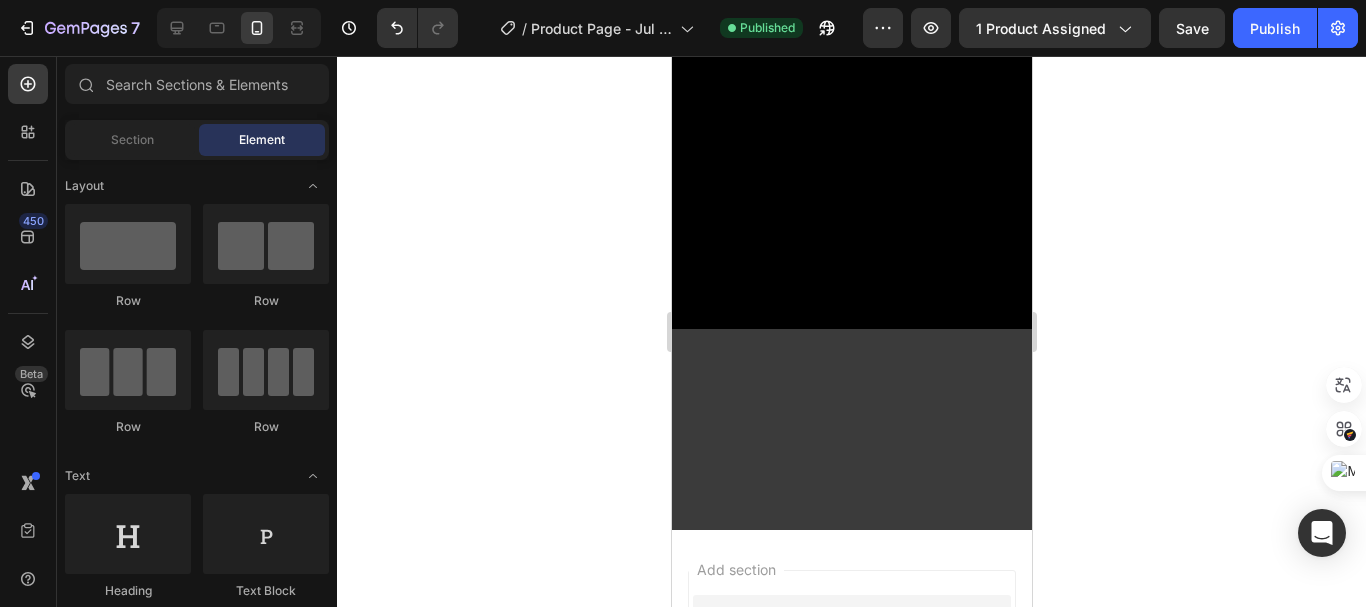 click at bounding box center [986, -345] 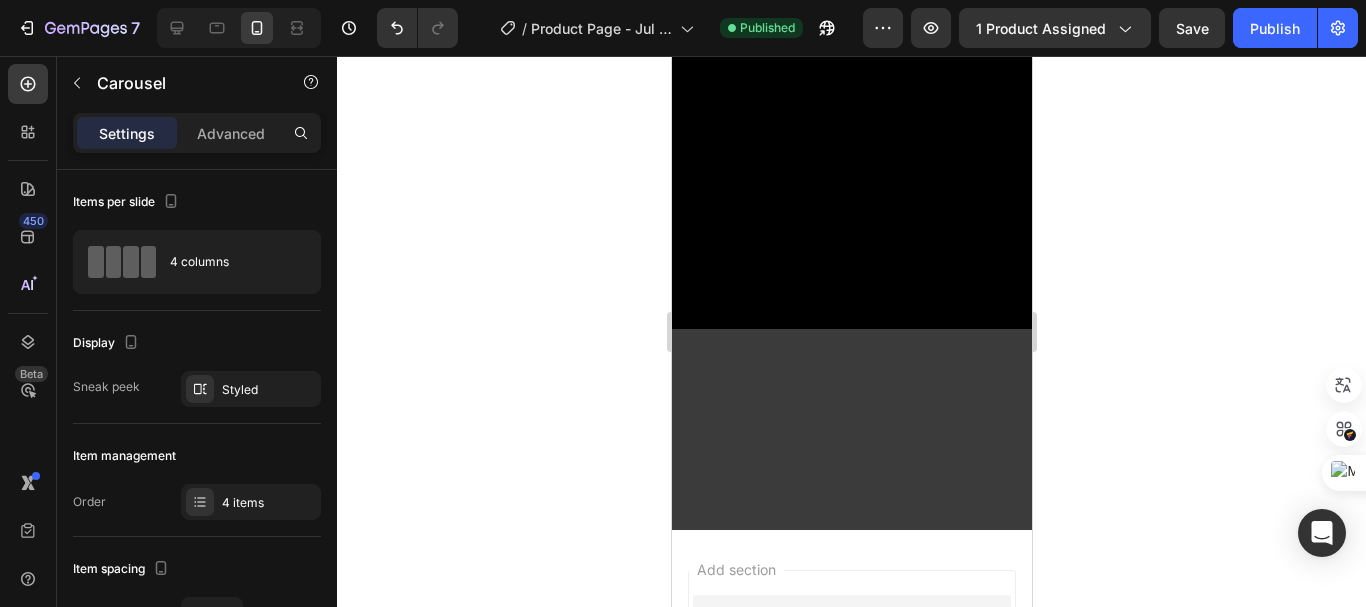 click 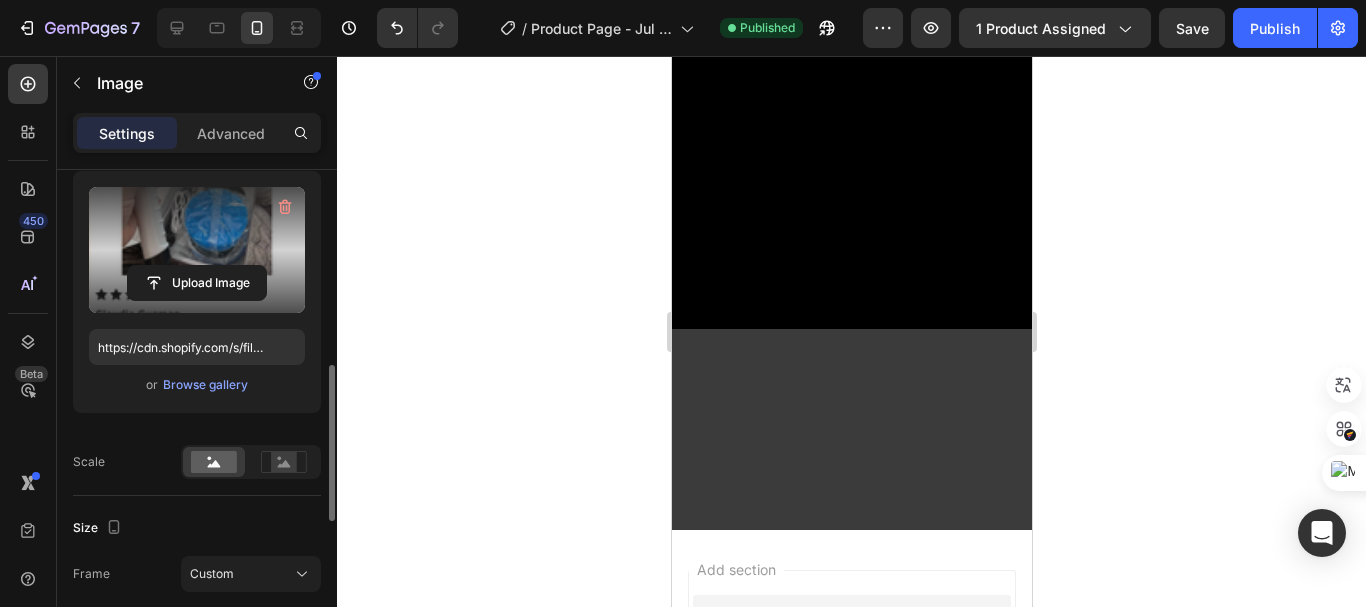 scroll, scrollTop: 400, scrollLeft: 0, axis: vertical 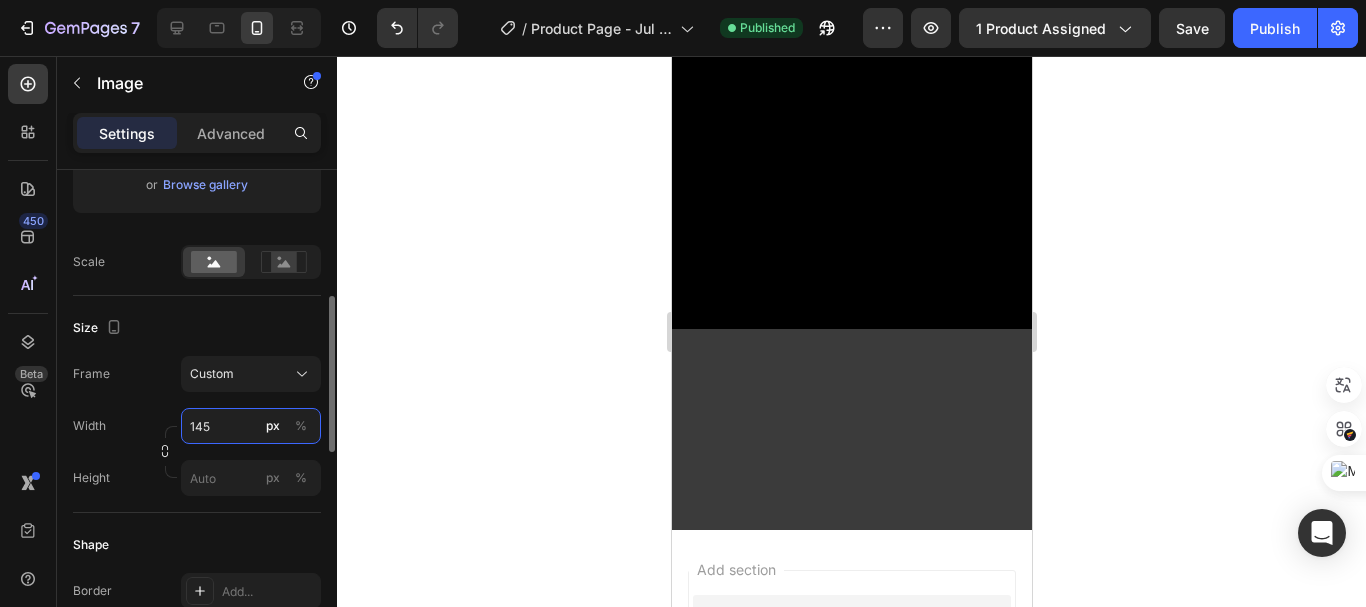 click on "145" at bounding box center (251, 426) 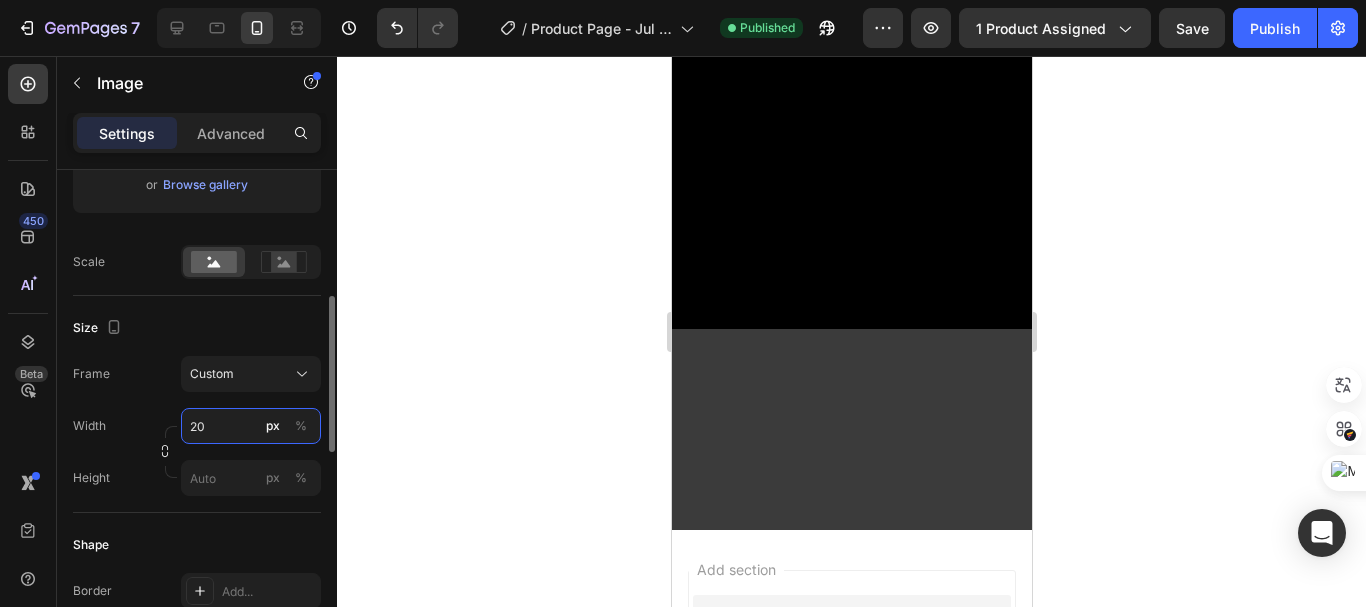 type on "200" 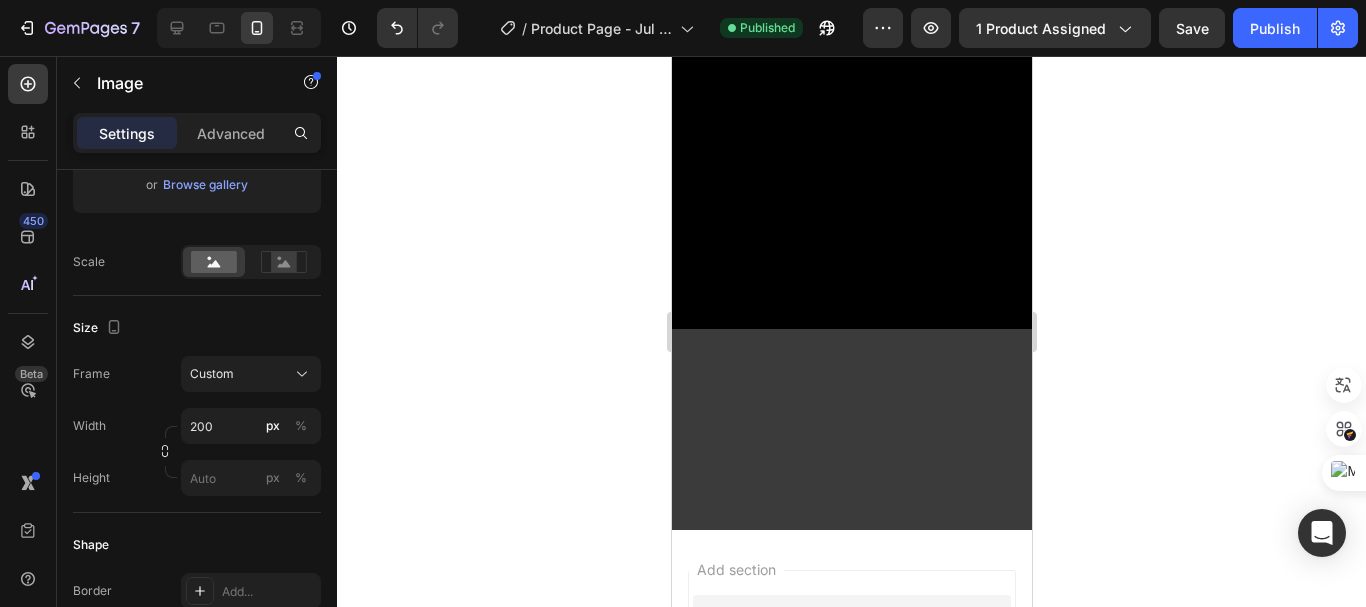 click at bounding box center (930, -332) 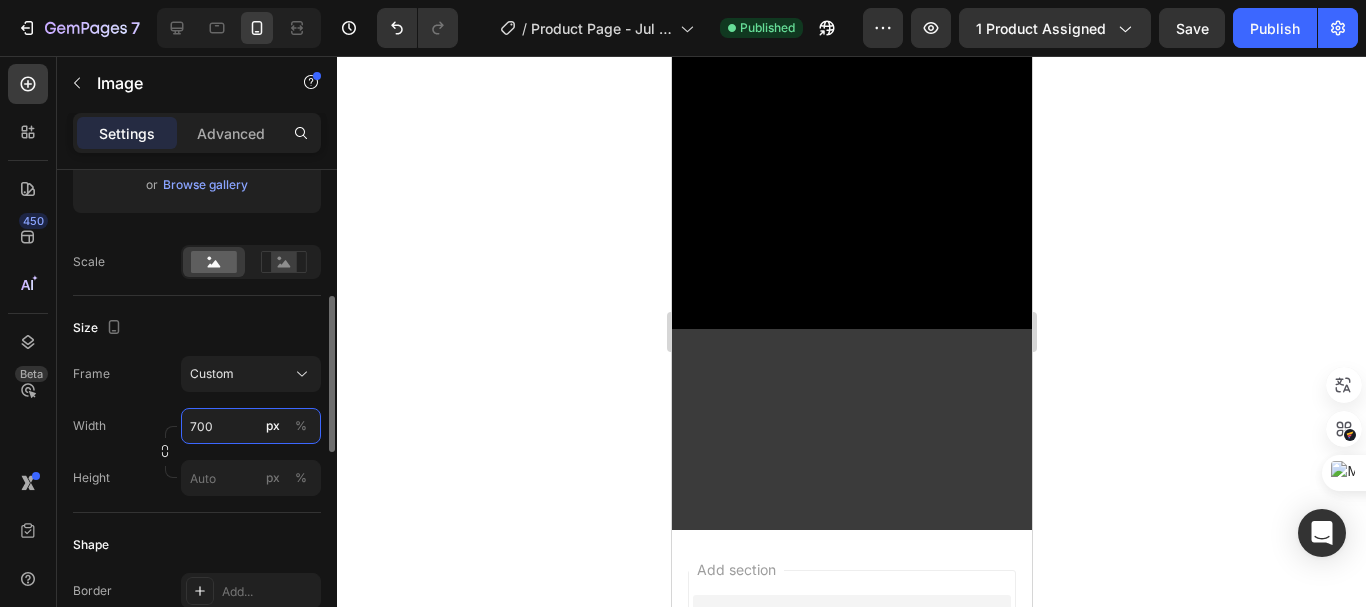click on "700" at bounding box center (251, 426) 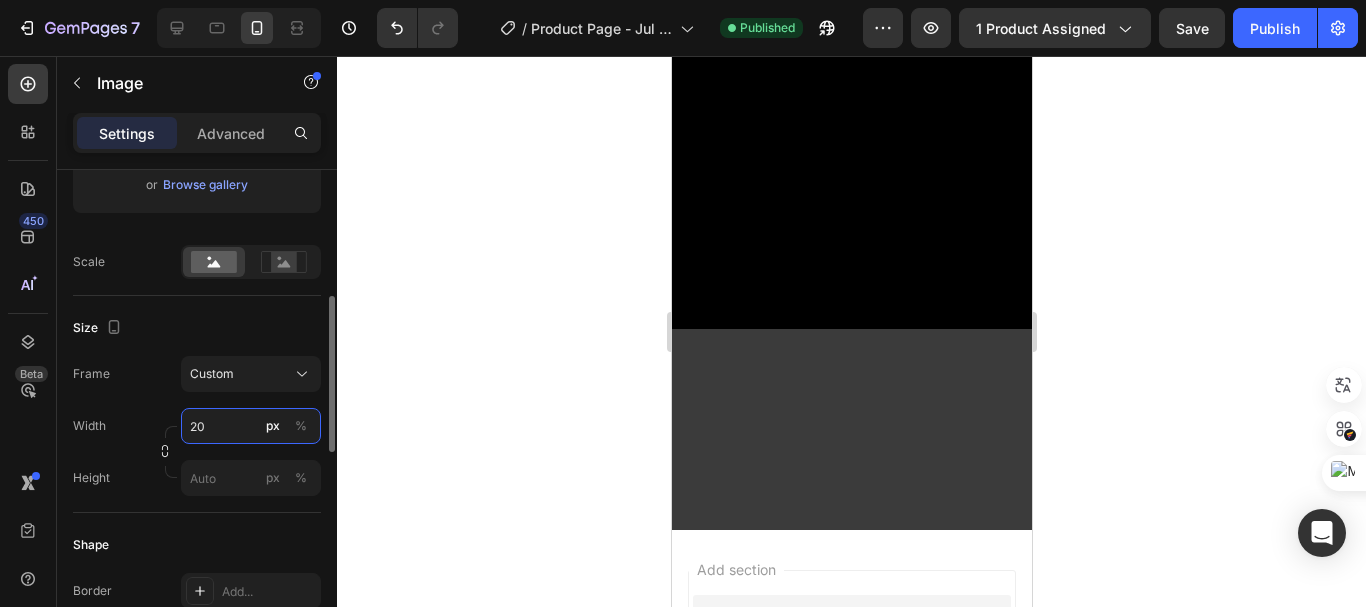 type on "200" 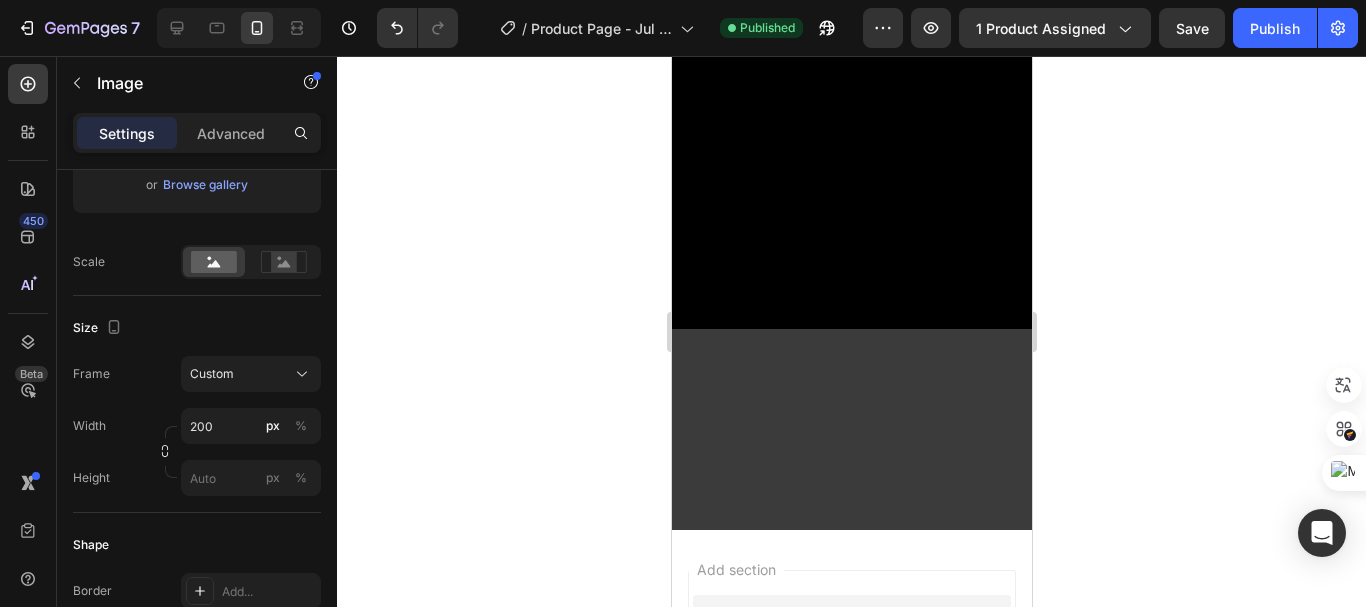 click 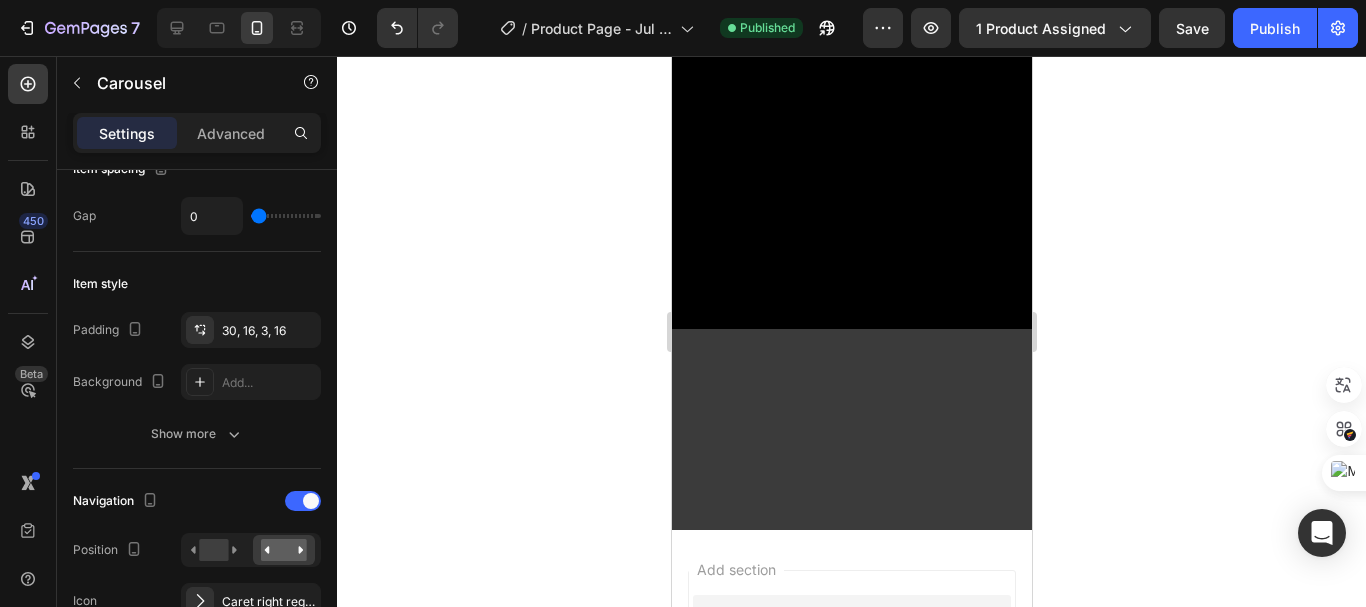 scroll, scrollTop: 0, scrollLeft: 0, axis: both 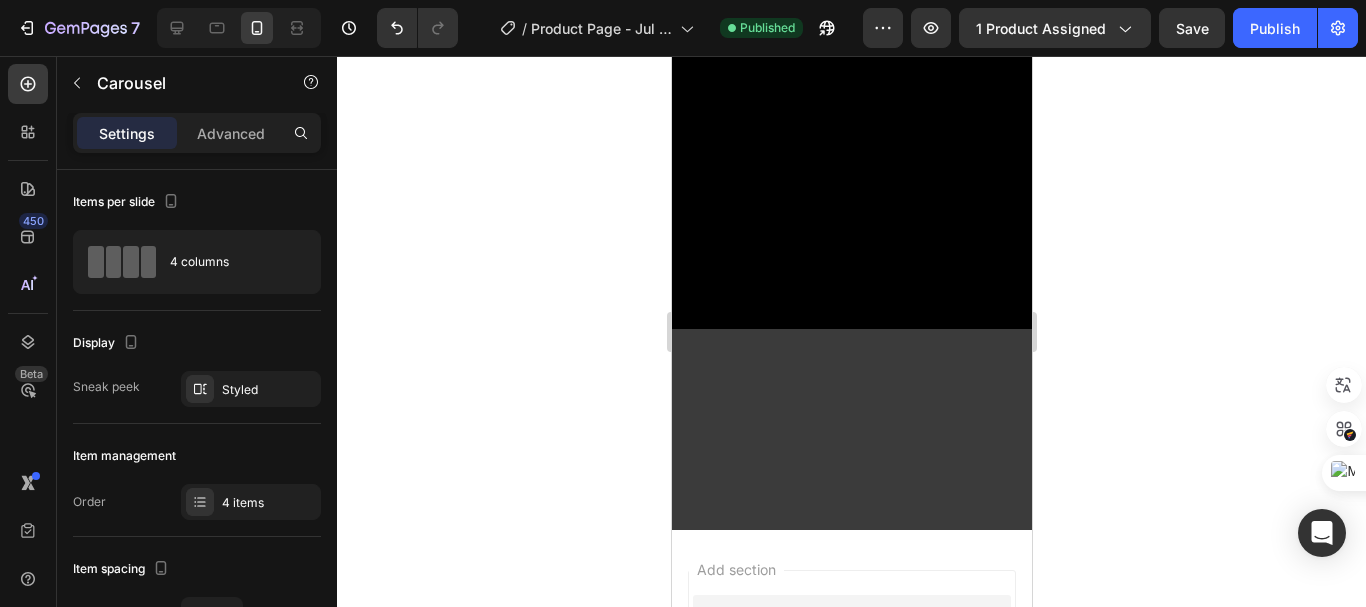 click at bounding box center (930, -332) 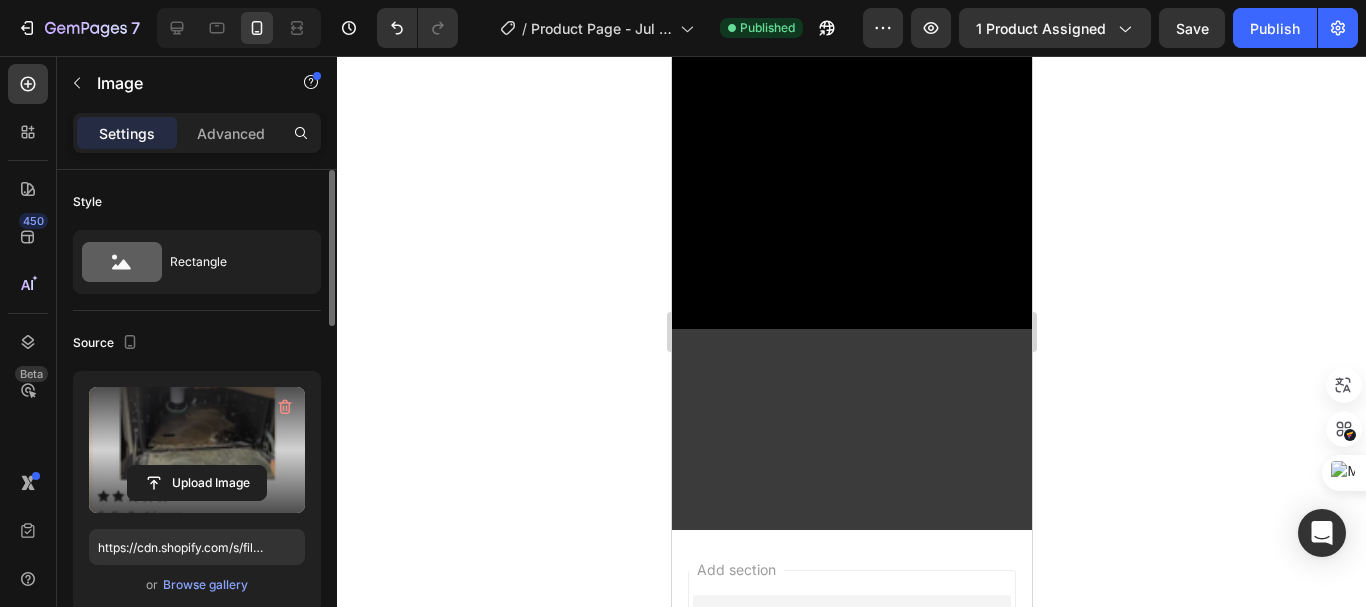 scroll, scrollTop: 300, scrollLeft: 0, axis: vertical 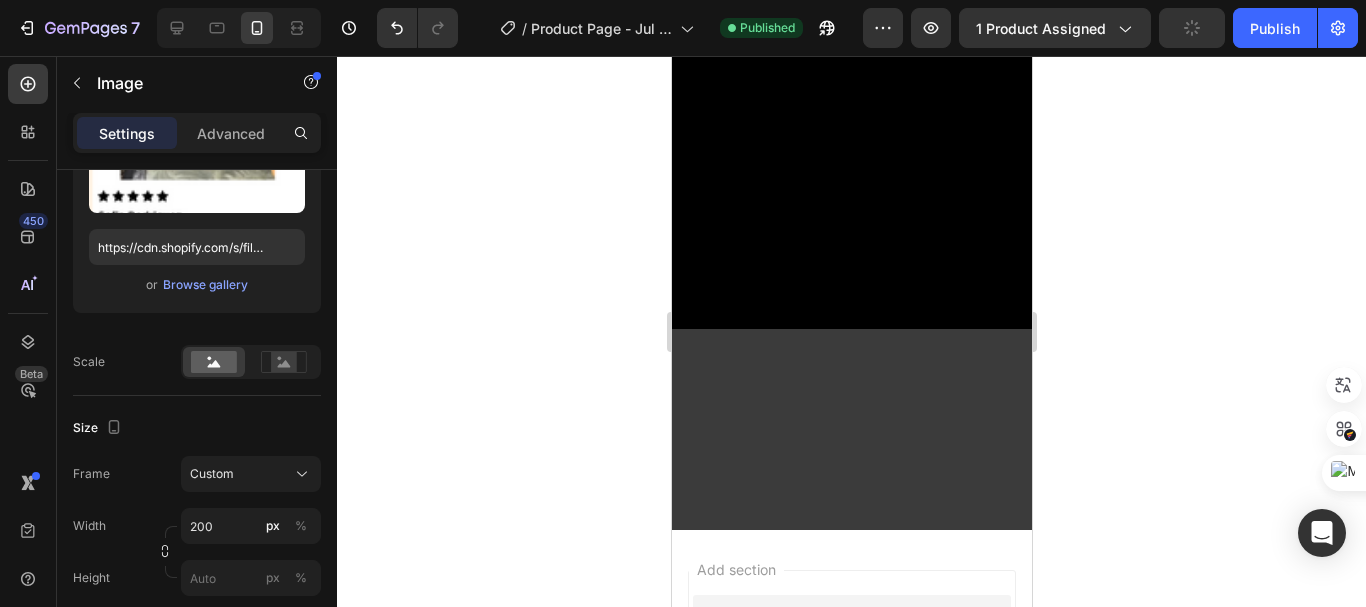 click 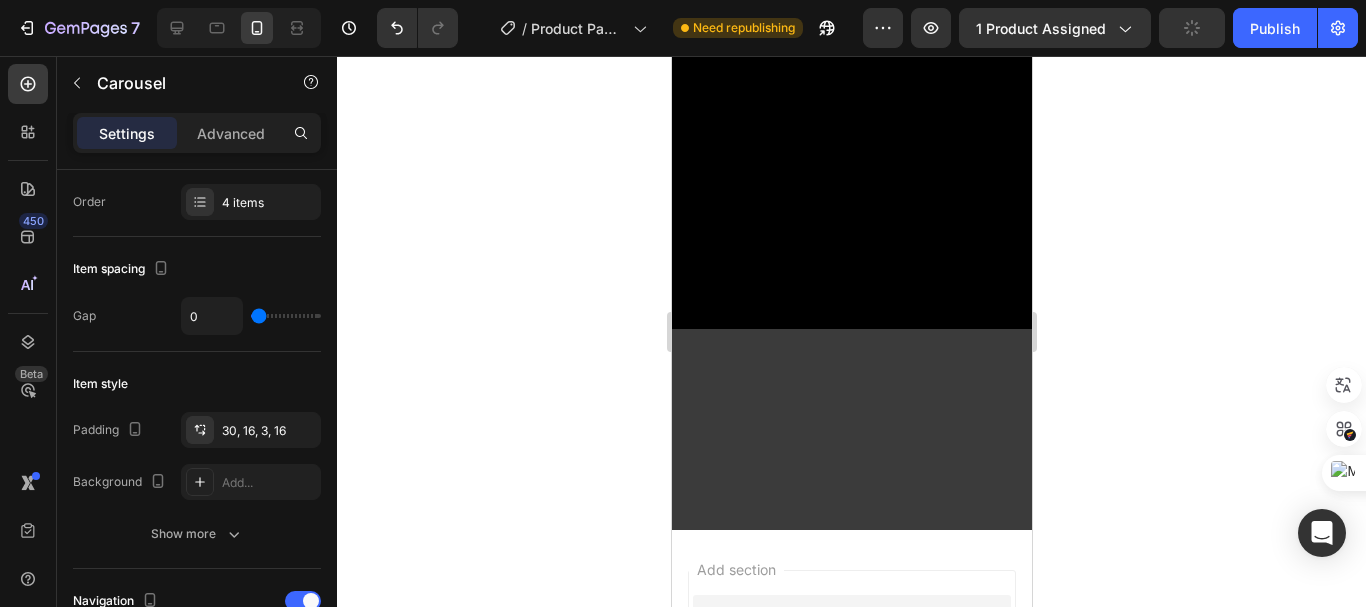scroll, scrollTop: 0, scrollLeft: 0, axis: both 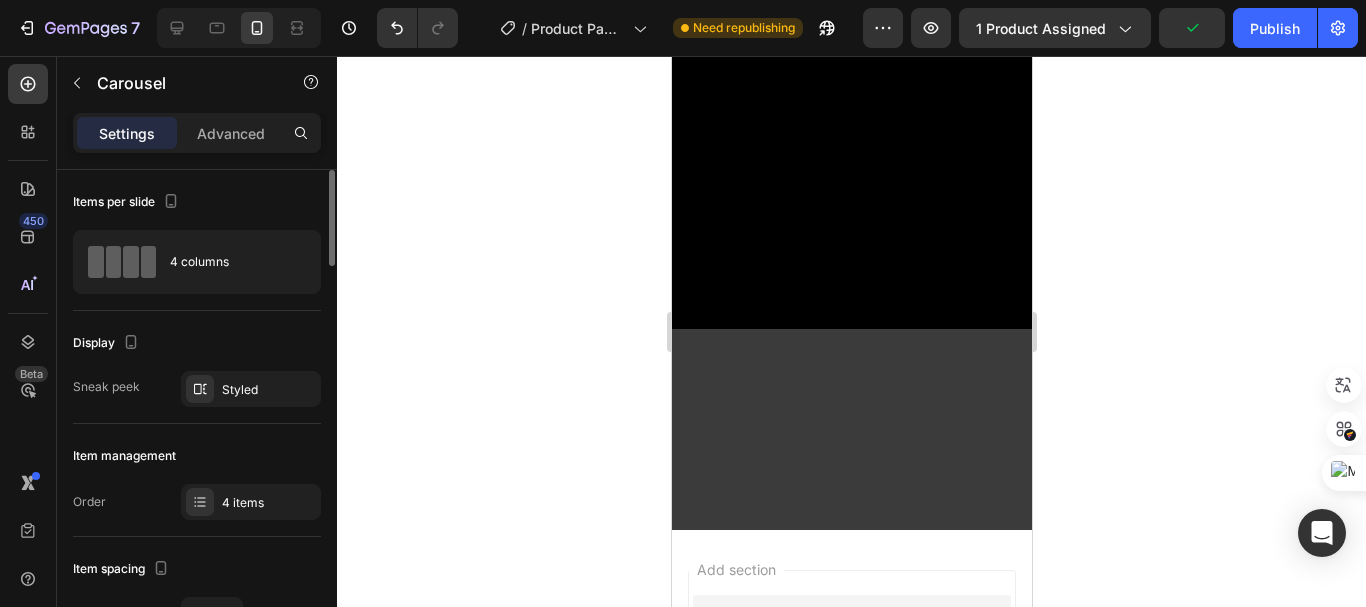 click at bounding box center [930, -332] 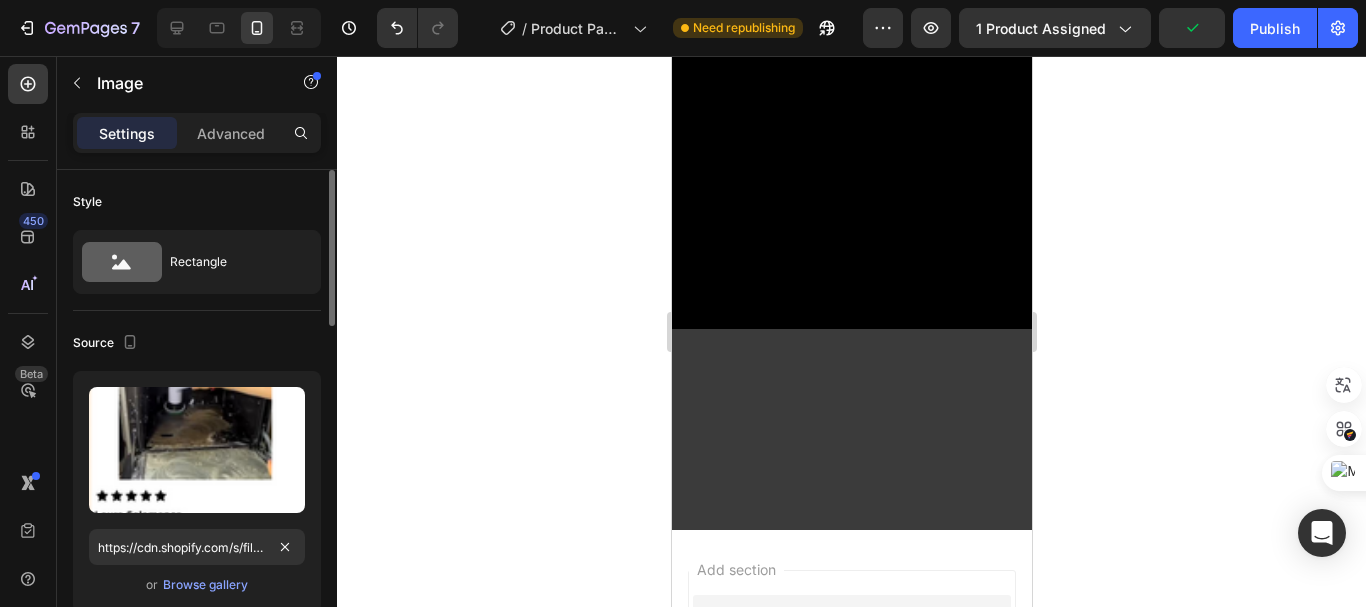 scroll, scrollTop: 300, scrollLeft: 0, axis: vertical 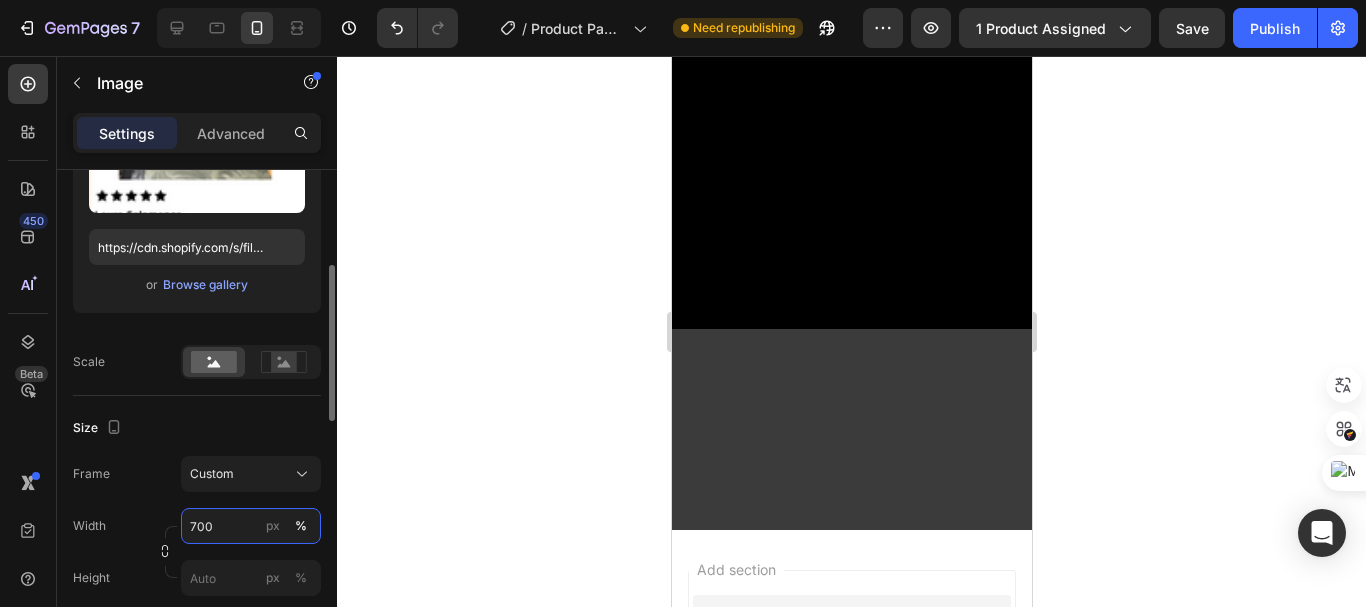 click on "700" at bounding box center (251, 526) 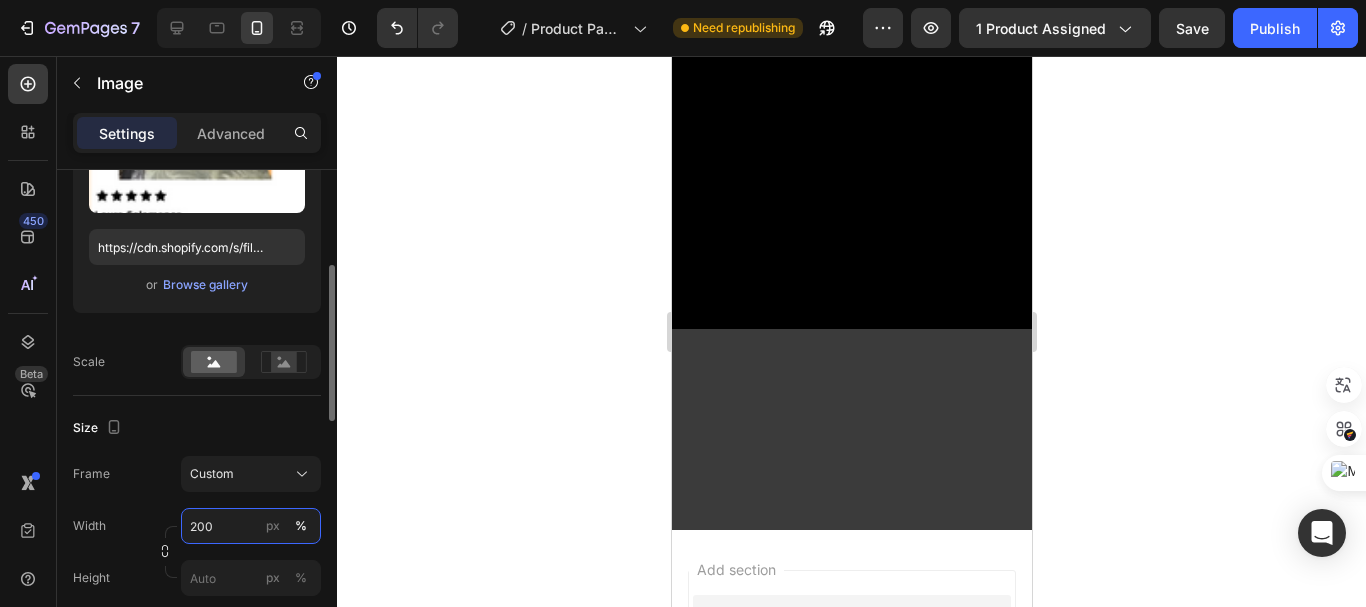 type on "200" 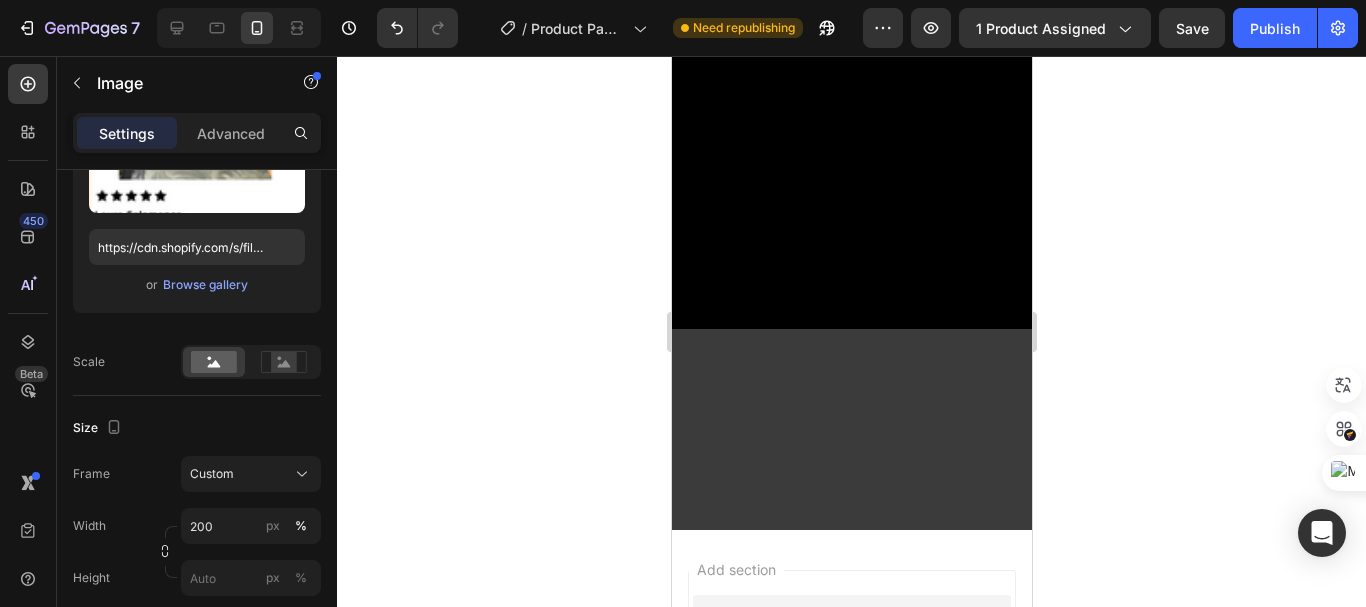 click 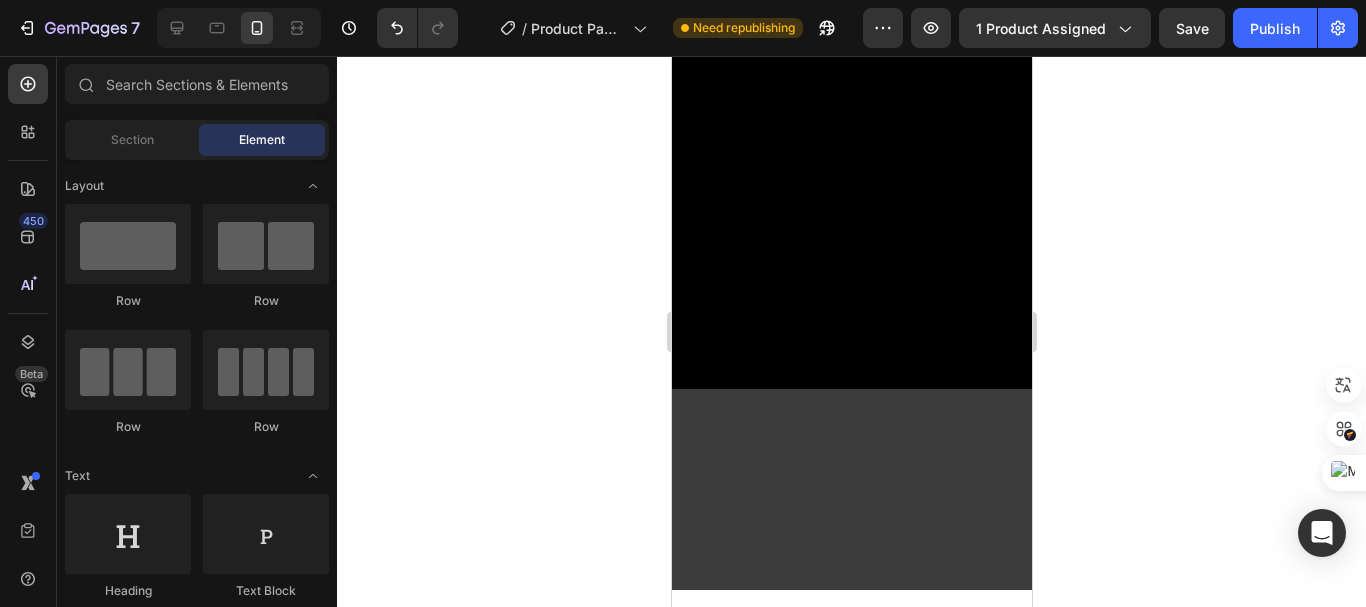 scroll, scrollTop: 3418, scrollLeft: 0, axis: vertical 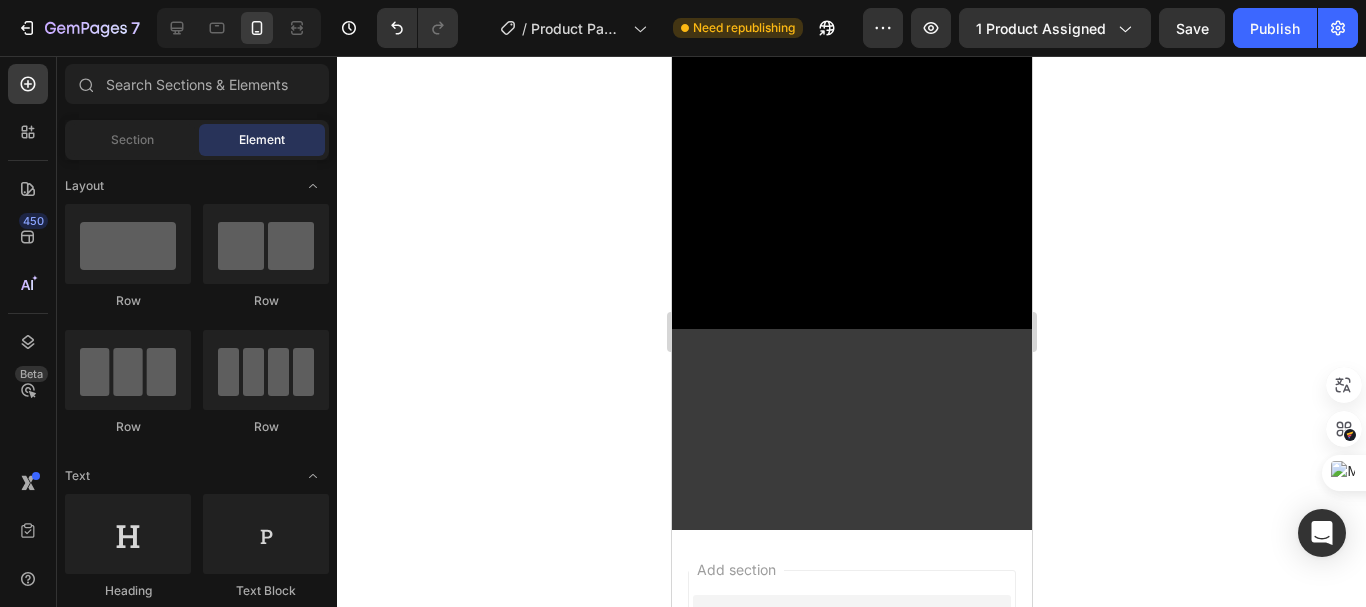 click 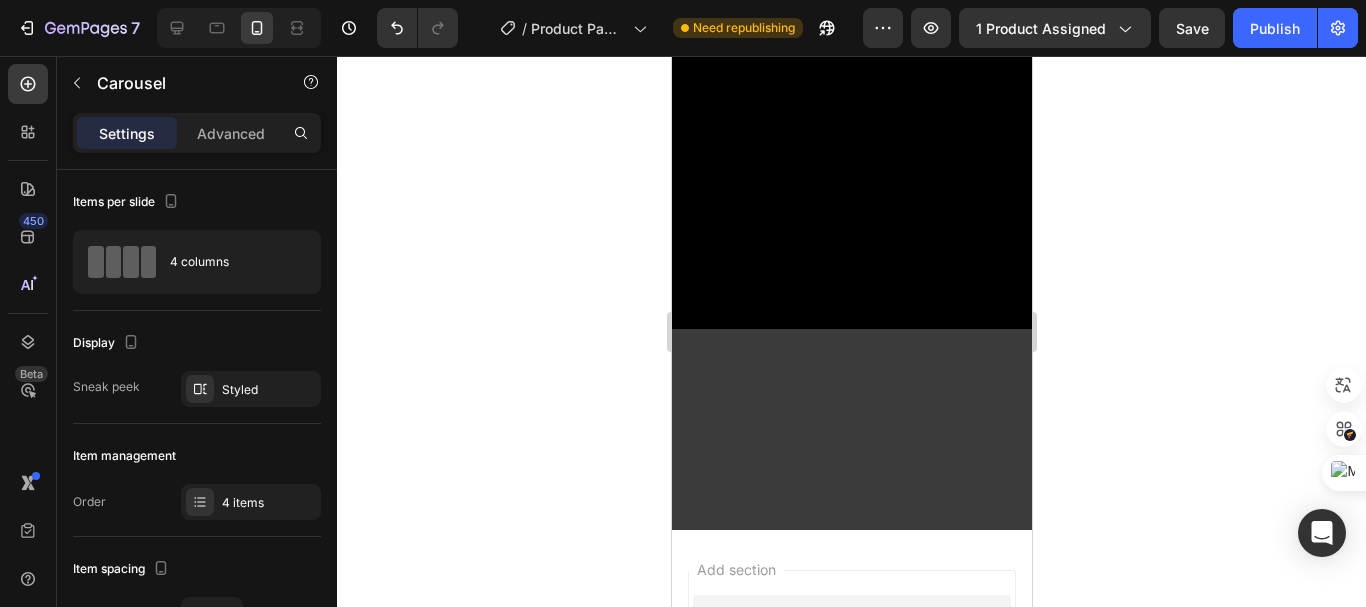 click 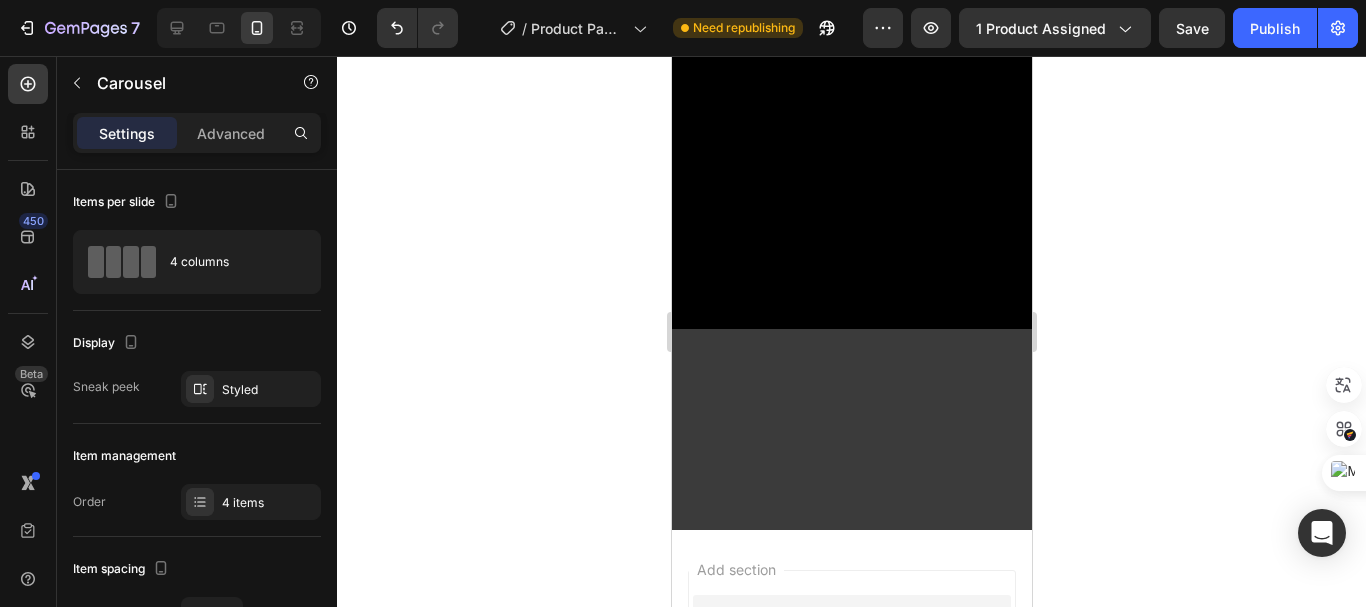 click at bounding box center [757, -332] 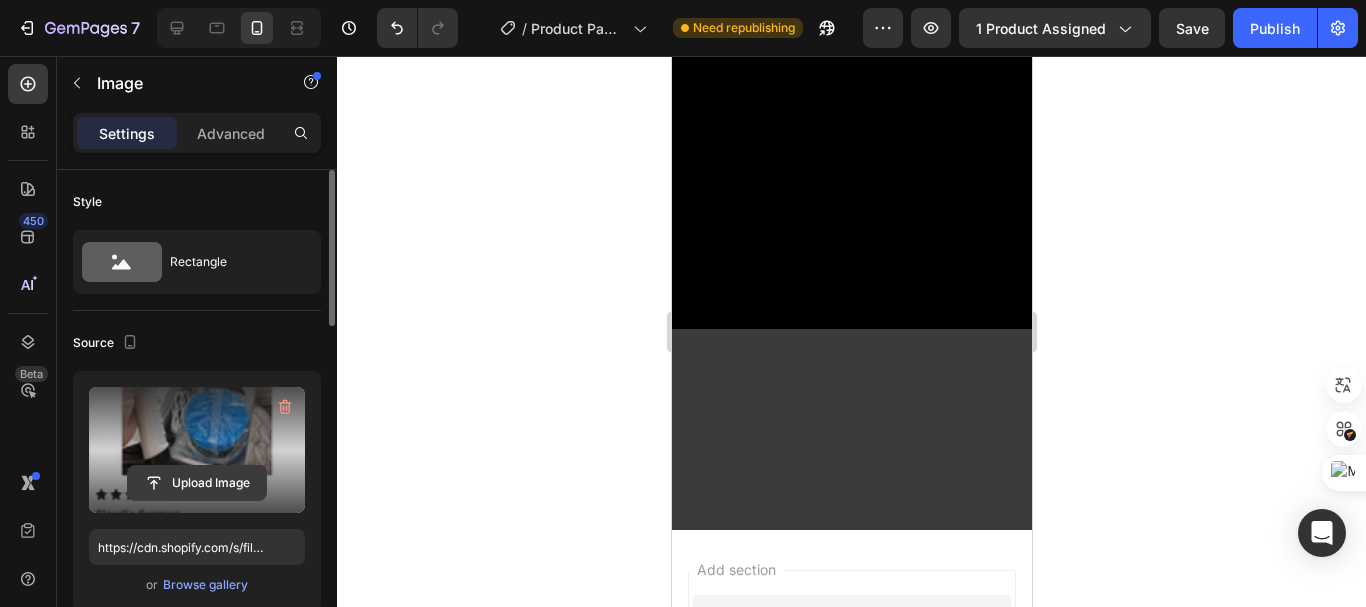 click 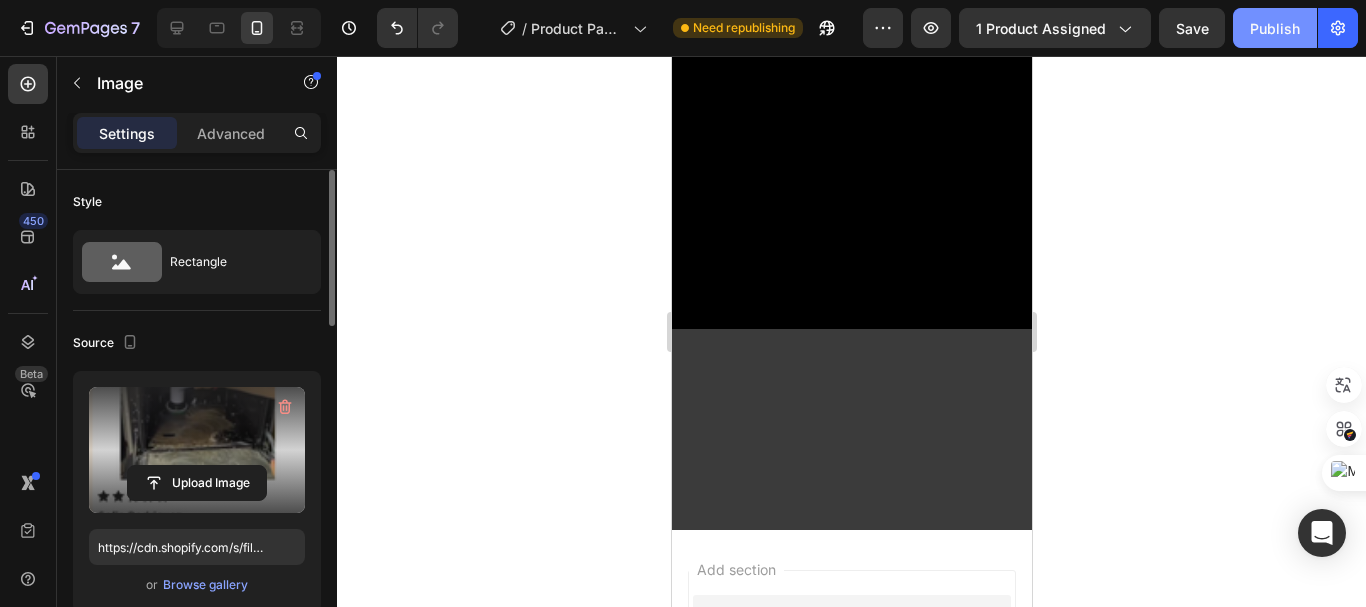 click on "Publish" 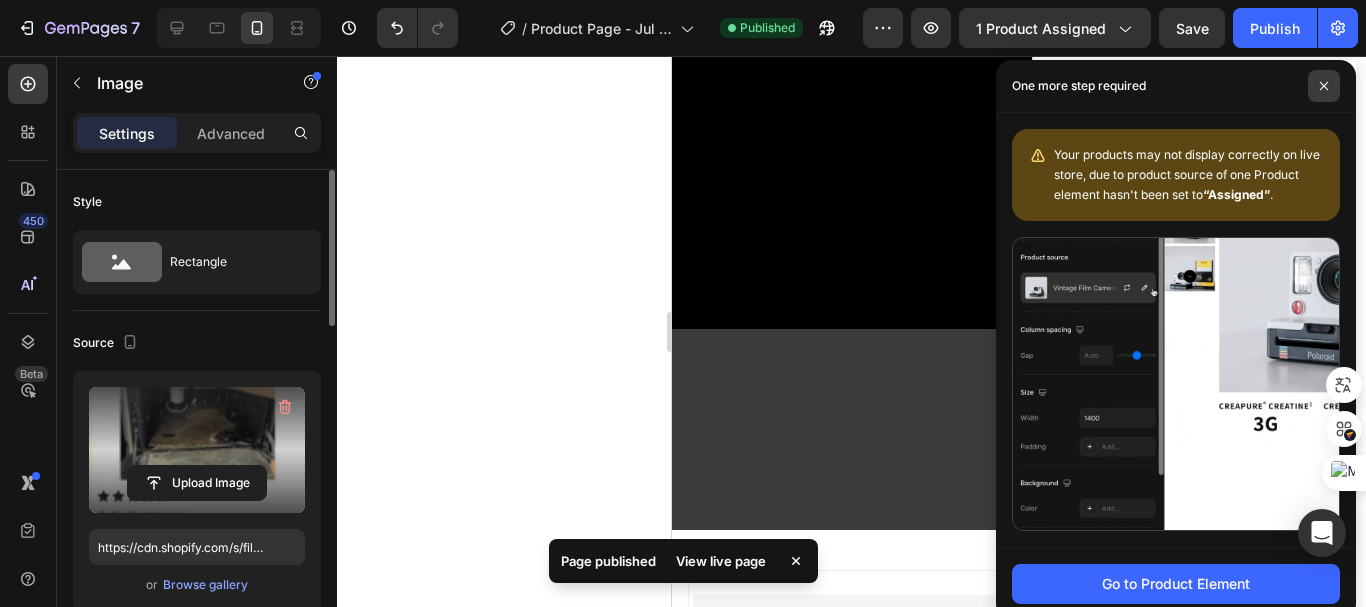 click at bounding box center [1324, 86] 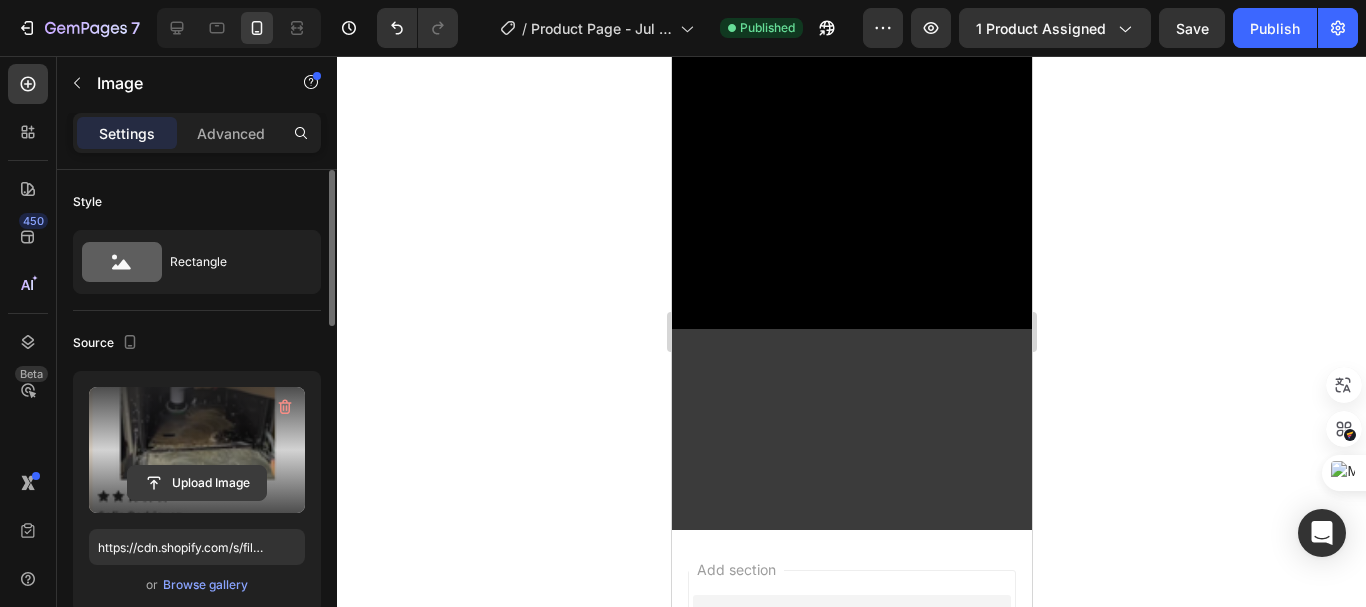click 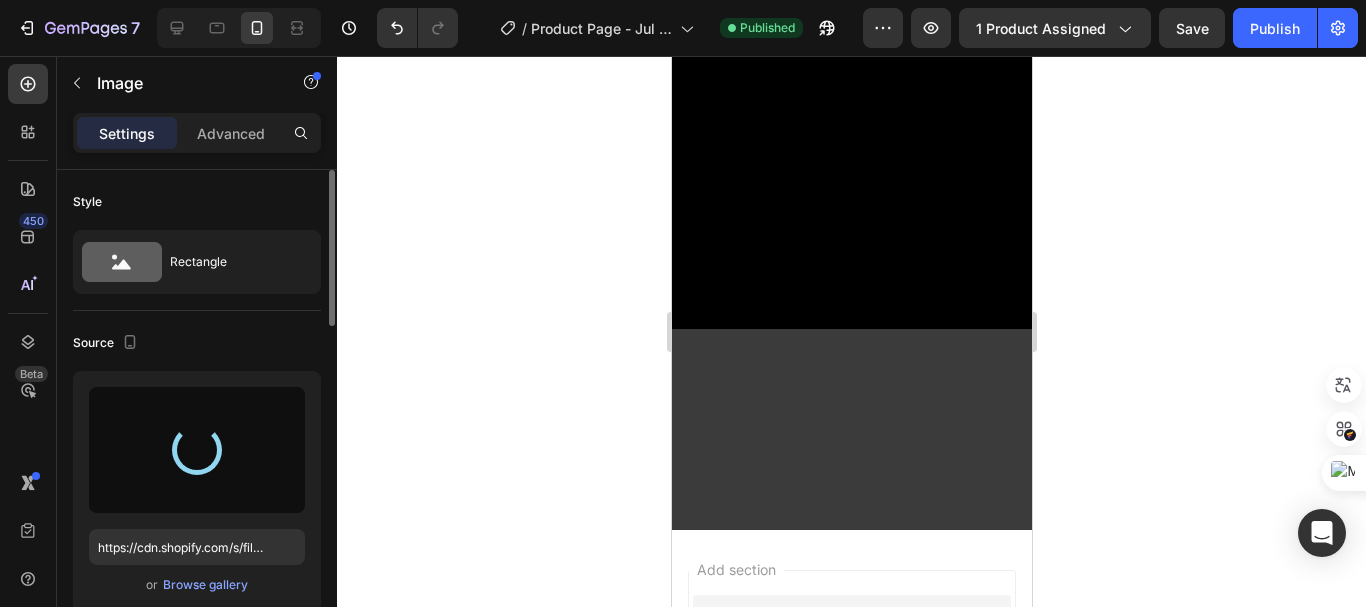 type on "https://cdn.shopify.com/s/files/1/0704/9602/6823/files/gempages_572102462542972056-08df2e77-e089-47da-8117-deb401ef7f36.png" 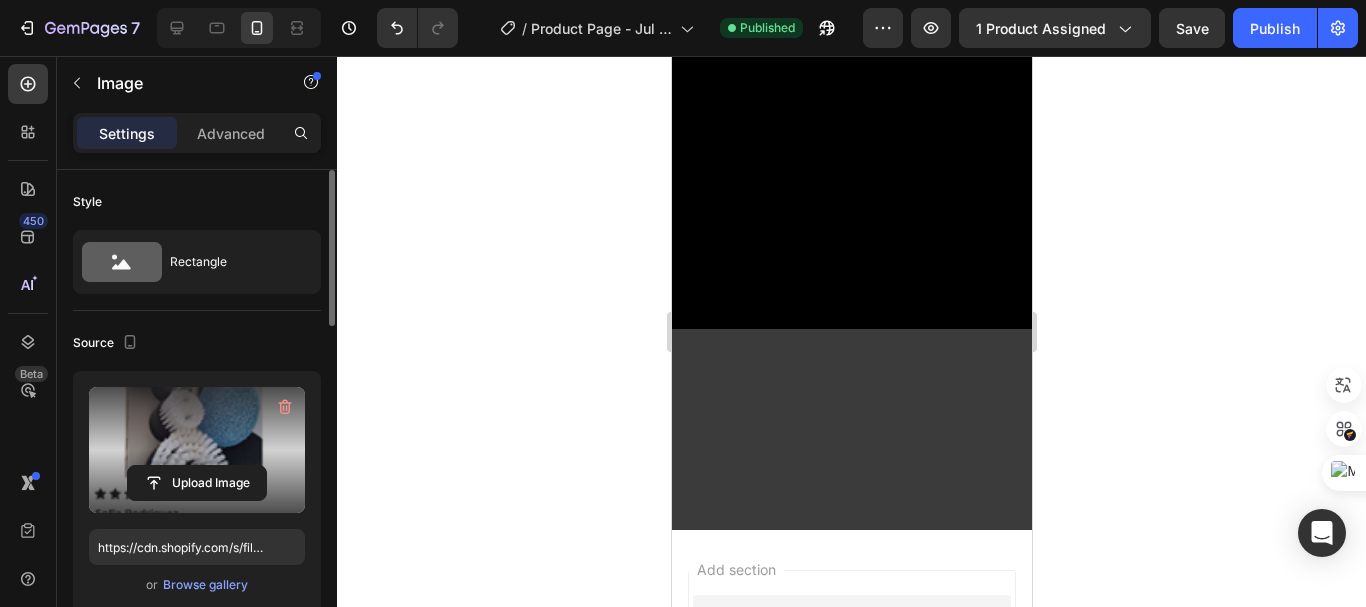 click at bounding box center (930, -332) 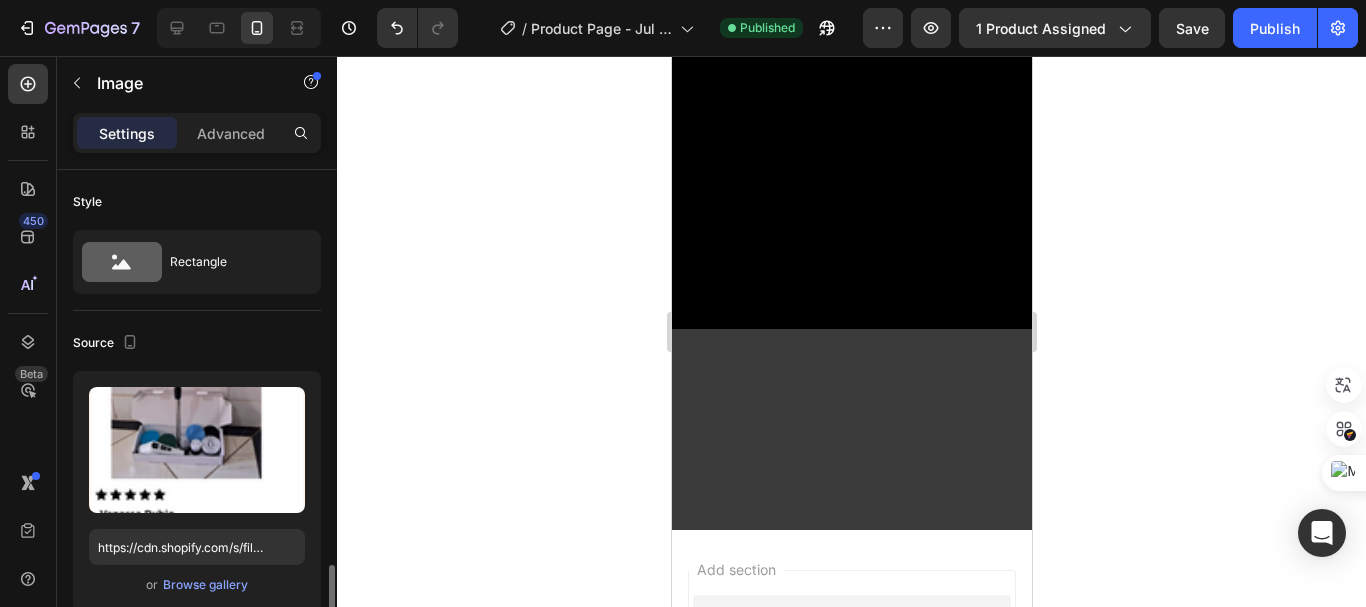 scroll, scrollTop: 300, scrollLeft: 0, axis: vertical 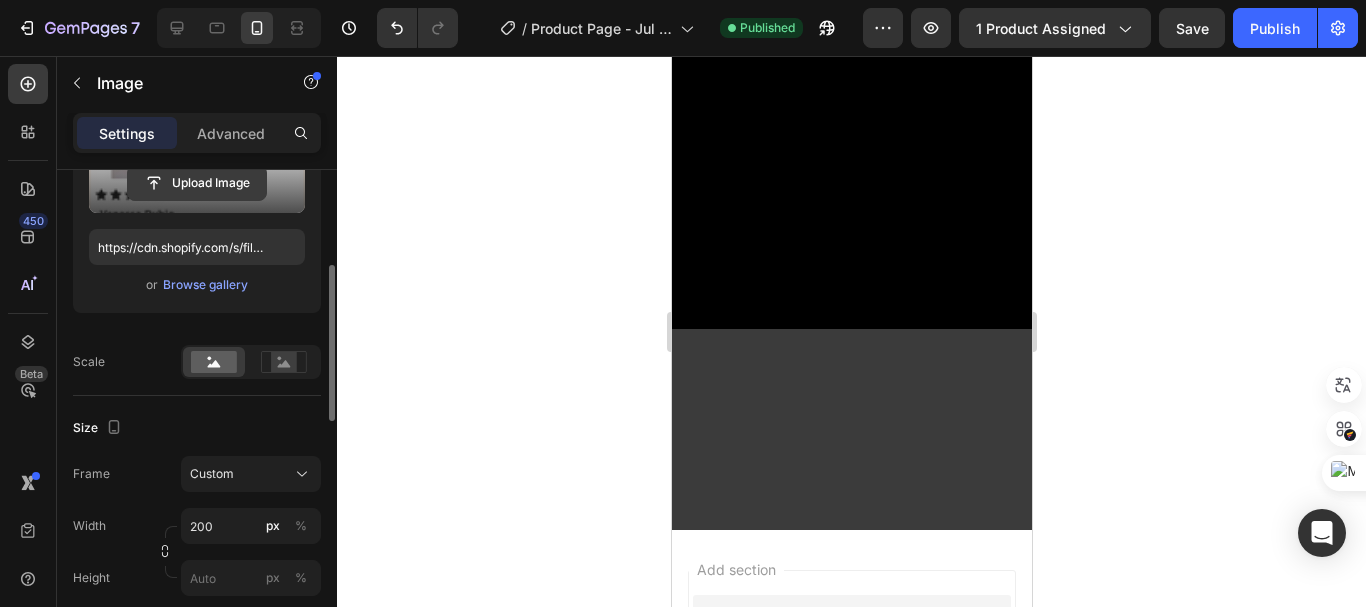 click 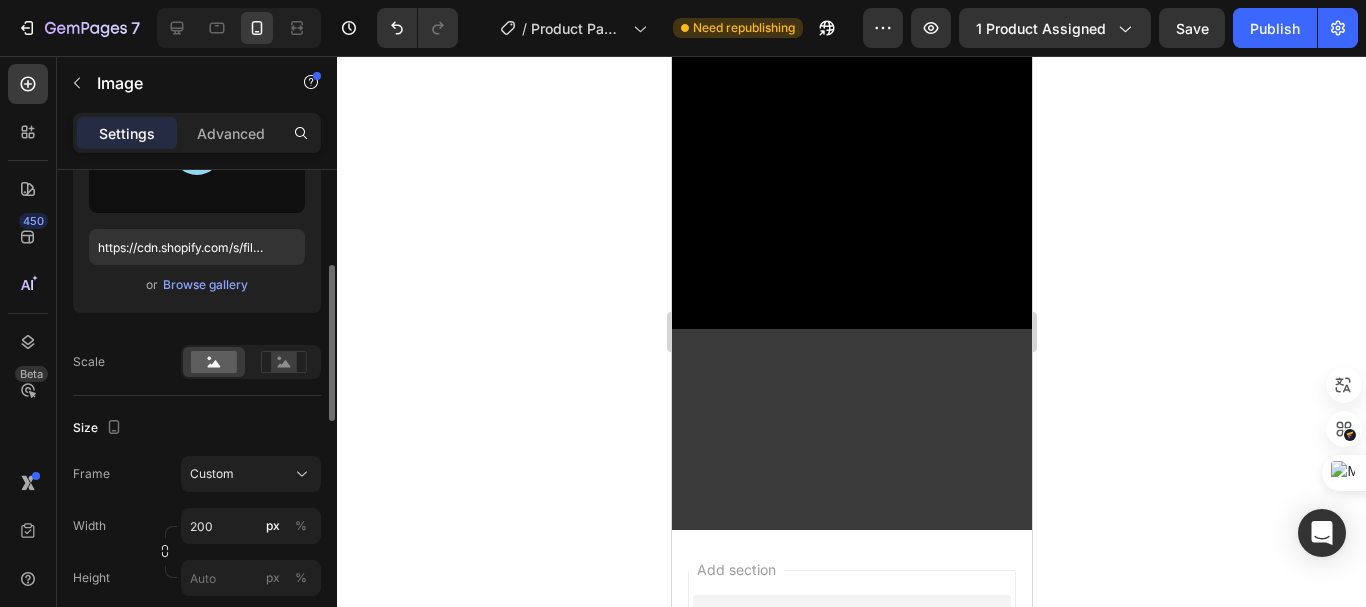 type on "https://cdn.shopify.com/s/files/1/0704/9602/6823/files/gempages_572102462542972056-2632a5fd-bb8e-46c2-821e-a83f8c848119.png" 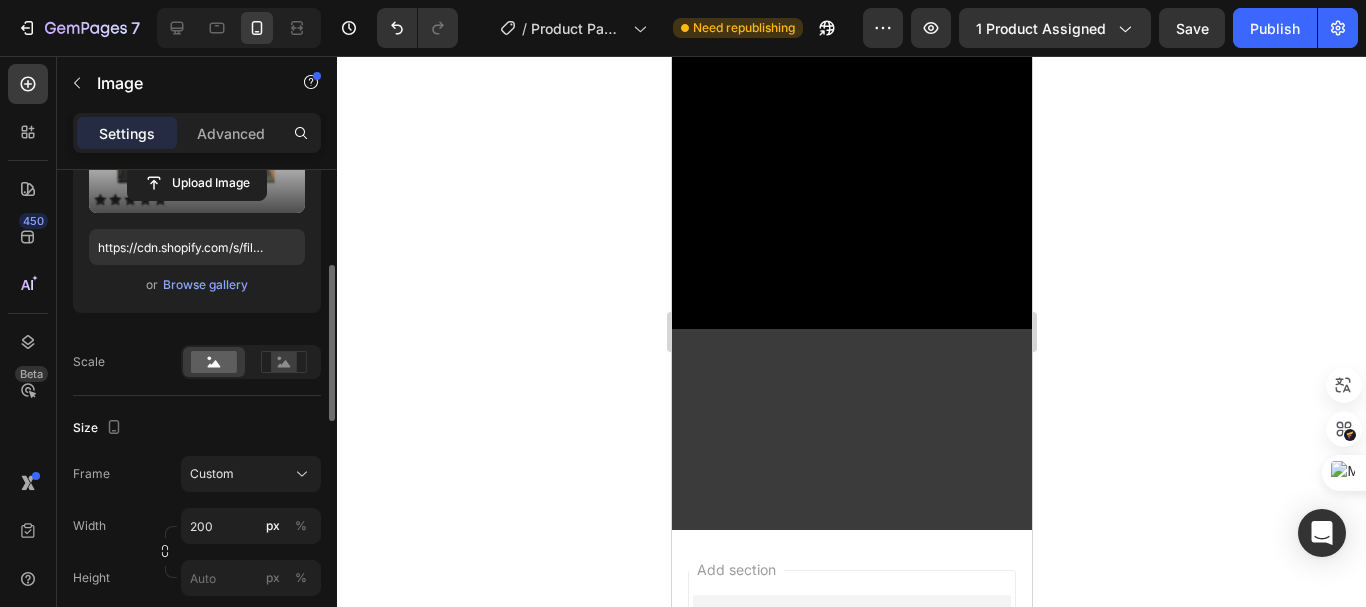 click 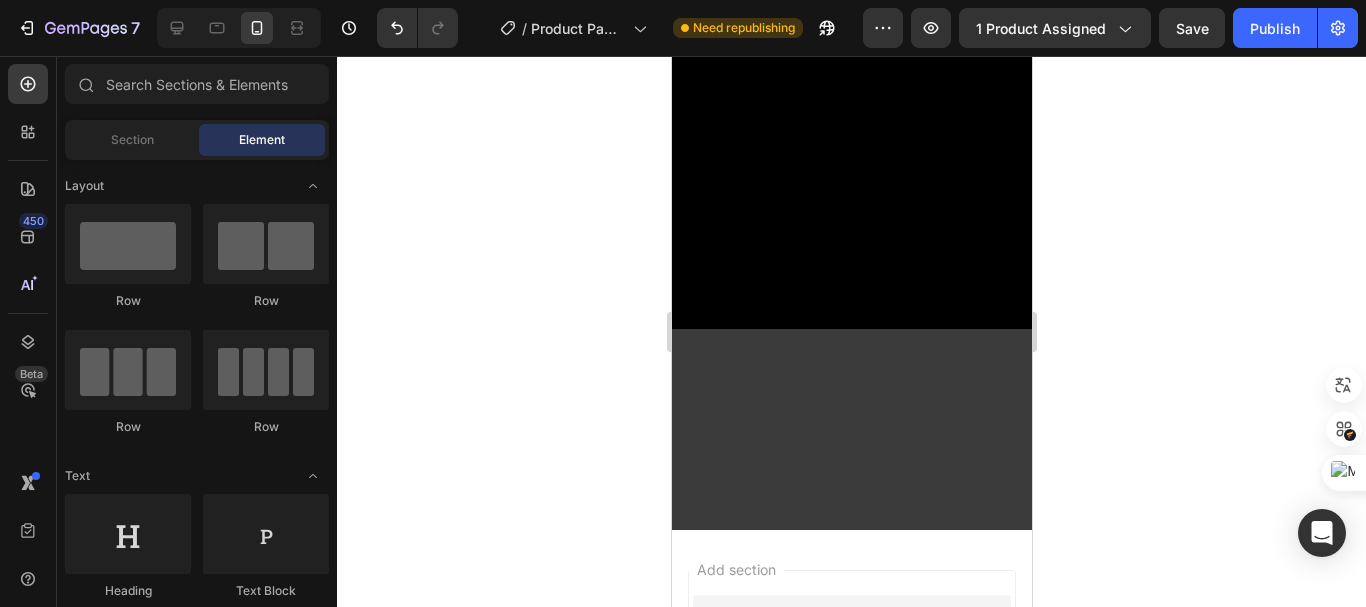 click 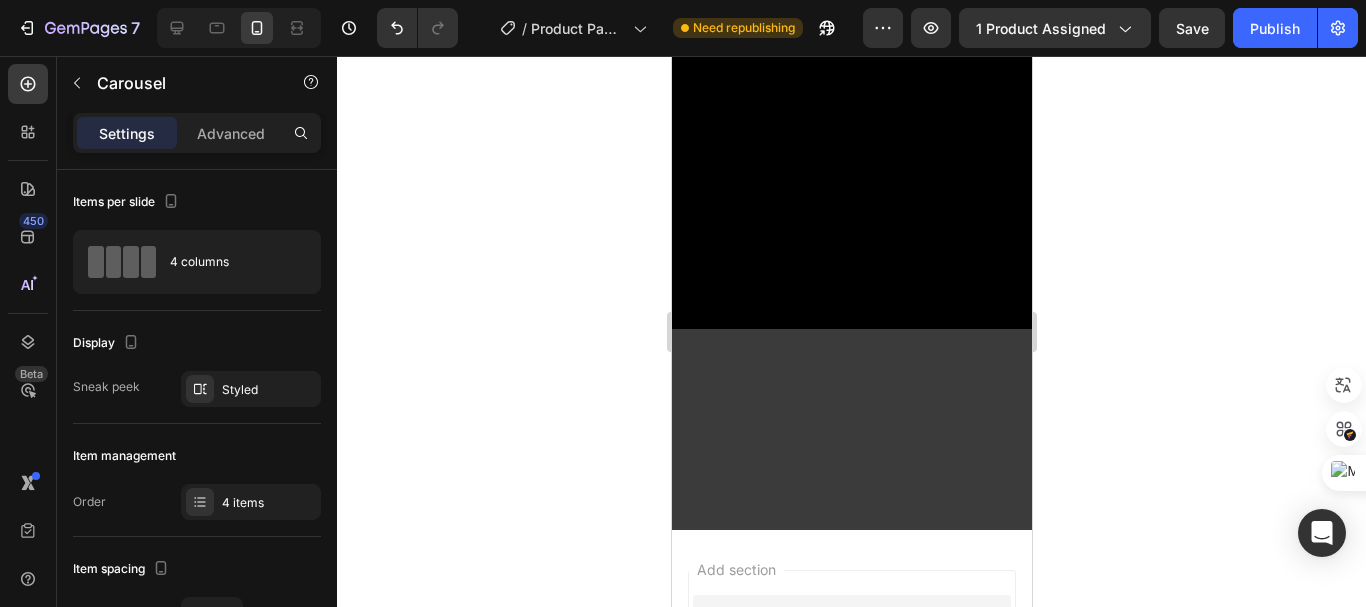 click at bounding box center [930, -332] 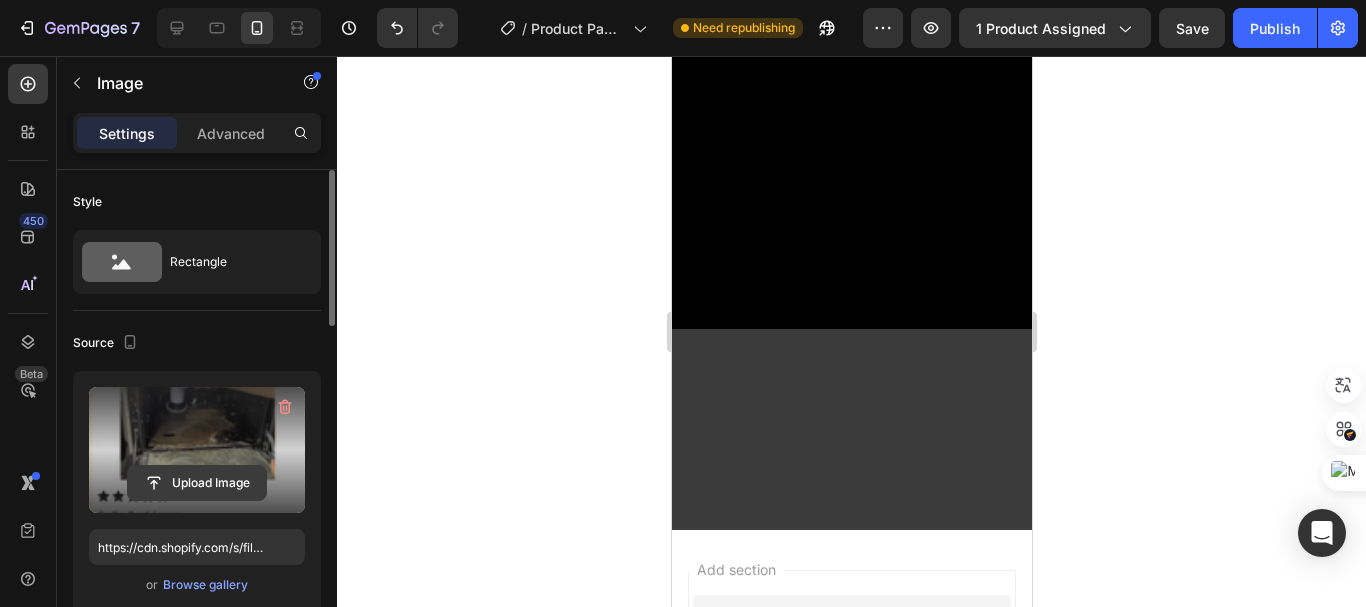 click 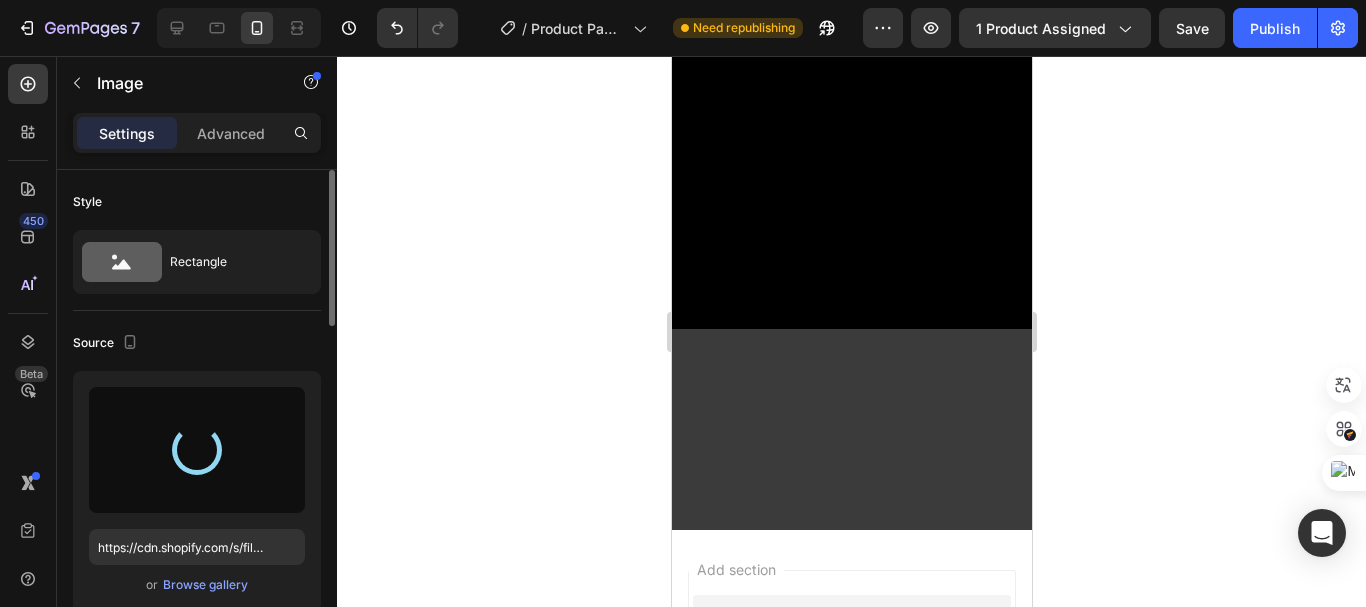 type on "https://cdn.shopify.com/s/files/1/0704/9602/6823/files/gempages_572102462542972056-697eae27-90b1-4fa6-ab42-b9d992bc3138.png" 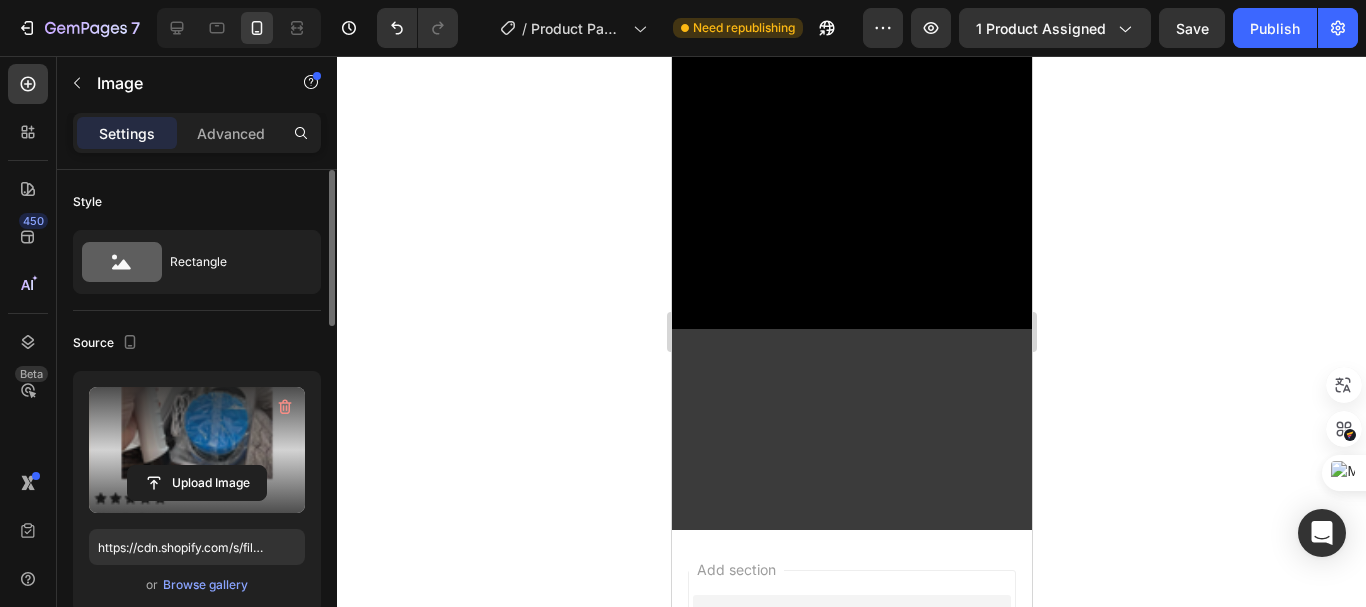 click 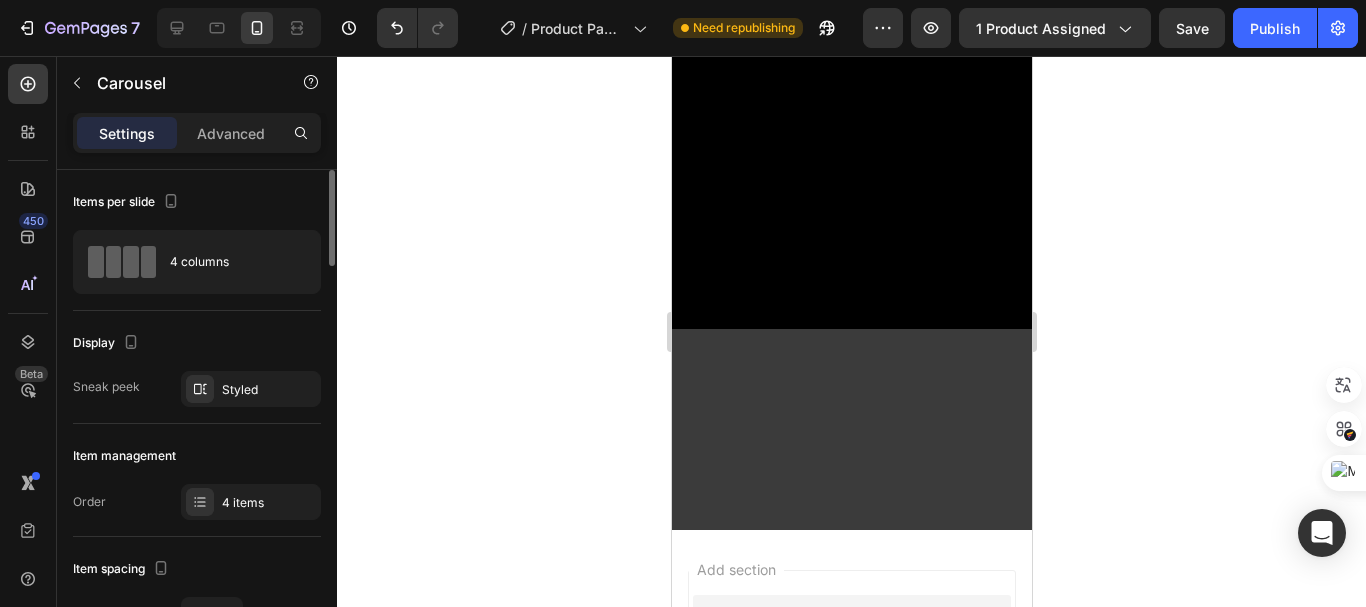 click 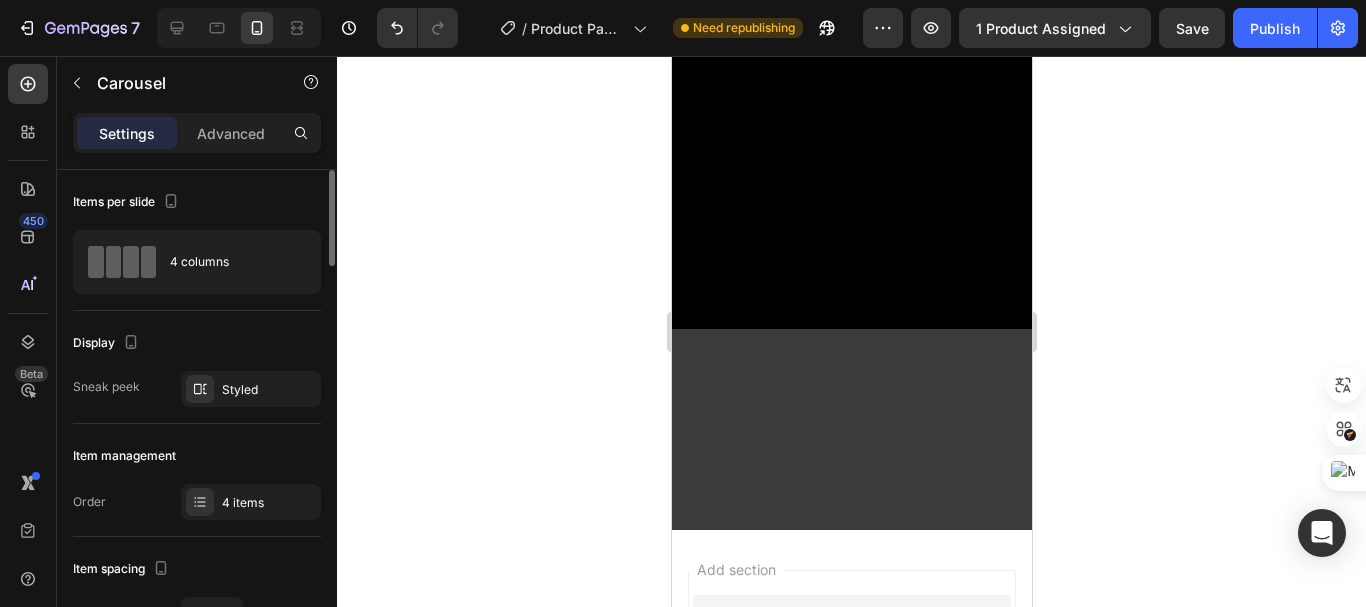 click 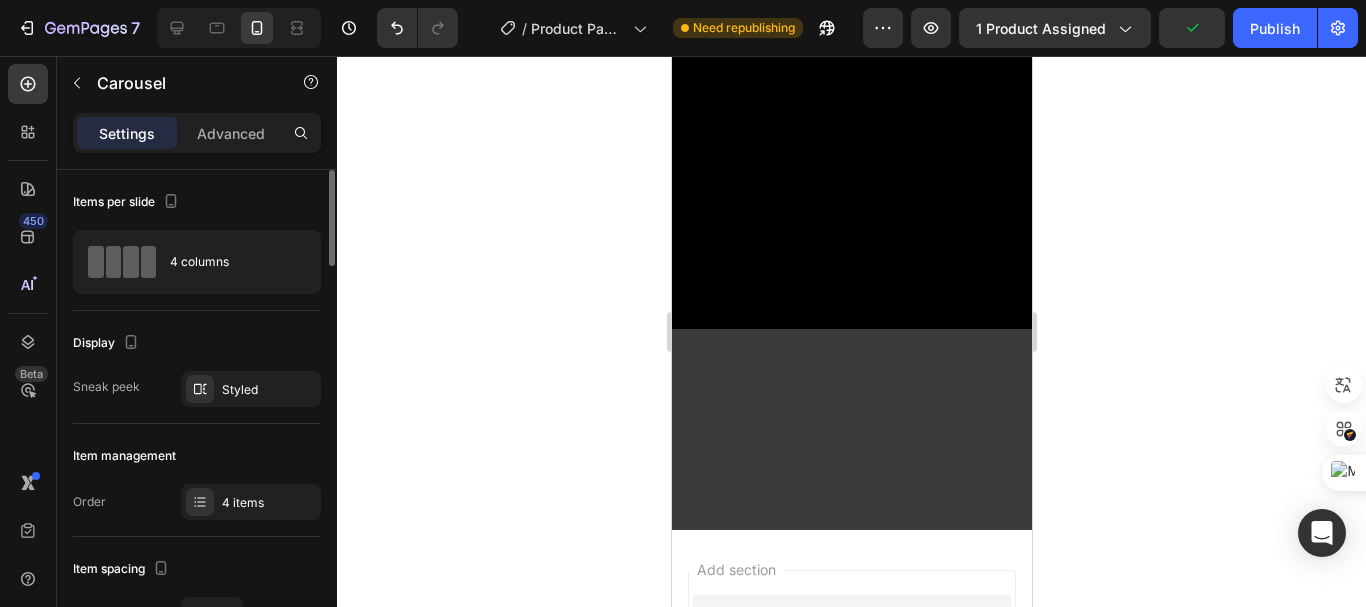 click 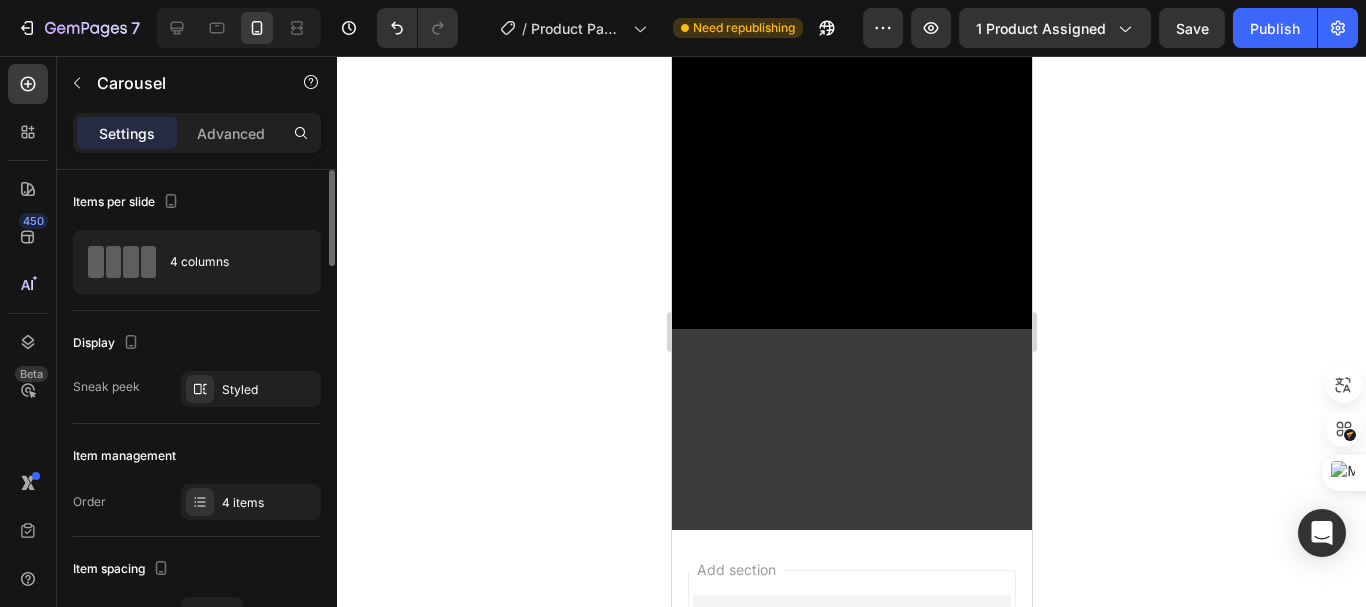 click 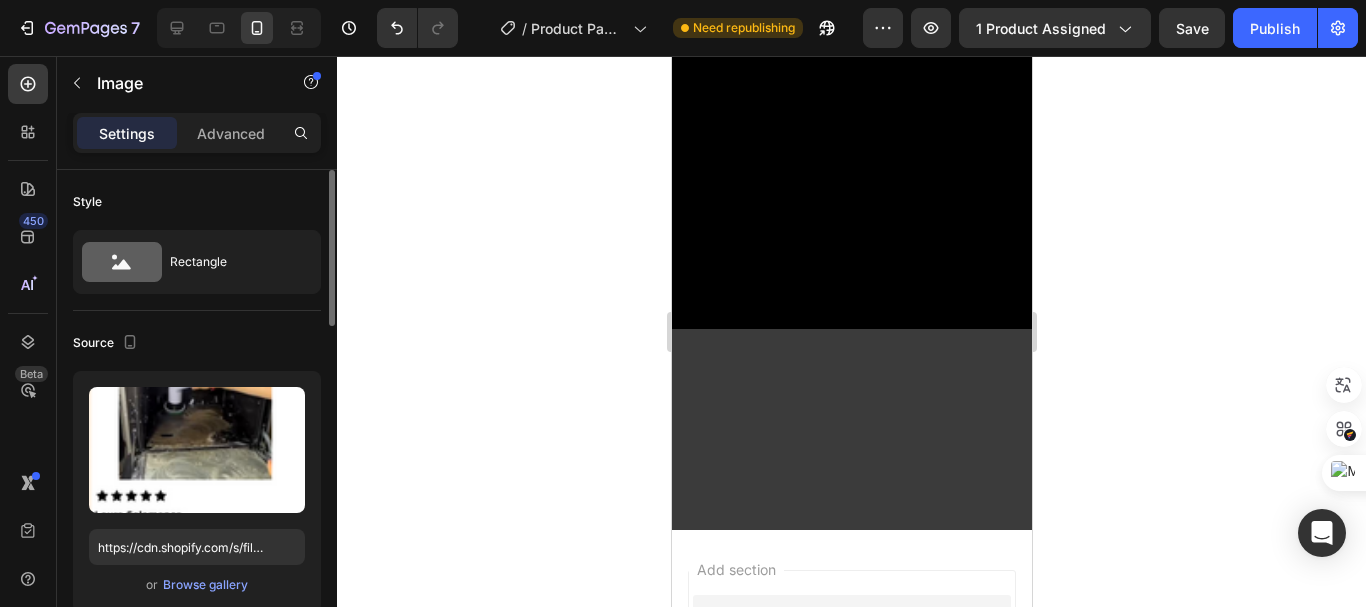 click 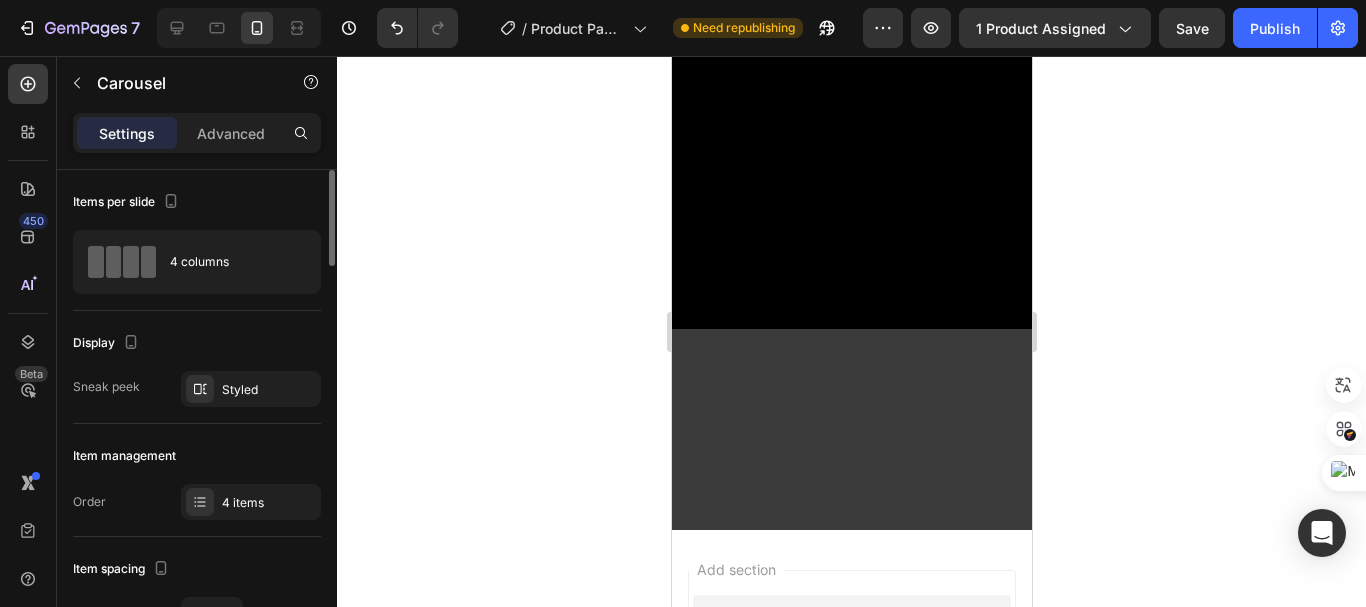 click 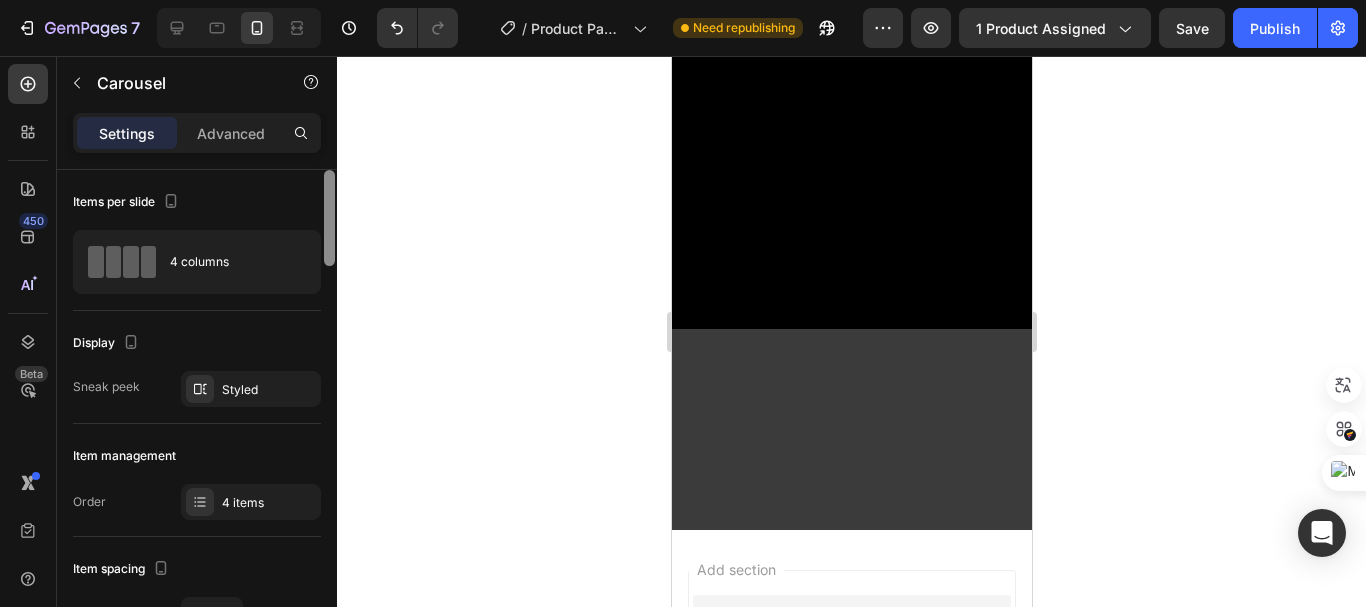 type 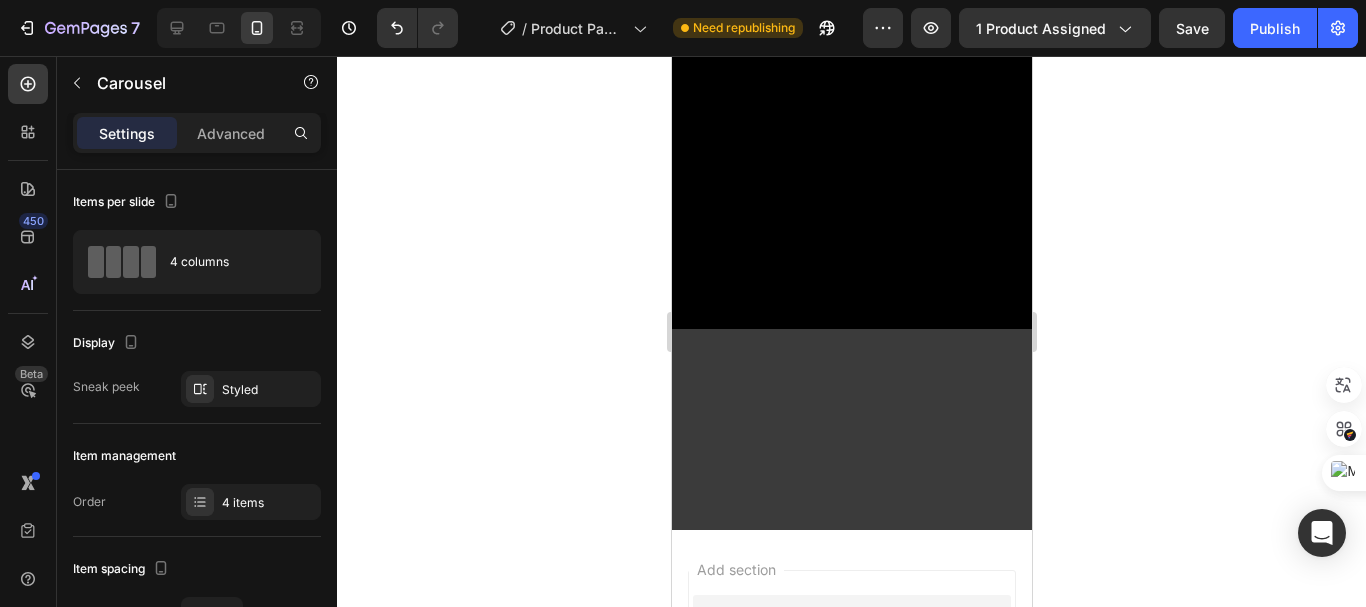 click 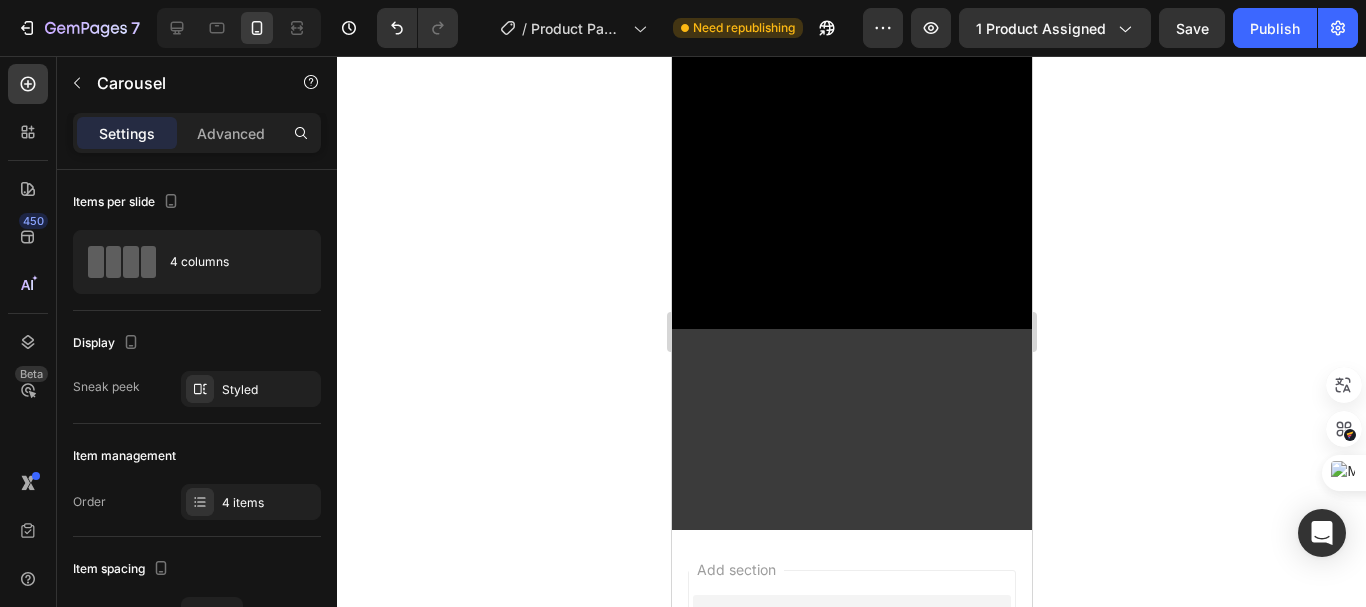 click 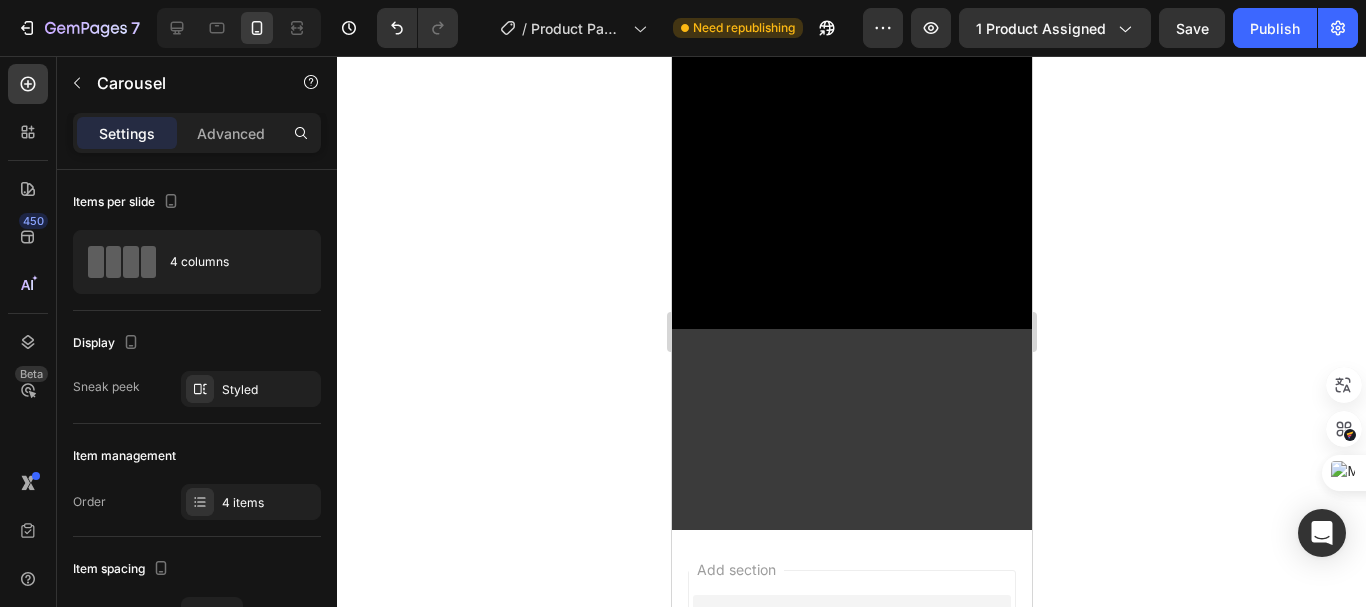 click 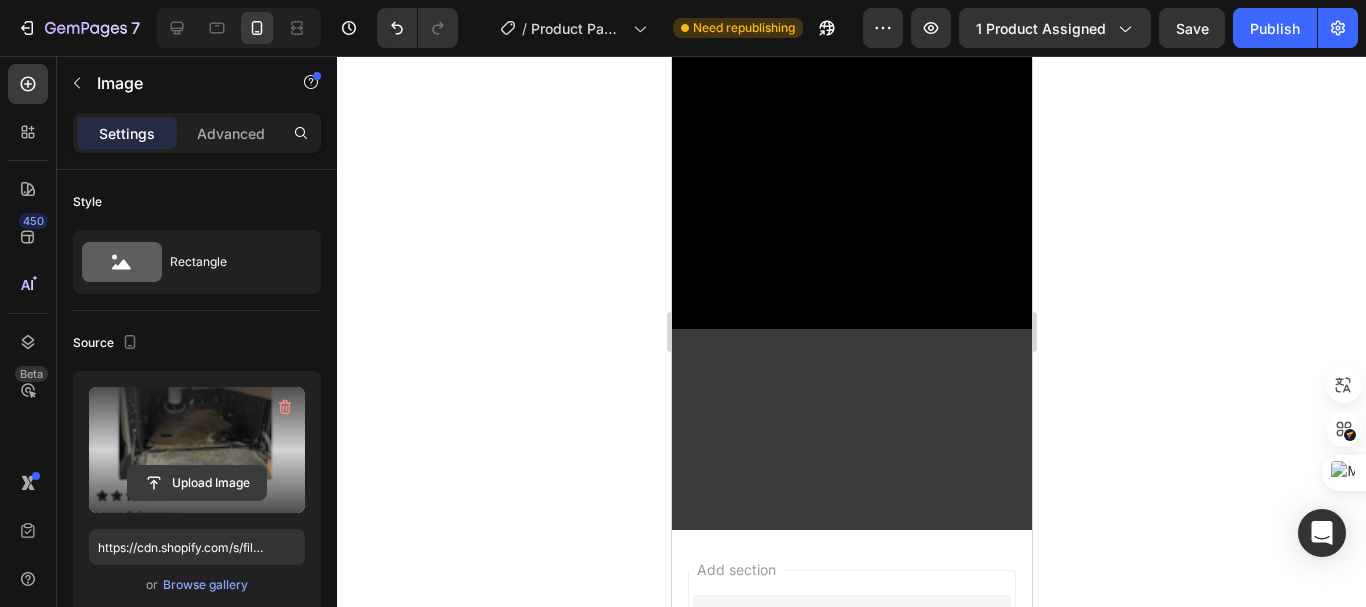 click 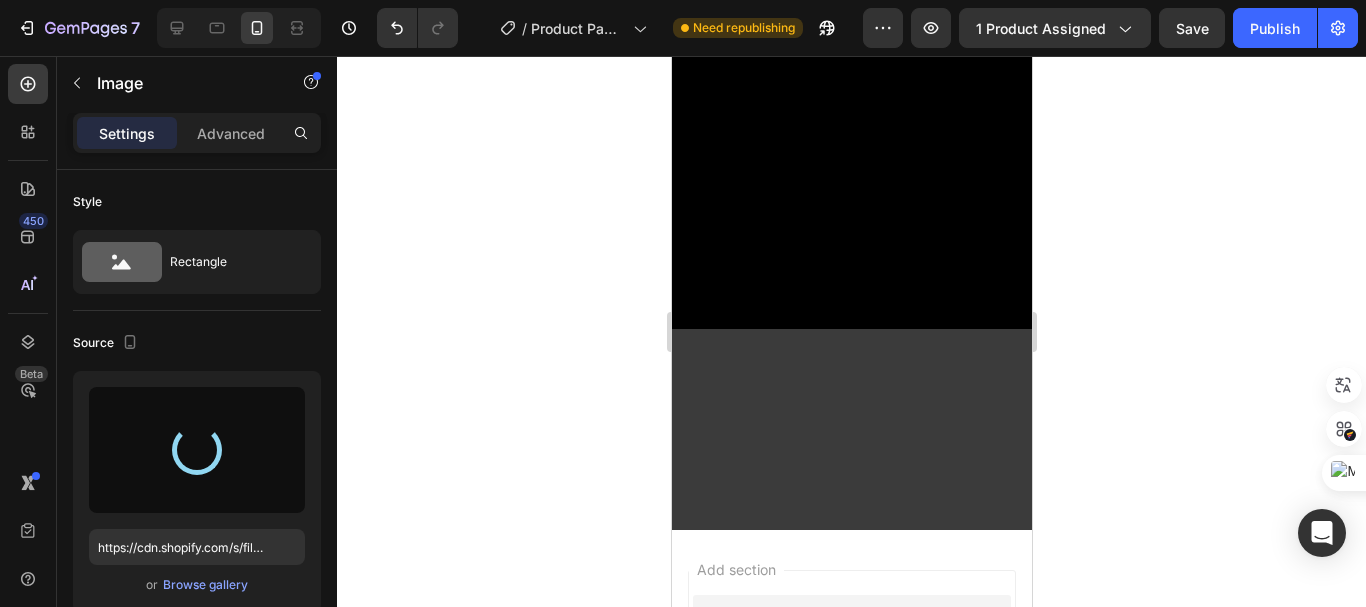 type on "https://cdn.shopify.com/s/files/1/0704/9602/6823/files/gempages_572102462542972056-1e8f2942-6fef-45c4-8edf-e59b3c36f01f.png" 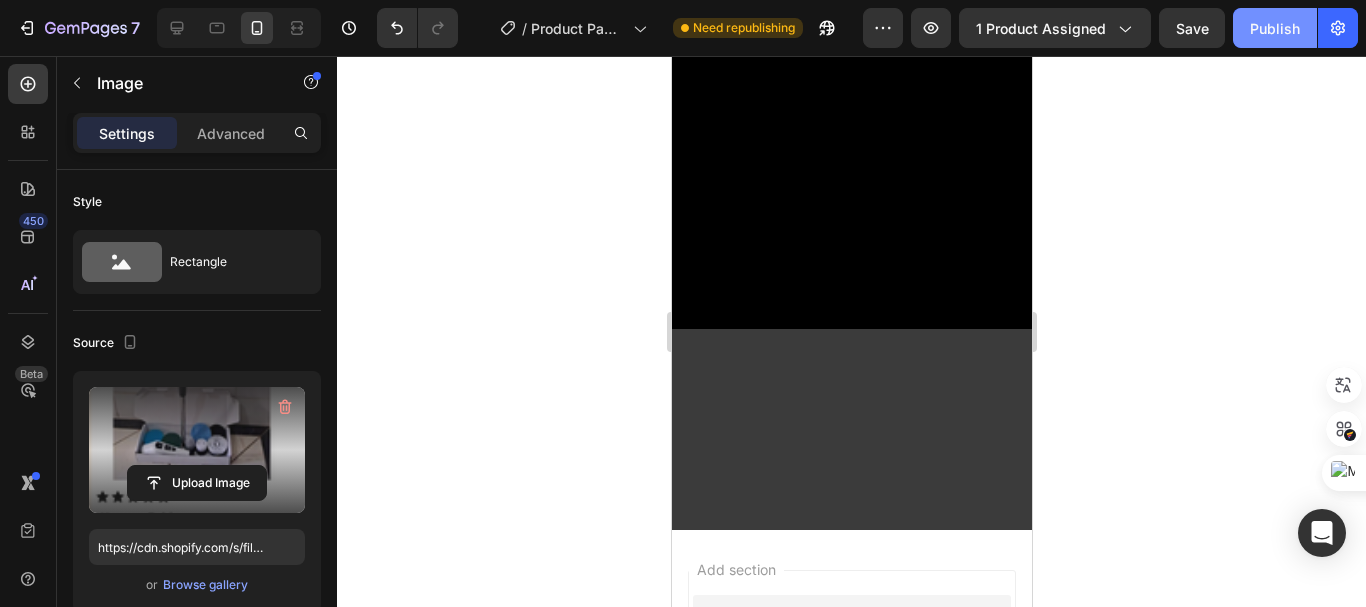 click on "Publish" at bounding box center (1275, 28) 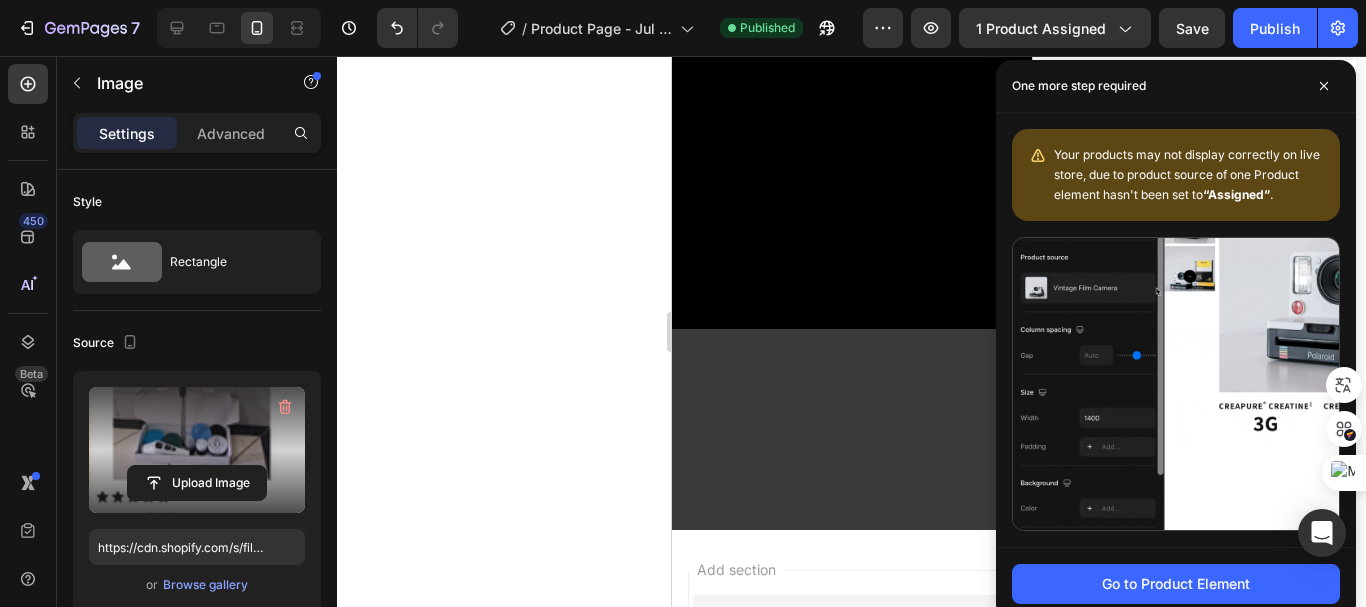 click 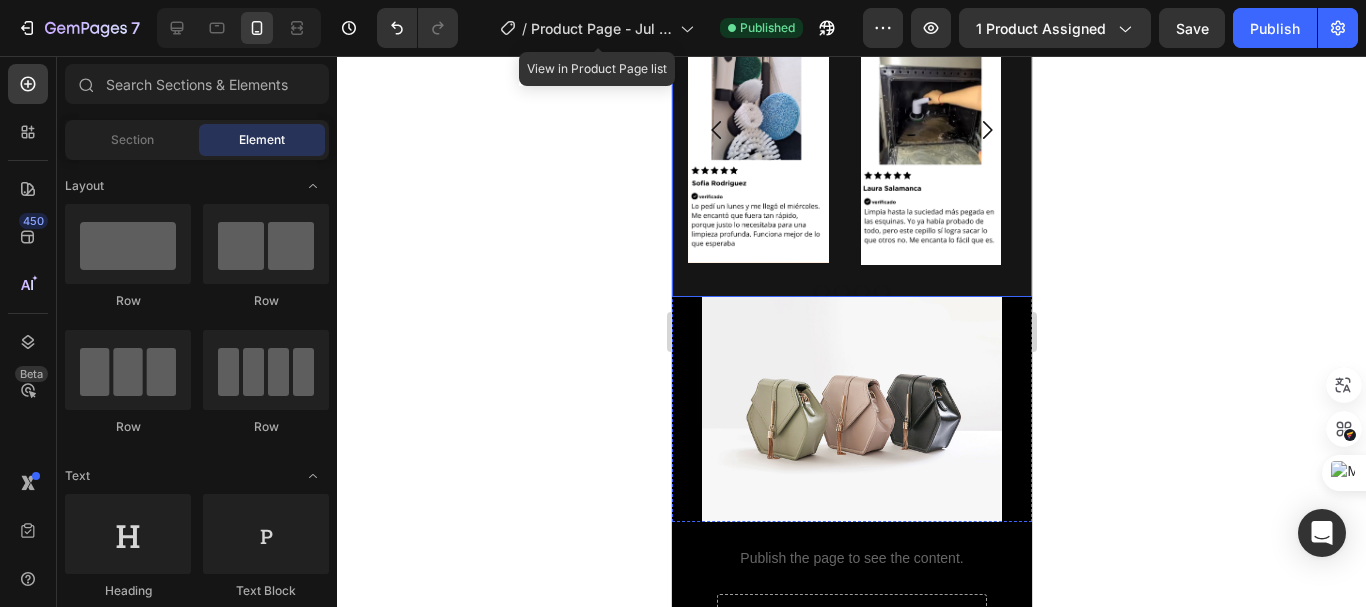 scroll, scrollTop: 3246, scrollLeft: 0, axis: vertical 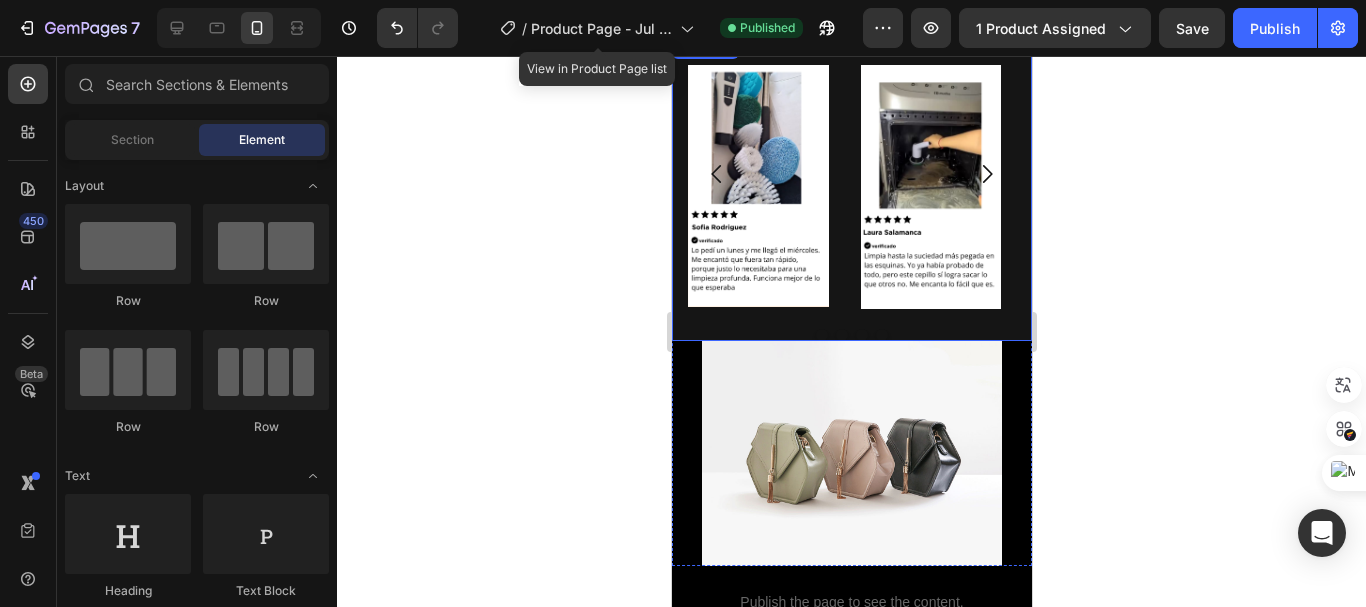 click at bounding box center [851, 453] 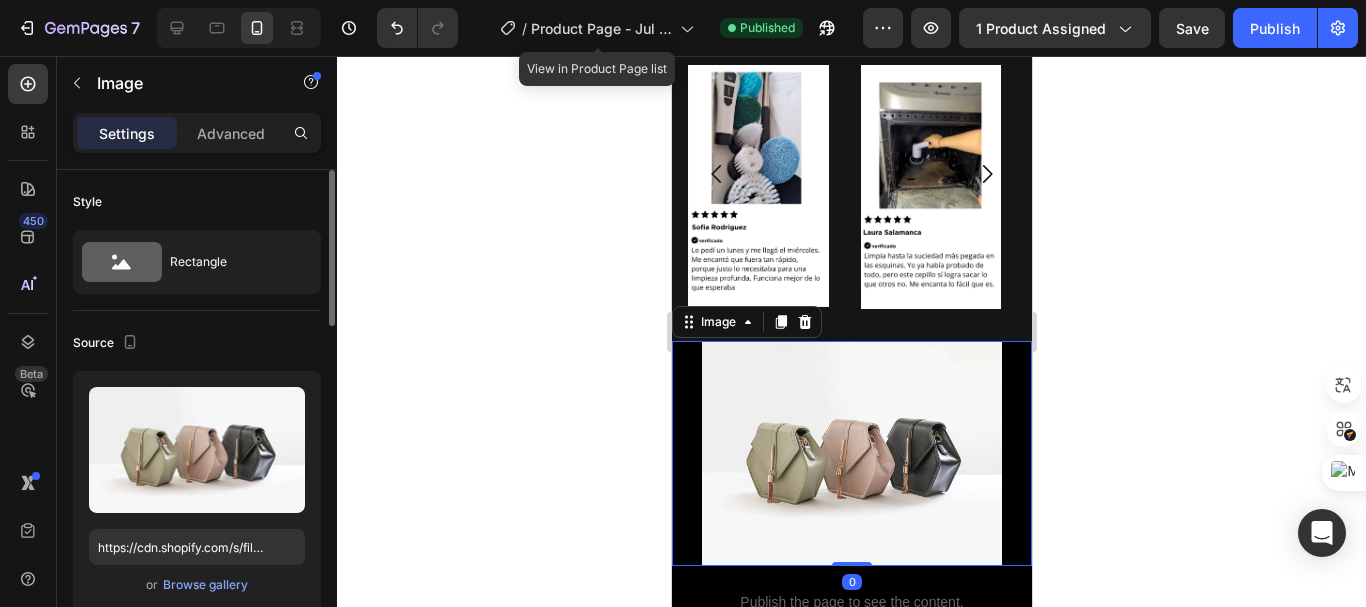 click on "Upload Image https://cdn.shopify.com/s/files/1/2005/9307/files/image_demo.jpg or  Browse gallery" at bounding box center [197, 492] 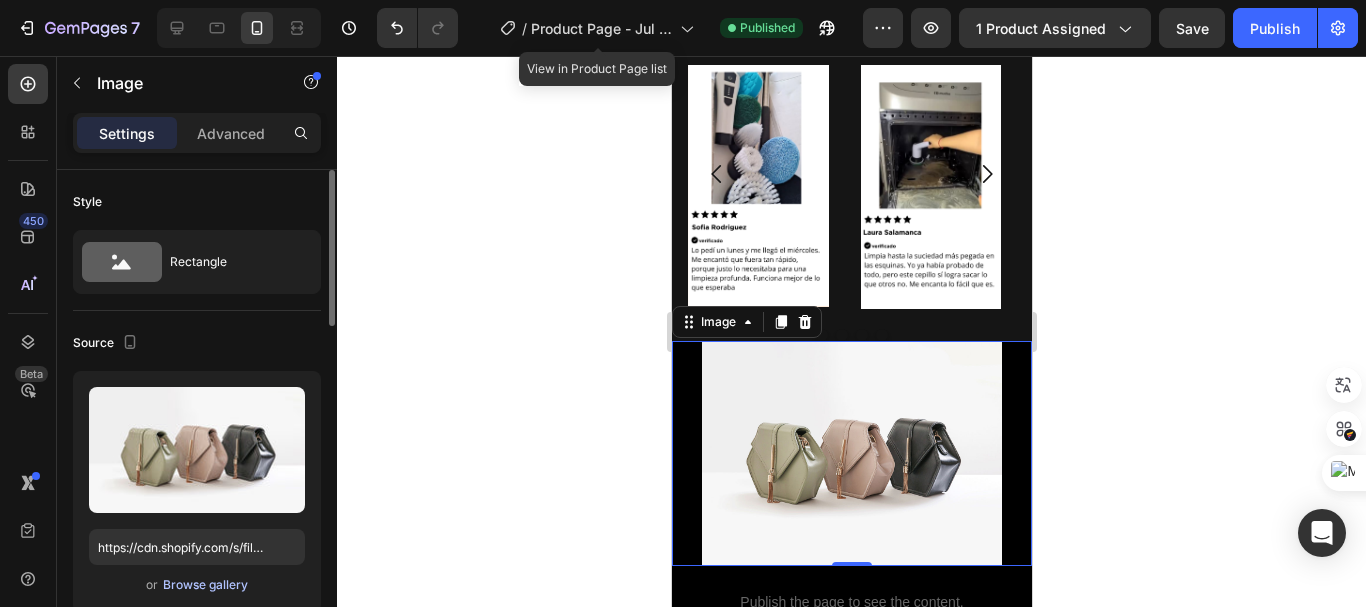 click on "Browse gallery" at bounding box center (205, 585) 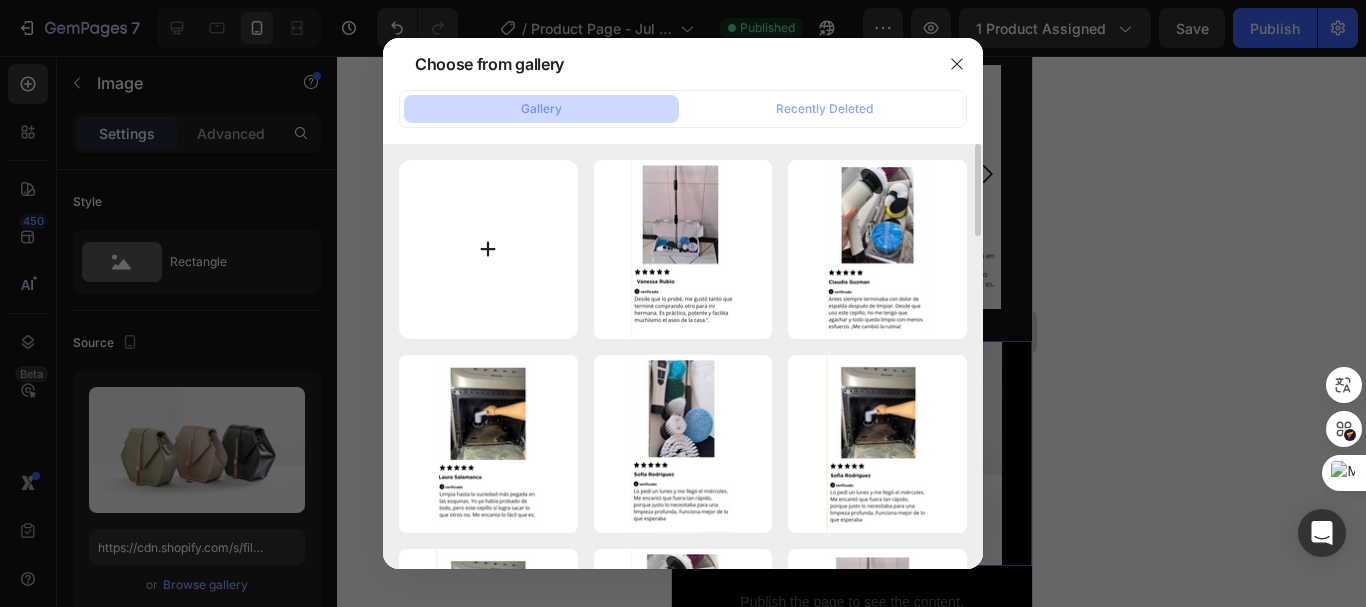 click at bounding box center (488, 249) 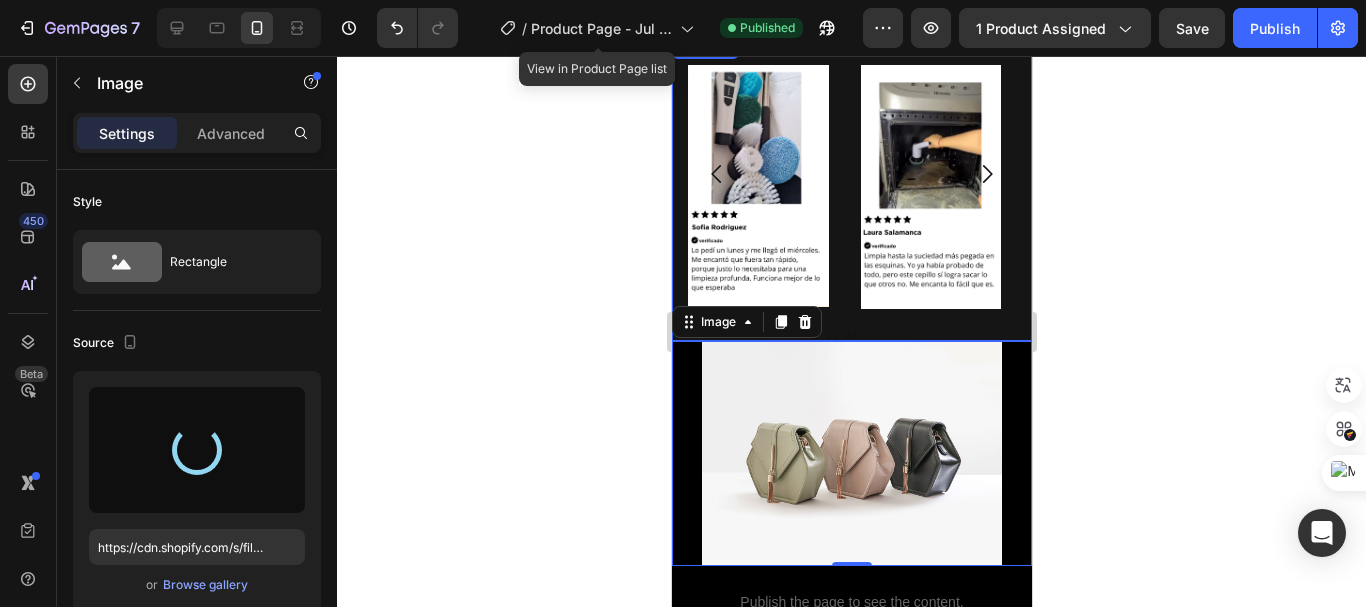 type on "https://cdn.shopify.com/s/files/1/0704/9602/6823/files/gempages_572102462542972056-e48b4542-aaea-40a7-b067-2ebe099dcf51.png" 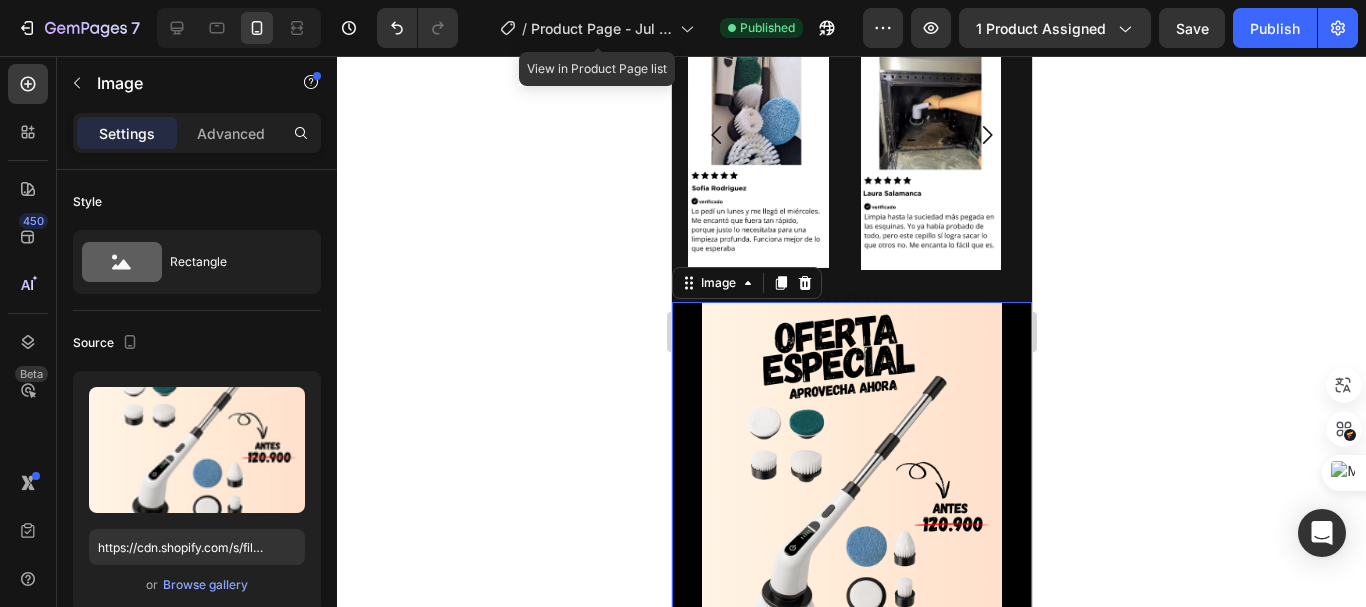 scroll, scrollTop: 3546, scrollLeft: 0, axis: vertical 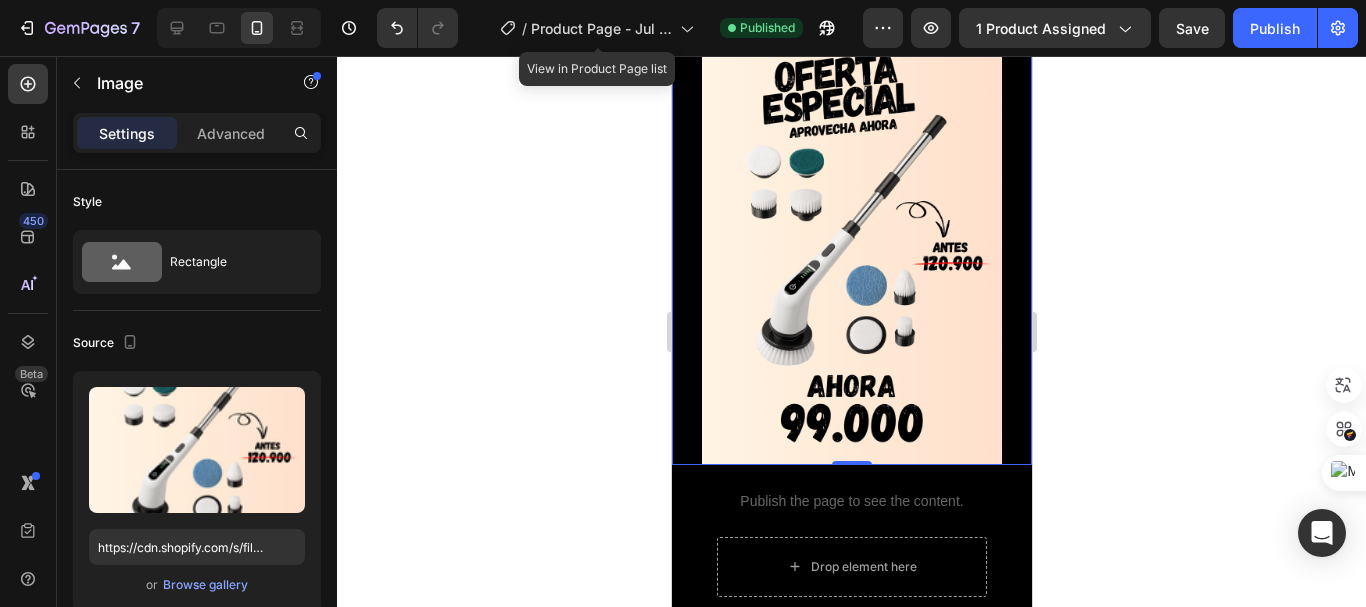 click 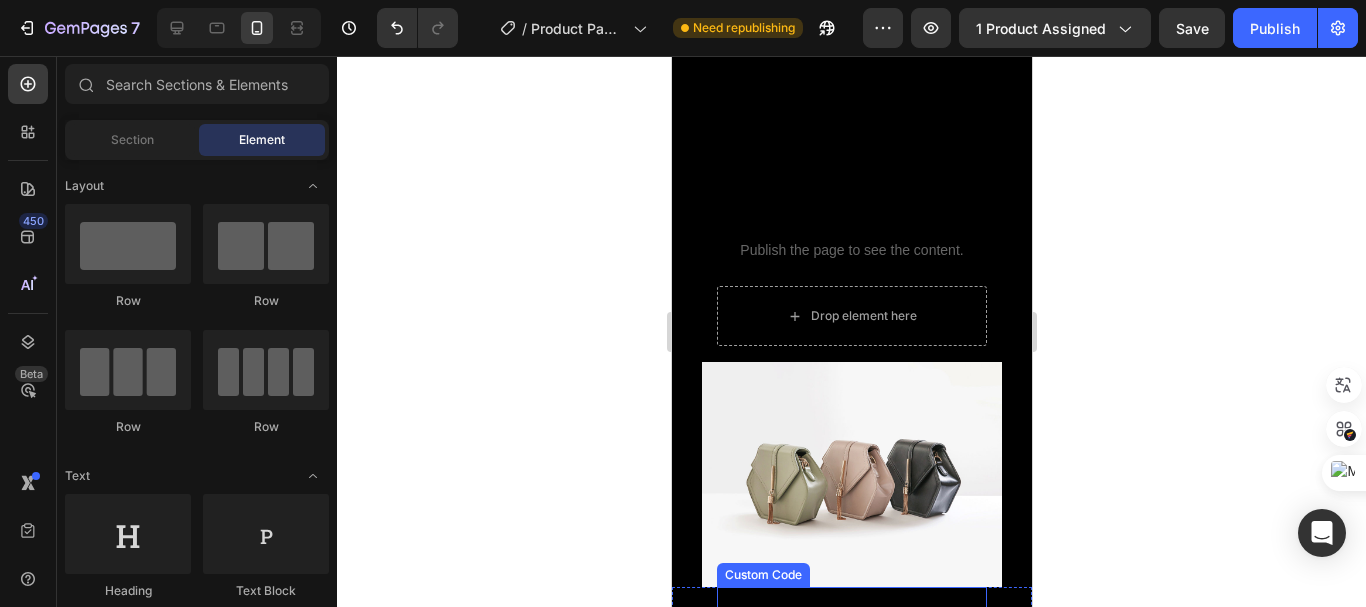 scroll, scrollTop: 4046, scrollLeft: 0, axis: vertical 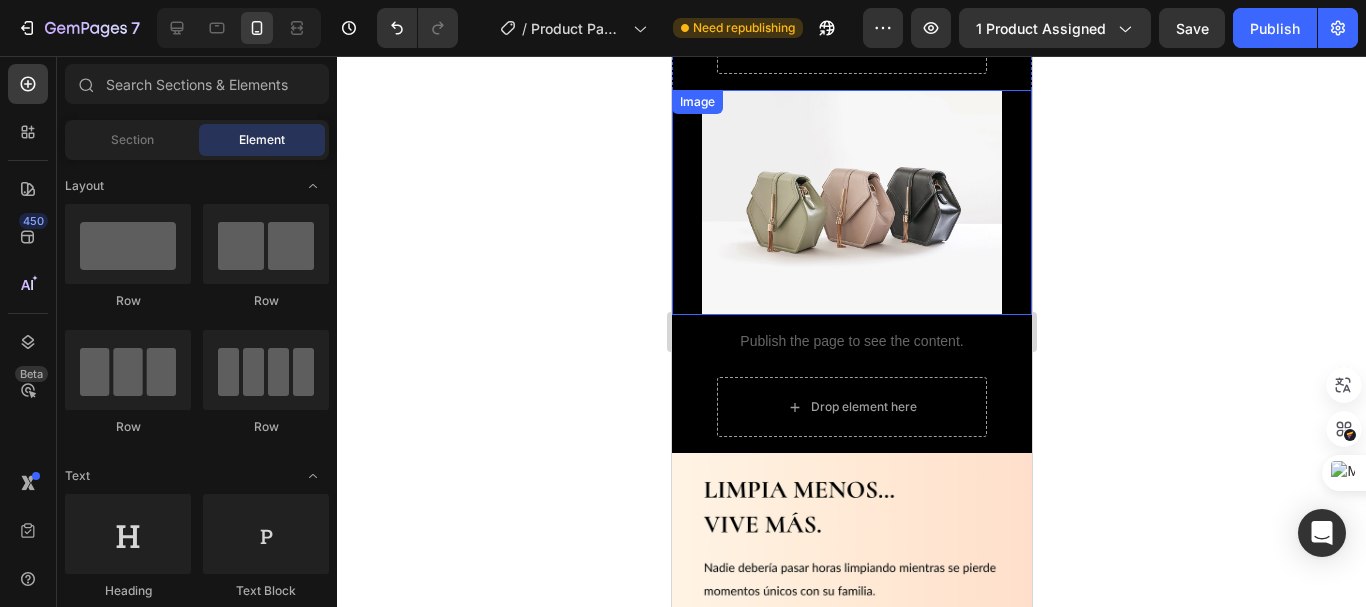 click at bounding box center (851, 202) 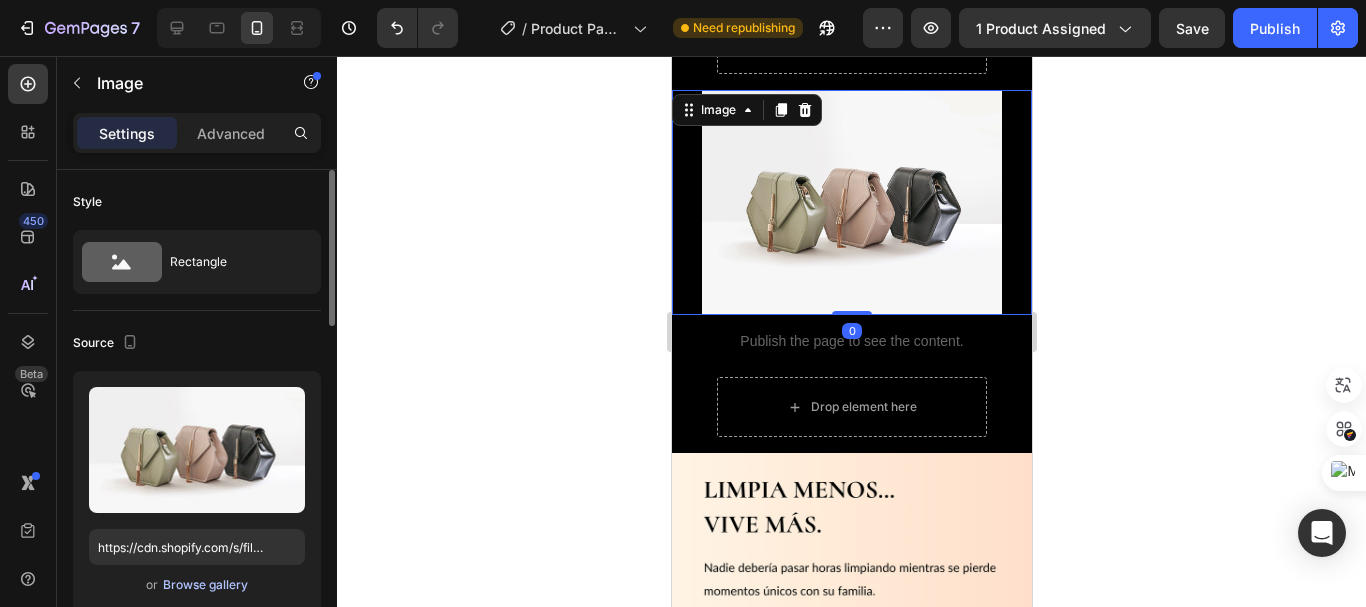 click on "Browse gallery" at bounding box center [205, 585] 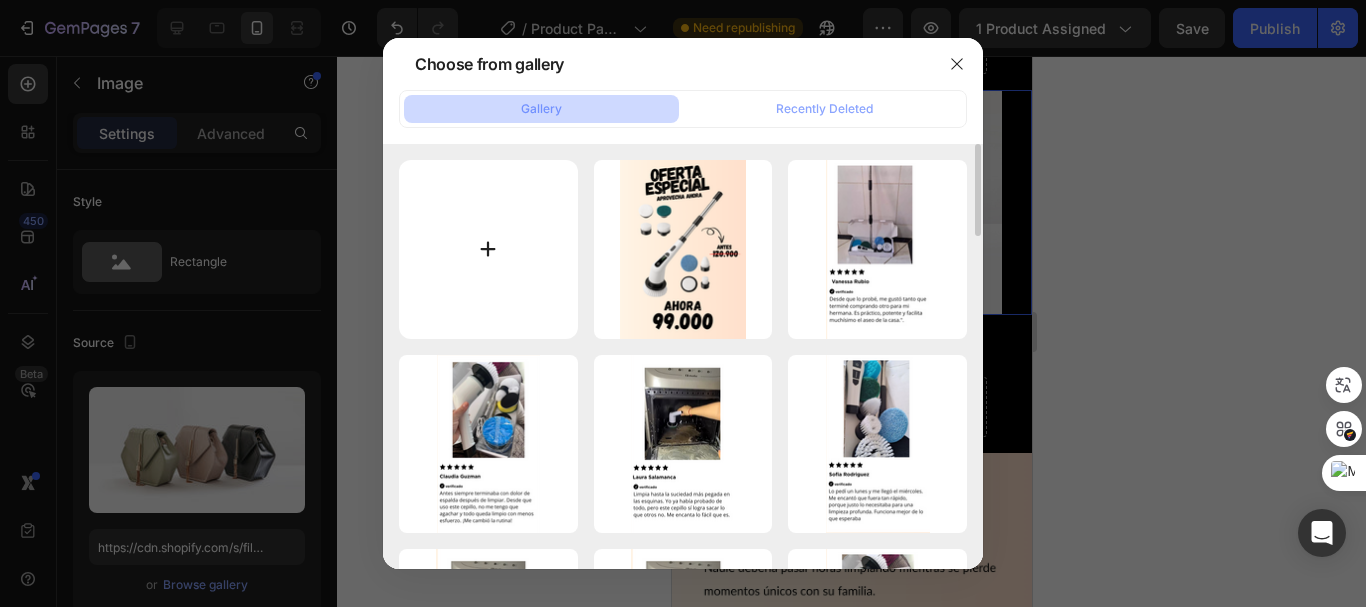 click at bounding box center (488, 249) 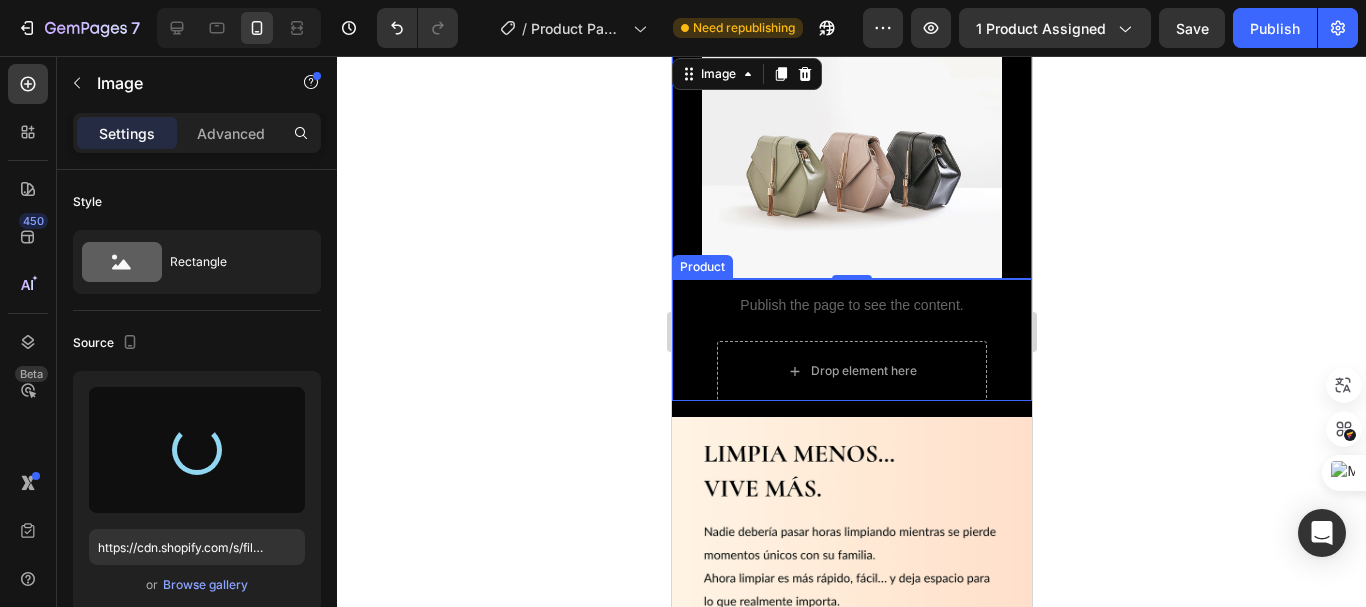 scroll, scrollTop: 4146, scrollLeft: 0, axis: vertical 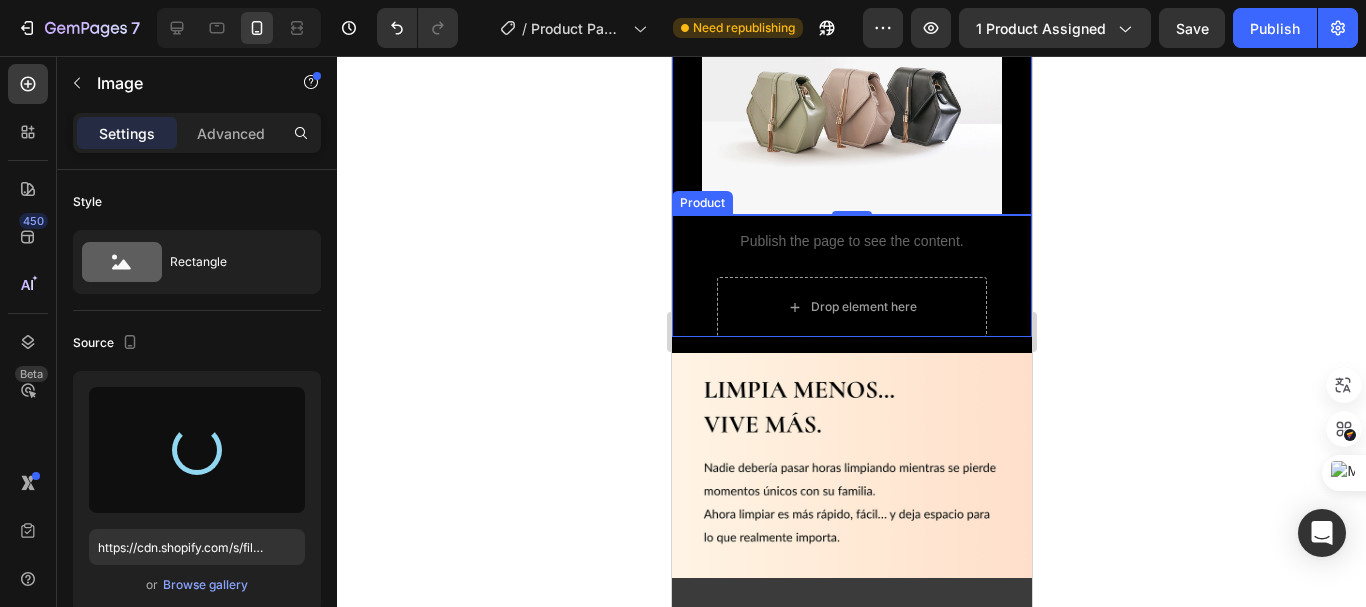 type on "https://cdn.shopify.com/s/files/1/0704/9602/6823/files/gempages_572102462542972056-cfd60885-4066-4934-92e7-300eff2c3976.png" 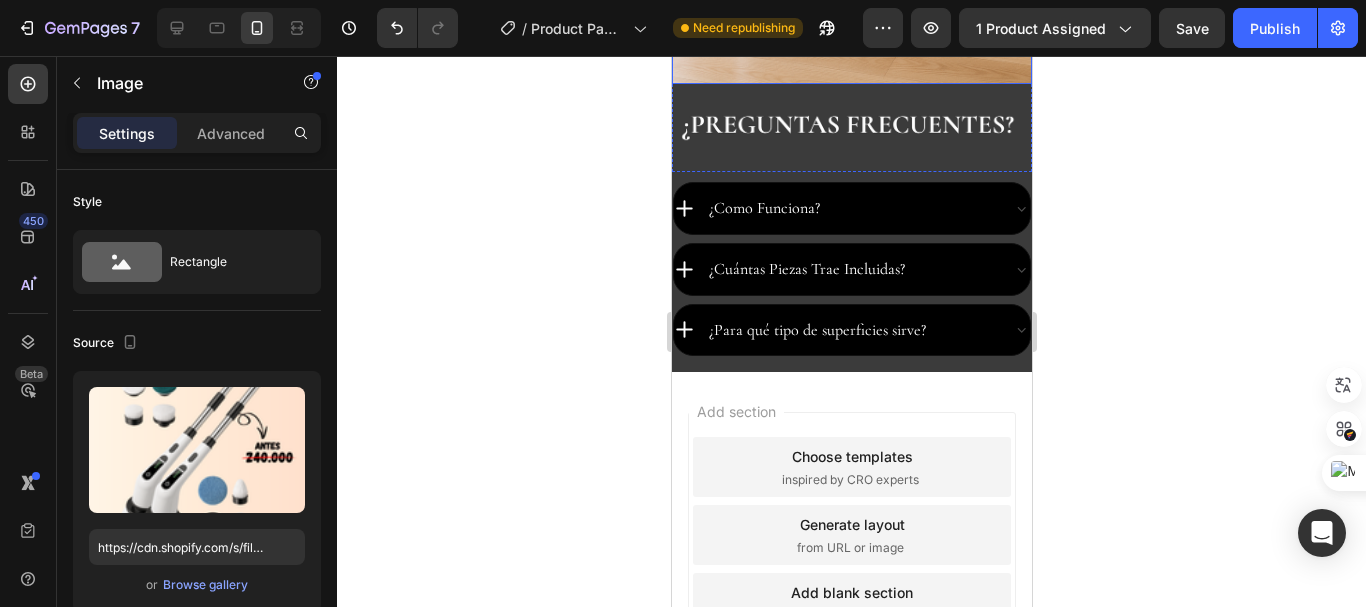 scroll, scrollTop: 5485, scrollLeft: 0, axis: vertical 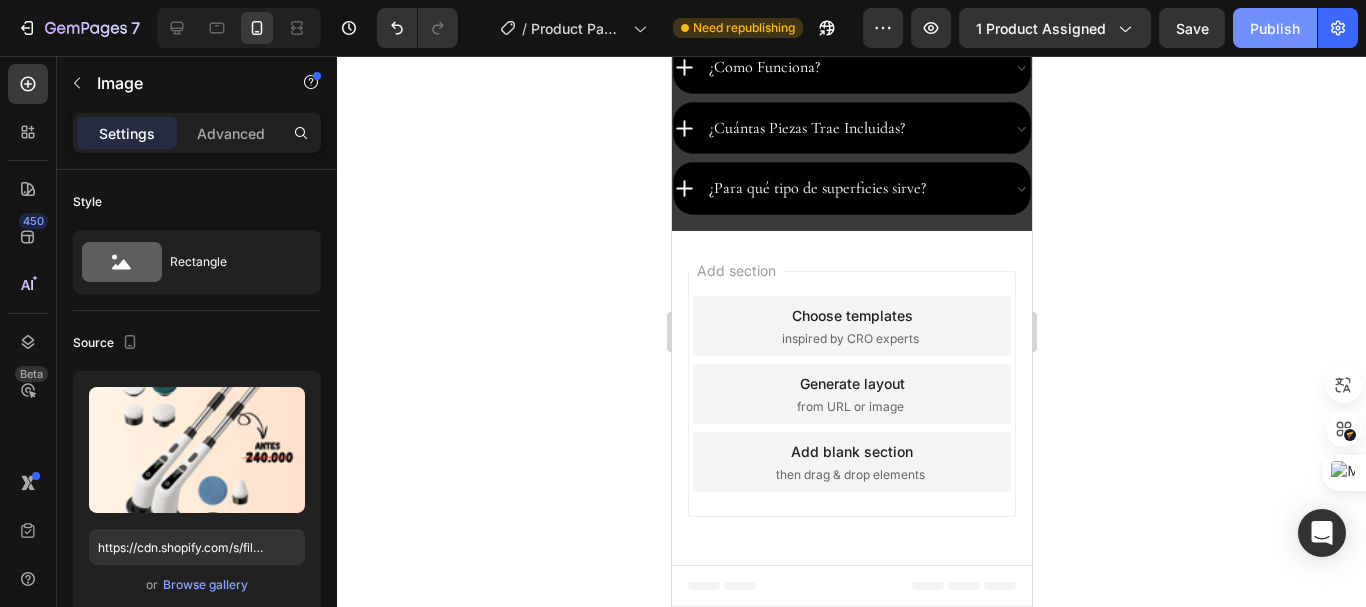 click on "Publish" at bounding box center [1275, 28] 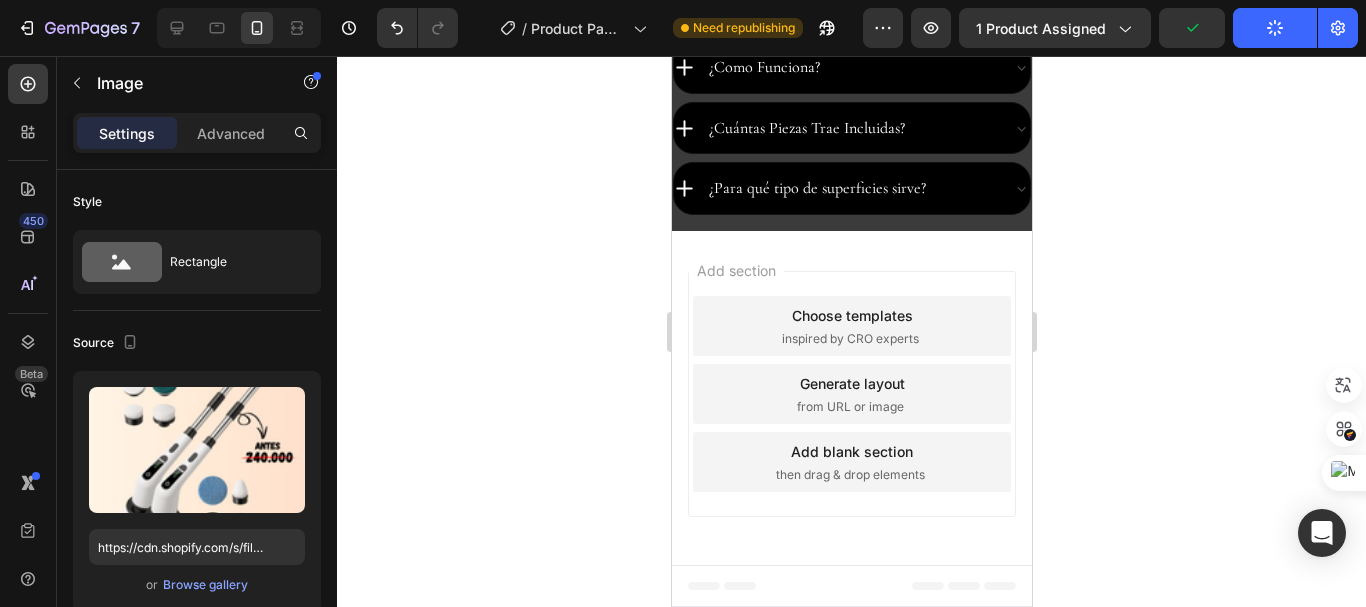 scroll, scrollTop: 5285, scrollLeft: 0, axis: vertical 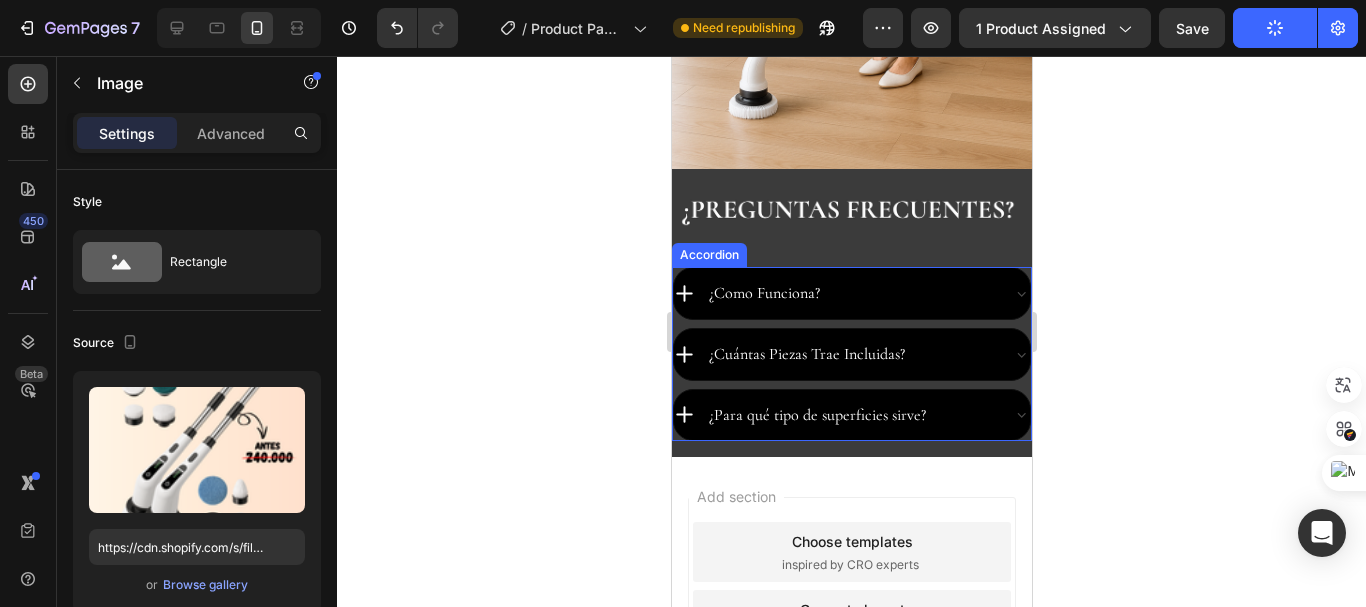 click on "¿Como Funciona?" at bounding box center [834, 293] 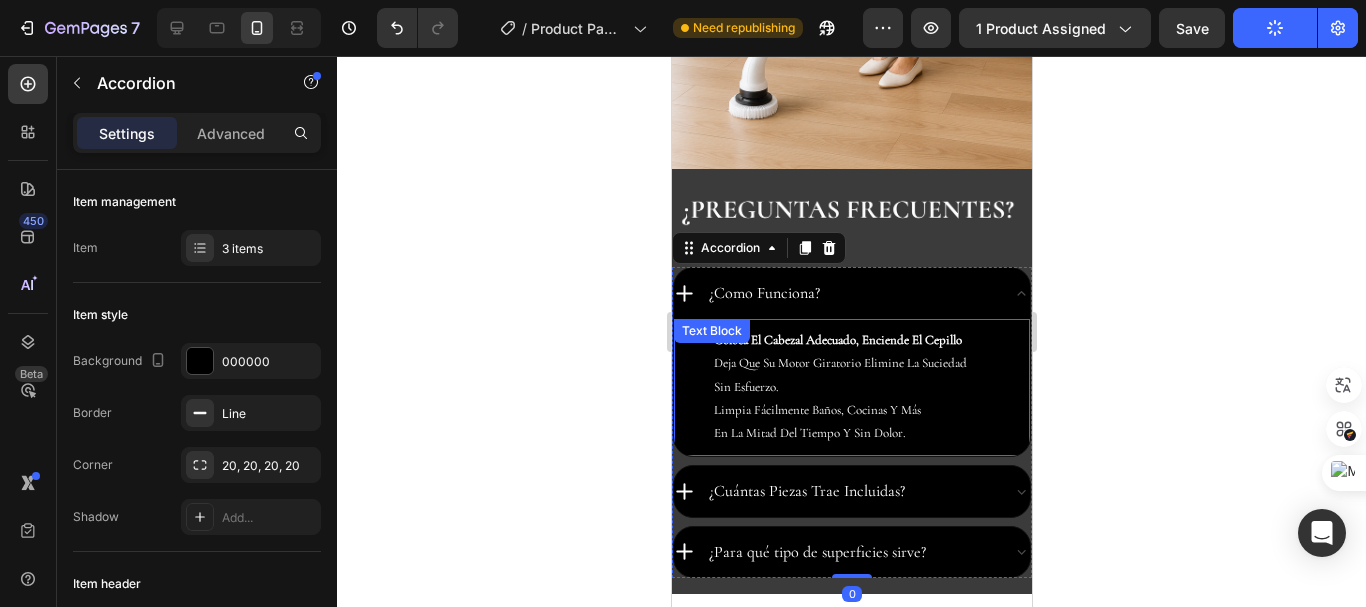 click on "¿Cuántas Piezas Trae Incluidas?" at bounding box center (806, 491) 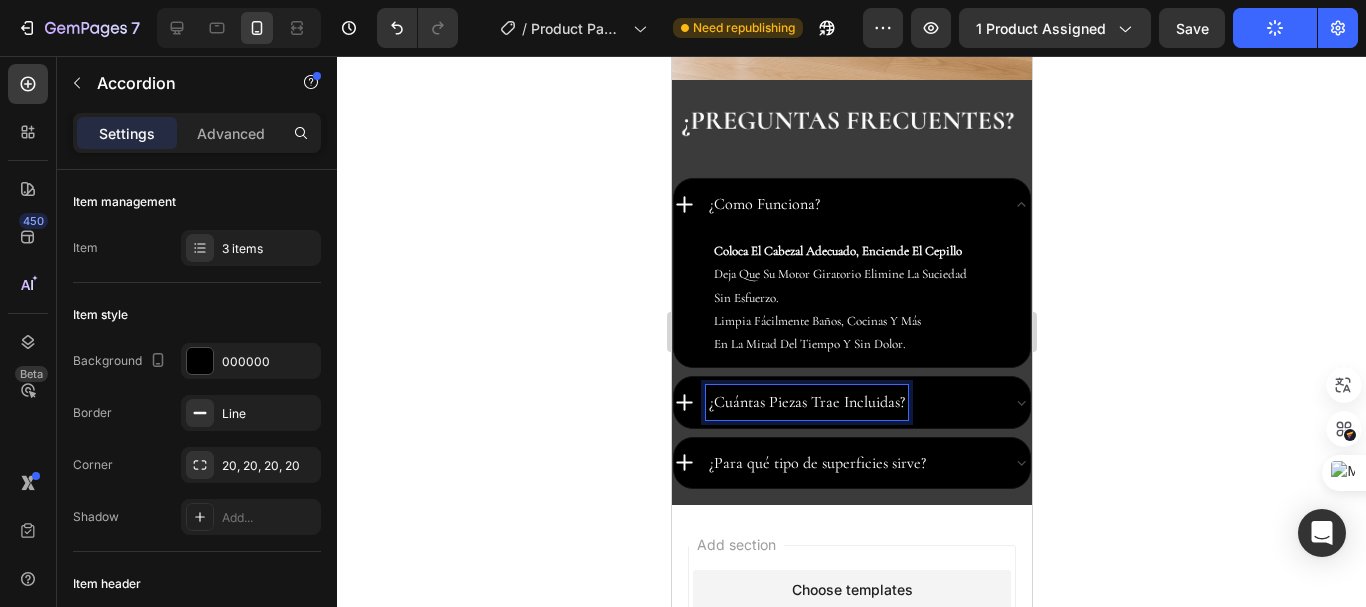 scroll, scrollTop: 5385, scrollLeft: 0, axis: vertical 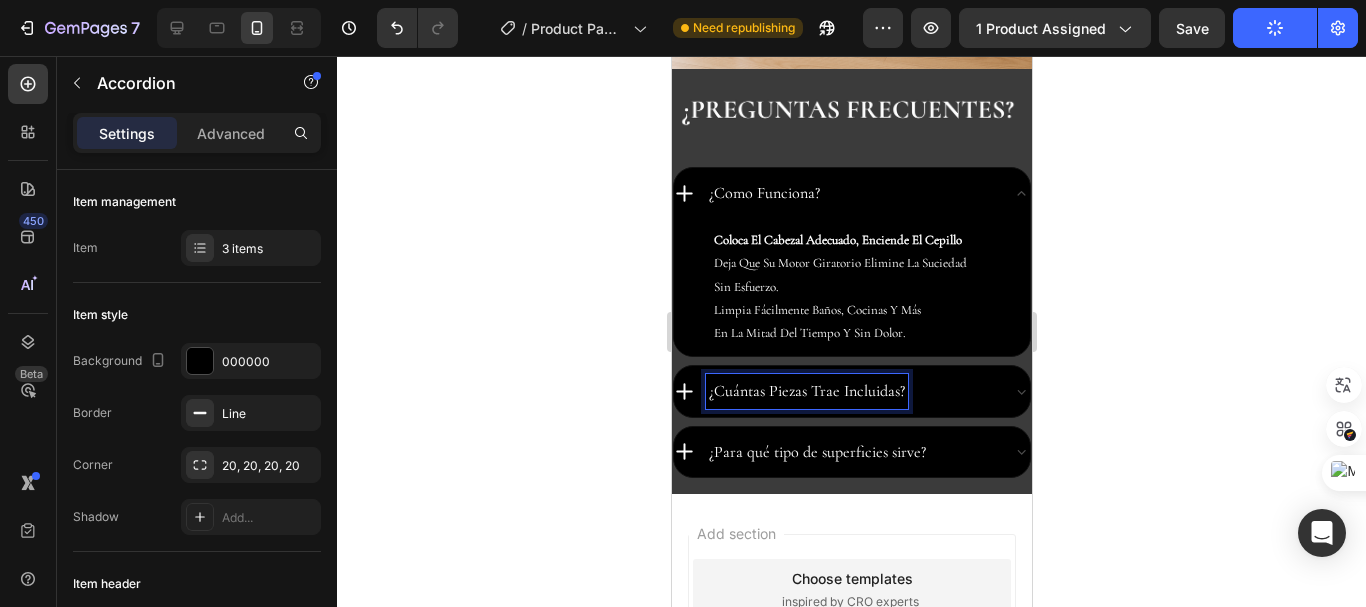 click on "¿Para qué tipo de superficies sirve?" at bounding box center [834, 452] 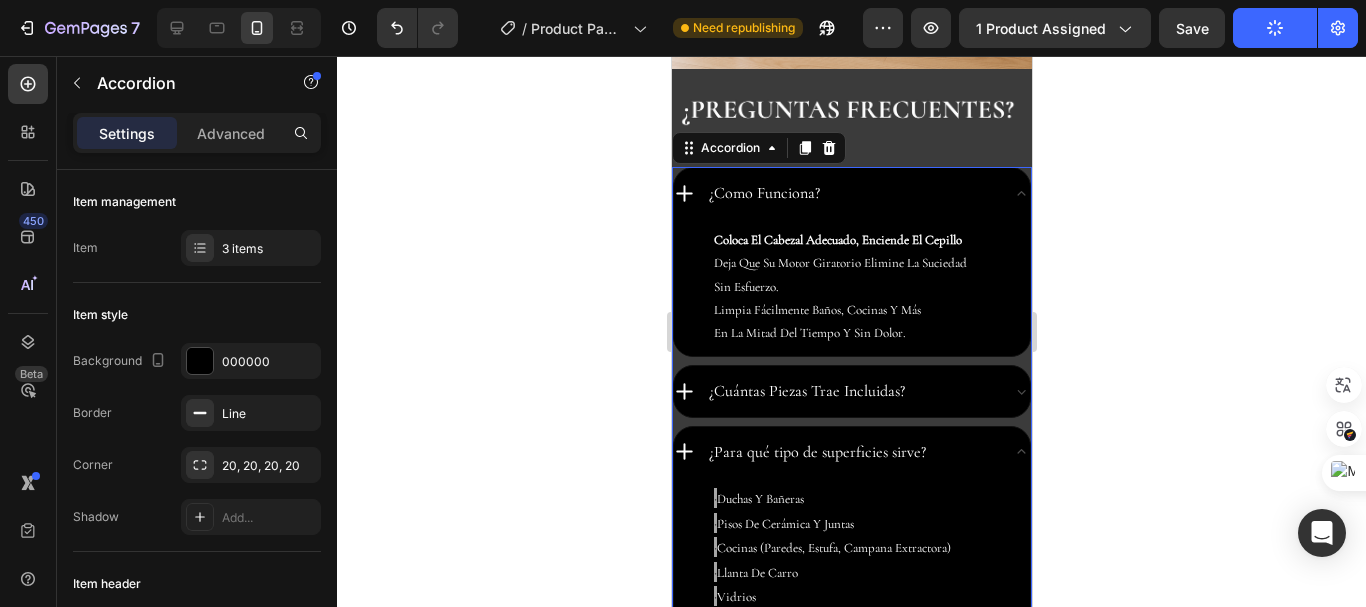 click on "¿Cuántas Piezas Trae Incluidas?" at bounding box center (834, 391) 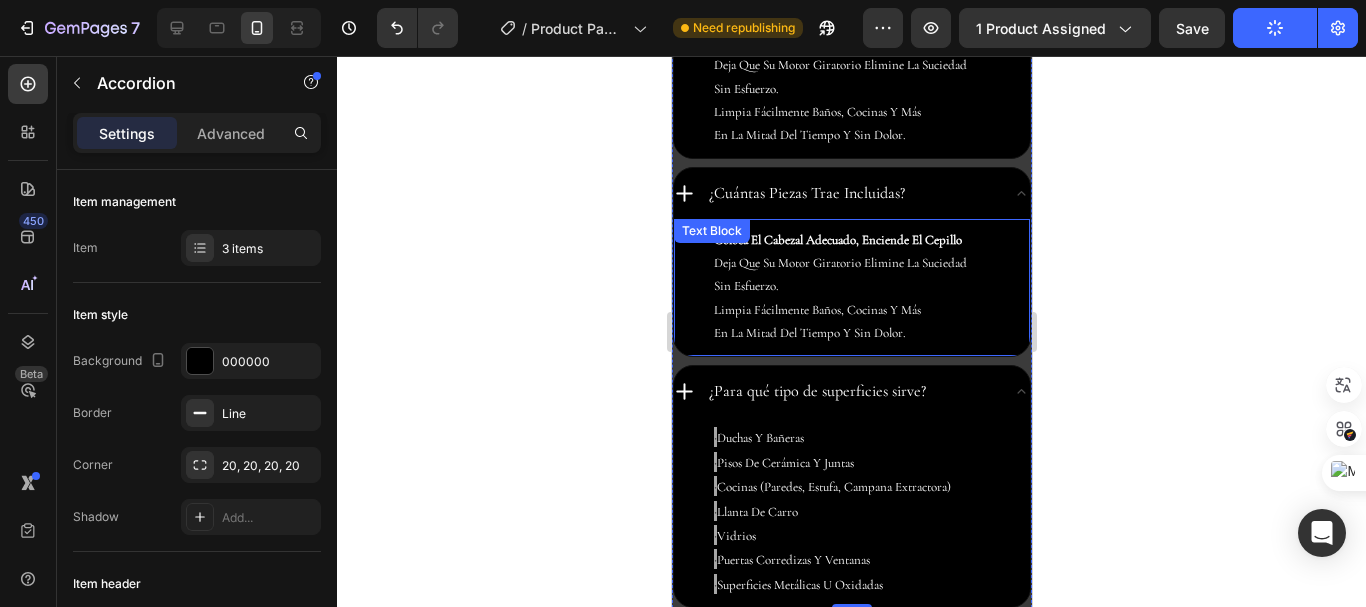 scroll, scrollTop: 5585, scrollLeft: 0, axis: vertical 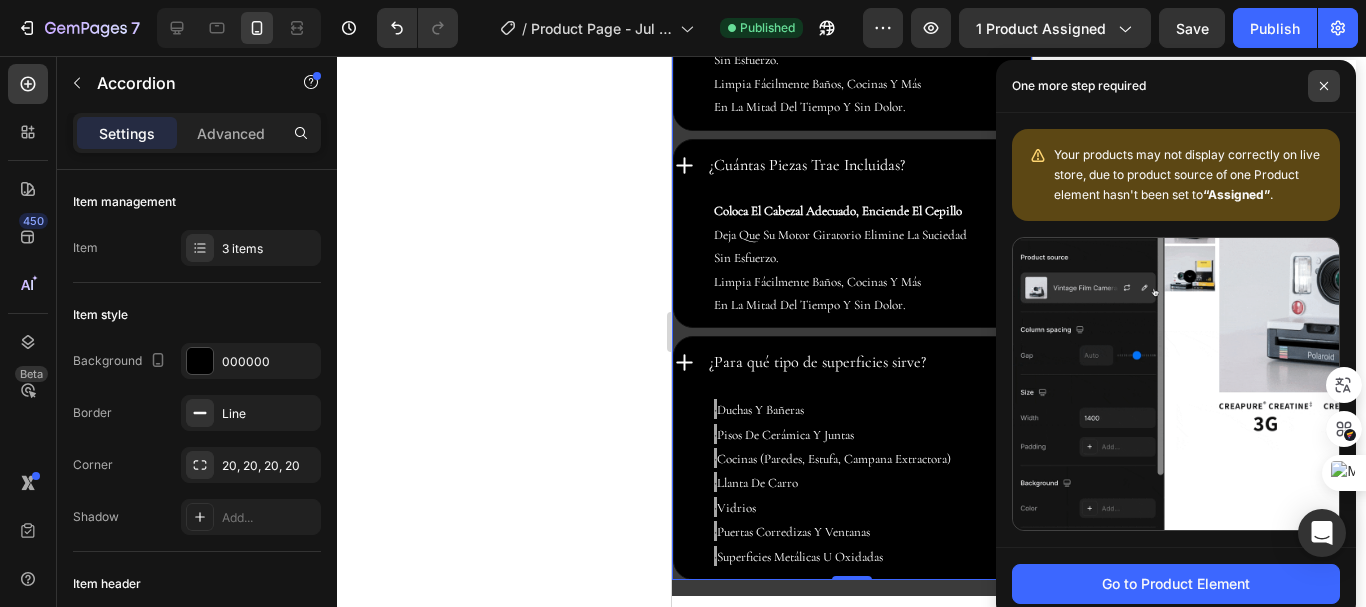 click at bounding box center (1324, 86) 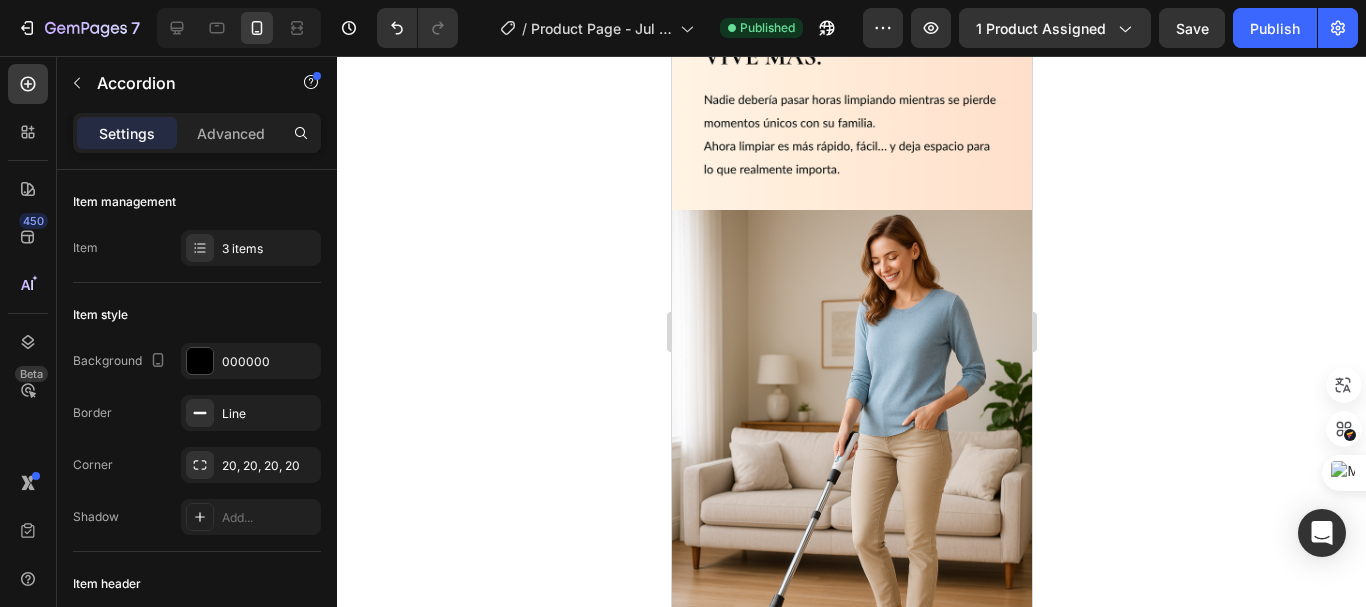 scroll, scrollTop: 3285, scrollLeft: 0, axis: vertical 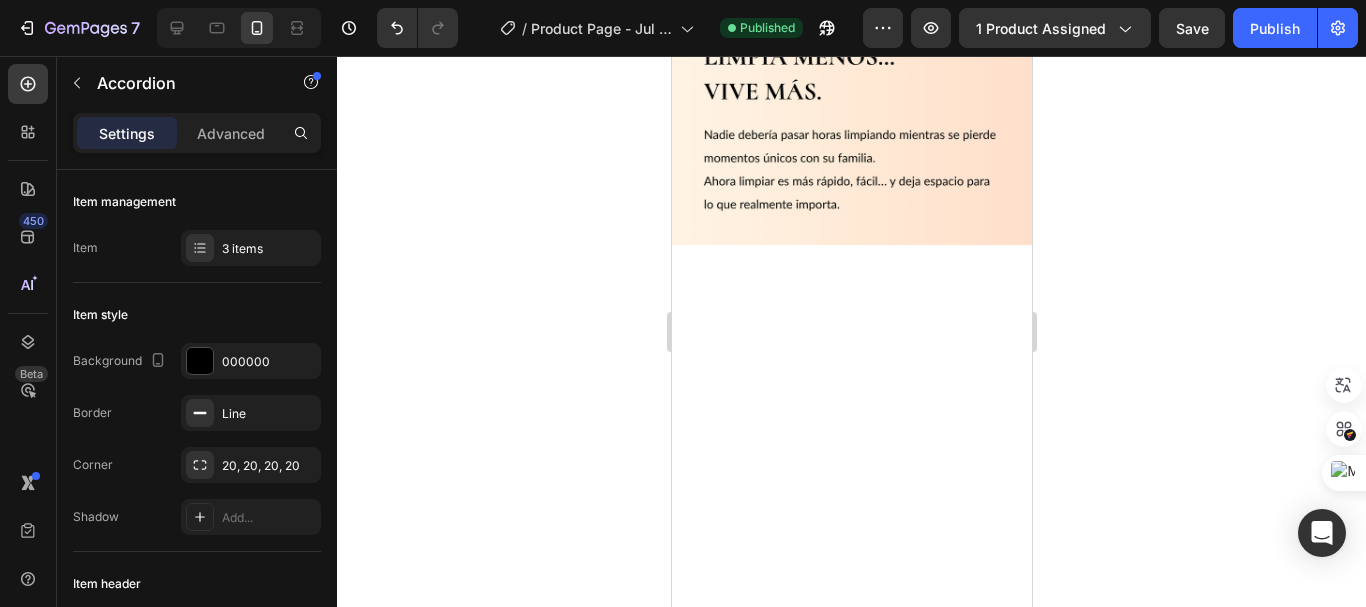 click at bounding box center (851, -118) 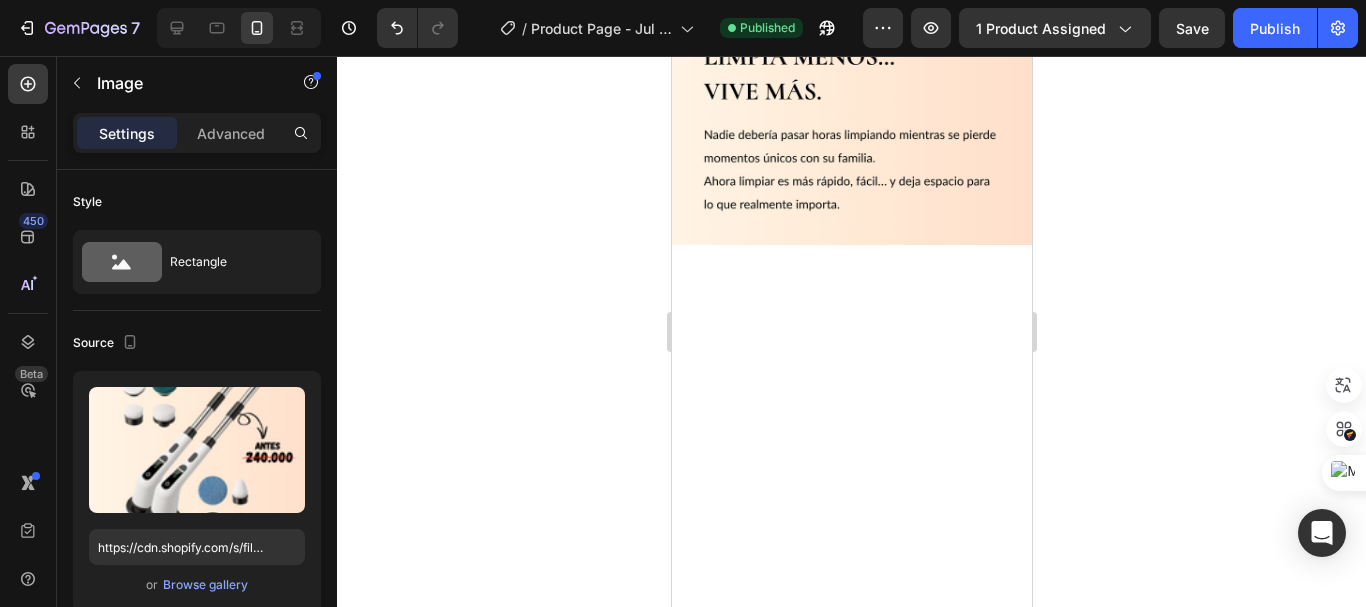 click 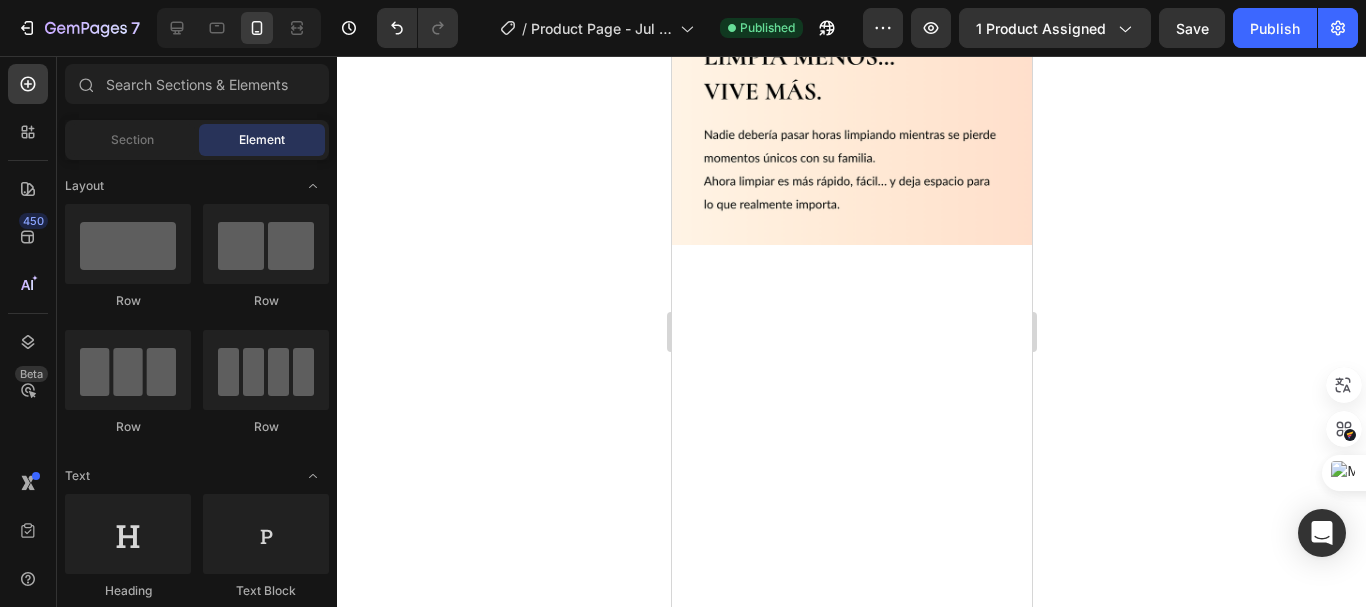 click at bounding box center [851, -118] 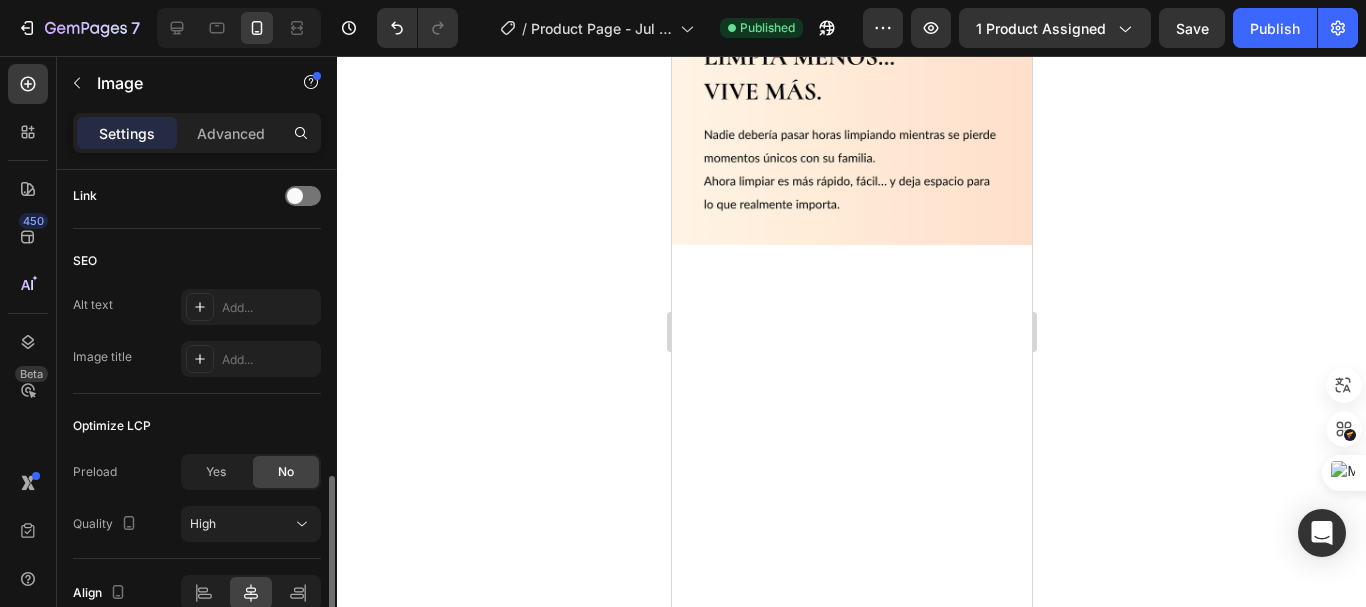scroll, scrollTop: 566, scrollLeft: 0, axis: vertical 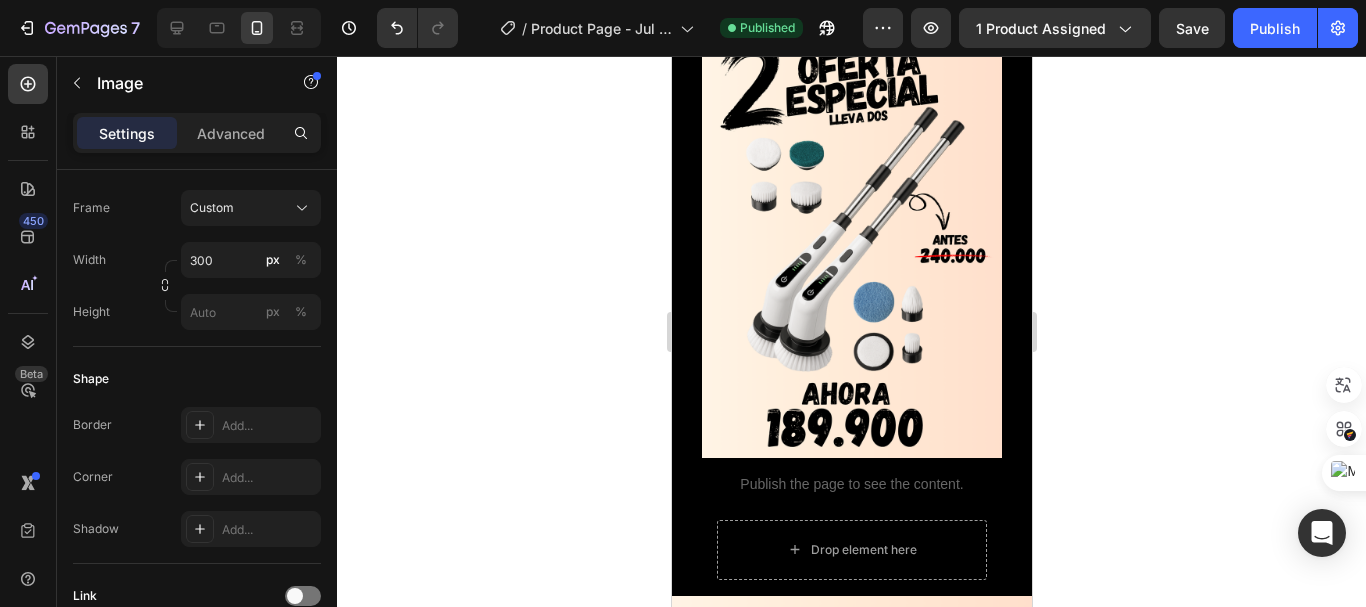 click at bounding box center (851, 245) 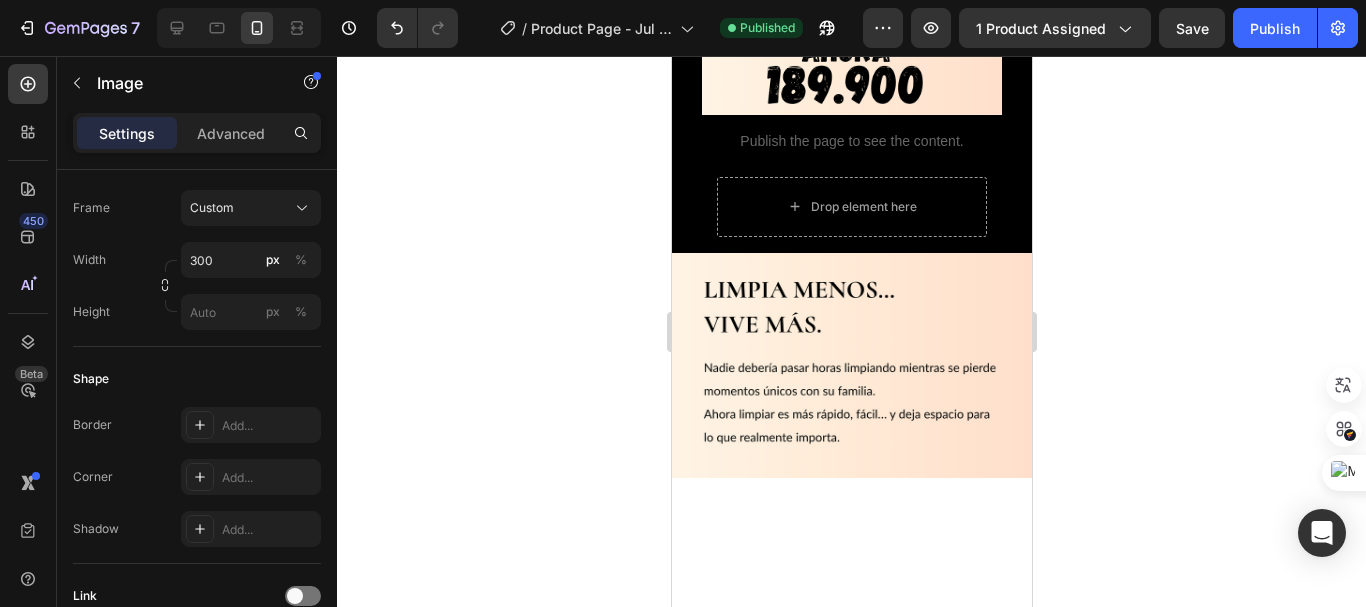 scroll, scrollTop: 3103, scrollLeft: 0, axis: vertical 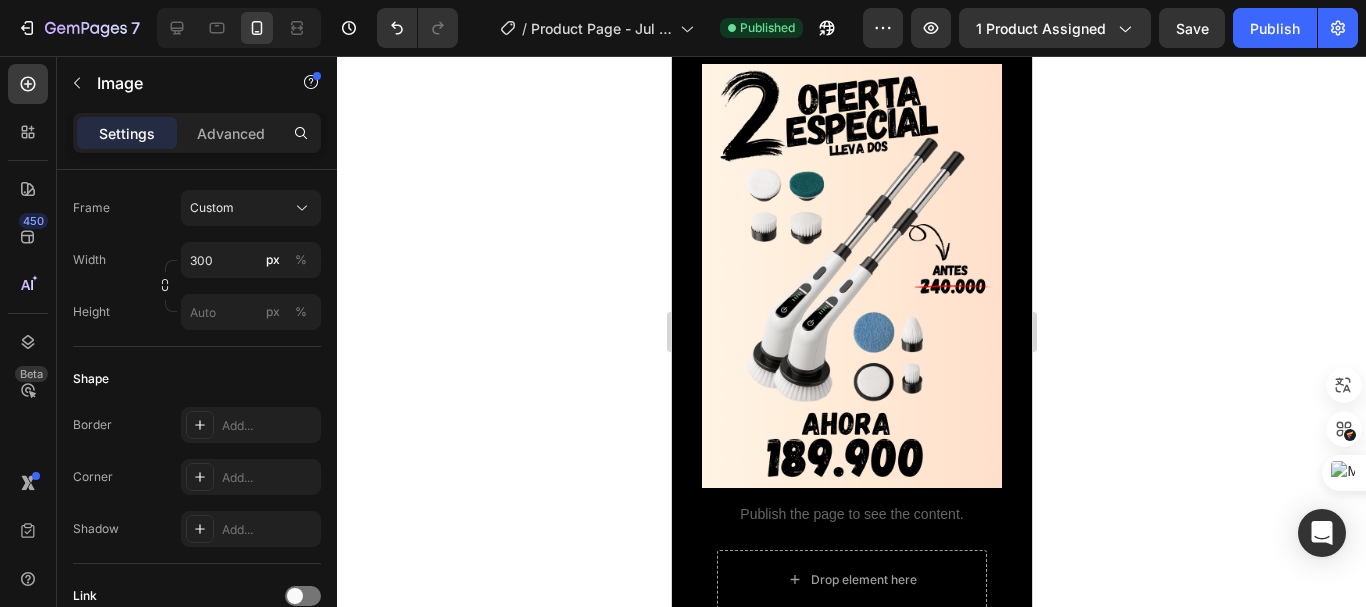 click at bounding box center (851, 276) 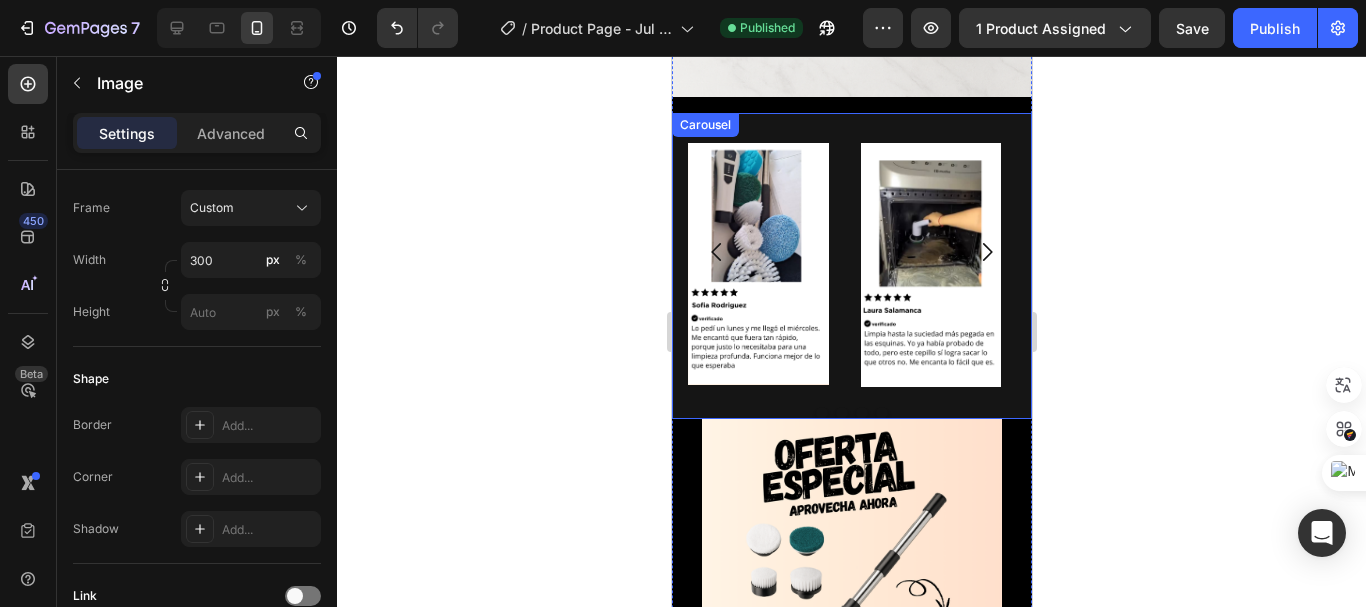 scroll, scrollTop: 3203, scrollLeft: 0, axis: vertical 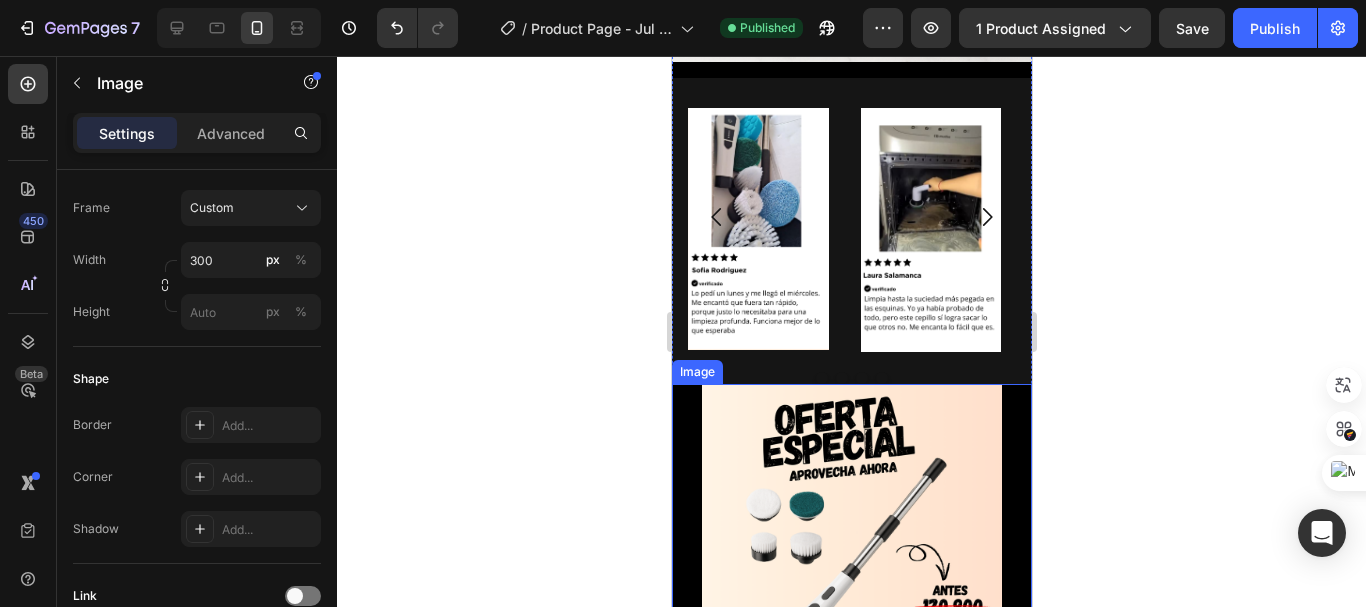 click at bounding box center (851, 596) 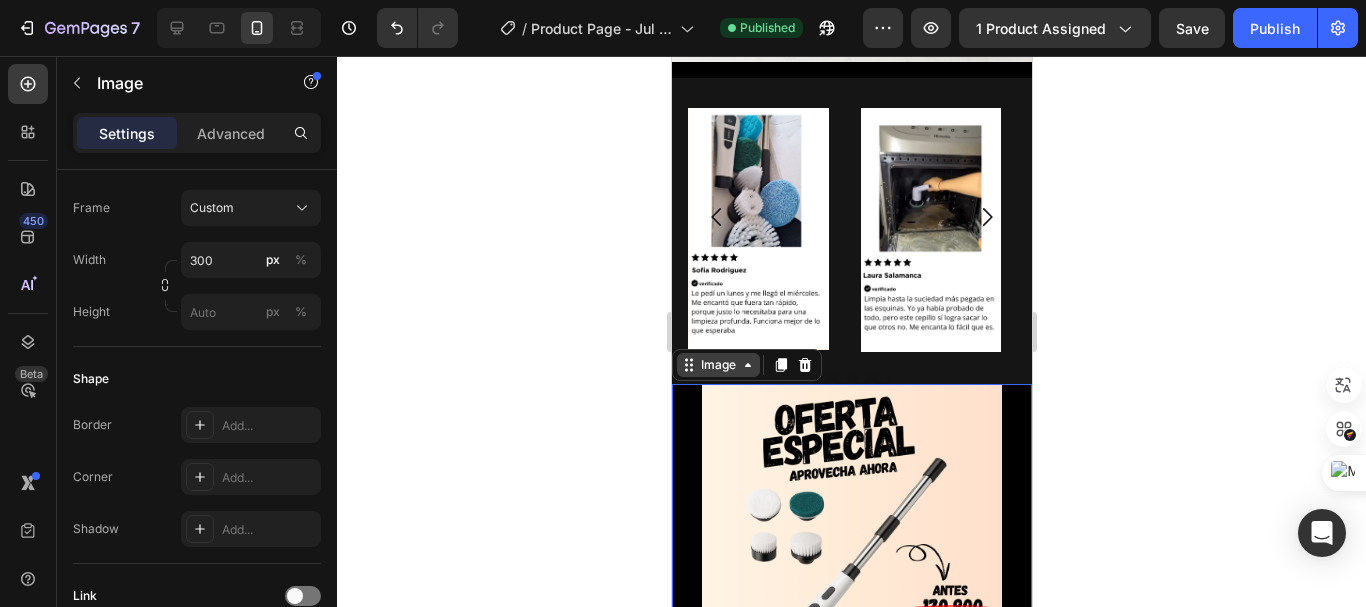 click 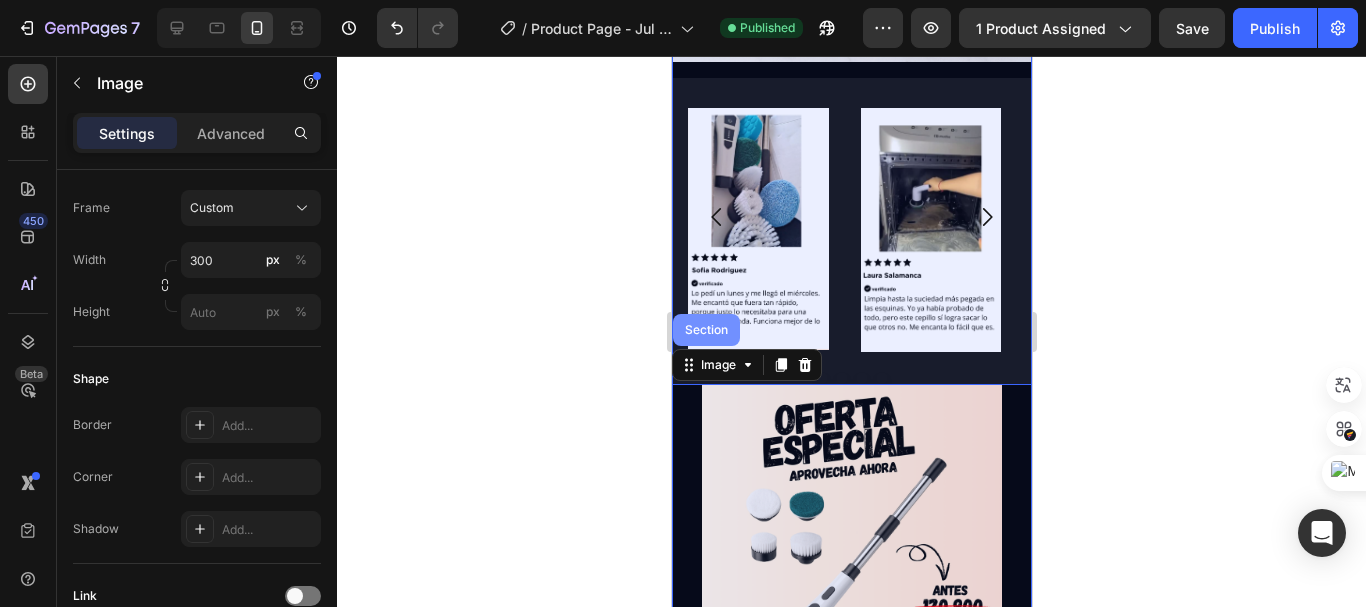 click on "Section" at bounding box center [705, 330] 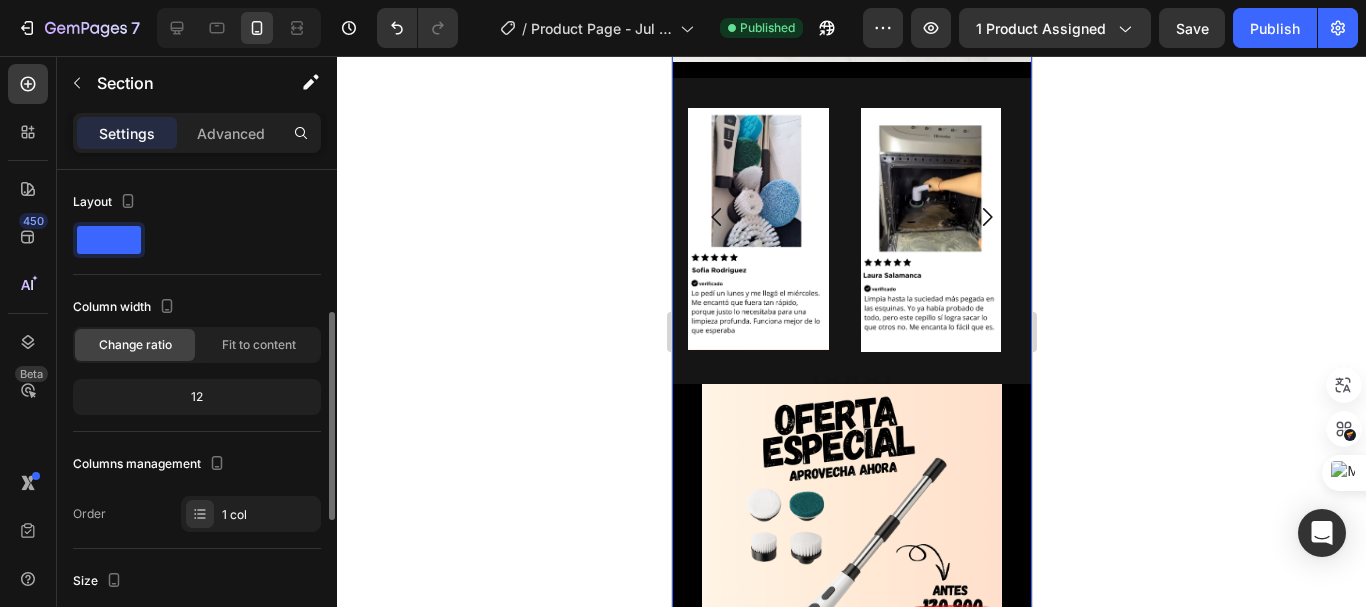 scroll, scrollTop: 400, scrollLeft: 0, axis: vertical 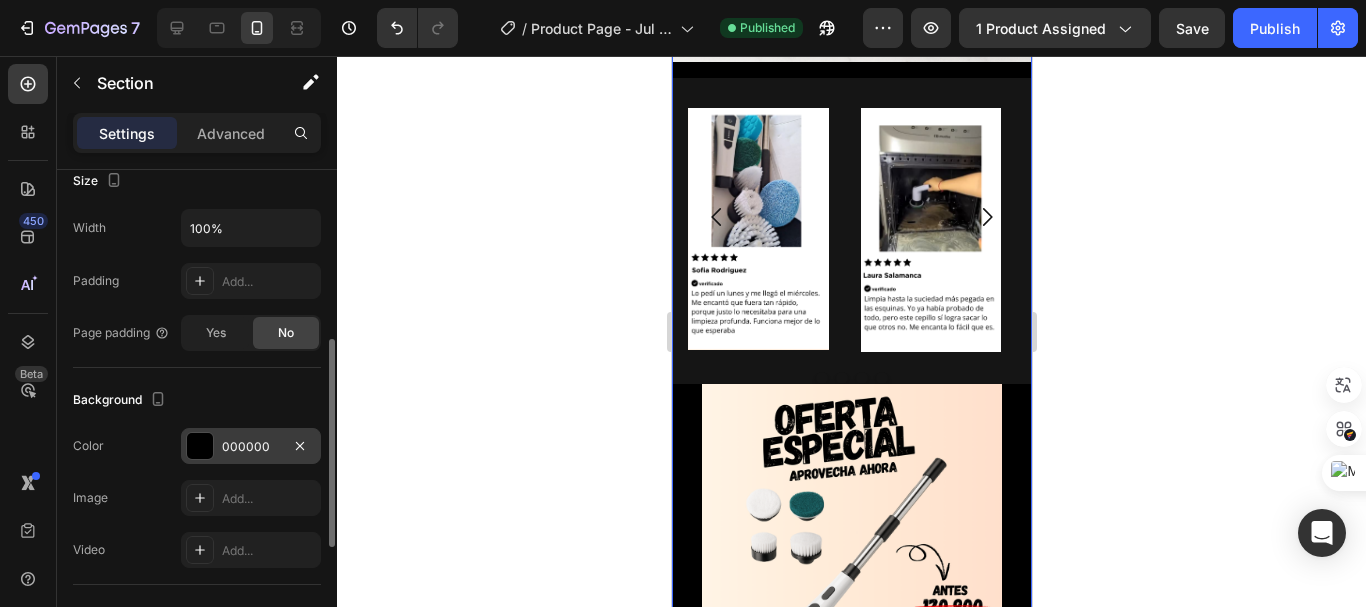 click on "000000" at bounding box center (251, 447) 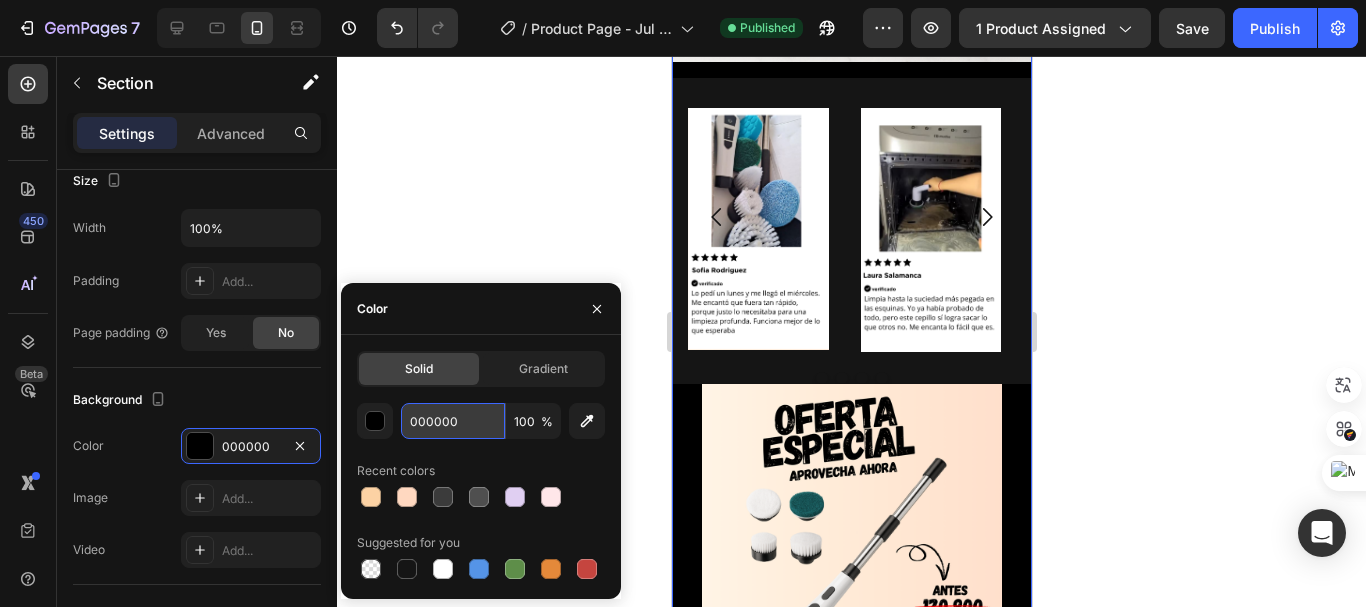 click on "000000" at bounding box center (453, 421) 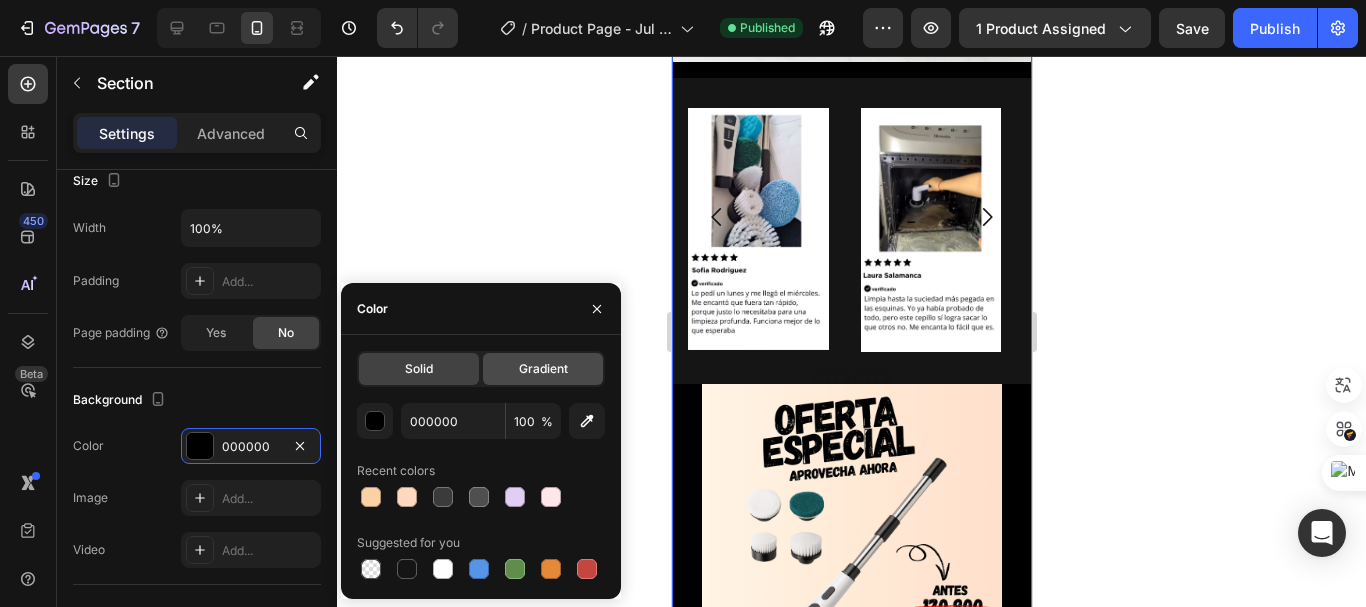 click on "Gradient" 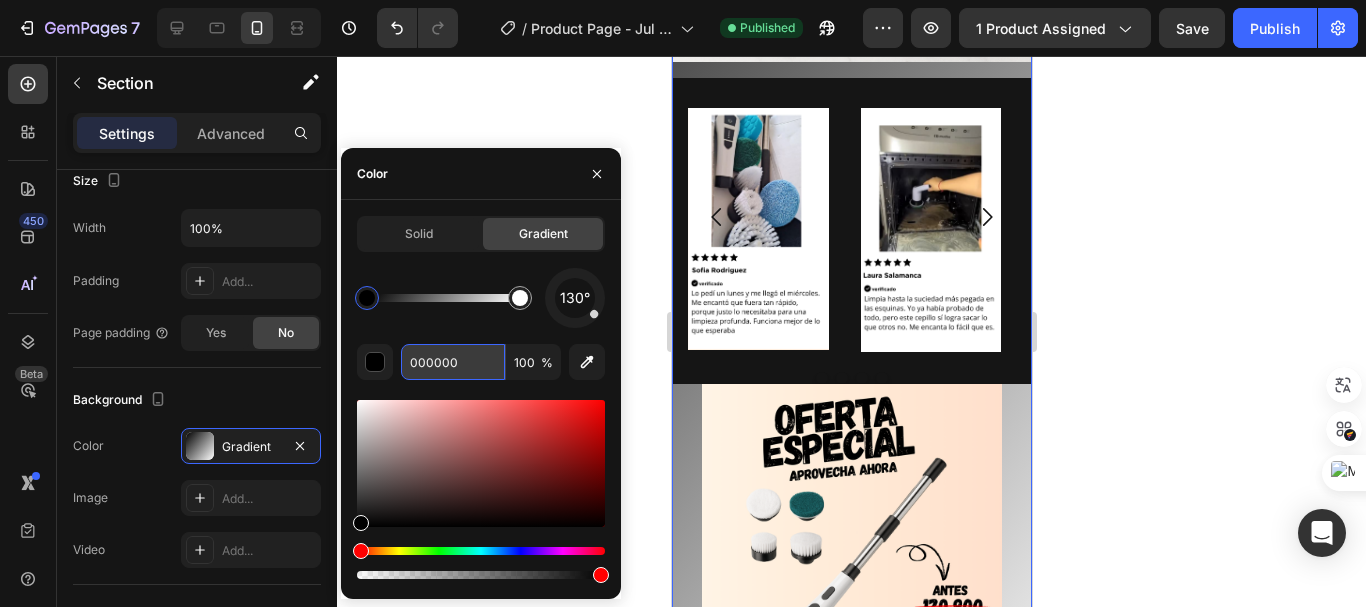 click on "000000" at bounding box center [453, 362] 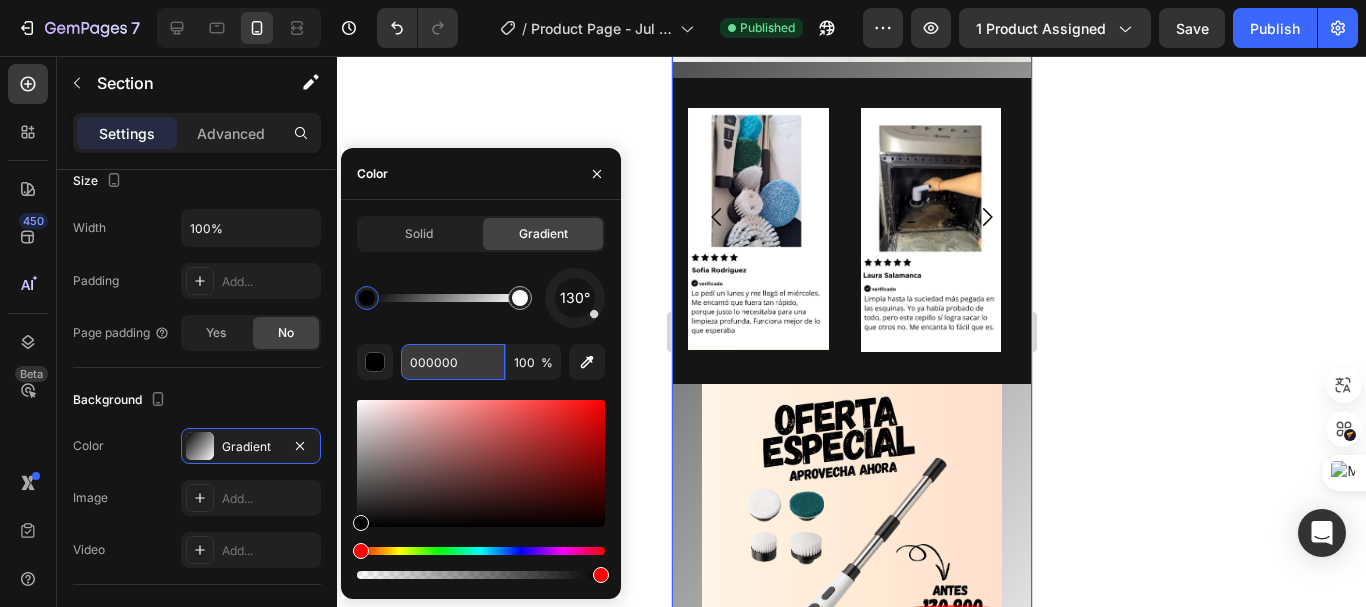 paste on "FFD8C" 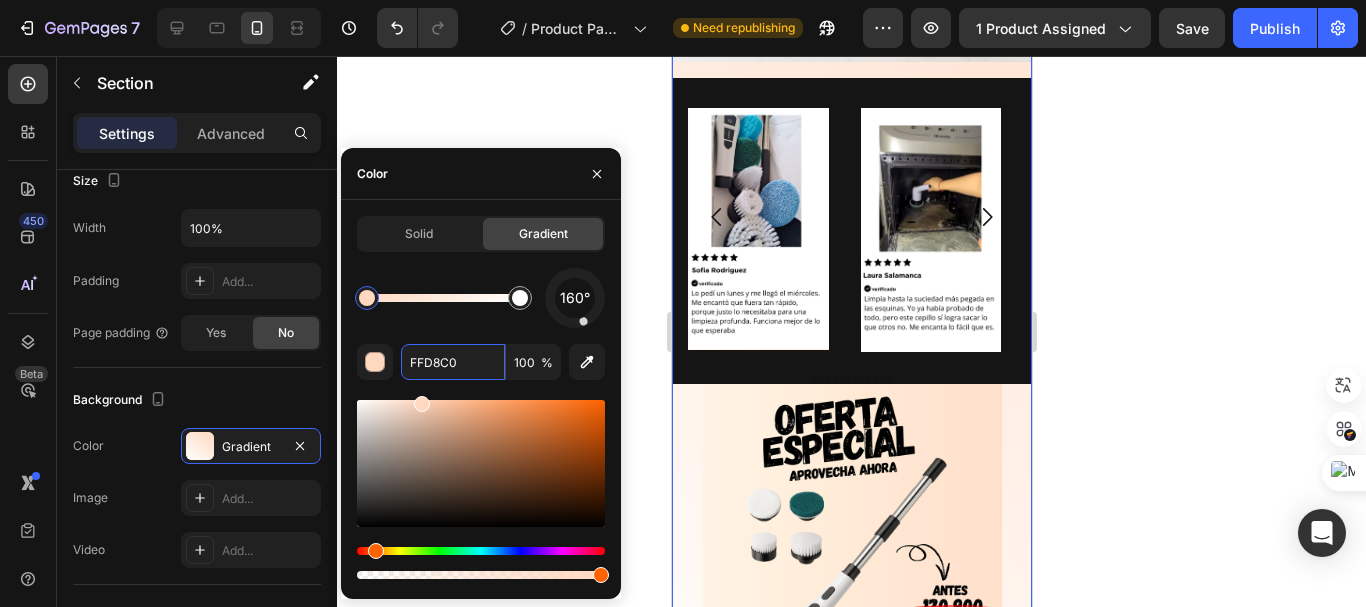 drag, startPoint x: 595, startPoint y: 318, endPoint x: 588, endPoint y: 333, distance: 16.552946 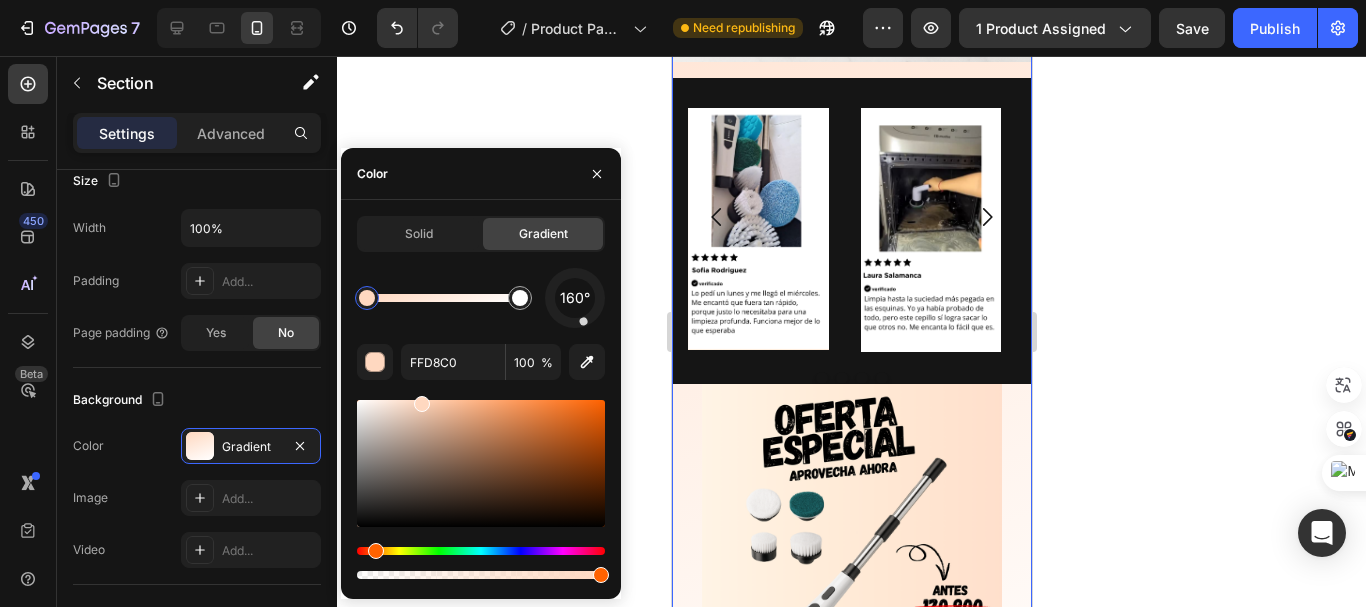 click 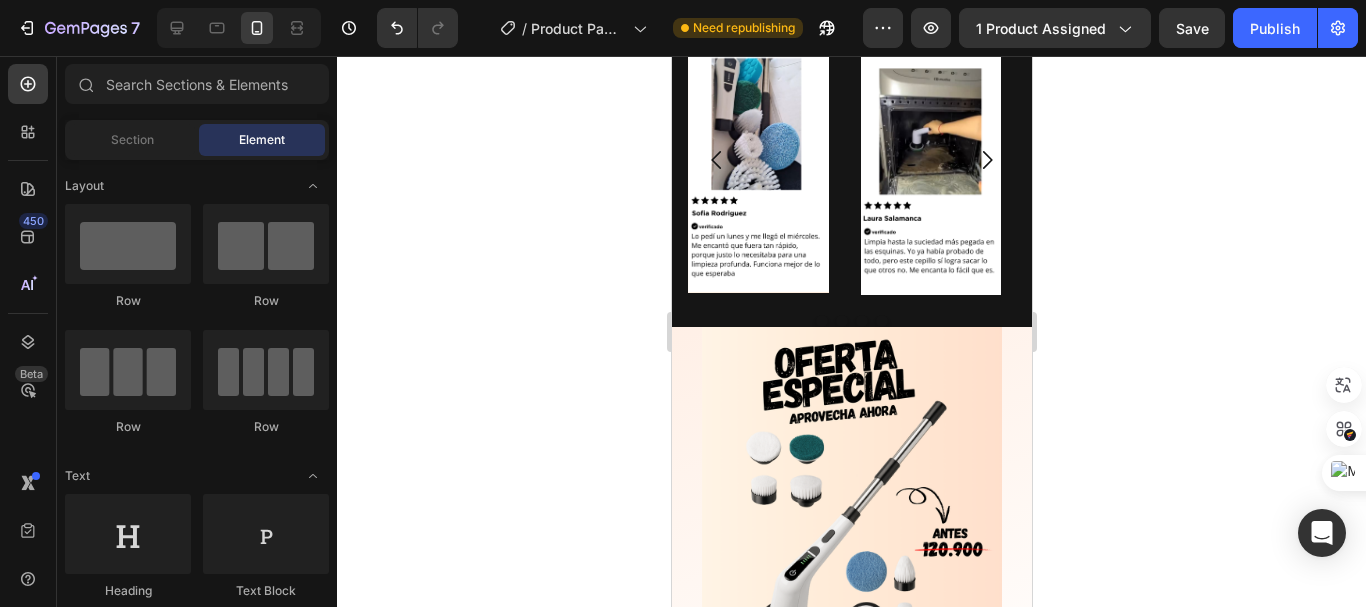 scroll, scrollTop: 3503, scrollLeft: 0, axis: vertical 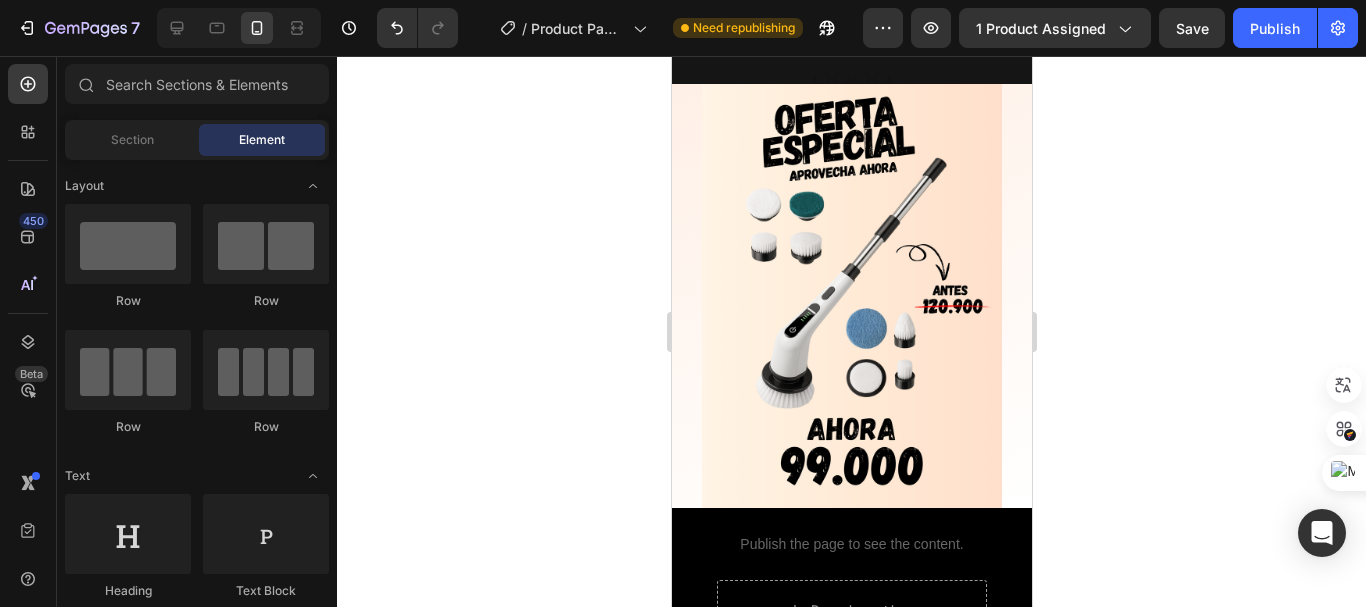 click 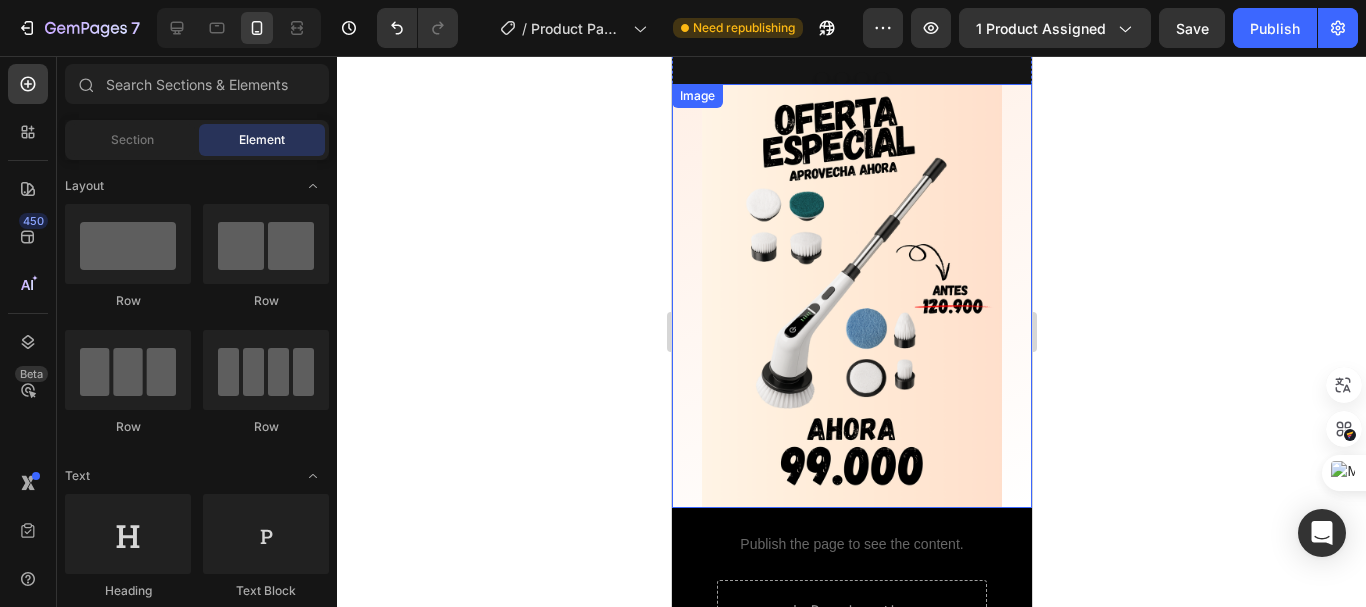 click at bounding box center (851, 296) 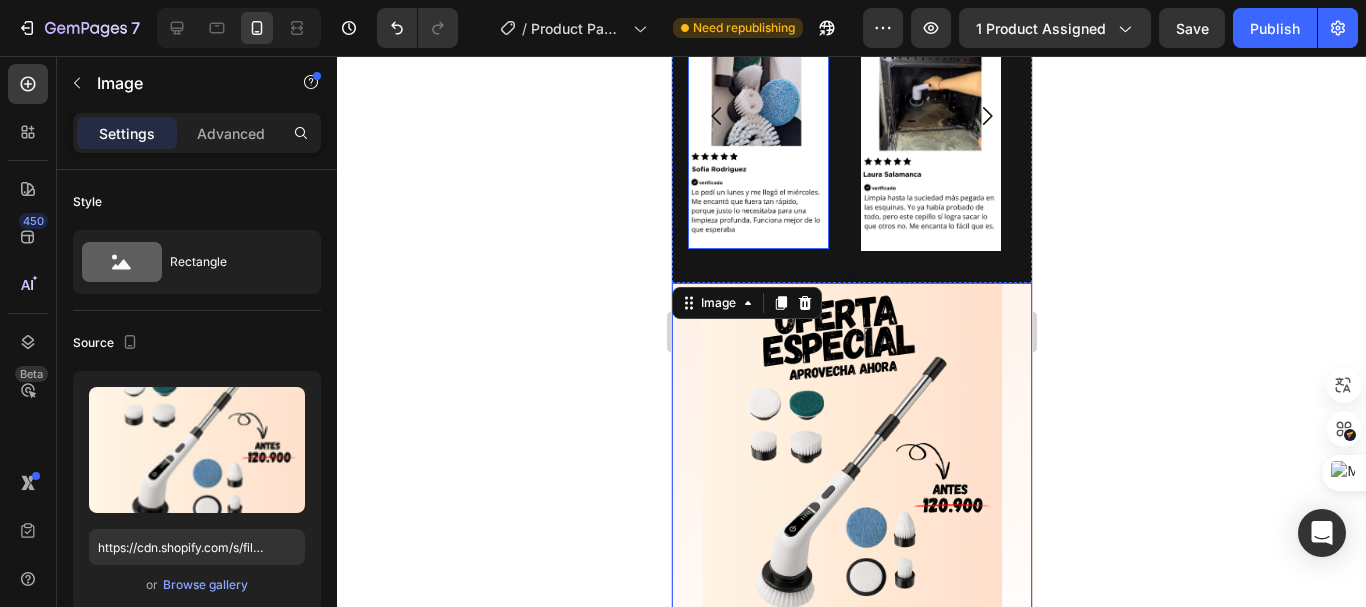 scroll, scrollTop: 3303, scrollLeft: 0, axis: vertical 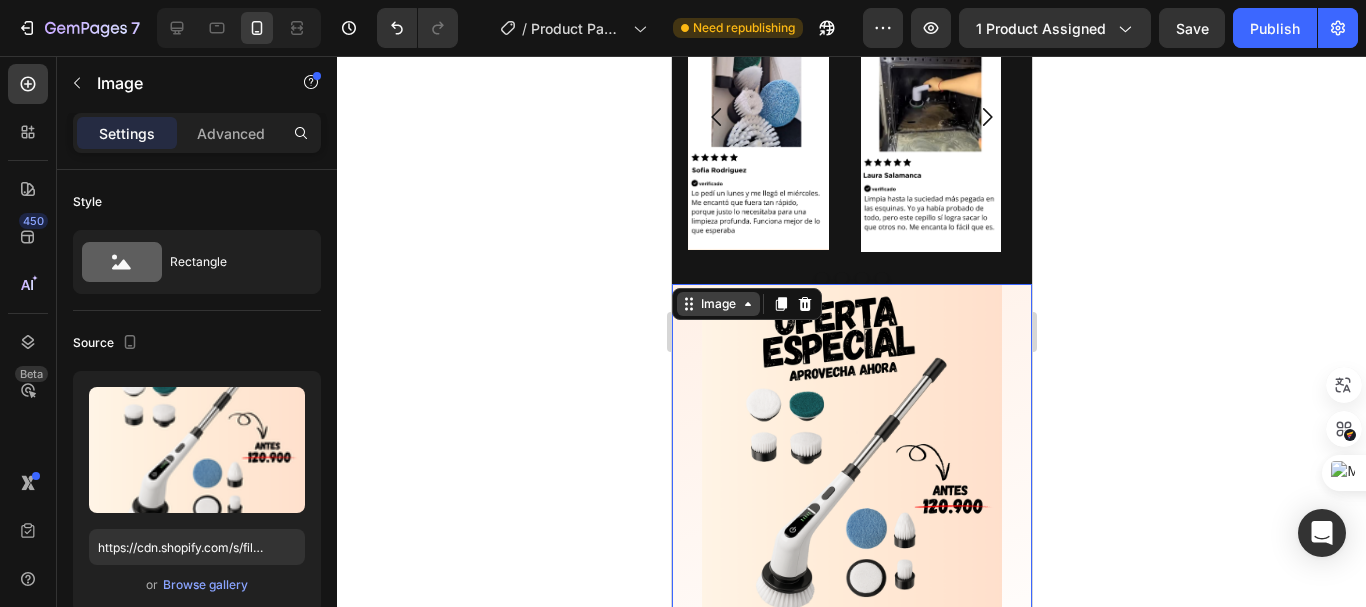 click on "Image" at bounding box center (717, 304) 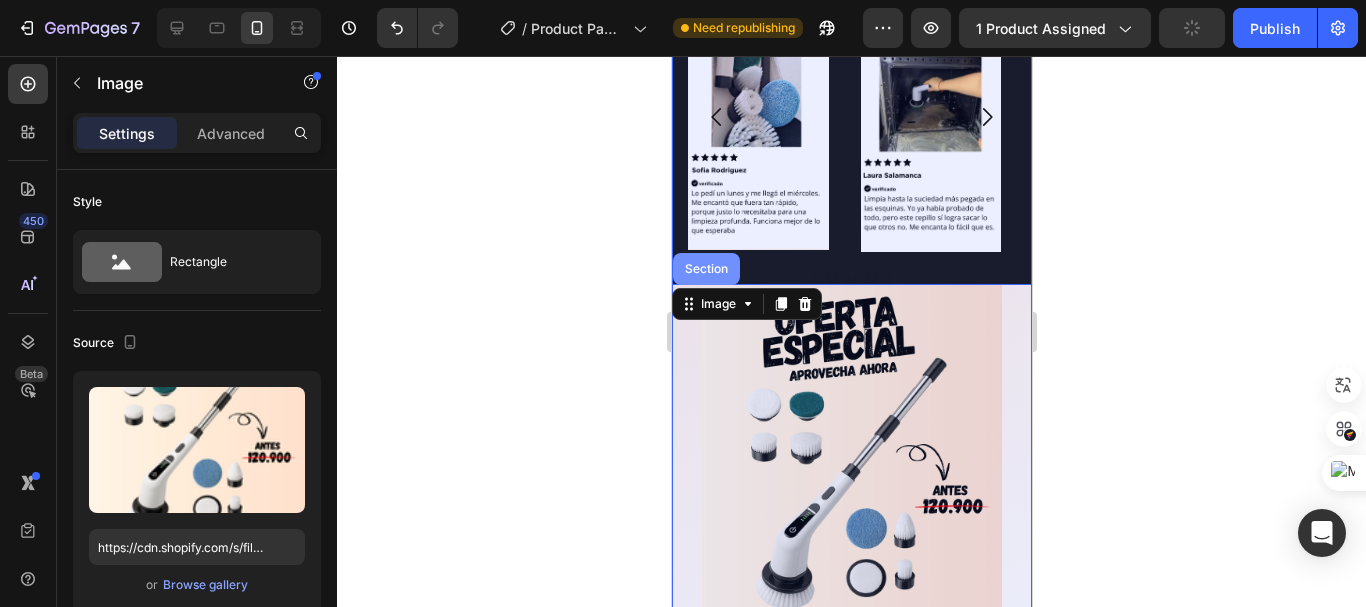 click on "Section" at bounding box center (705, 269) 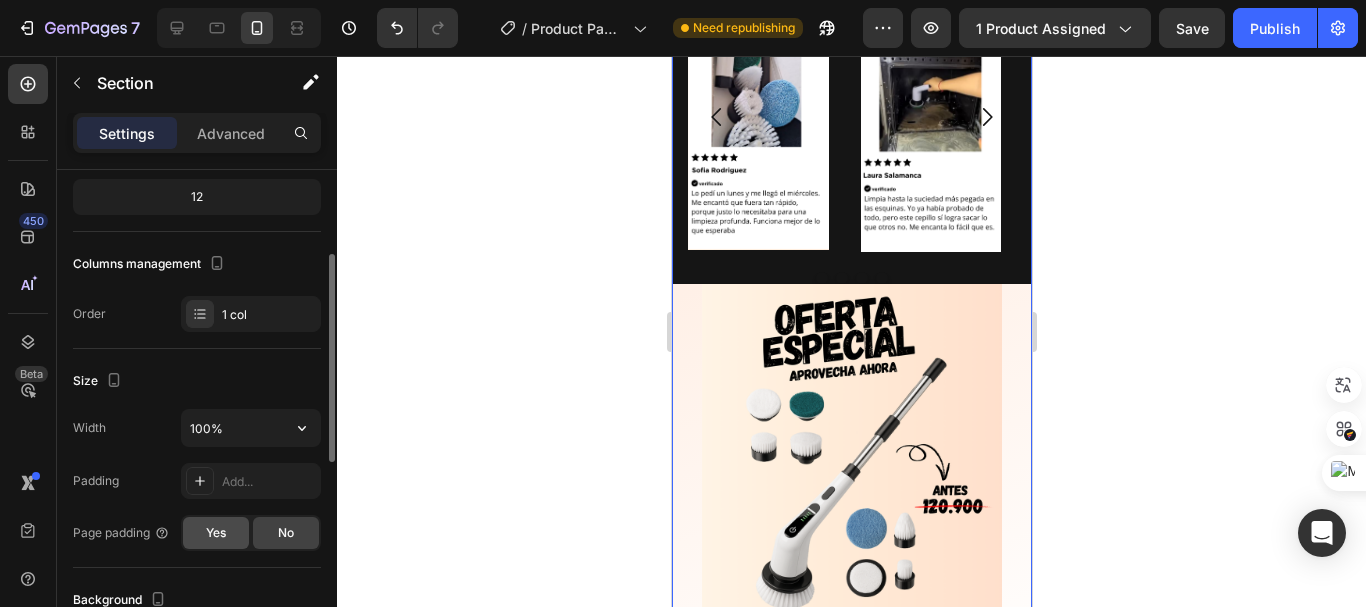 scroll, scrollTop: 400, scrollLeft: 0, axis: vertical 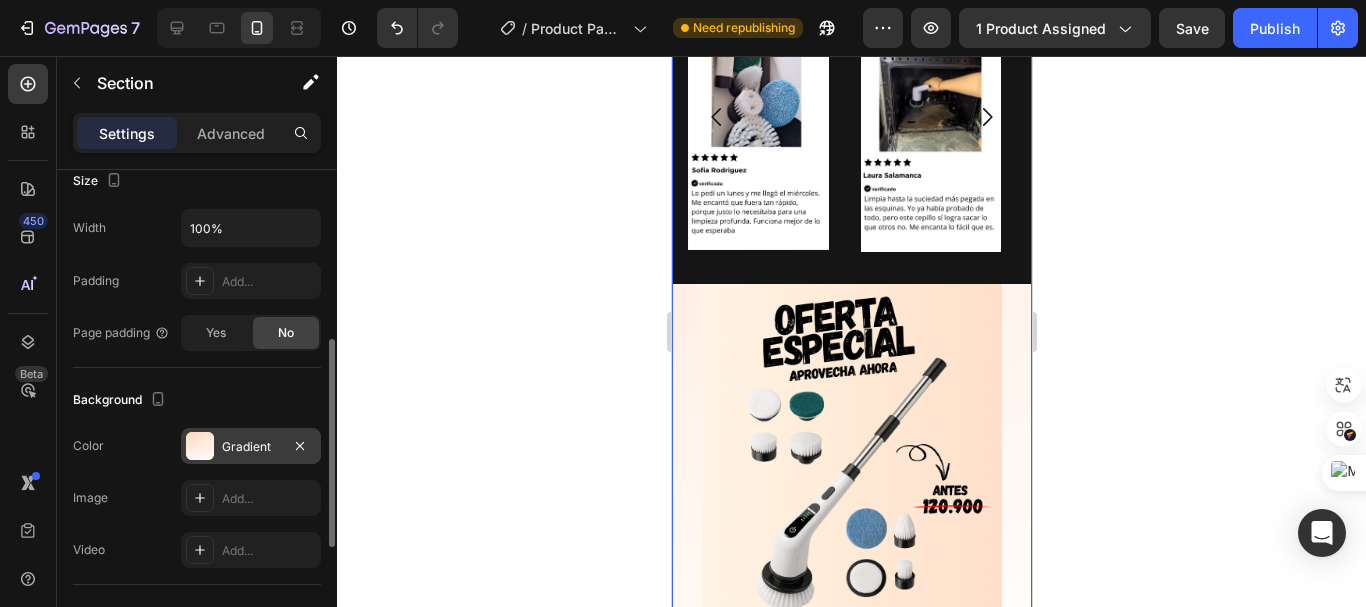 click on "Gradient" at bounding box center [251, 447] 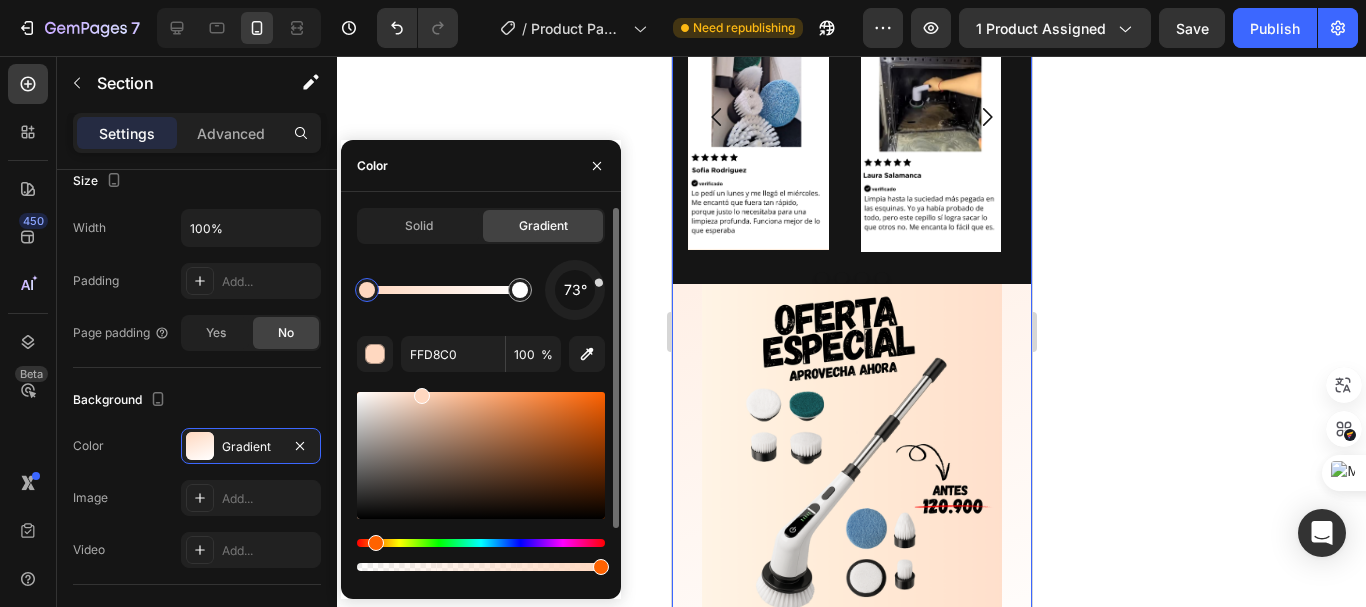 drag, startPoint x: 586, startPoint y: 314, endPoint x: 603, endPoint y: 296, distance: 24.758837 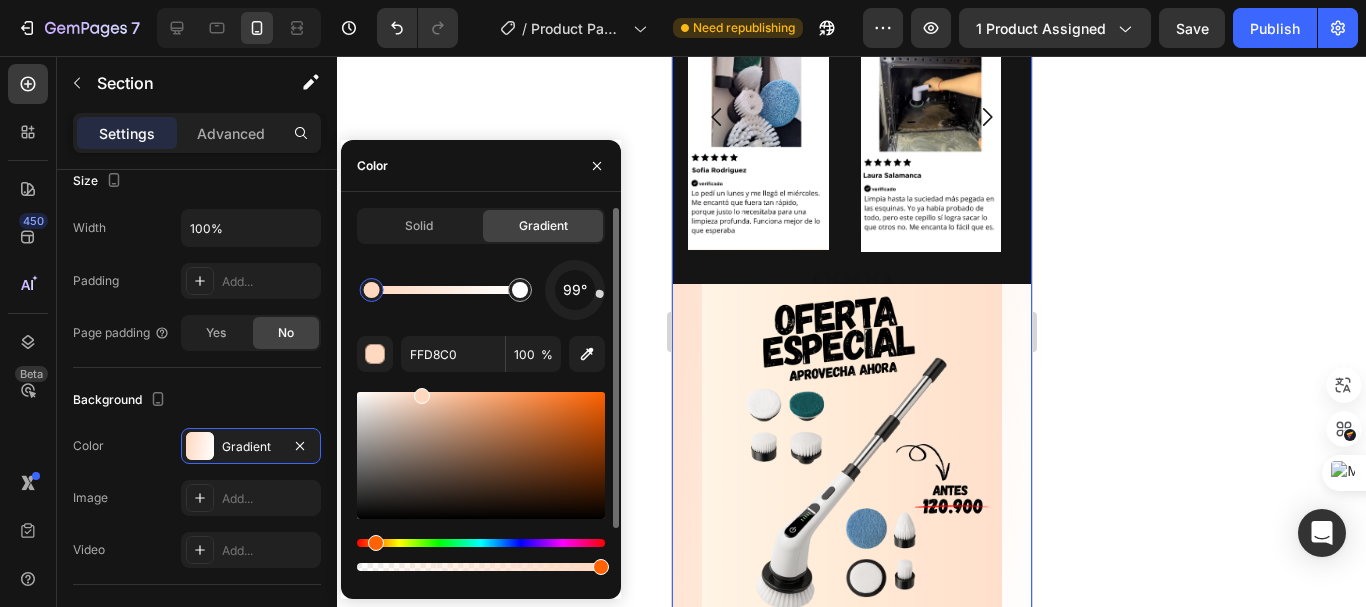 click at bounding box center [372, 290] 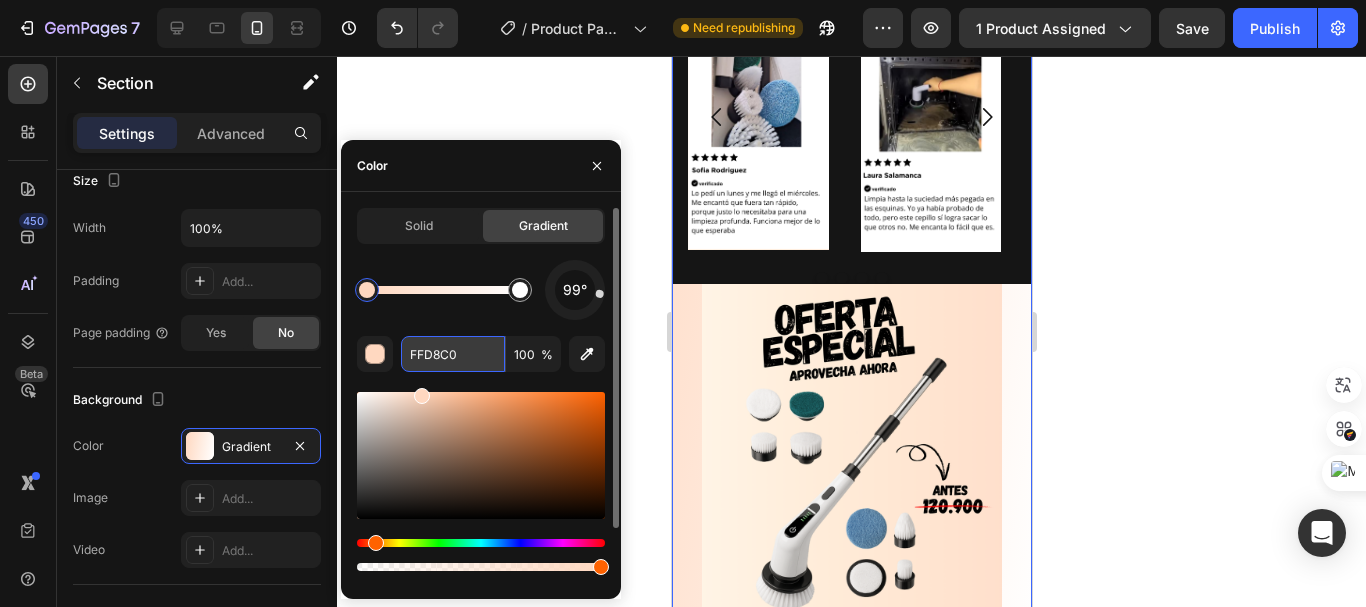 click on "FFD8C0" at bounding box center [453, 354] 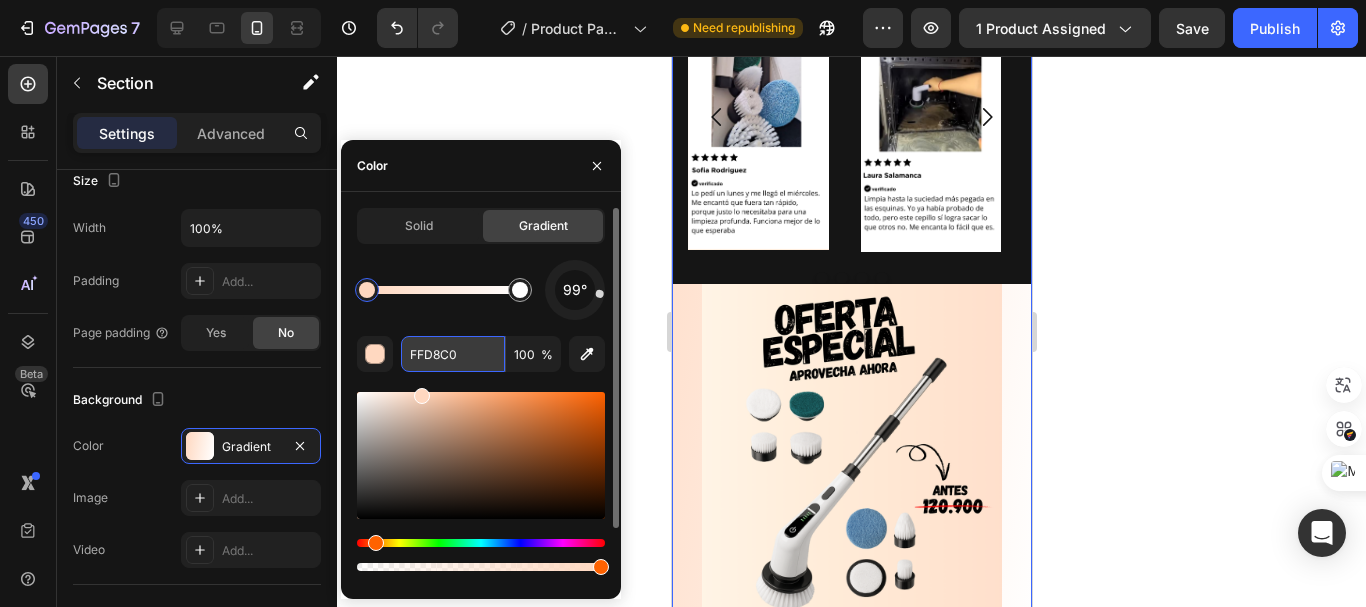 paste on "#ffd8c" 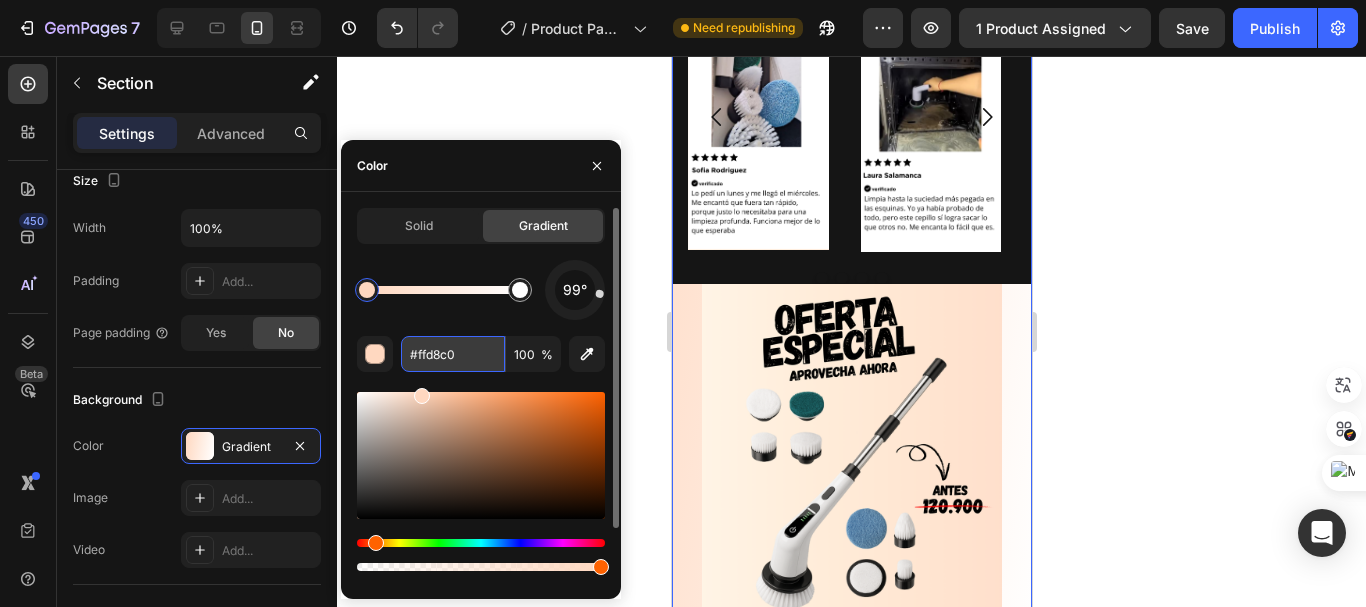 type on "FFD8C0" 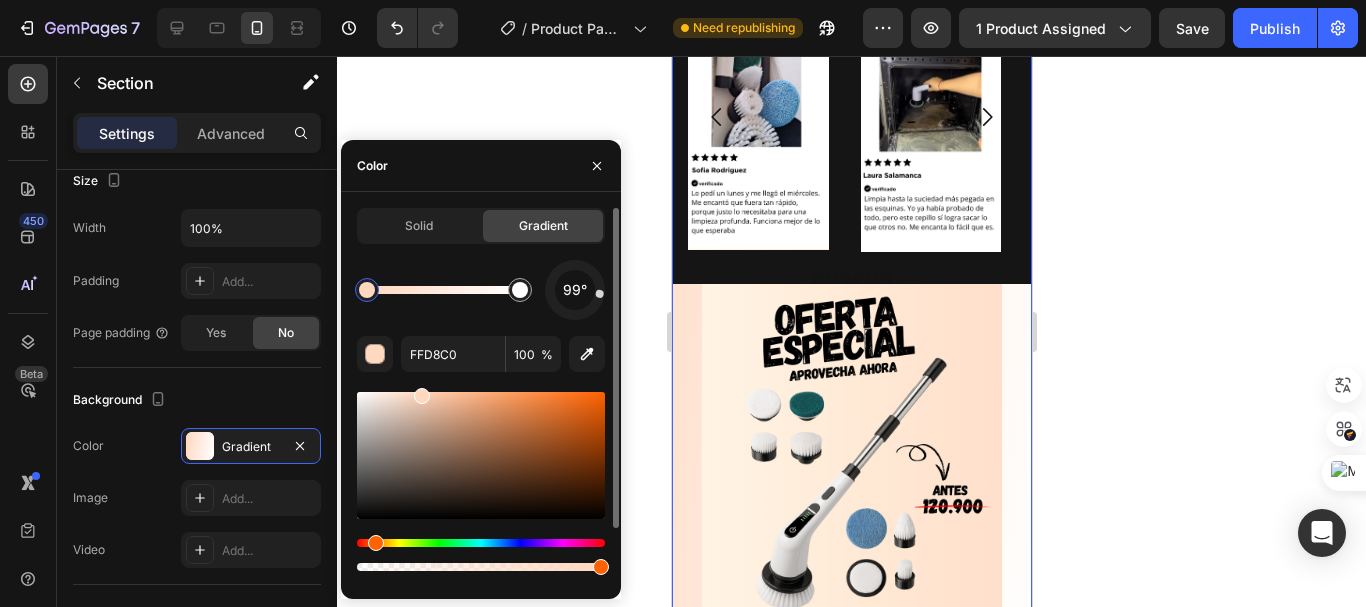 click on "99° FFD8C0 100 % Recent colors" at bounding box center (481, 453) 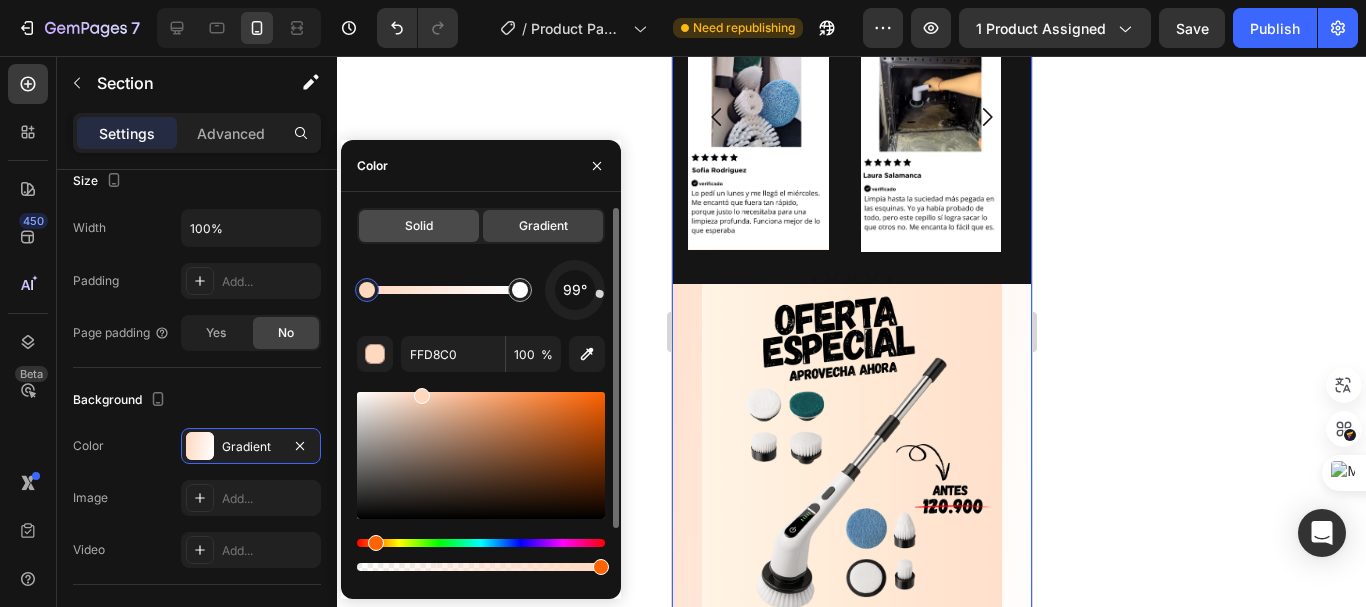click on "Solid" 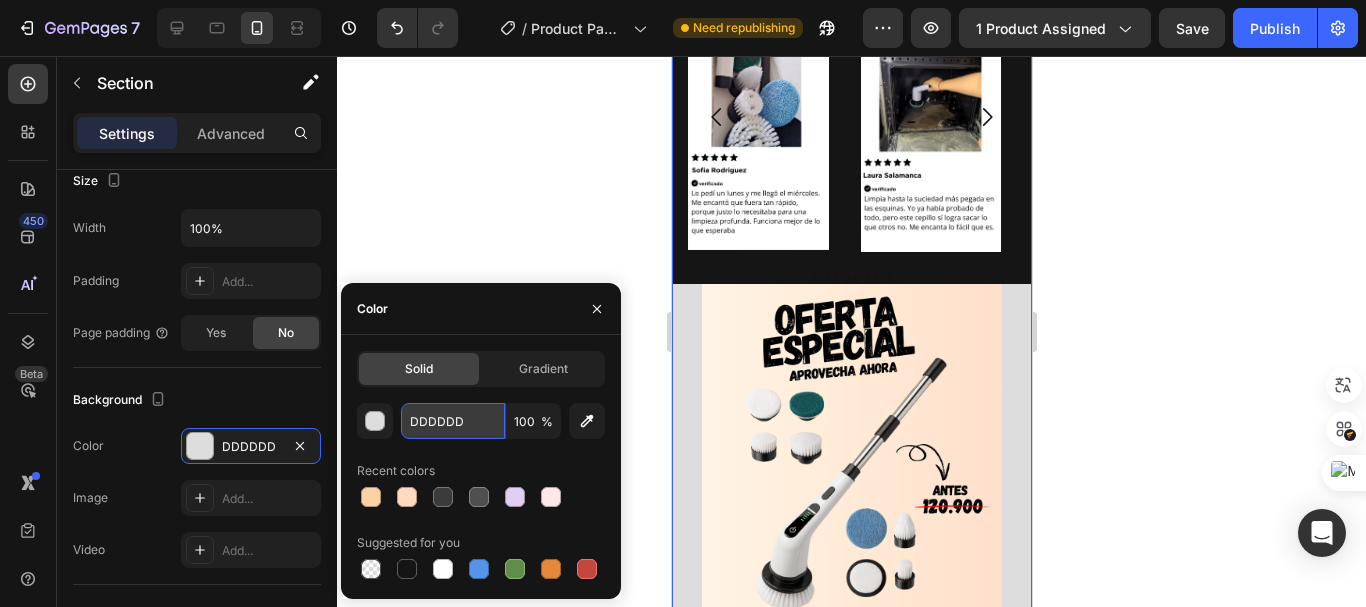 click on "DDDDDD" at bounding box center (453, 421) 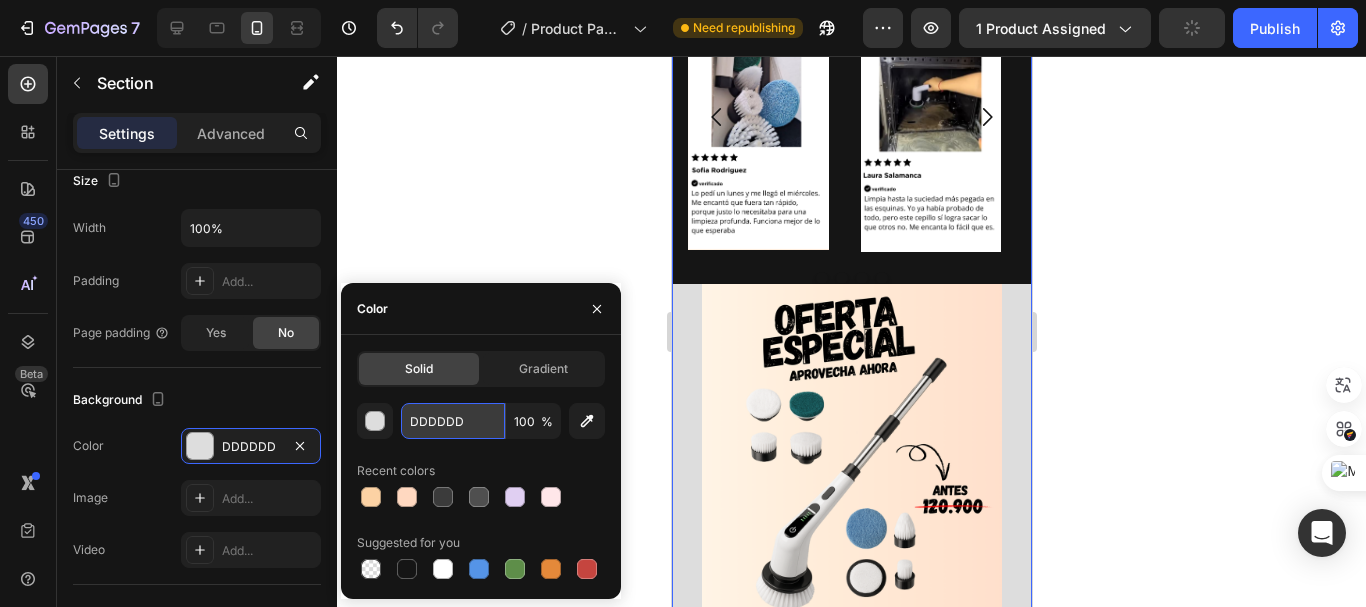 paste on "#ffd8c0" 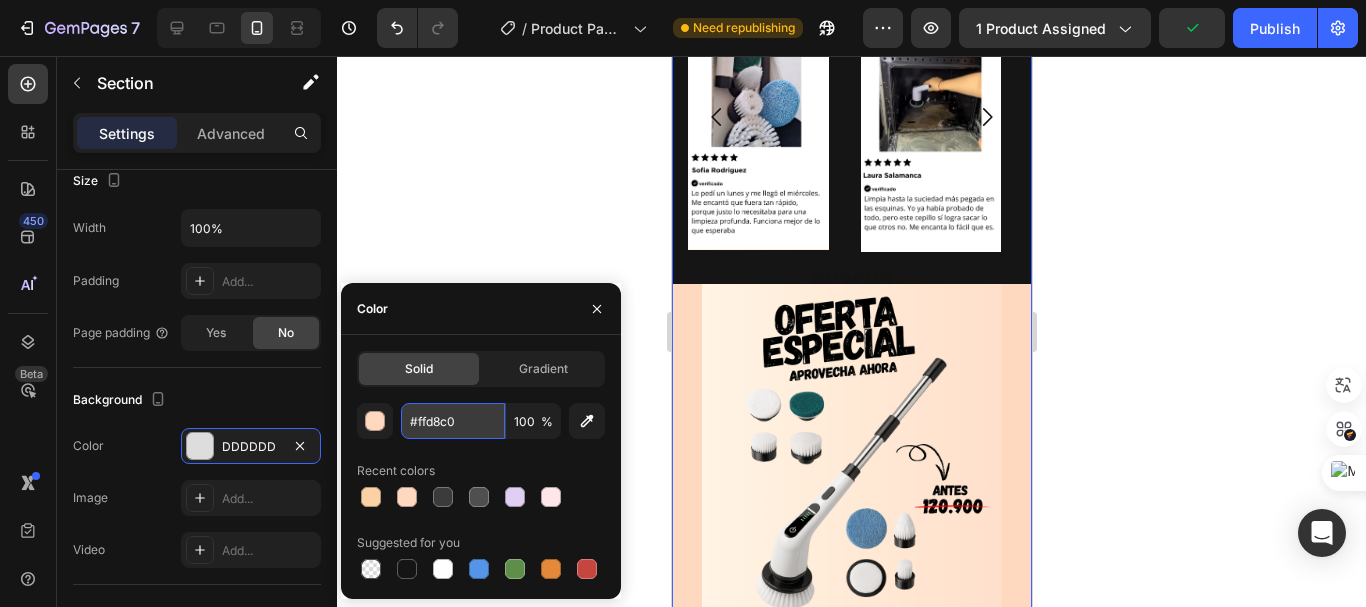 type on "FFD8C0" 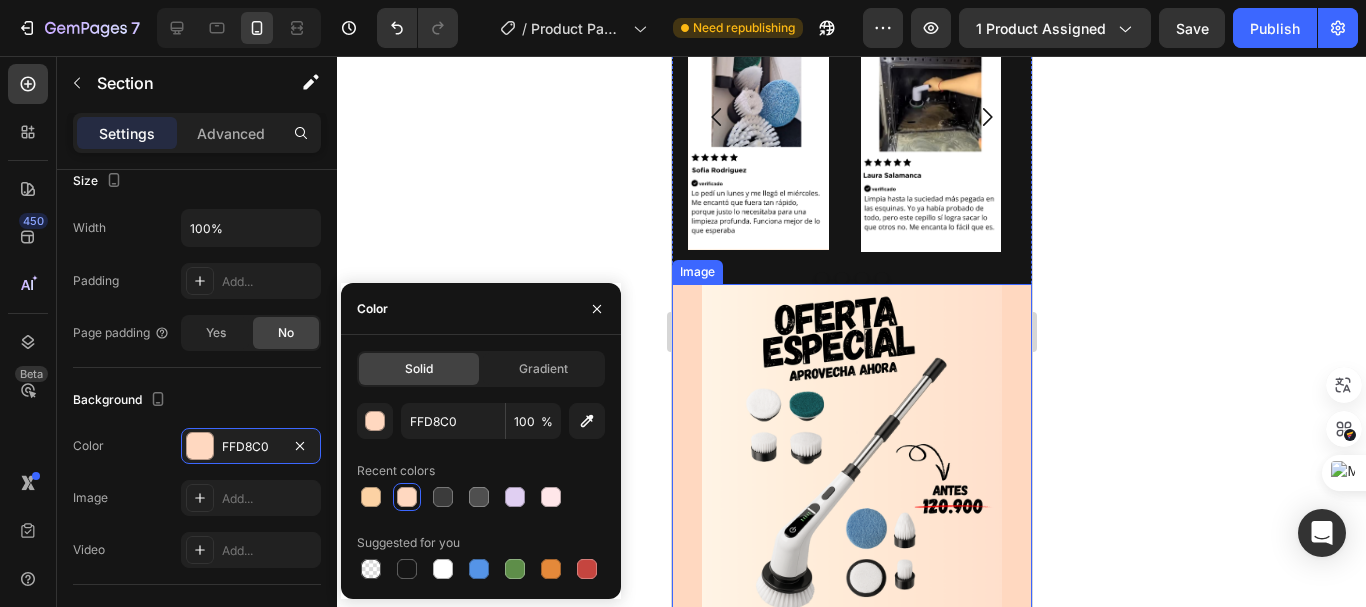click at bounding box center [851, 496] 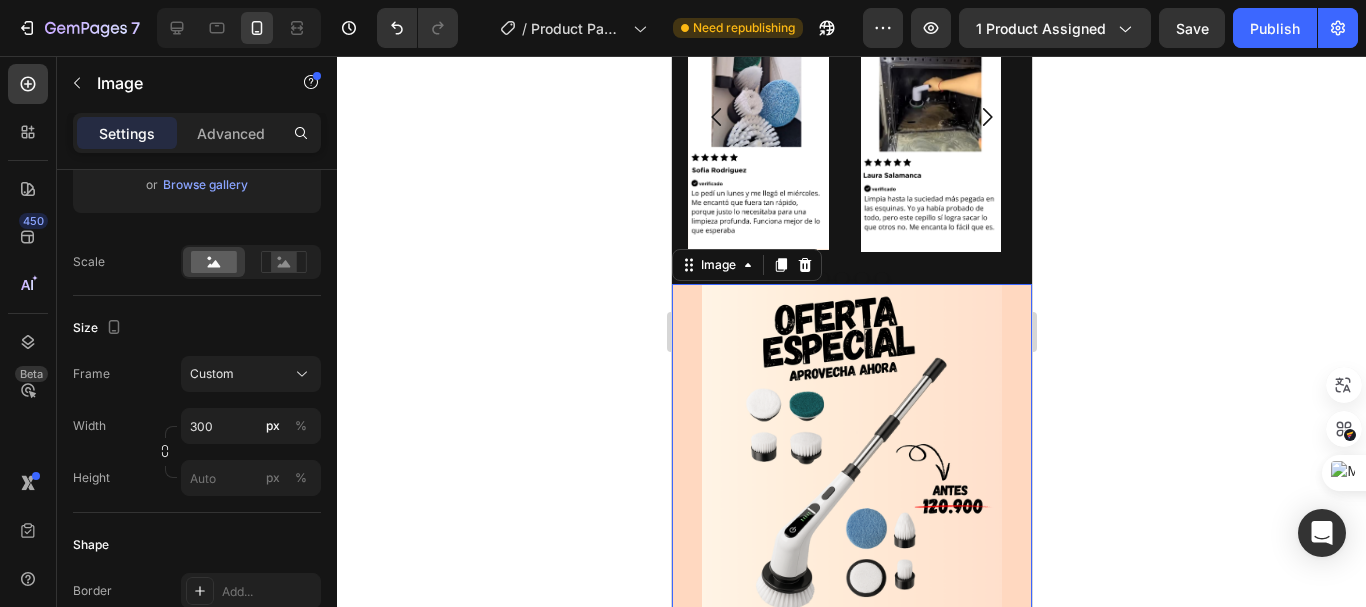 scroll, scrollTop: 0, scrollLeft: 0, axis: both 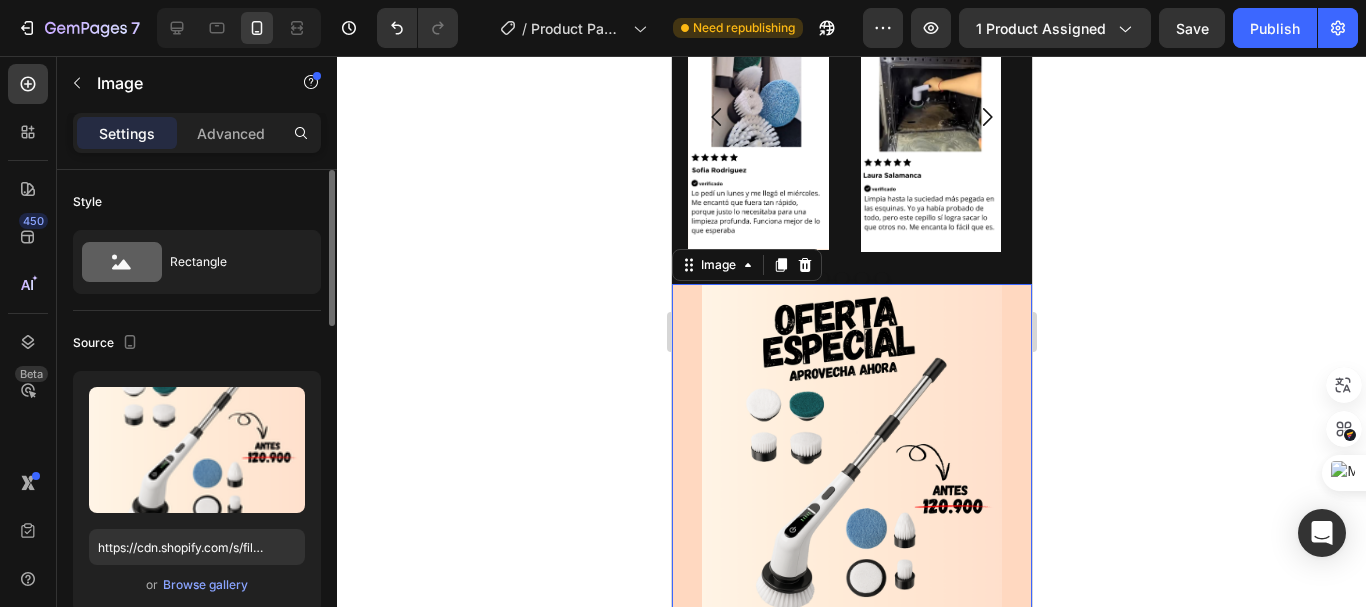 click at bounding box center [851, 496] 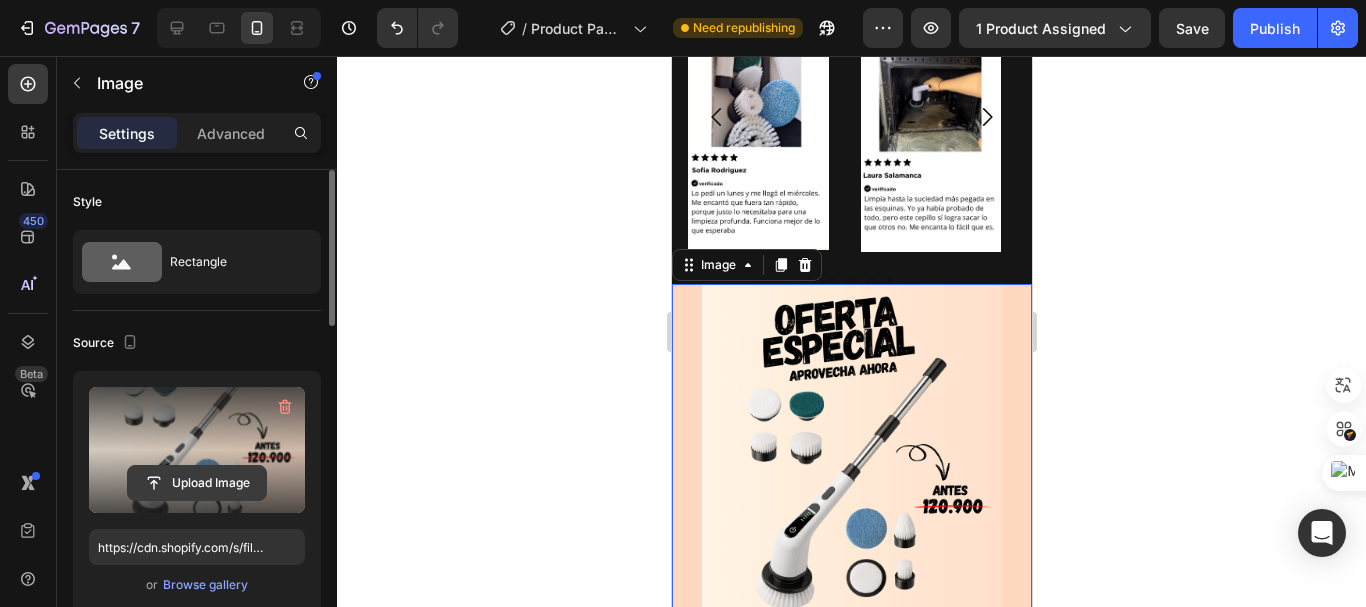 click 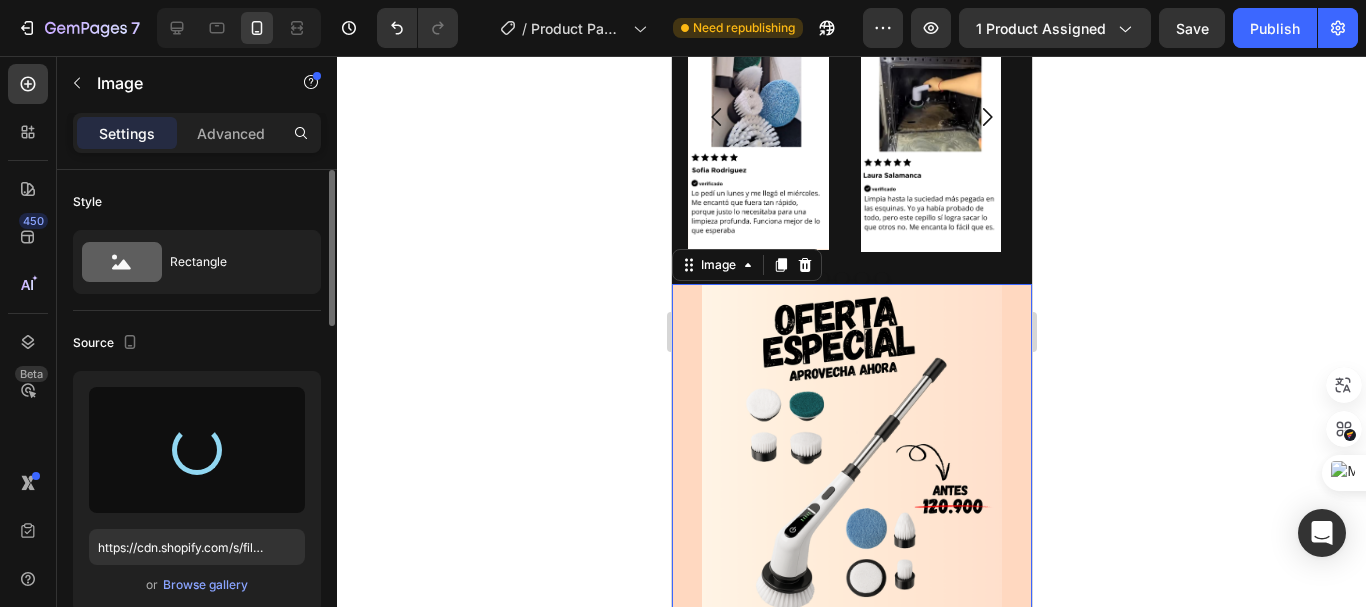 type on "https://cdn.shopify.com/s/files/1/0704/9602/6823/files/gempages_572102462542972056-cfd60885-4066-4934-92e7-300eff2c3976.png" 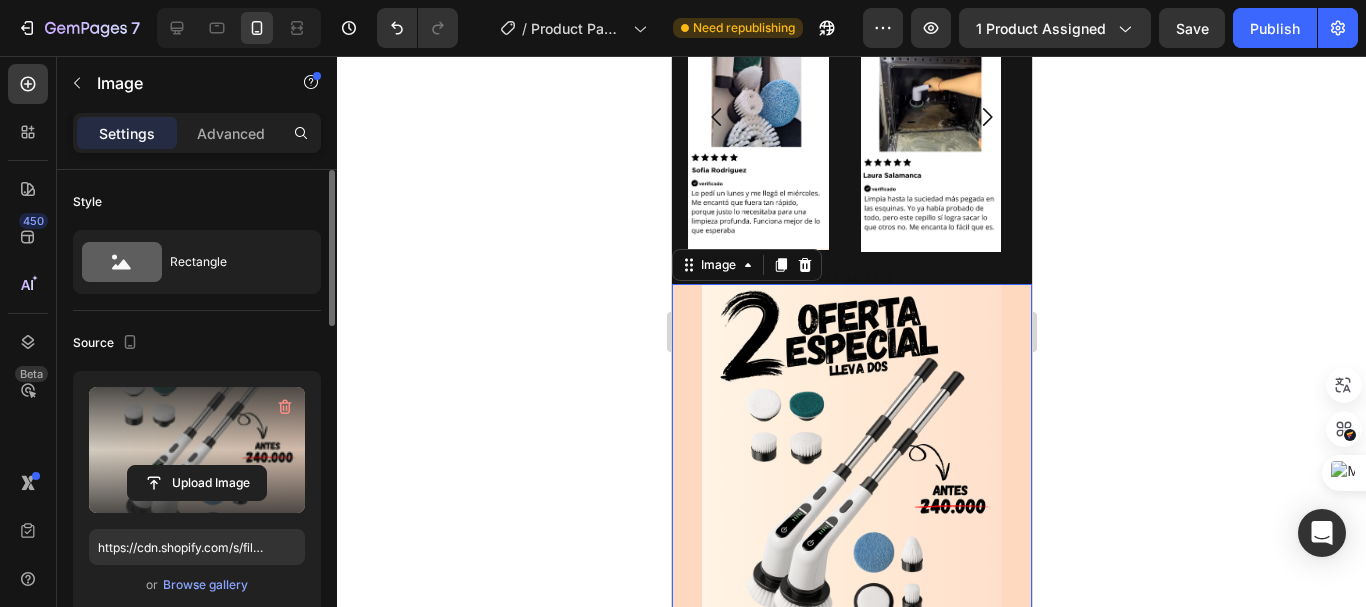 click 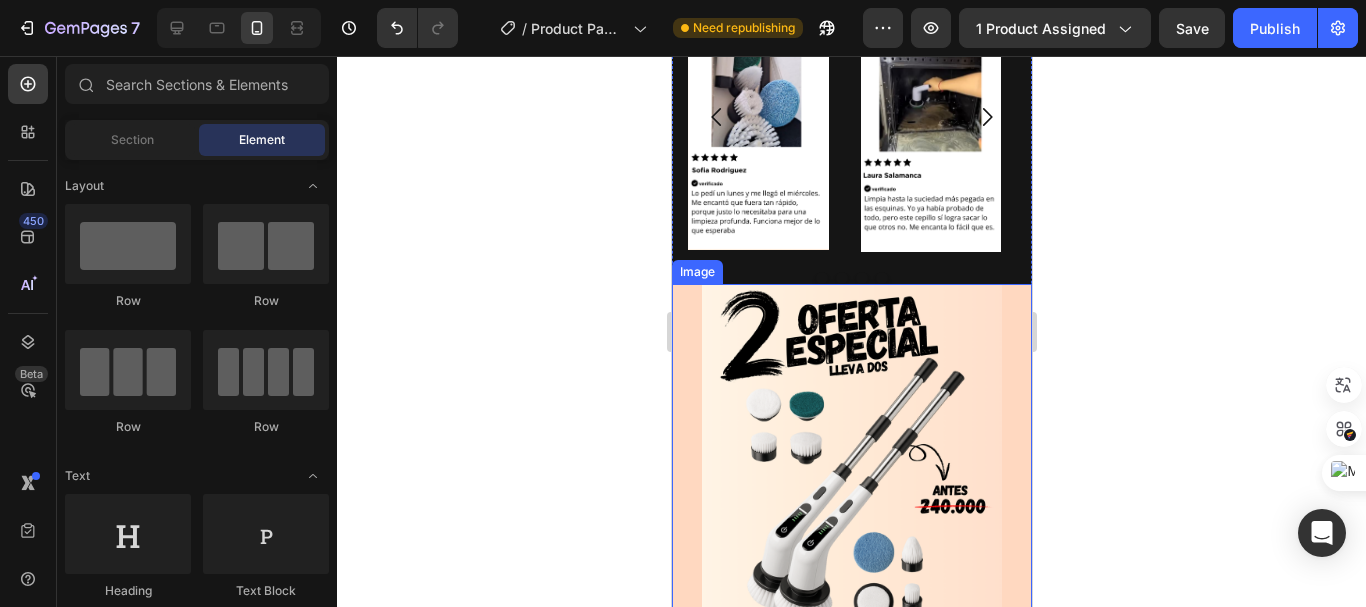 click at bounding box center (851, 496) 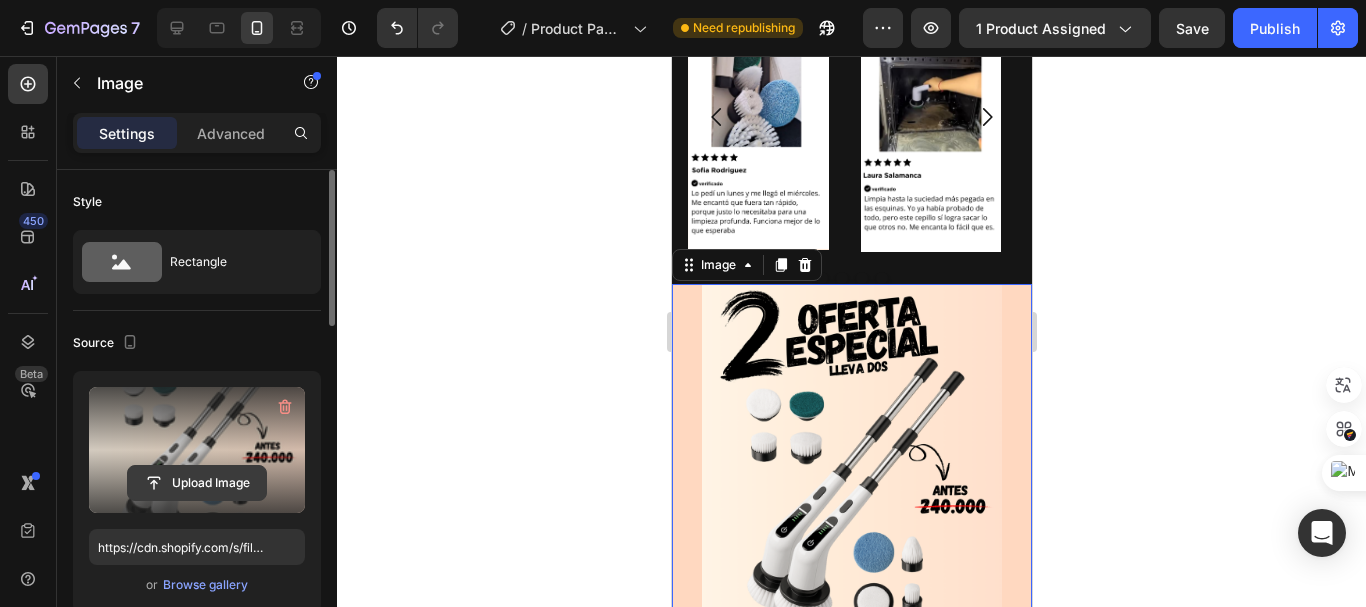 click 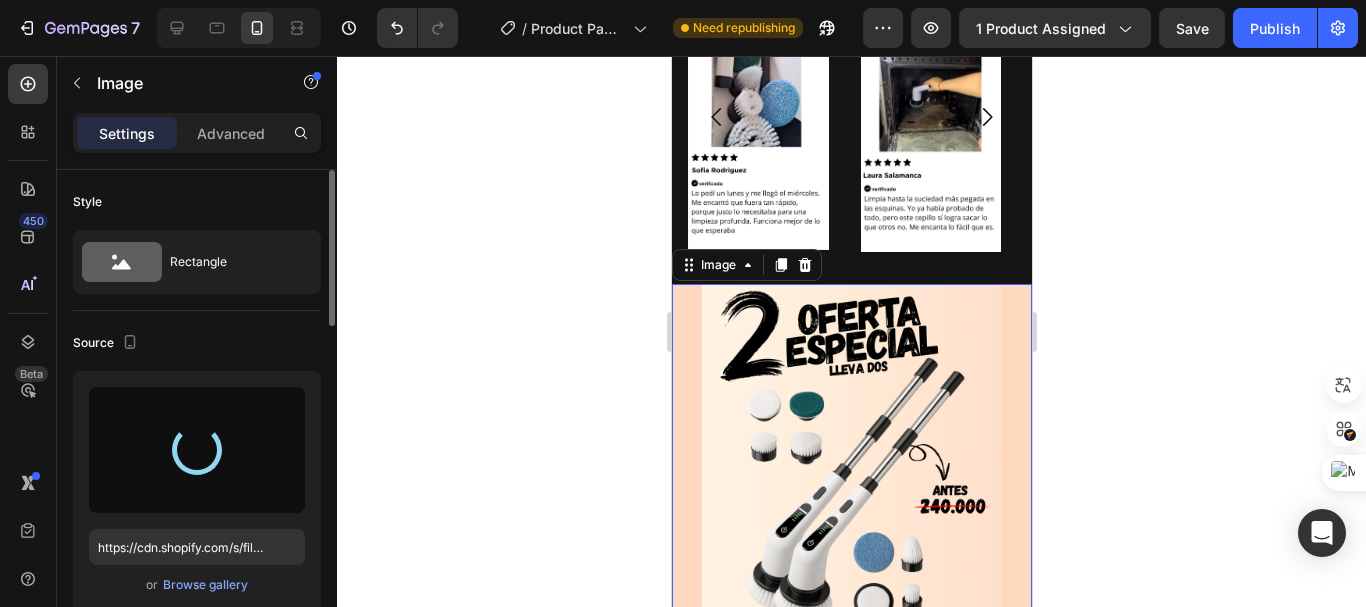 type on "https://cdn.shopify.com/s/files/1/0704/9602/6823/files/gempages_572102462542972056-c363326e-c927-4f70-90ec-7d8fe82f0b74.png" 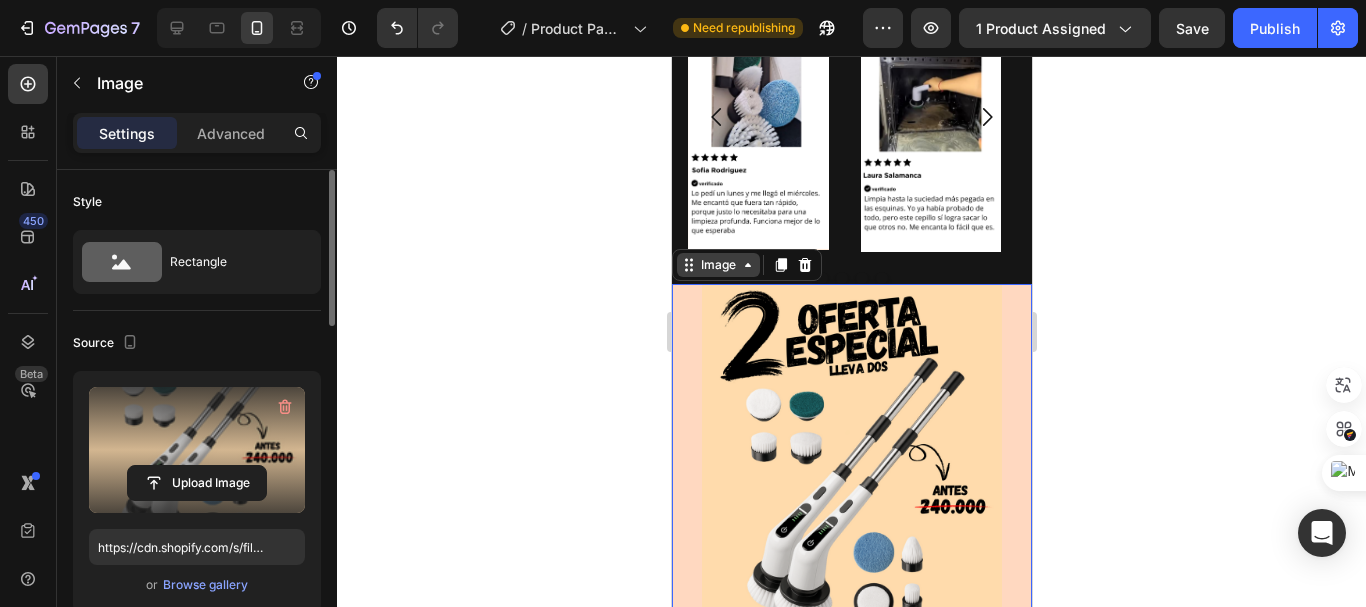 click on "Image" at bounding box center (717, 265) 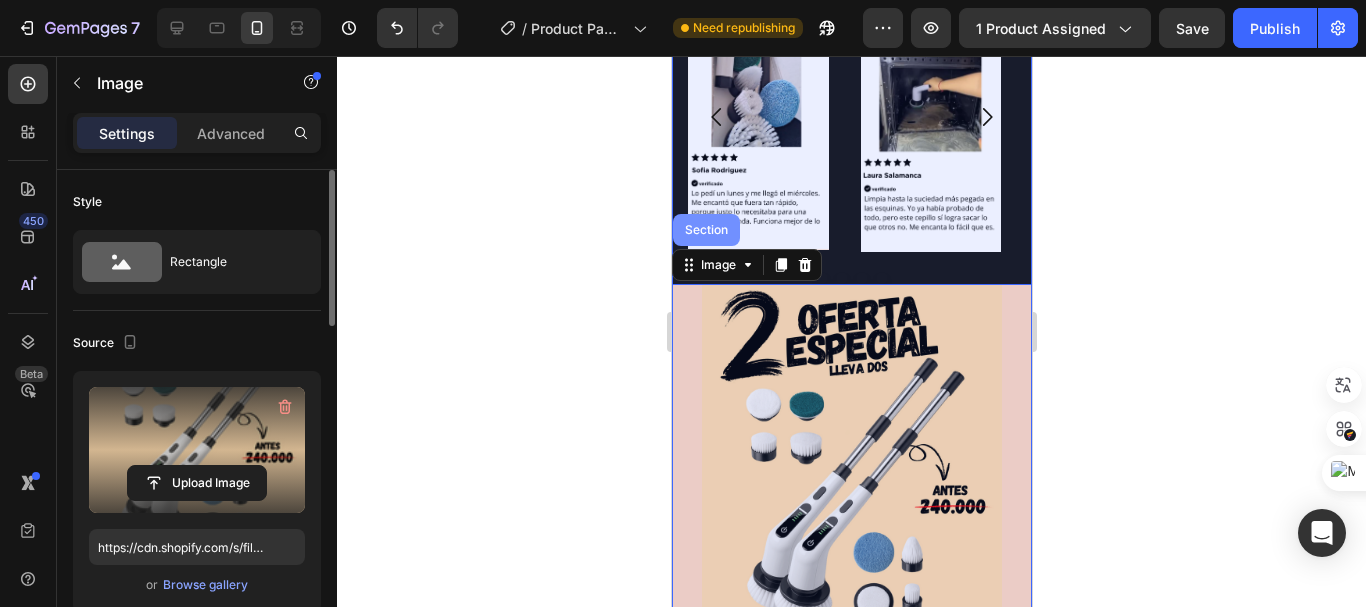 click on "Section" at bounding box center (705, 230) 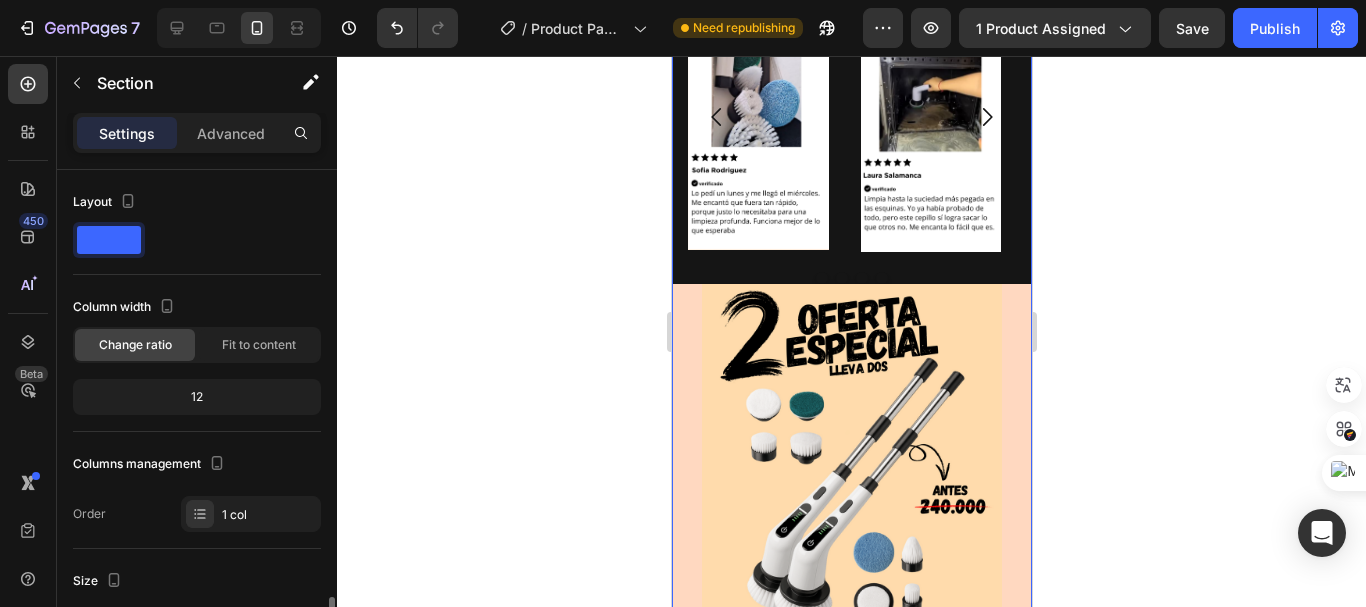 scroll, scrollTop: 400, scrollLeft: 0, axis: vertical 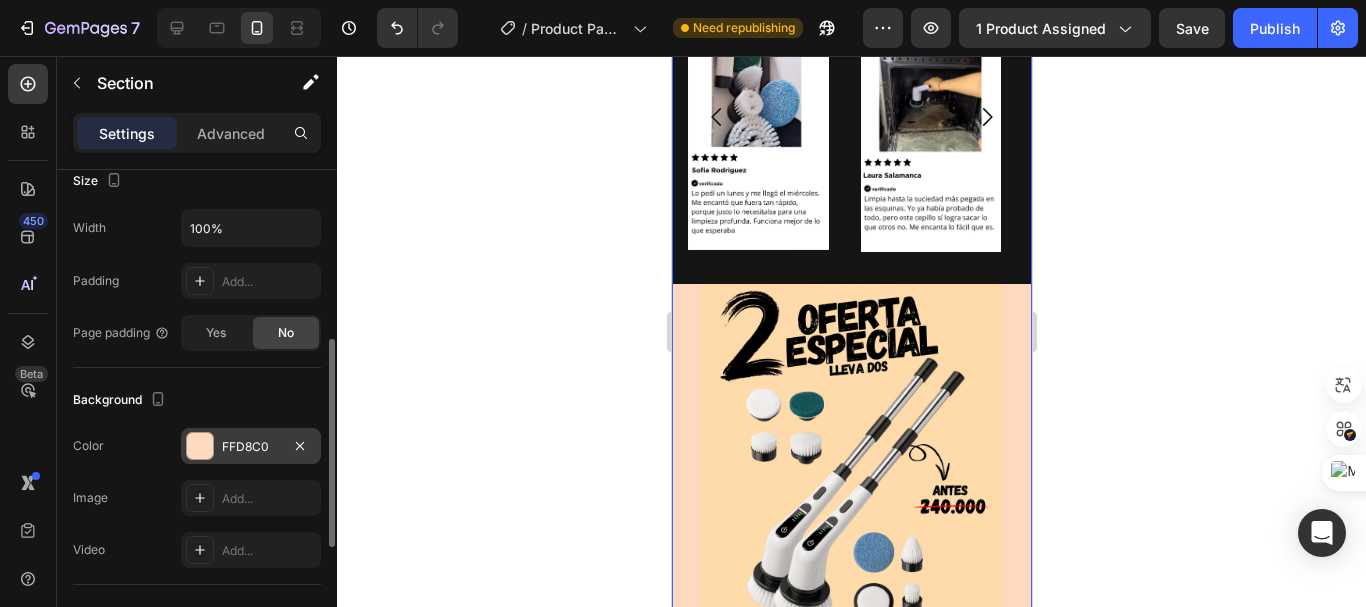click on "FFD8C0" at bounding box center [251, 447] 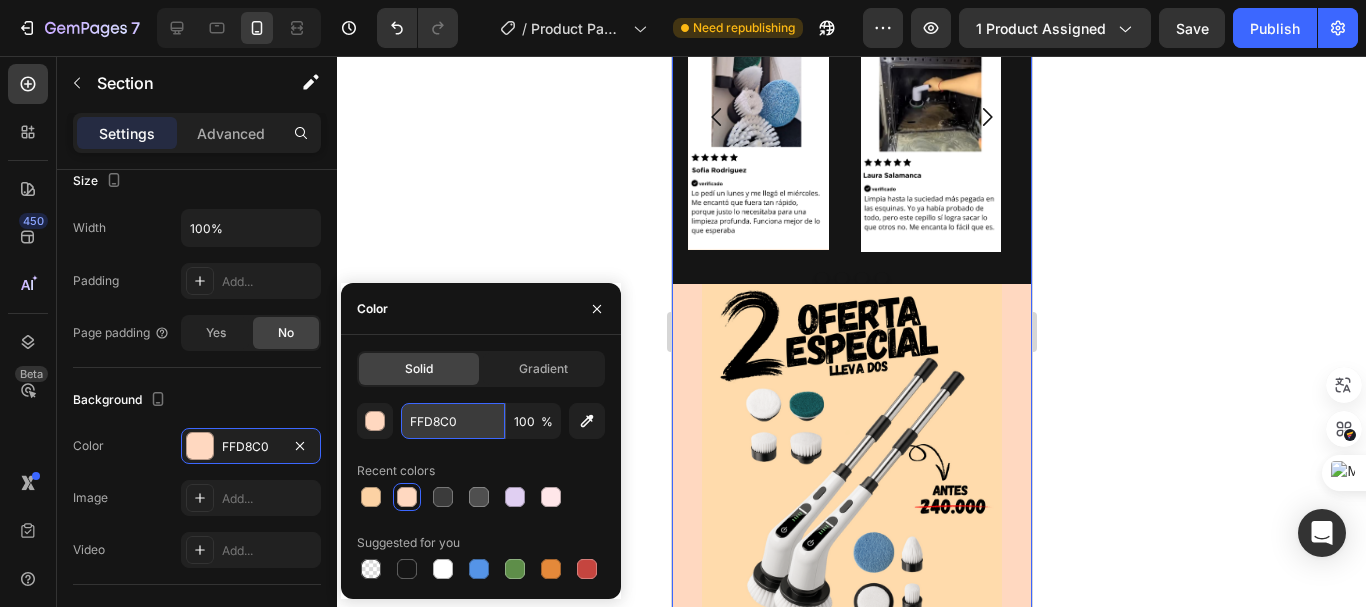 click on "FFD8C0" at bounding box center (453, 421) 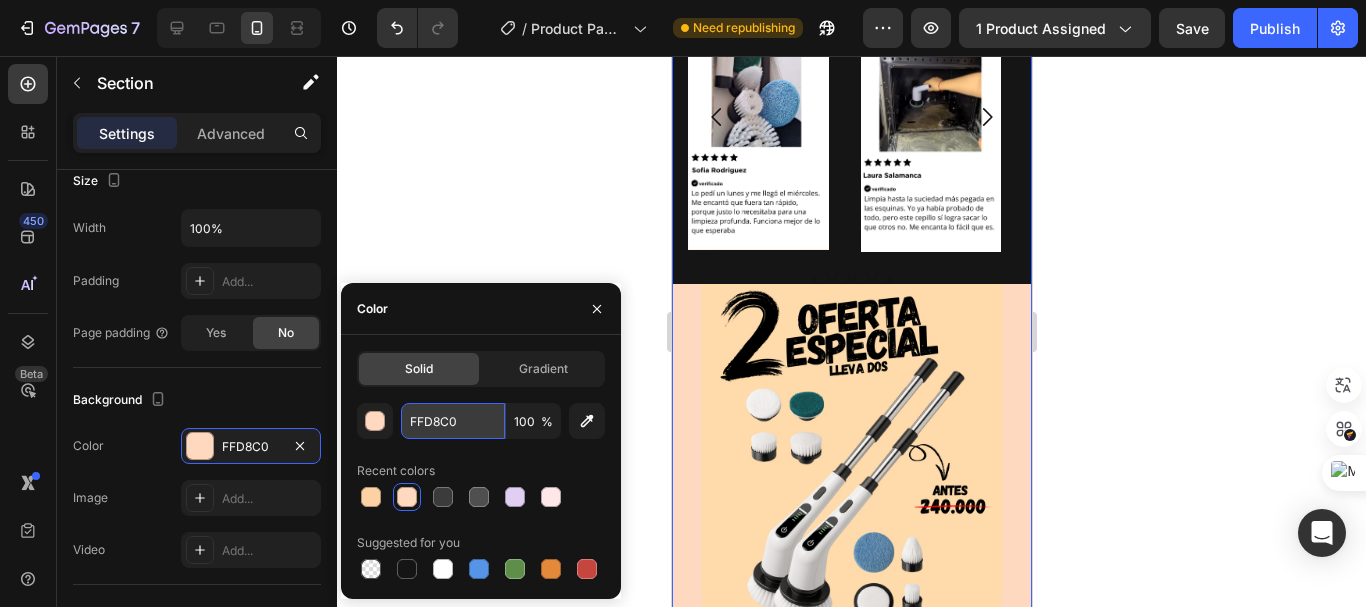 paste on "ffdbac" 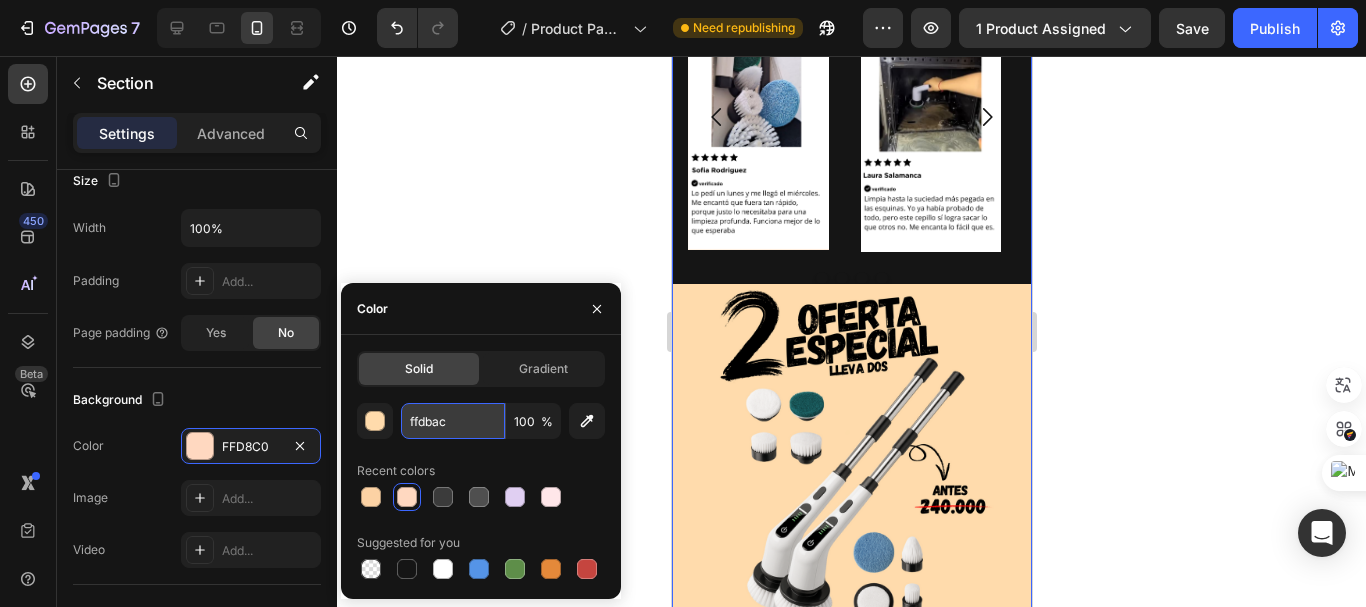 type on "FFDBAC" 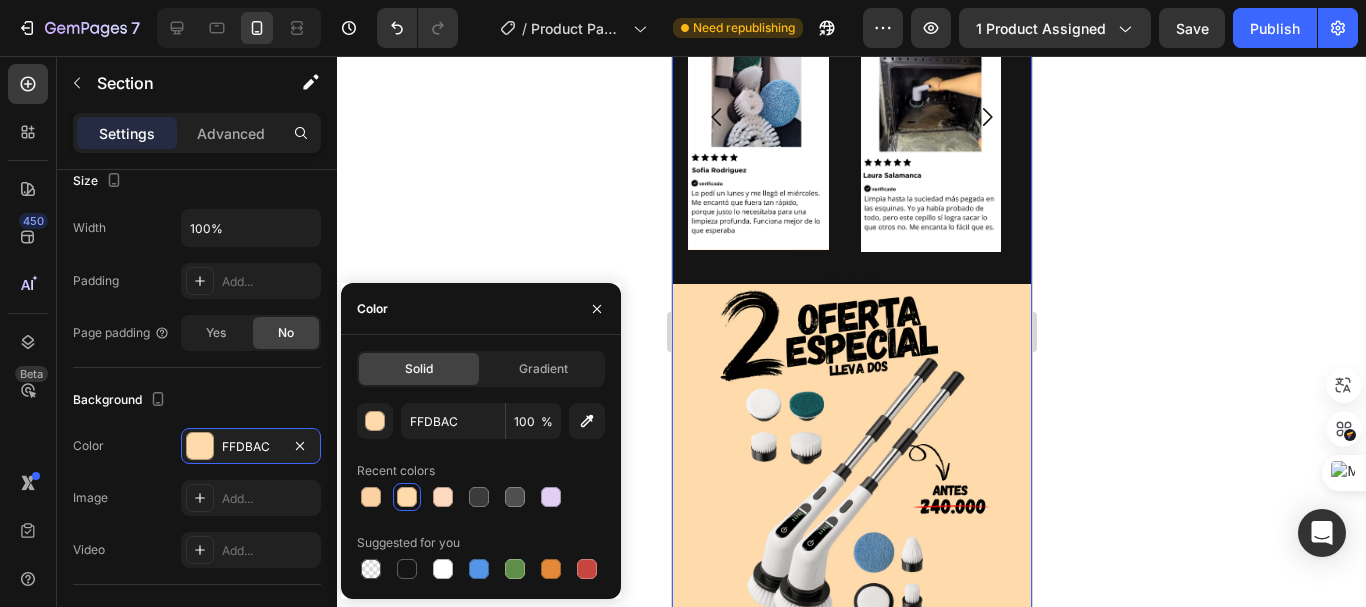 click 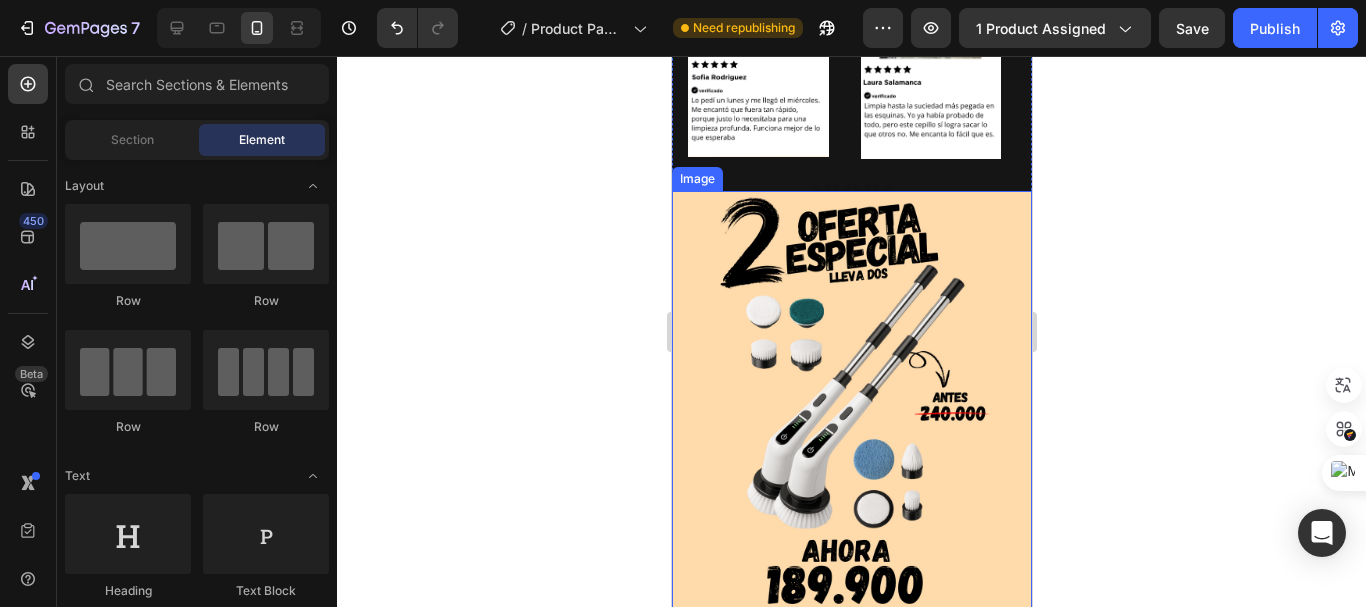 scroll, scrollTop: 3403, scrollLeft: 0, axis: vertical 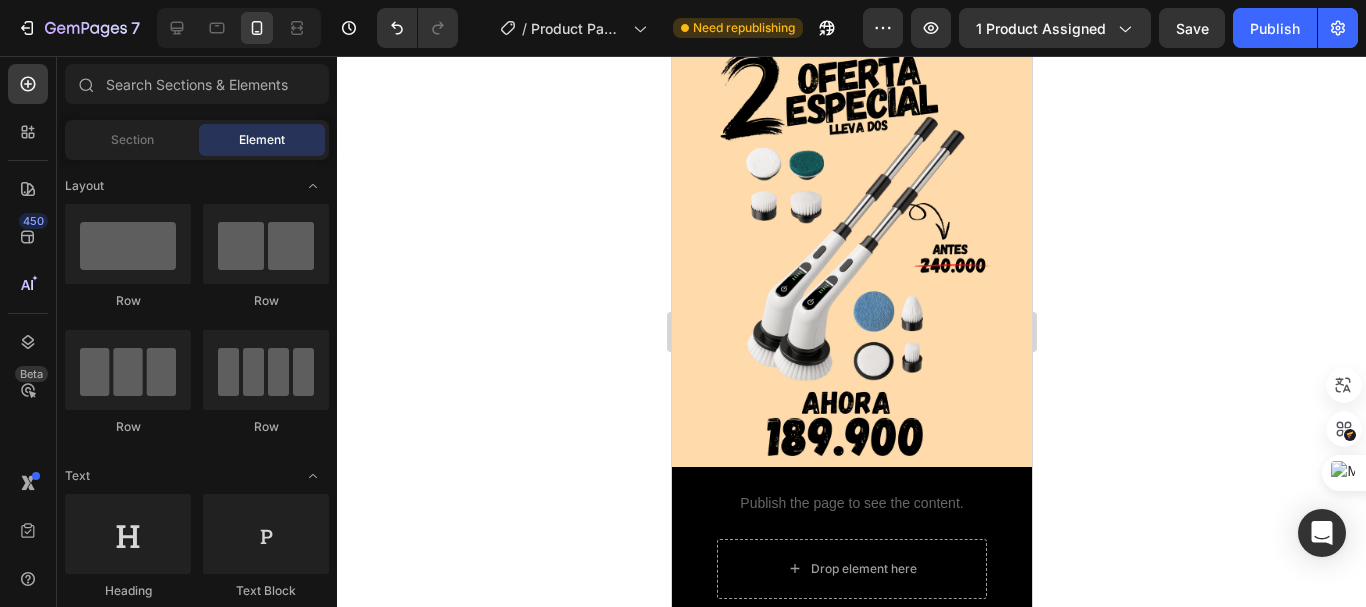 click 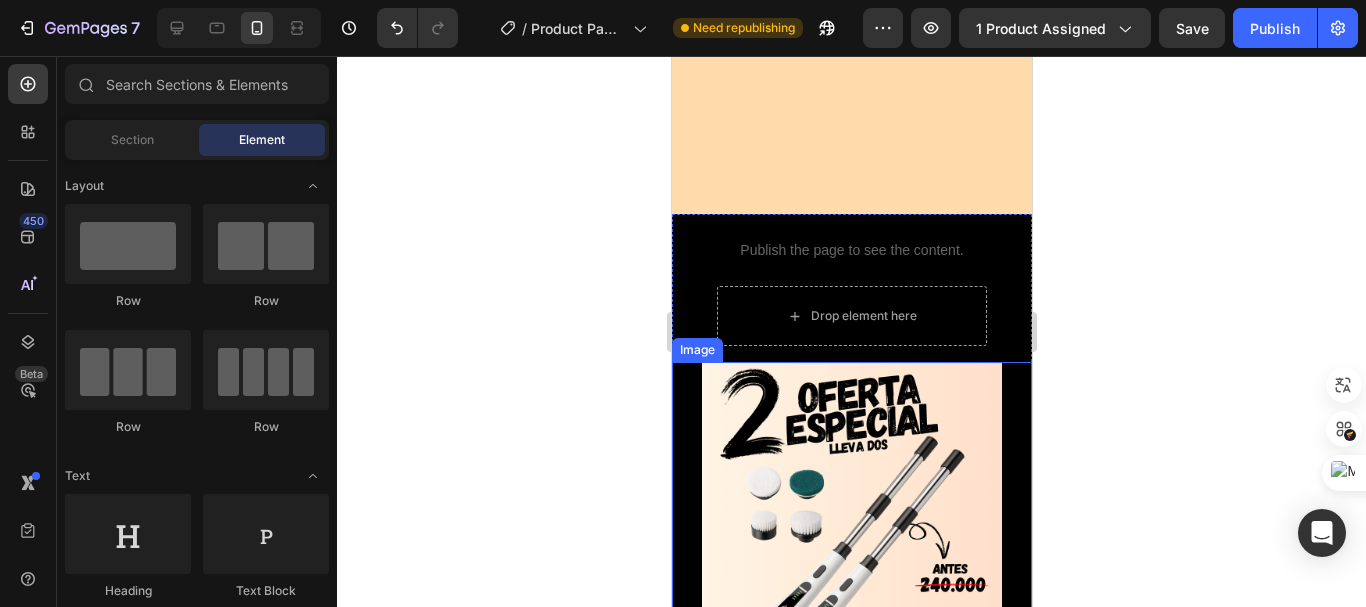 scroll, scrollTop: 3859, scrollLeft: 0, axis: vertical 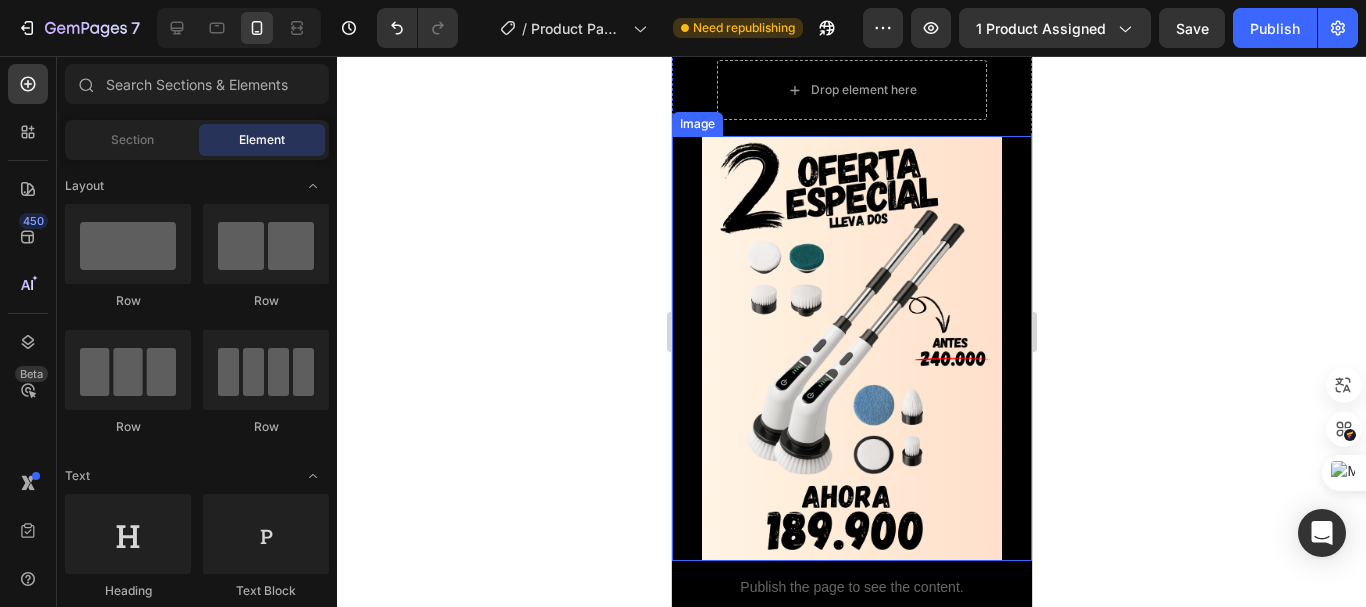 click at bounding box center (851, 348) 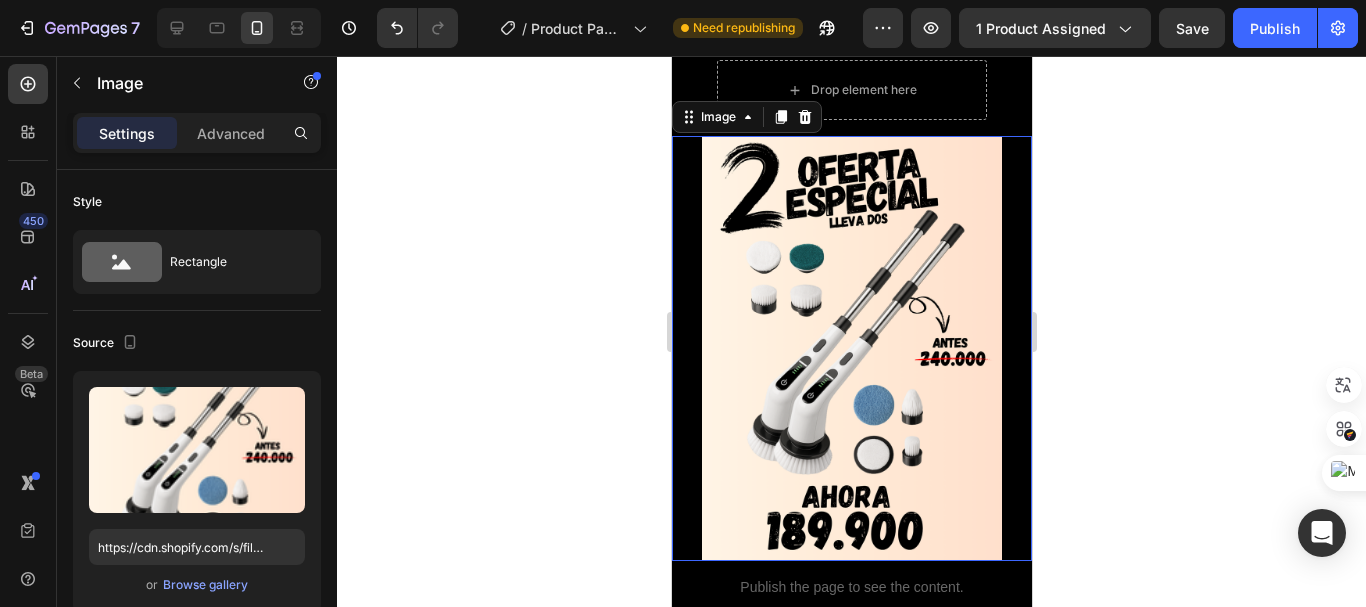 click at bounding box center (851, 348) 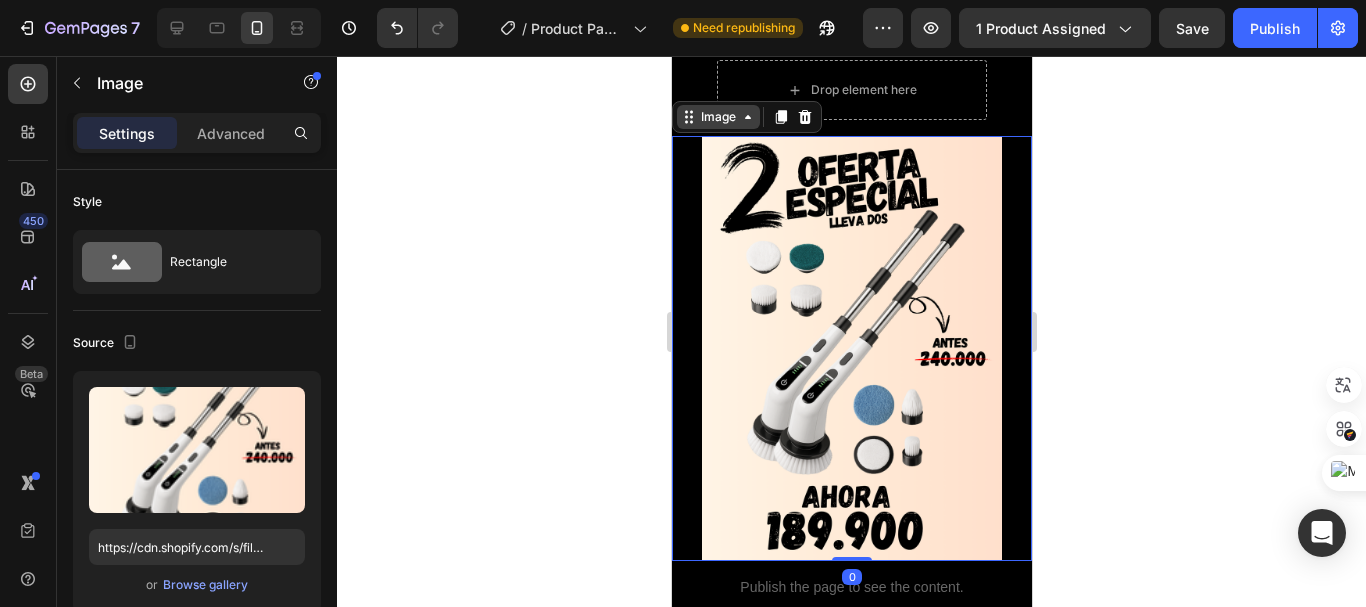 click on "Image" at bounding box center [717, 117] 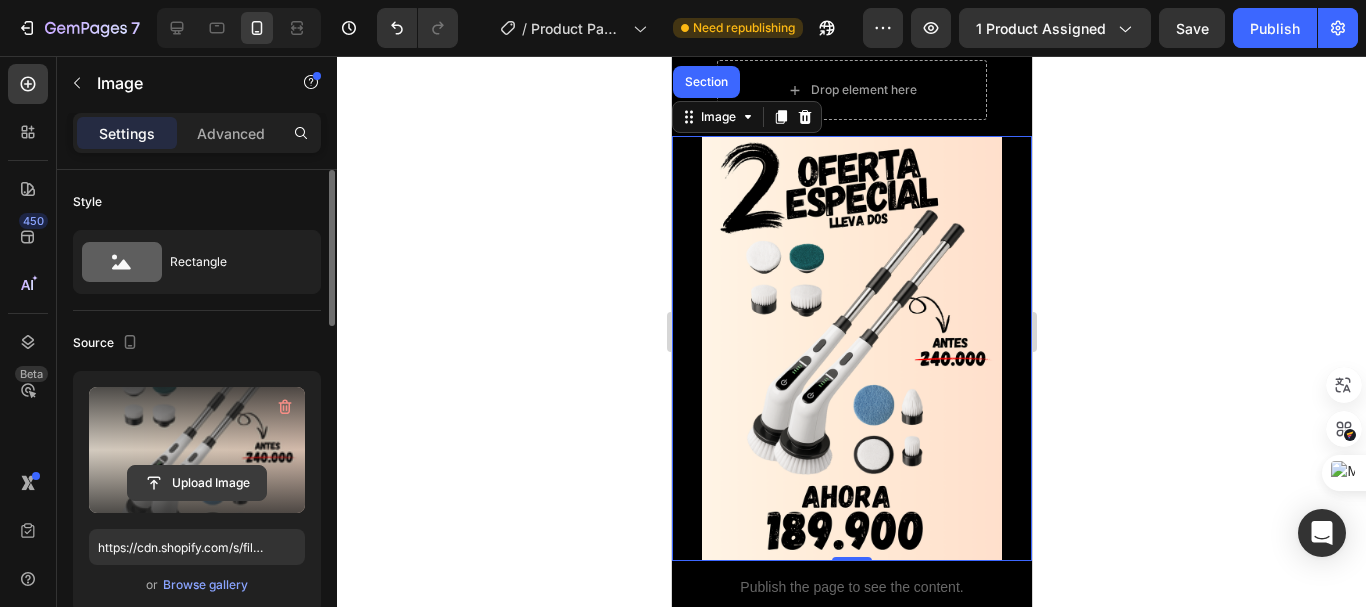 click 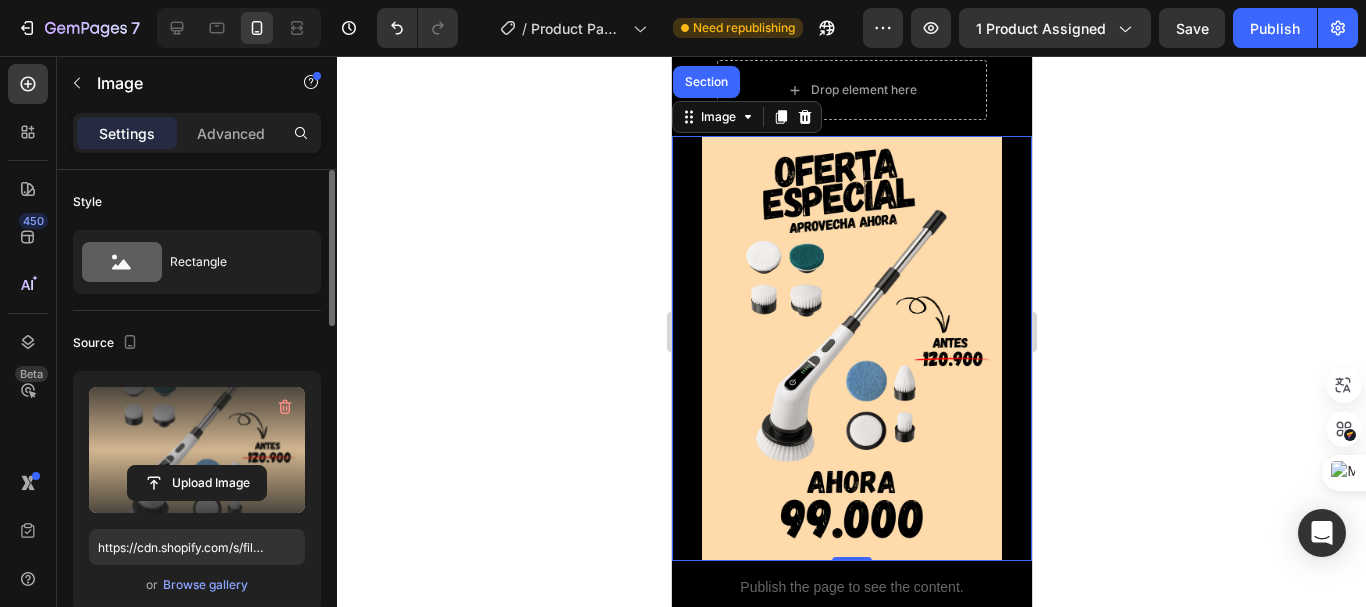 click at bounding box center (851, 348) 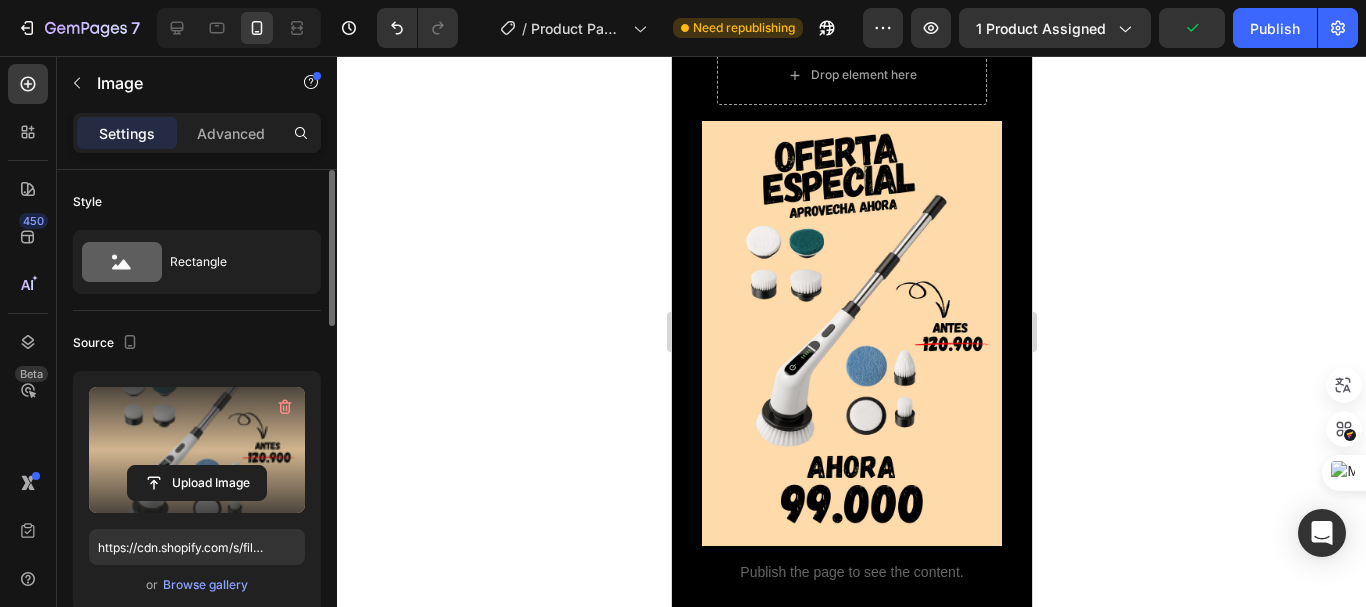 scroll, scrollTop: 3959, scrollLeft: 0, axis: vertical 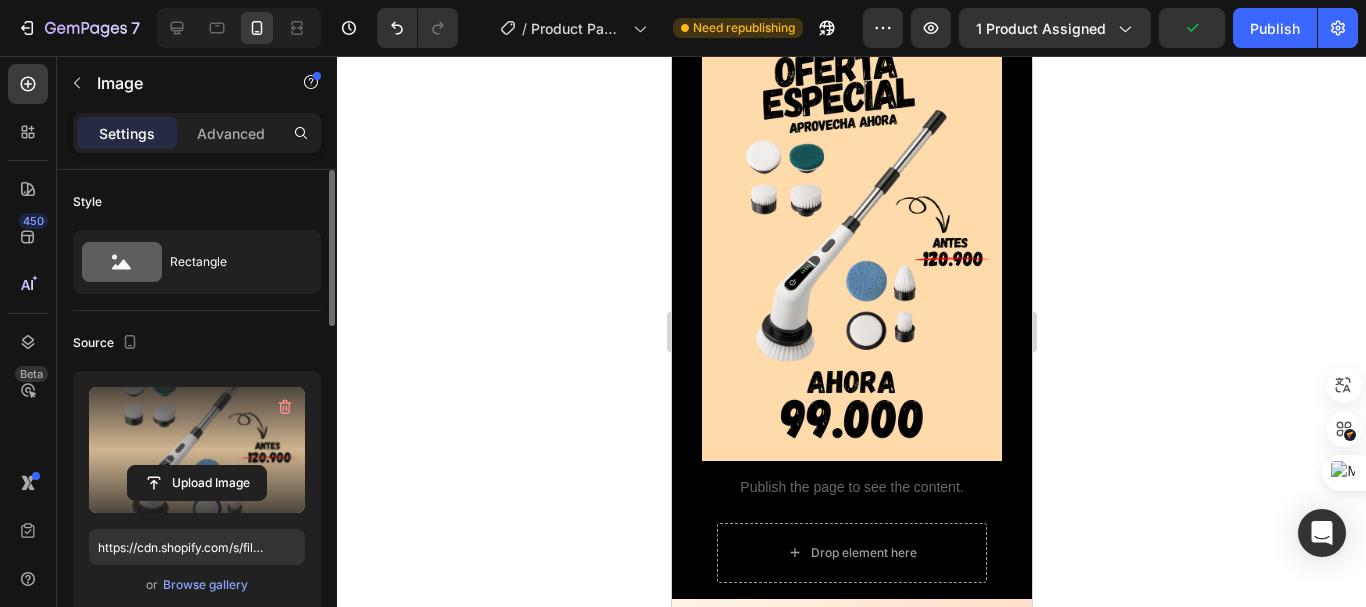 click at bounding box center (851, 248) 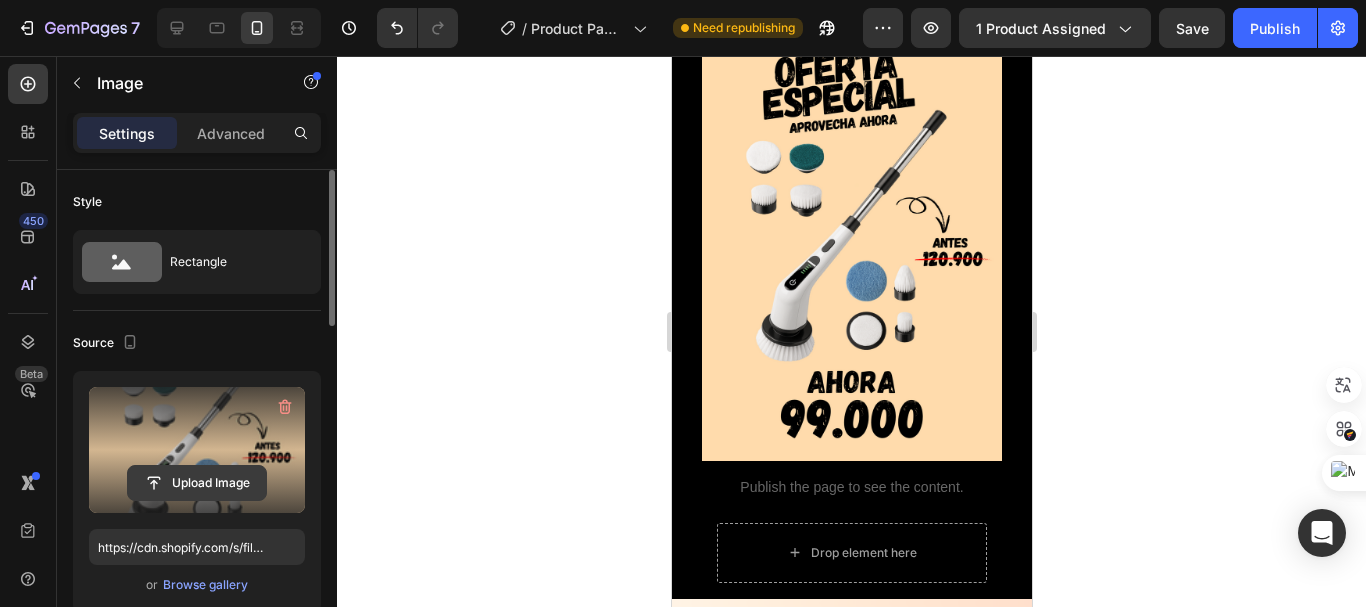 click 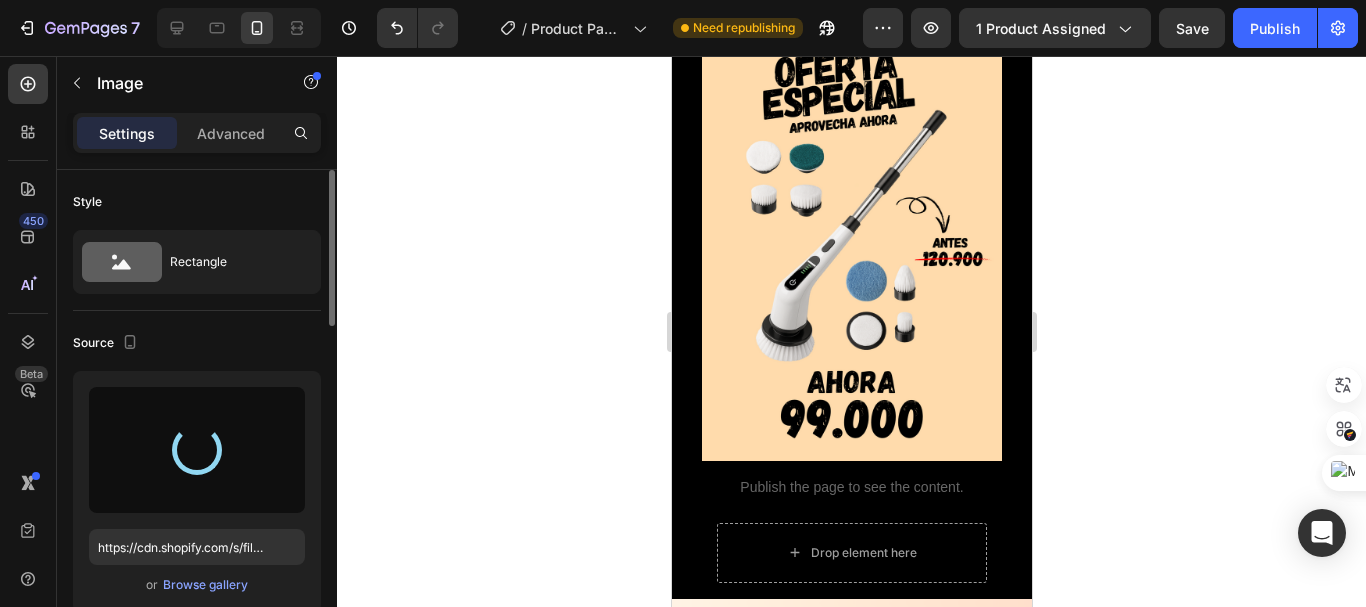 type on "https://cdn.shopify.com/s/files/1/0704/9602/6823/files/gempages_572102462542972056-c363326e-c927-4f70-90ec-7d8fe82f0b74.png" 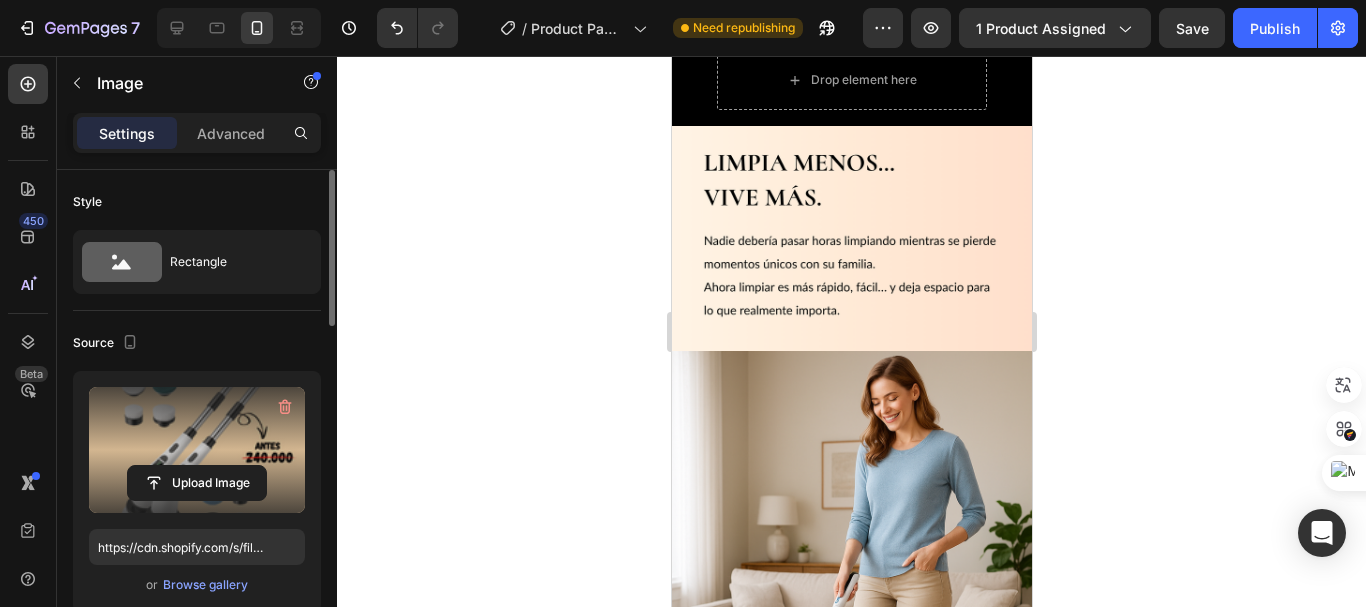 scroll, scrollTop: 3359, scrollLeft: 0, axis: vertical 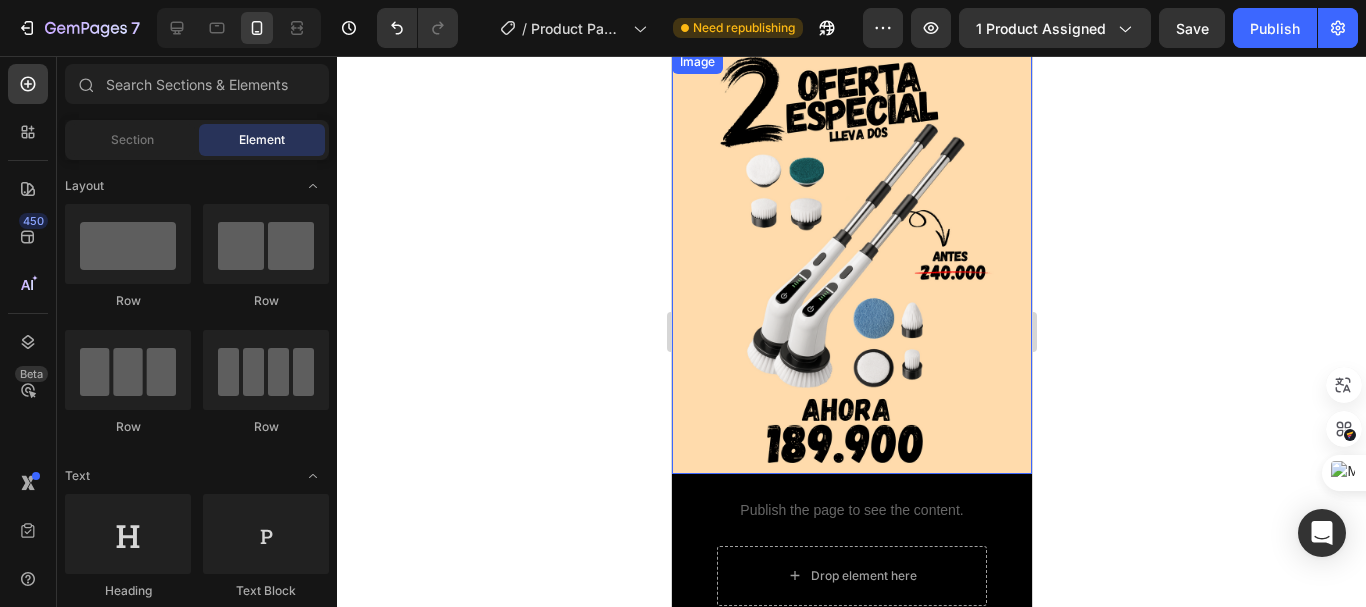 click at bounding box center [851, 262] 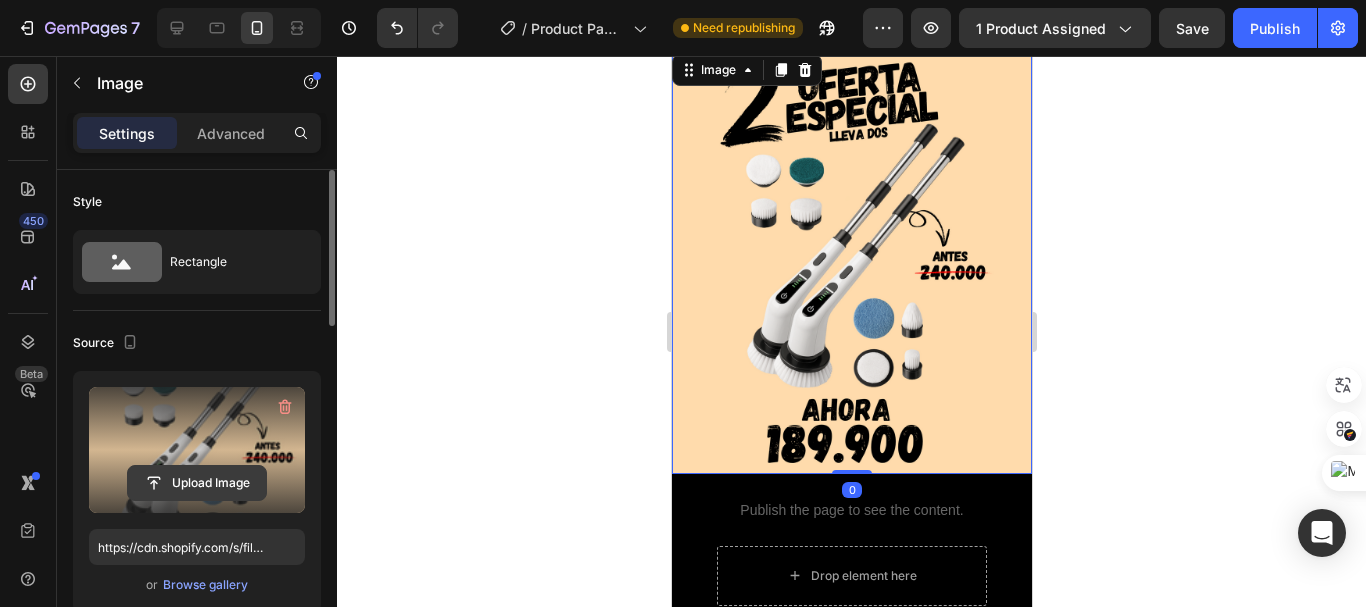 click 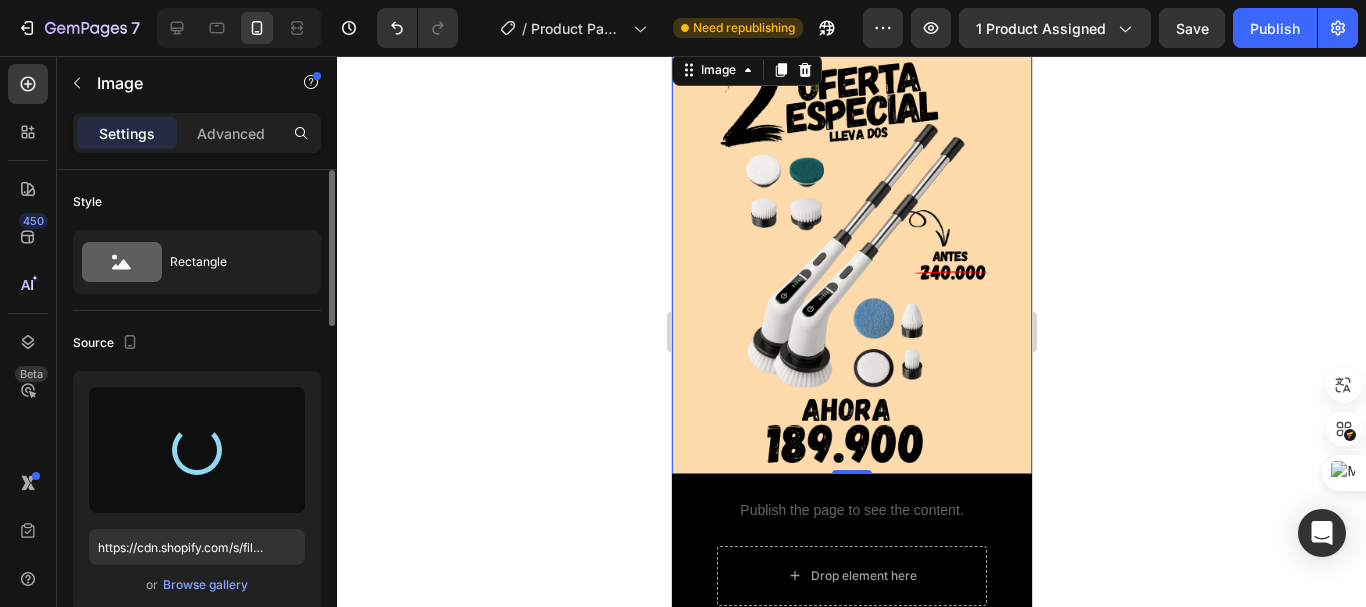type on "https://cdn.shopify.com/s/files/1/0704/9602/6823/files/gempages_572102462542972056-6f6a6250-53cd-4002-a546-84eff97f2b3a.png" 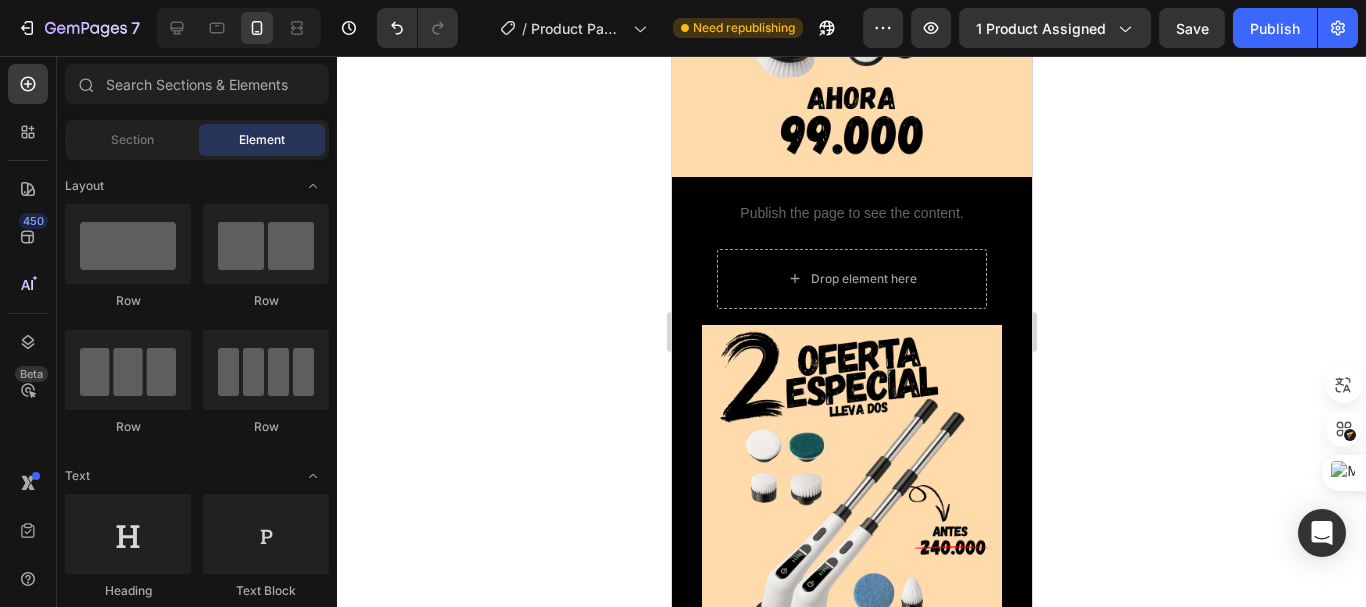 scroll, scrollTop: 3745, scrollLeft: 0, axis: vertical 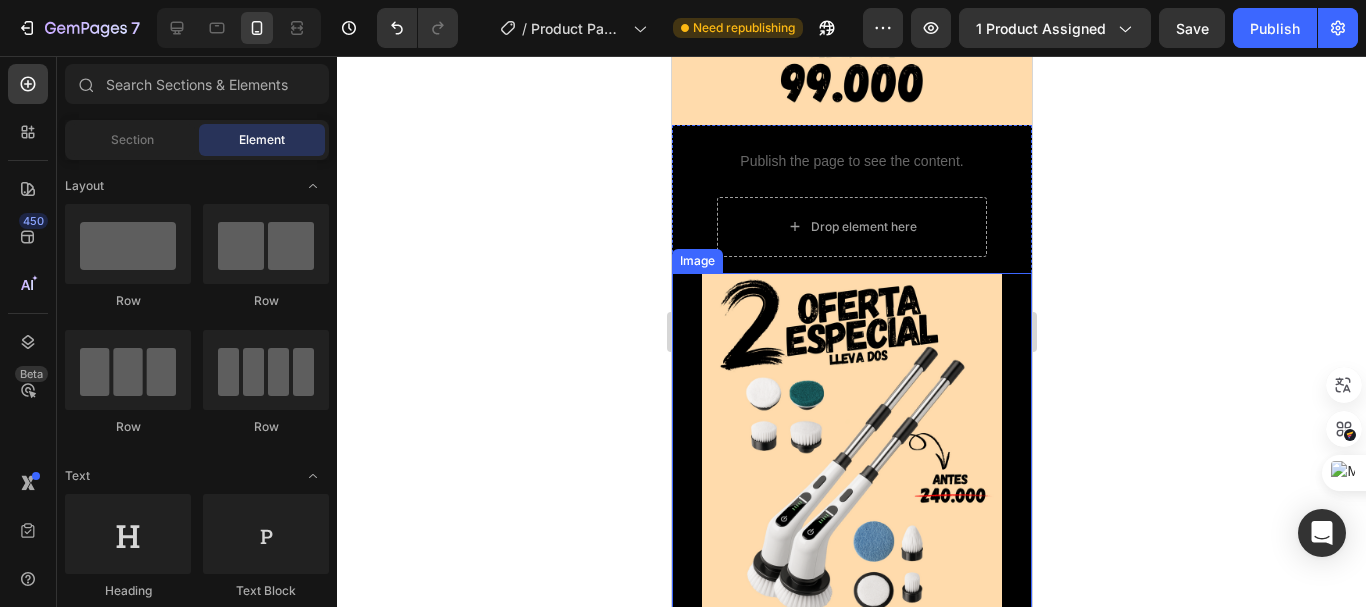 drag, startPoint x: 691, startPoint y: 392, endPoint x: 677, endPoint y: 305, distance: 88.11924 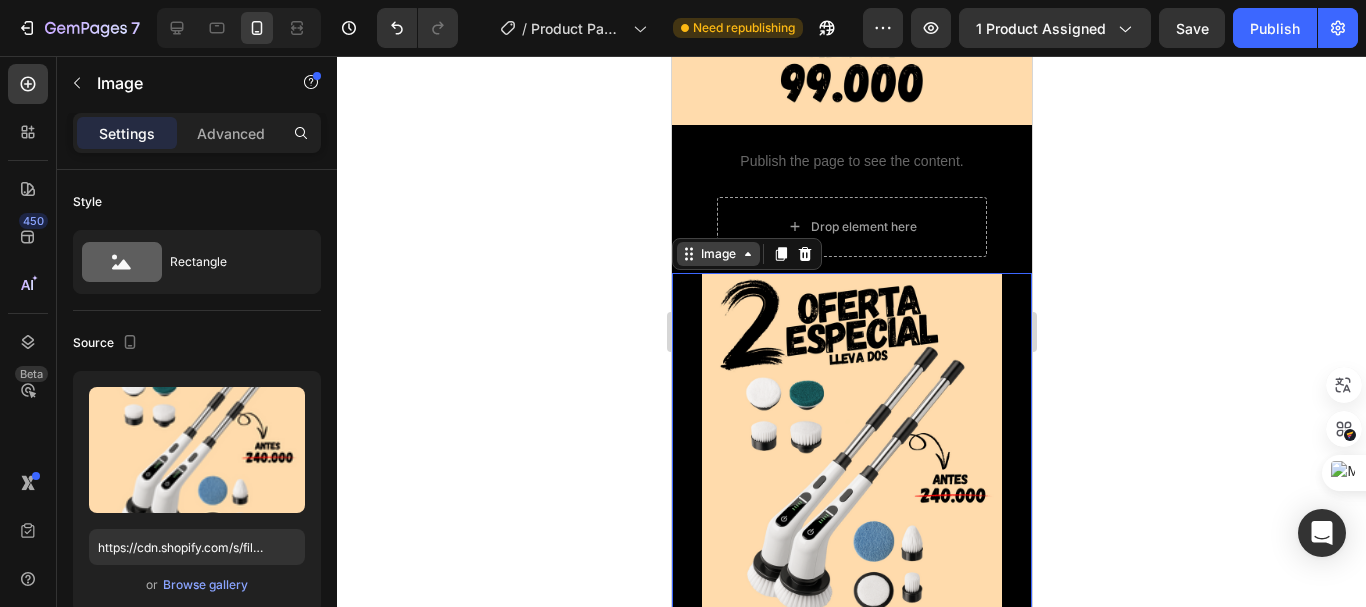 click on "Image" at bounding box center [717, 254] 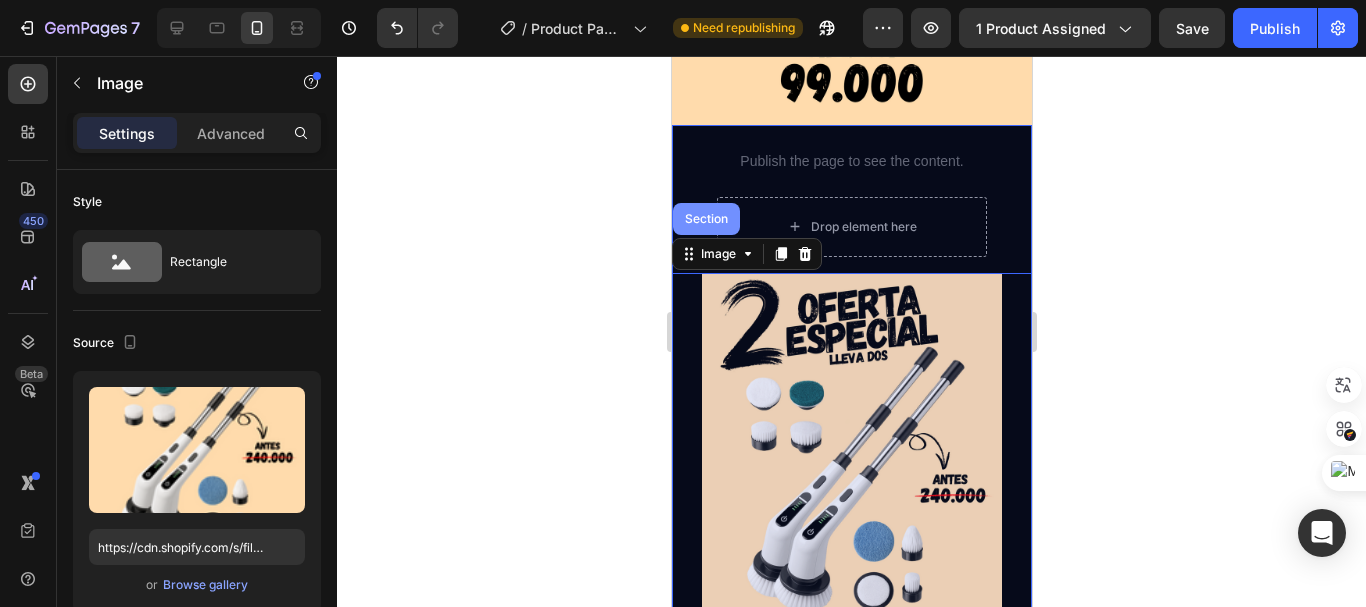 click on "Section" at bounding box center (705, 219) 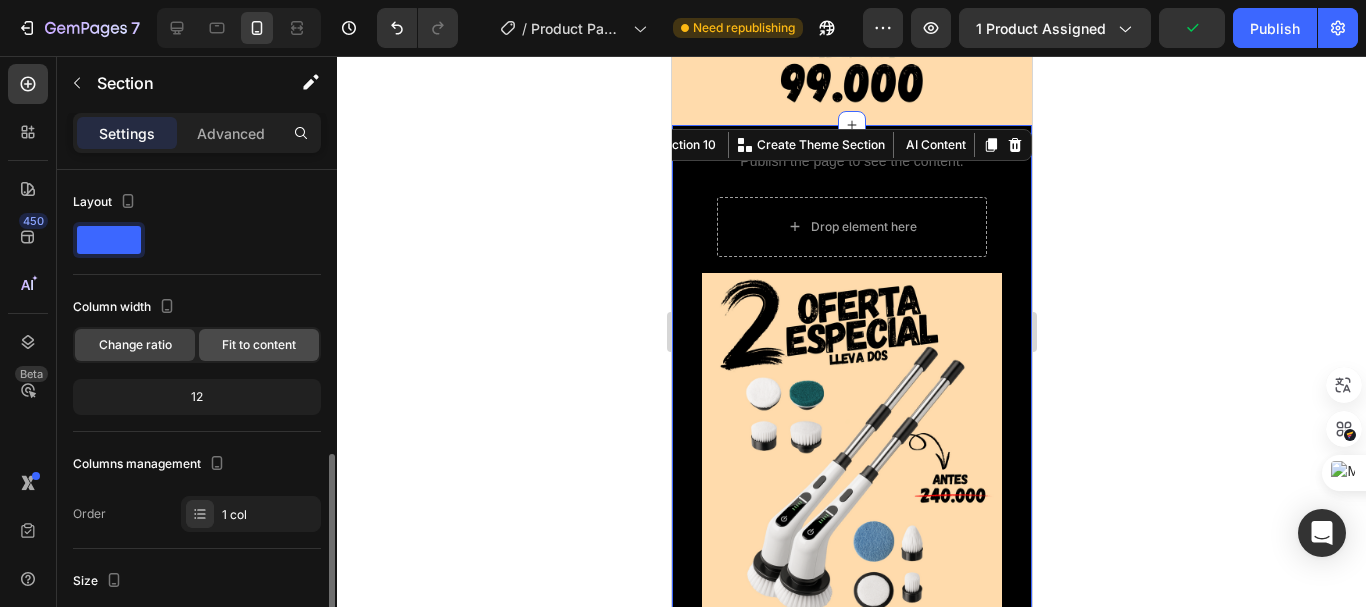 scroll, scrollTop: 400, scrollLeft: 0, axis: vertical 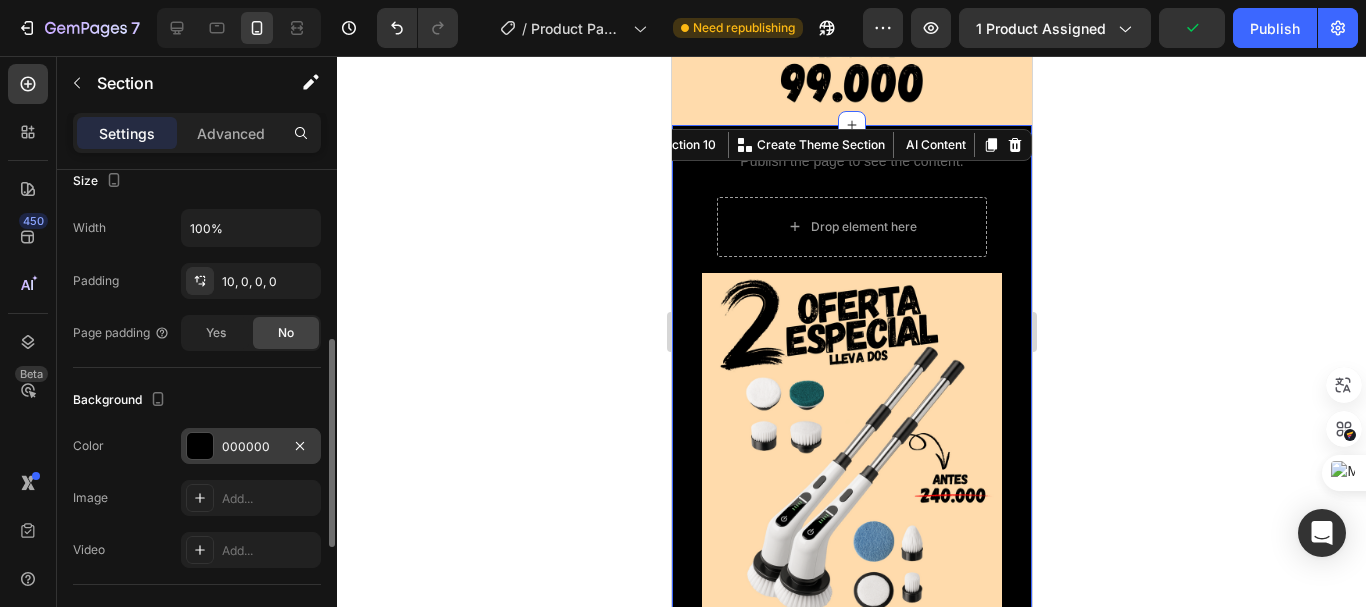 click on "000000" at bounding box center (251, 447) 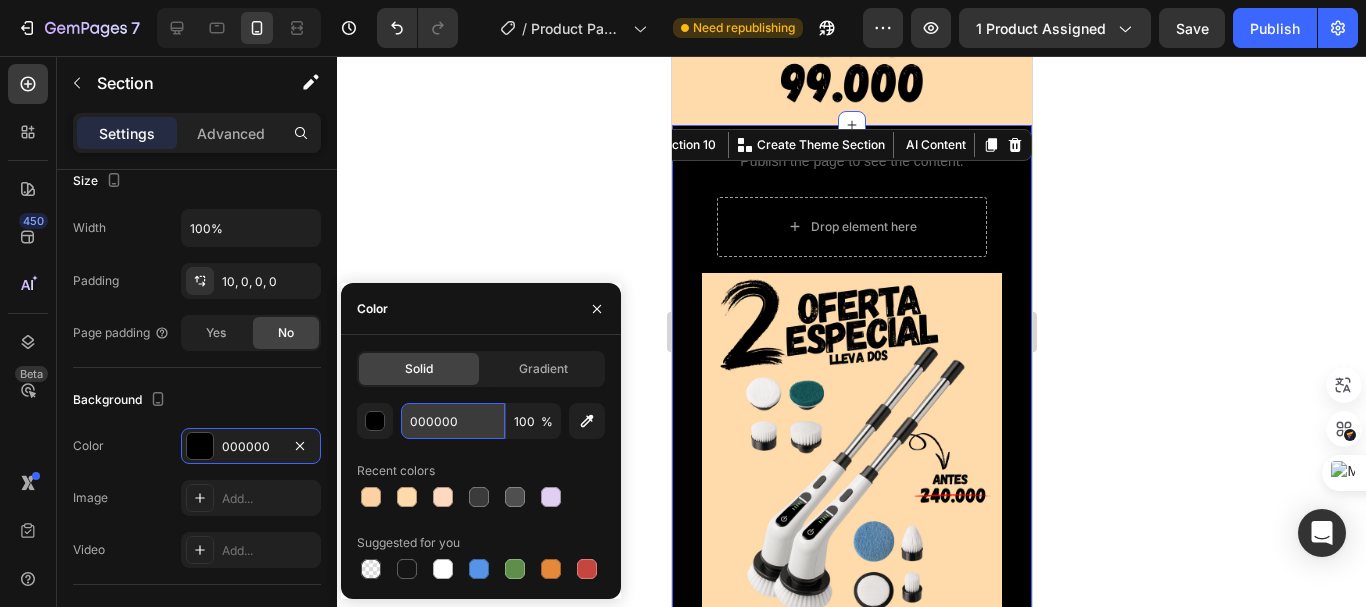 click on "000000" at bounding box center (453, 421) 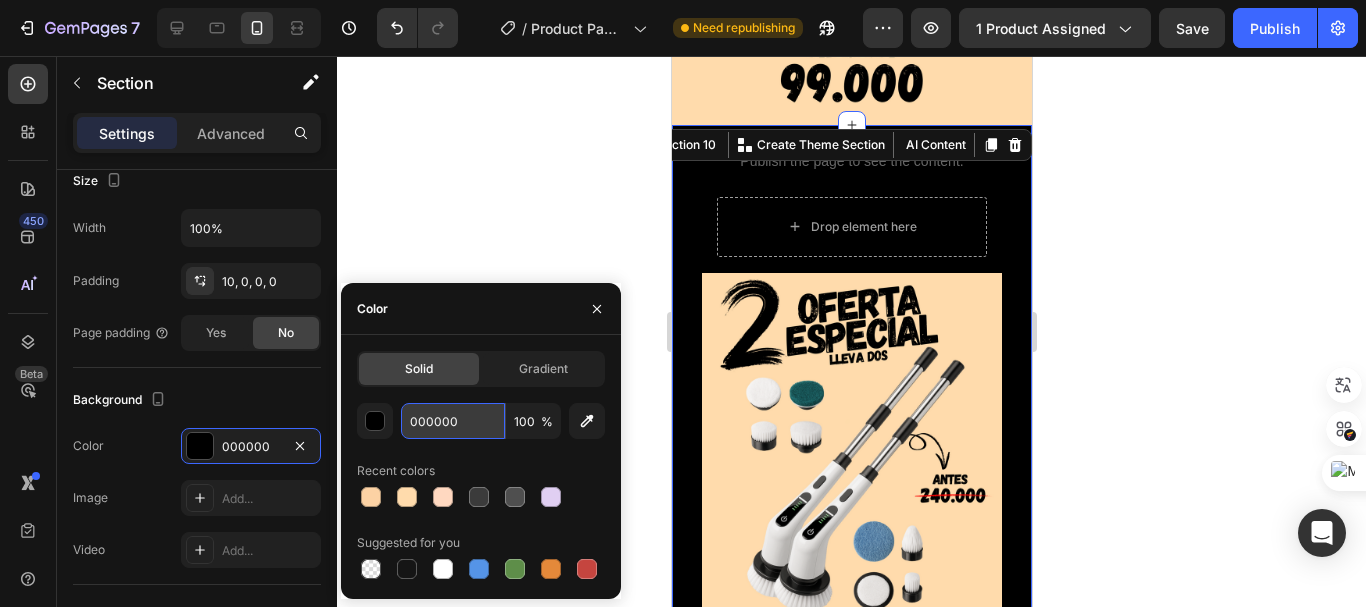 paste on "ffdbac" 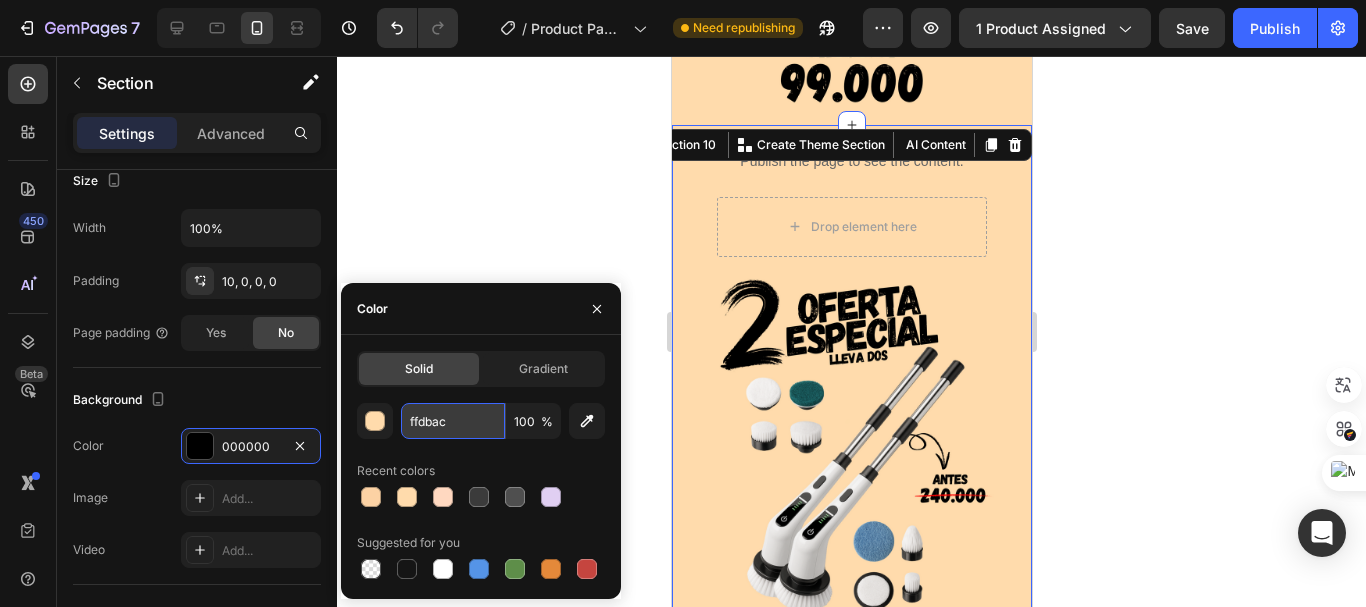 type on "FFDBAC" 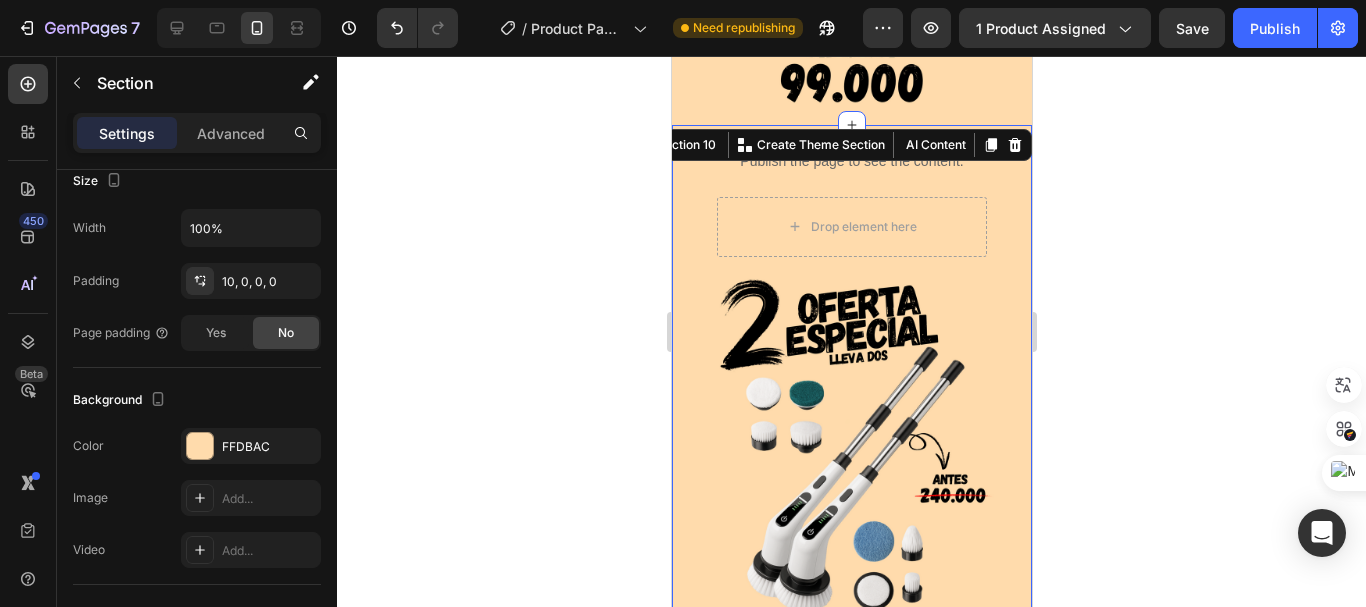 click 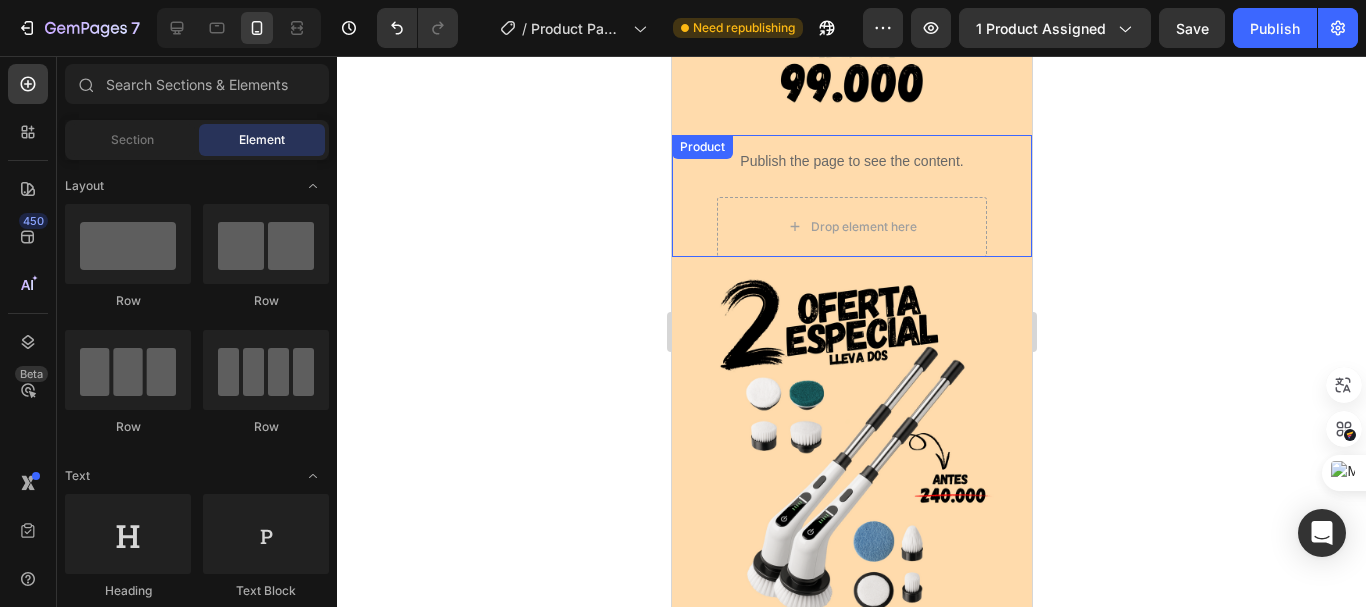 click on "Publish the page to see the content.
Custom Code
Drop element here Product" at bounding box center (851, 196) 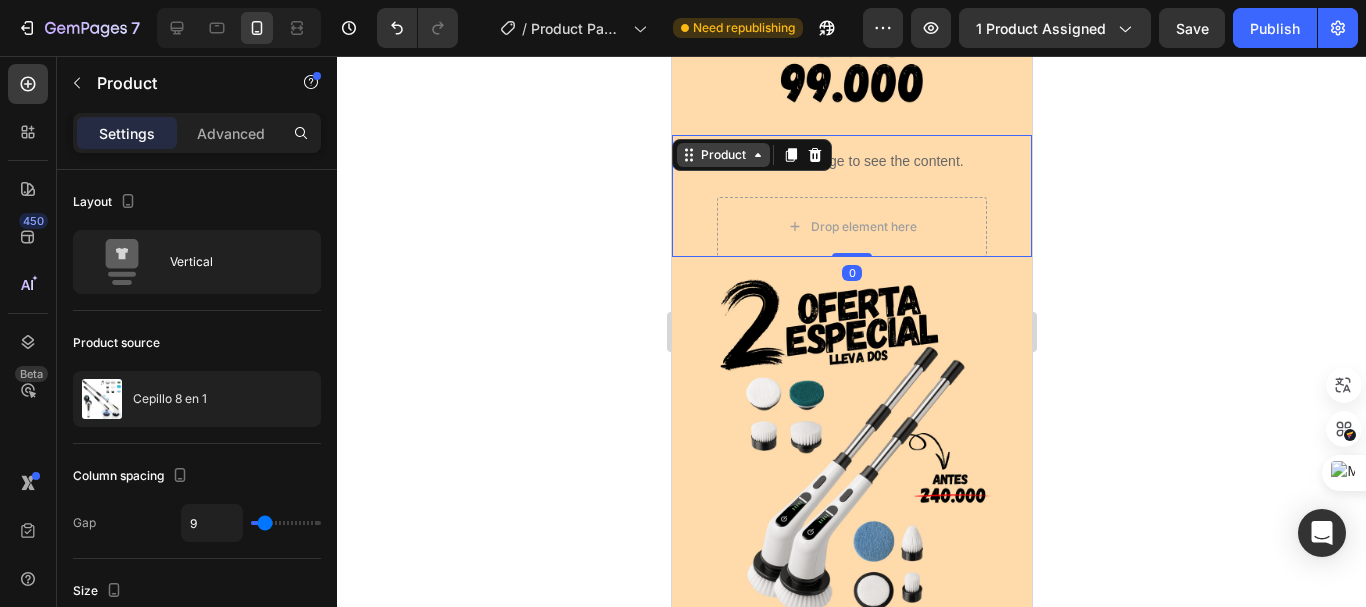 click on "Product" at bounding box center (722, 155) 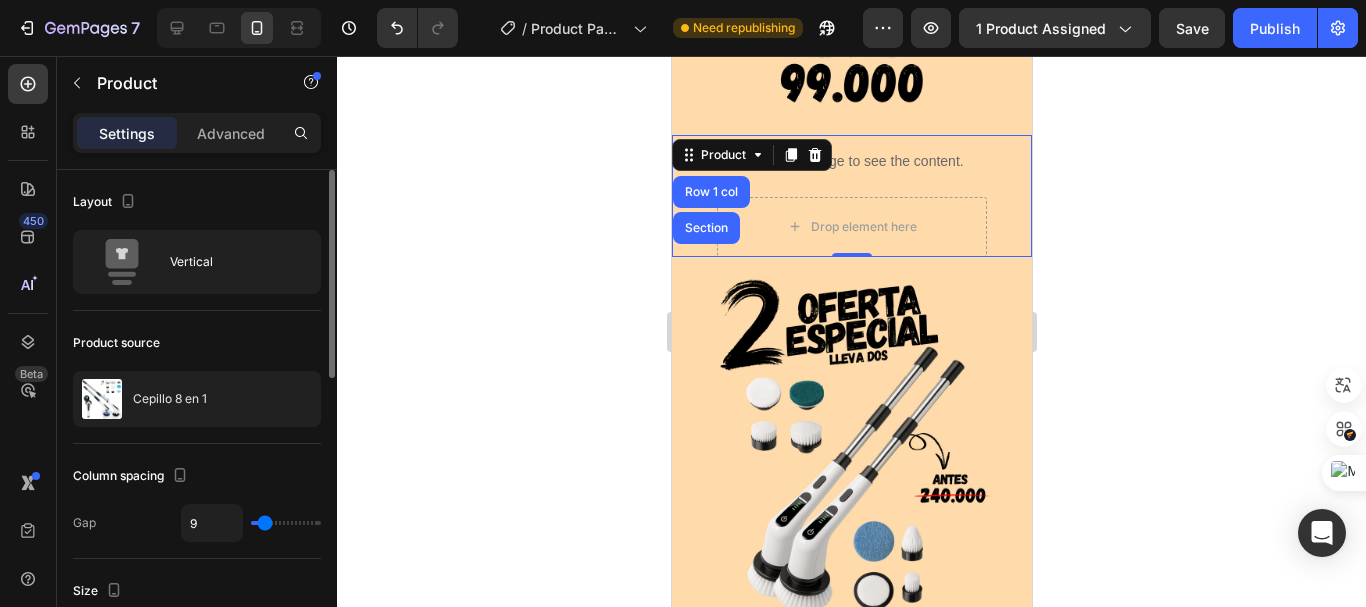click on "Product source" at bounding box center [197, 343] 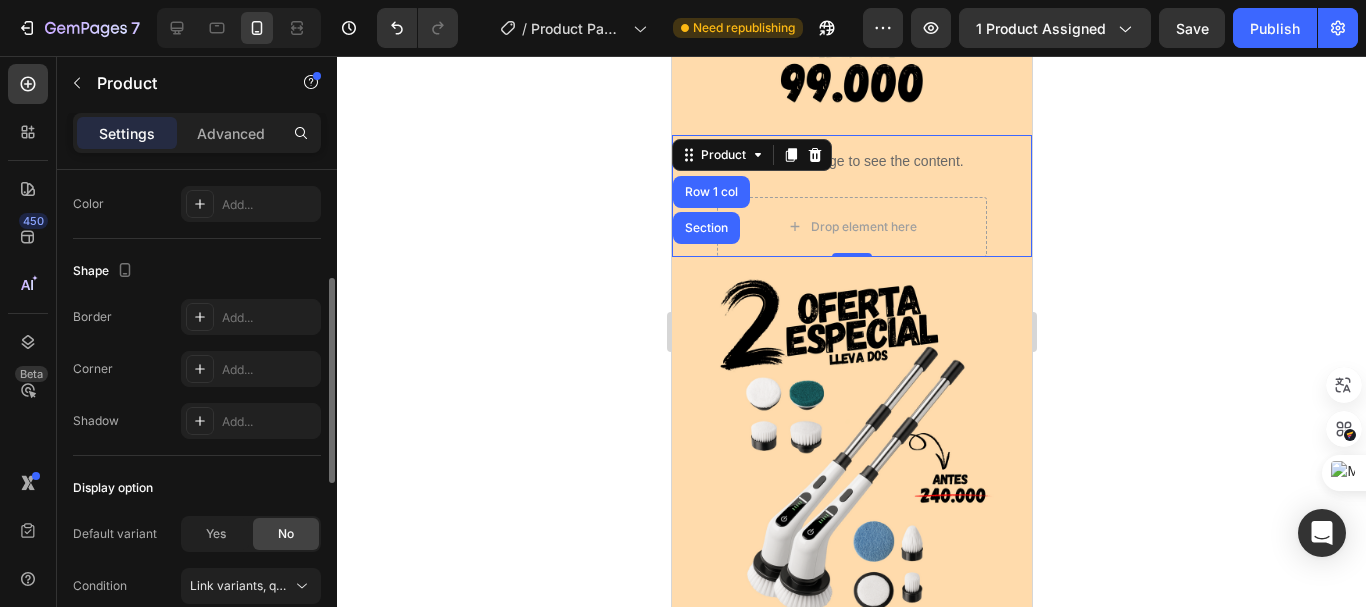scroll, scrollTop: 500, scrollLeft: 0, axis: vertical 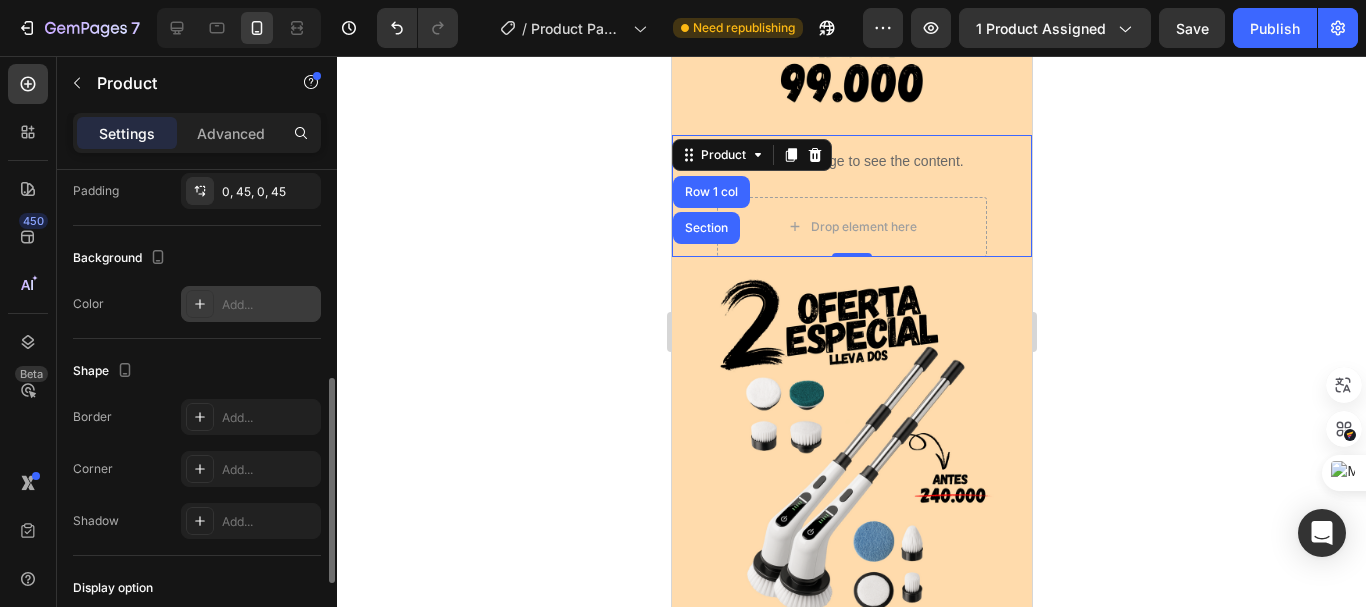 click on "Add..." at bounding box center [269, 305] 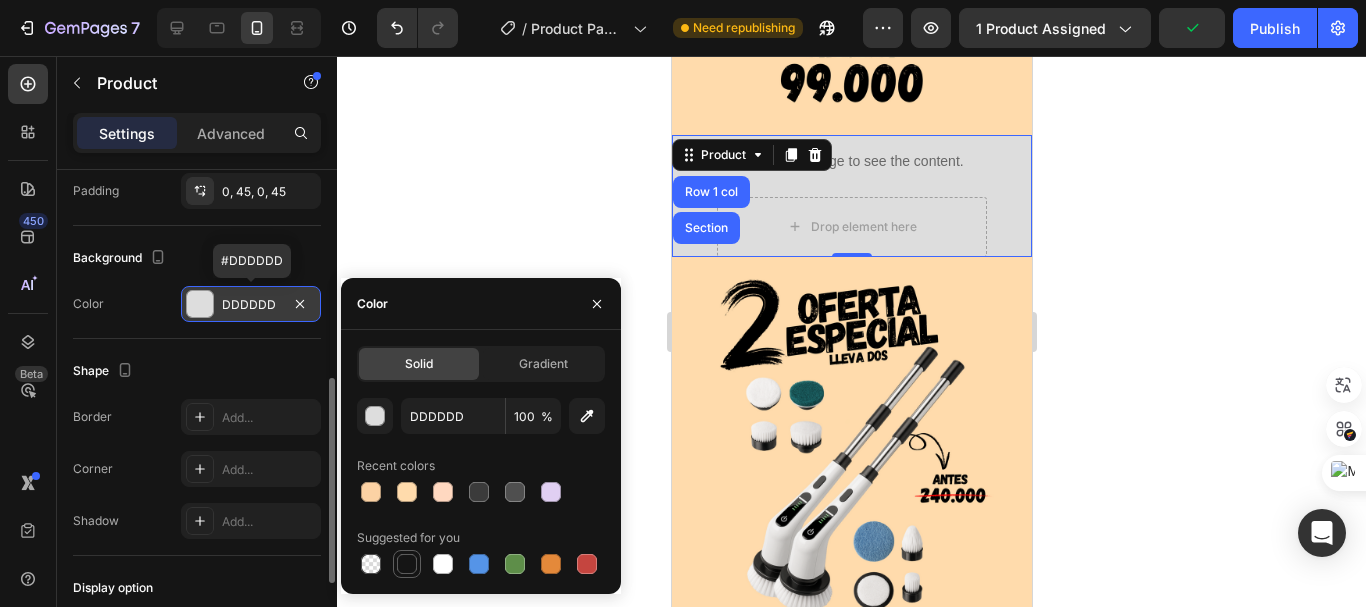 click at bounding box center (407, 564) 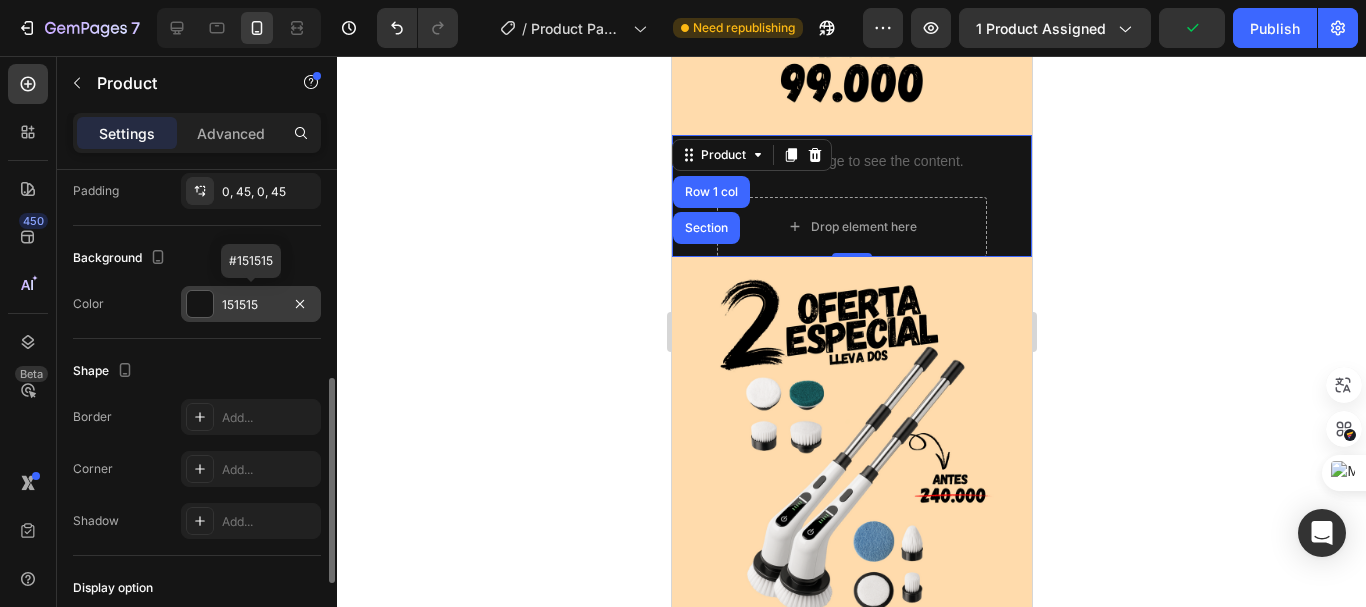 click 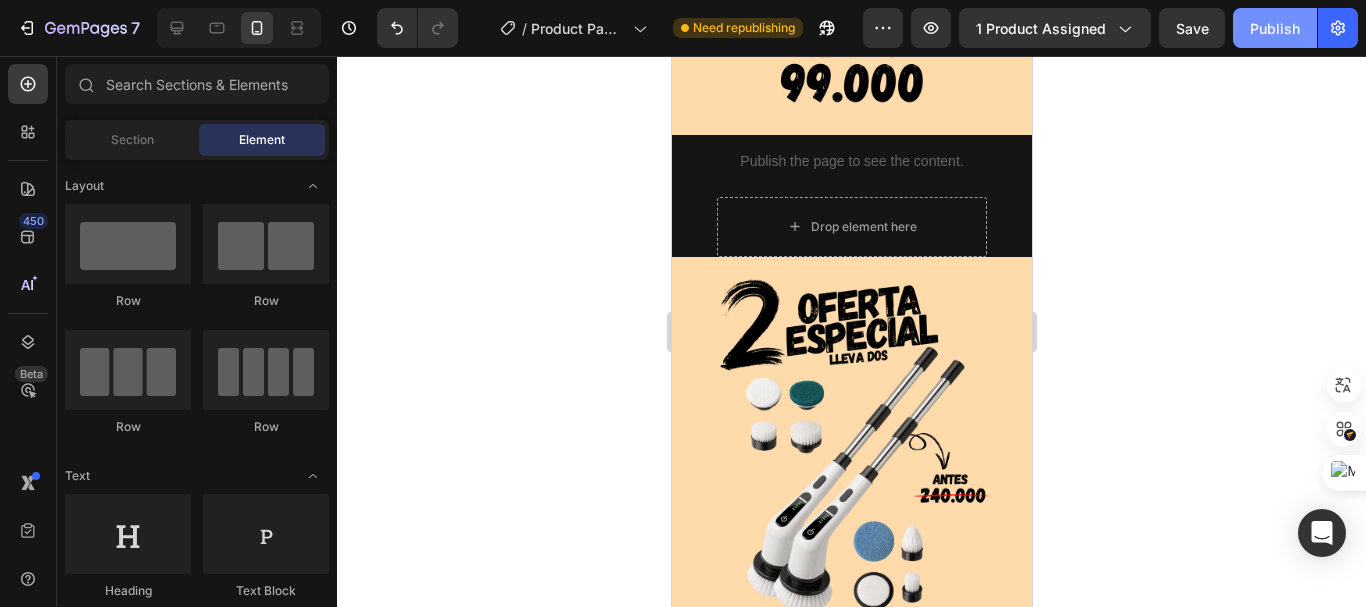 click on "Publish" at bounding box center (1275, 28) 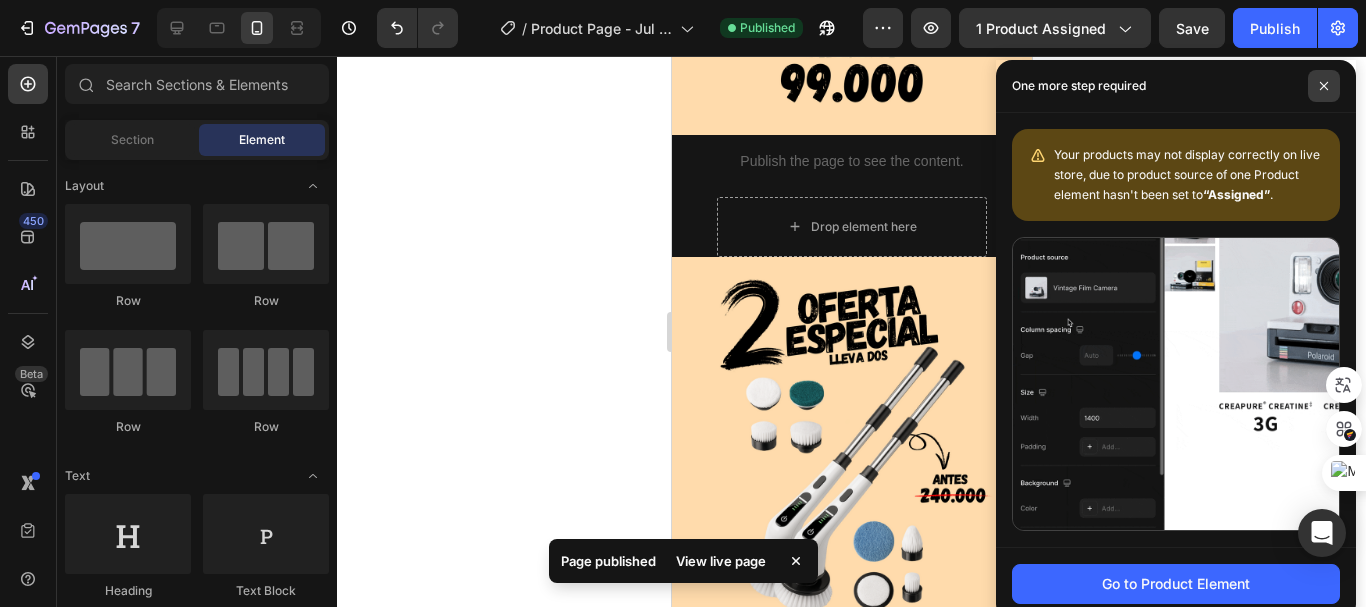 click 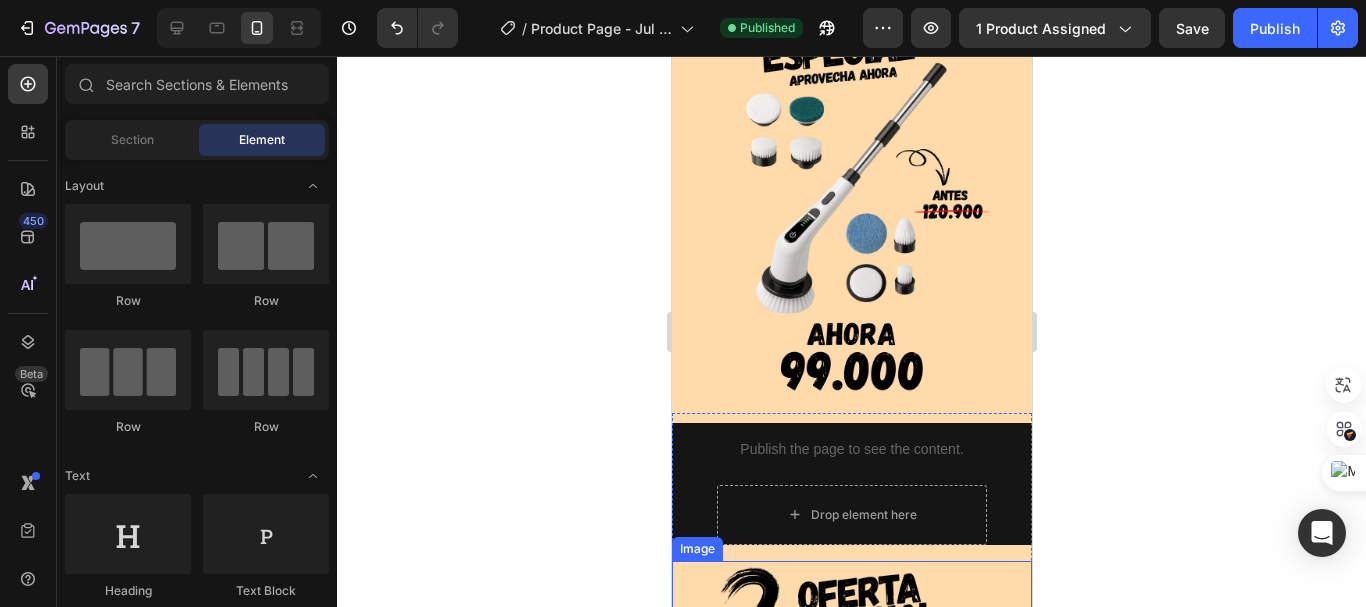 scroll, scrollTop: 3445, scrollLeft: 0, axis: vertical 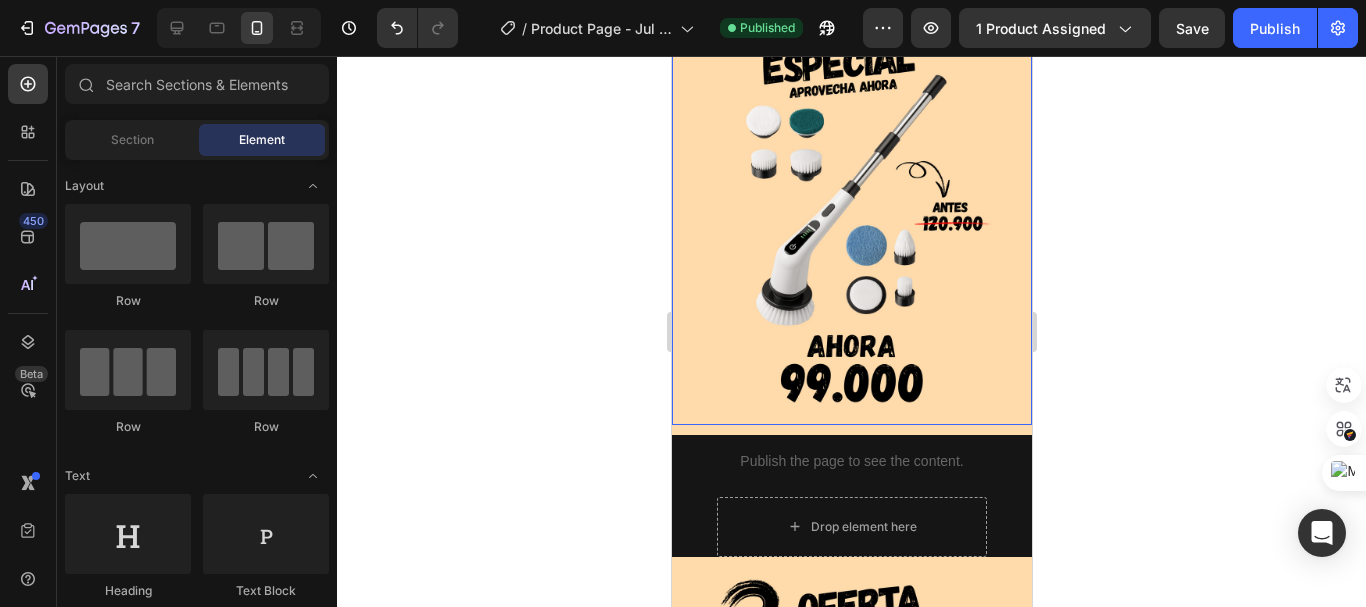 click at bounding box center (851, 213) 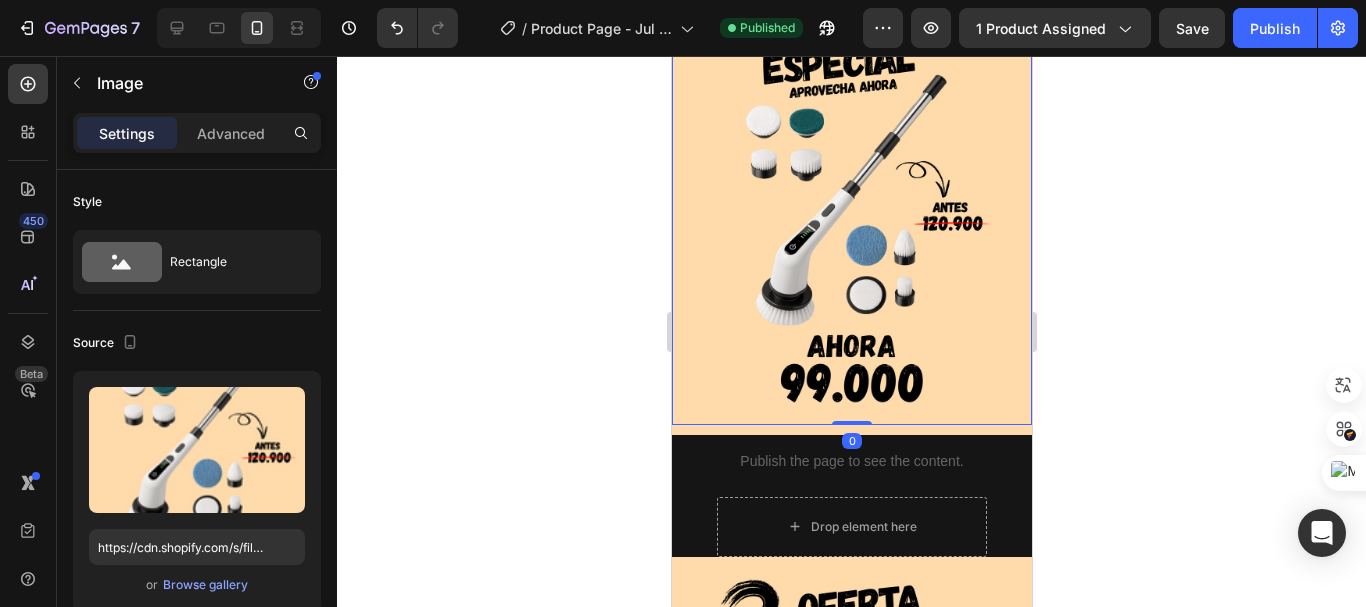 click at bounding box center (851, 213) 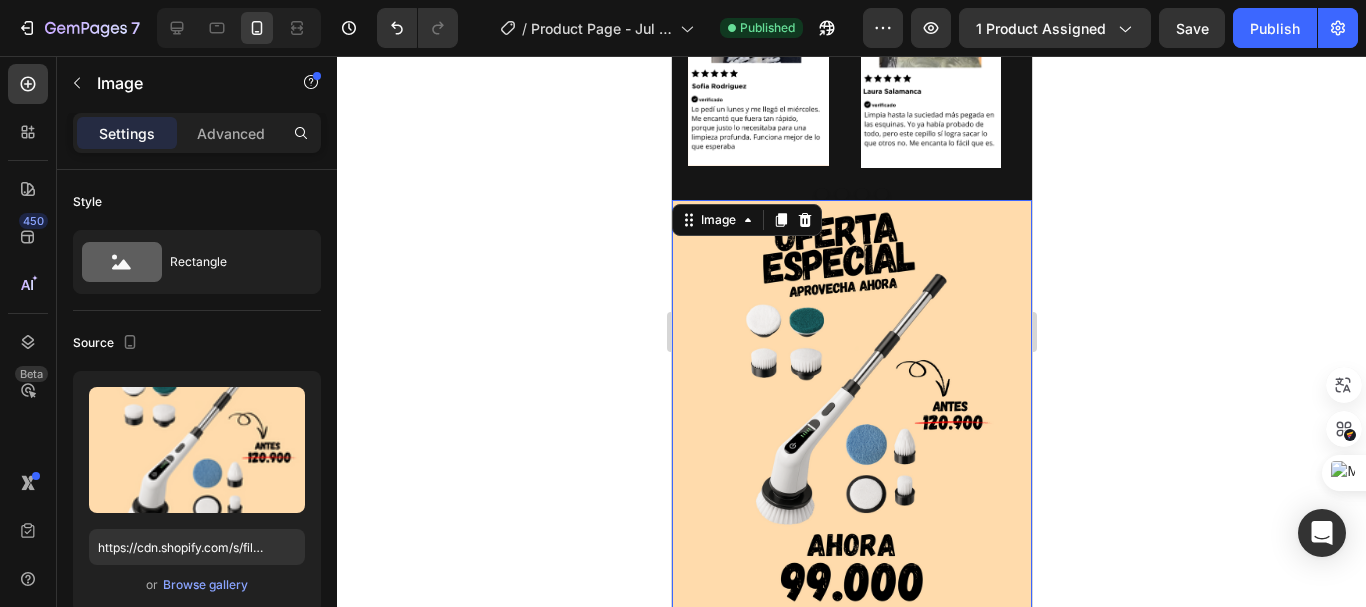 scroll, scrollTop: 3245, scrollLeft: 0, axis: vertical 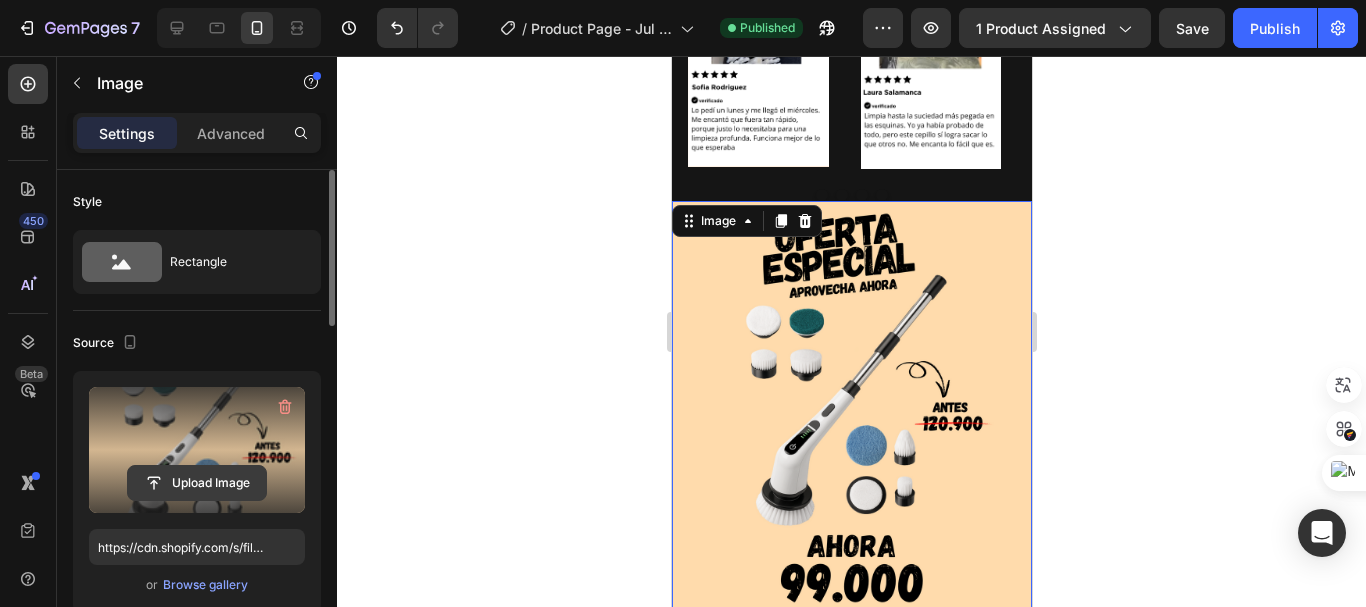 click 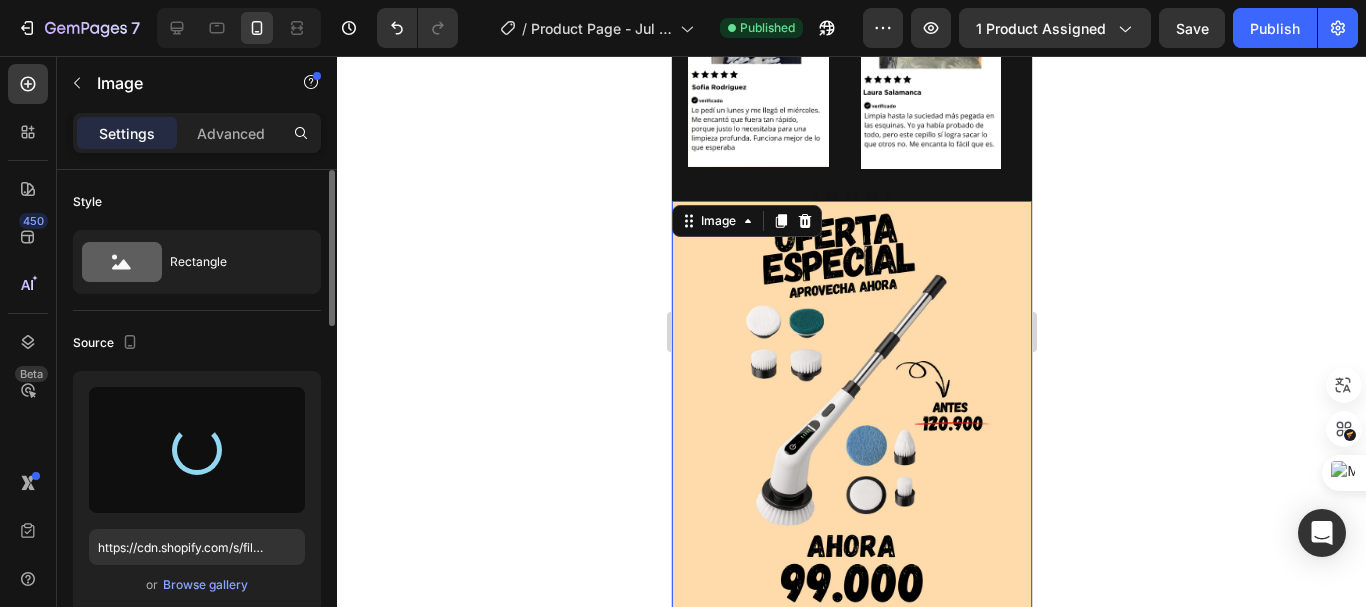type on "https://cdn.shopify.com/s/files/1/0704/9602/6823/files/gempages_572102462542972056-e48b4542-aaea-40a7-b067-2ebe099dcf51.png" 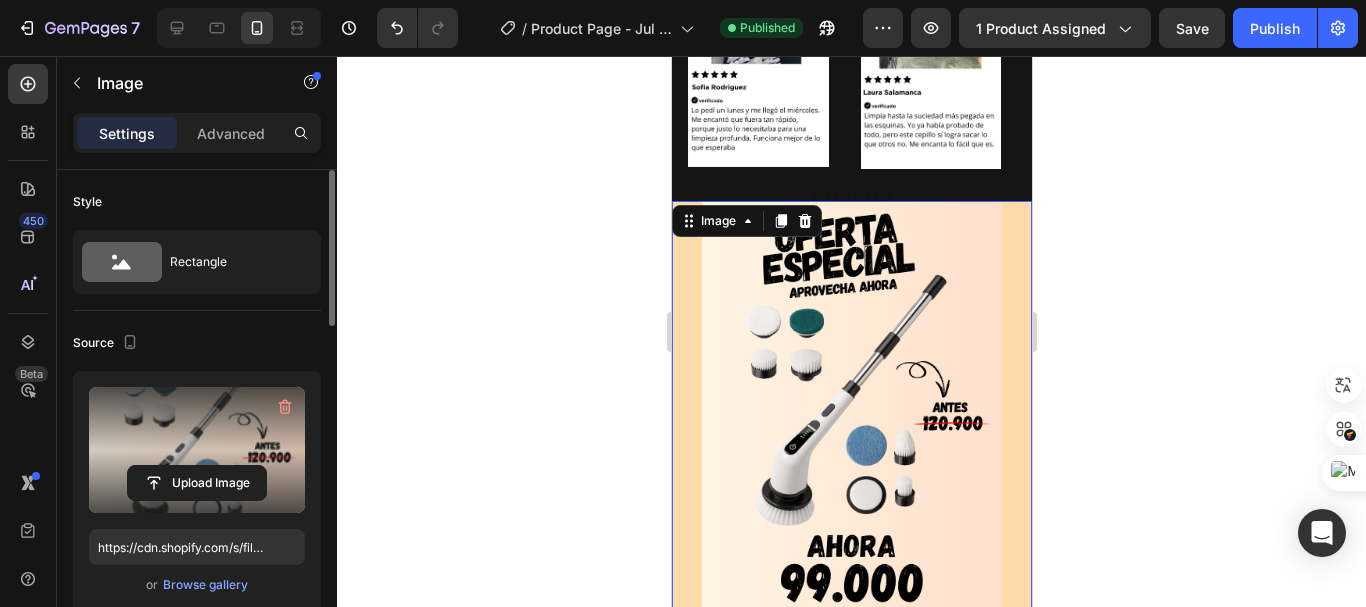 click at bounding box center [851, 413] 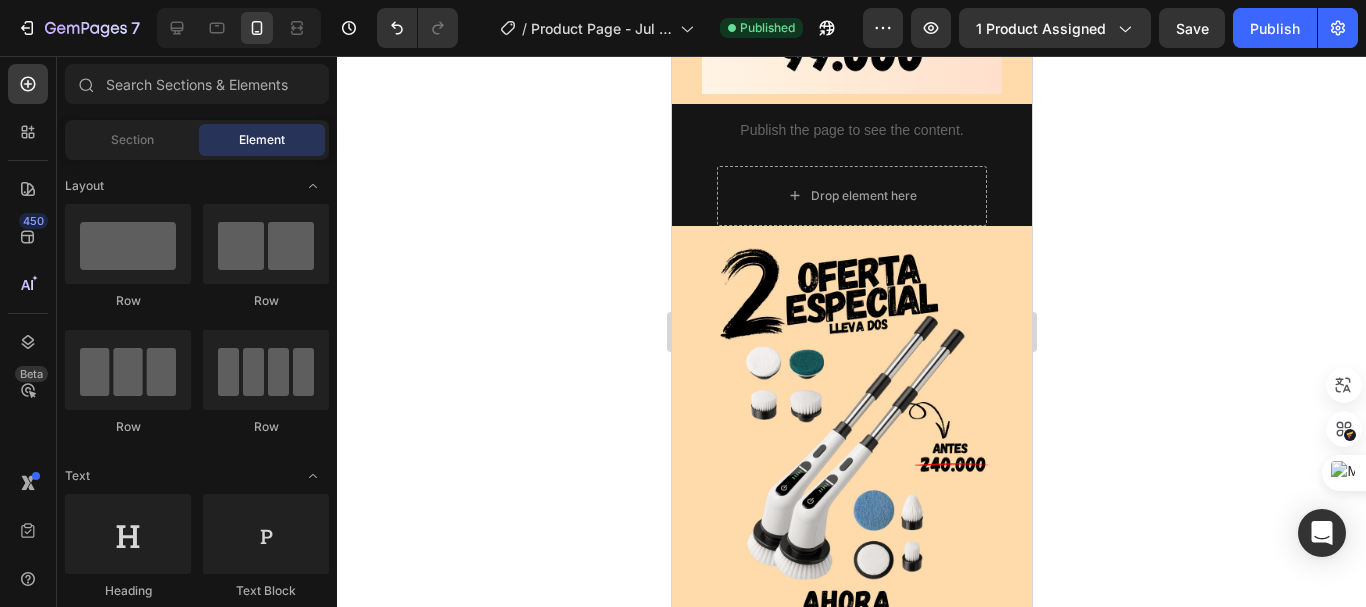 scroll, scrollTop: 3786, scrollLeft: 0, axis: vertical 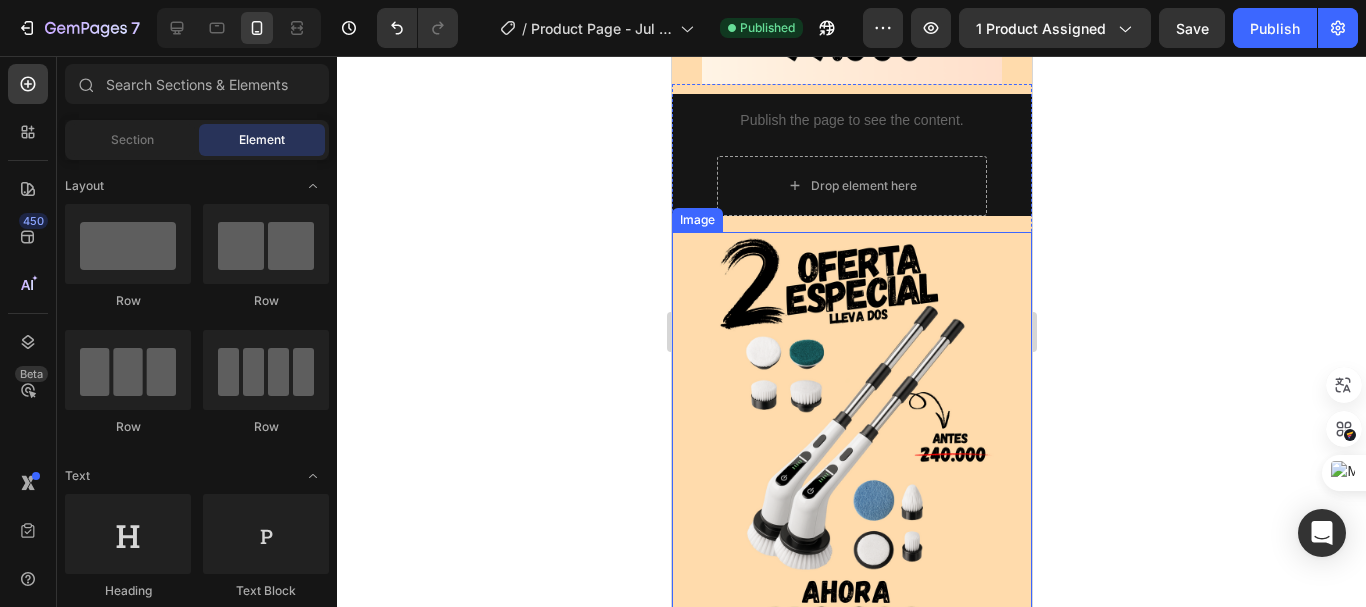 drag, startPoint x: 922, startPoint y: 422, endPoint x: 917, endPoint y: 409, distance: 13.928389 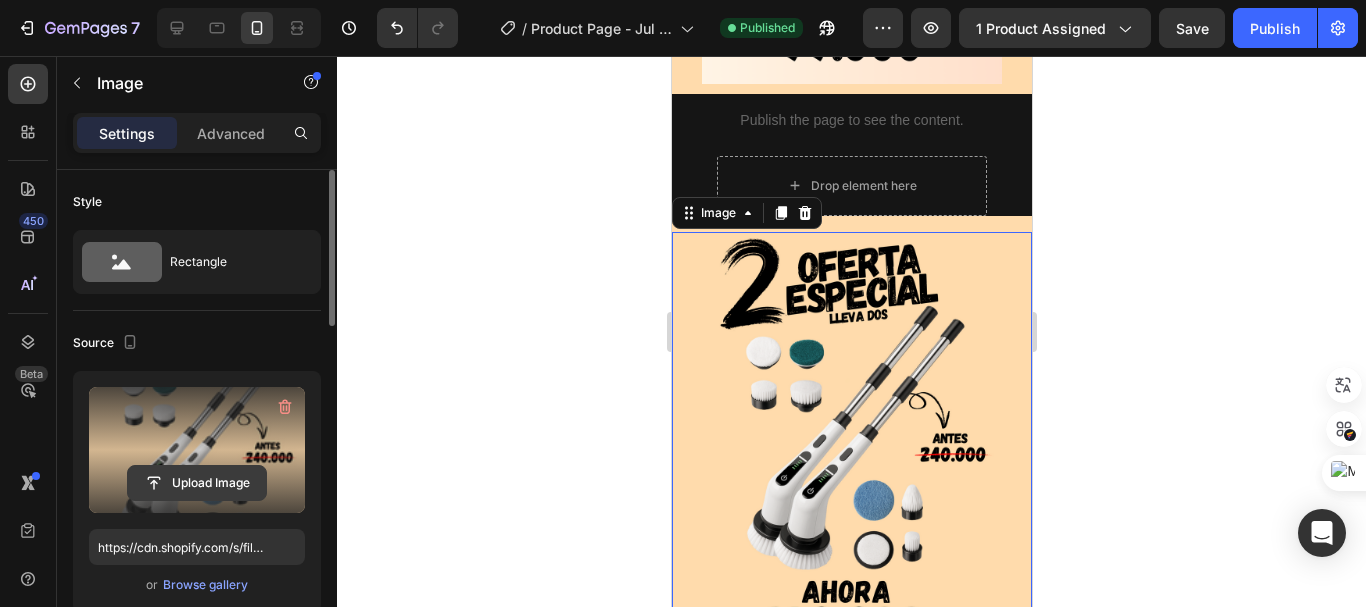 click 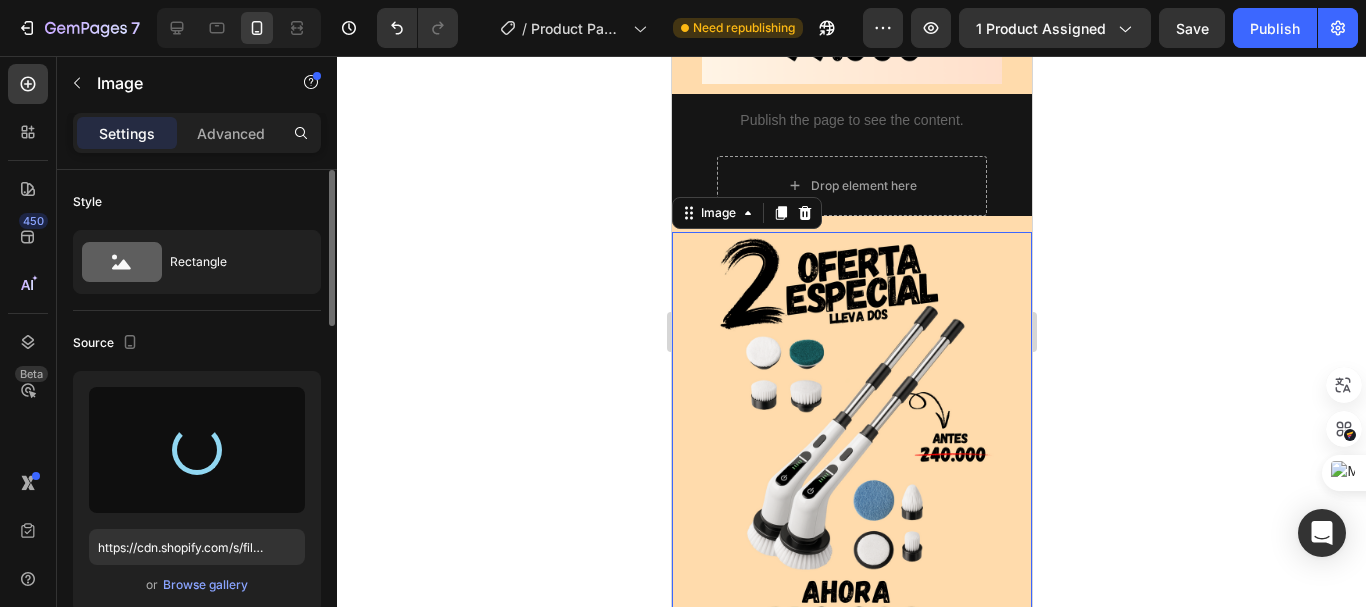 type on "https://cdn.shopify.com/s/files/1/0704/9602/6823/files/gempages_572102462542972056-cfd60885-4066-4934-92e7-300eff2c3976.png" 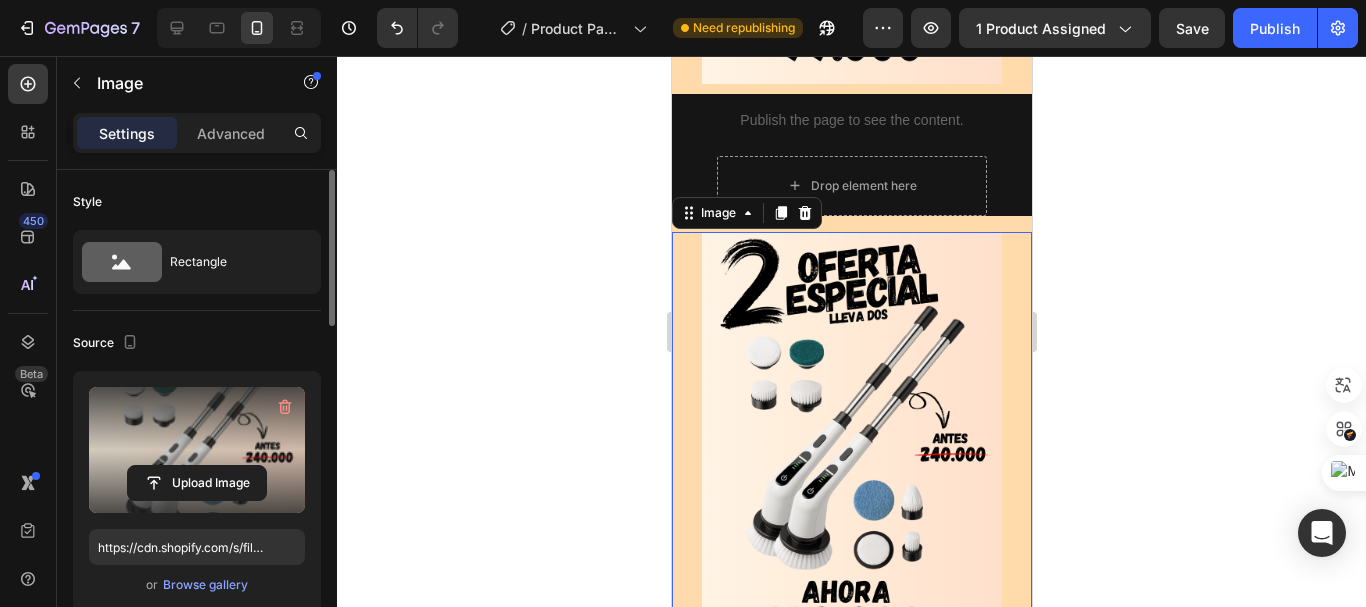 click 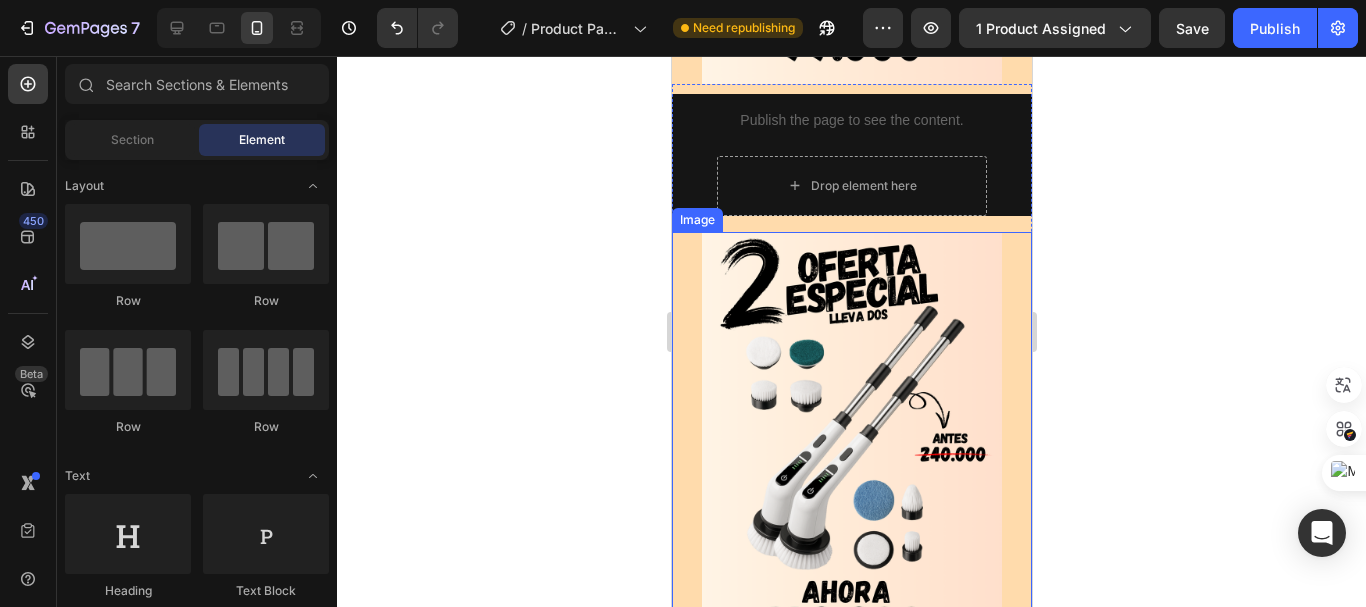 click at bounding box center [851, 444] 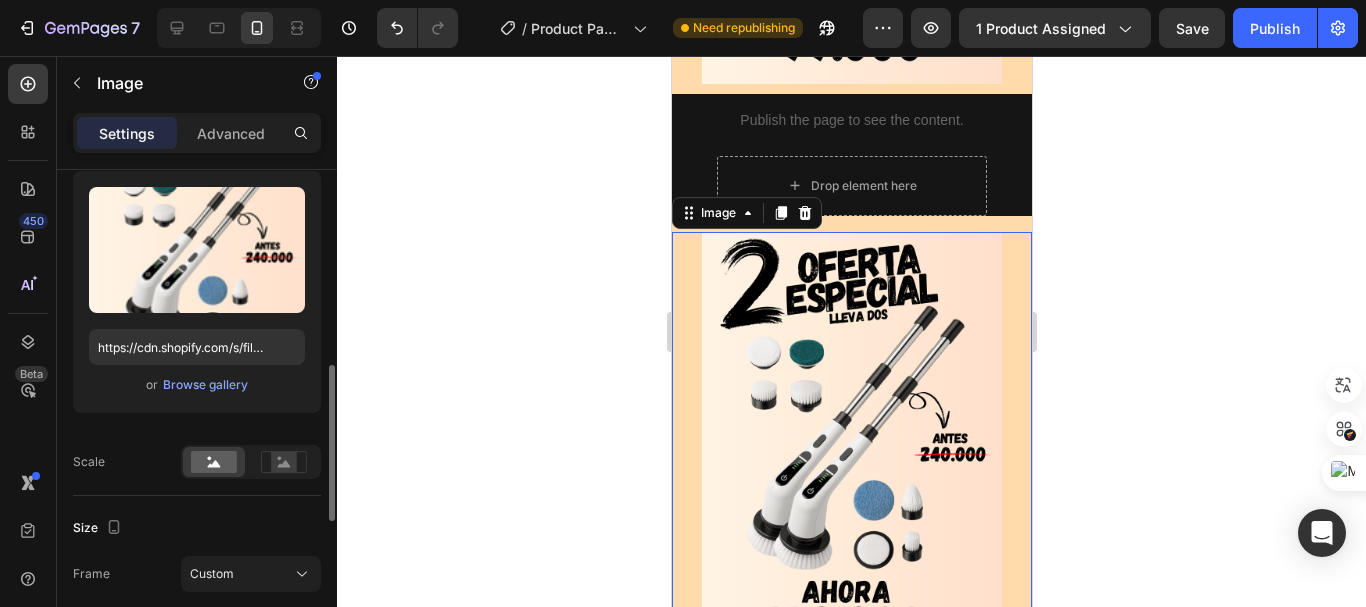 scroll, scrollTop: 300, scrollLeft: 0, axis: vertical 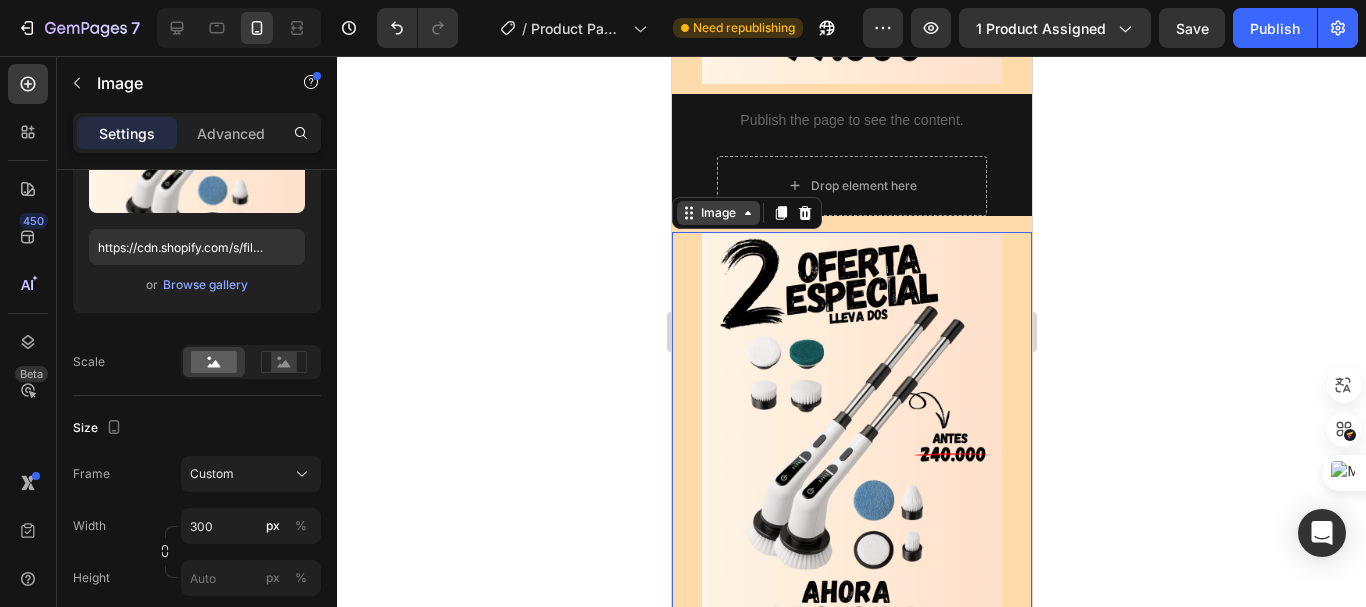 click 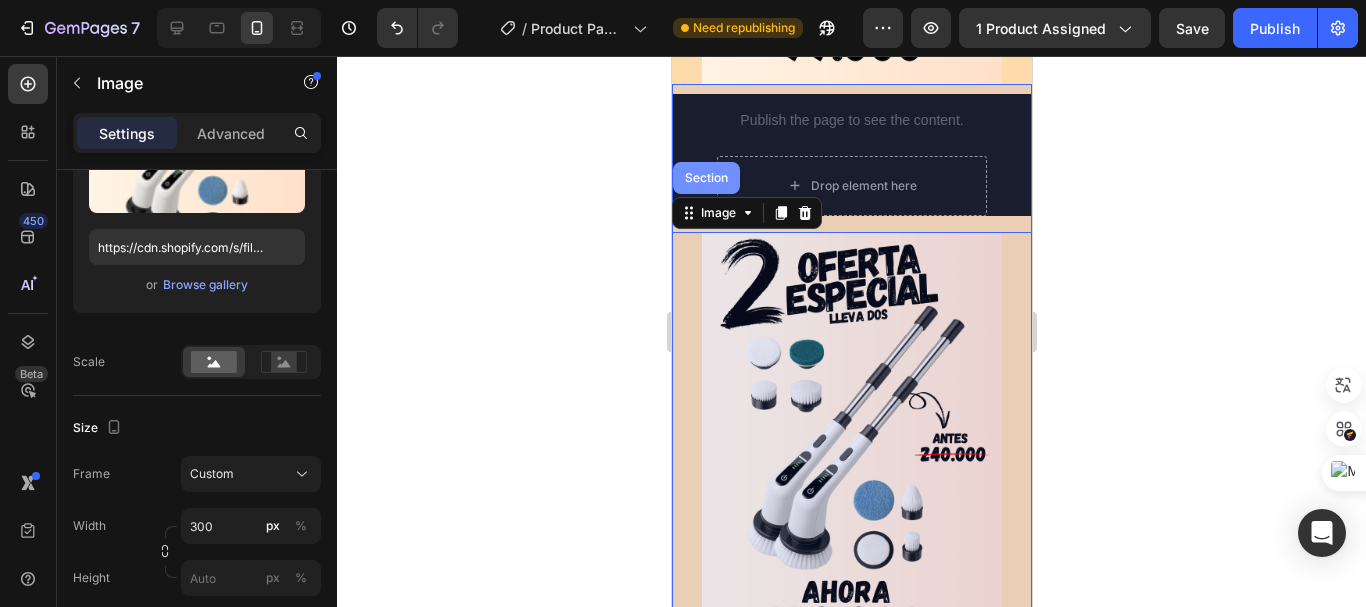 click on "Section" at bounding box center [705, 178] 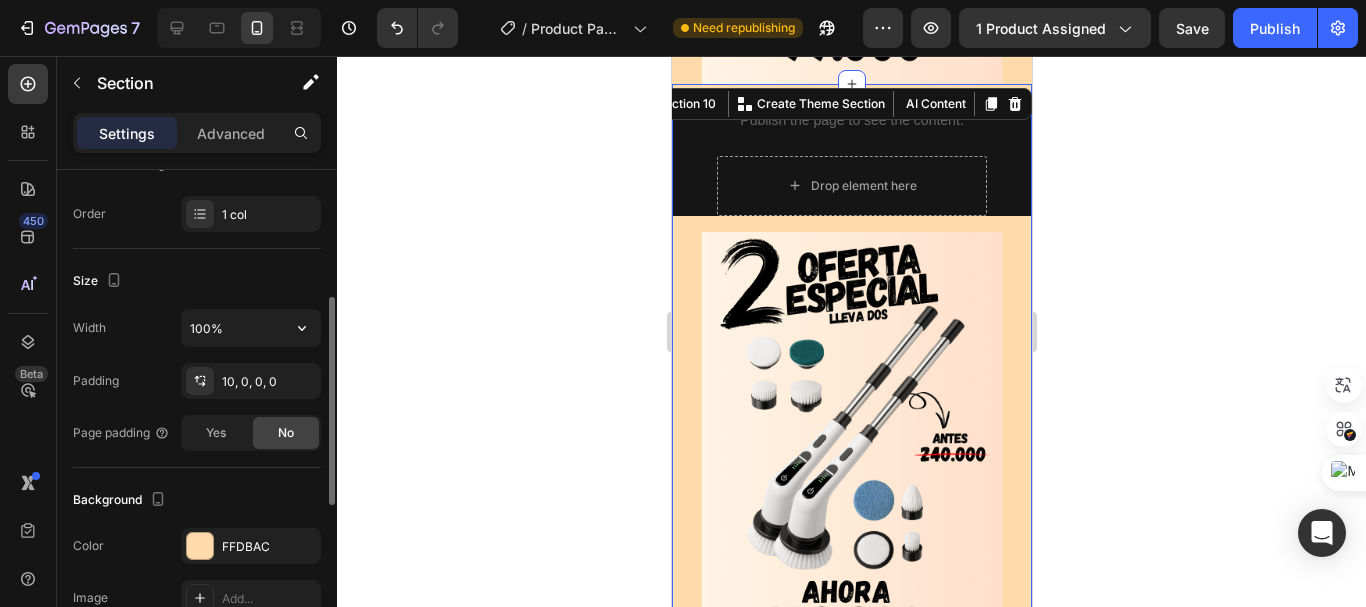 scroll, scrollTop: 400, scrollLeft: 0, axis: vertical 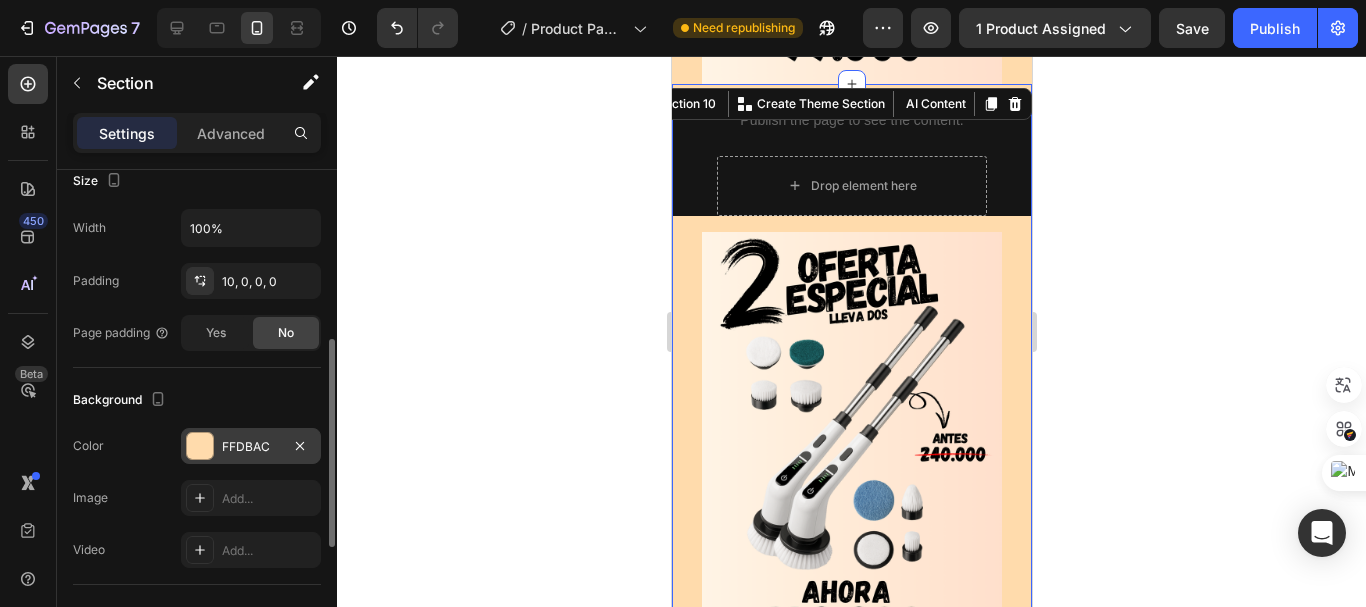 click on "FFDBAC" at bounding box center (251, 446) 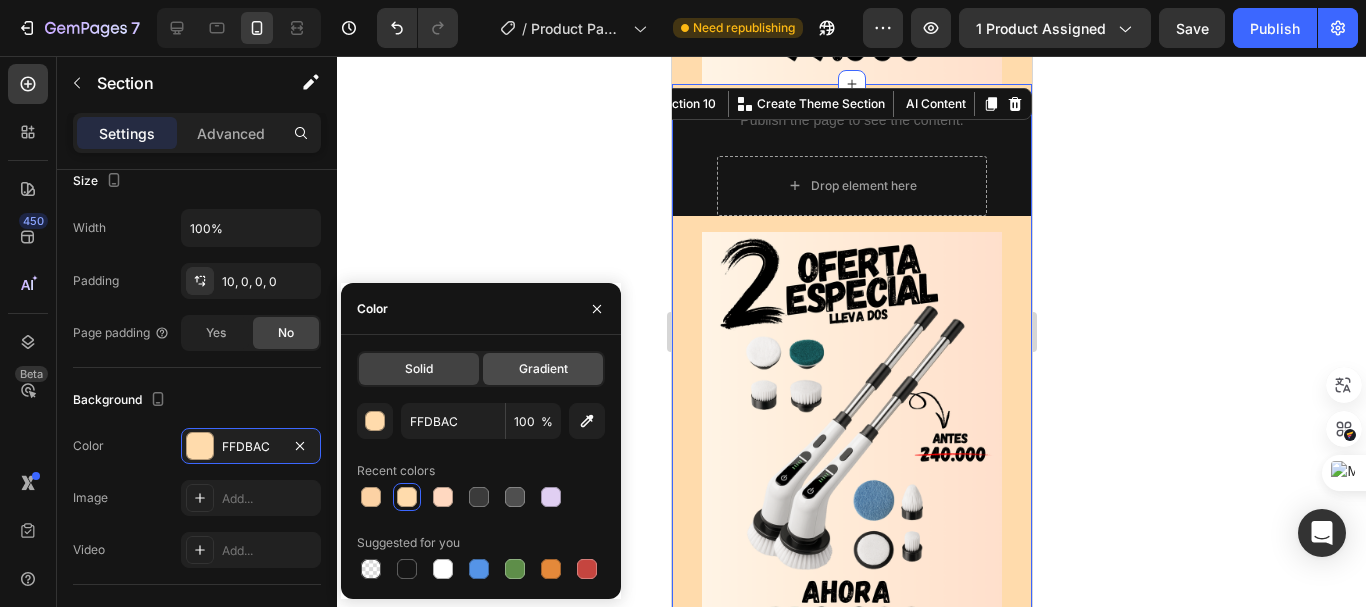 click on "Gradient" 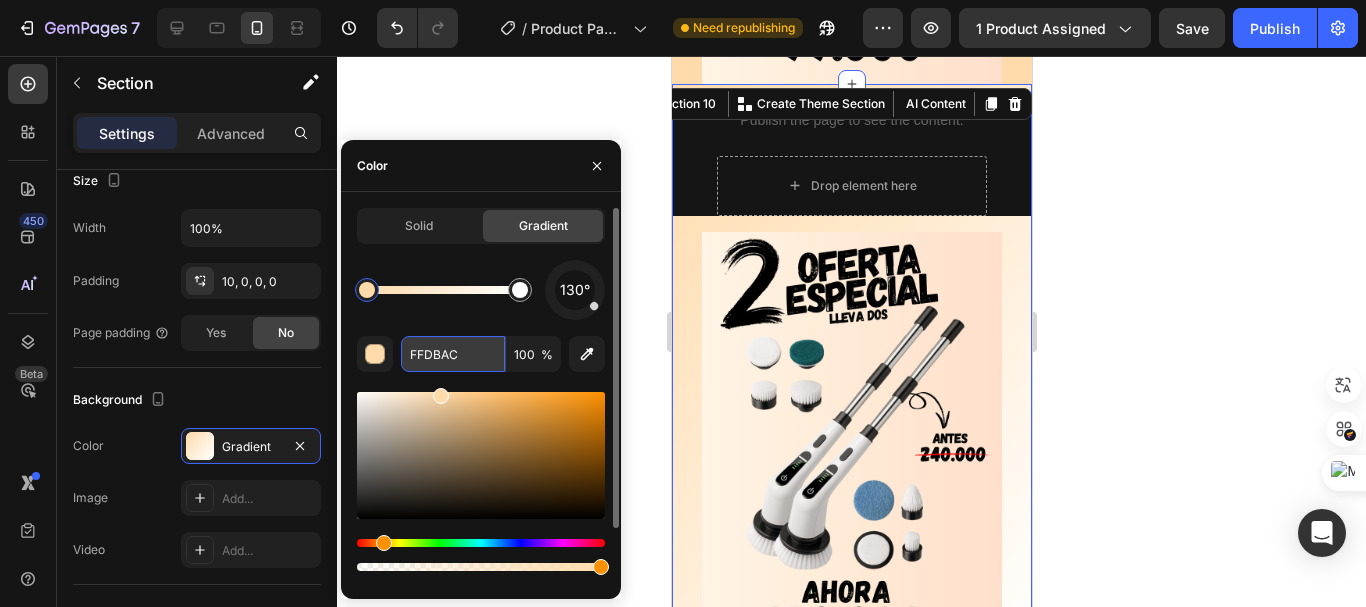 click on "FFDBAC" at bounding box center (453, 354) 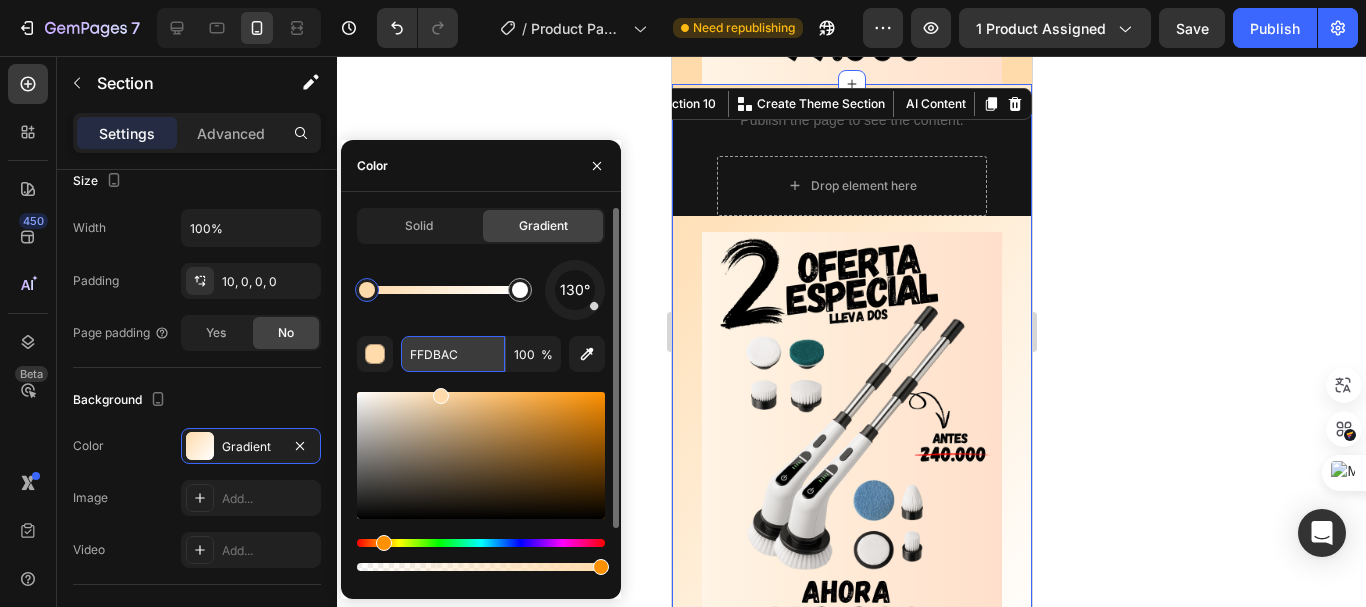 paste on "8C0" 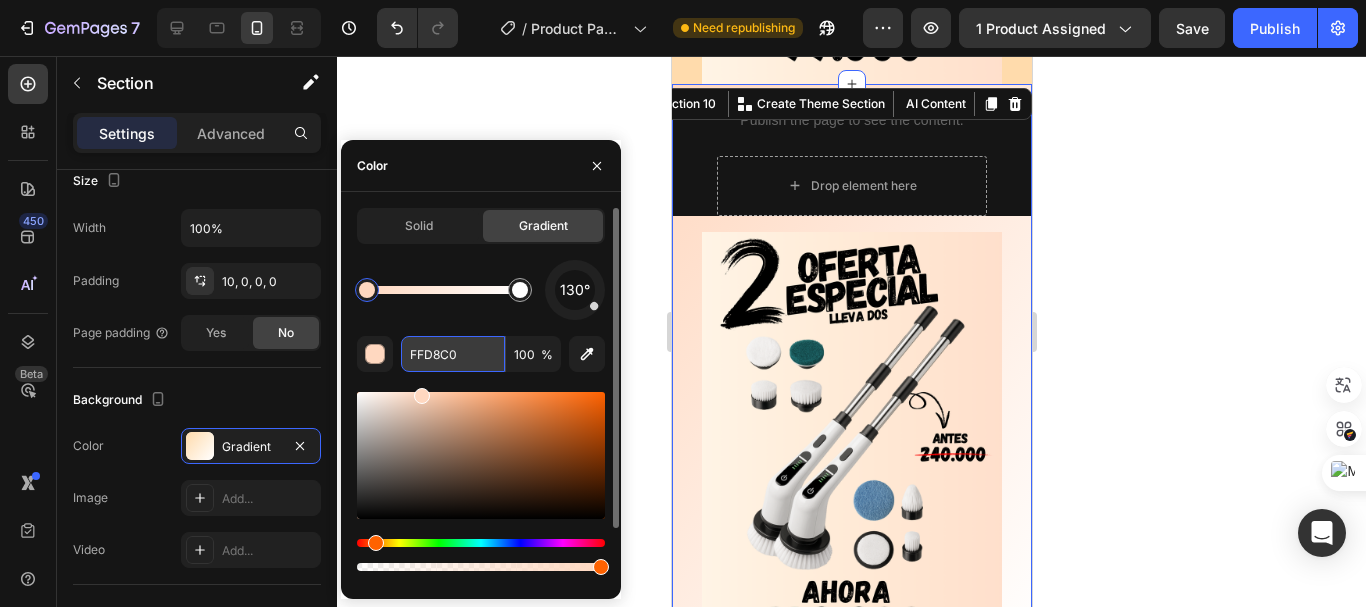 paste on "#ffd8c0" 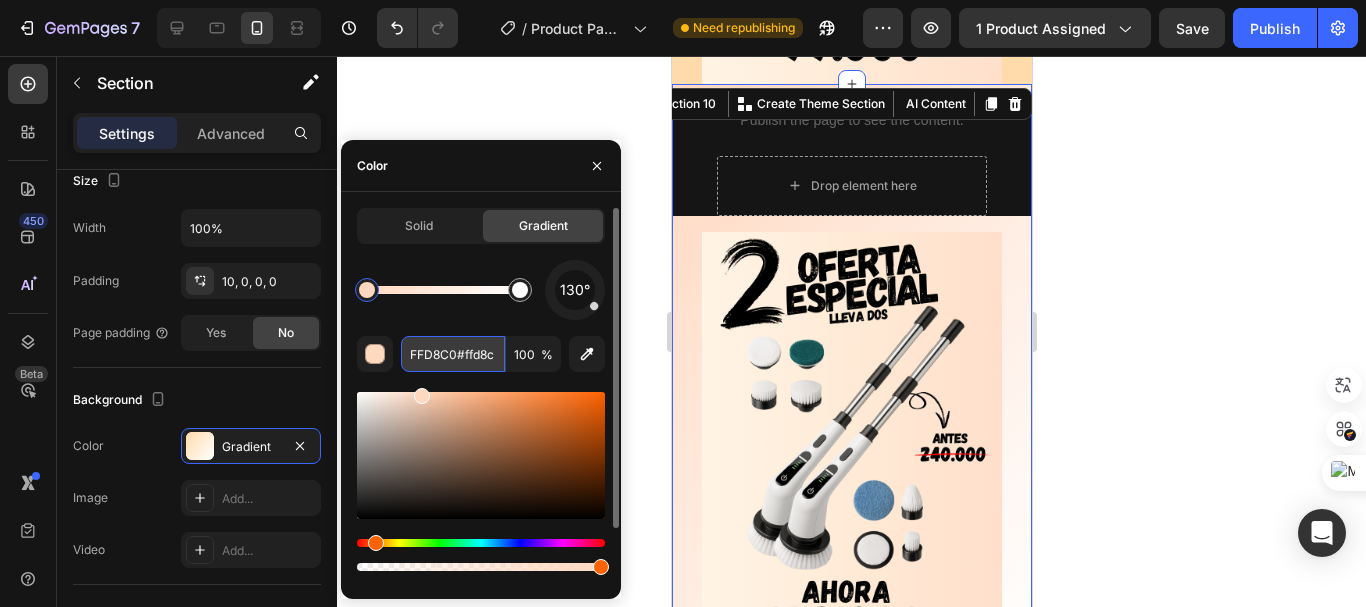 scroll, scrollTop: 0, scrollLeft: 0, axis: both 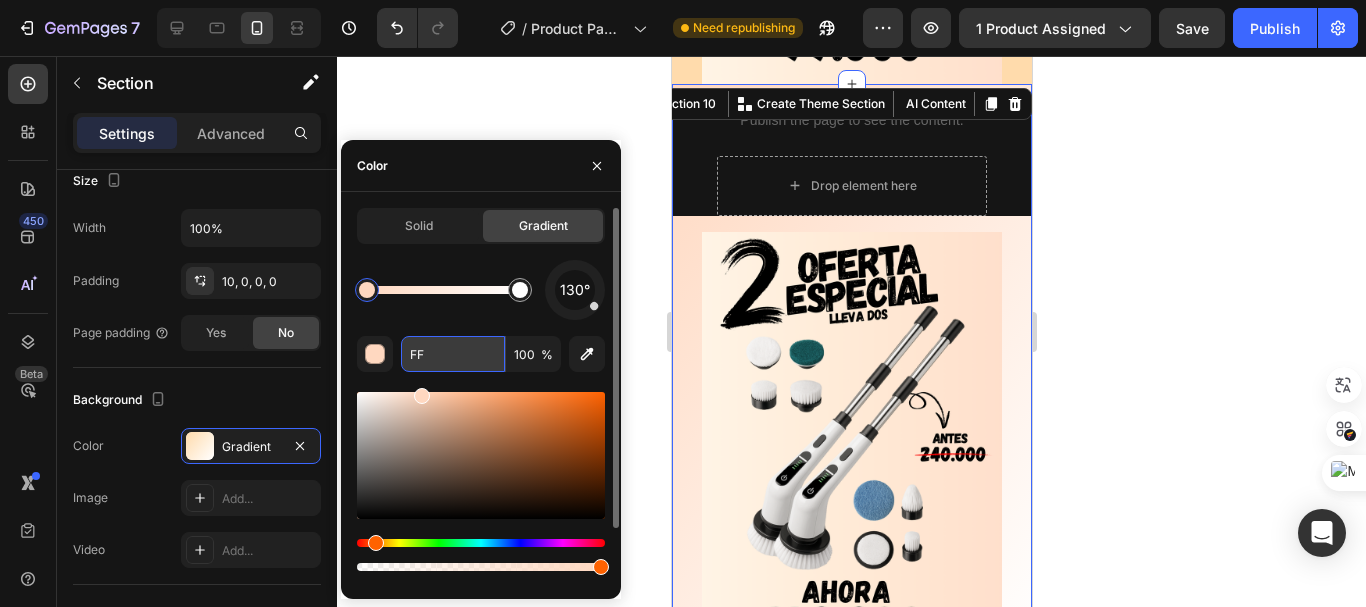 type on "F" 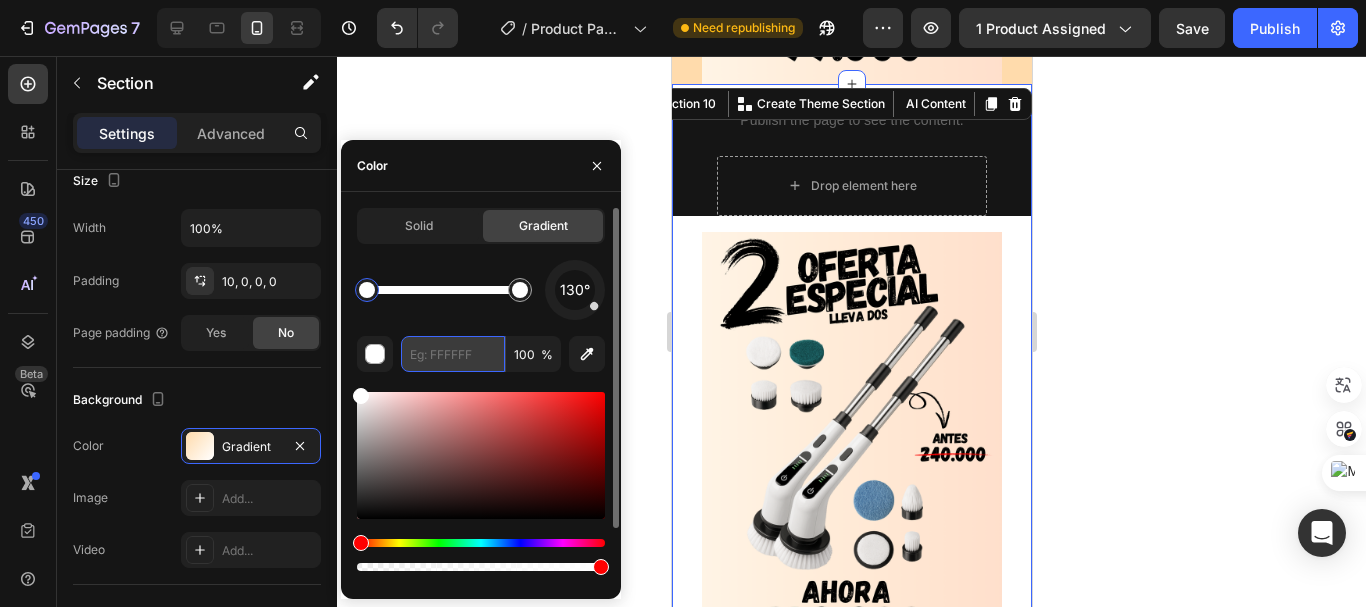 paste on "FFD8C0" 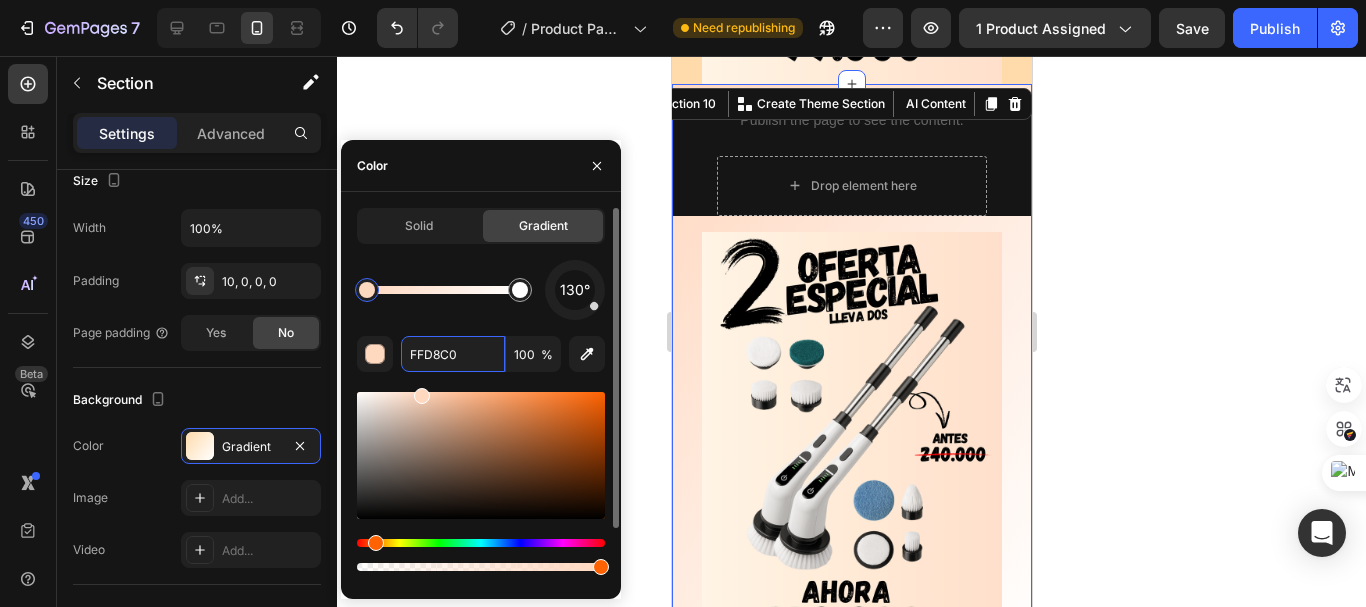 type on "FFD8C0" 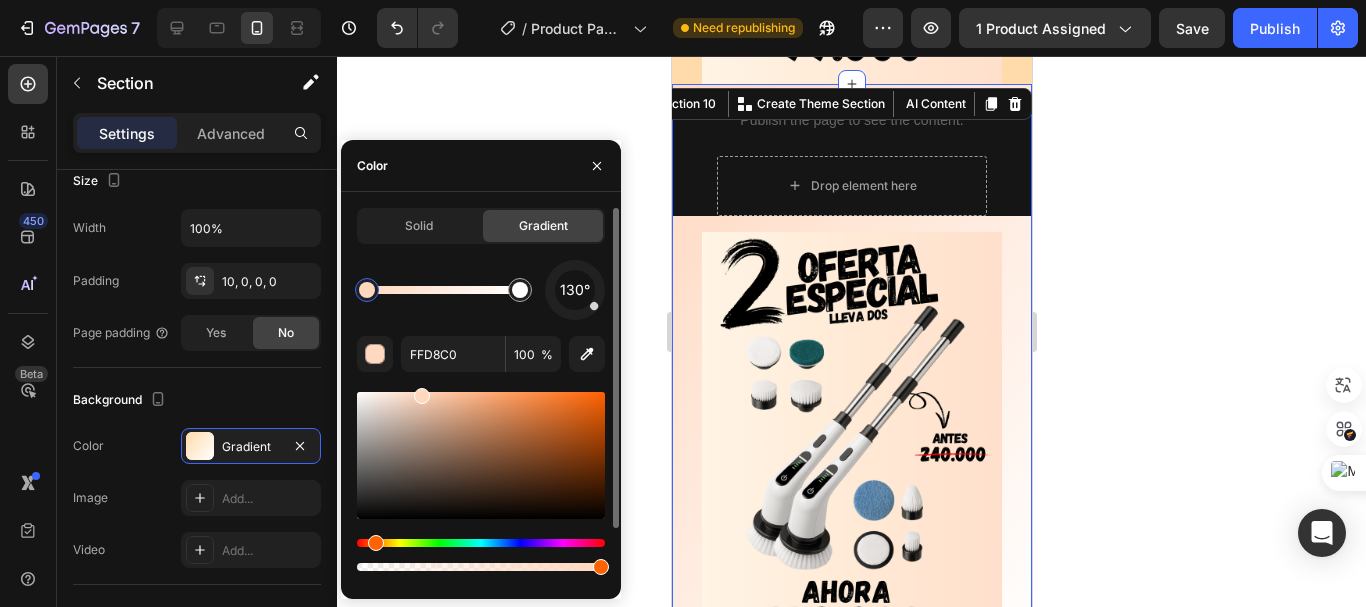 click on "130°" at bounding box center [481, 290] 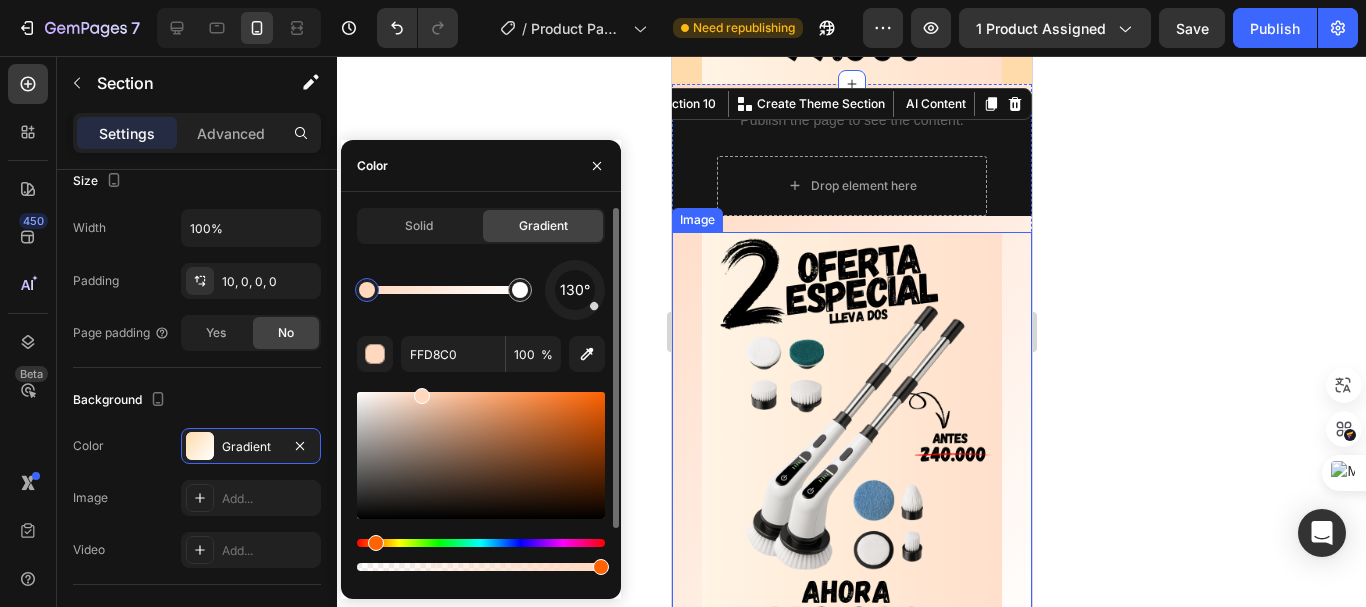 scroll, scrollTop: 64, scrollLeft: 0, axis: vertical 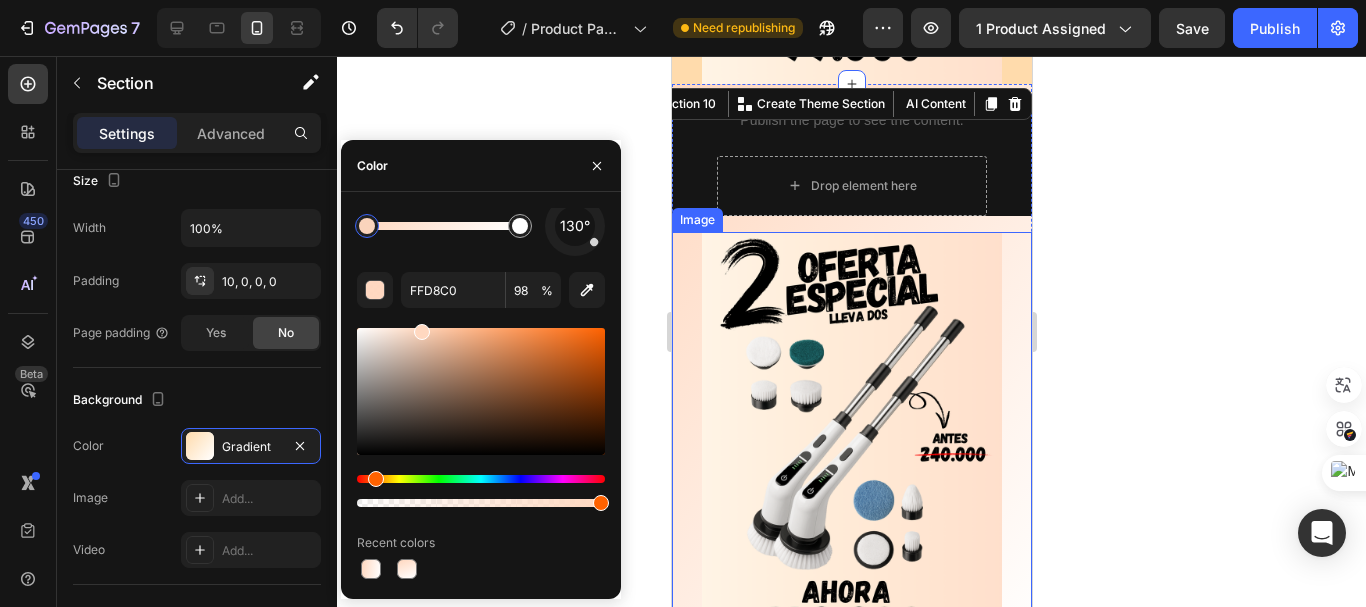 type on "100" 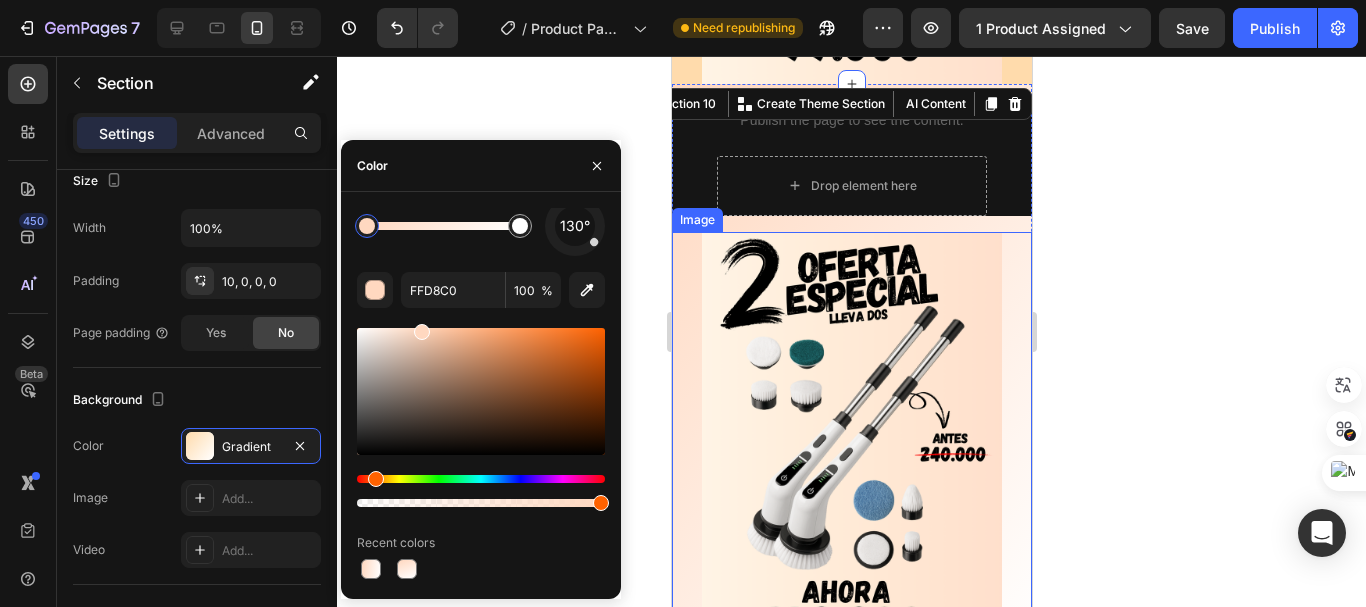 drag, startPoint x: 602, startPoint y: 501, endPoint x: 635, endPoint y: 509, distance: 33.955853 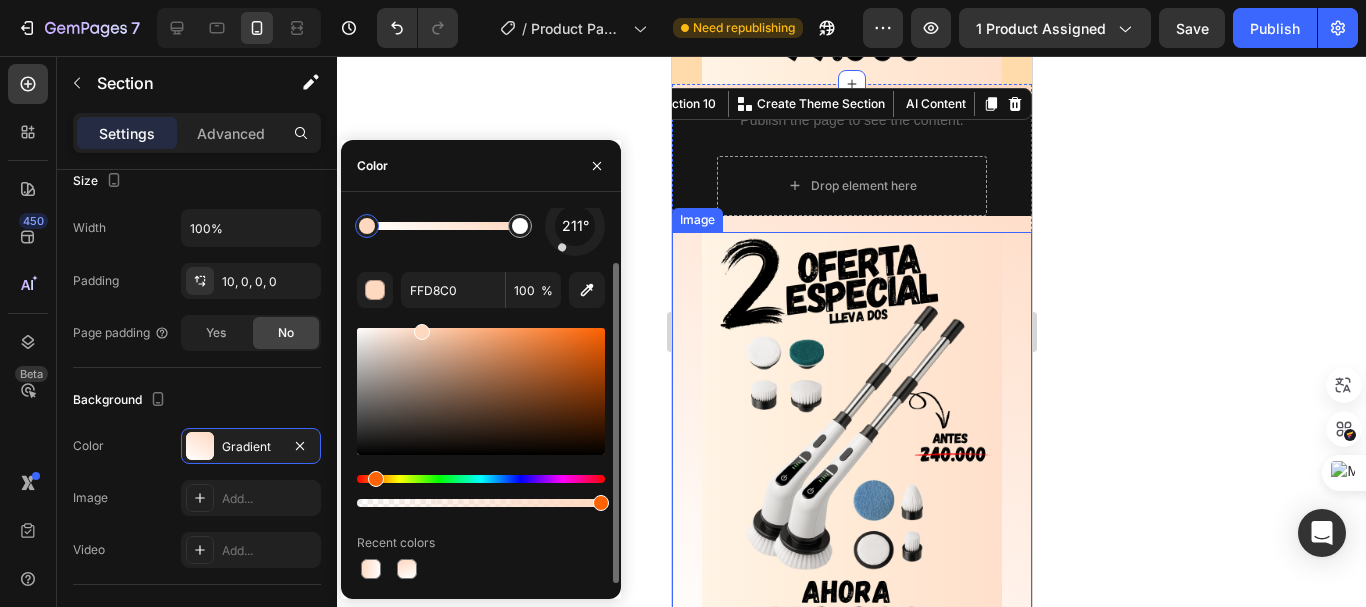 drag, startPoint x: 593, startPoint y: 250, endPoint x: 554, endPoint y: 261, distance: 40.5216 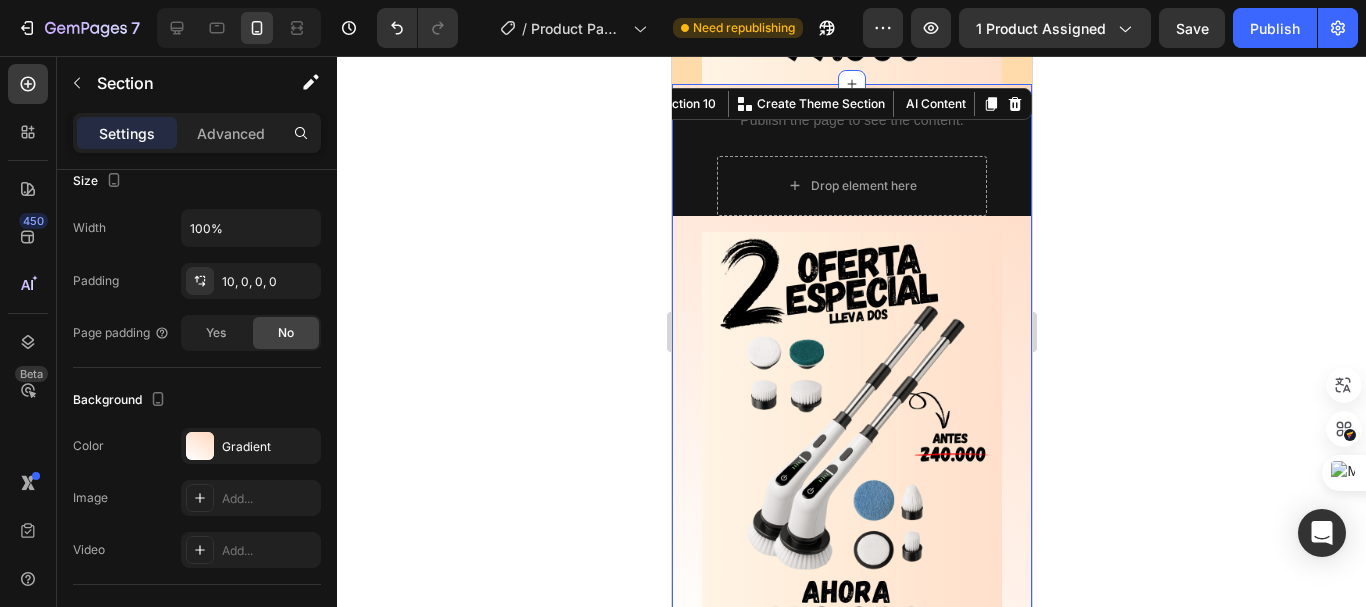 click 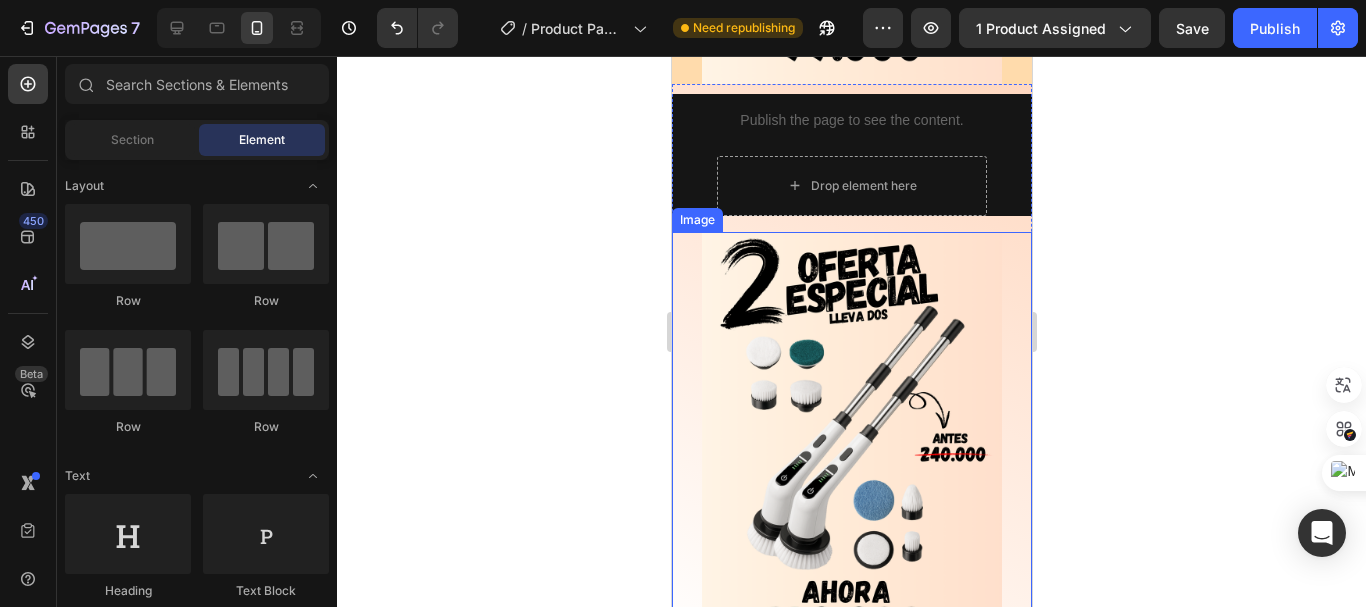 click at bounding box center [851, 444] 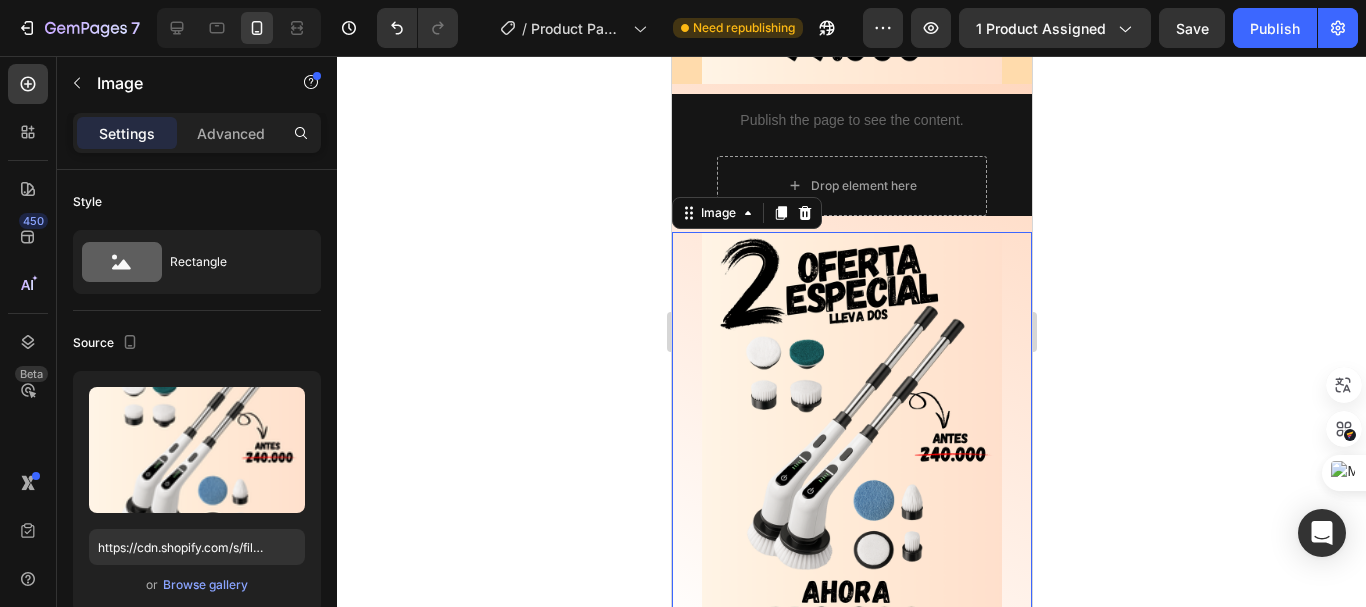 click 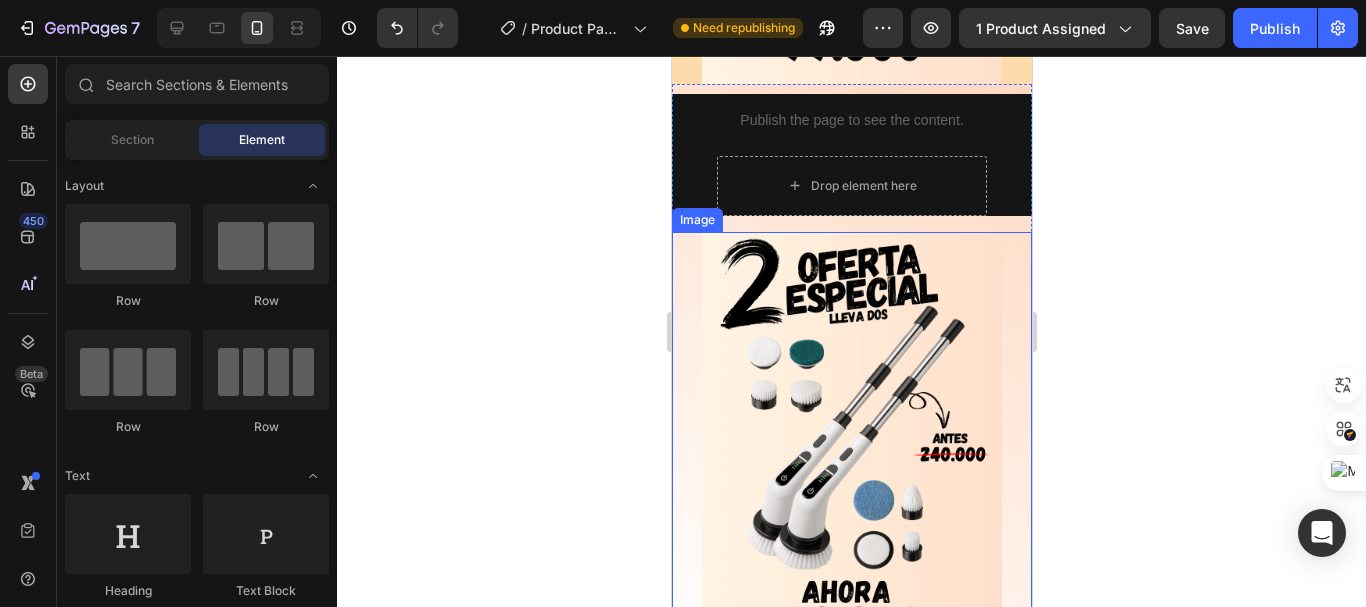 click at bounding box center (851, 444) 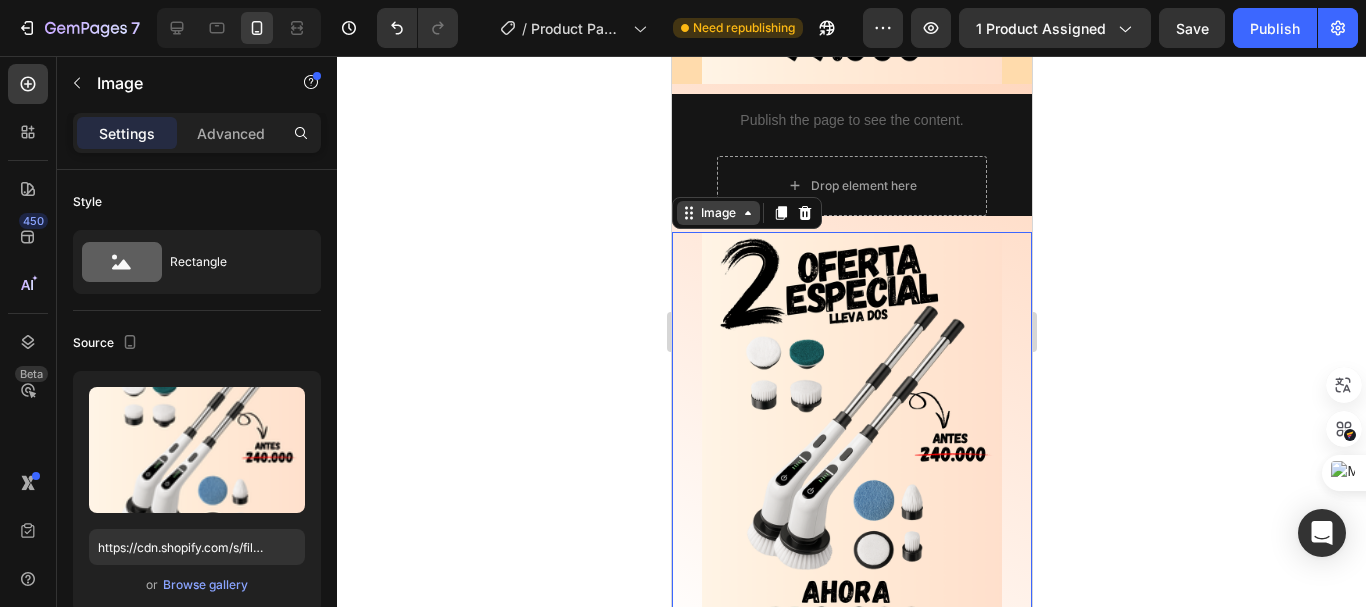 click 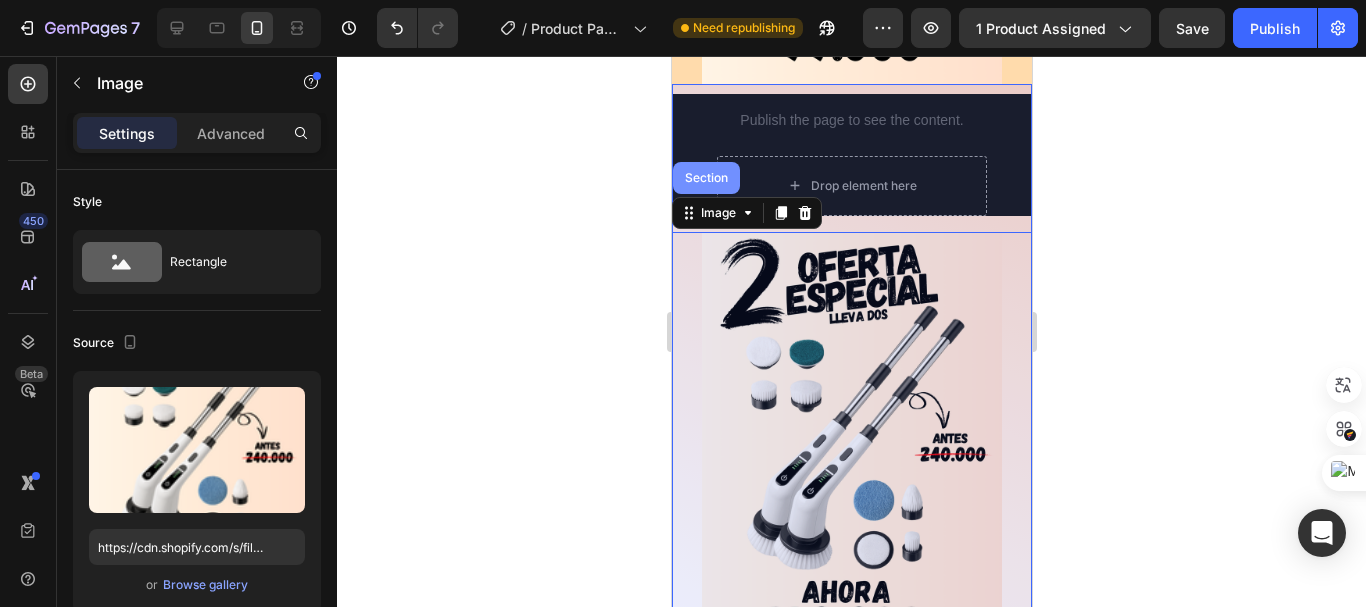 click on "Section" at bounding box center (705, 178) 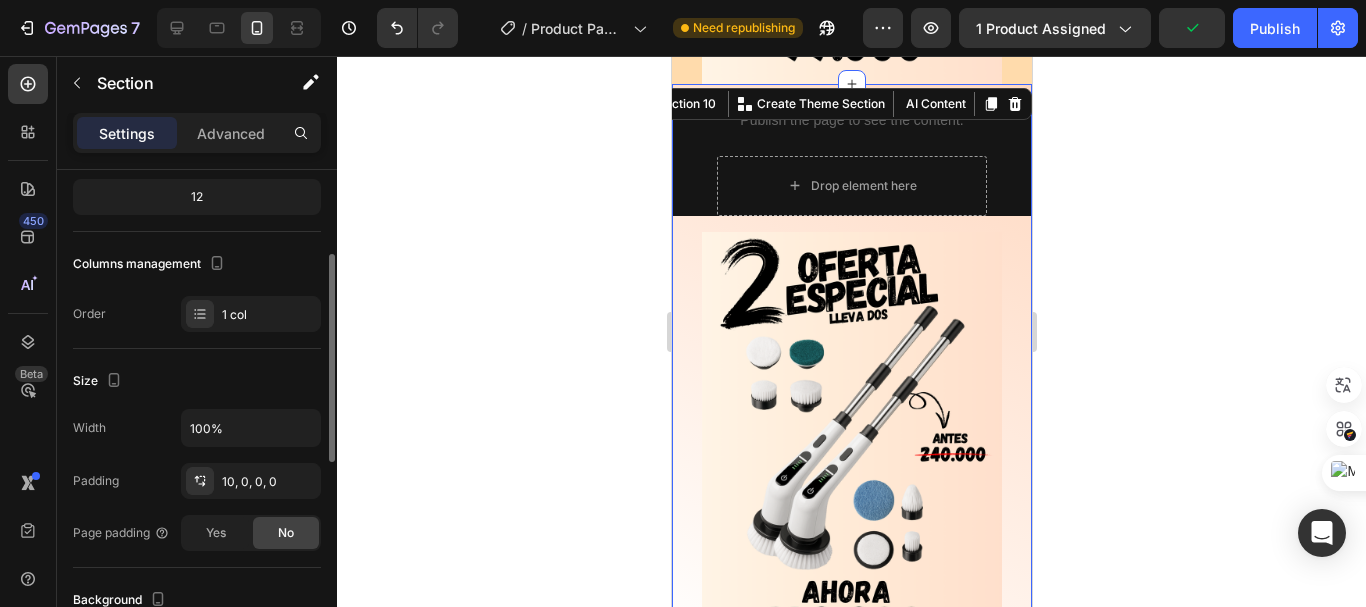 scroll, scrollTop: 300, scrollLeft: 0, axis: vertical 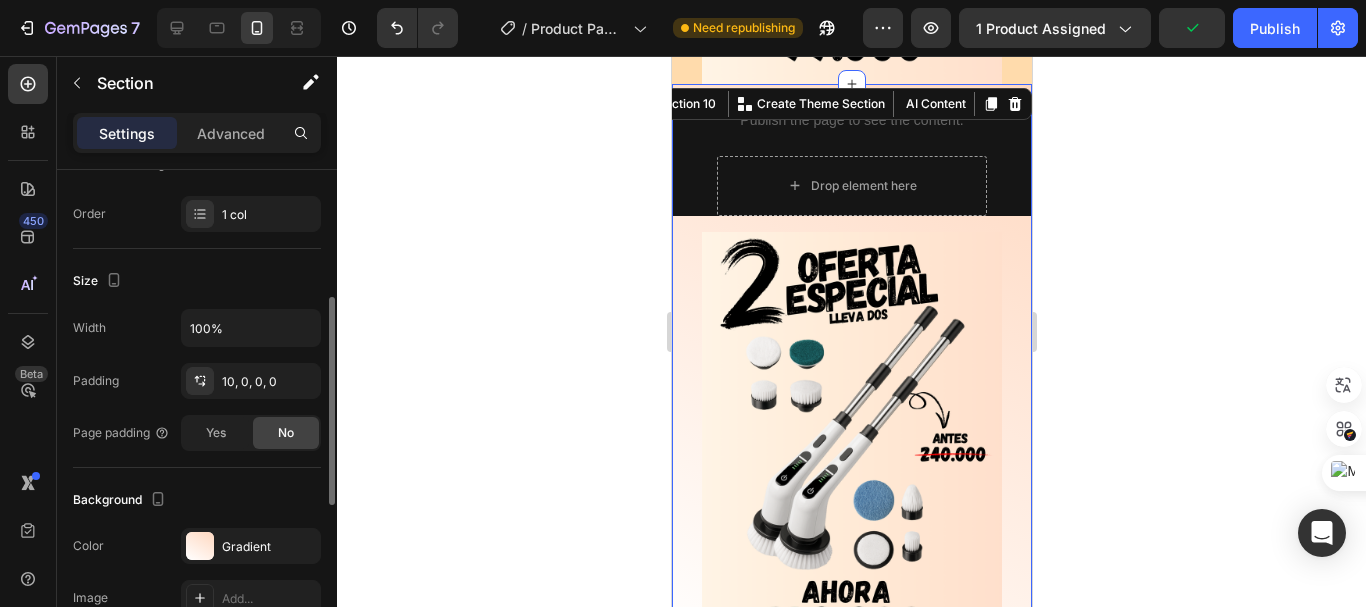 click on "Background The changes might be hidden by  the video. Color Gradient Image Add... Video Add..." 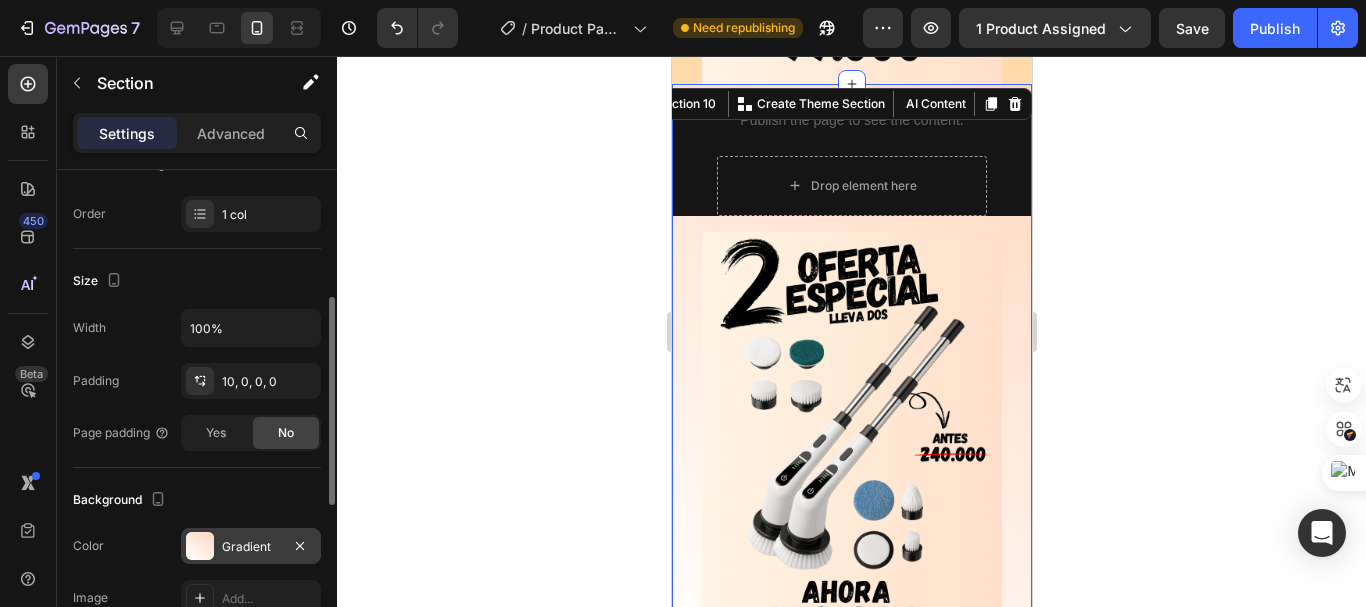 click on "Gradient" at bounding box center [251, 546] 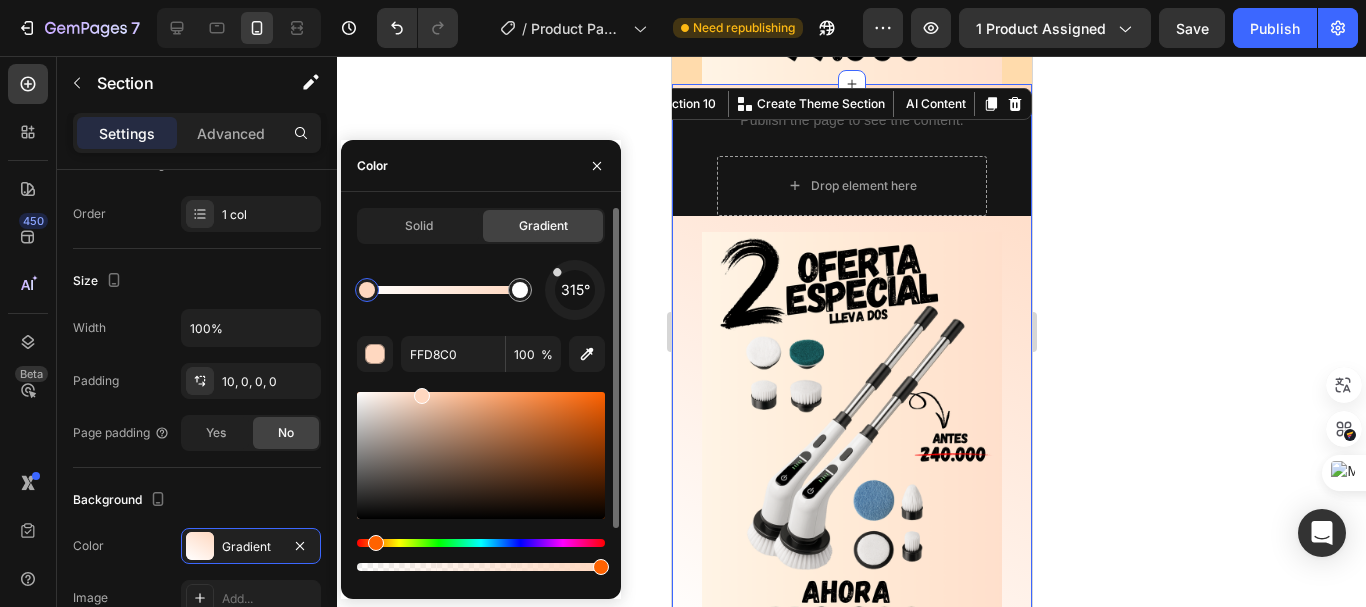 drag, startPoint x: 565, startPoint y: 318, endPoint x: 554, endPoint y: 269, distance: 50.219517 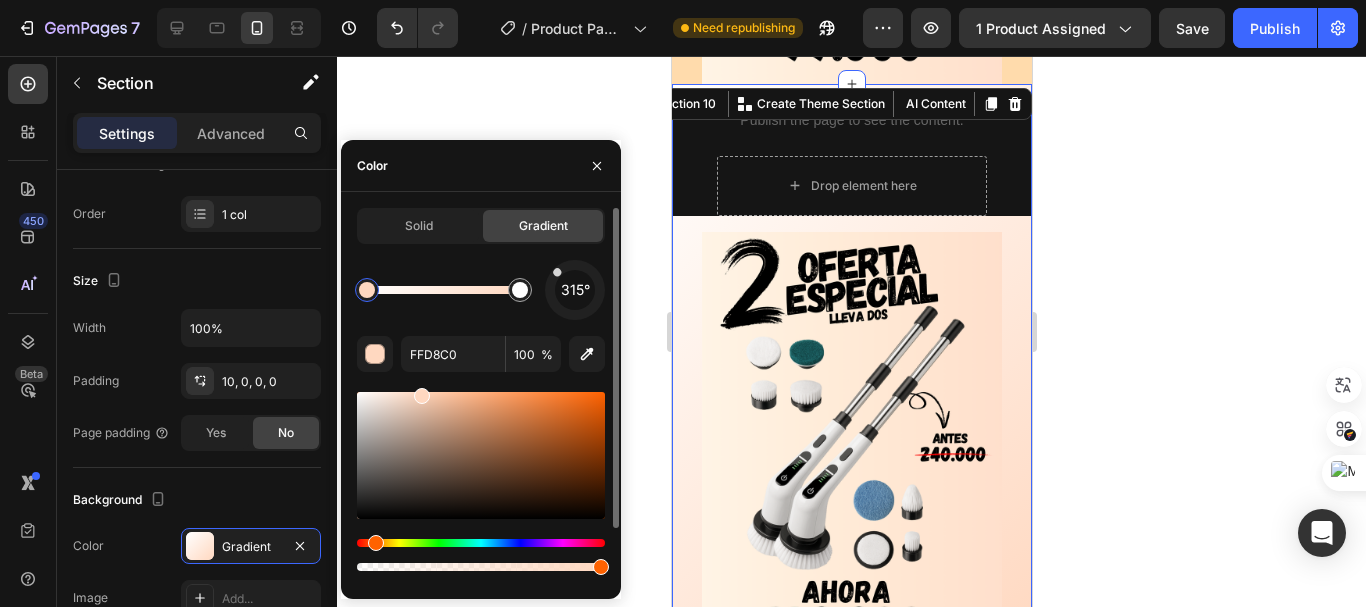 scroll, scrollTop: 64, scrollLeft: 0, axis: vertical 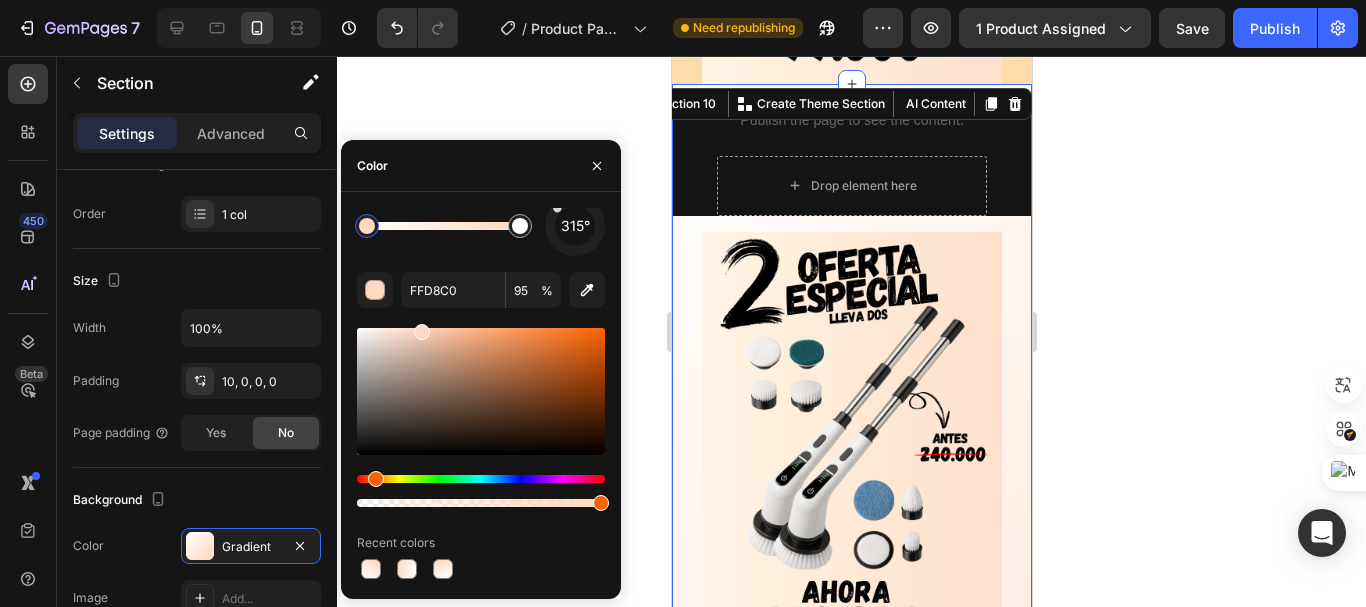 type on "100" 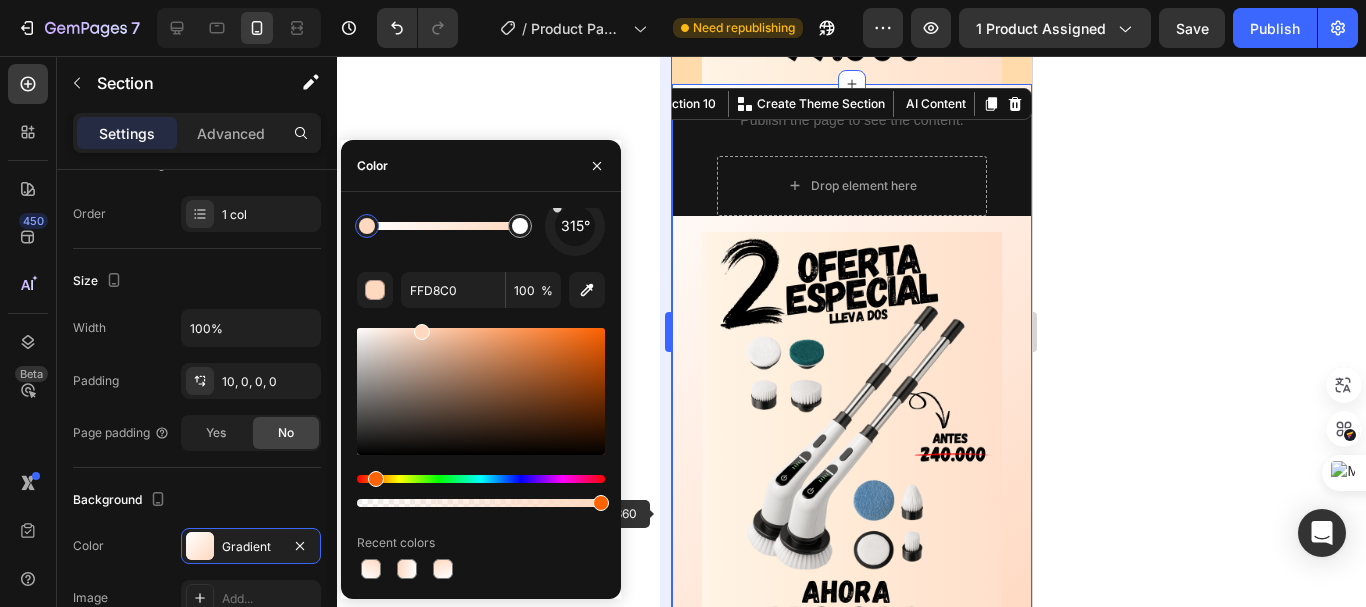 drag, startPoint x: 604, startPoint y: 502, endPoint x: 668, endPoint y: 513, distance: 64.93843 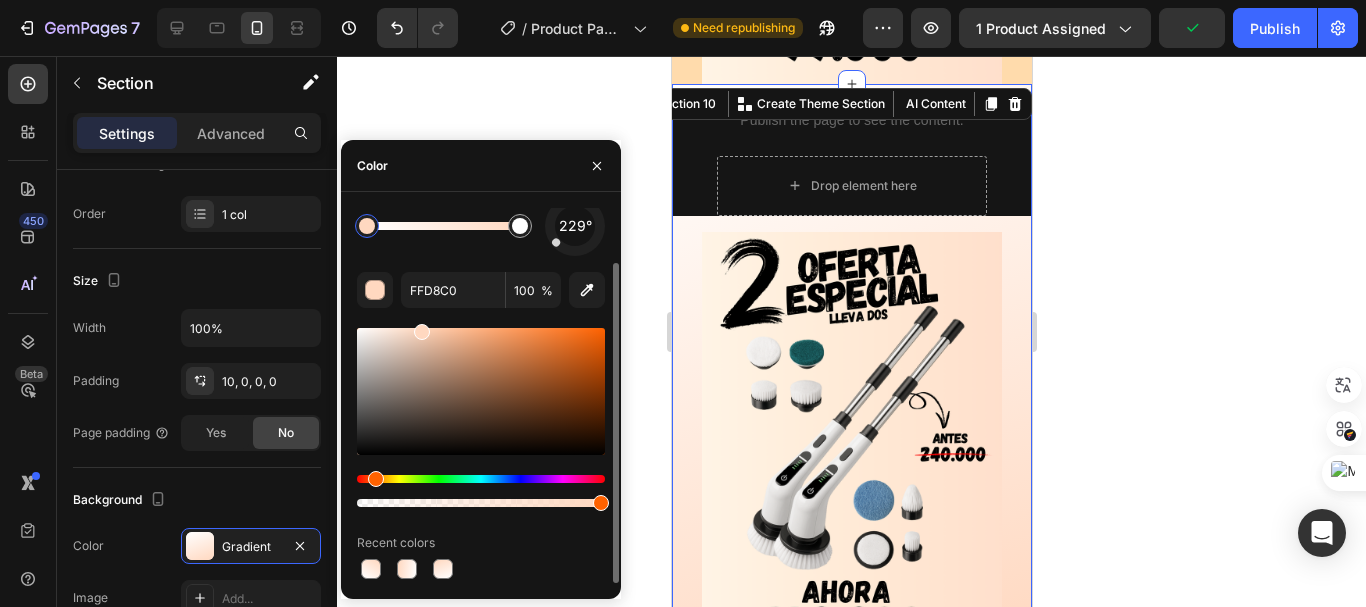 drag, startPoint x: 560, startPoint y: 212, endPoint x: 538, endPoint y: 258, distance: 50.990196 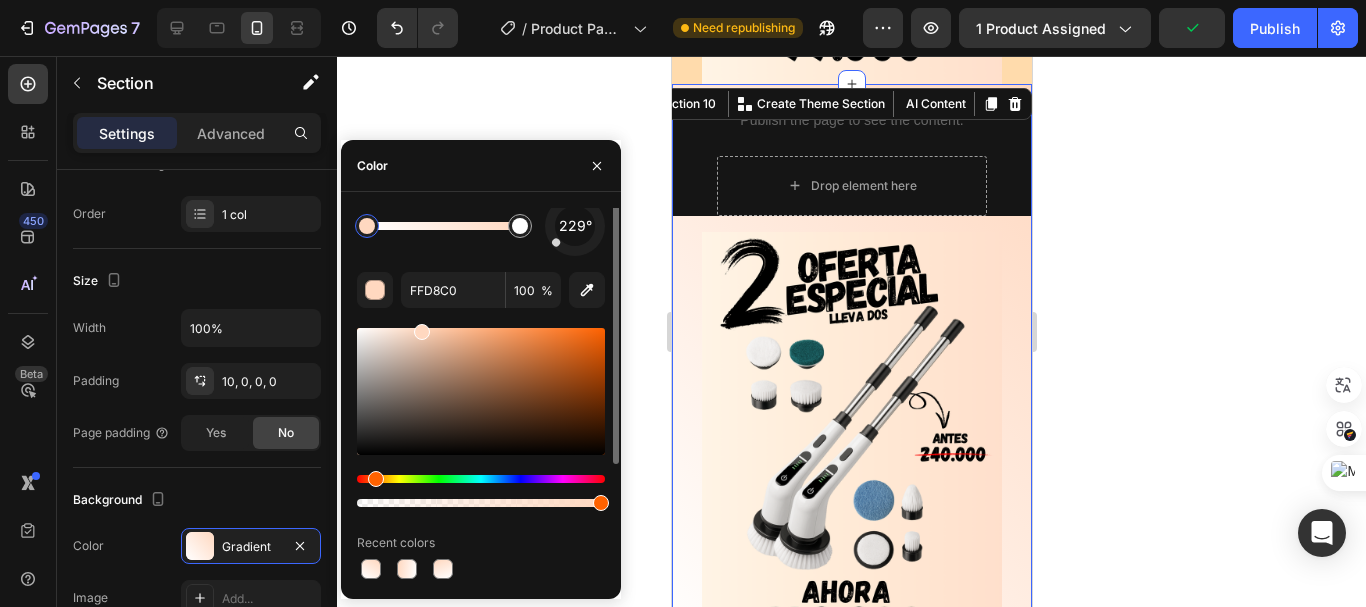 scroll, scrollTop: 0, scrollLeft: 0, axis: both 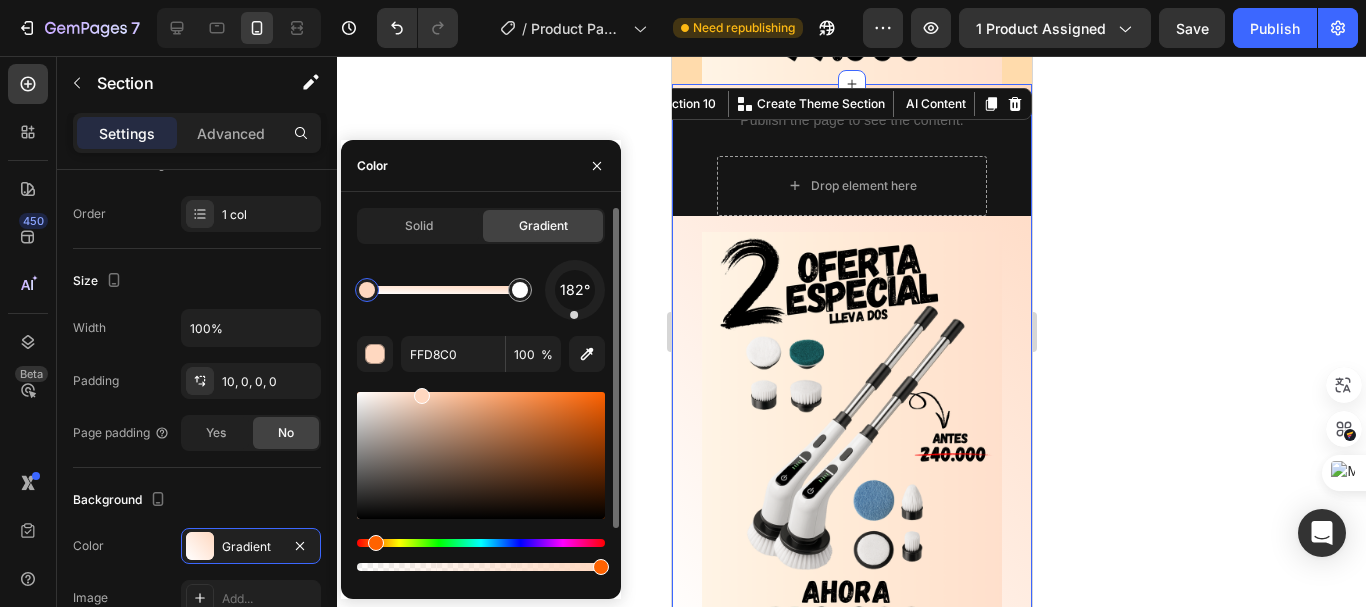 drag, startPoint x: 556, startPoint y: 308, endPoint x: 574, endPoint y: 321, distance: 22.203604 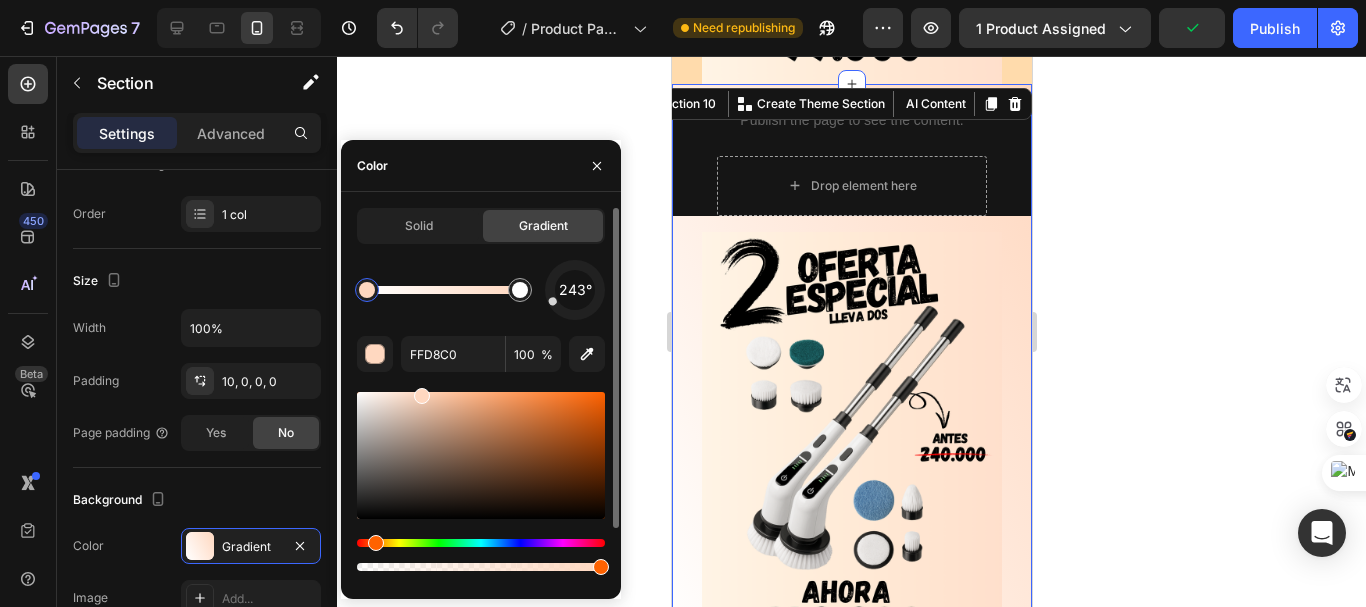 drag, startPoint x: 573, startPoint y: 315, endPoint x: 550, endPoint y: 303, distance: 25.942244 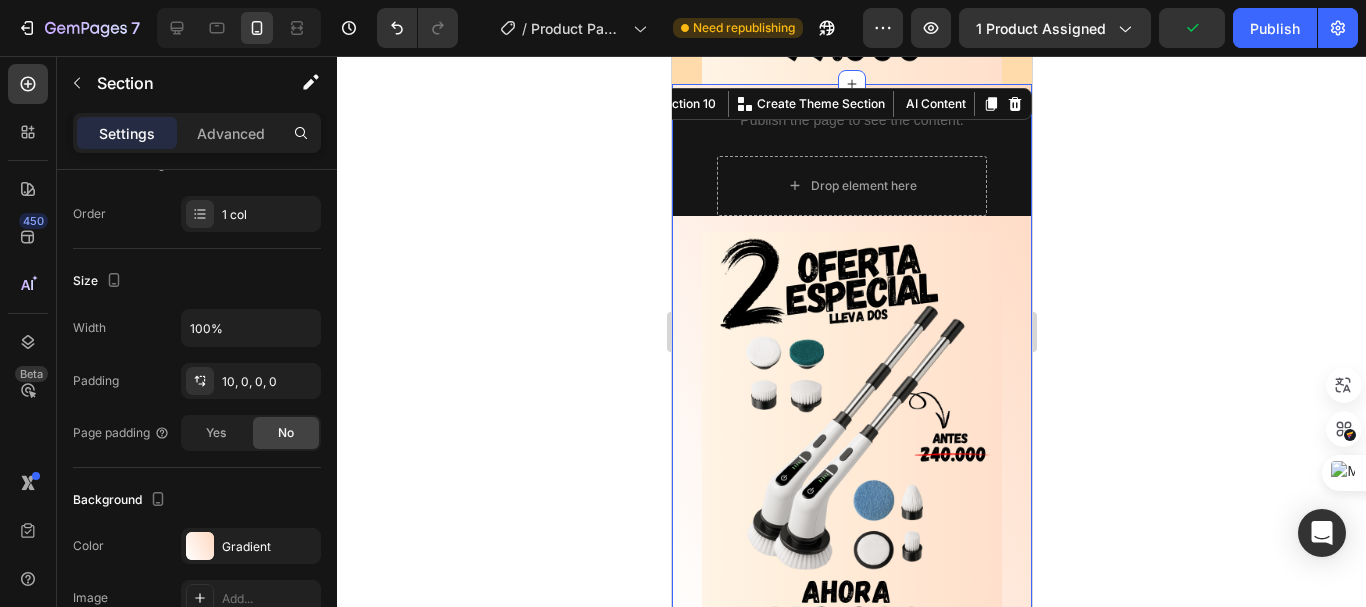 drag, startPoint x: 1197, startPoint y: 303, endPoint x: 1093, endPoint y: 299, distance: 104.0769 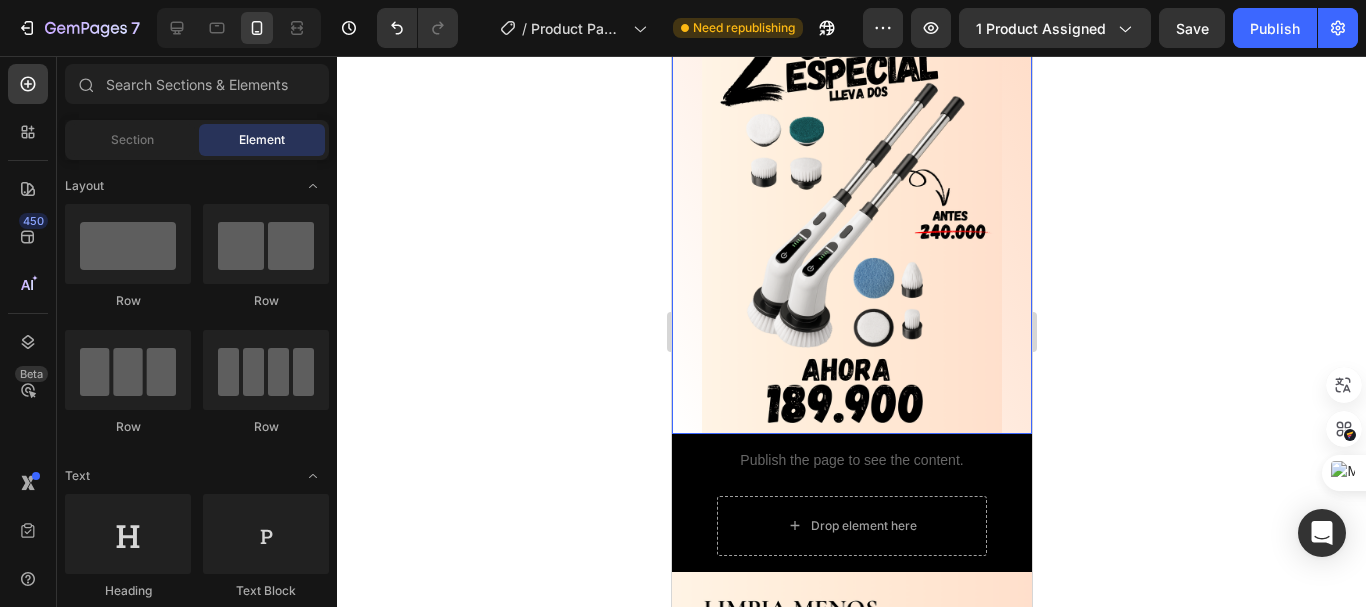 scroll, scrollTop: 3886, scrollLeft: 0, axis: vertical 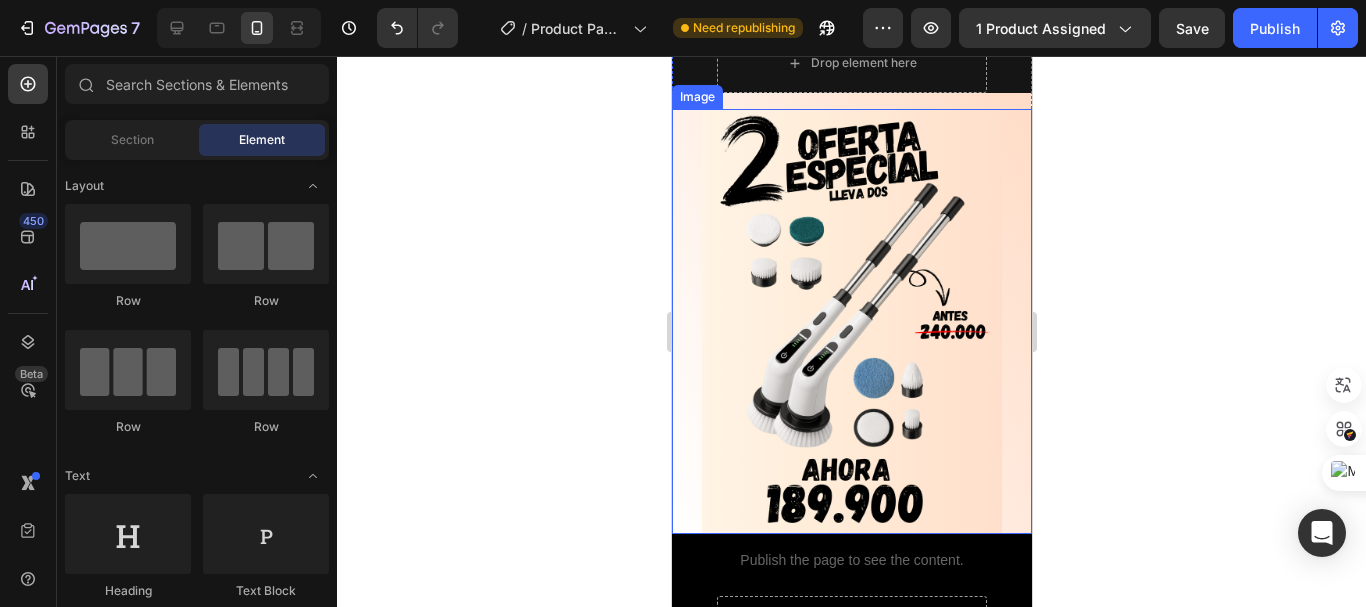 click at bounding box center [851, 321] 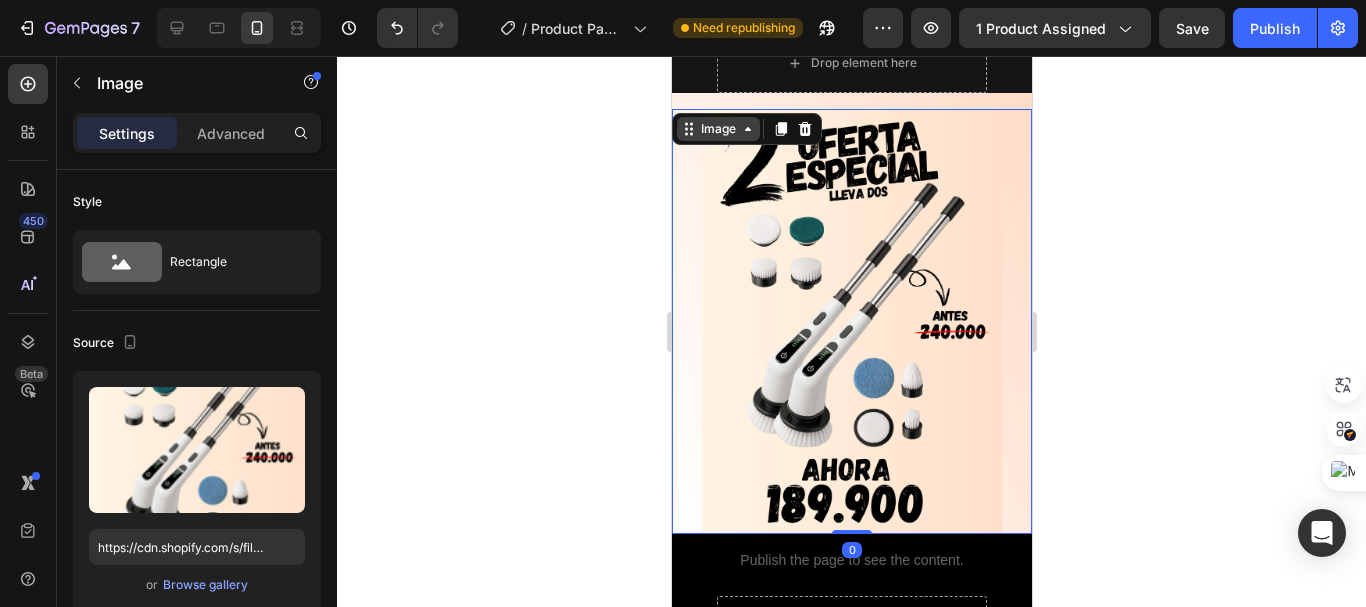 click on "Image" at bounding box center [717, 129] 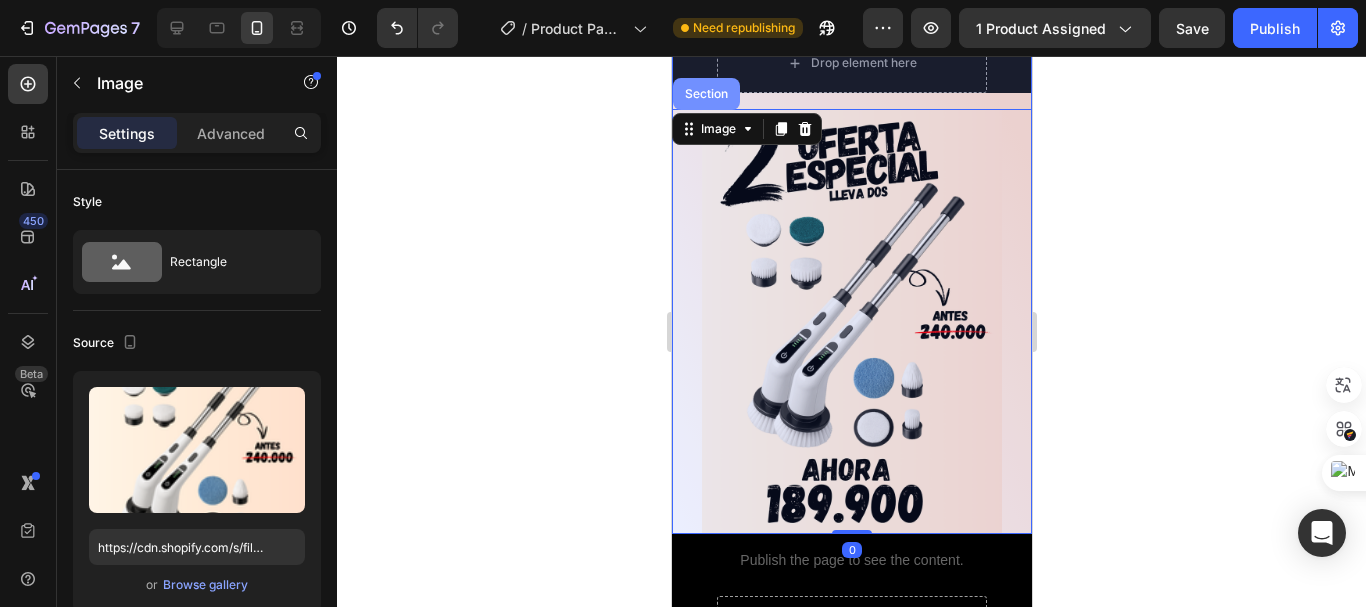 click on "Section" at bounding box center (705, 94) 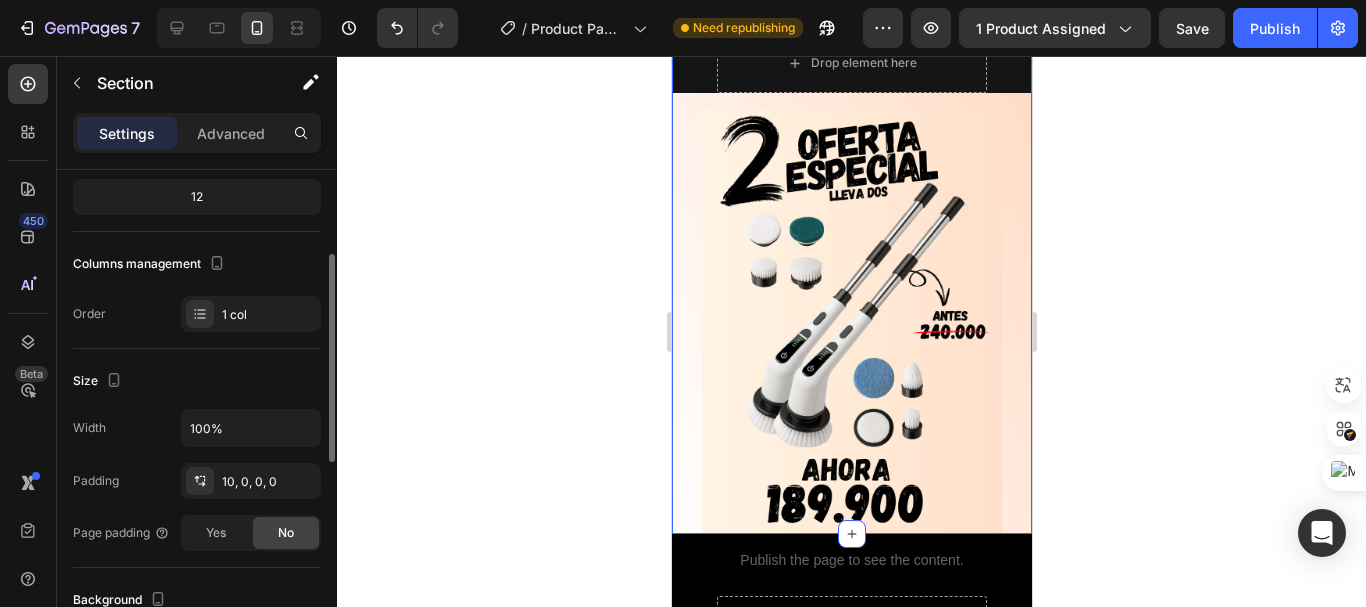 scroll, scrollTop: 300, scrollLeft: 0, axis: vertical 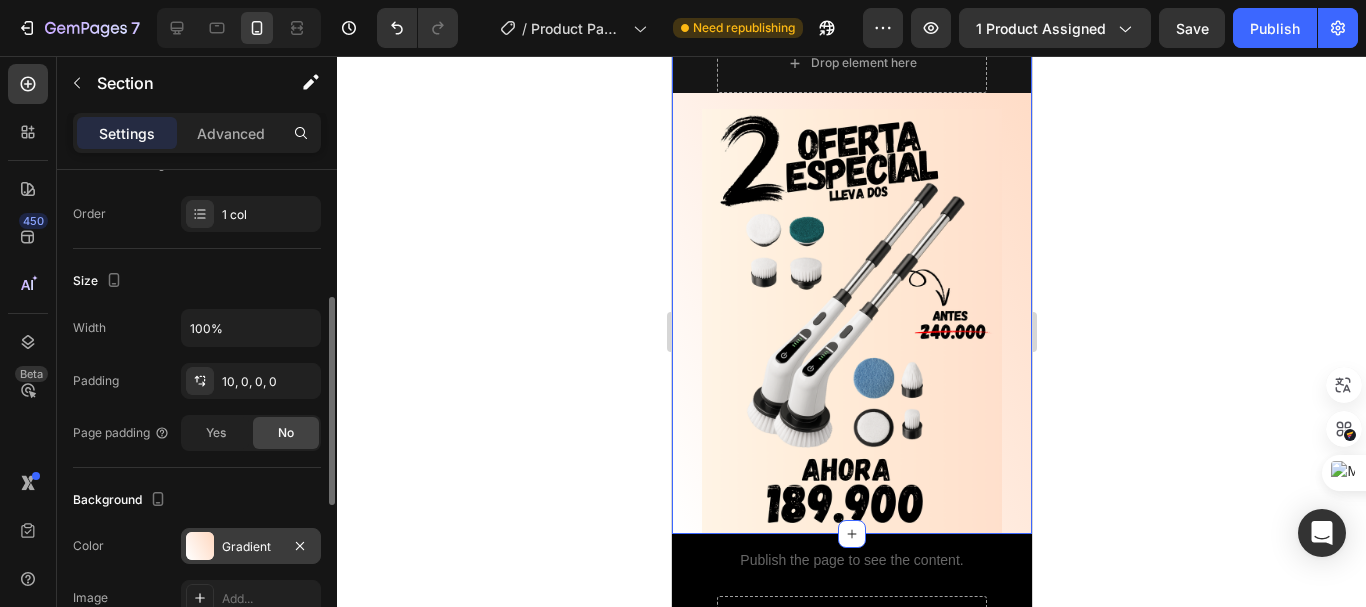 click on "Gradient" at bounding box center (251, 547) 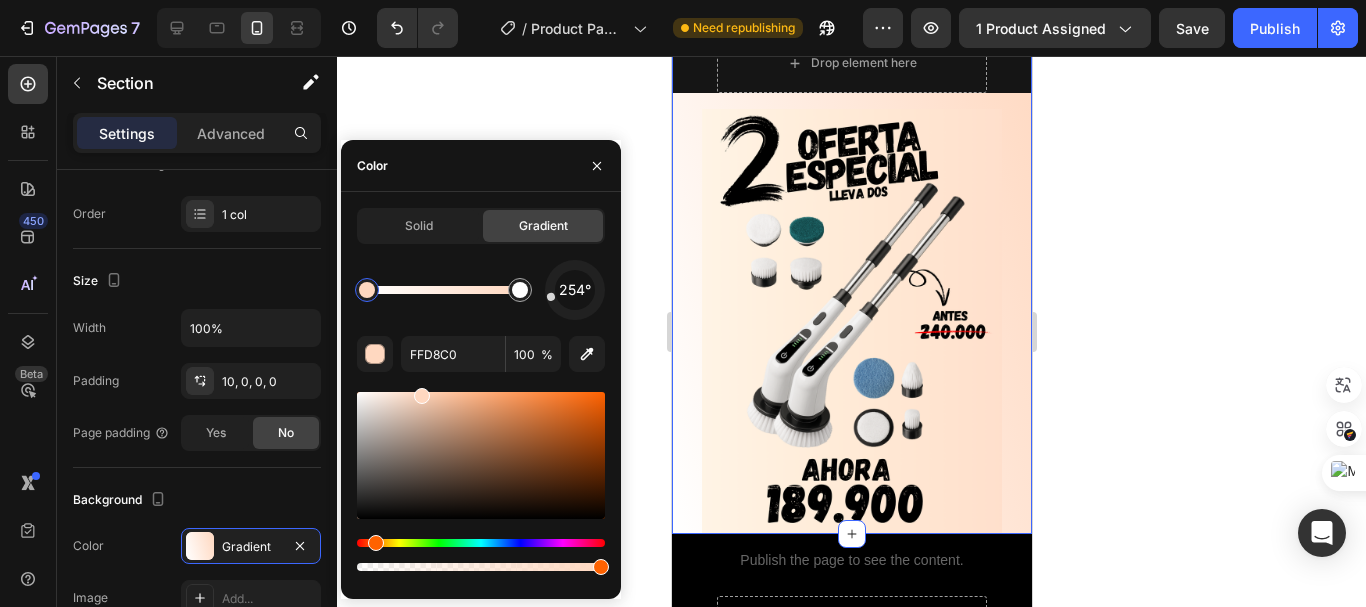 drag, startPoint x: 555, startPoint y: 303, endPoint x: 536, endPoint y: 301, distance: 19.104973 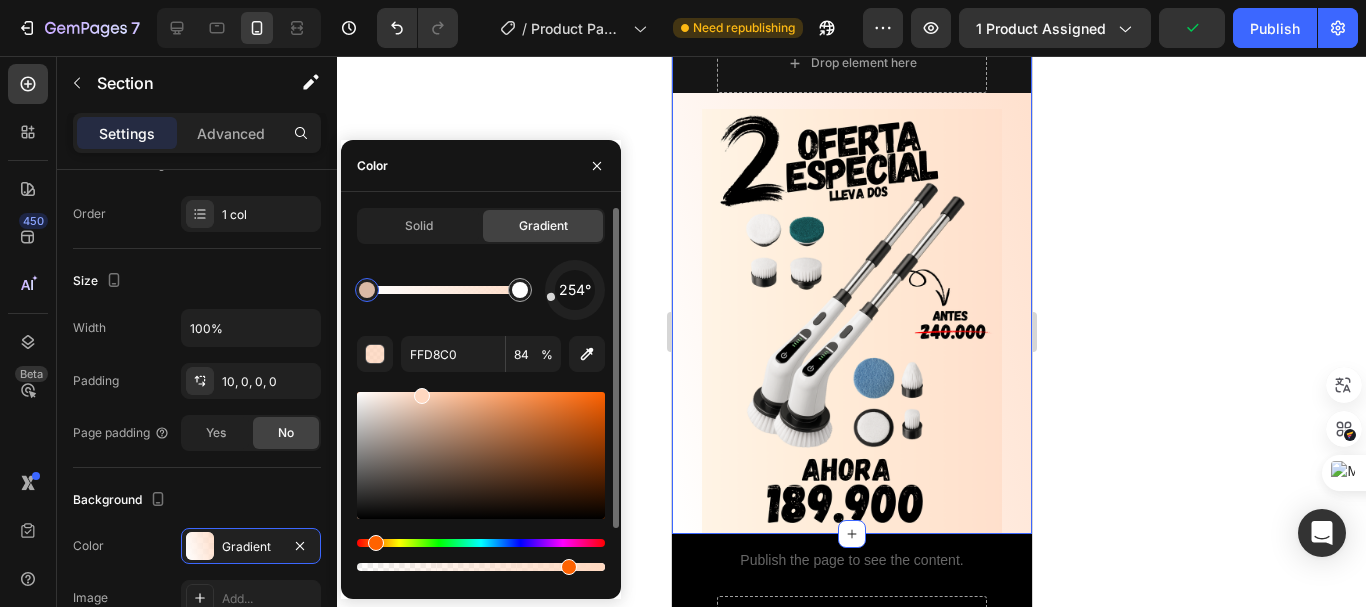 drag, startPoint x: 596, startPoint y: 565, endPoint x: 503, endPoint y: 567, distance: 93.0215 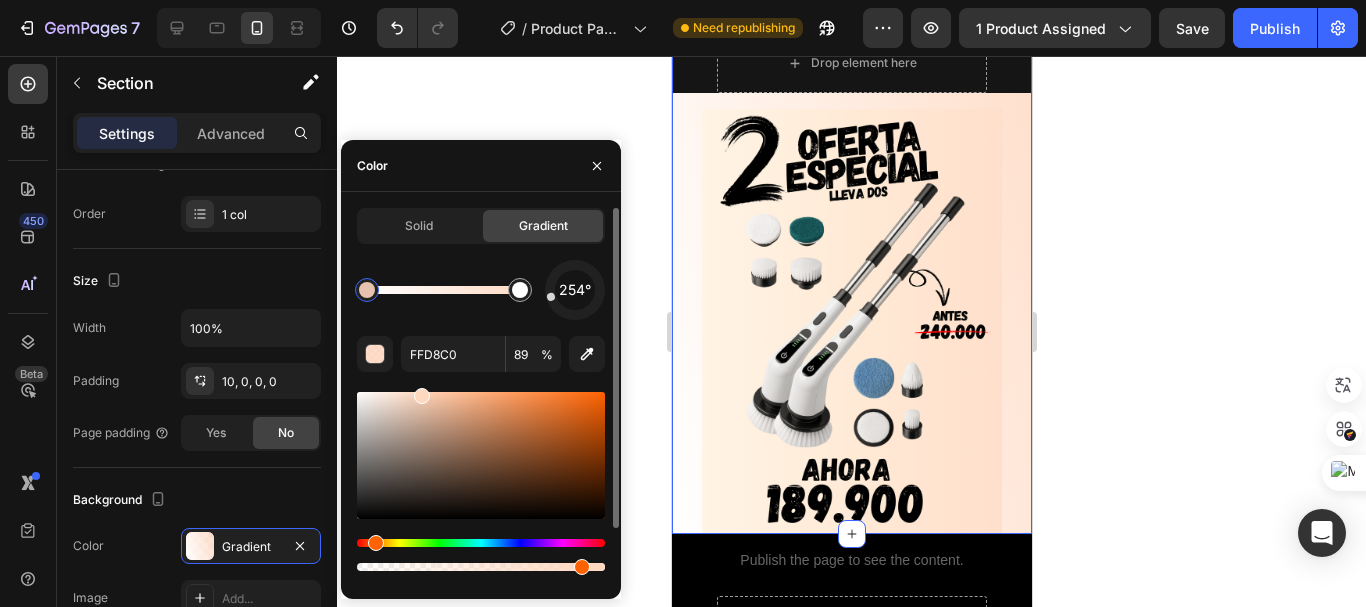 type on "93" 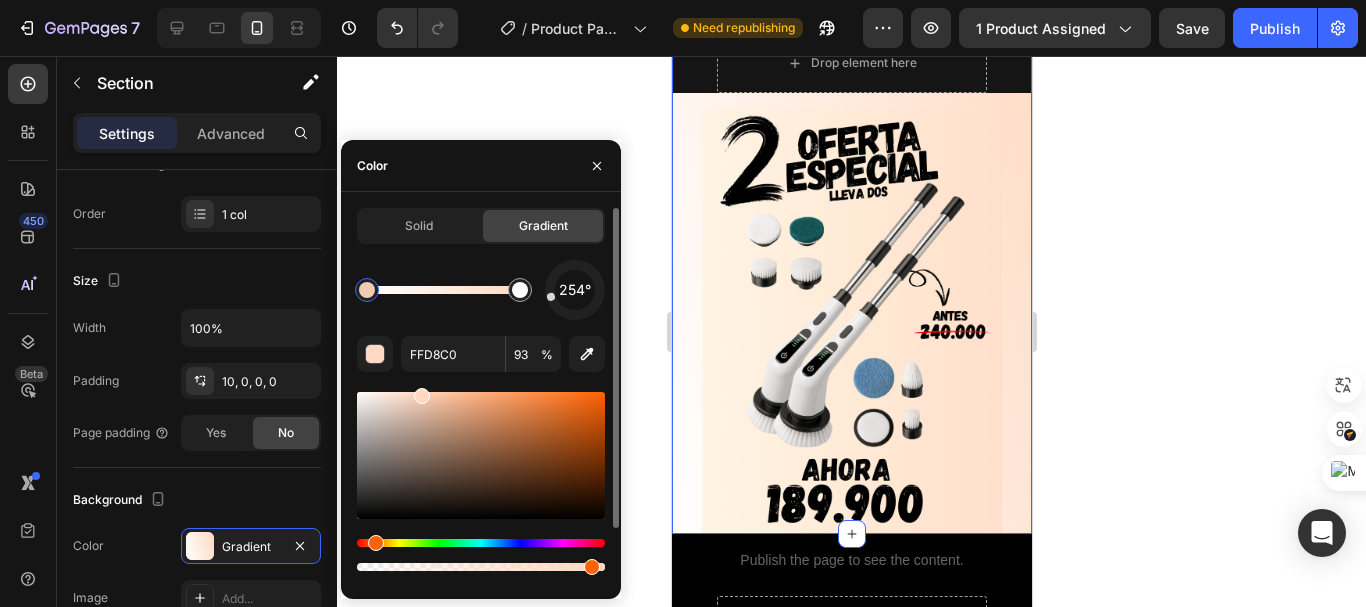 drag, startPoint x: 565, startPoint y: 566, endPoint x: 583, endPoint y: 545, distance: 27.658634 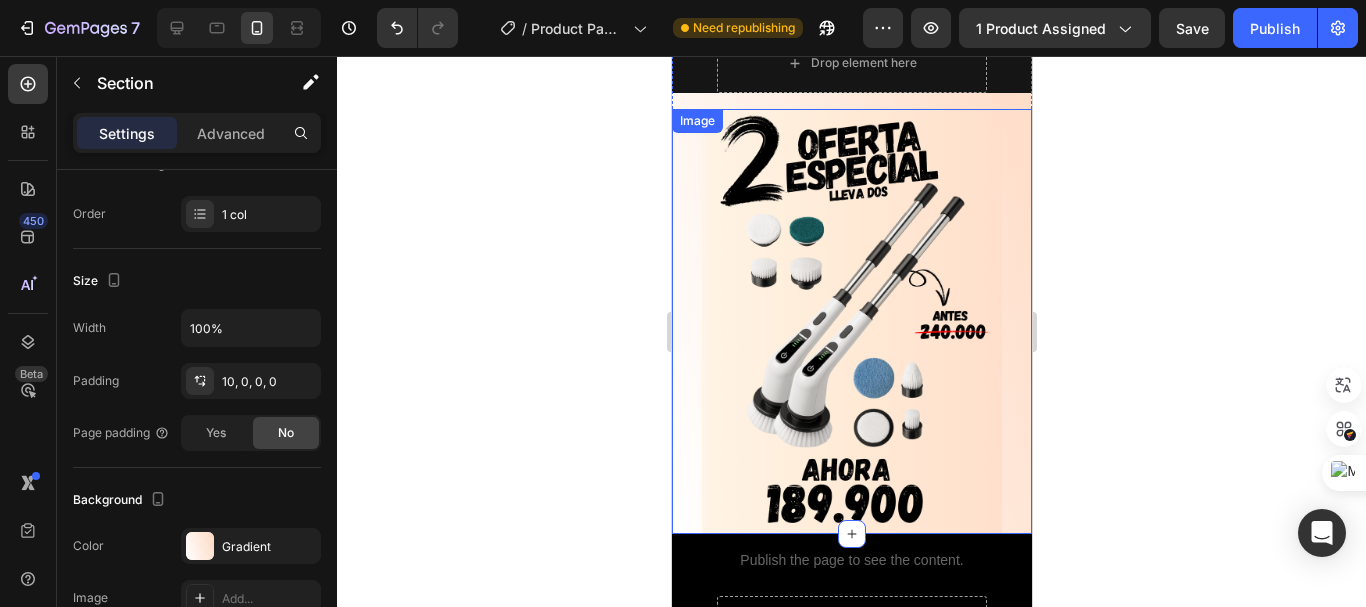 click 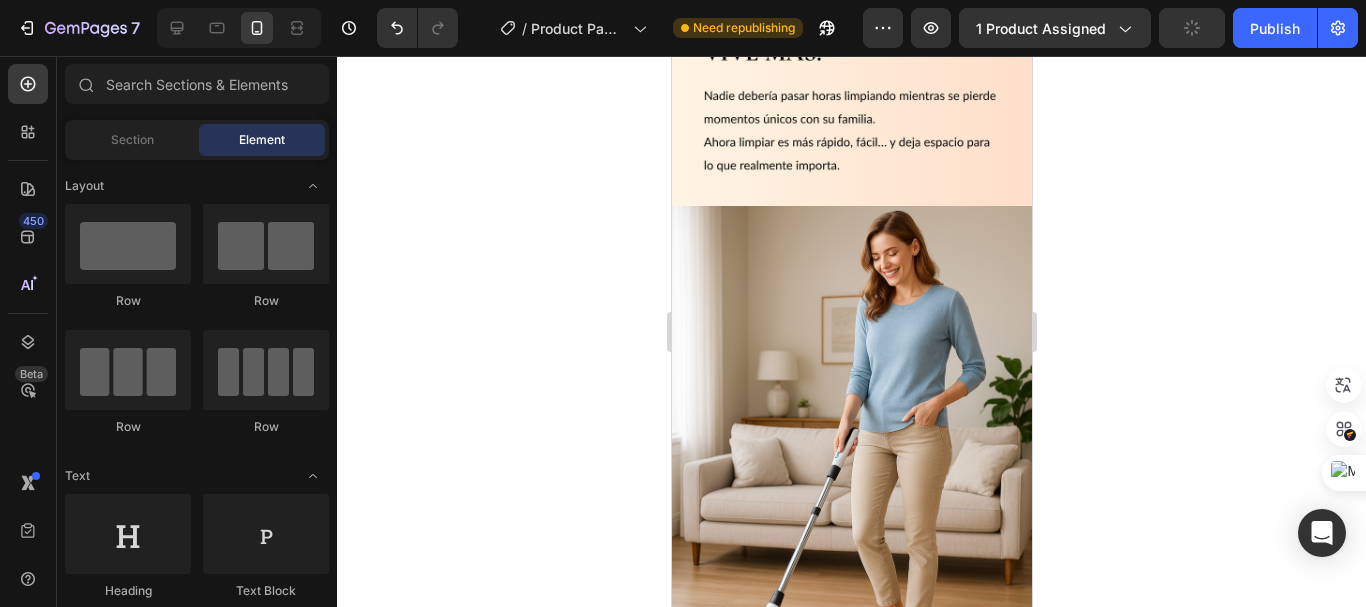 scroll, scrollTop: 4228, scrollLeft: 0, axis: vertical 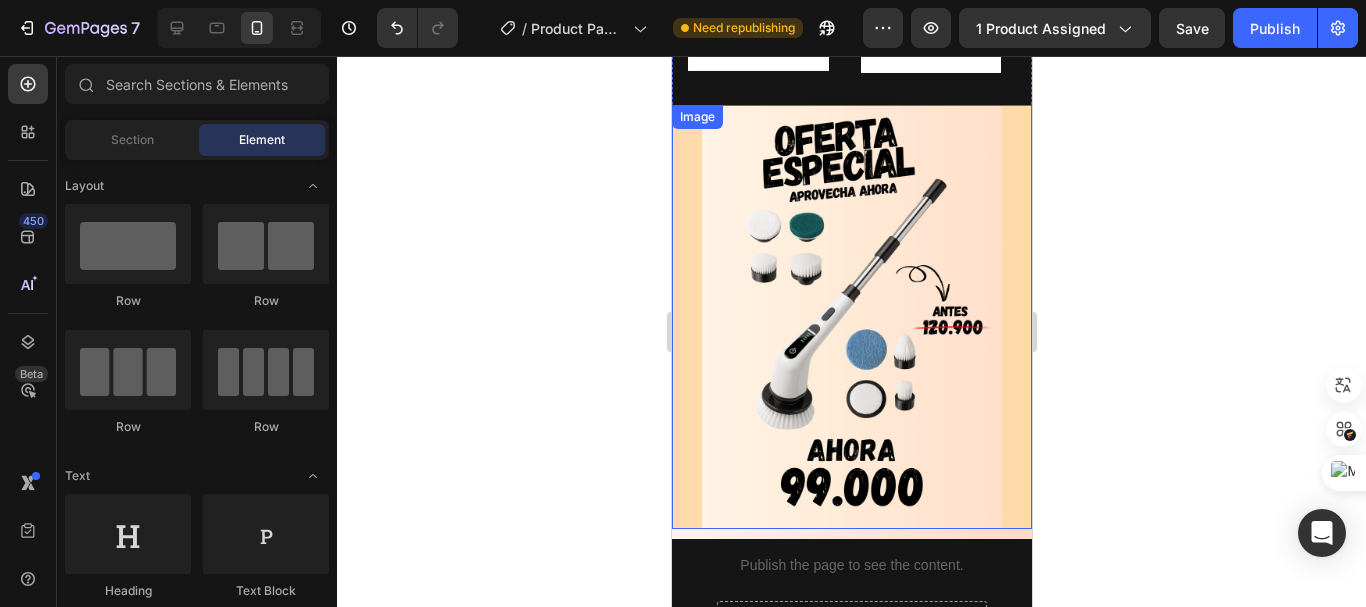 click at bounding box center [851, 317] 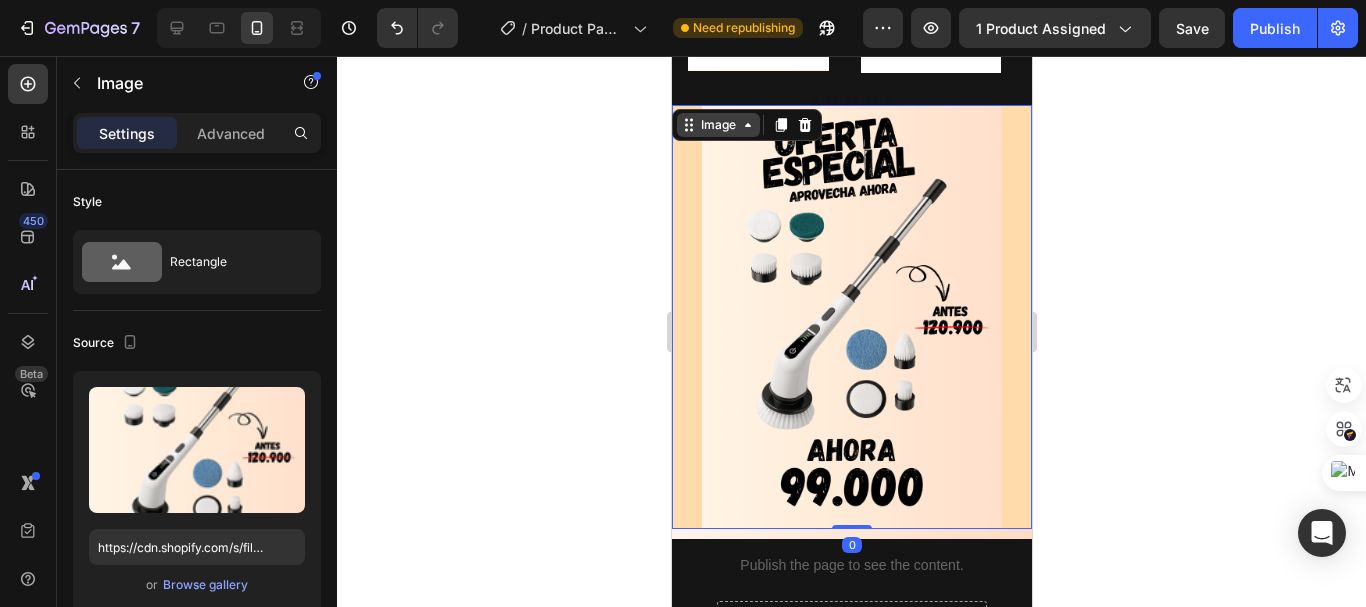 click on "Image" at bounding box center [717, 125] 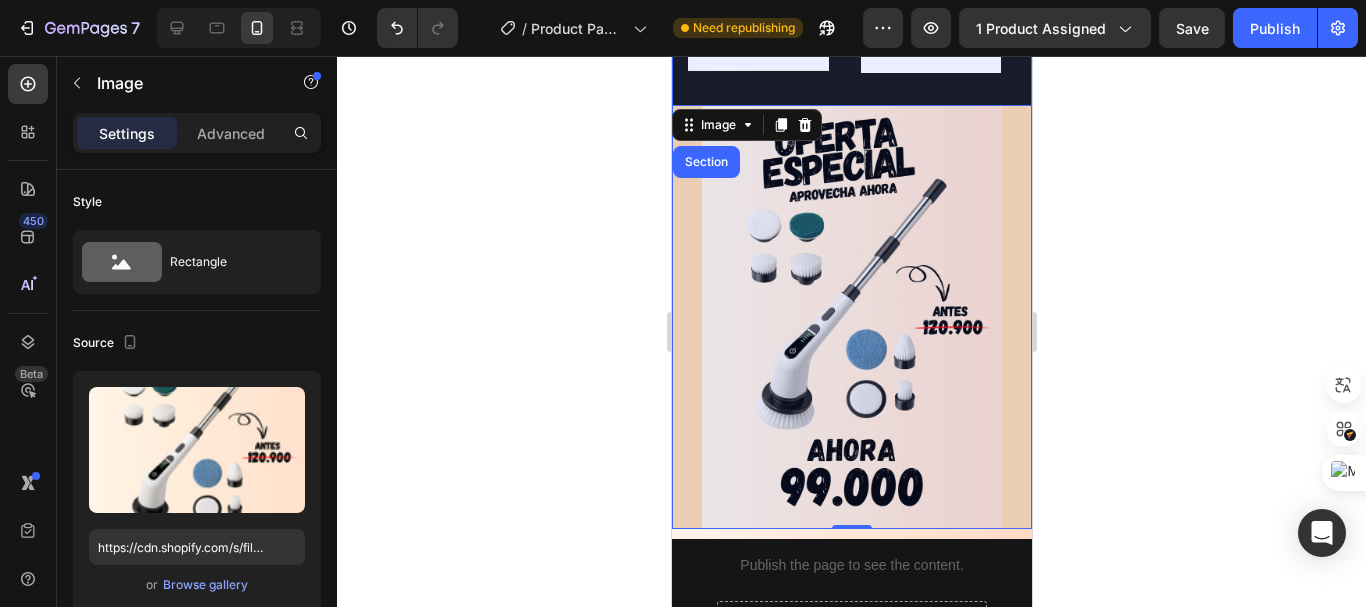 click on "Section" at bounding box center [705, 162] 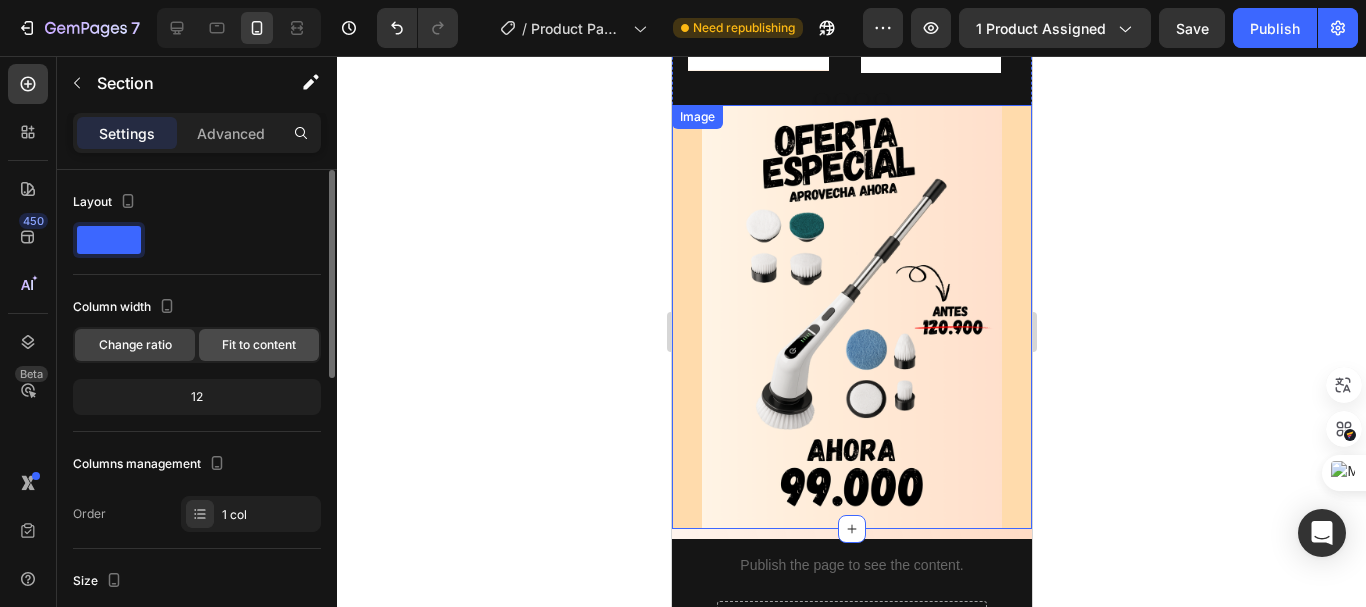 scroll, scrollTop: 300, scrollLeft: 0, axis: vertical 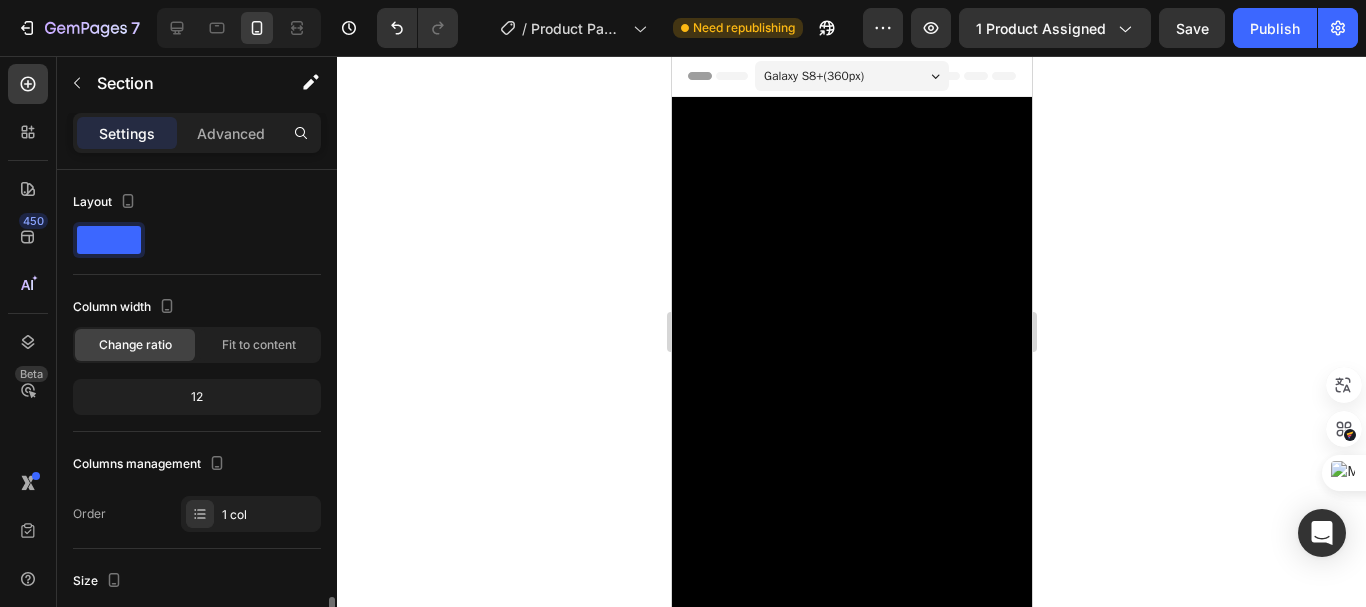 click on "FFDBAC" at bounding box center (251, 847) 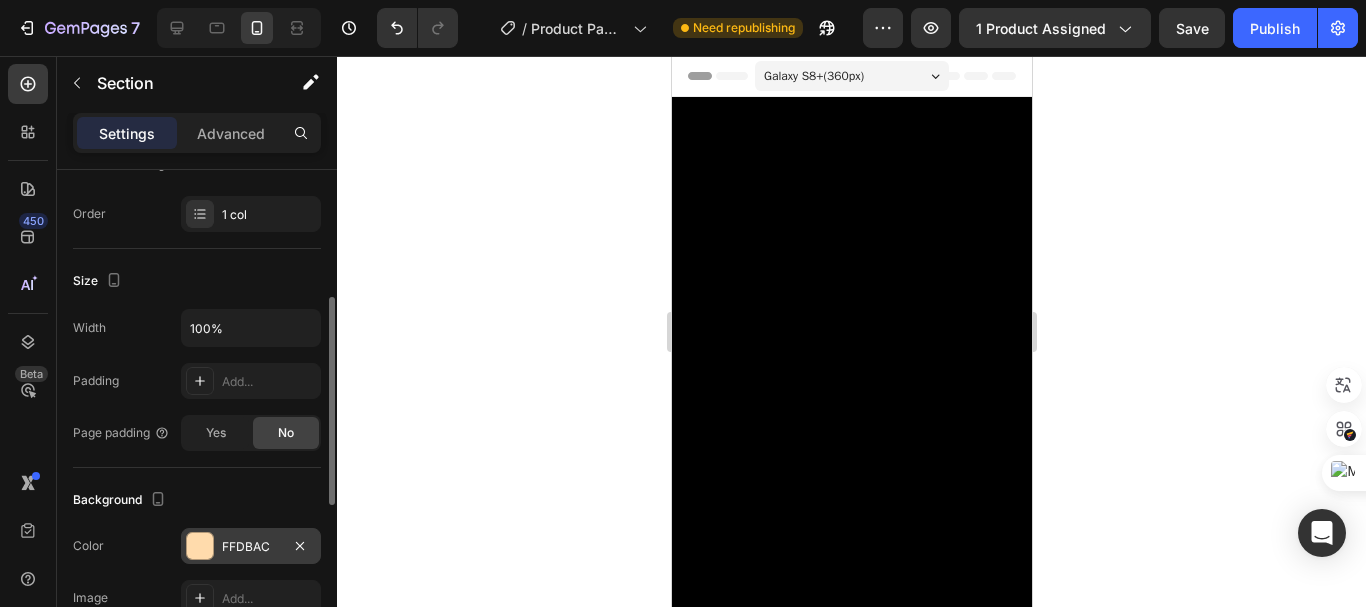 scroll, scrollTop: 0, scrollLeft: 0, axis: both 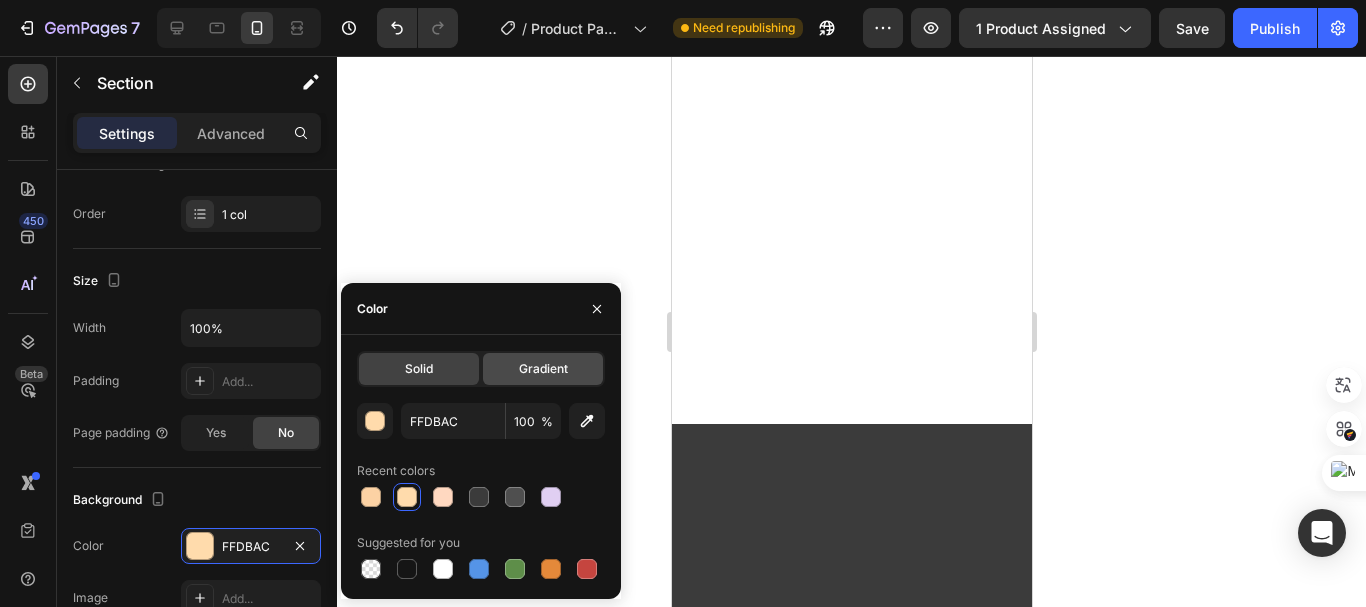 click on "Gradient" 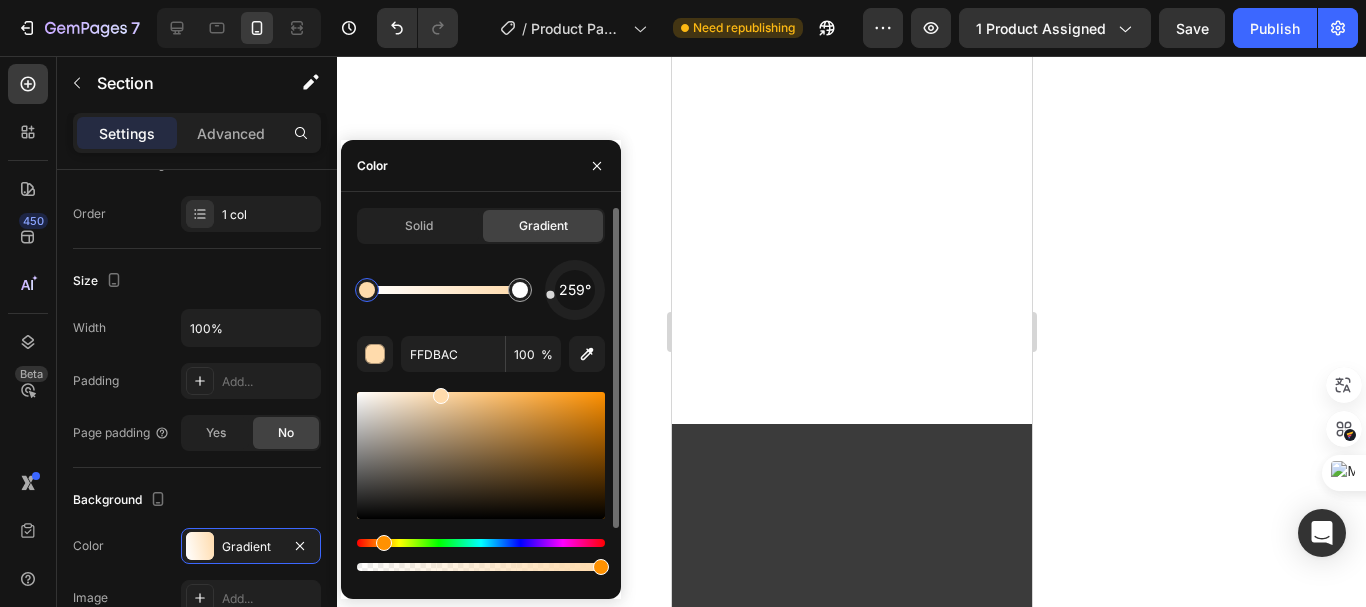 drag, startPoint x: 593, startPoint y: 310, endPoint x: 545, endPoint y: 296, distance: 50 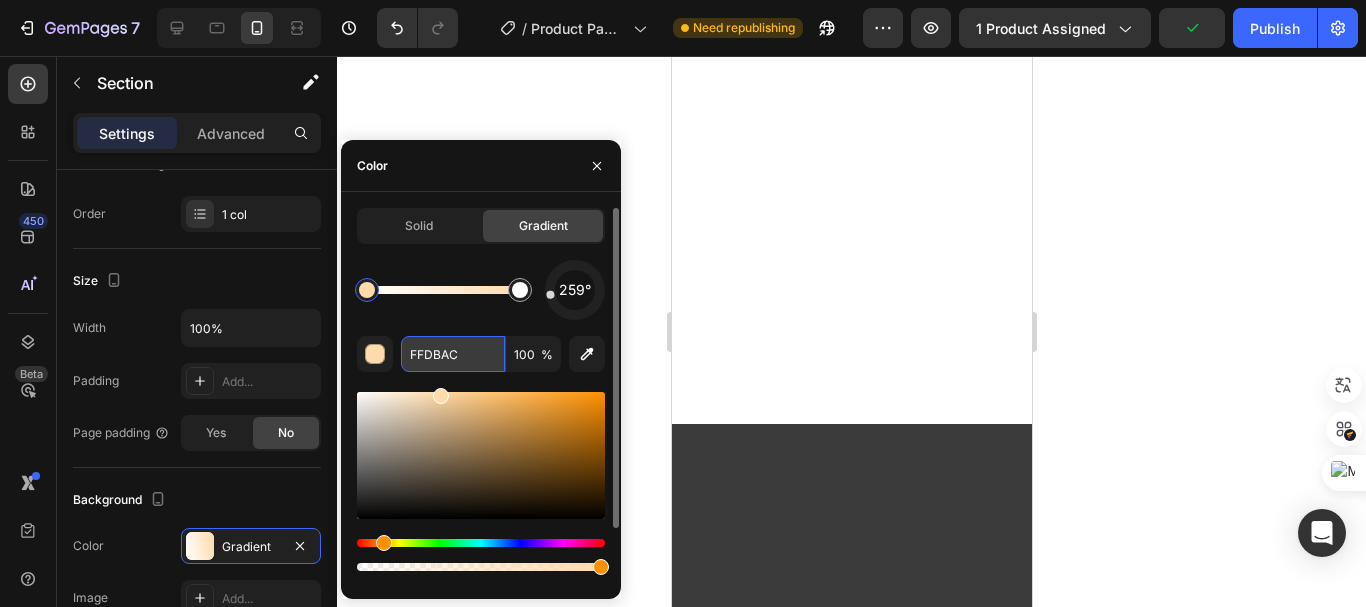 click on "FFDBAC" at bounding box center [453, 354] 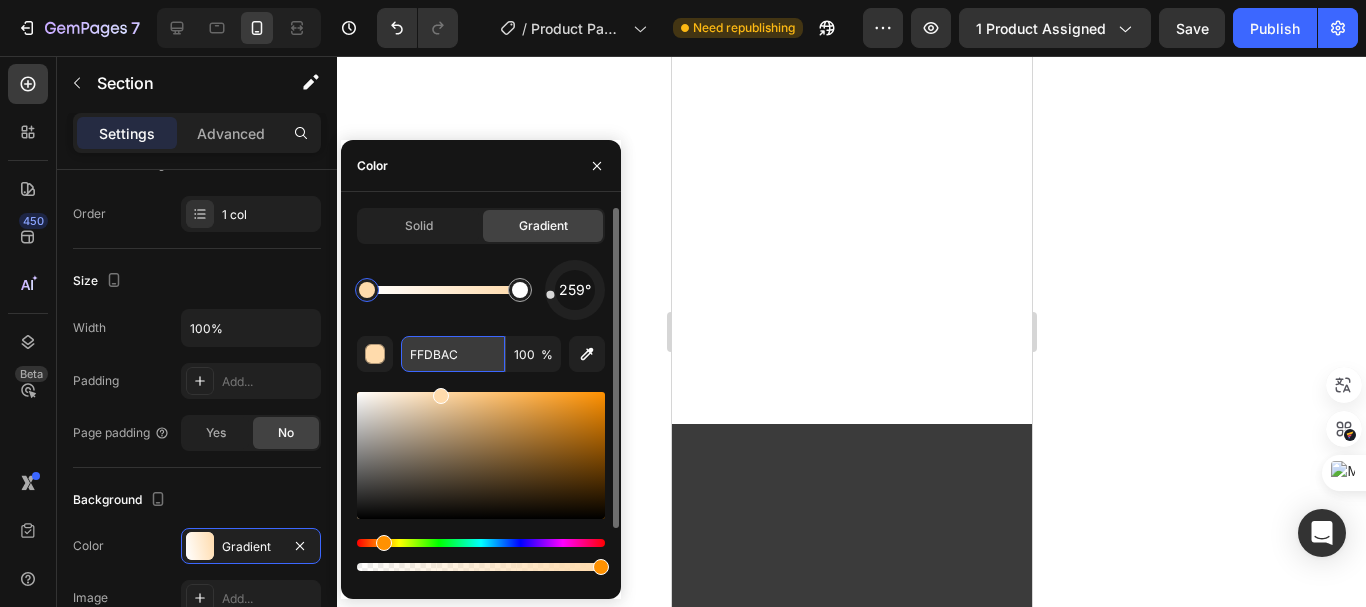 paste on "8C0" 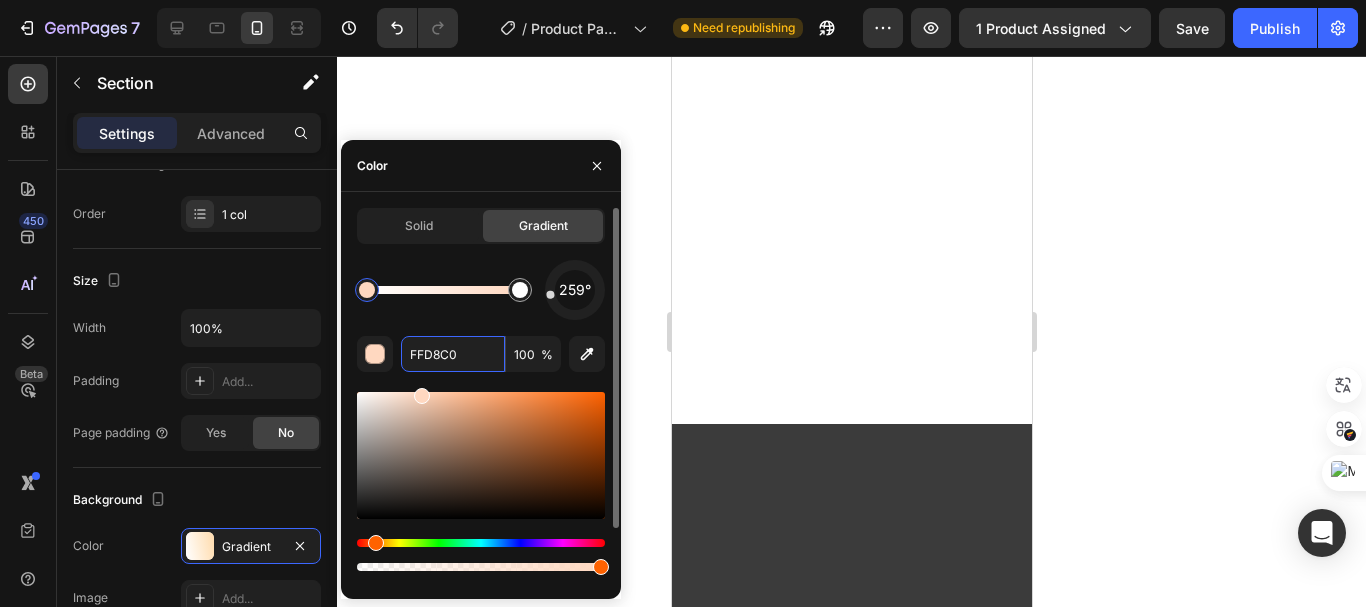 type on "FFD8C0" 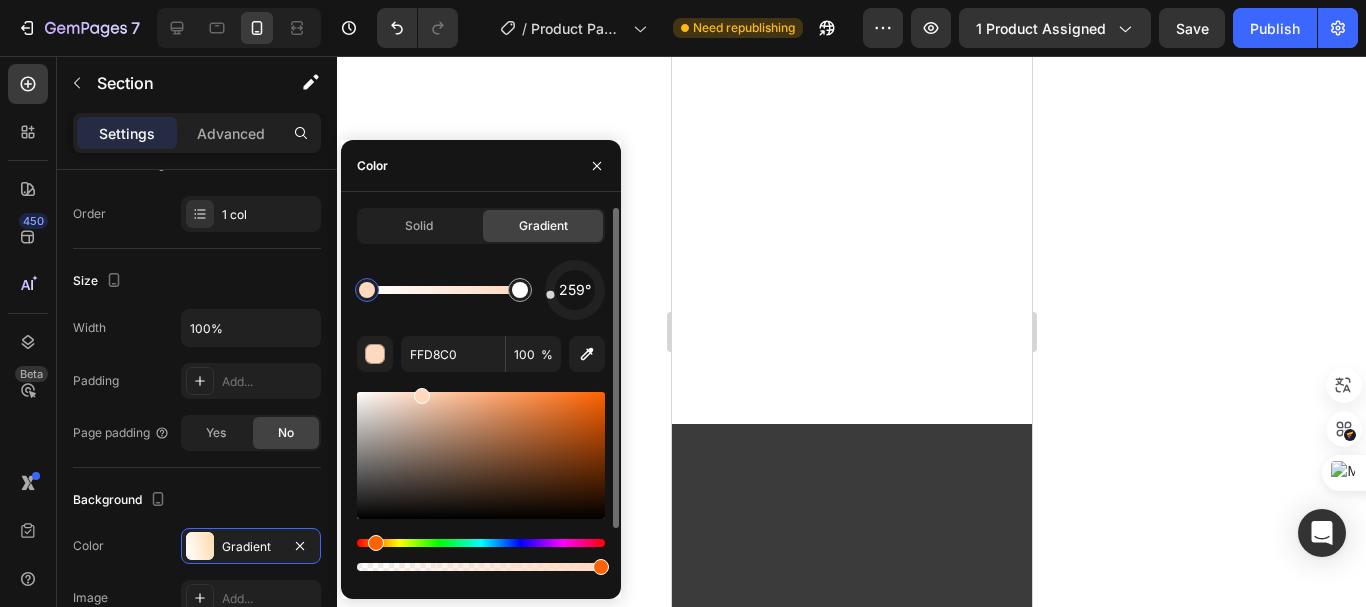 click on "259°" at bounding box center [481, 290] 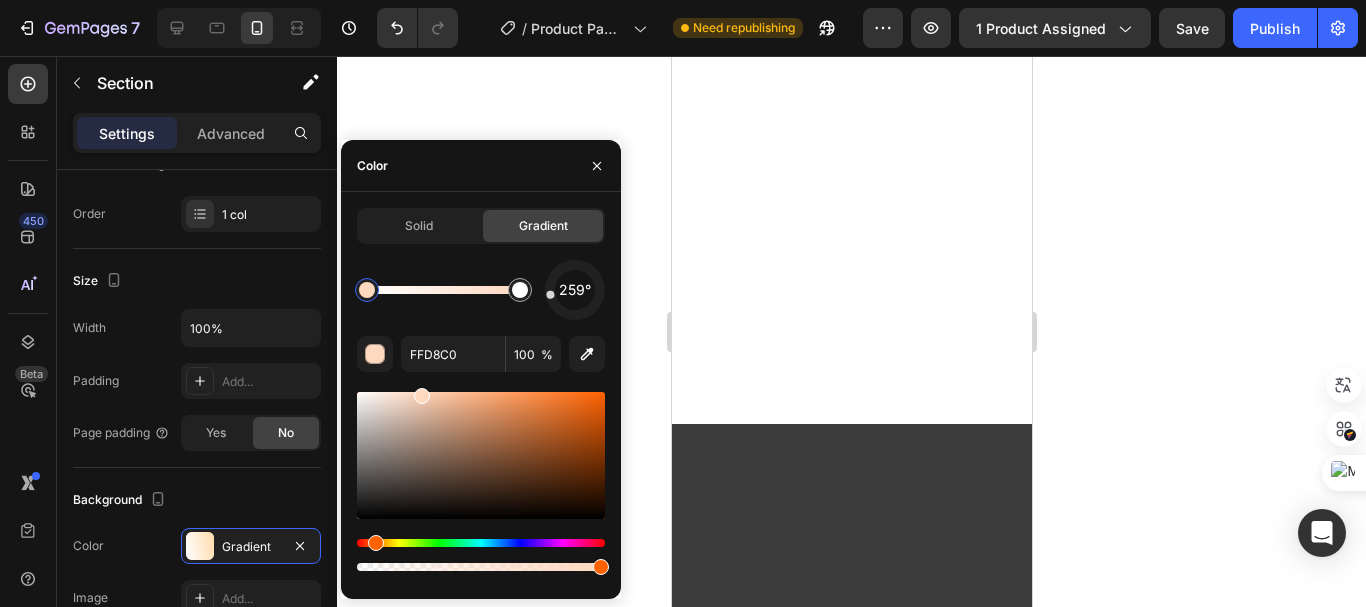click 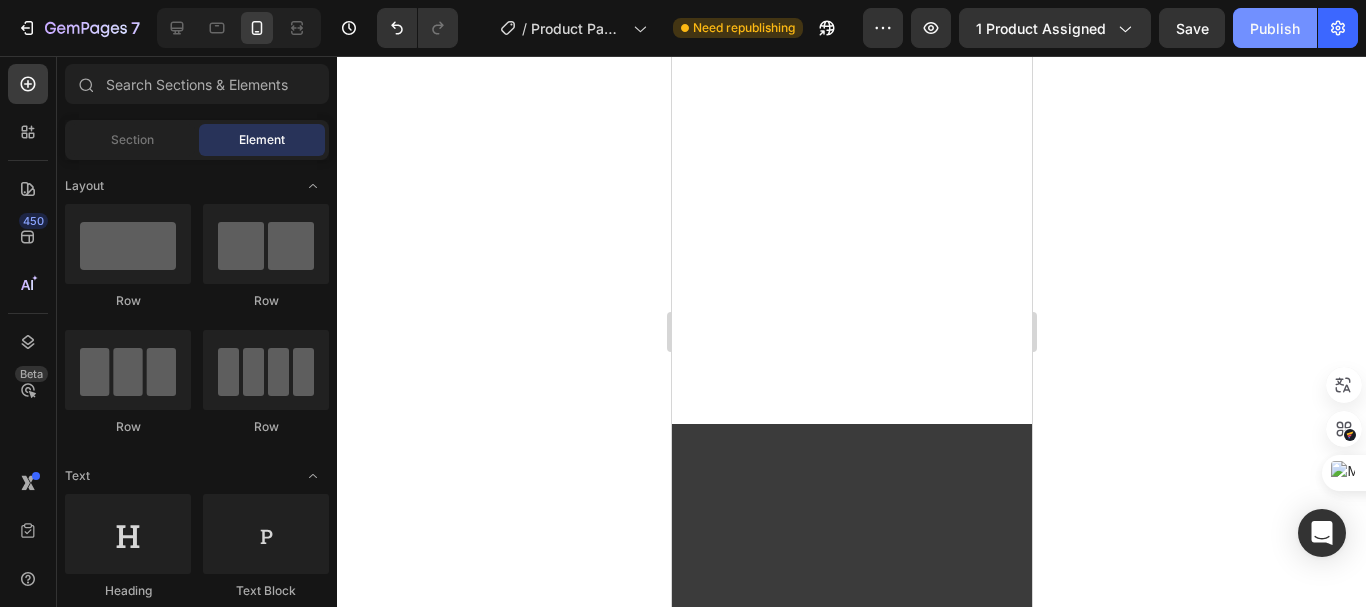click on "Publish" at bounding box center [1275, 28] 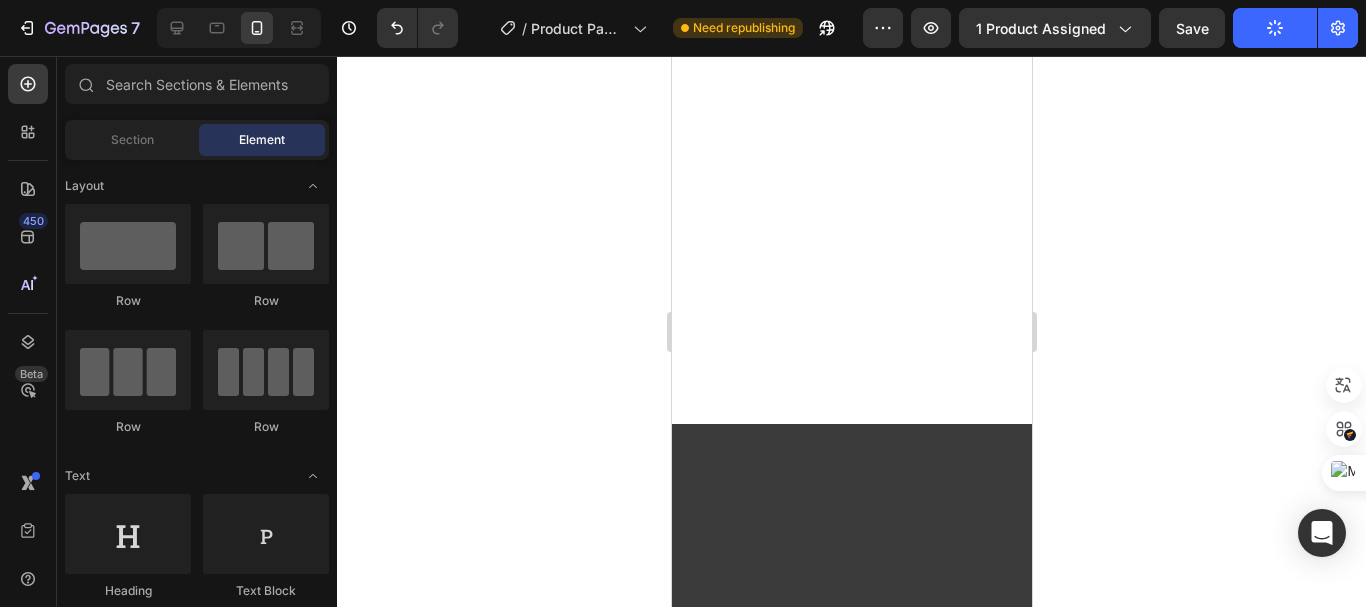 click 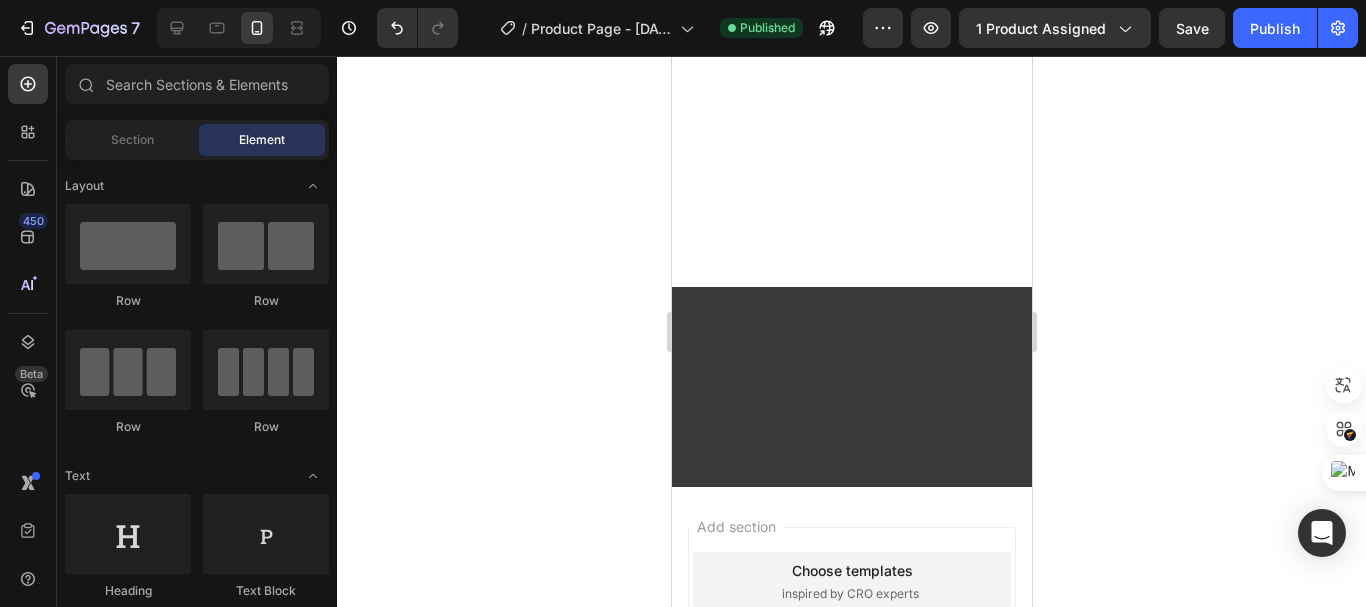 scroll, scrollTop: 3541, scrollLeft: 0, axis: vertical 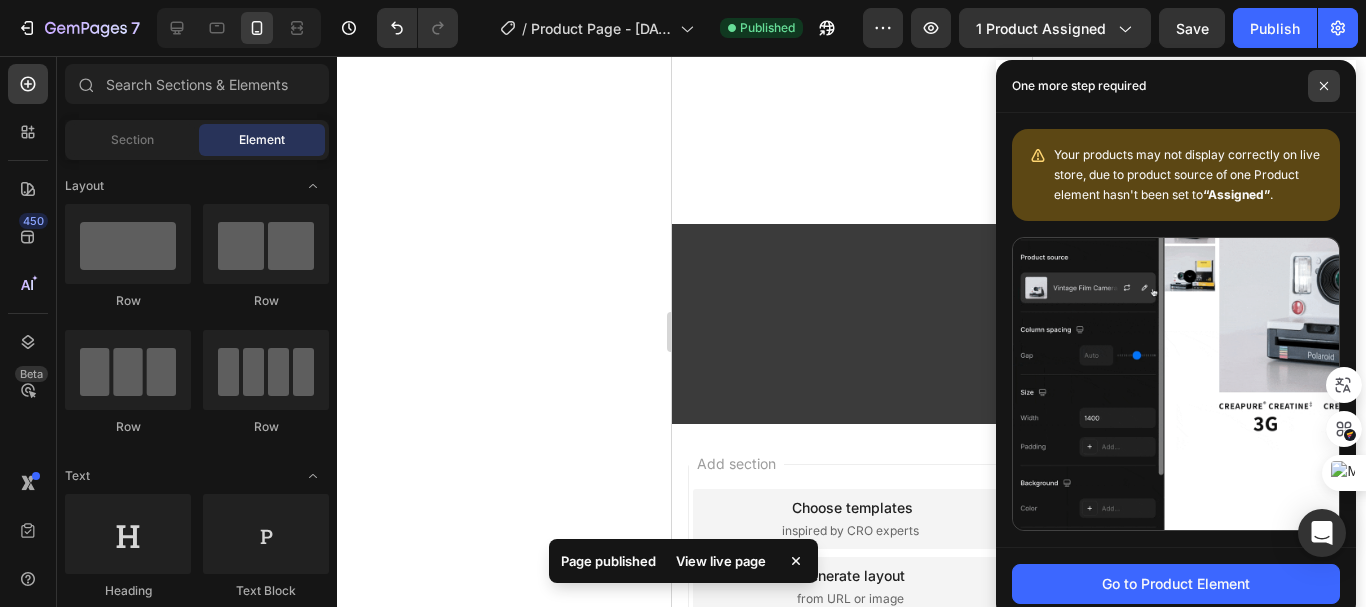 click 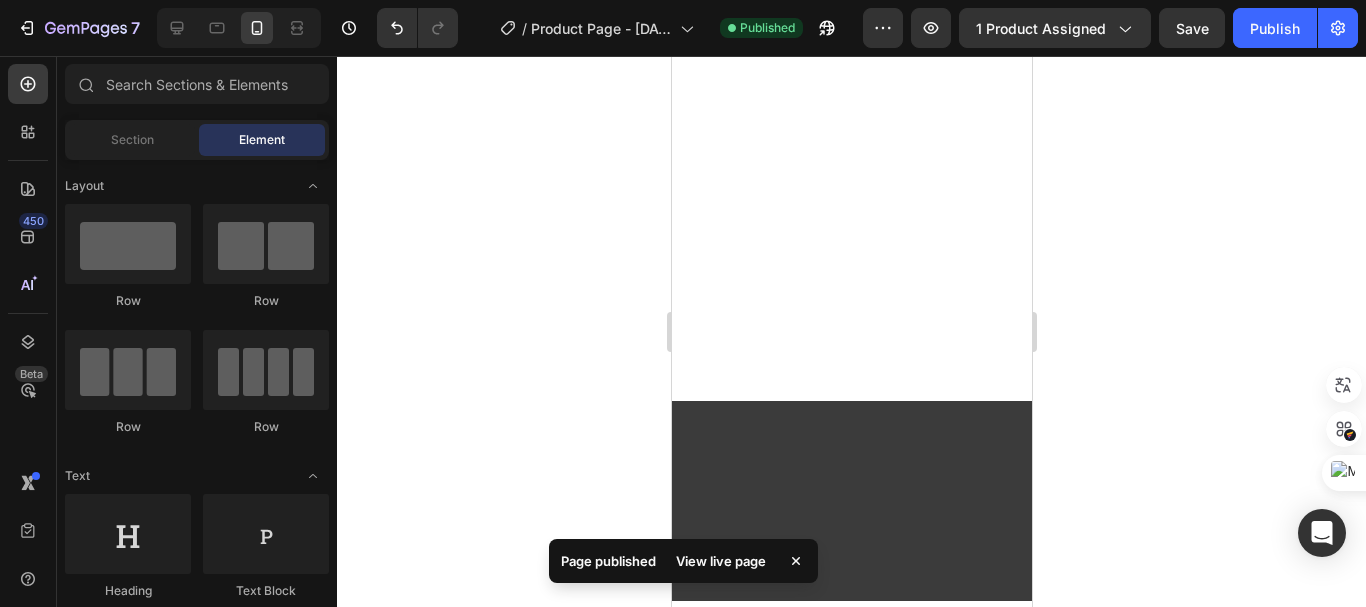 scroll, scrollTop: 3342, scrollLeft: 0, axis: vertical 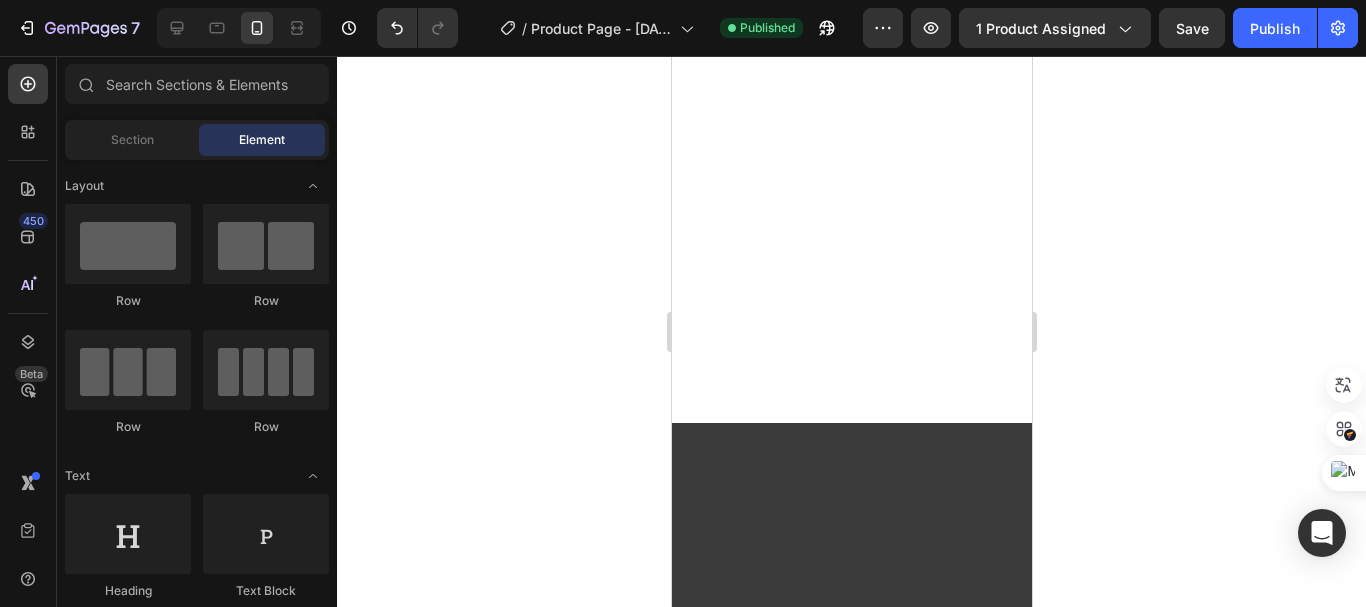click at bounding box center (851, -681) 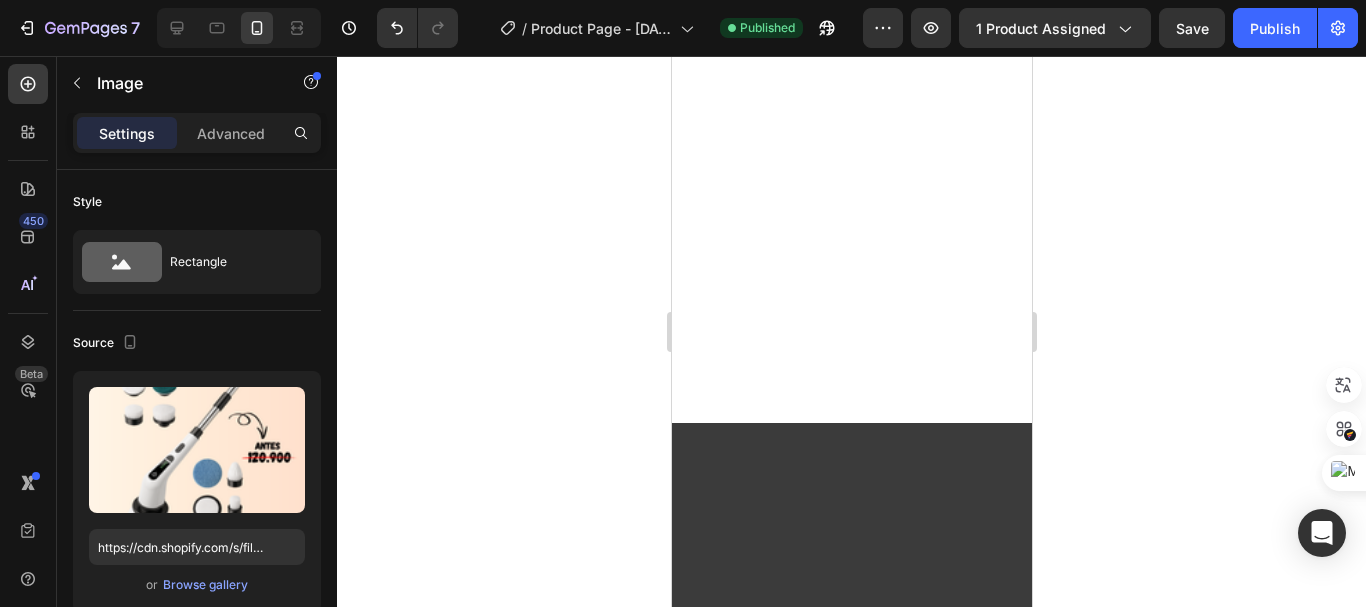 click on "Image" at bounding box center (717, -661) 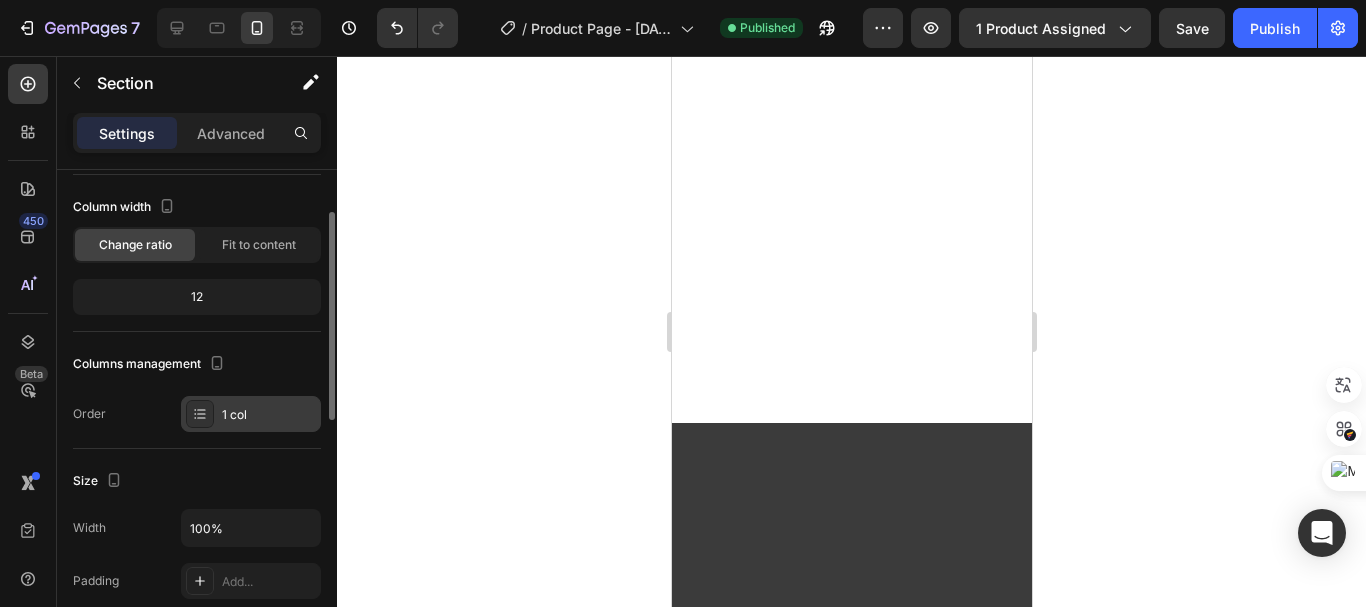 scroll, scrollTop: 300, scrollLeft: 0, axis: vertical 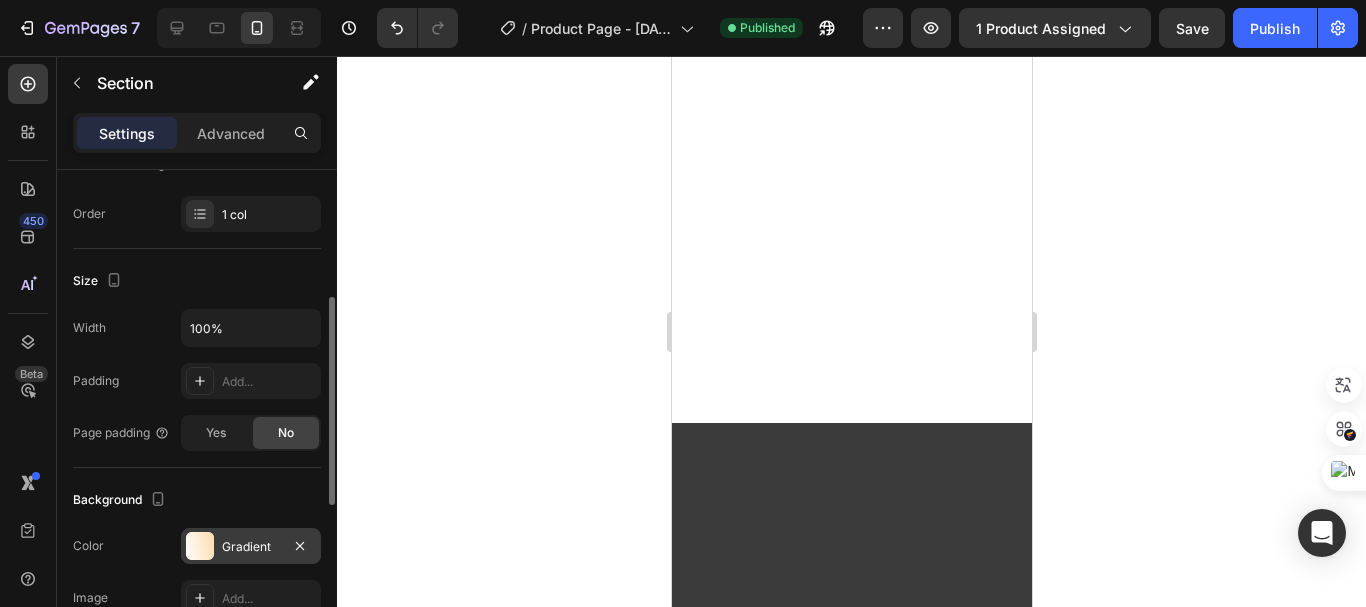 click on "Gradient" at bounding box center (251, 547) 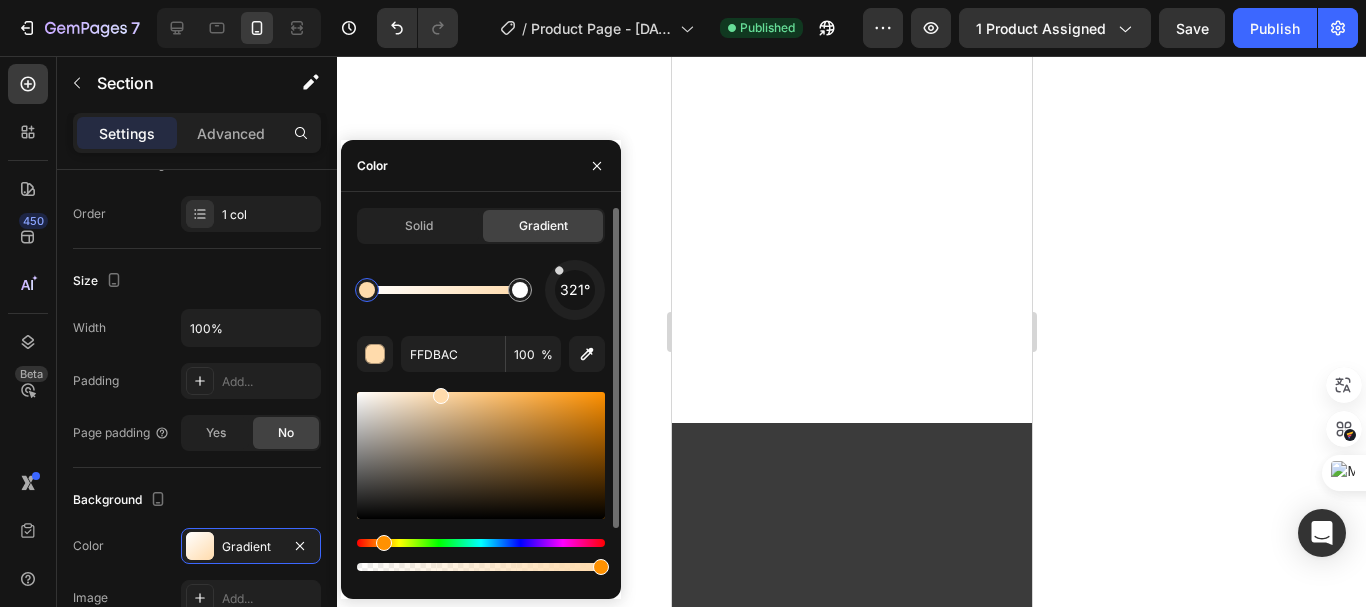 drag, startPoint x: 551, startPoint y: 302, endPoint x: 559, endPoint y: 270, distance: 32.984844 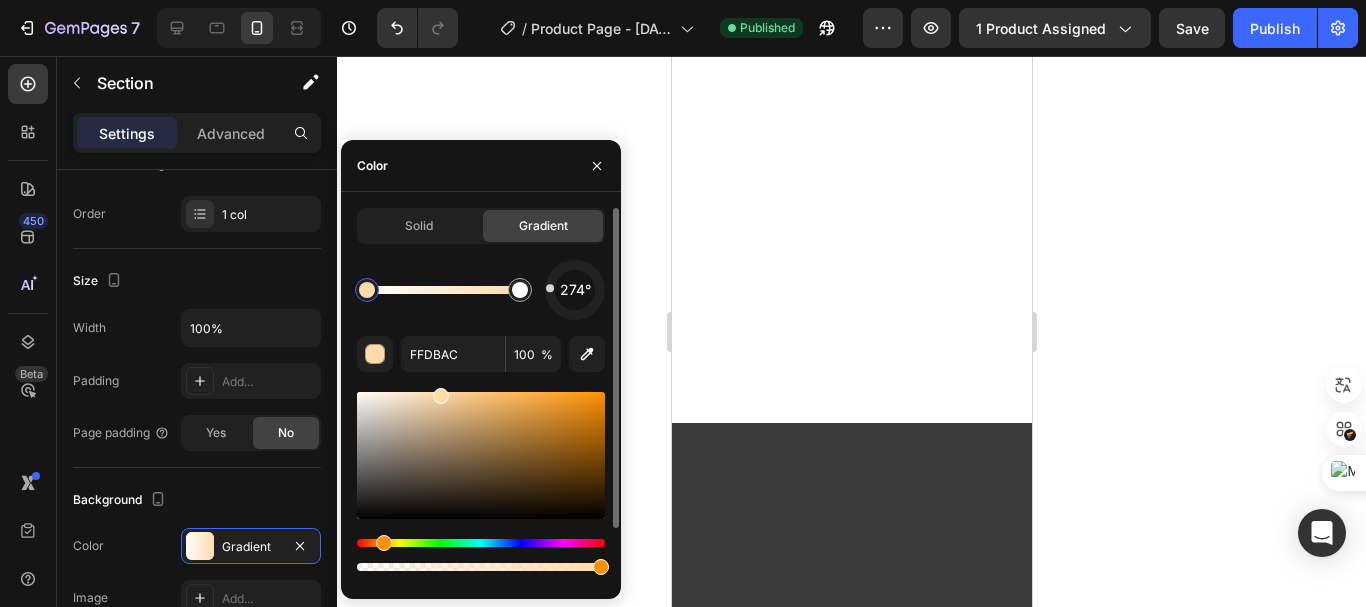 drag, startPoint x: 559, startPoint y: 270, endPoint x: 547, endPoint y: 288, distance: 21.633308 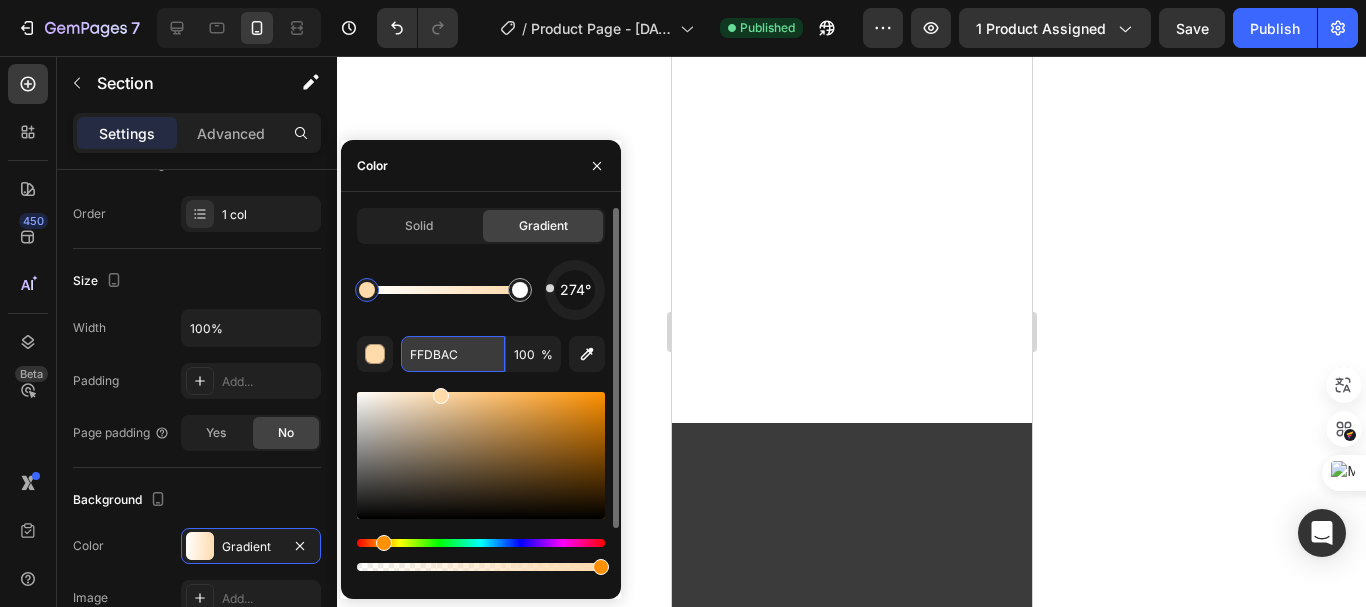 click on "FFDBAC" at bounding box center (453, 354) 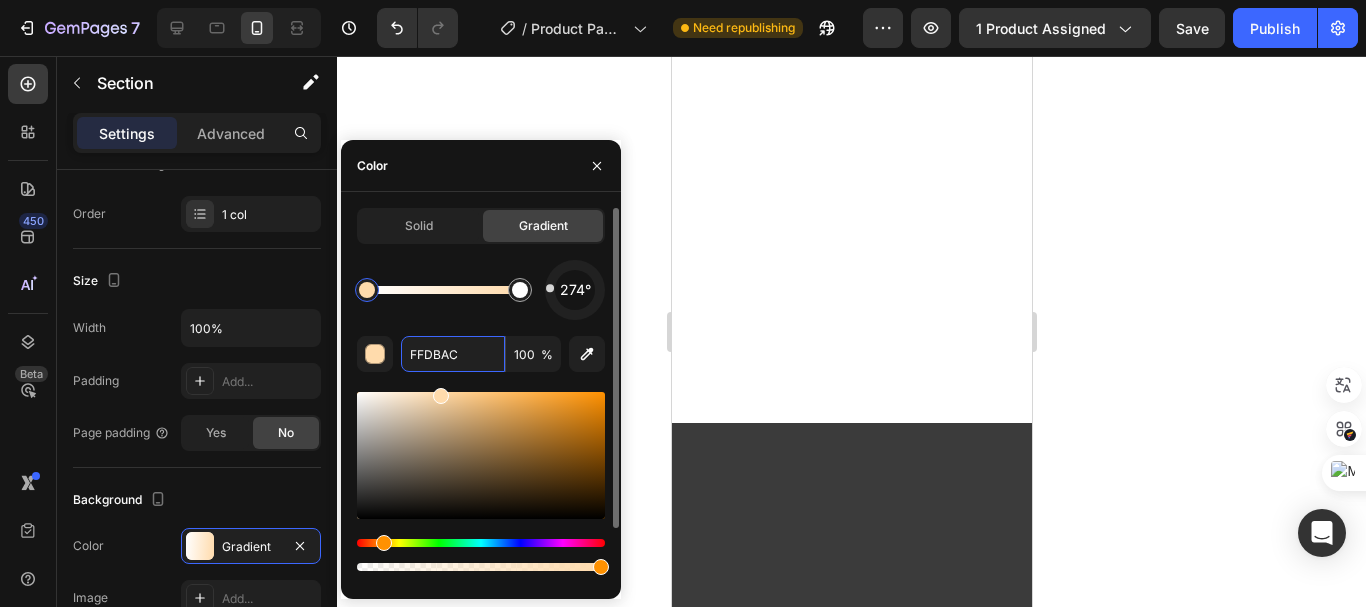 paste on "8C0" 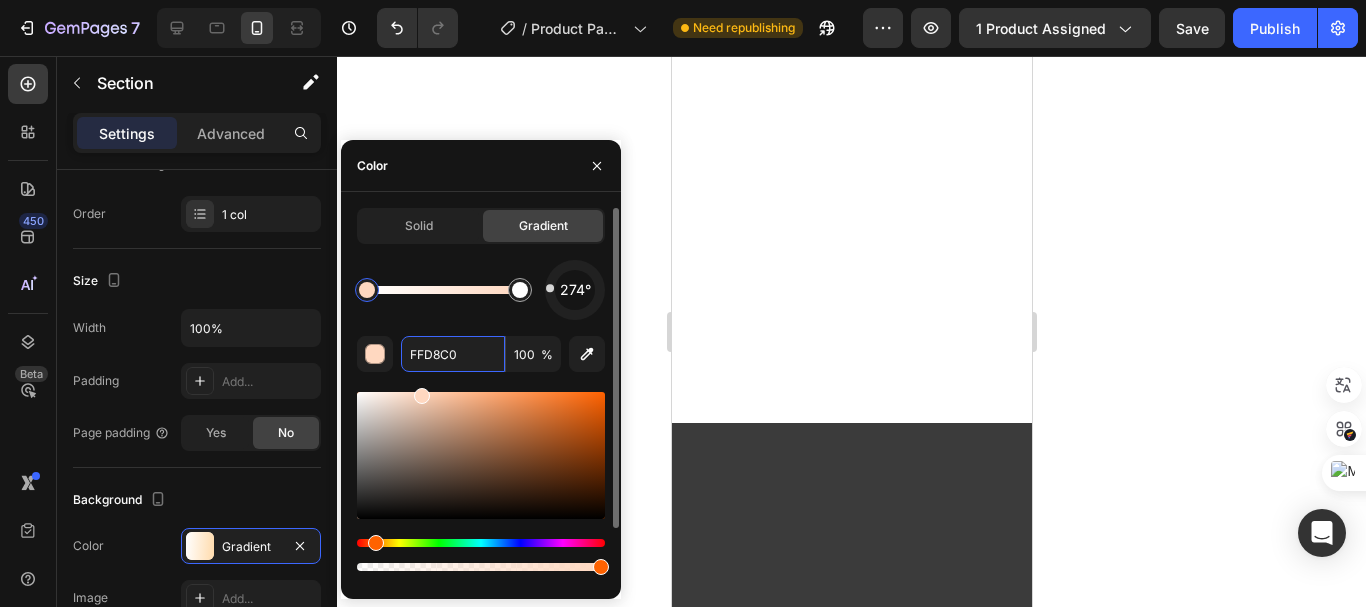 type on "FFD8C0" 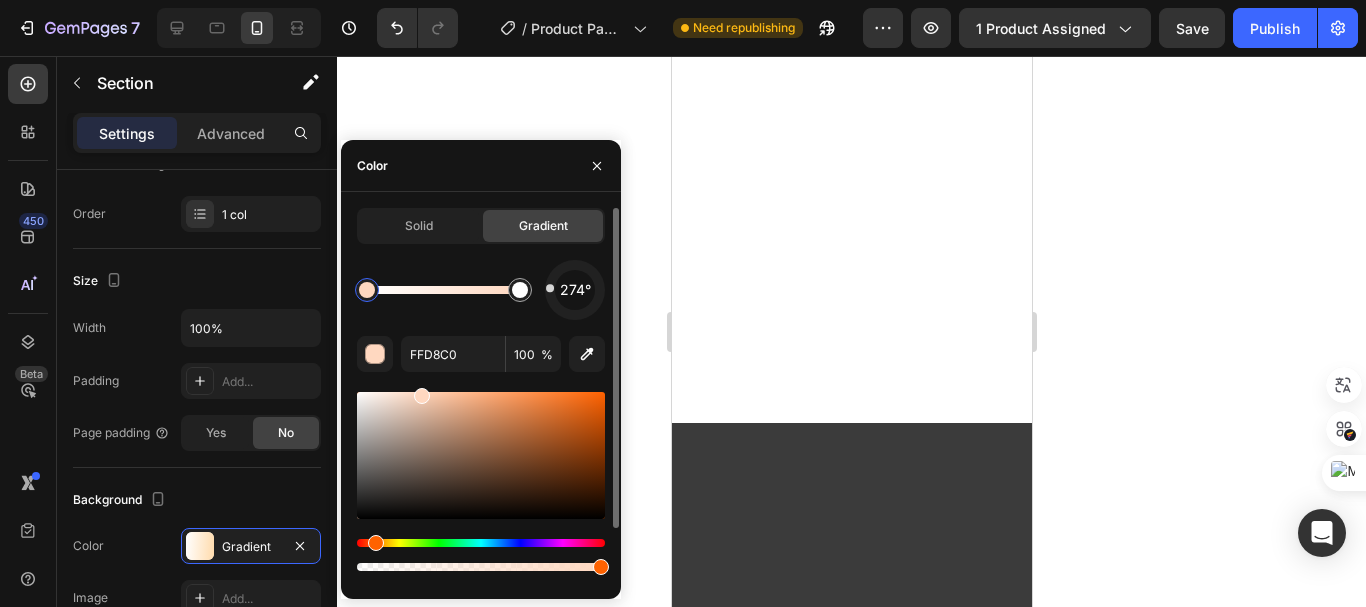 click on "274° FFD8C0 100 % Recent colors" at bounding box center [481, 453] 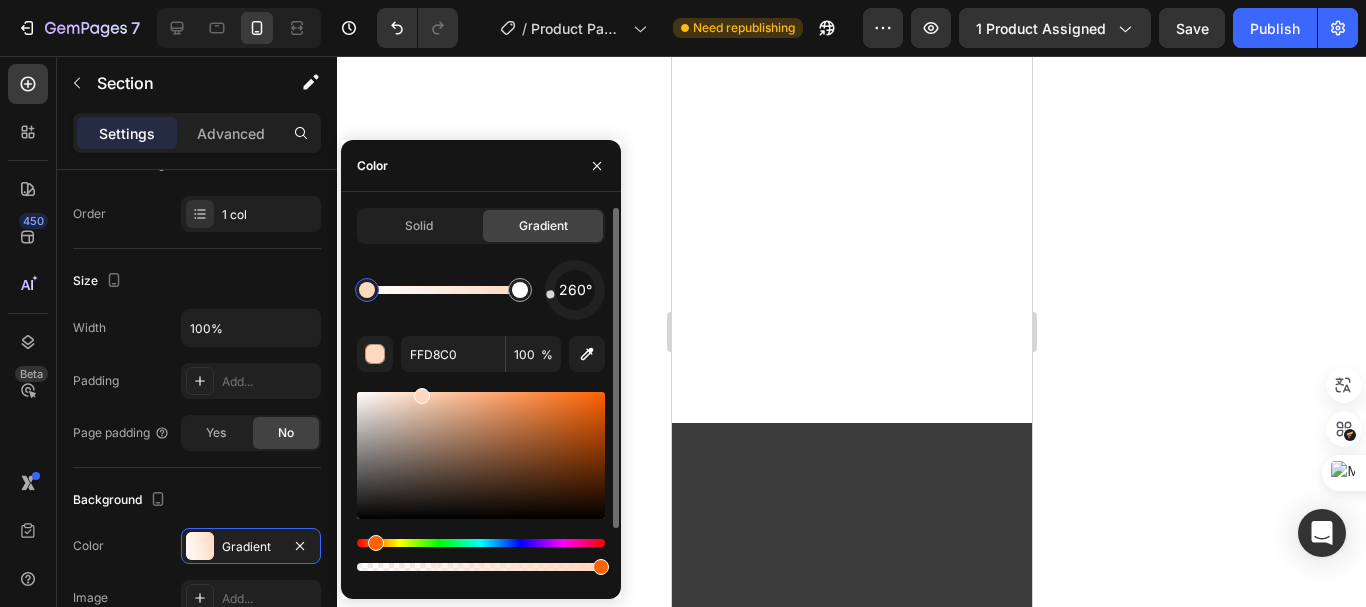 drag, startPoint x: 552, startPoint y: 295, endPoint x: 540, endPoint y: 296, distance: 12.0415945 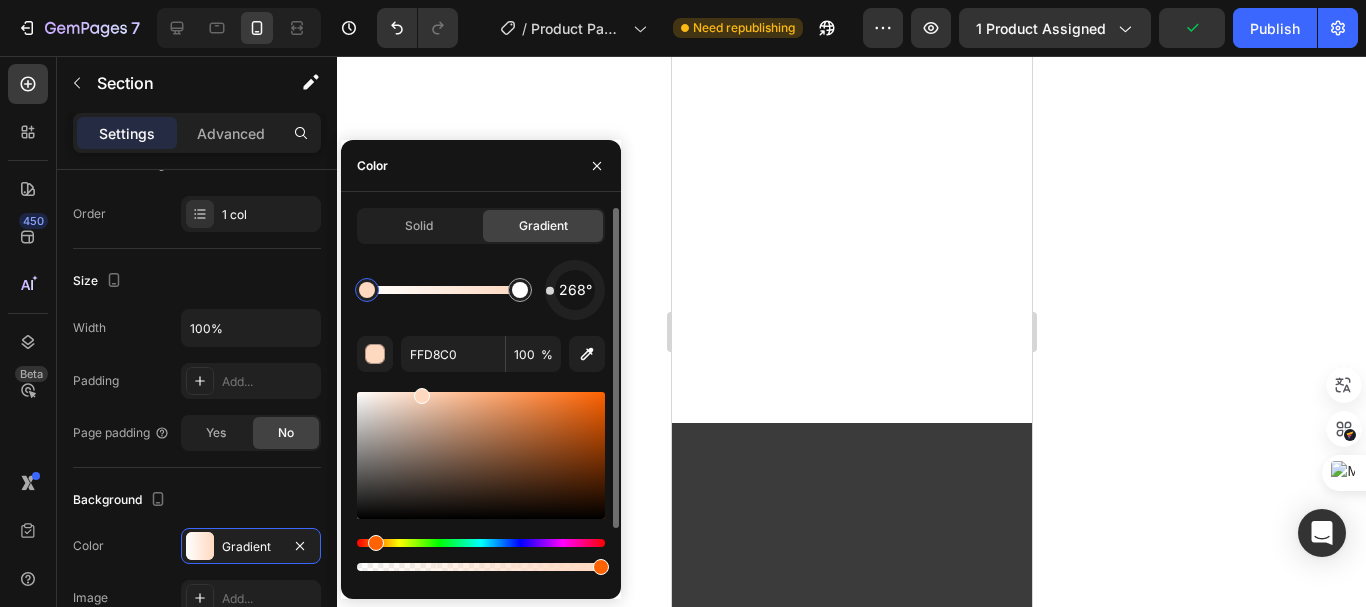 click at bounding box center [575, 290] 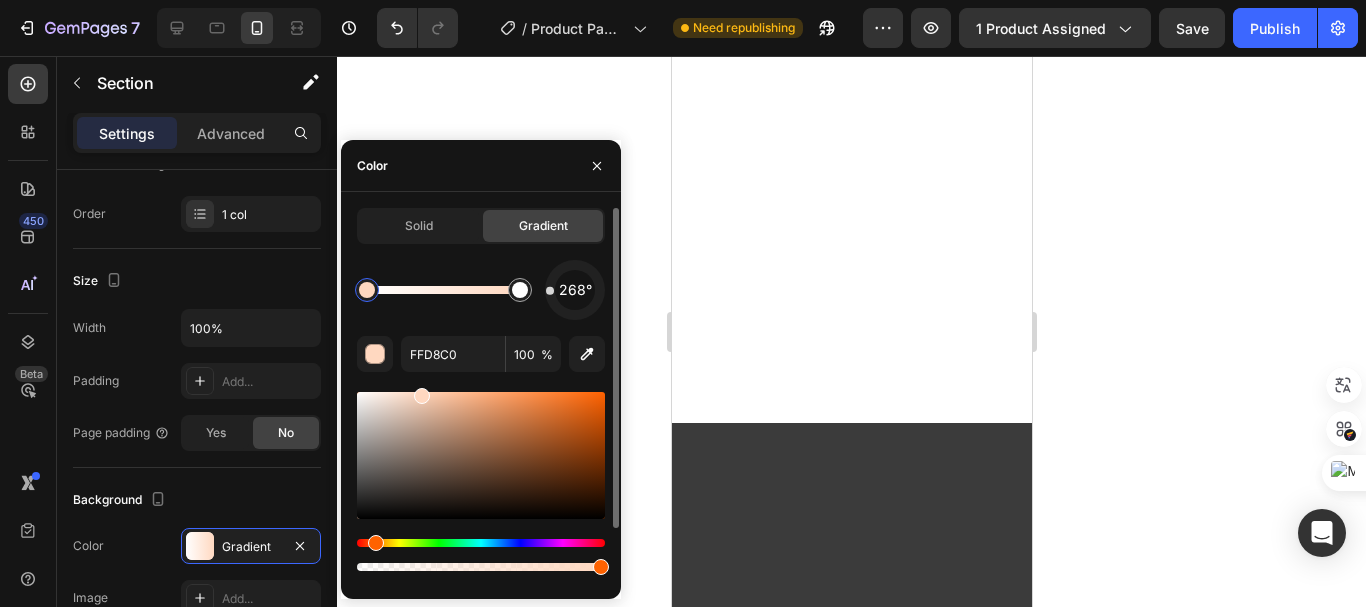 click at bounding box center (481, 555) 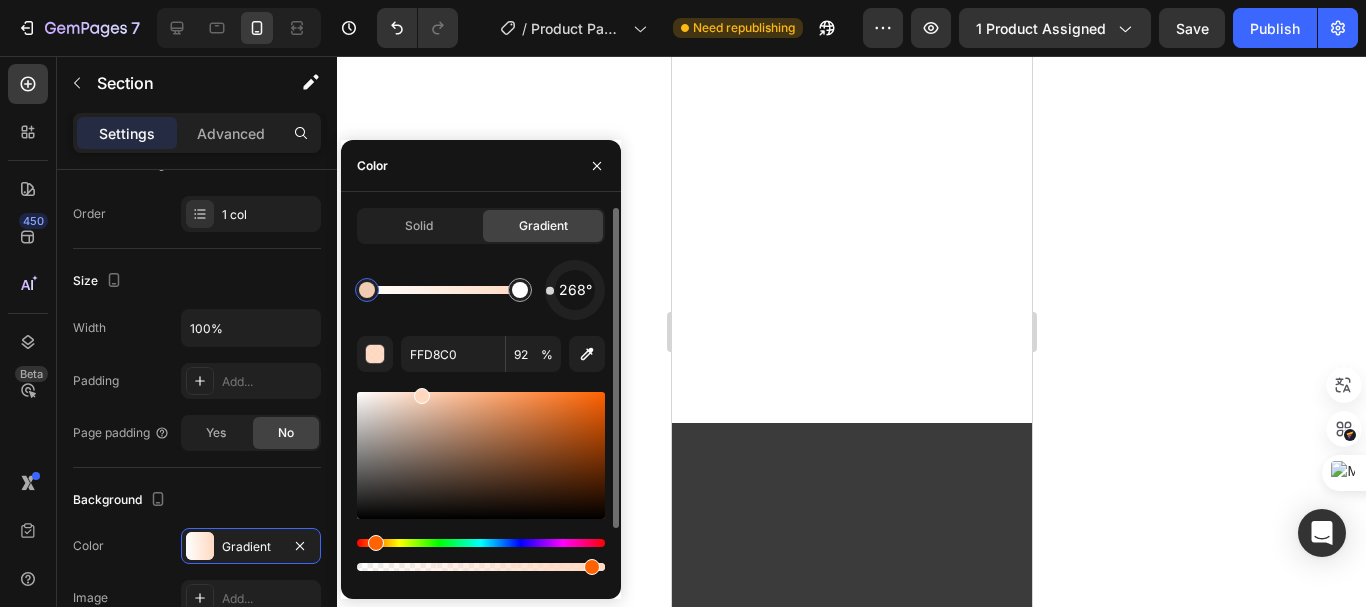 type on "91" 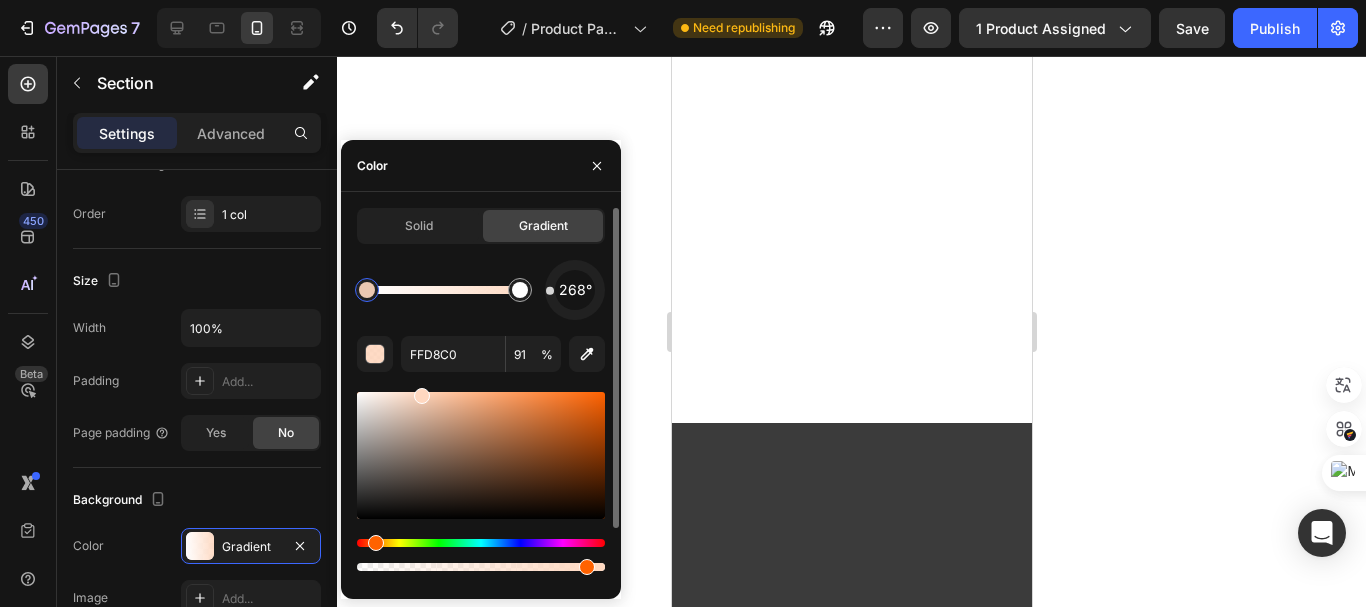 drag, startPoint x: 603, startPoint y: 568, endPoint x: 582, endPoint y: 572, distance: 21.377558 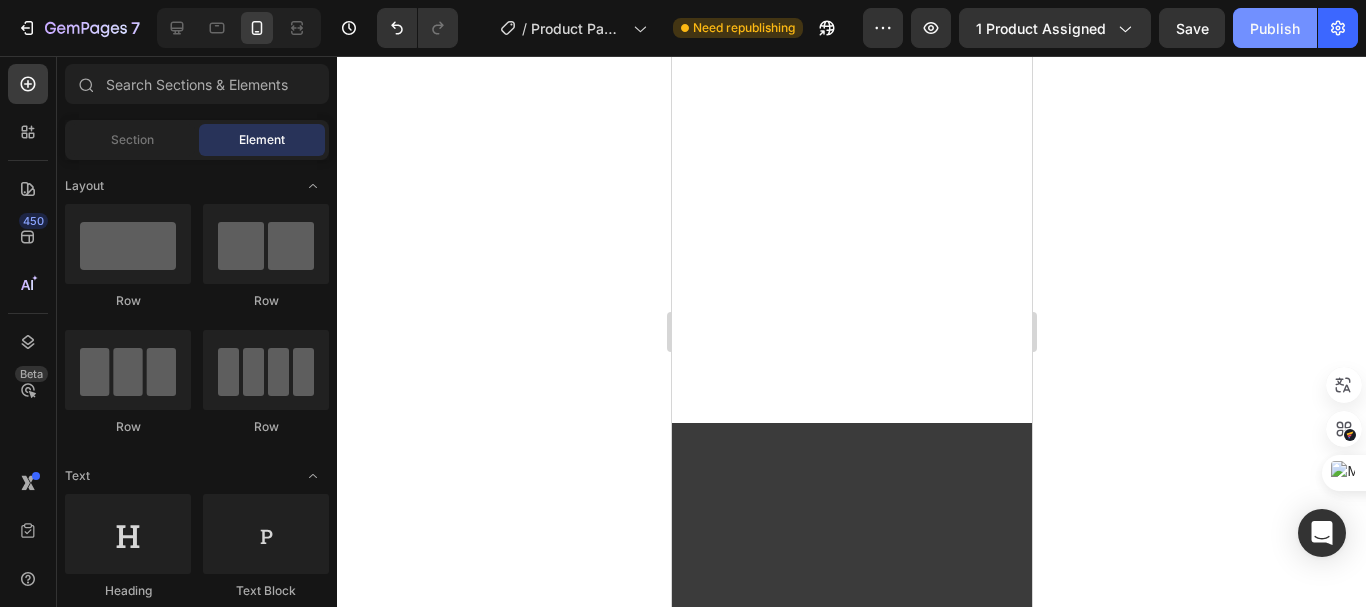 click on "Publish" at bounding box center (1275, 28) 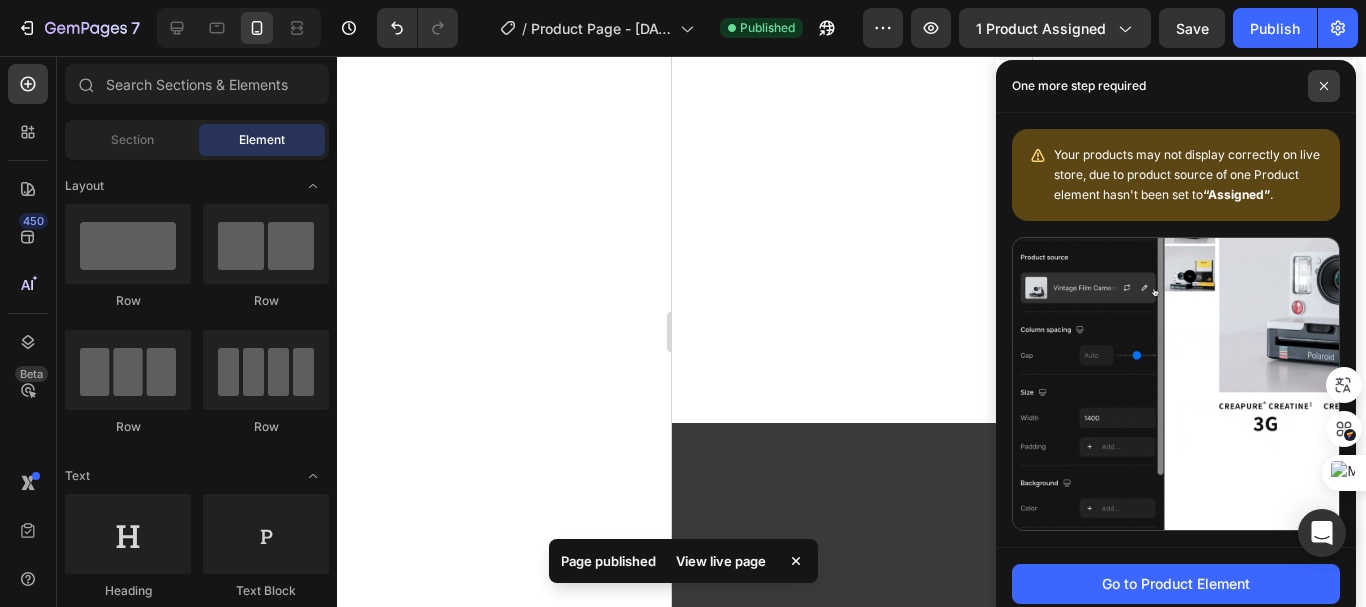 click at bounding box center (1324, 86) 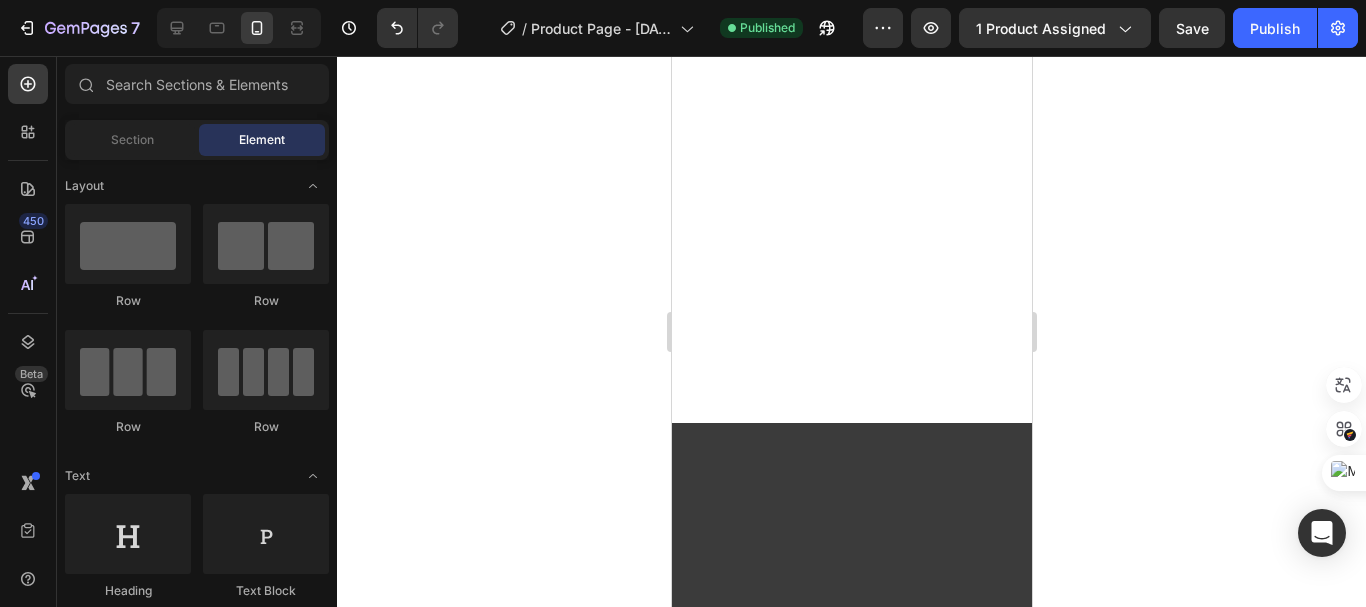 click at bounding box center (851, -681) 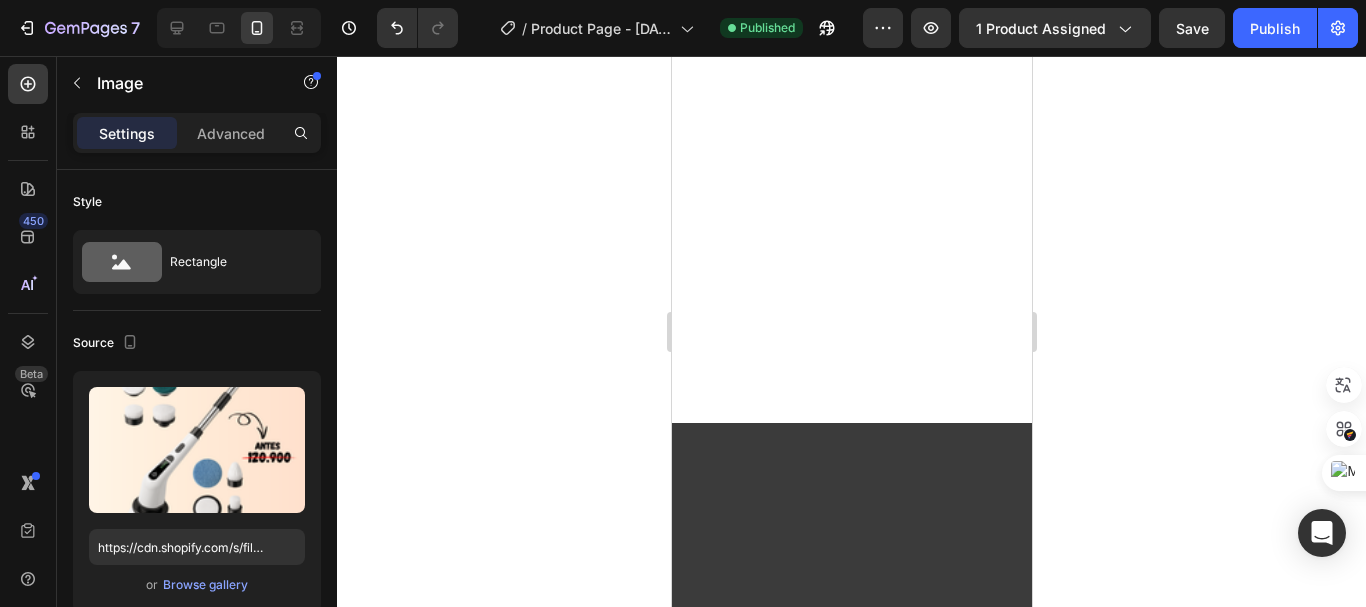 click on "Image" at bounding box center (717, -661) 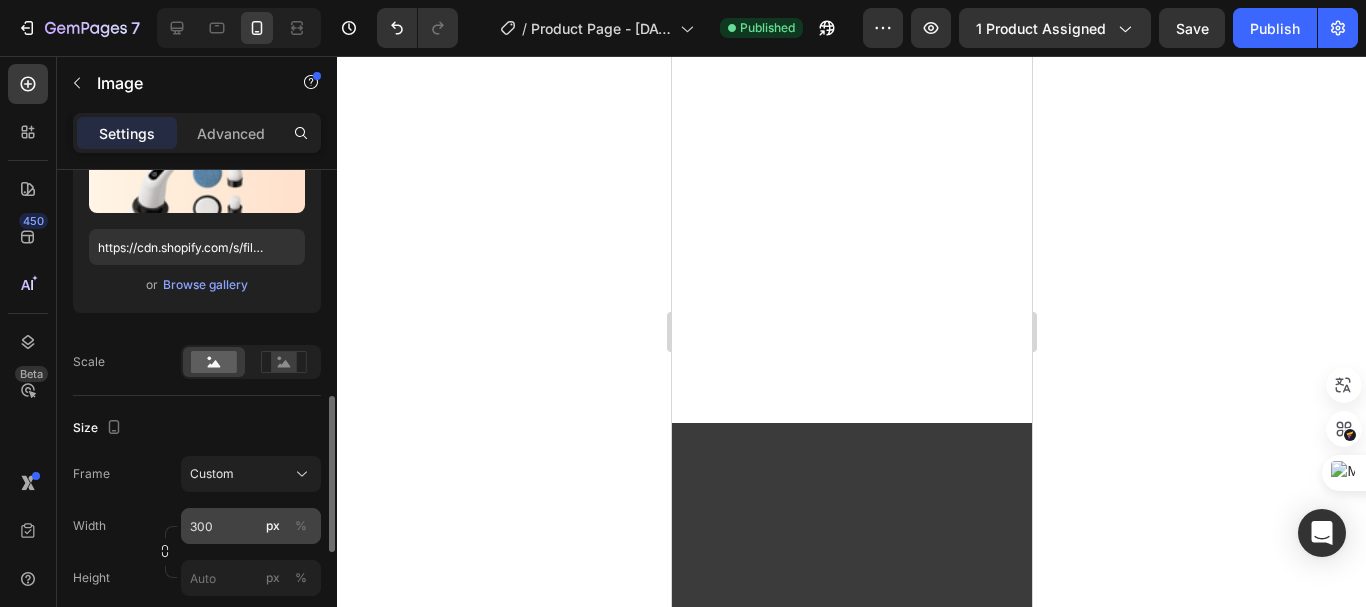 scroll, scrollTop: 400, scrollLeft: 0, axis: vertical 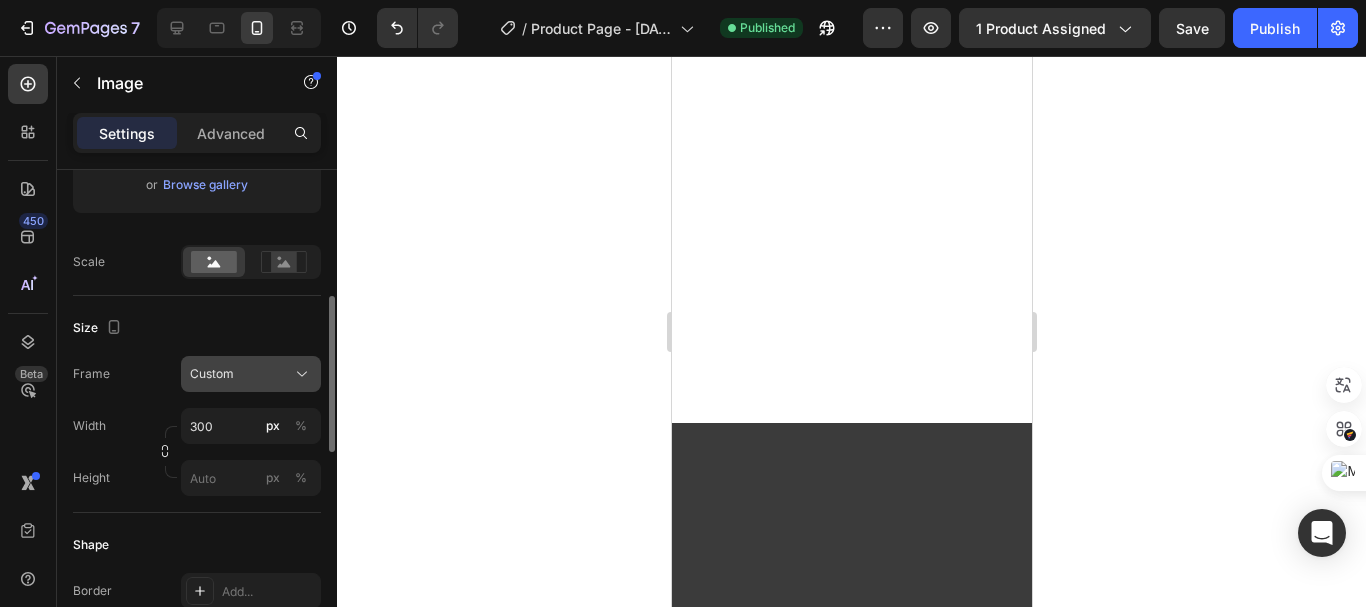 click on "Custom" 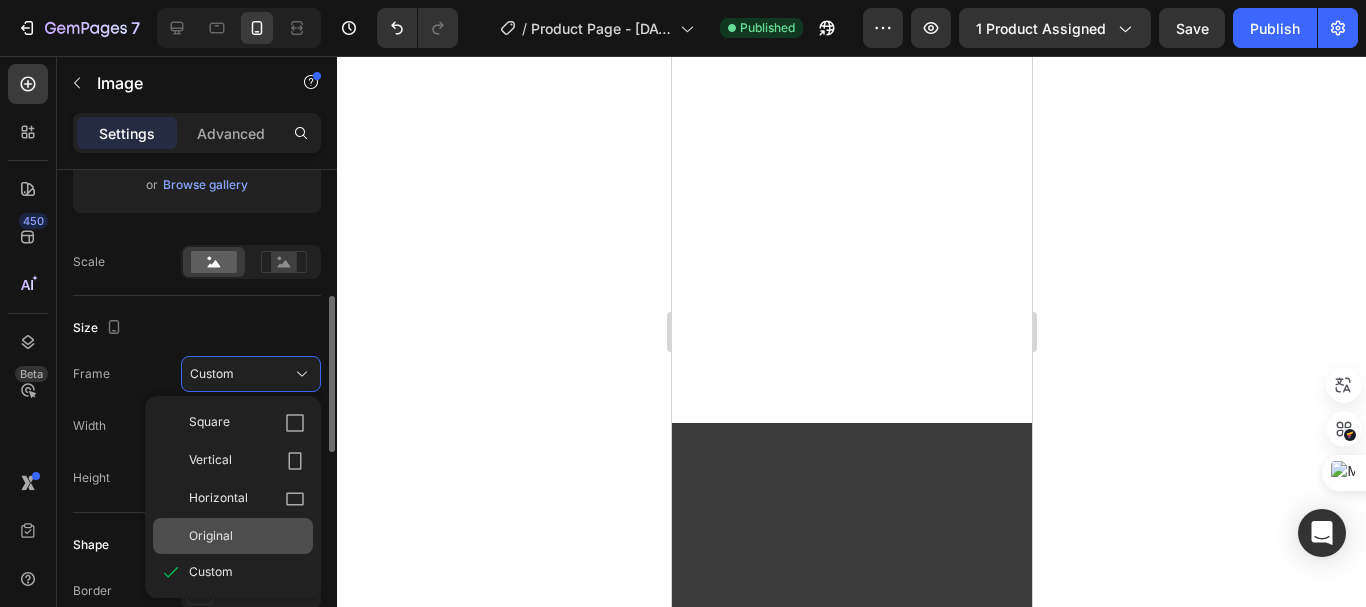 click on "Original" at bounding box center (247, 536) 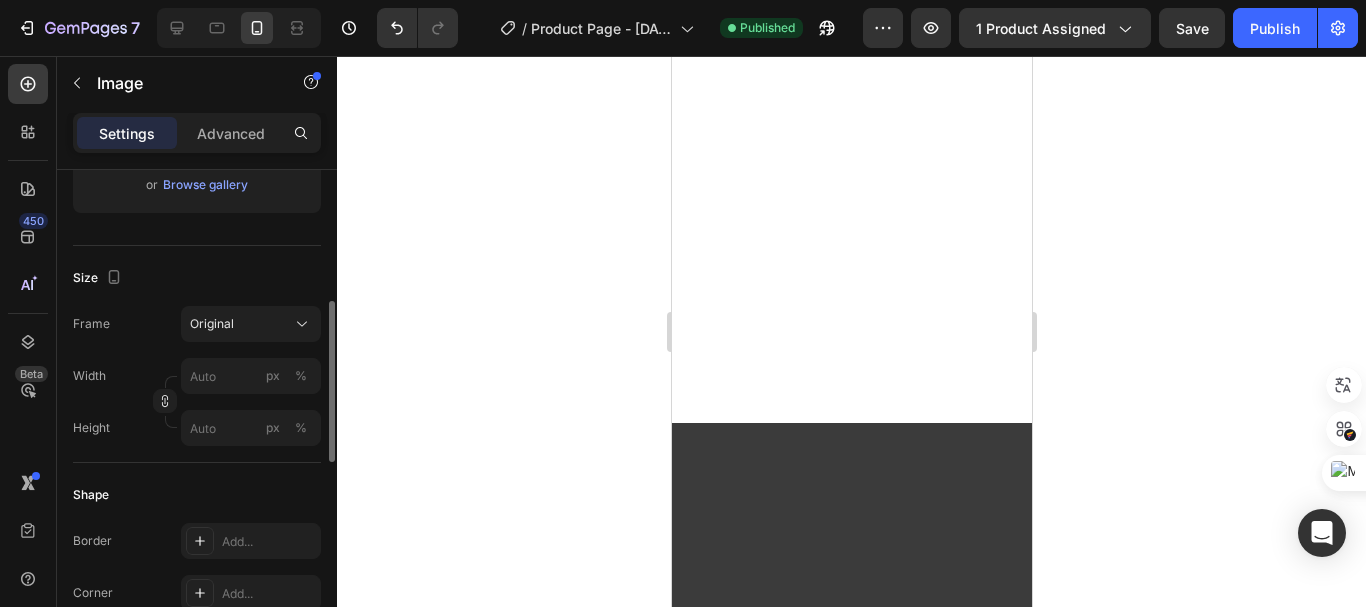 click 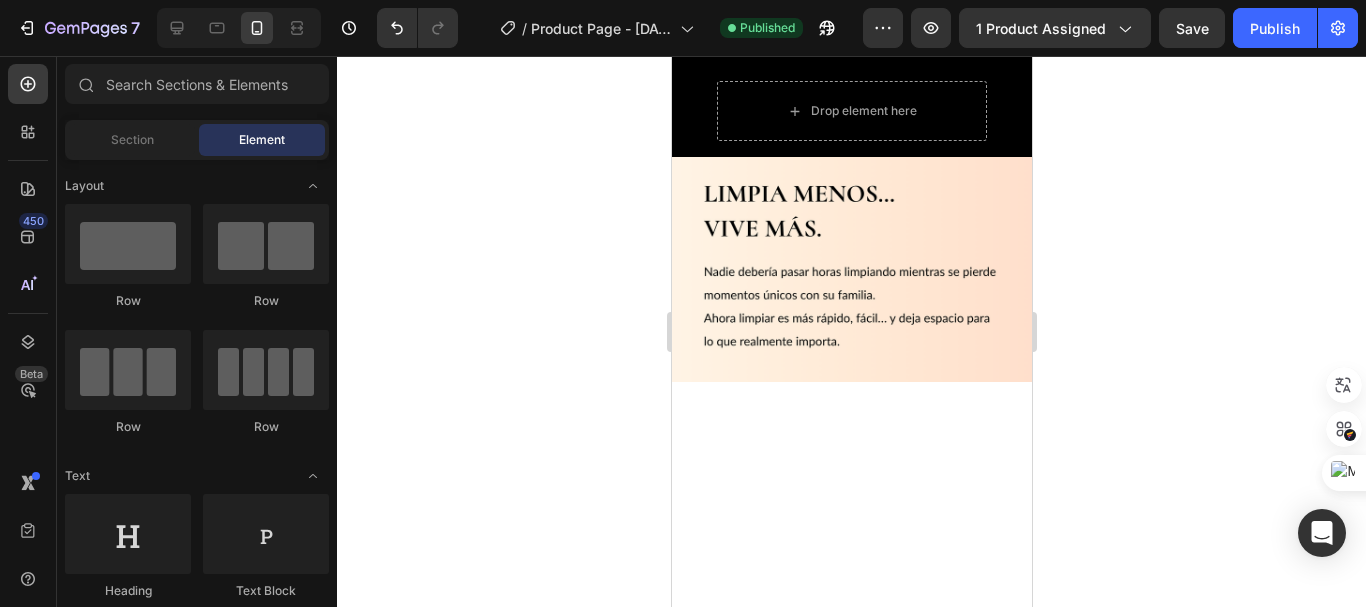 click at bounding box center (851, 19) 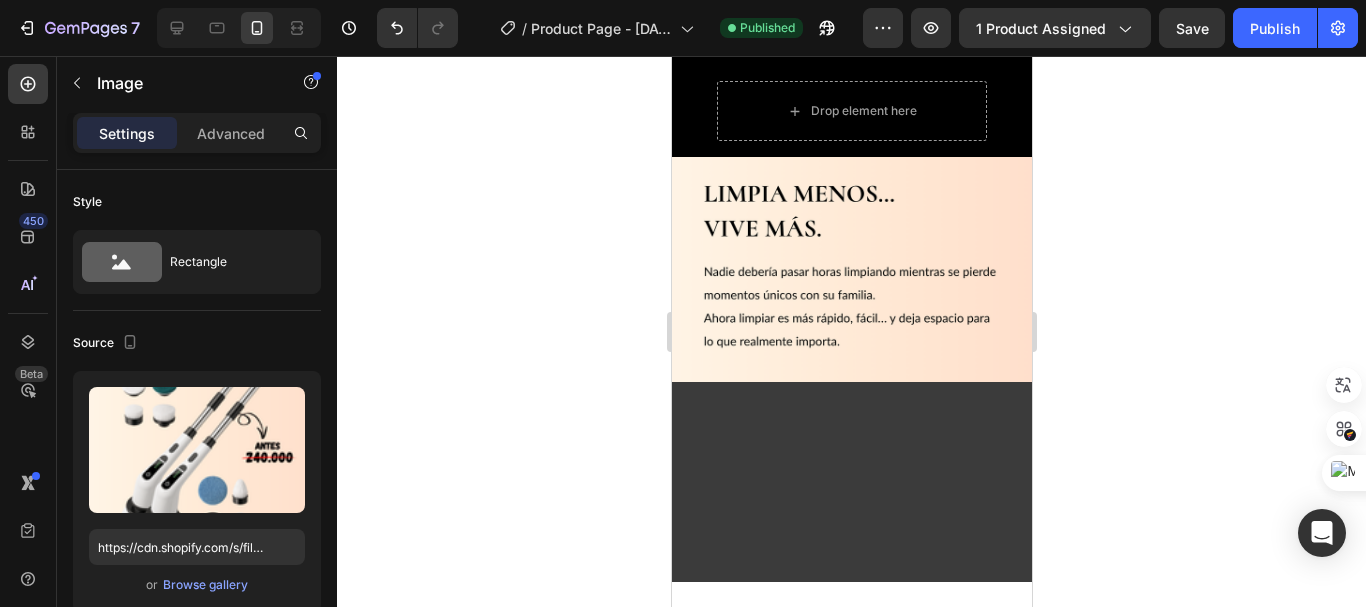scroll, scrollTop: 4042, scrollLeft: 0, axis: vertical 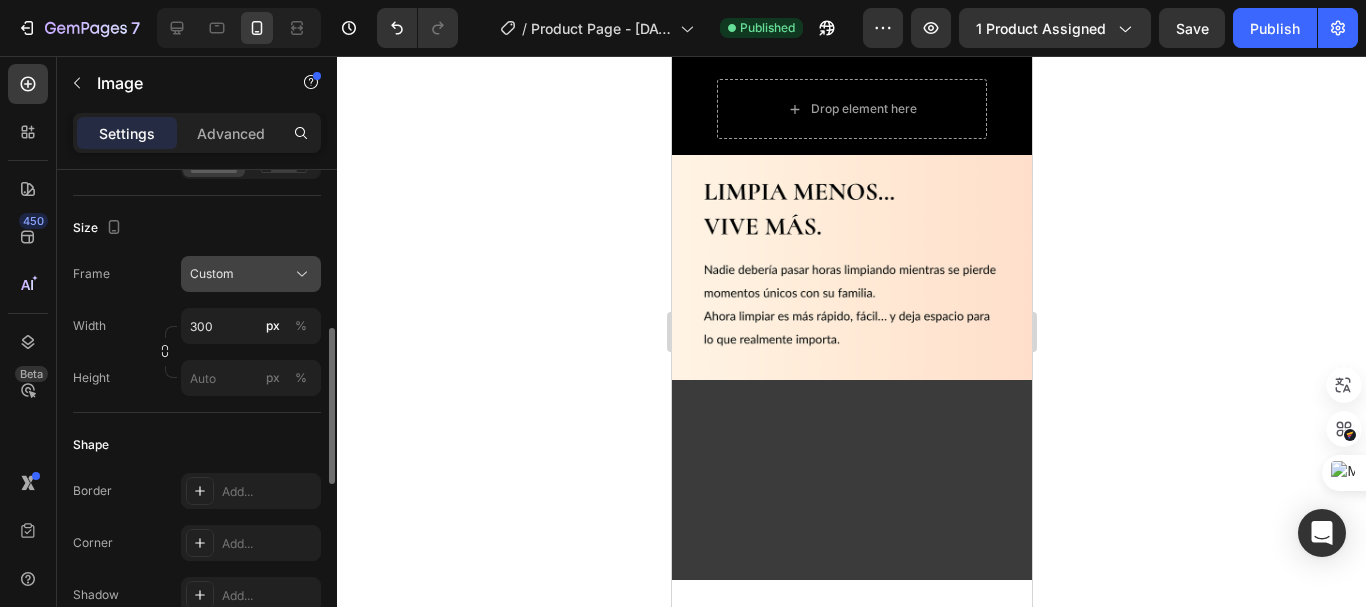 click on "Custom" 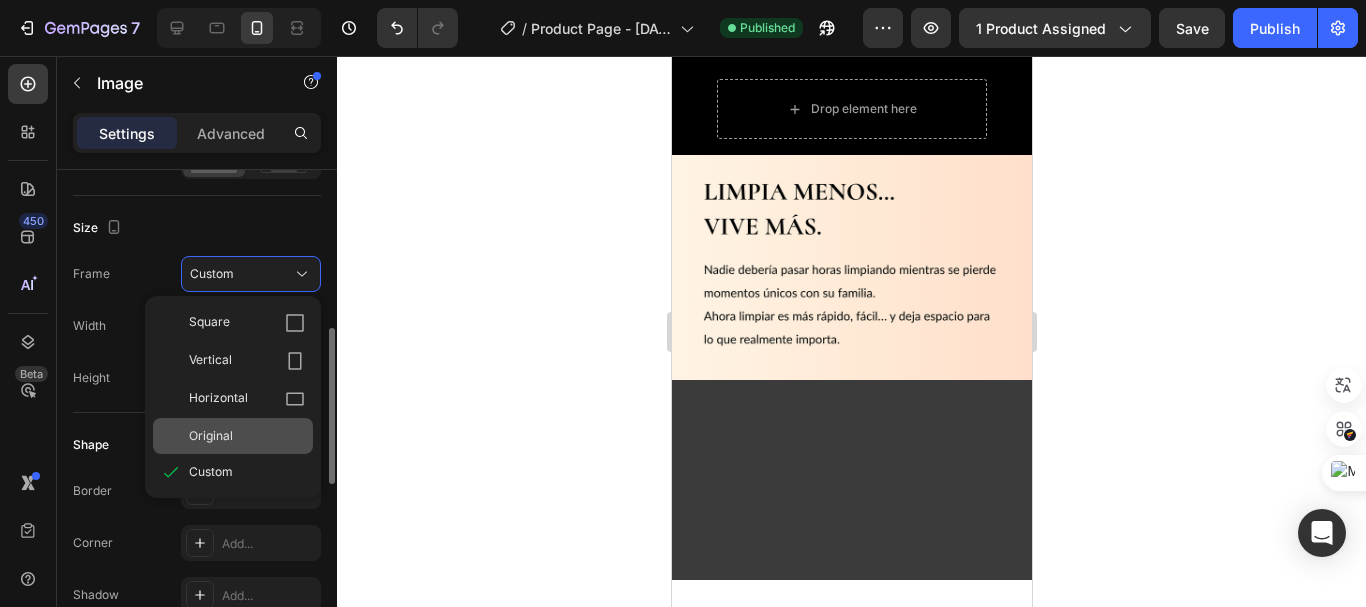 click on "Original" at bounding box center [211, 436] 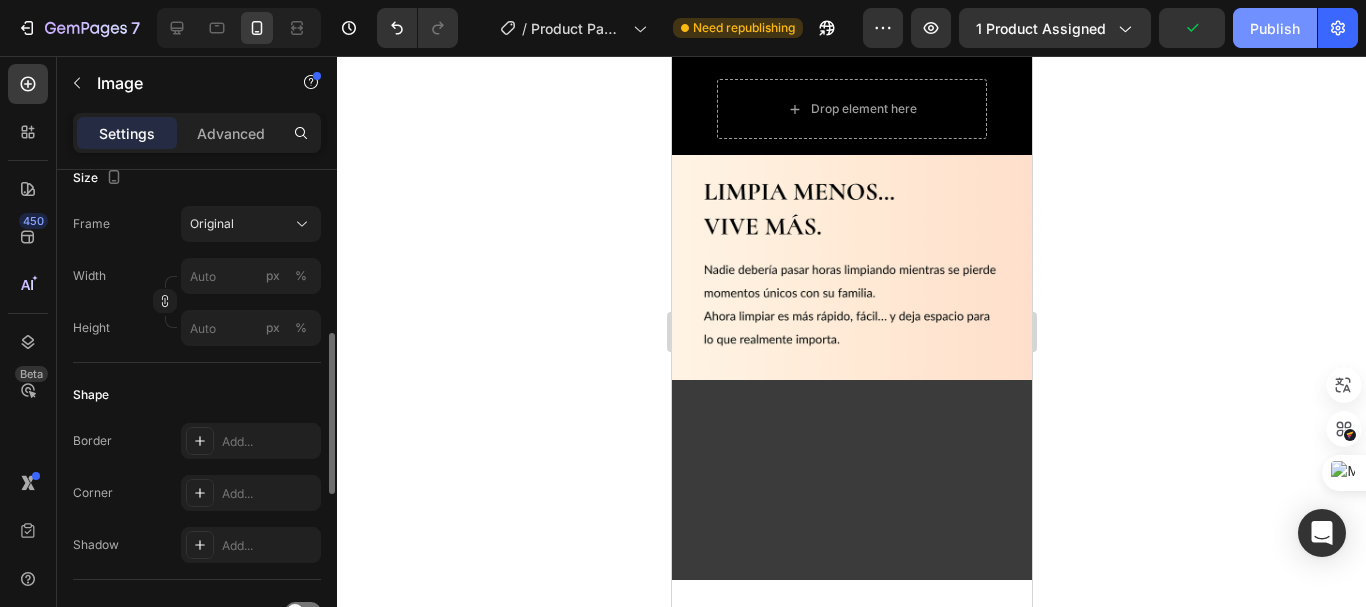 click on "Publish" at bounding box center [1275, 28] 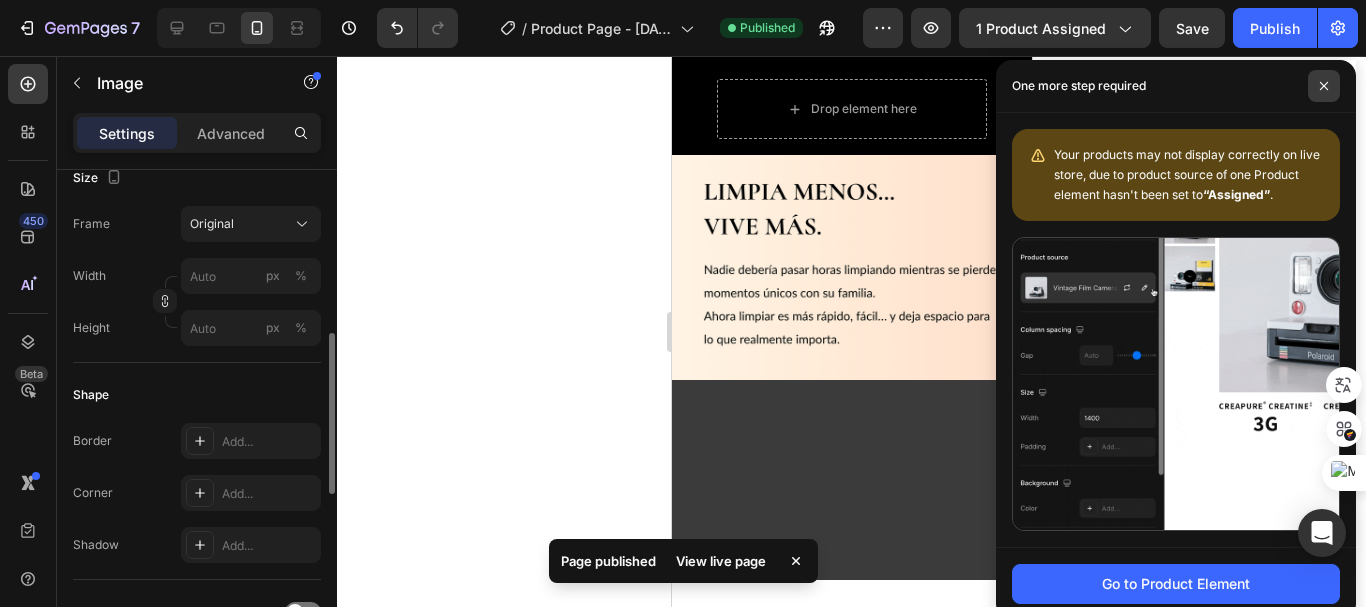 click 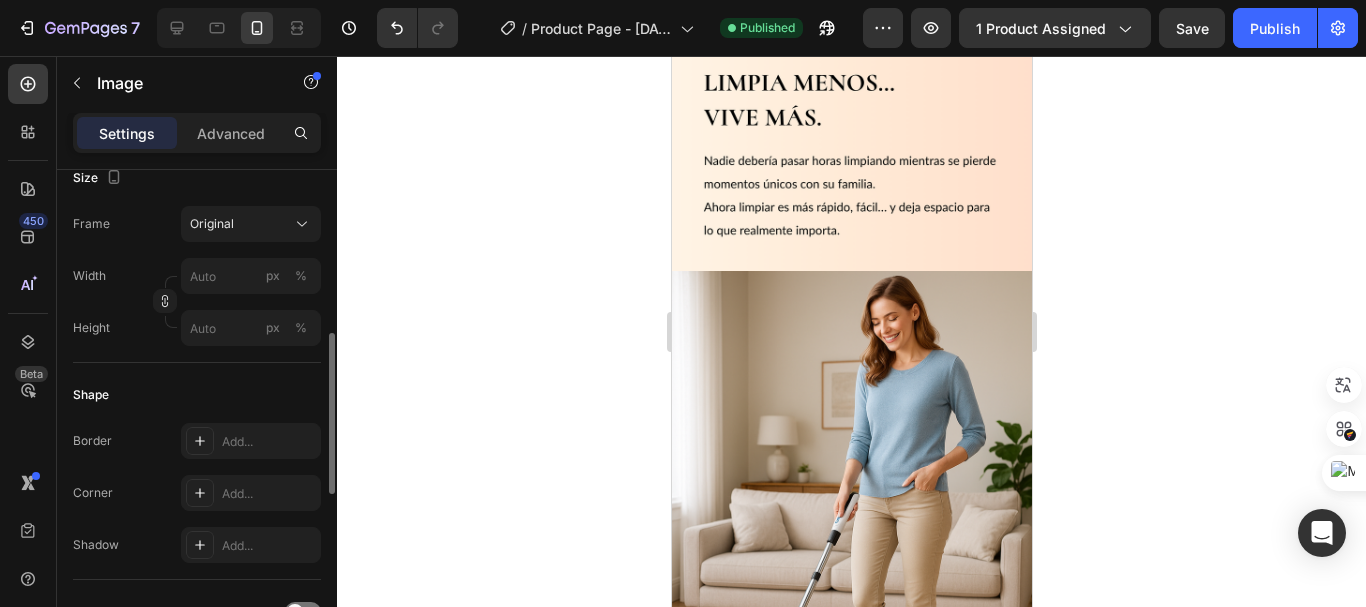 scroll, scrollTop: 4442, scrollLeft: 0, axis: vertical 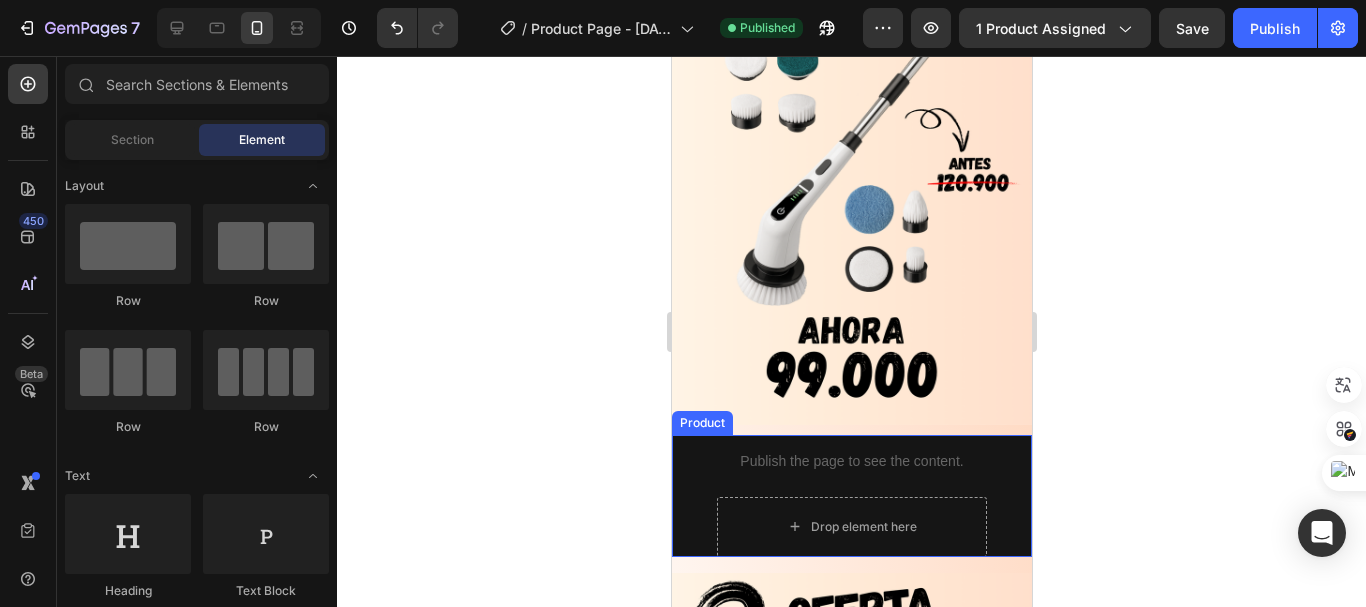 click on "Publish the page to see the content.
Custom Code
Drop element here Product" at bounding box center (851, 496) 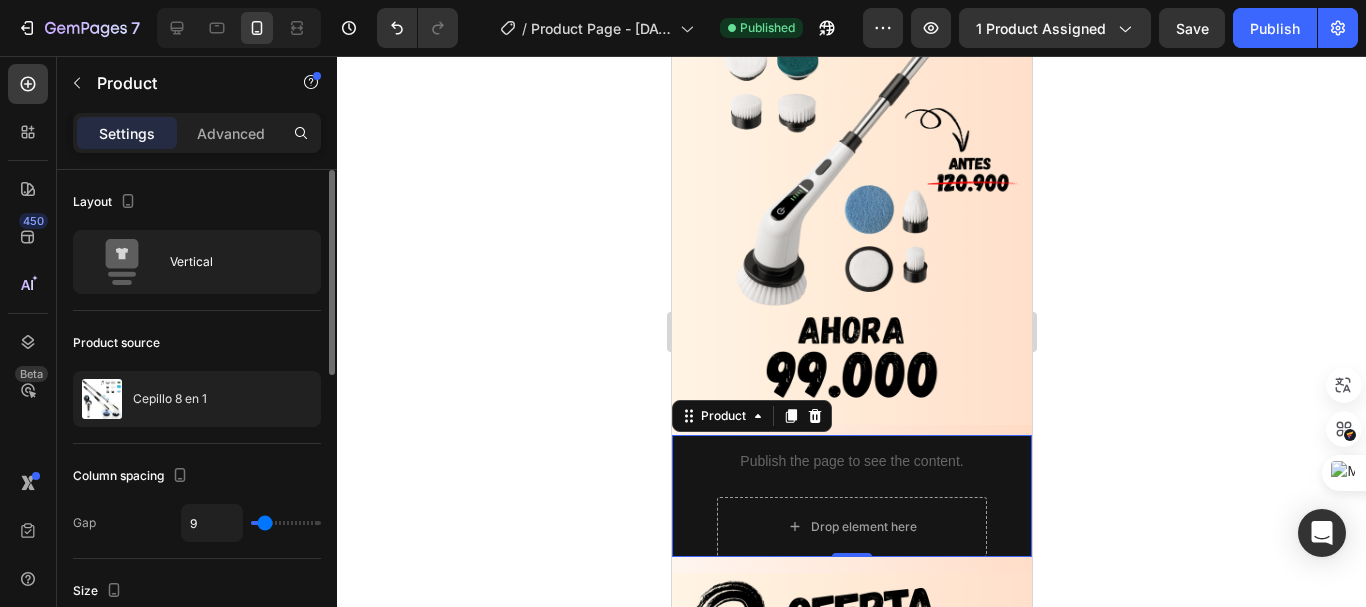scroll, scrollTop: 100, scrollLeft: 0, axis: vertical 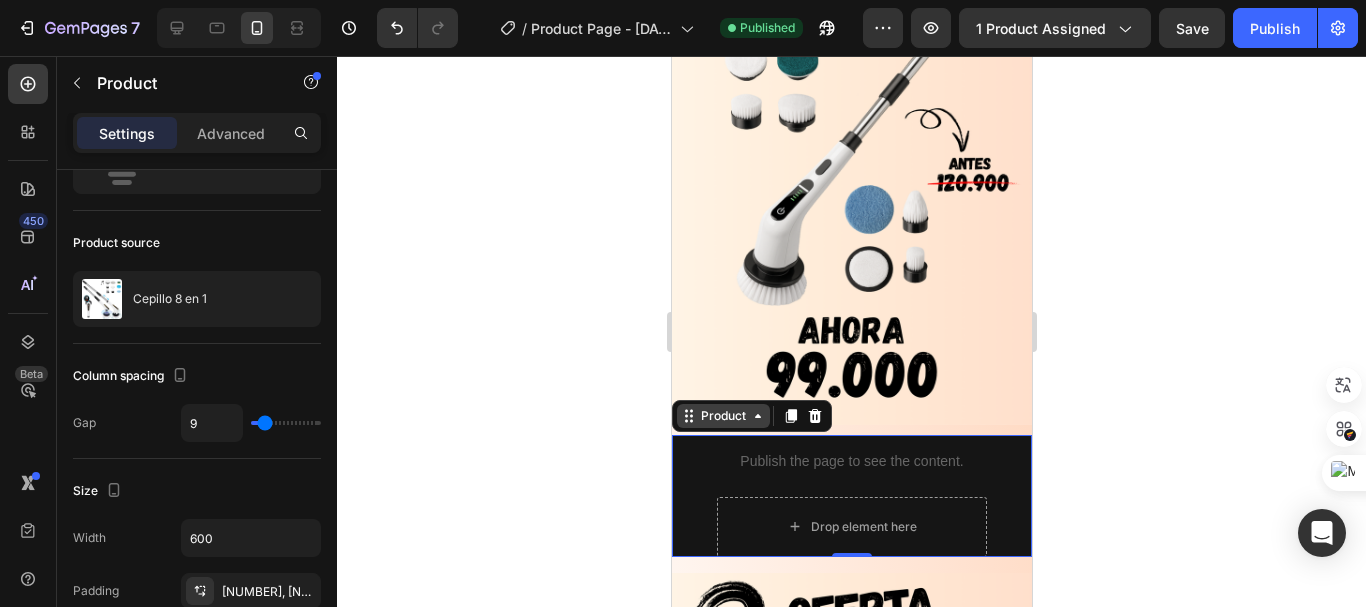 click on "Product" at bounding box center (722, 416) 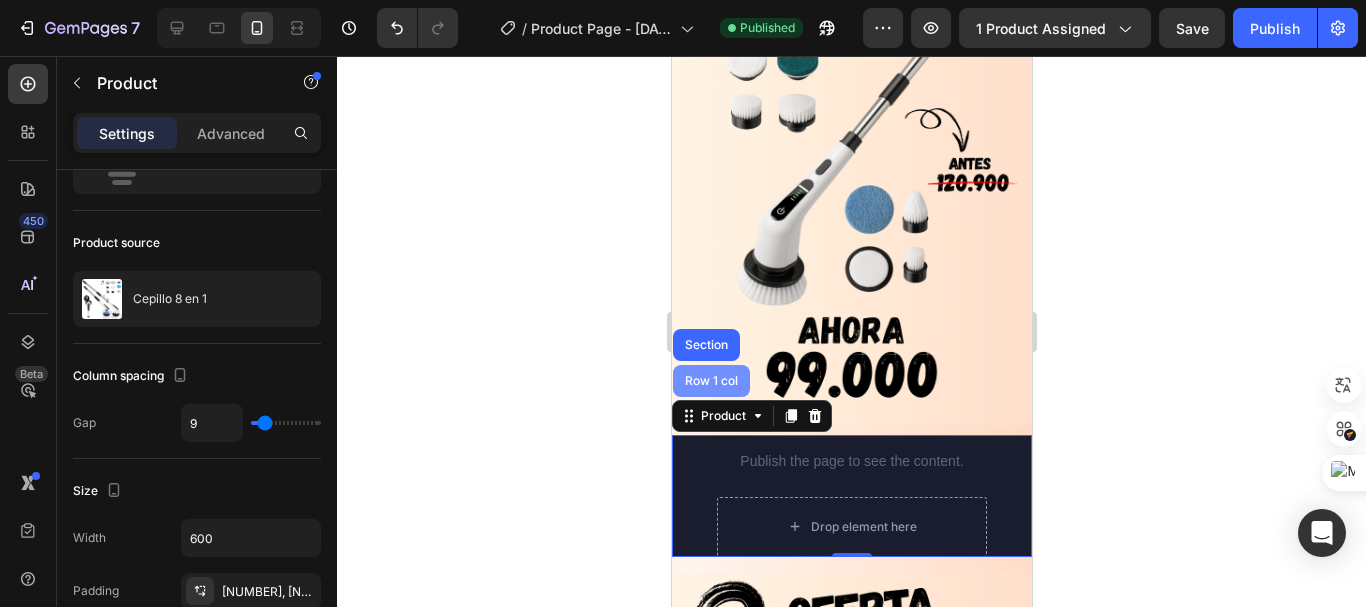 click on "Row 1 col" at bounding box center (710, 381) 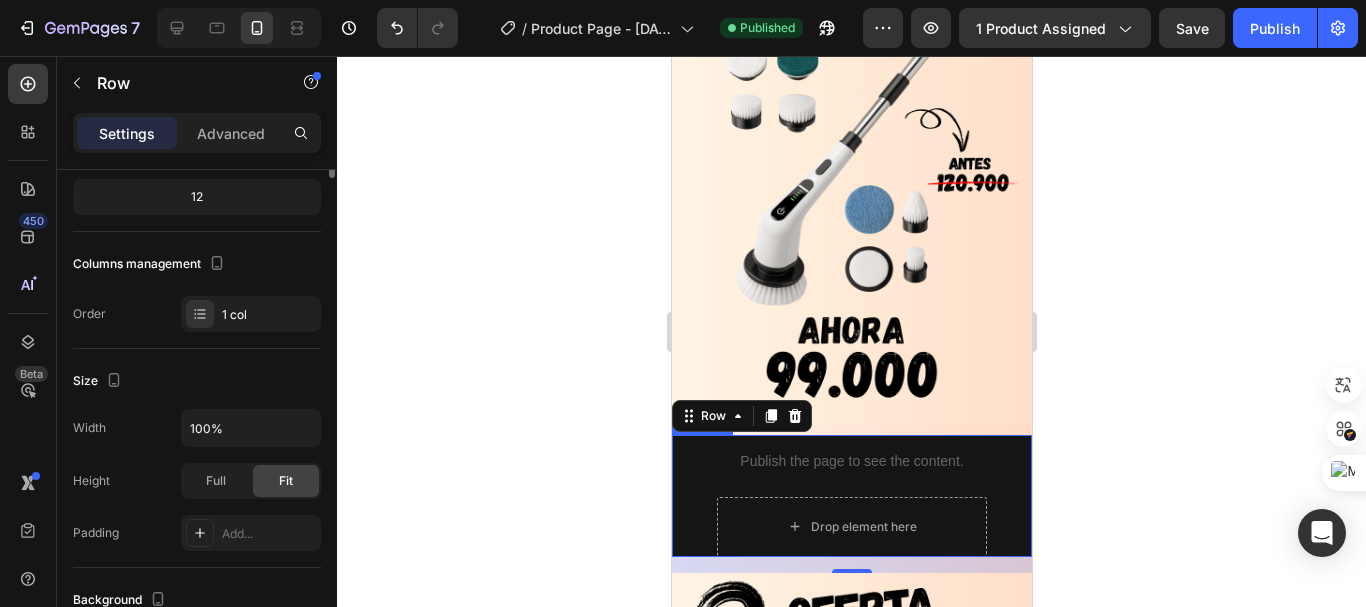 scroll, scrollTop: 0, scrollLeft: 0, axis: both 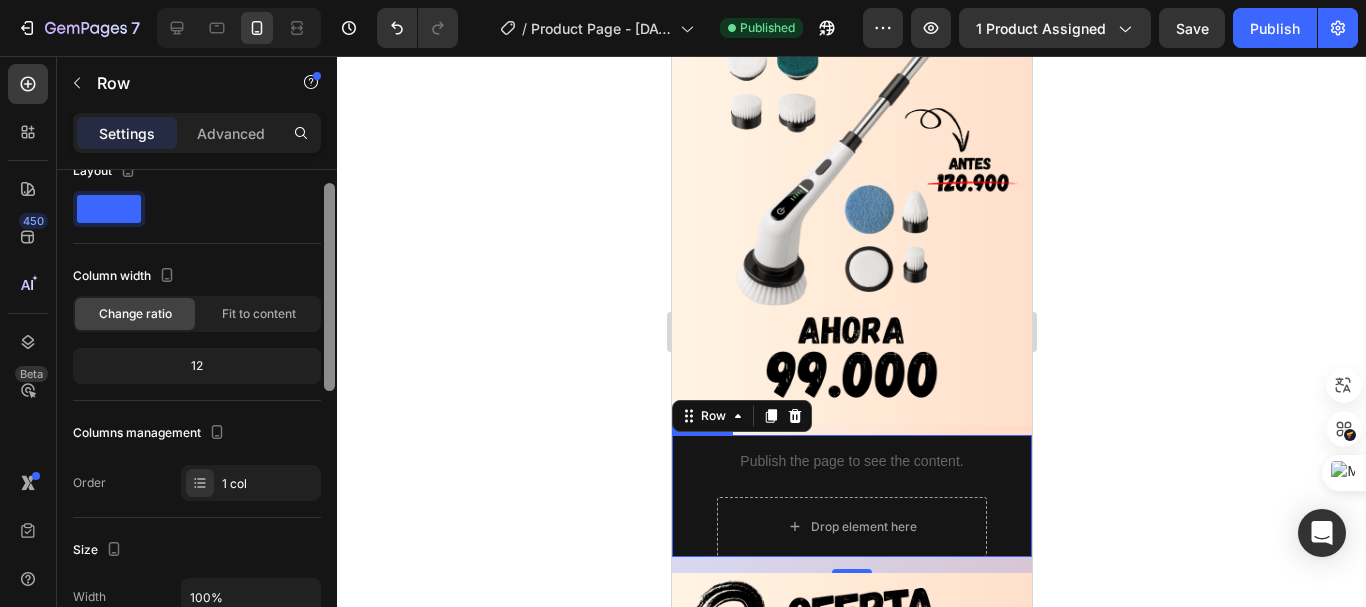 drag, startPoint x: 331, startPoint y: 325, endPoint x: 328, endPoint y: 338, distance: 13.341664 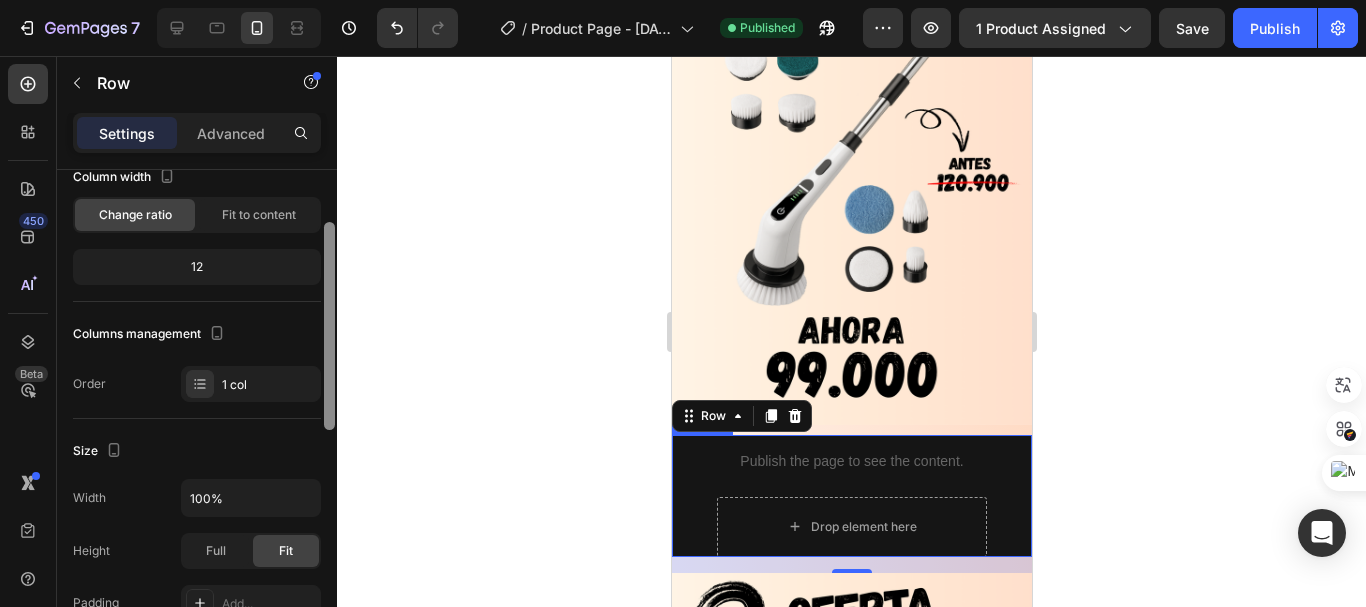 scroll, scrollTop: 132, scrollLeft: 0, axis: vertical 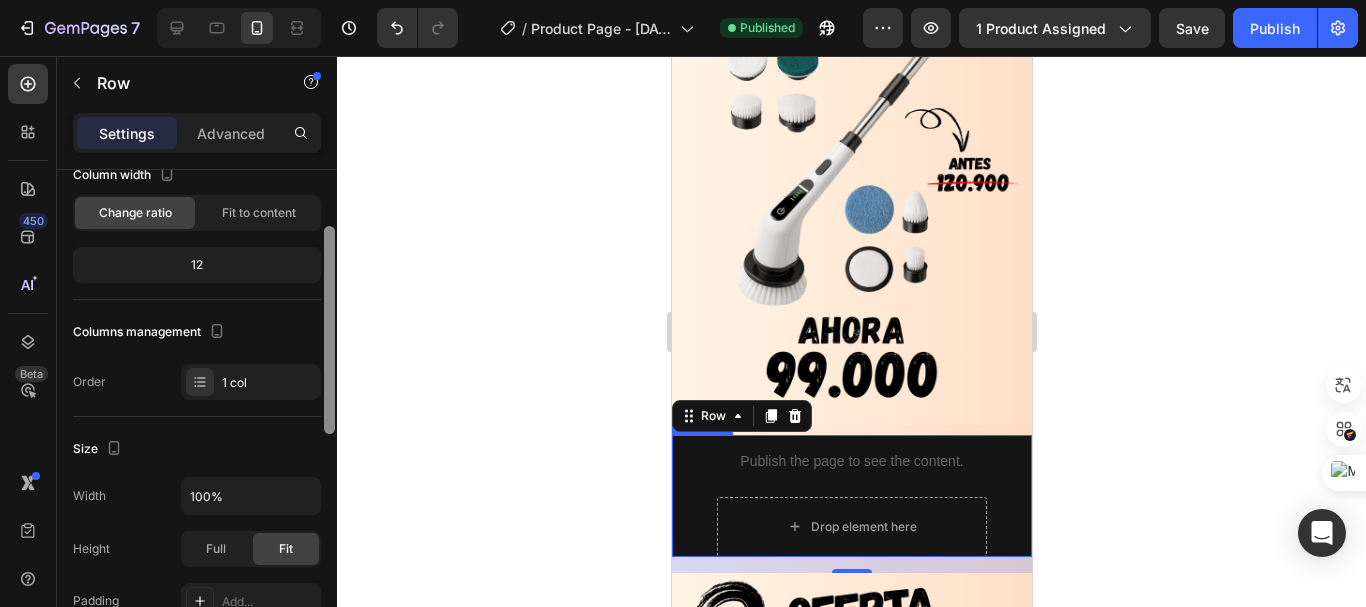 drag, startPoint x: 328, startPoint y: 338, endPoint x: 323, endPoint y: 381, distance: 43.289722 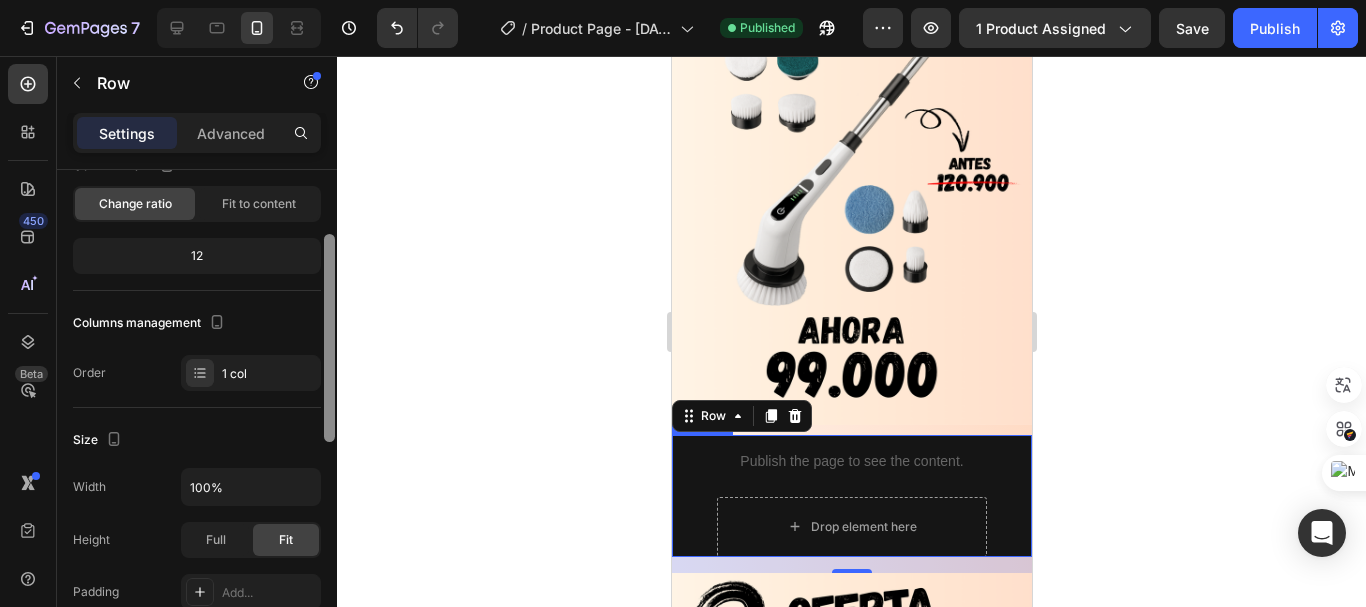 scroll, scrollTop: 144, scrollLeft: 0, axis: vertical 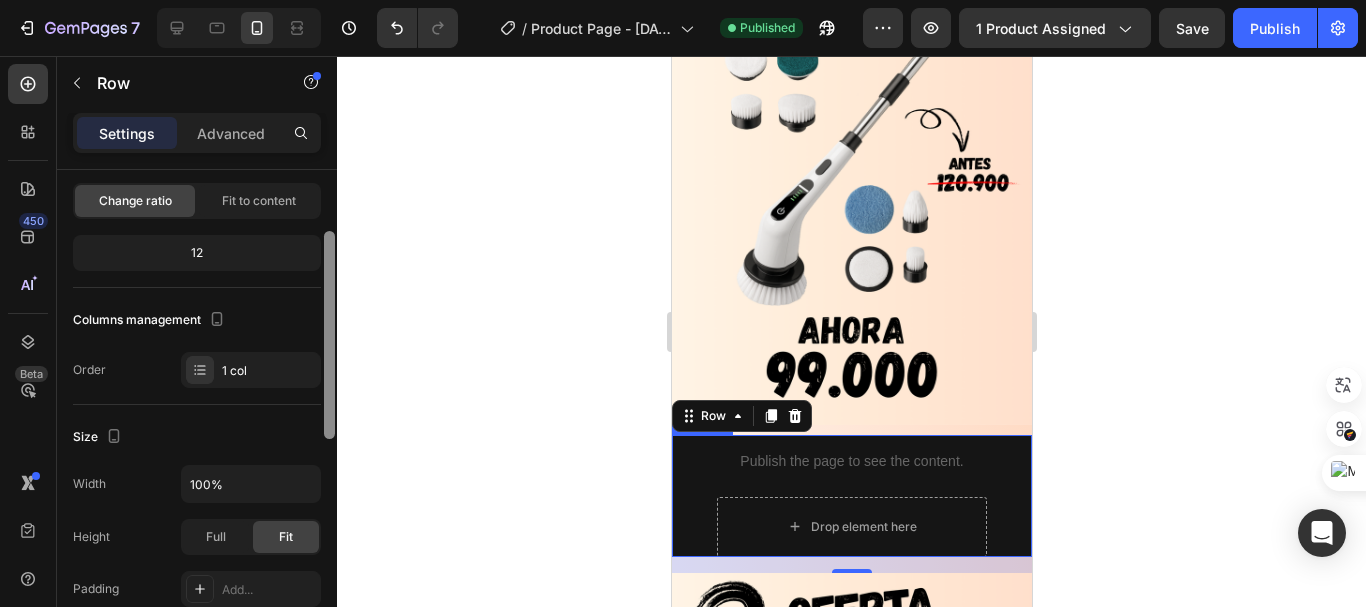 click at bounding box center [329, 335] 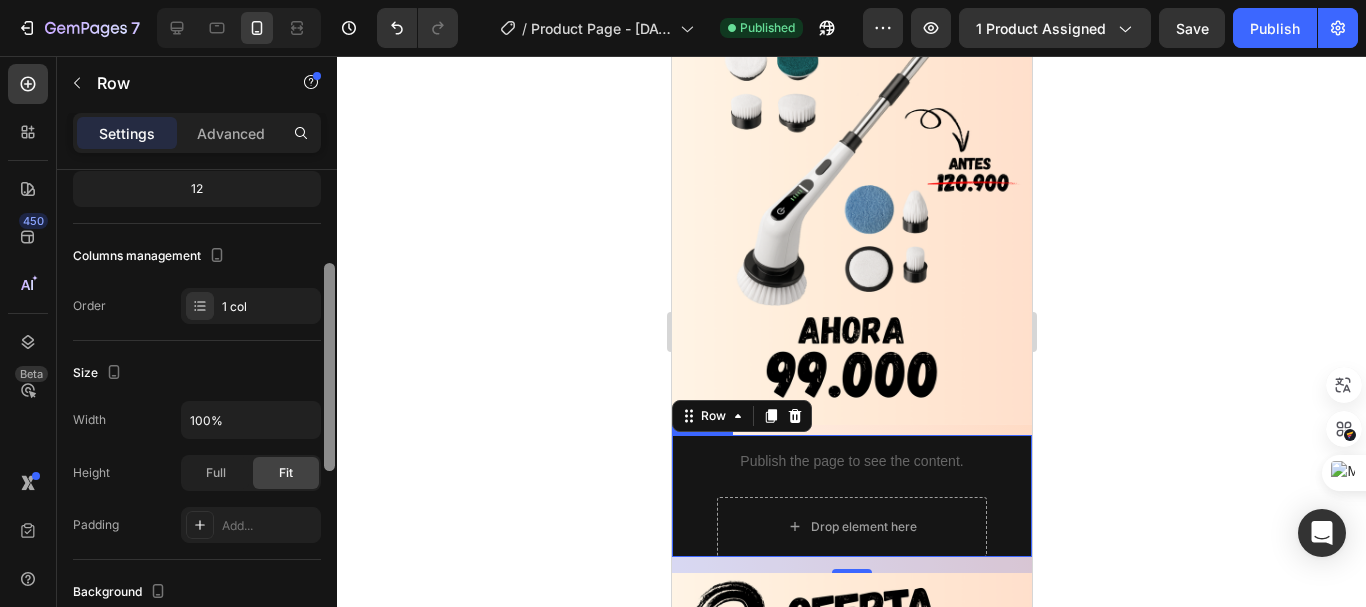 scroll, scrollTop: 212, scrollLeft: 0, axis: vertical 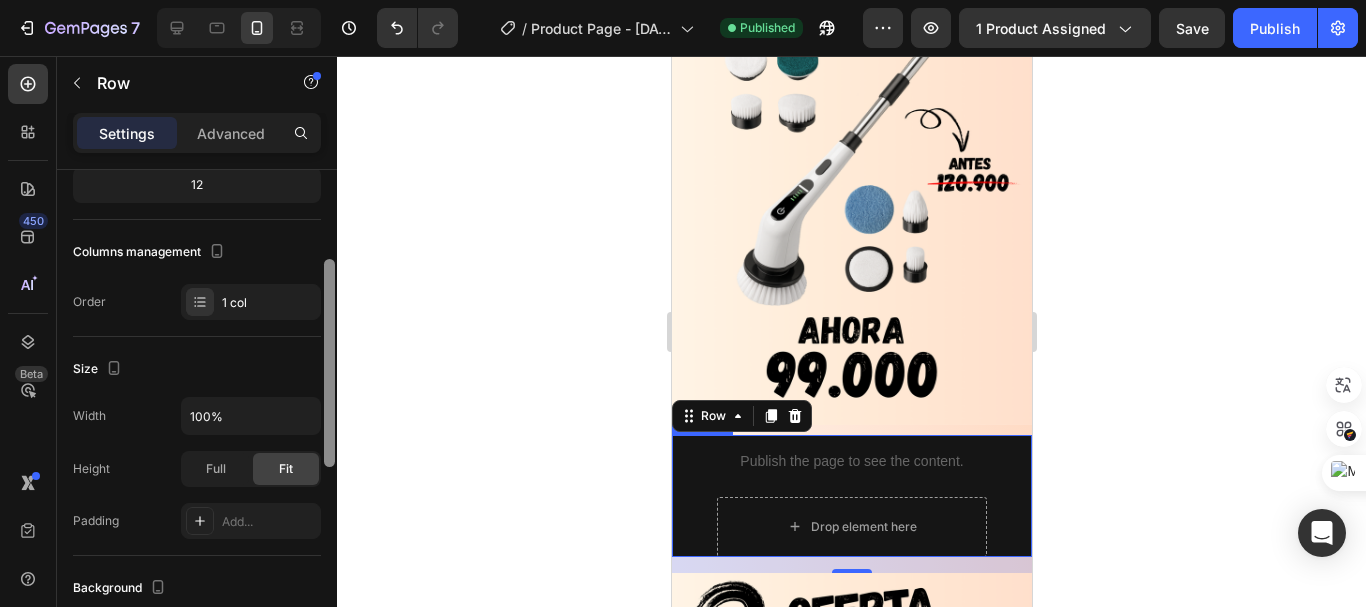 drag, startPoint x: 328, startPoint y: 374, endPoint x: 329, endPoint y: 403, distance: 29.017237 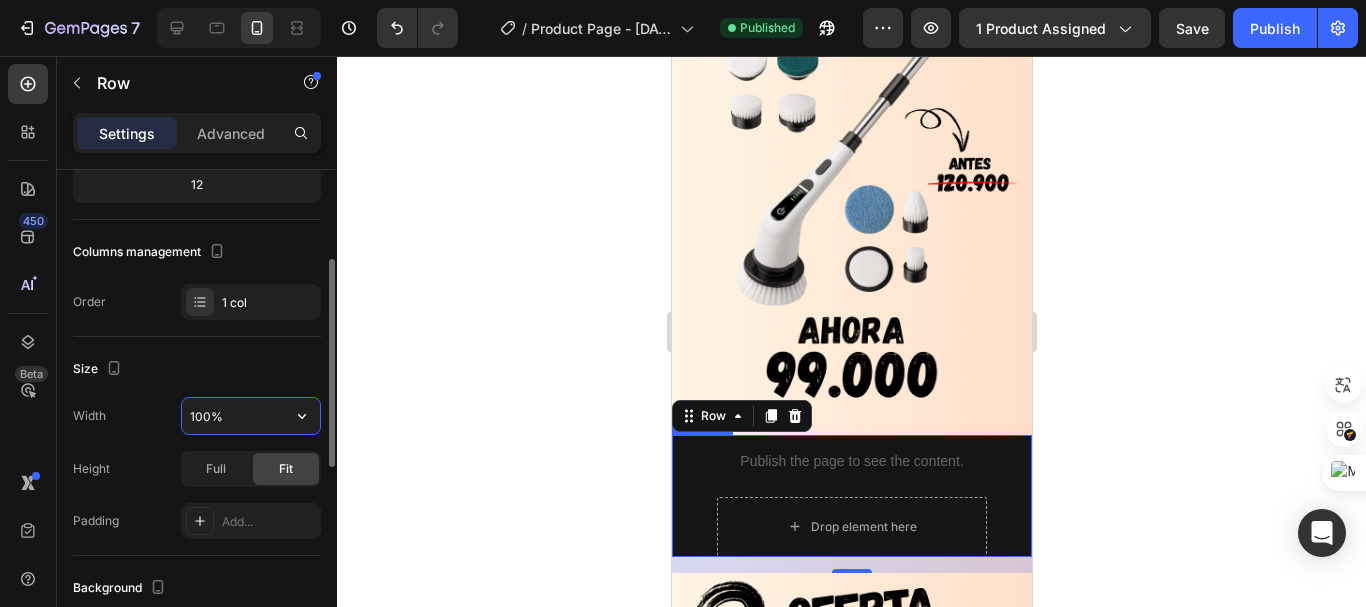 click on "100%" at bounding box center (251, 416) 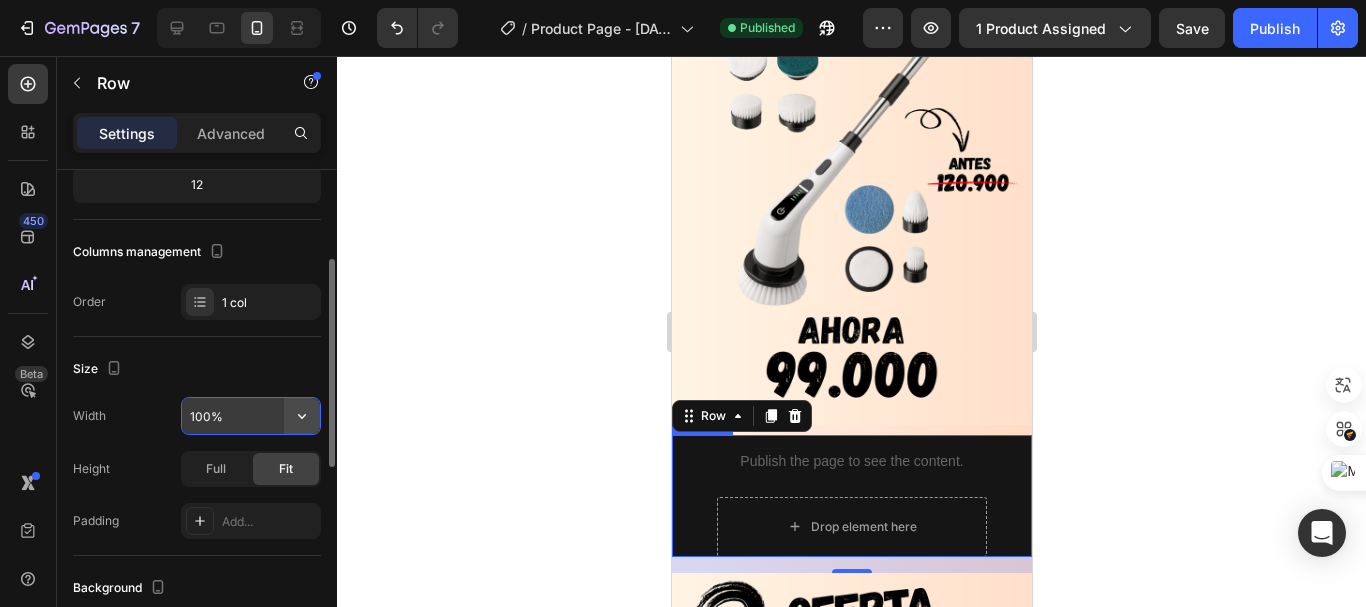 click 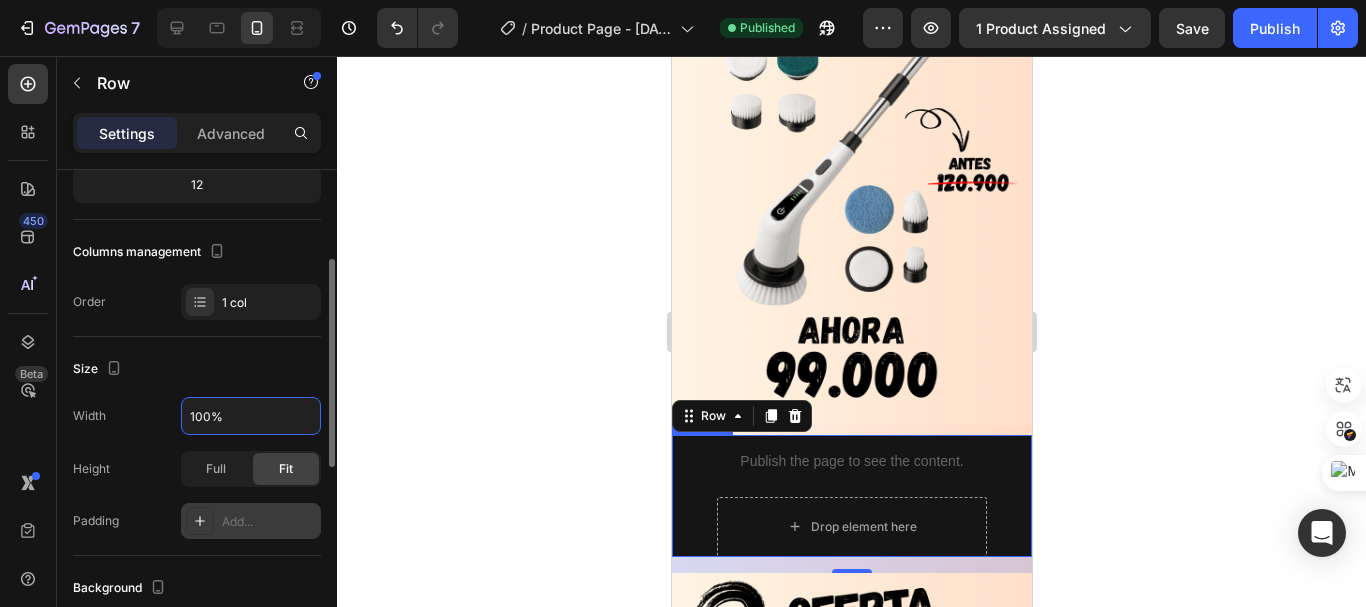 click at bounding box center [200, 521] 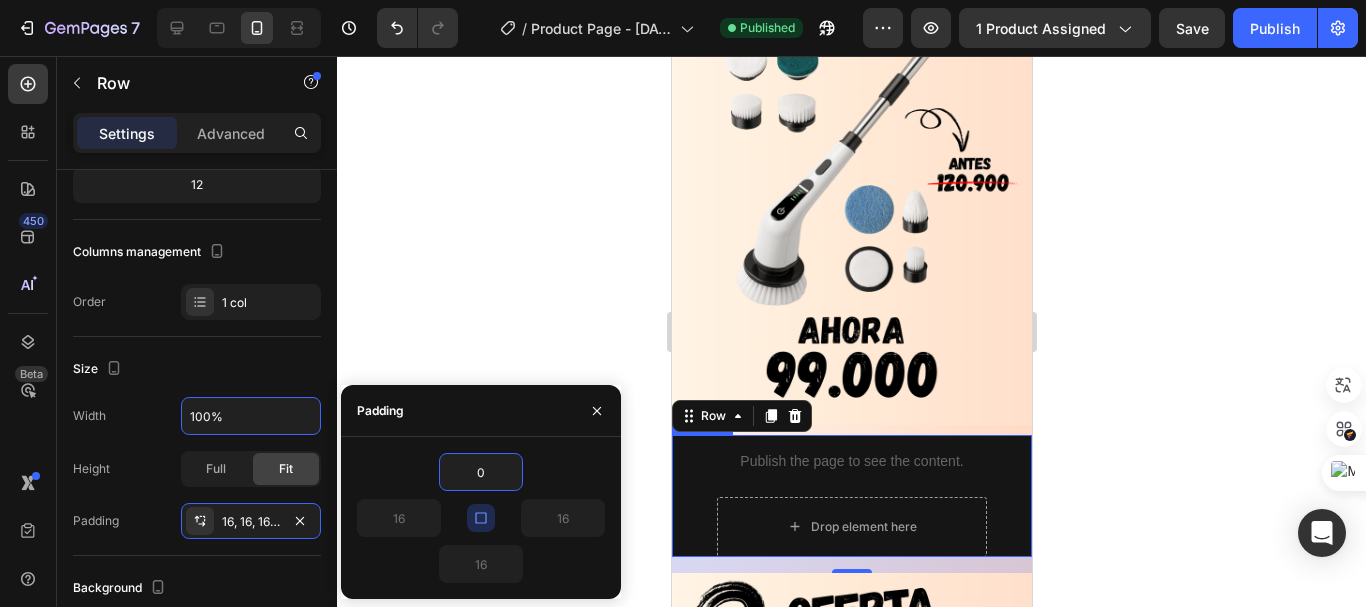 type on "0" 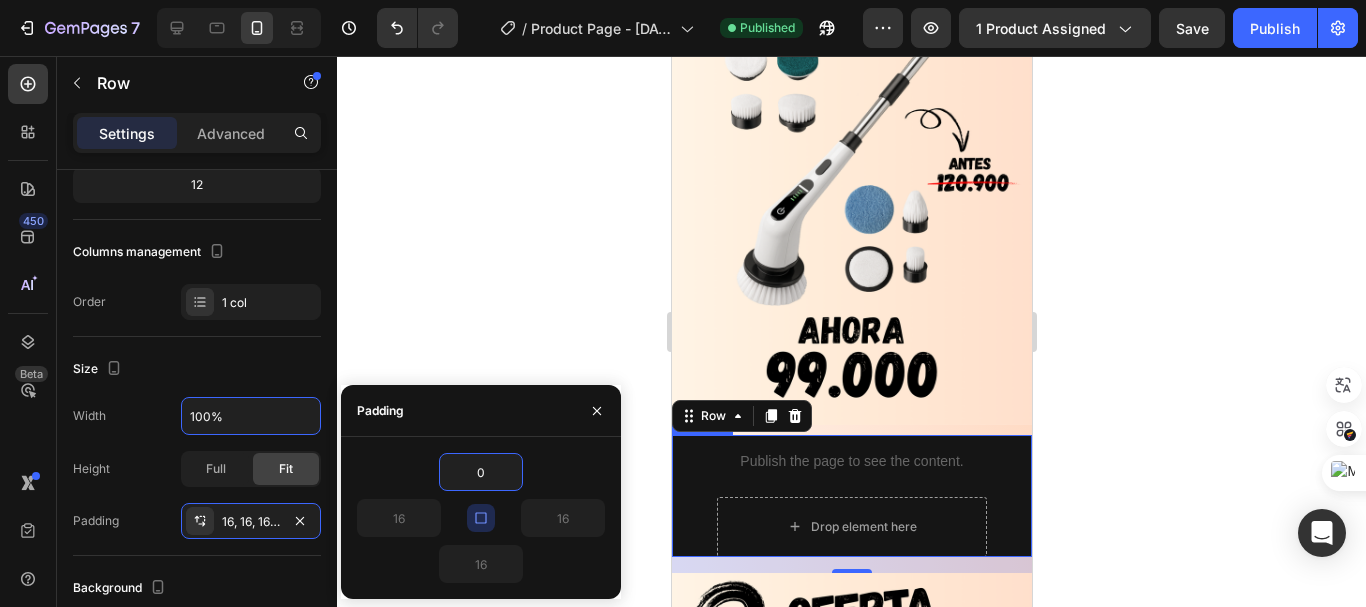 type on "0" 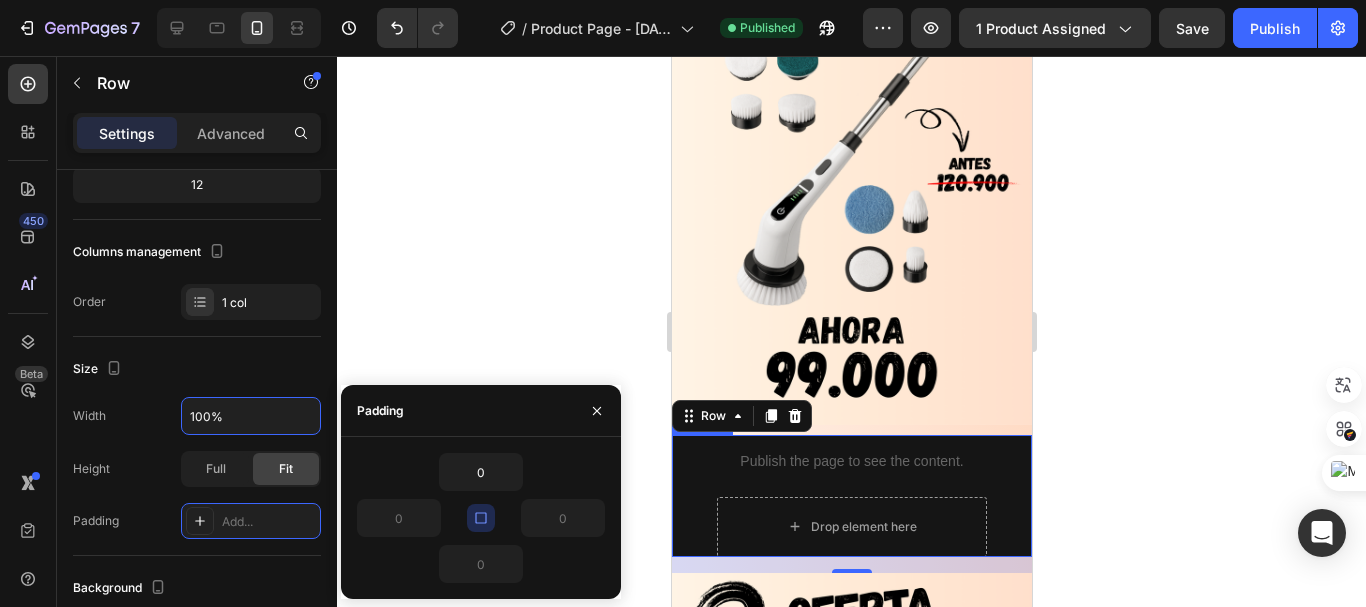click 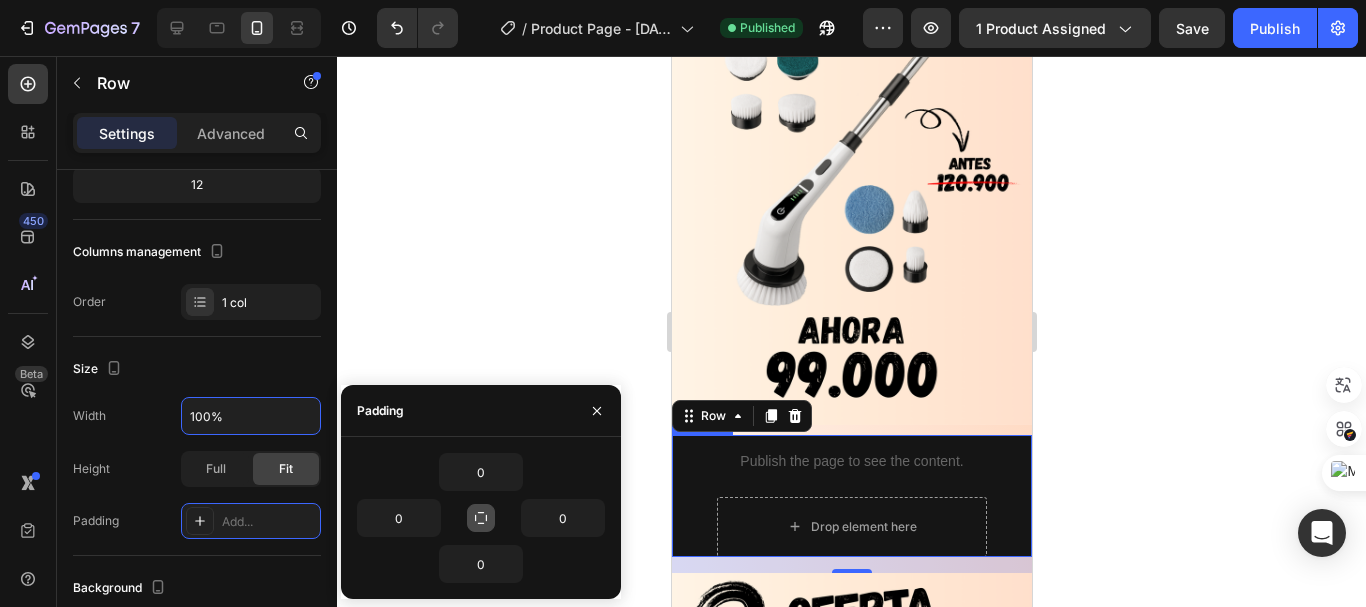 click on "Padding" at bounding box center [481, 411] 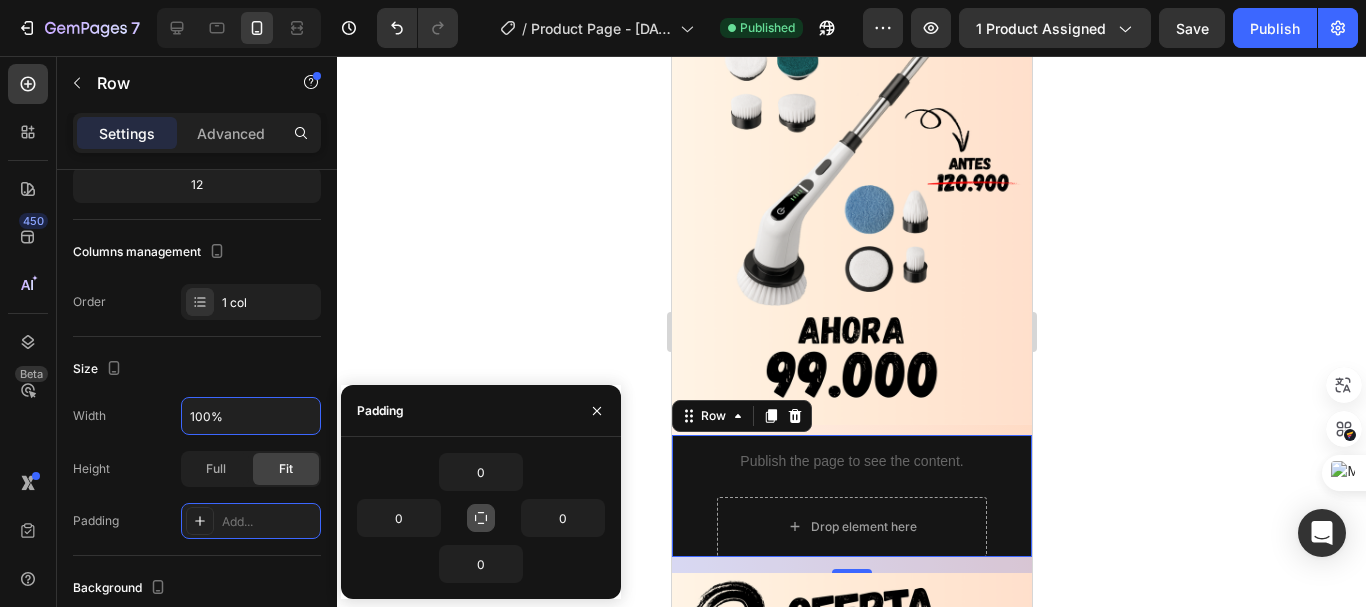 click 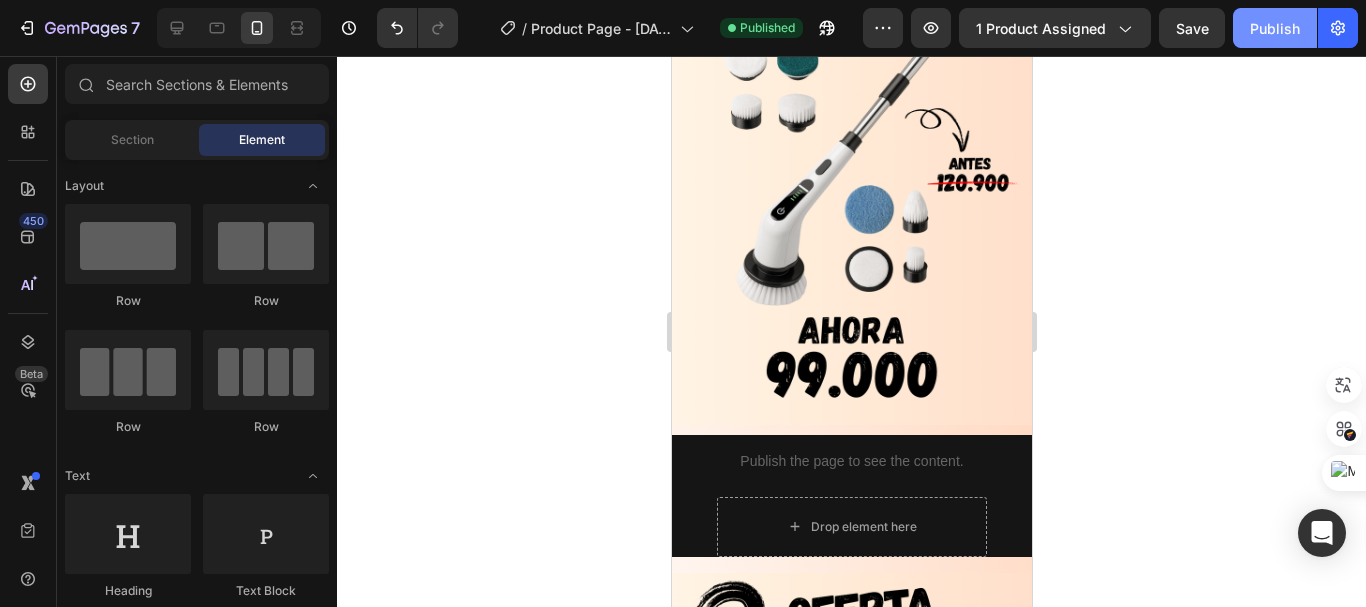 click on "Publish" at bounding box center (1275, 28) 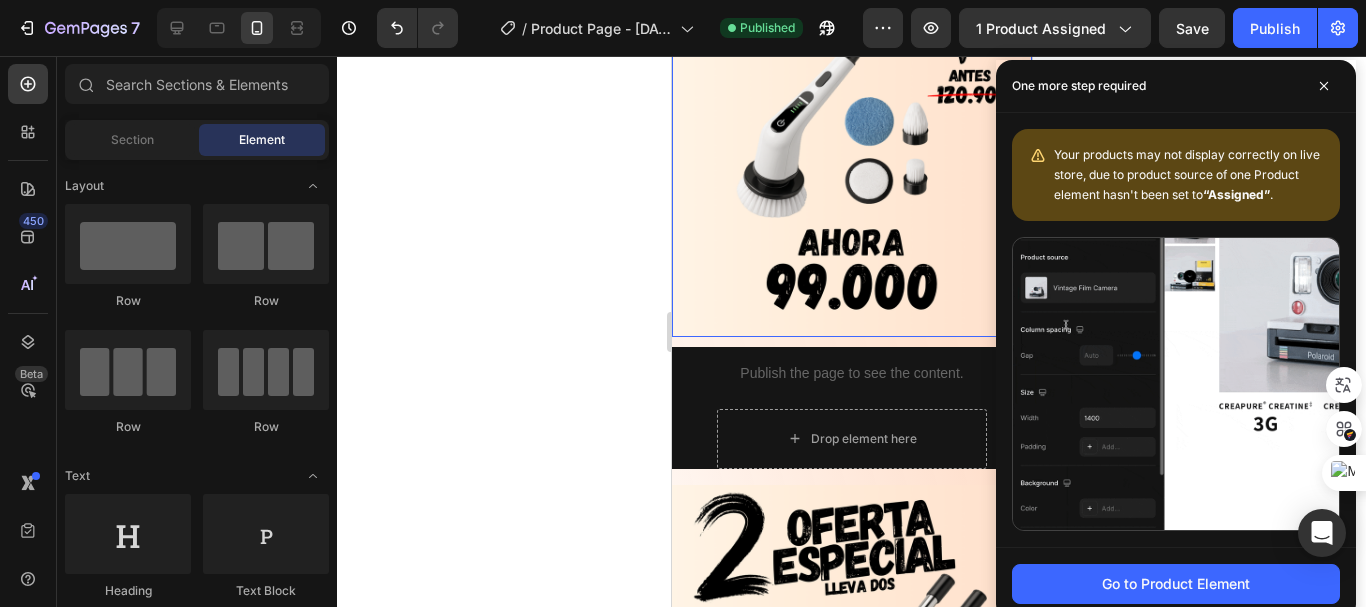 scroll, scrollTop: 3630, scrollLeft: 0, axis: vertical 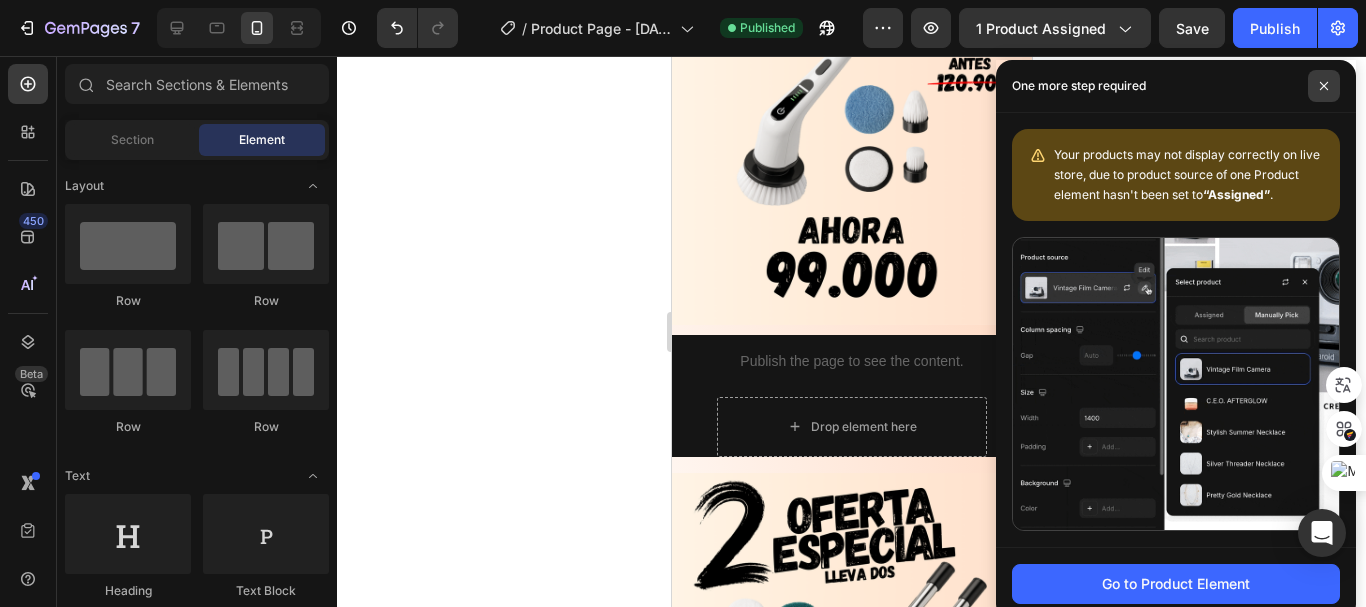 click at bounding box center [1324, 86] 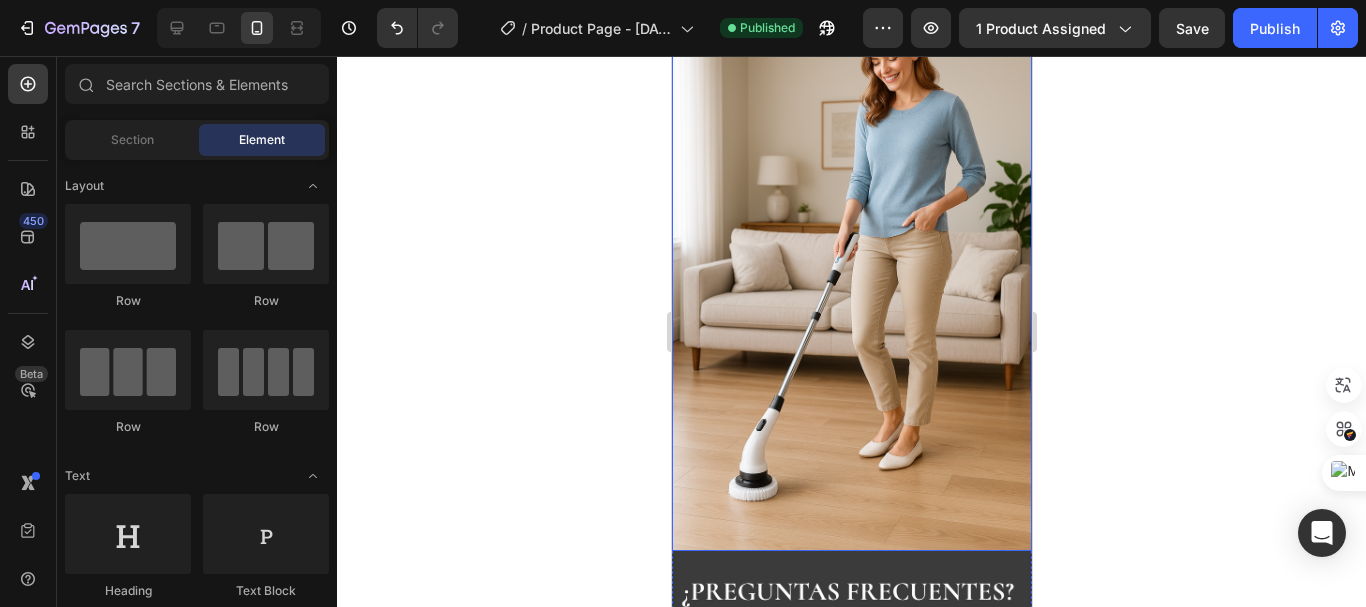 scroll, scrollTop: 3830, scrollLeft: 0, axis: vertical 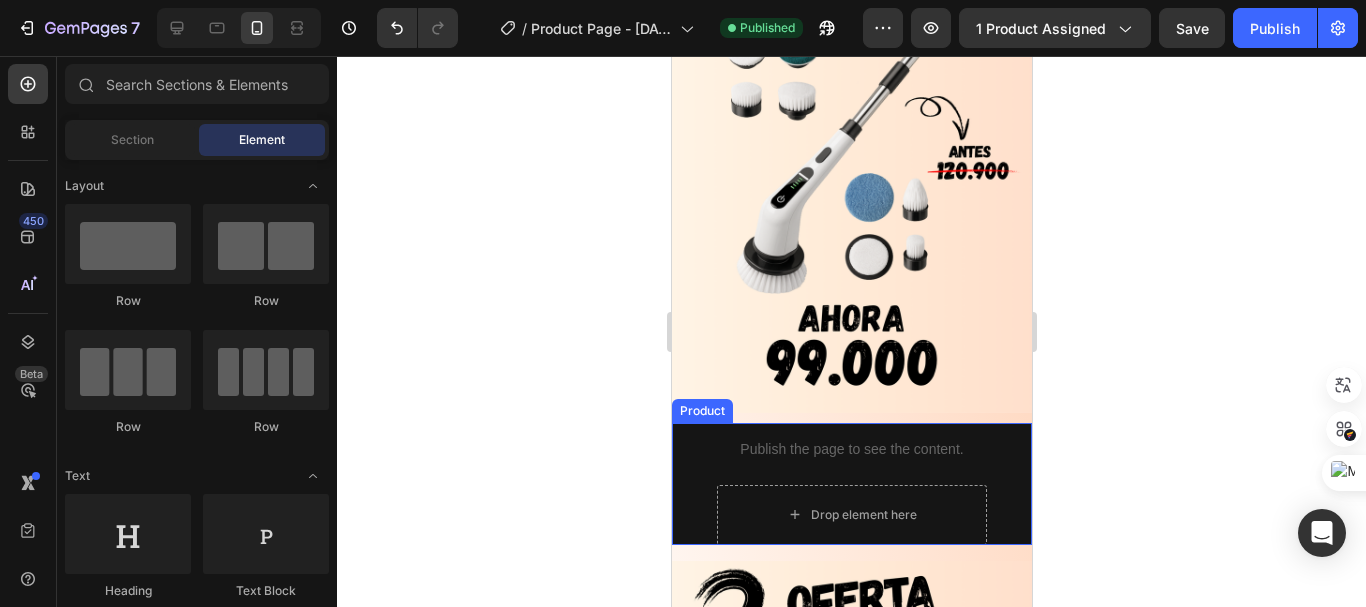 click on "Publish the page to see the content.
Custom Code
Drop element here Product" at bounding box center [851, 484] 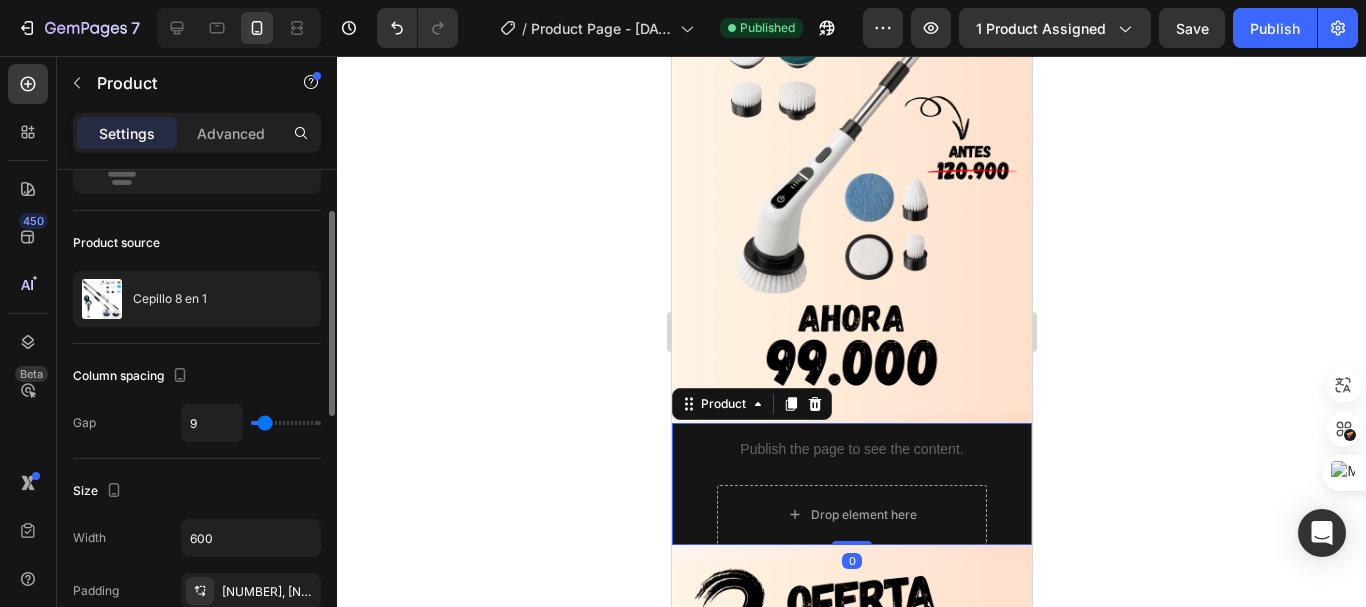 scroll, scrollTop: 200, scrollLeft: 0, axis: vertical 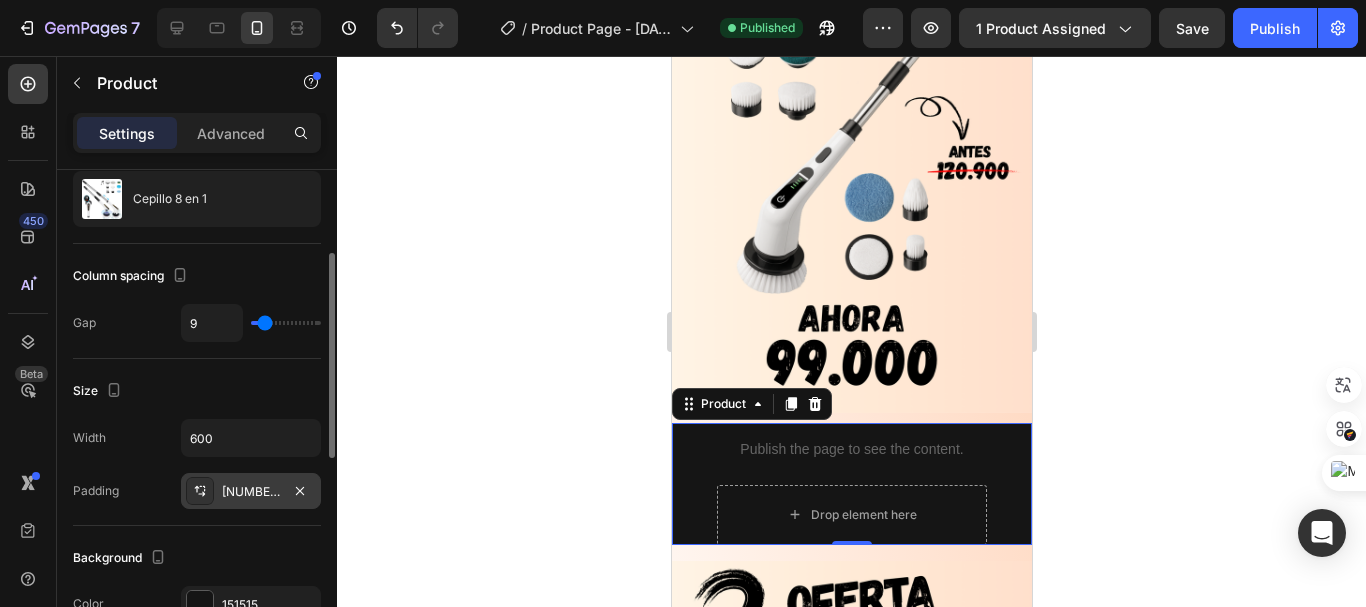 click on "0, 45, 0, 45" at bounding box center [251, 491] 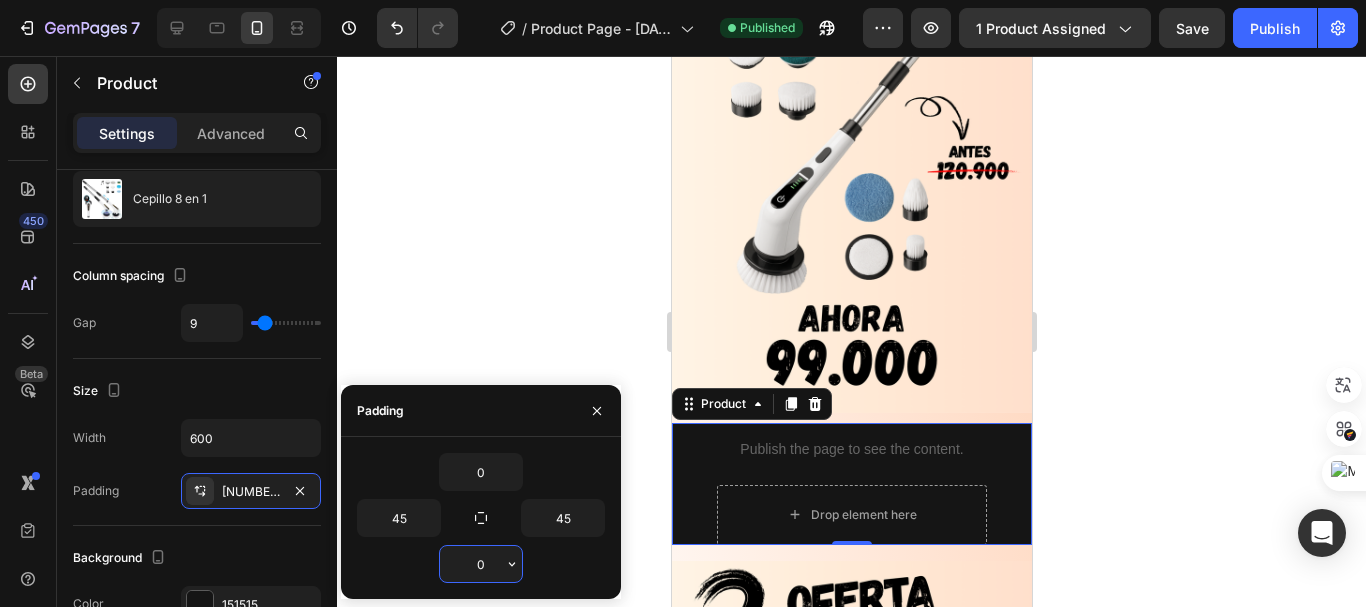 click on "0" at bounding box center (481, 564) 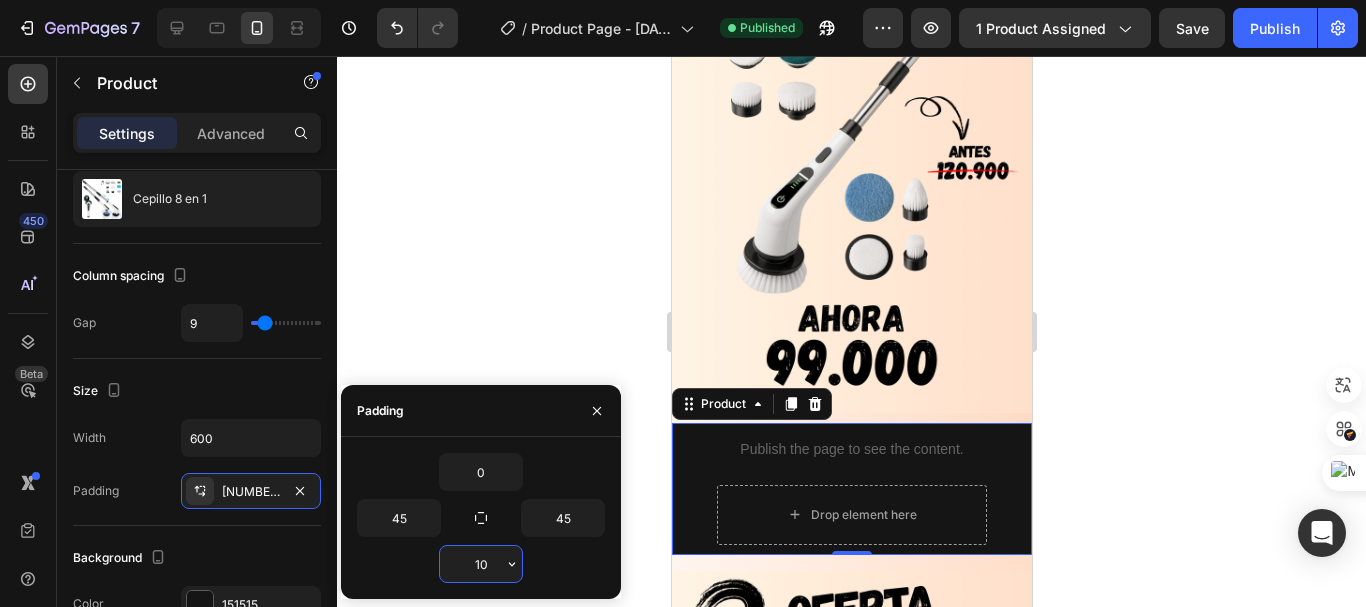 type on "1" 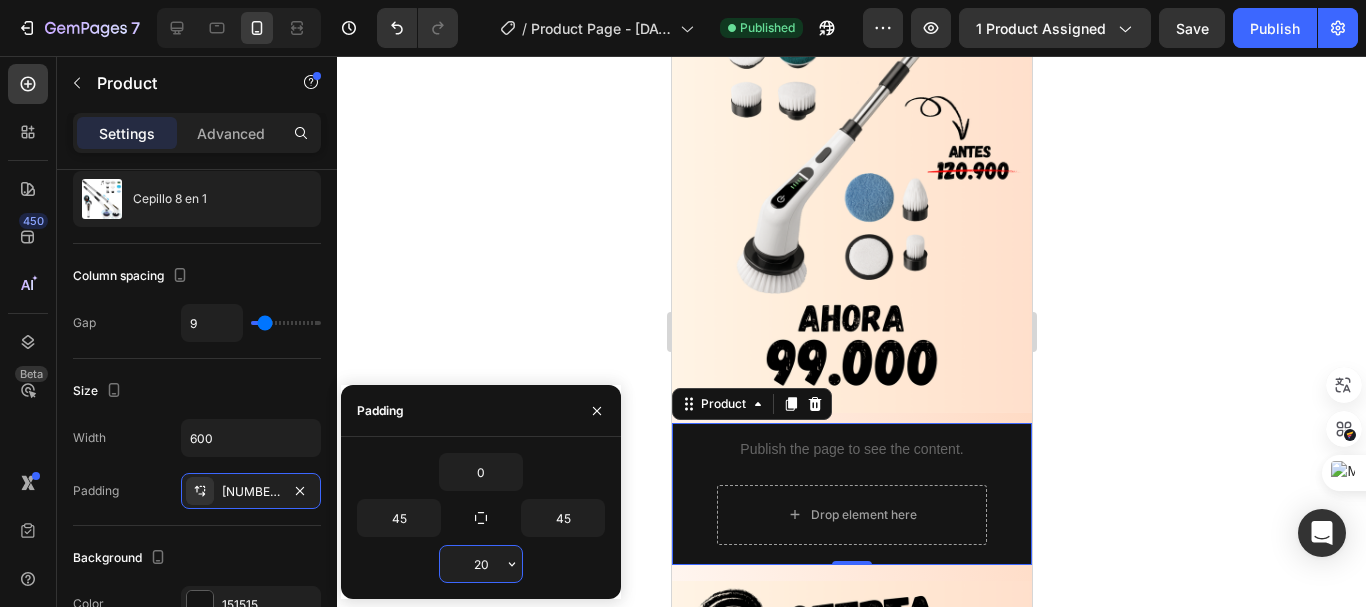 type on "2" 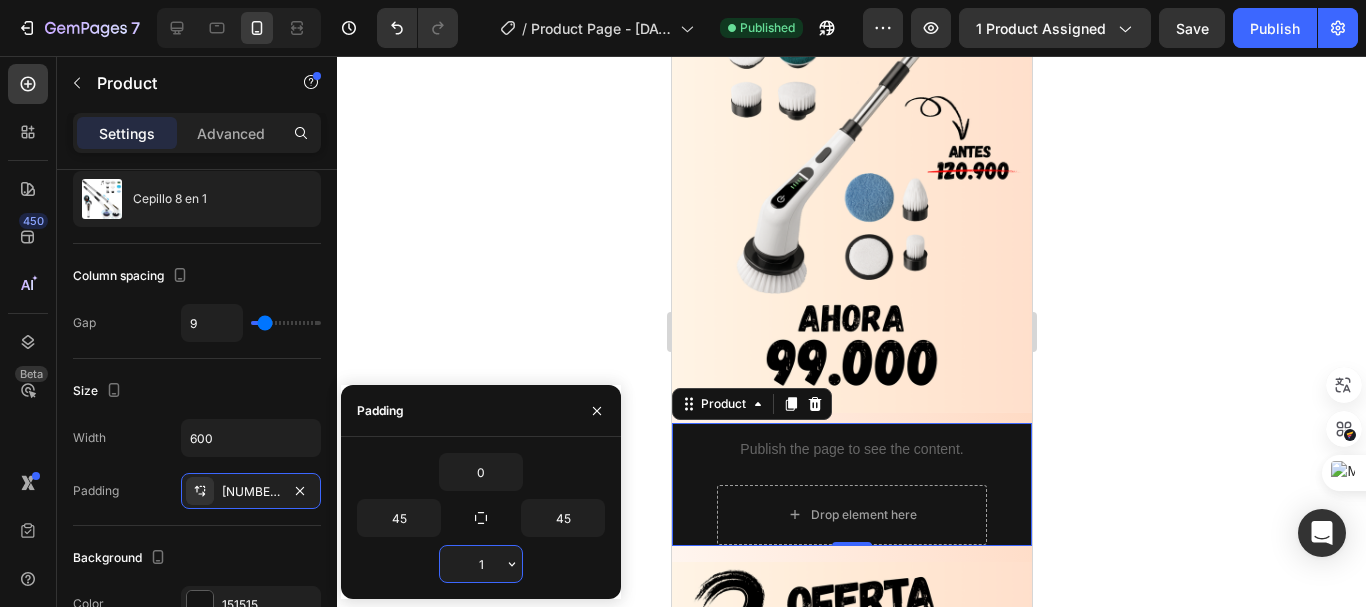 type on "10" 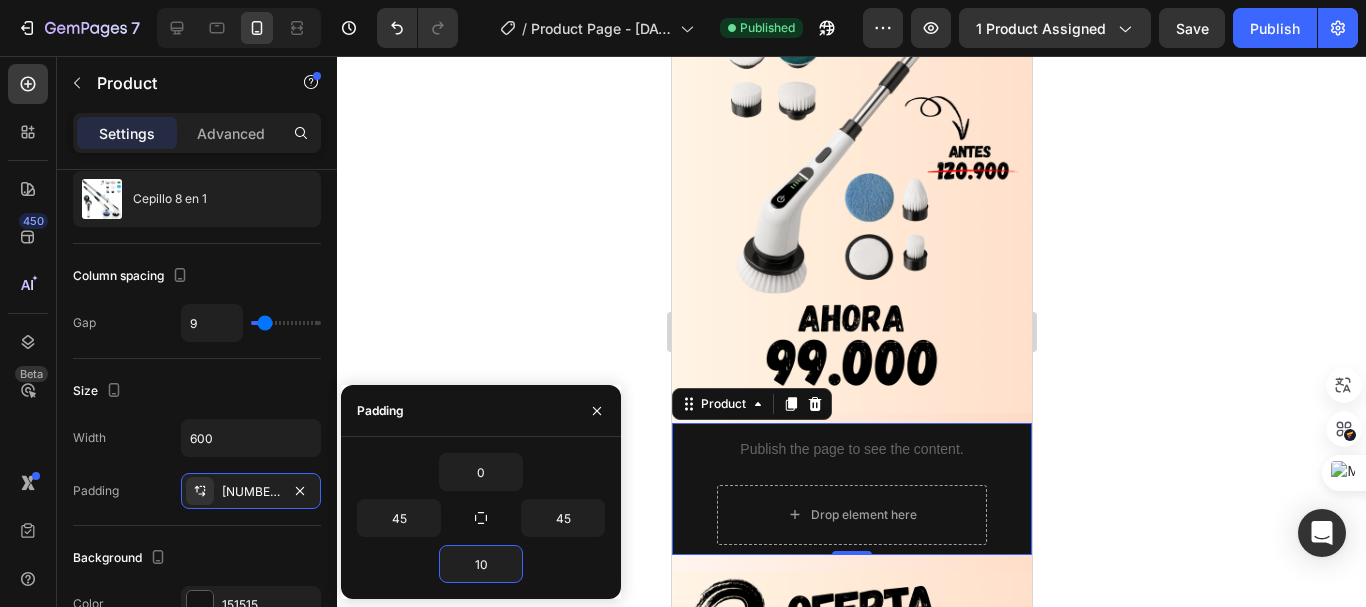 click 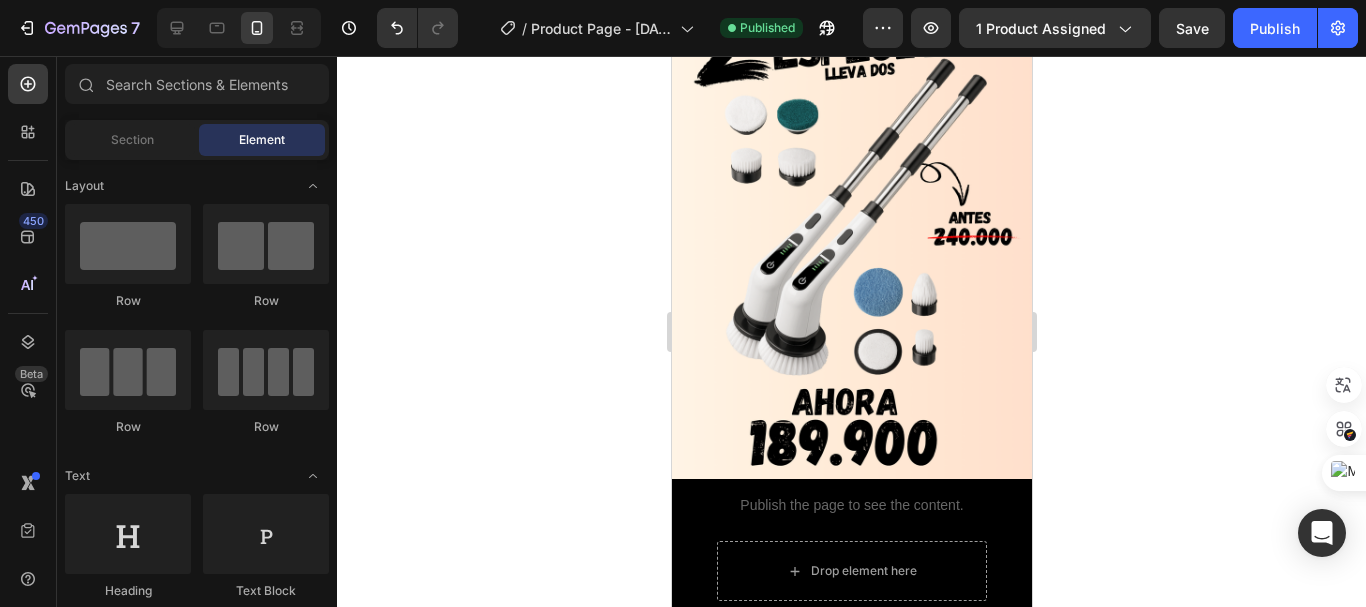 scroll, scrollTop: 4158, scrollLeft: 0, axis: vertical 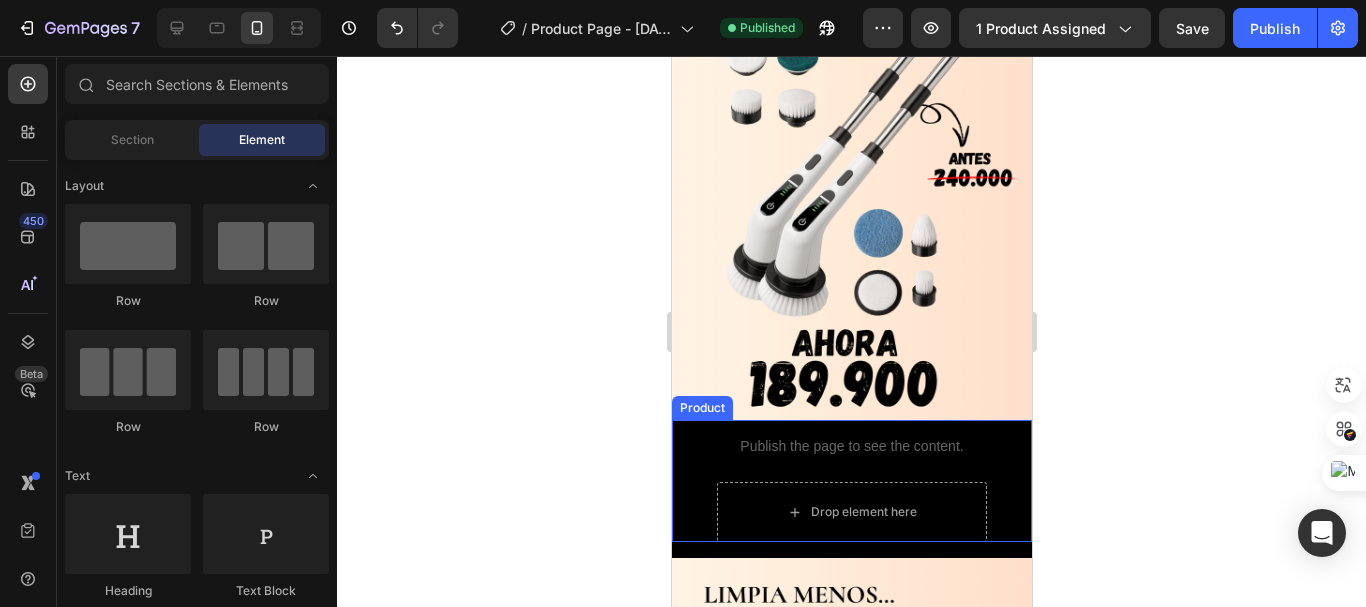 click on "Publish the page to see the content.
Custom Code
Drop element here Product" at bounding box center [851, 481] 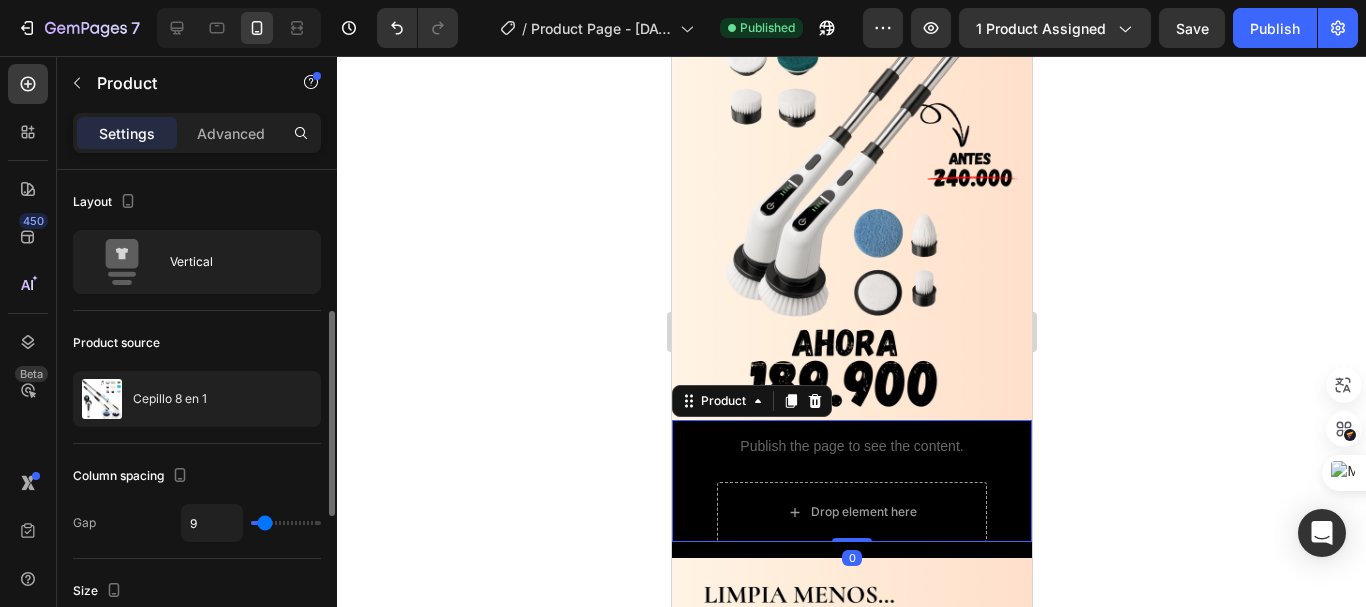scroll, scrollTop: 100, scrollLeft: 0, axis: vertical 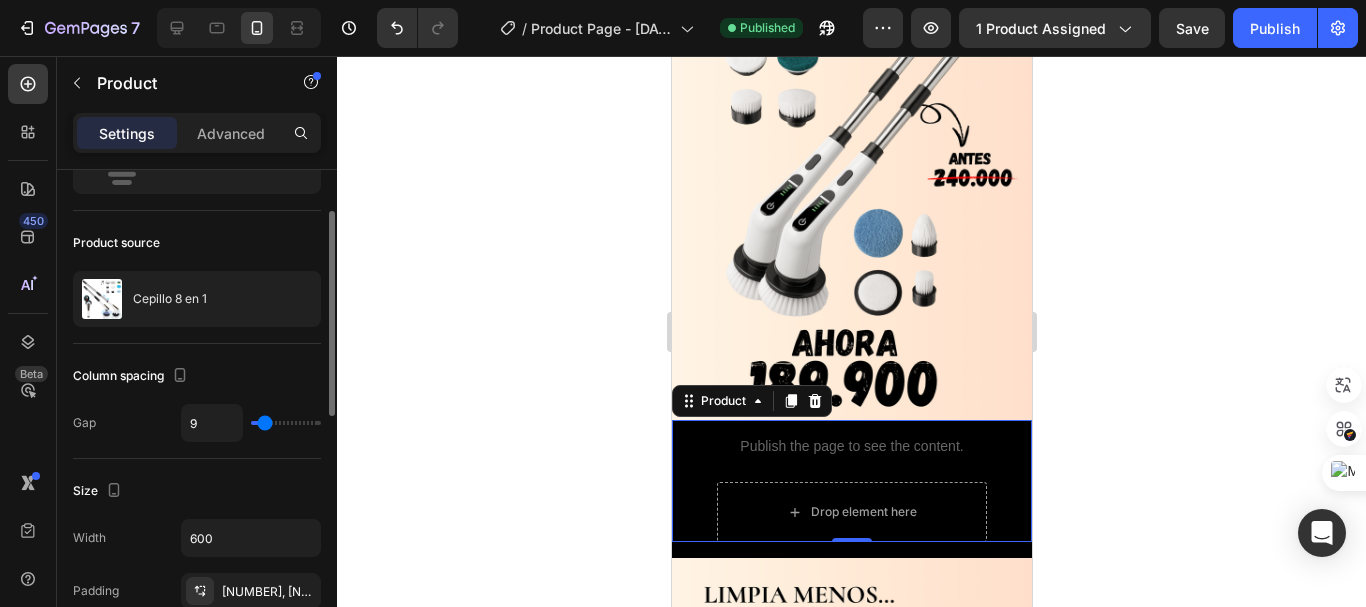 click on "Width 600 Padding 0, 45, 0, 45" at bounding box center (197, 564) 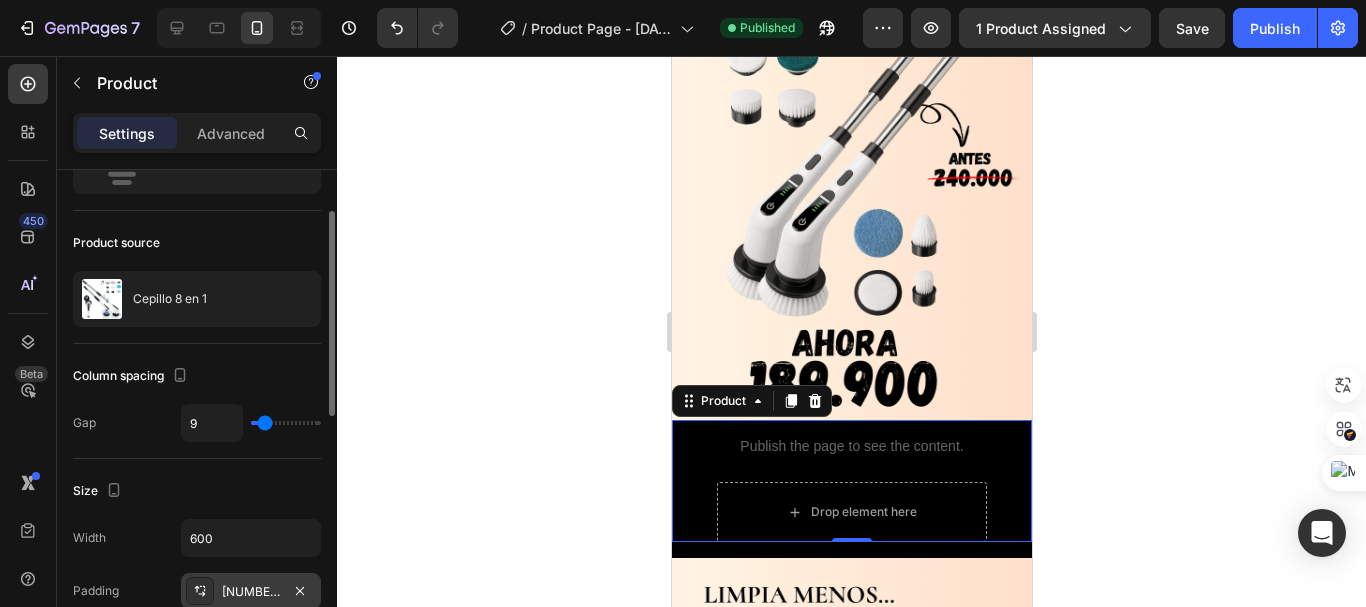 click on "0, 45, 0, 45" at bounding box center (251, 591) 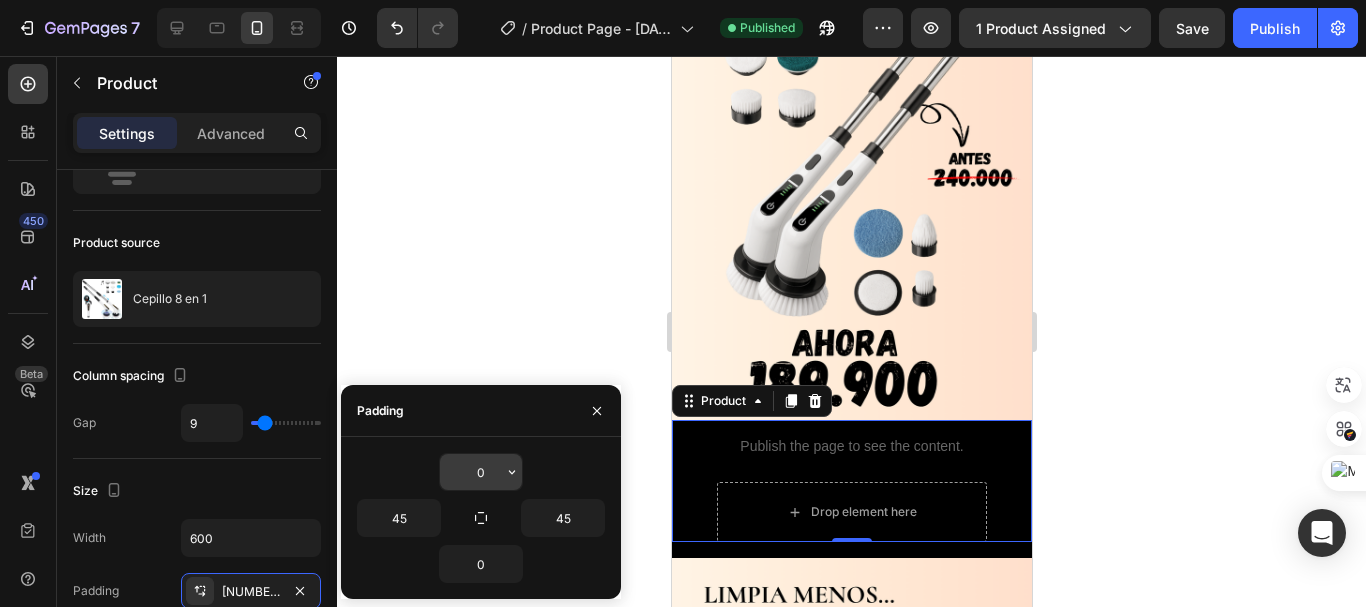 click on "0" at bounding box center (481, 472) 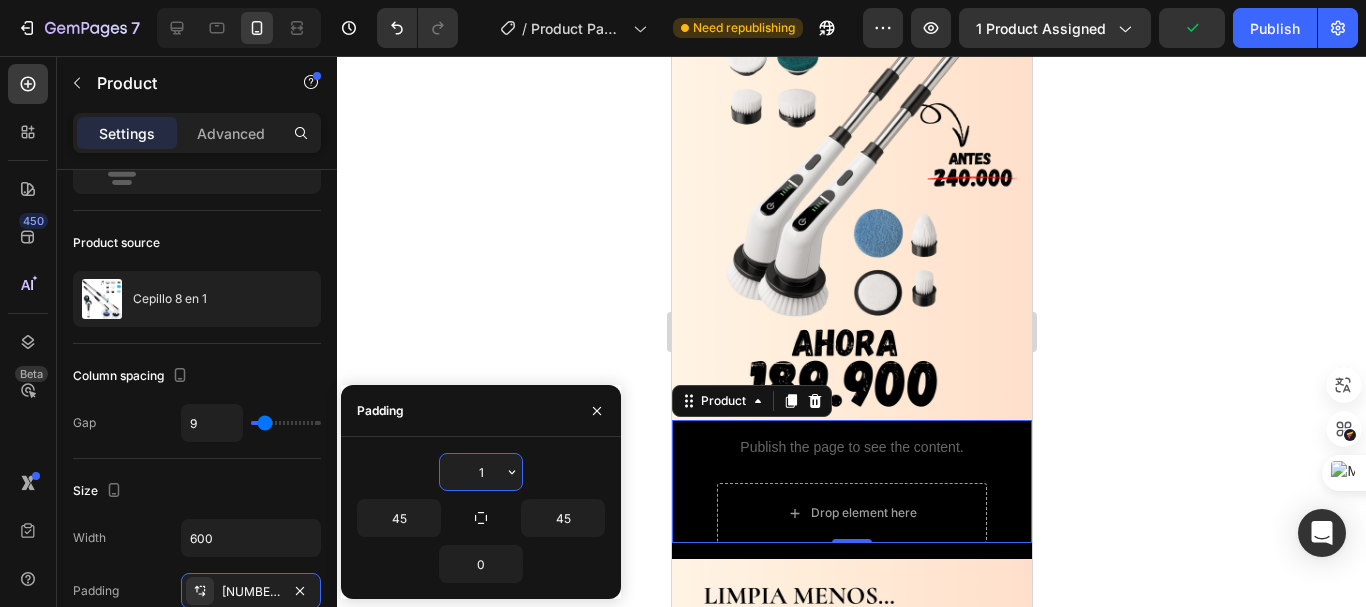 type on "10" 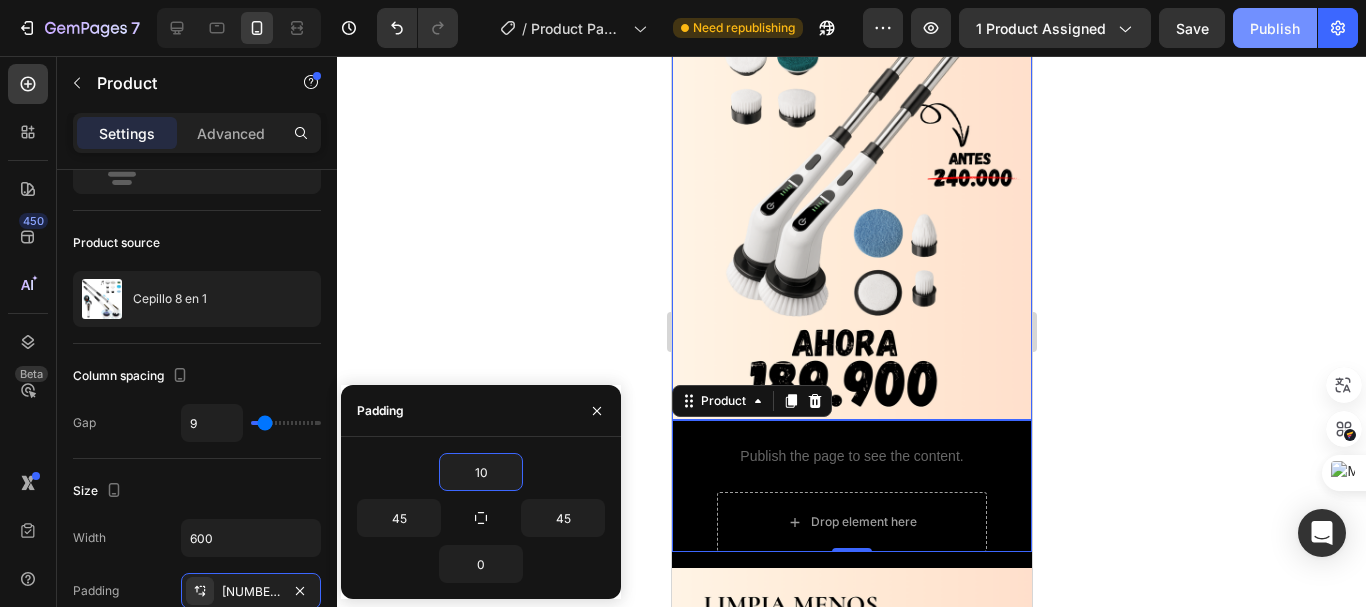 click on "Publish" 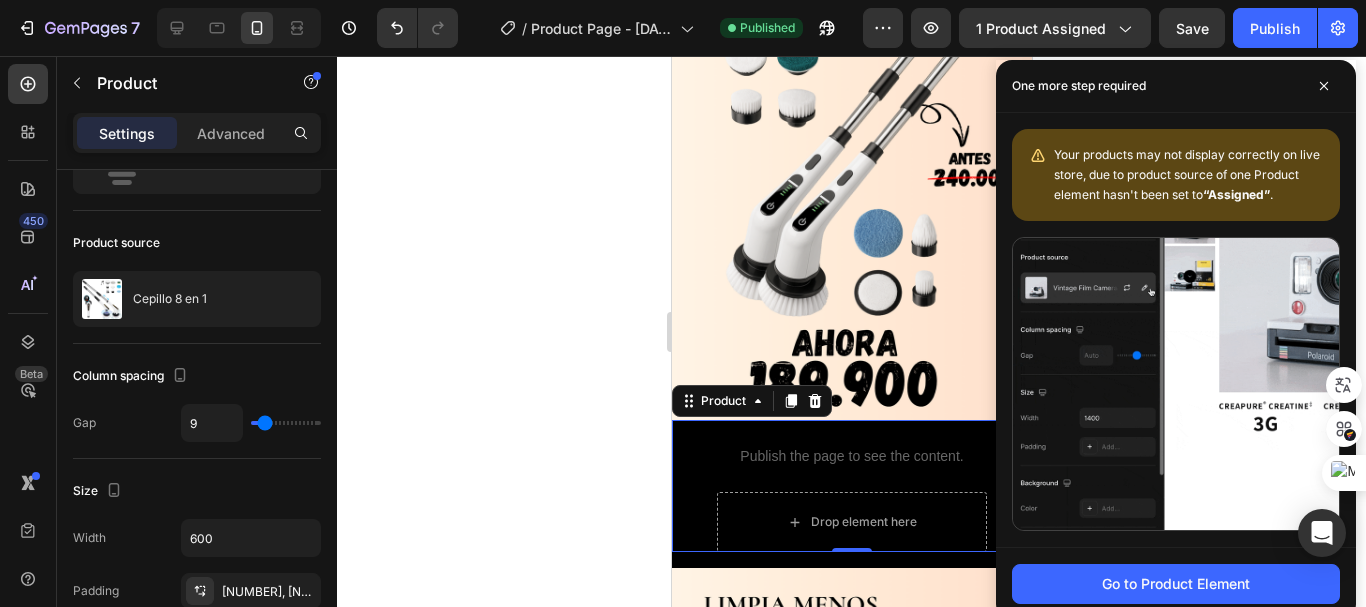 click 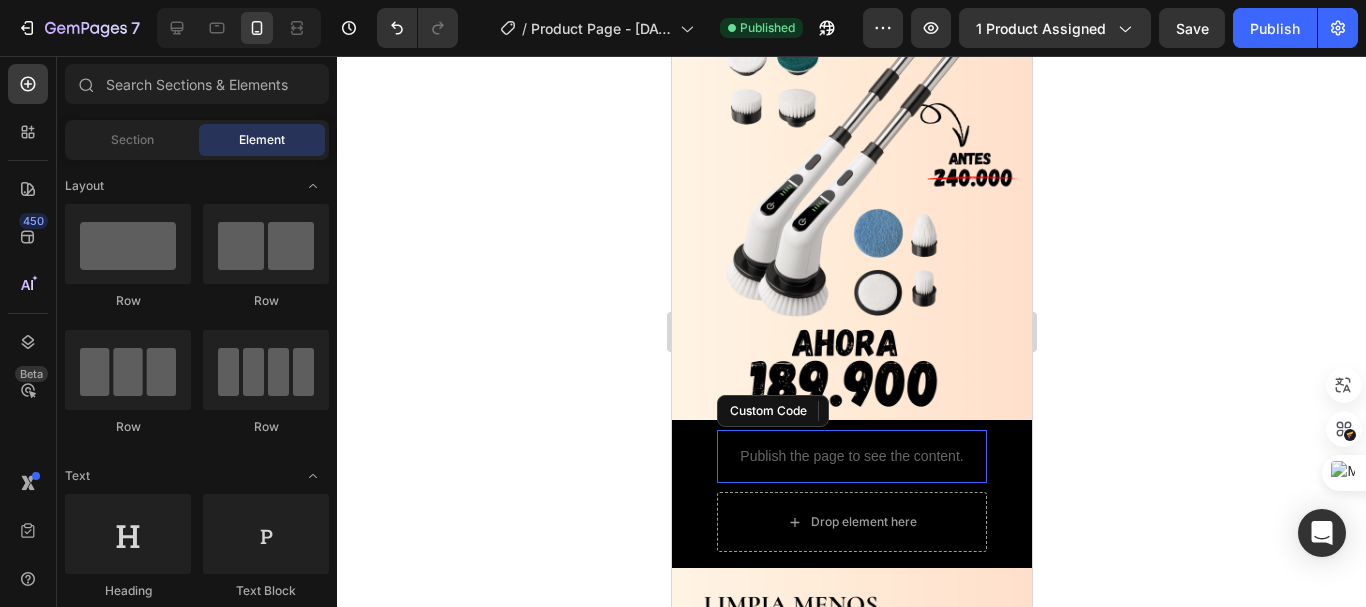 click on "Publish the page to see the content." at bounding box center [851, 456] 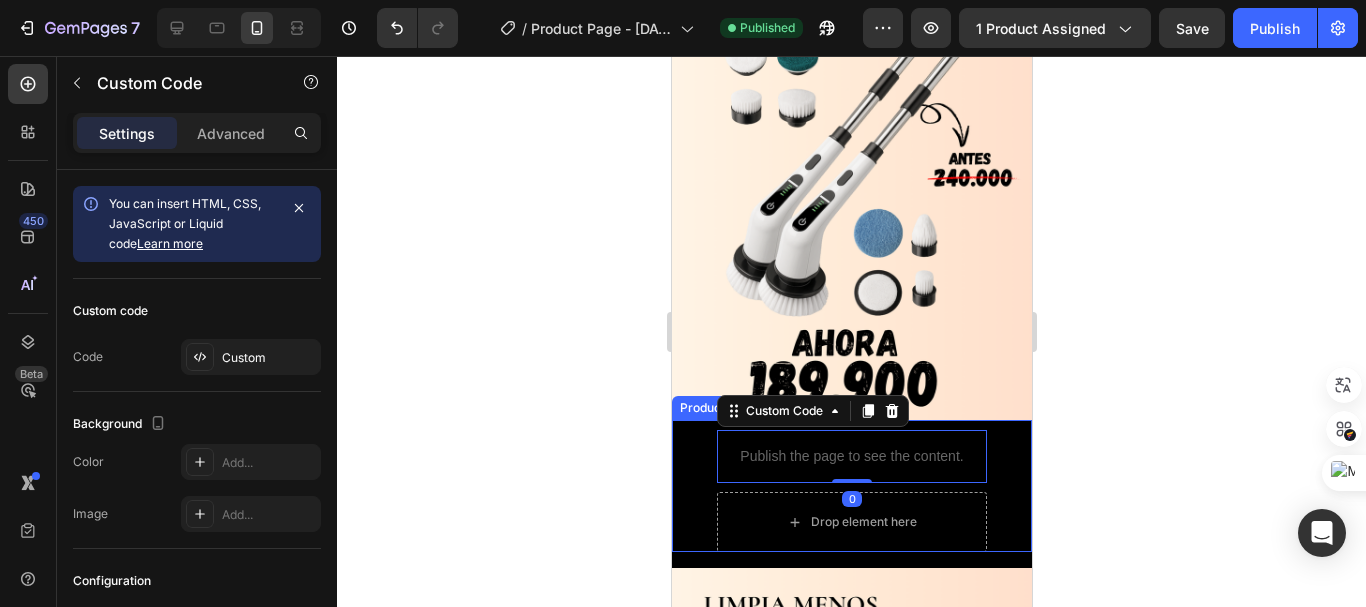 click on "Publish the page to see the content.
Custom Code   0
Drop element here Product" at bounding box center [851, 486] 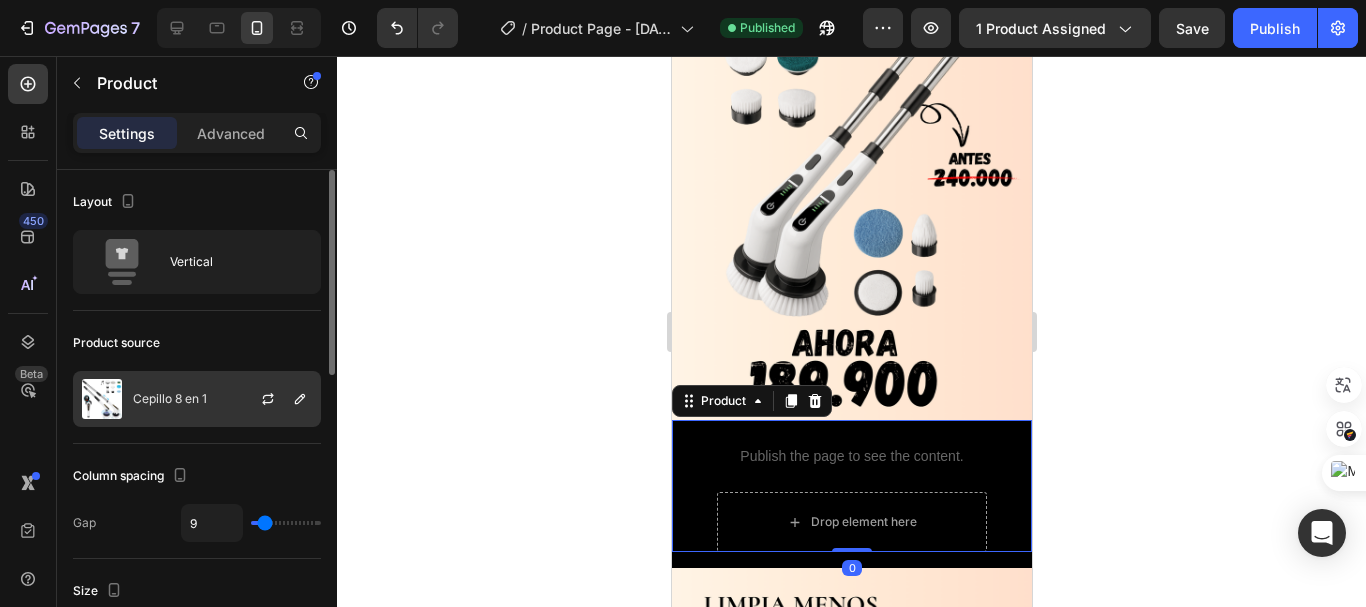scroll, scrollTop: 200, scrollLeft: 0, axis: vertical 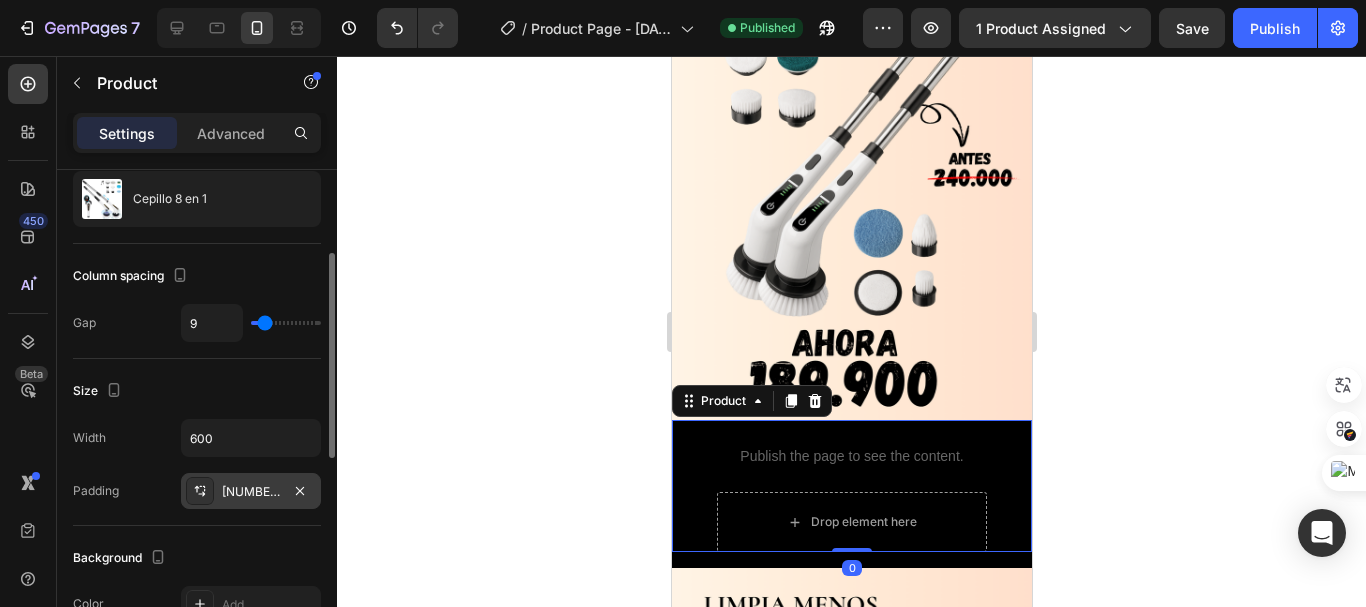 click on "10, 45, 0, 45" at bounding box center [251, 491] 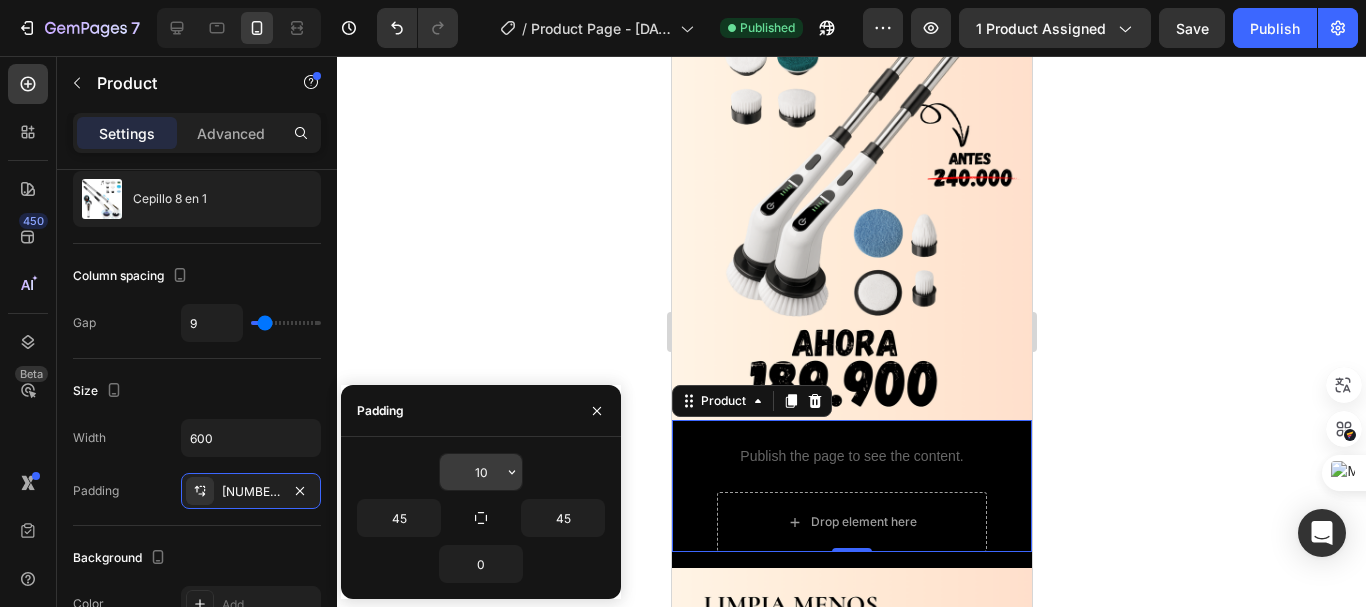 click on "10" at bounding box center [481, 472] 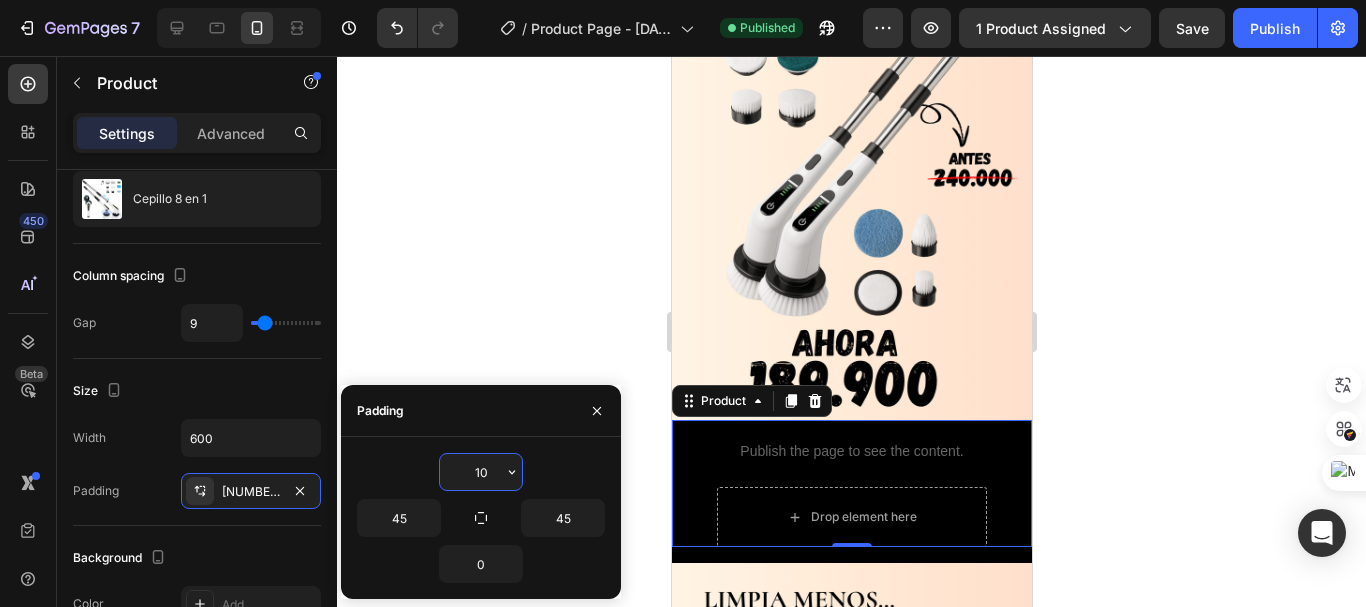 type on "5" 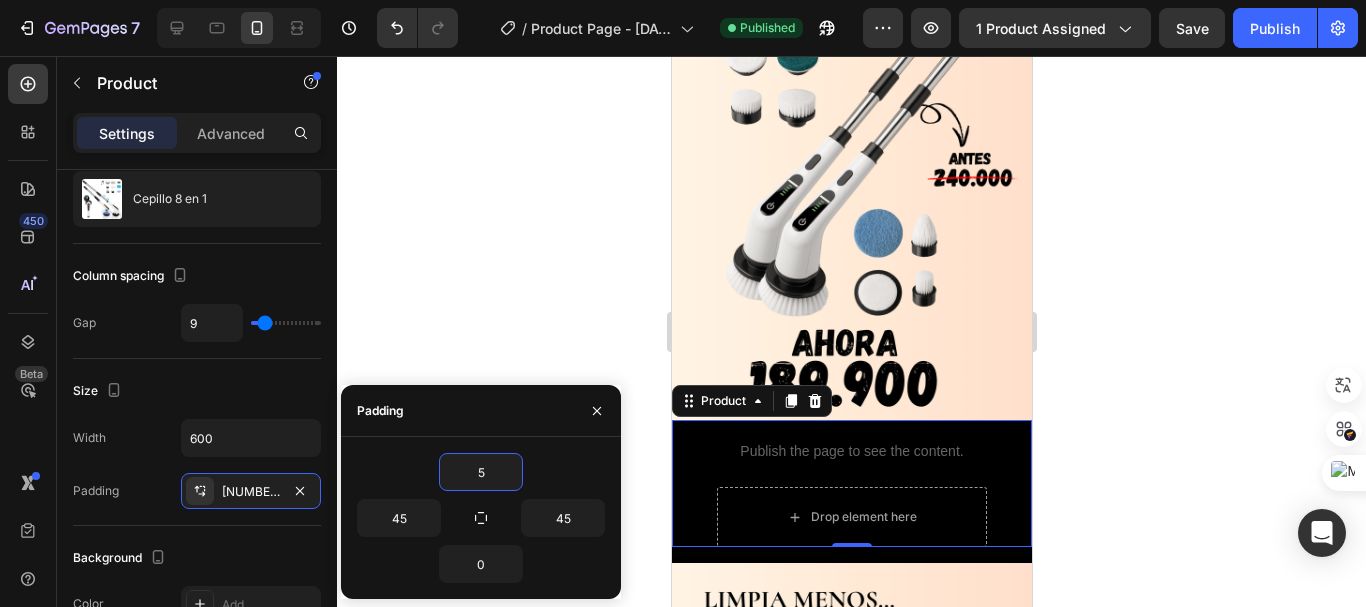 click 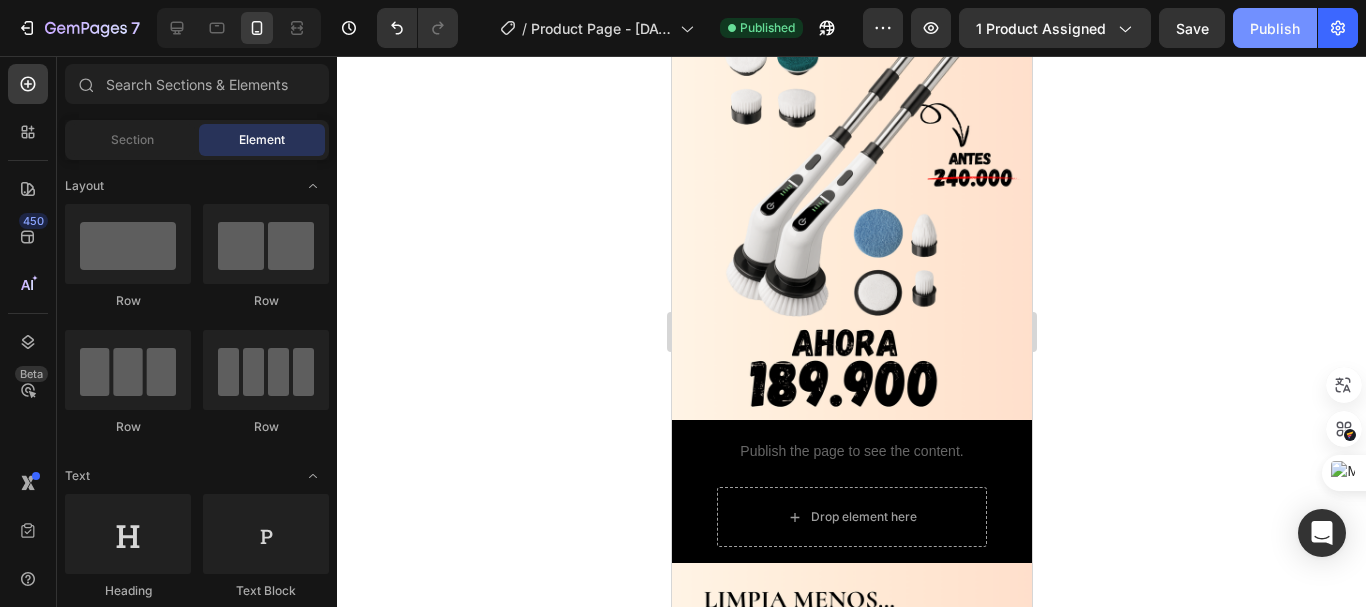click on "Publish" 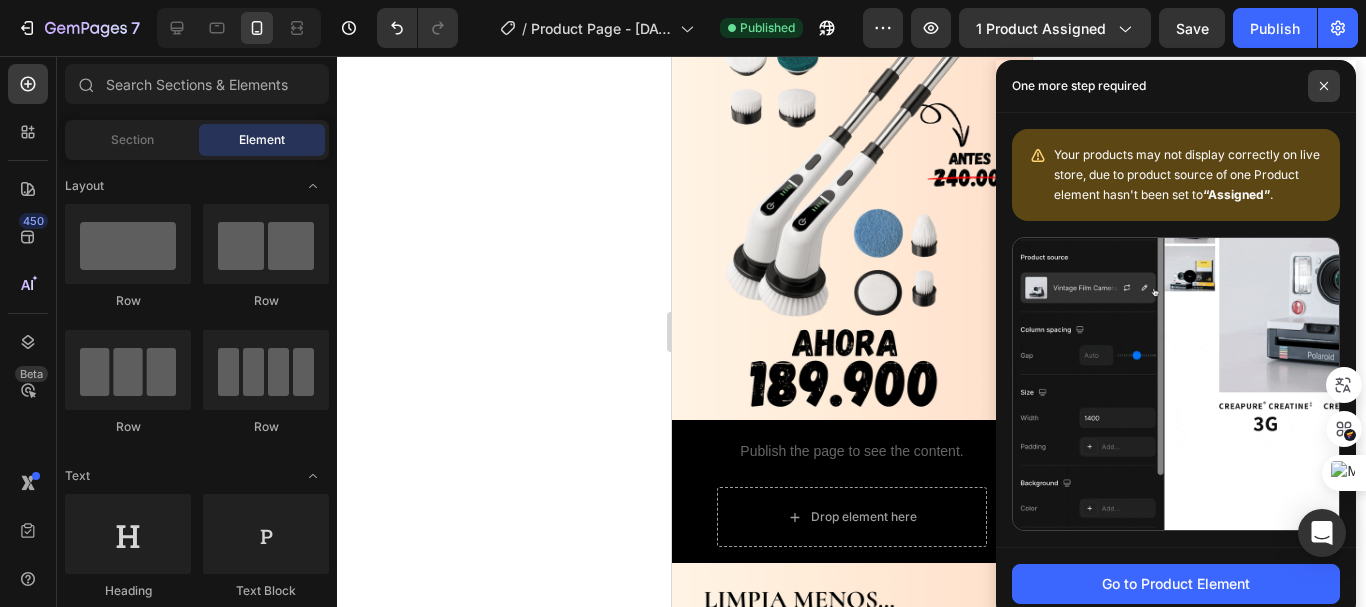click at bounding box center [1324, 86] 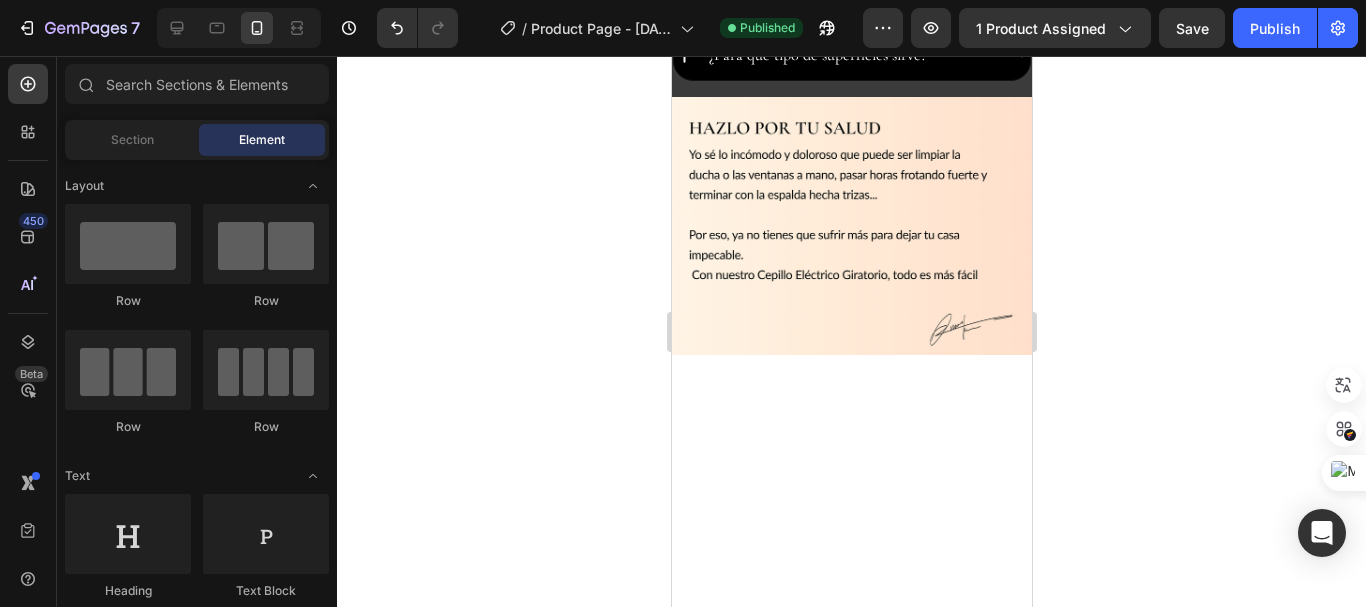scroll, scrollTop: 367, scrollLeft: 0, axis: vertical 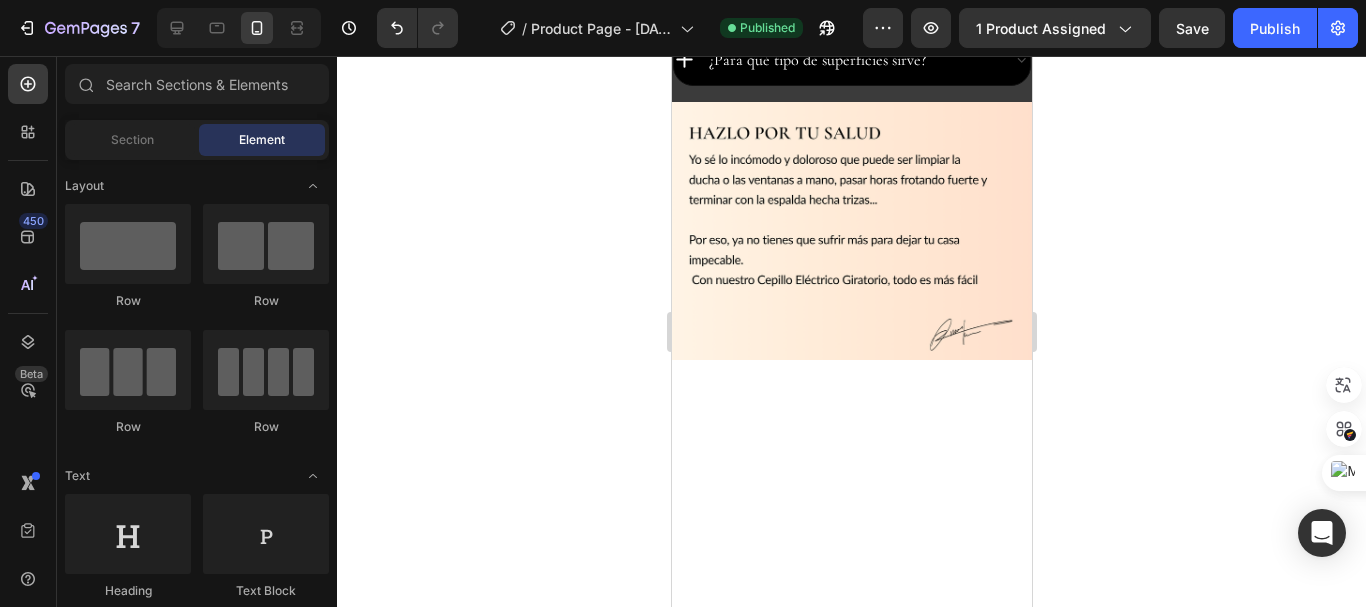 click at bounding box center [851, -98] 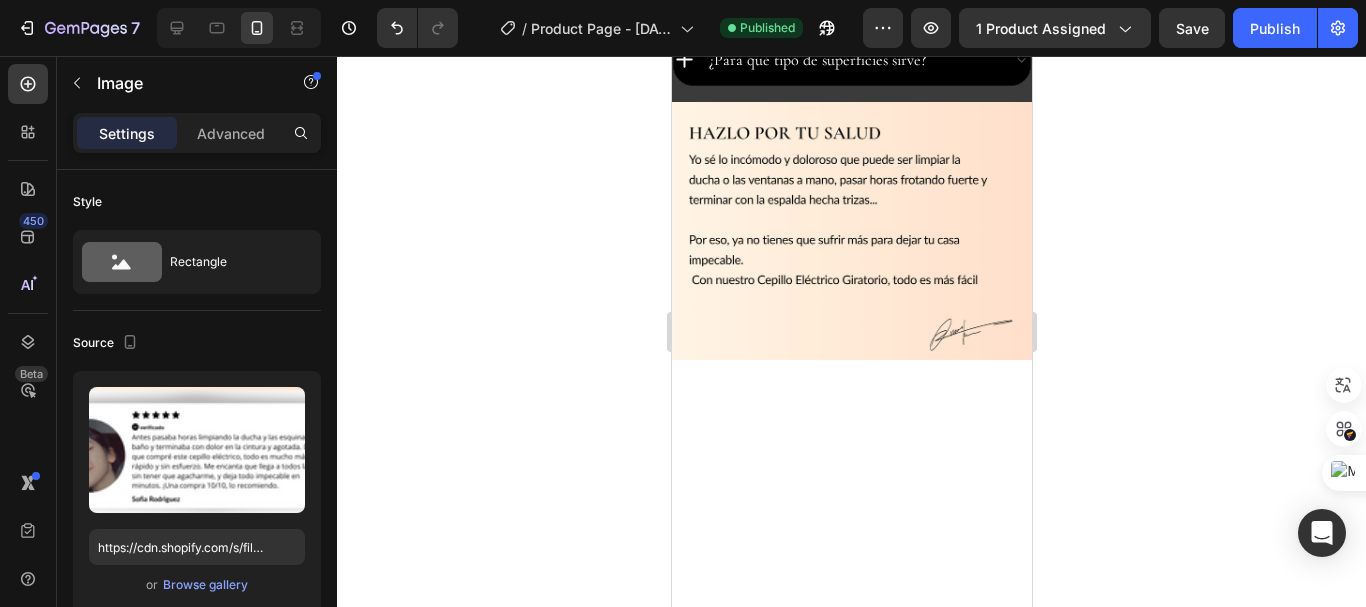 click at bounding box center [851, -98] 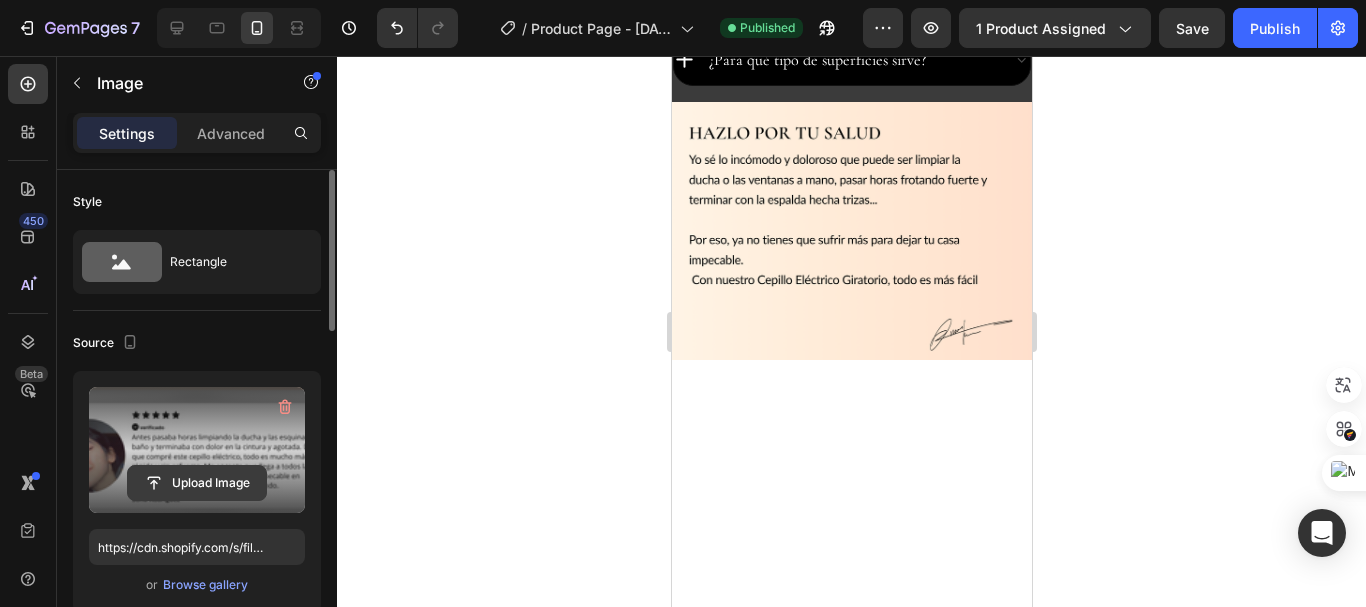 click 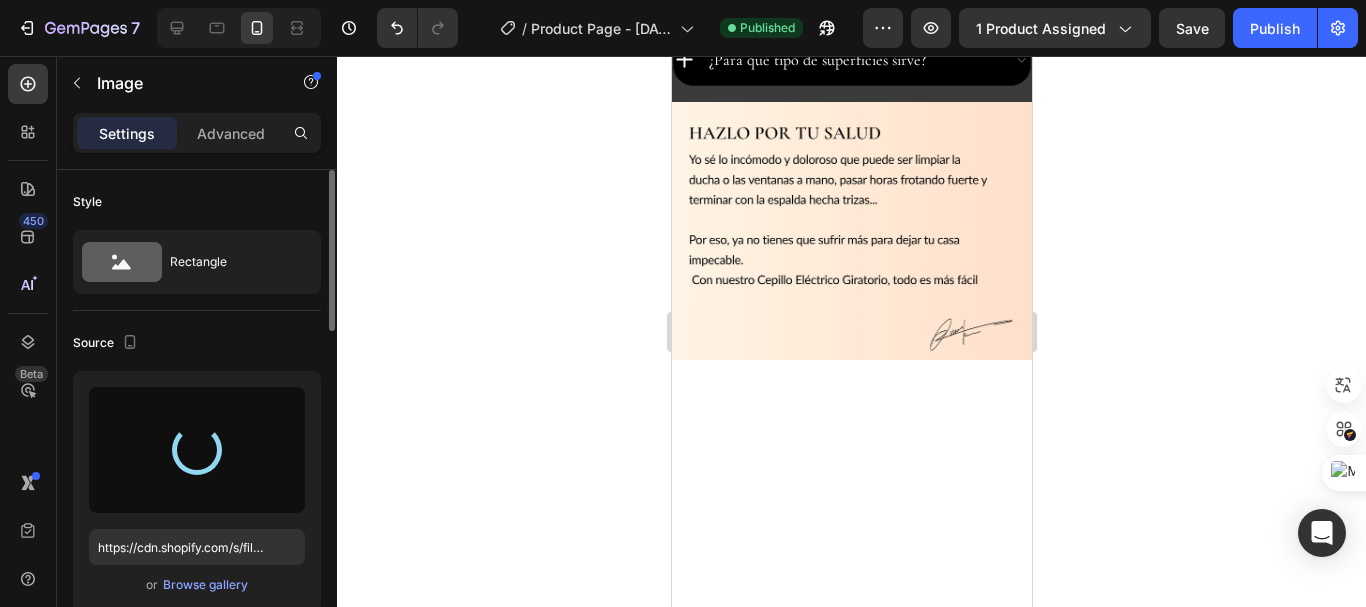 type on "https://cdn.shopify.com/s/files/1/0704/9602/6823/files/gempages_572102462542972056-037f91e9-4ff3-4898-b6be-dfb2d3ad805c.png" 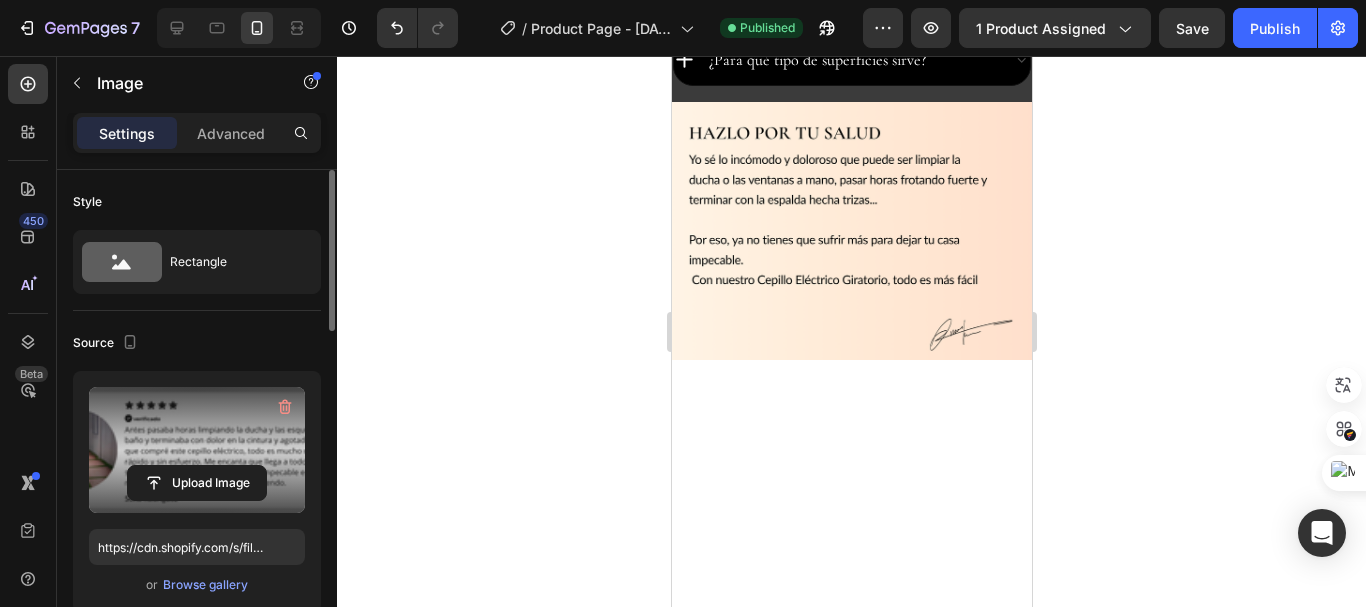 click 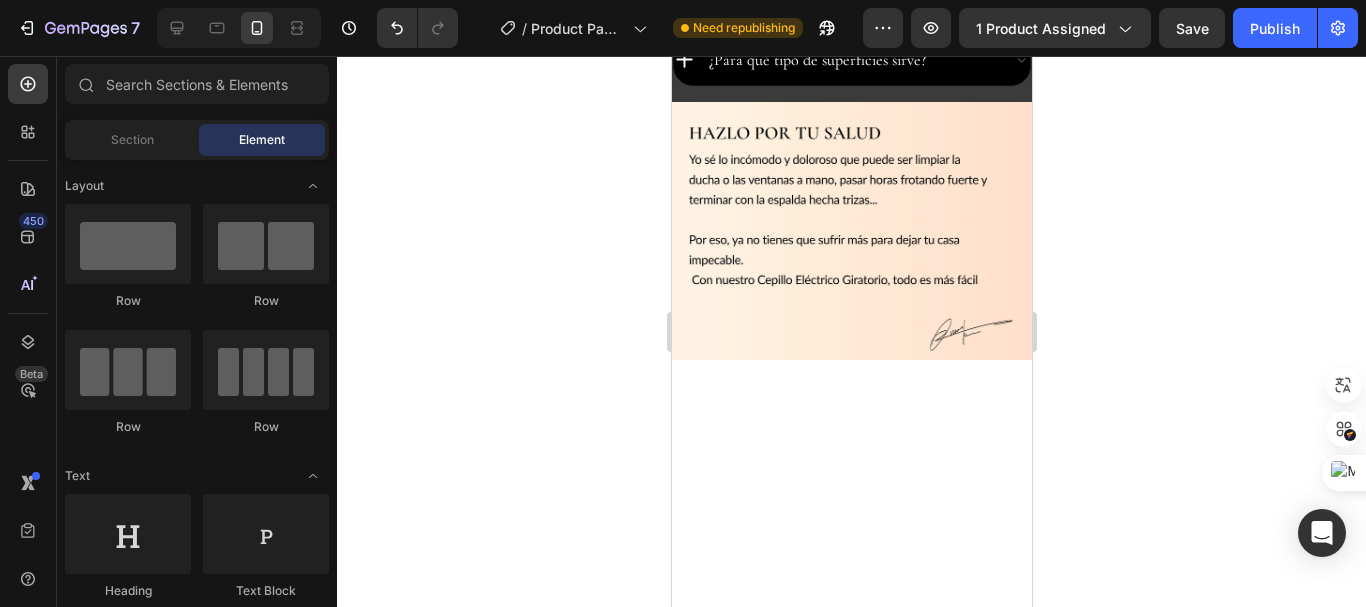 click 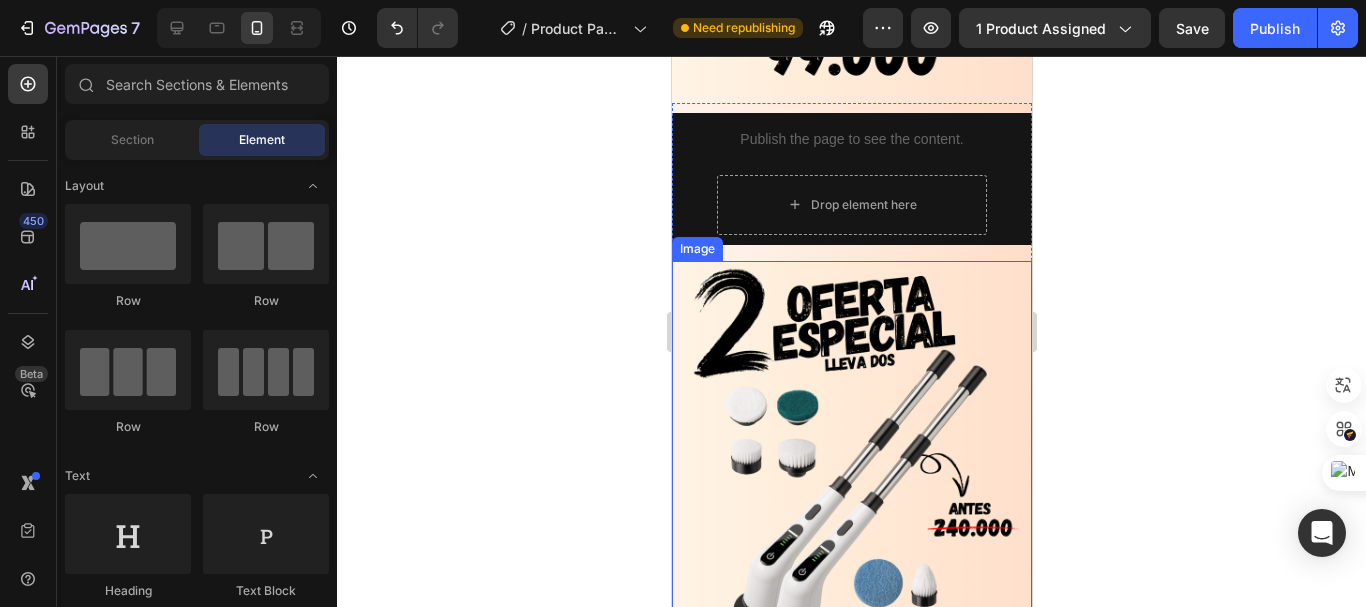 scroll, scrollTop: 4050, scrollLeft: 0, axis: vertical 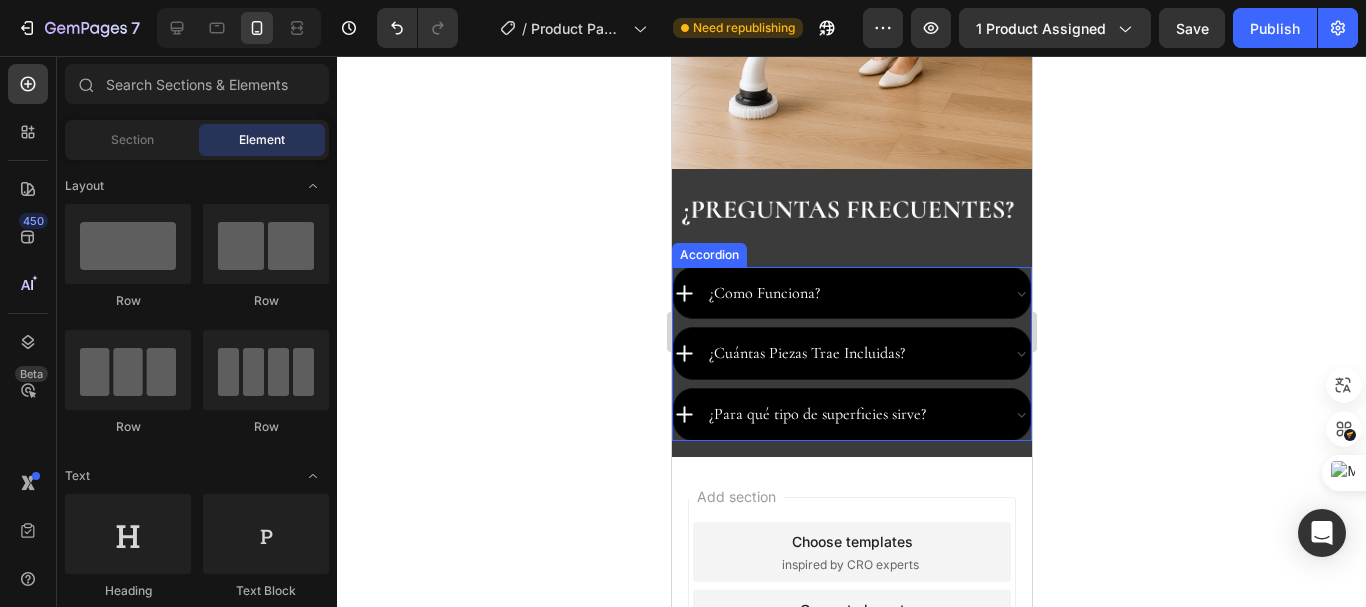 click on "¿Como Funciona?" at bounding box center (763, 293) 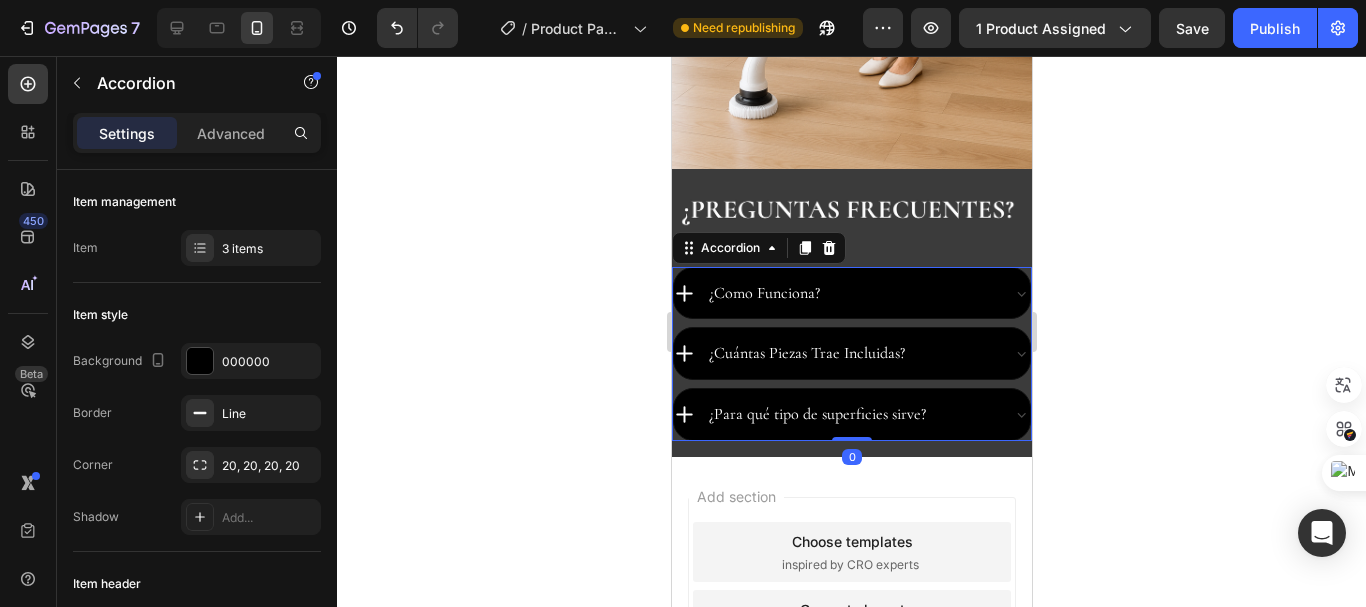 click on "¿Como Funciona?" at bounding box center (763, 293) 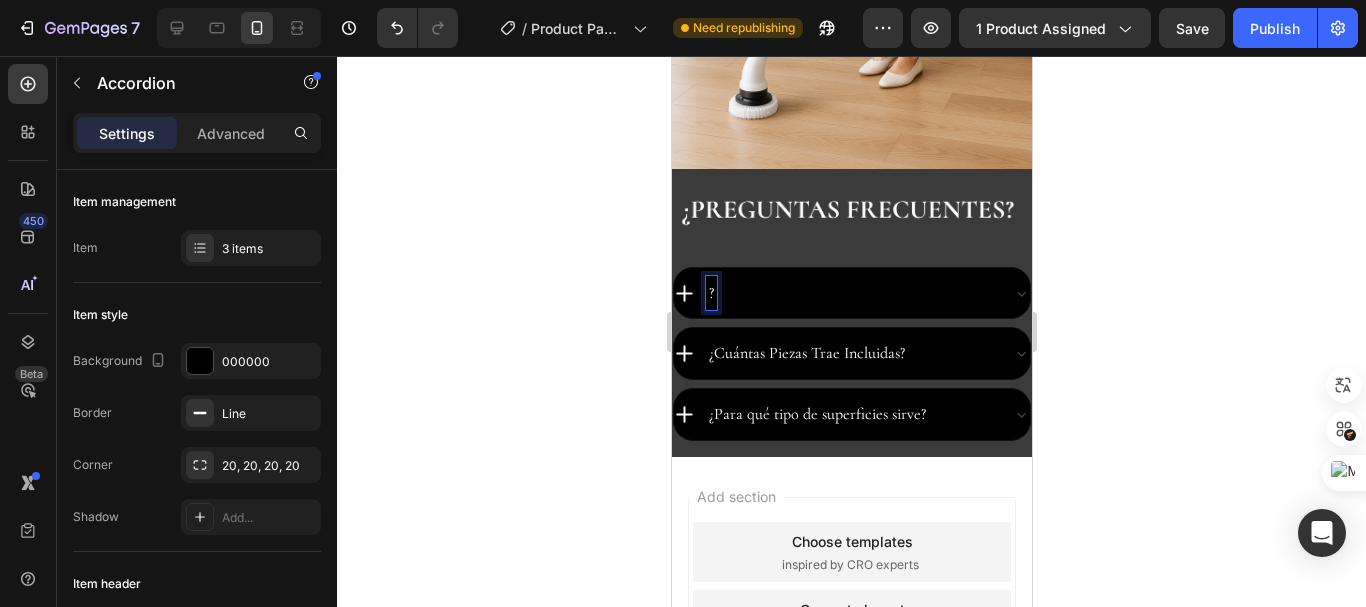 click on "?" at bounding box center [710, 293] 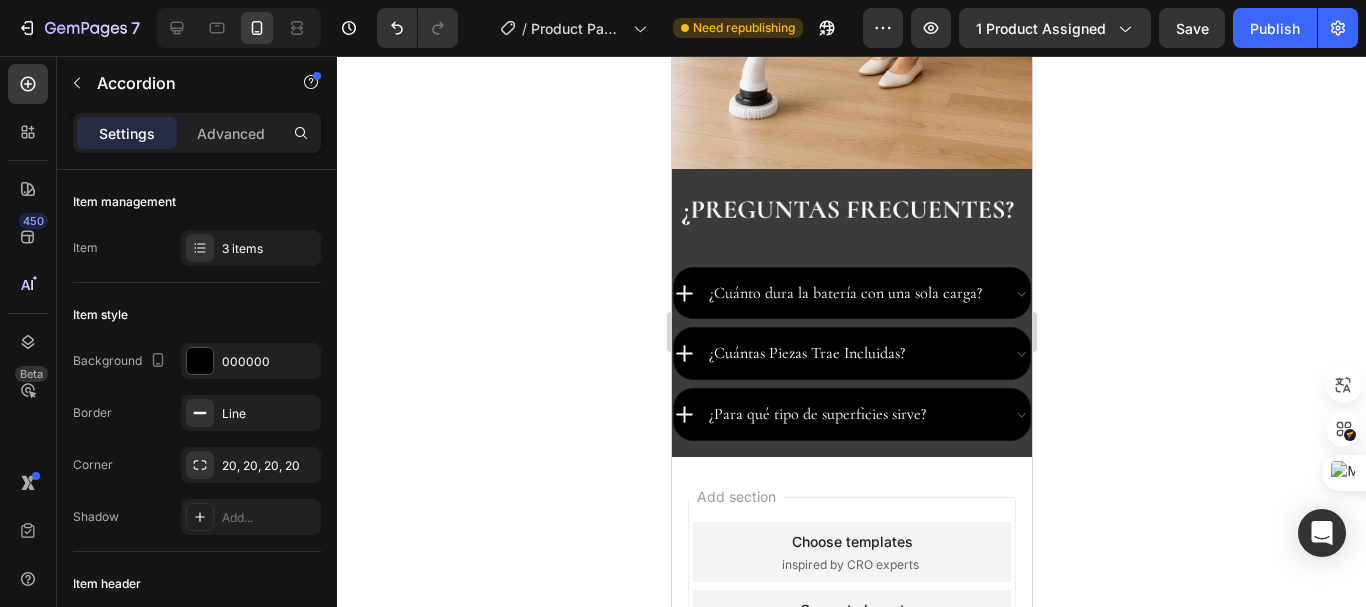 scroll, scrollTop: 5235, scrollLeft: 0, axis: vertical 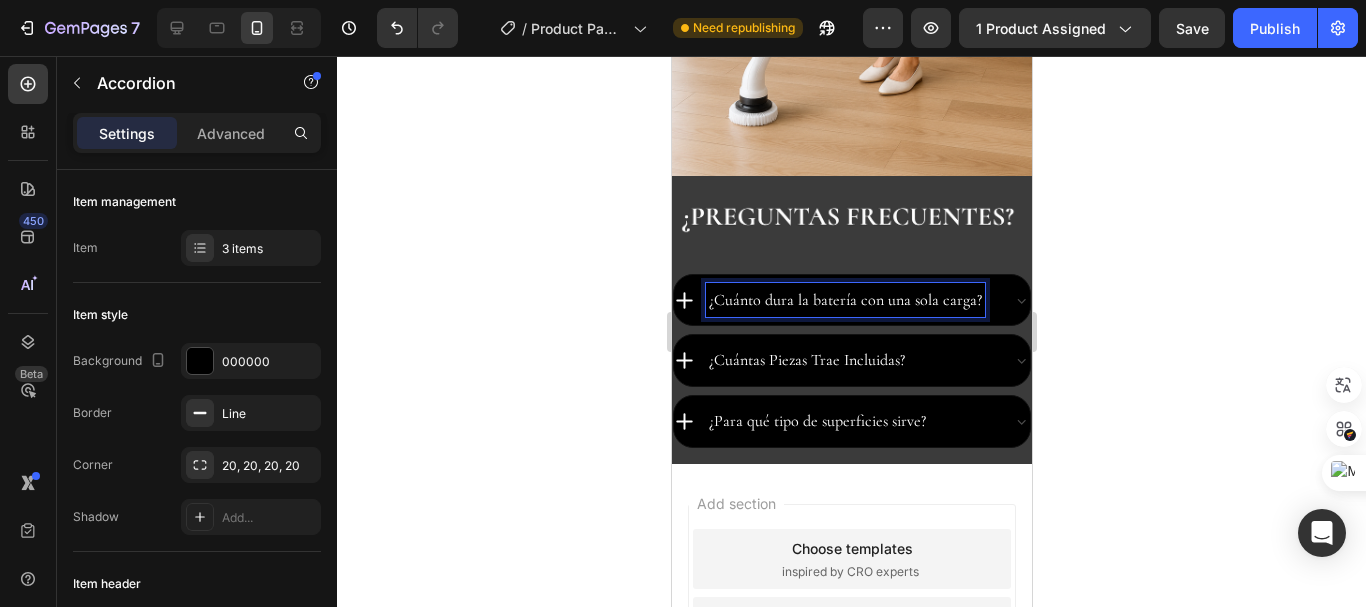 click on "¿Cuánto dura la batería con una sola carga?
¿Cuántas Piezas Trae Incluidas?
¿Para qué tipo de superficies sirve? Accordion   0 Row Section 13" at bounding box center (851, 364) 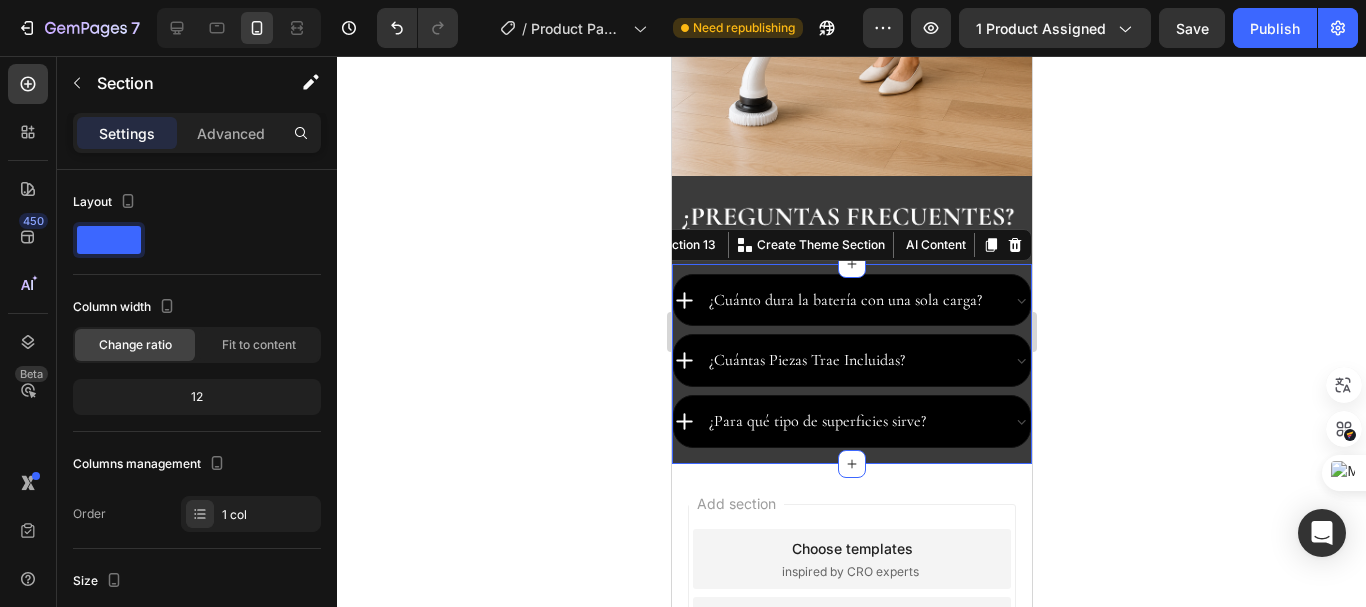 click 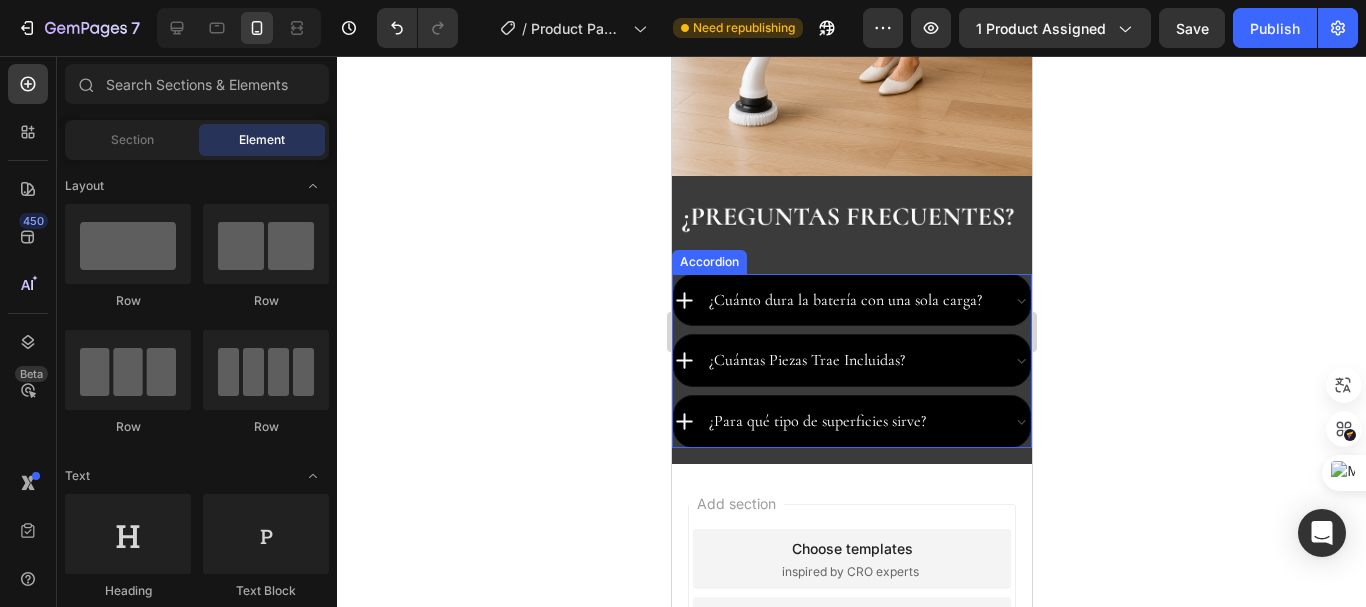 click on "¿Cuánto dura la batería con una sola carga?" at bounding box center [851, 300] 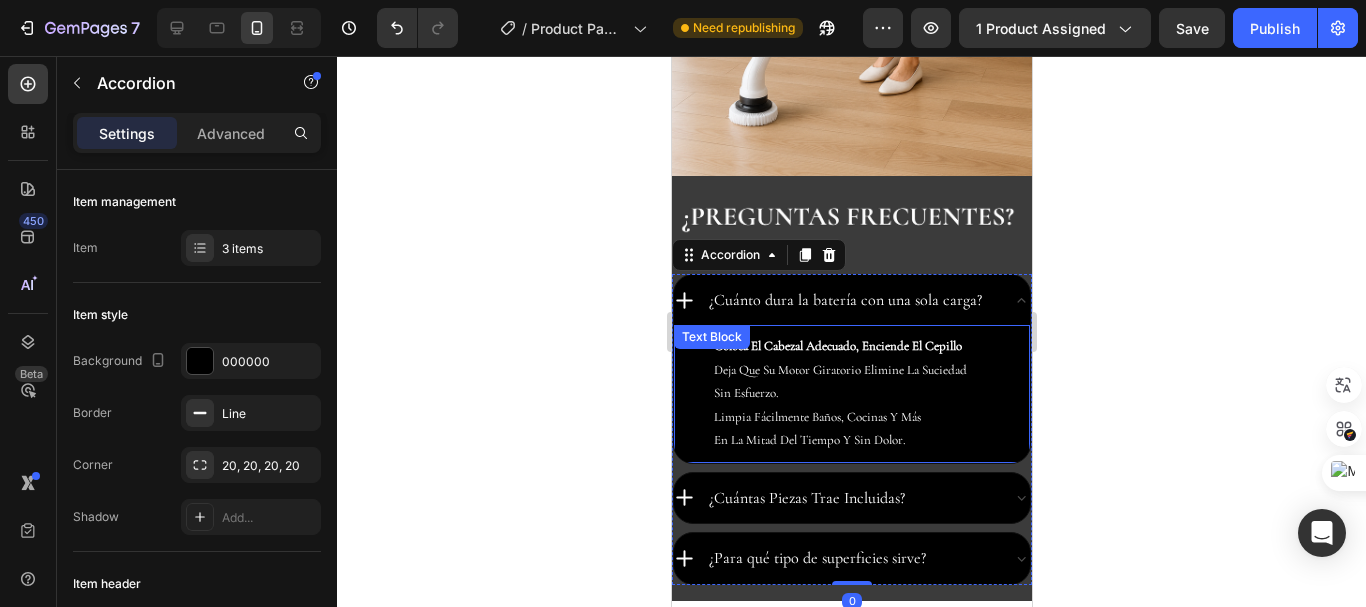 click on "sin esfuerzo." at bounding box center (839, 393) 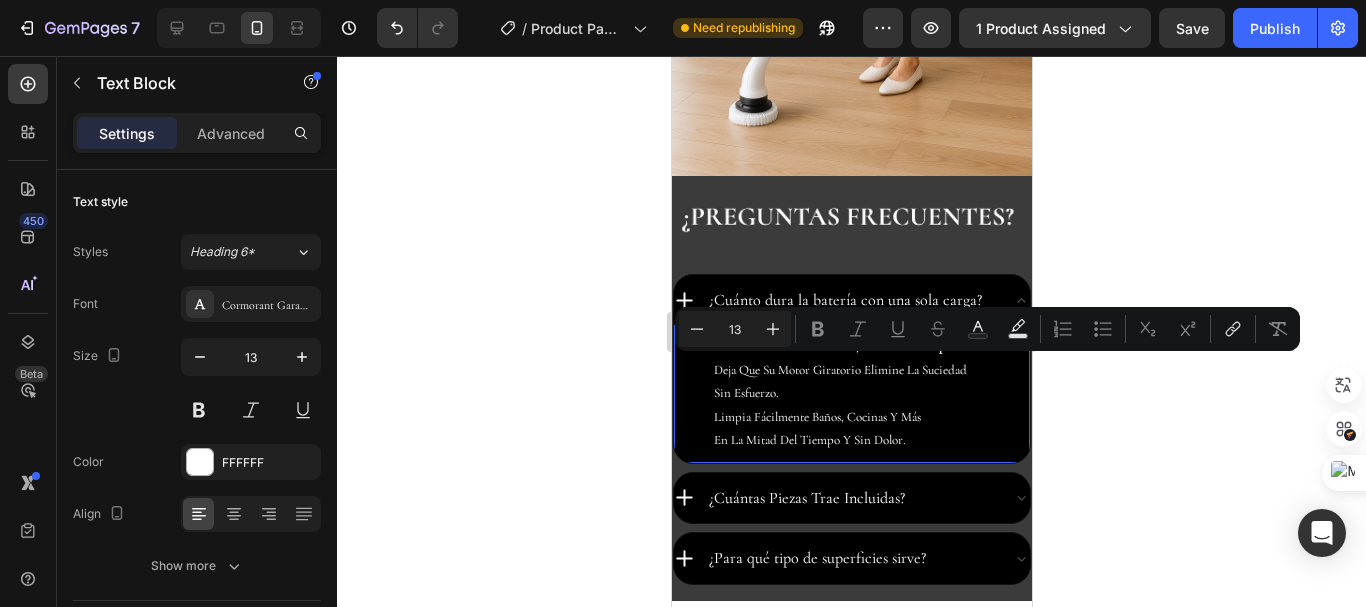 click on "en la mitad del tiempo y sin dolor." at bounding box center [839, 440] 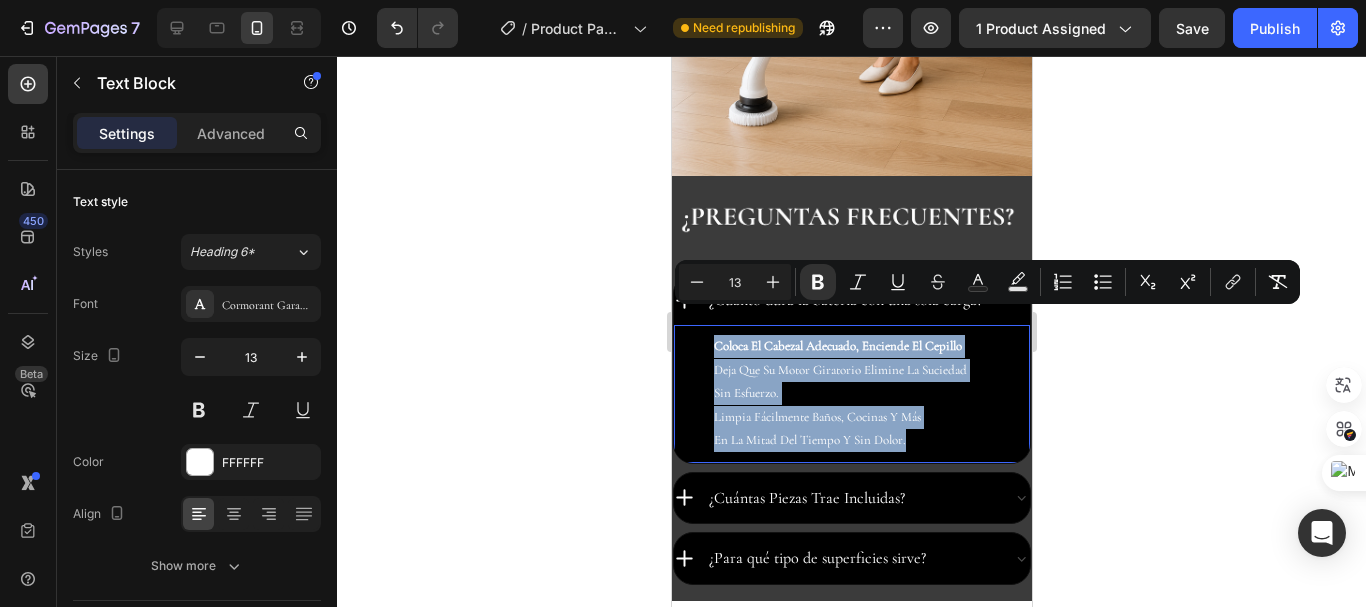 drag, startPoint x: 909, startPoint y: 412, endPoint x: 1364, endPoint y: 359, distance: 458.07642 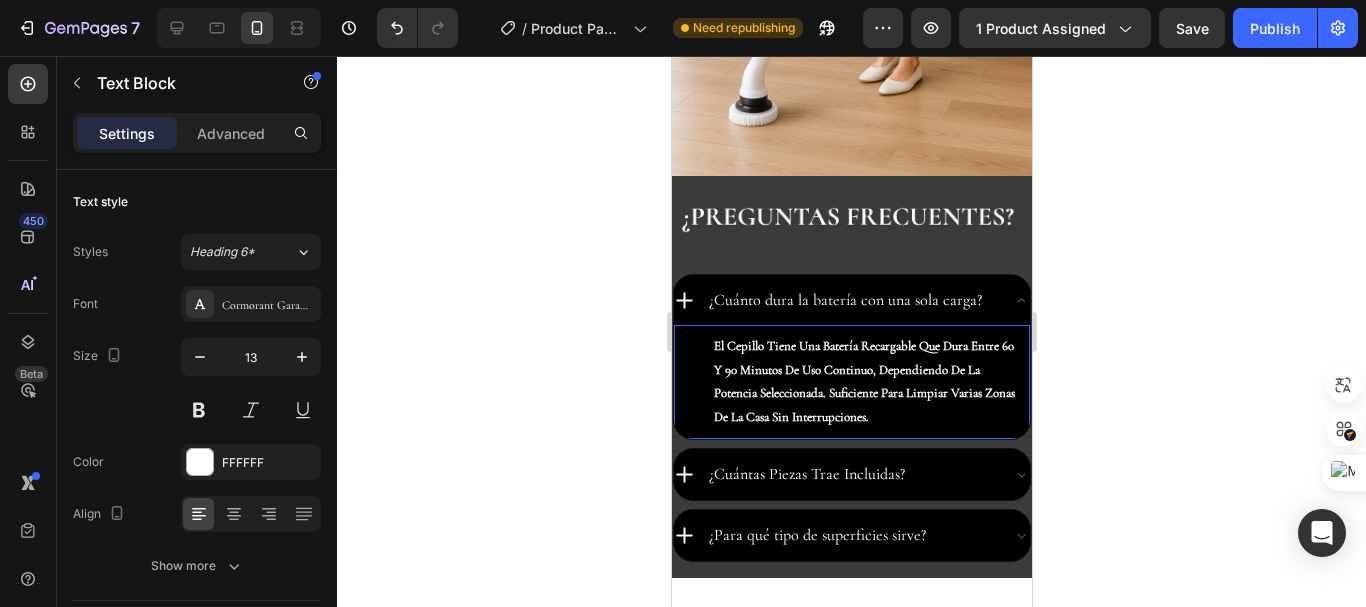 click 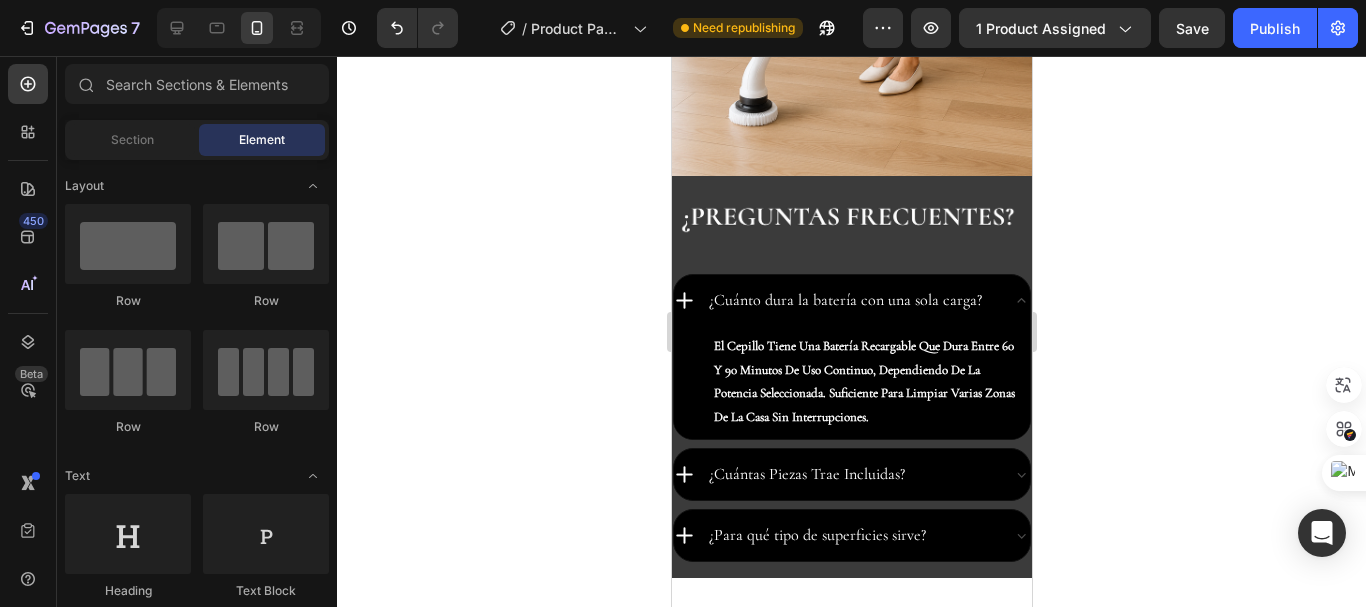 click 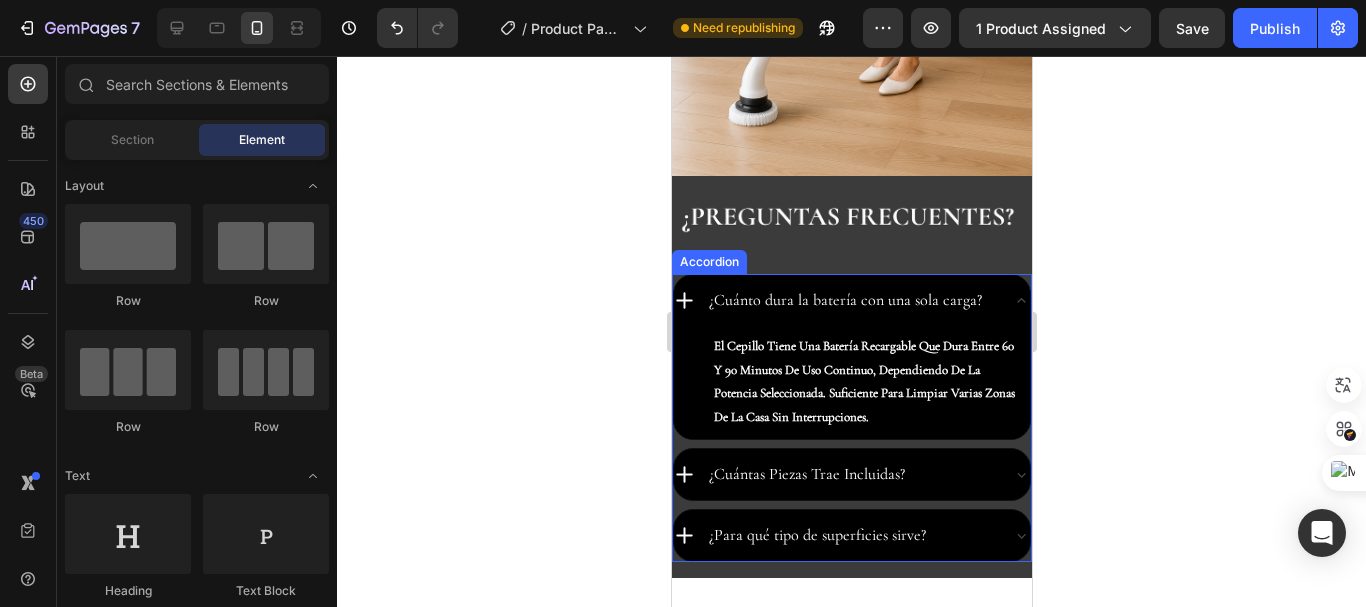 click on "¿Cuántas Piezas Trae Incluidas?" at bounding box center (806, 474) 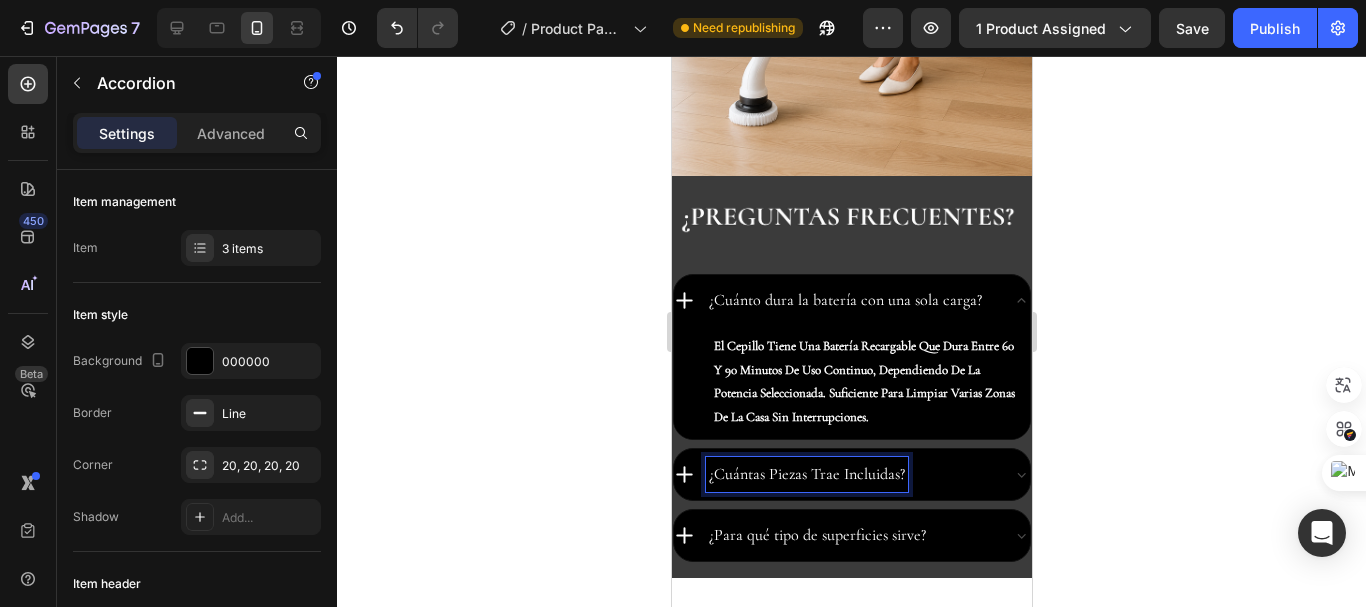 click on "¿Cuántas Piezas Trae Incluidas?" at bounding box center (806, 474) 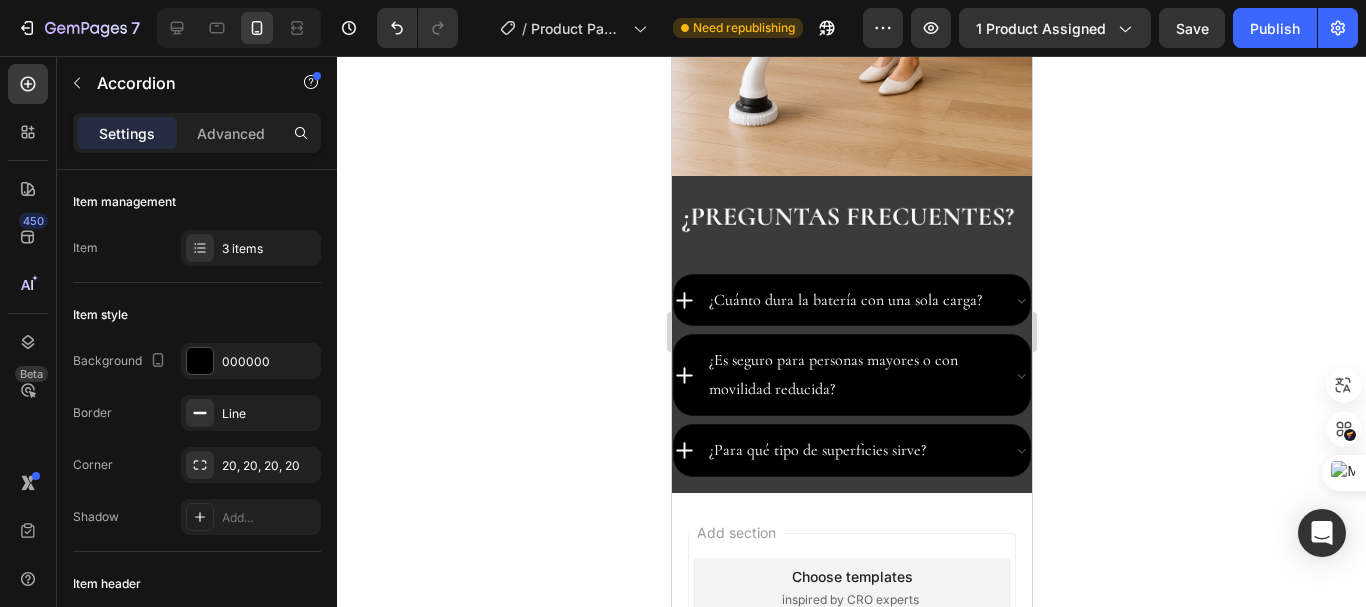 click 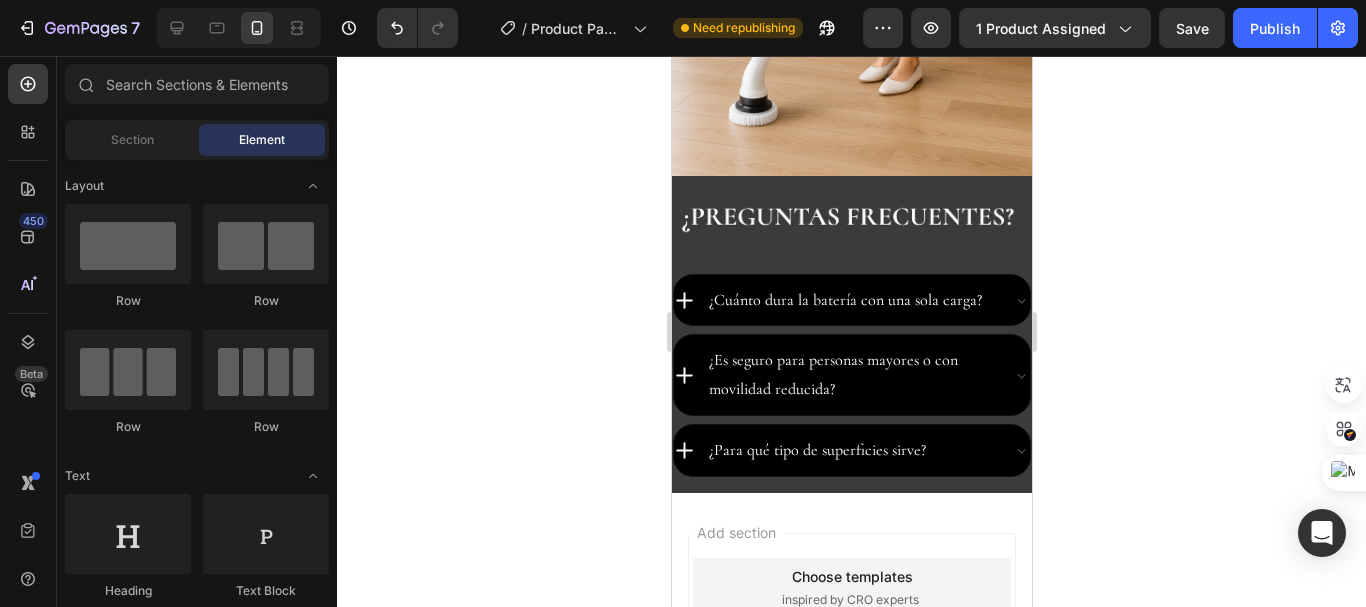 click 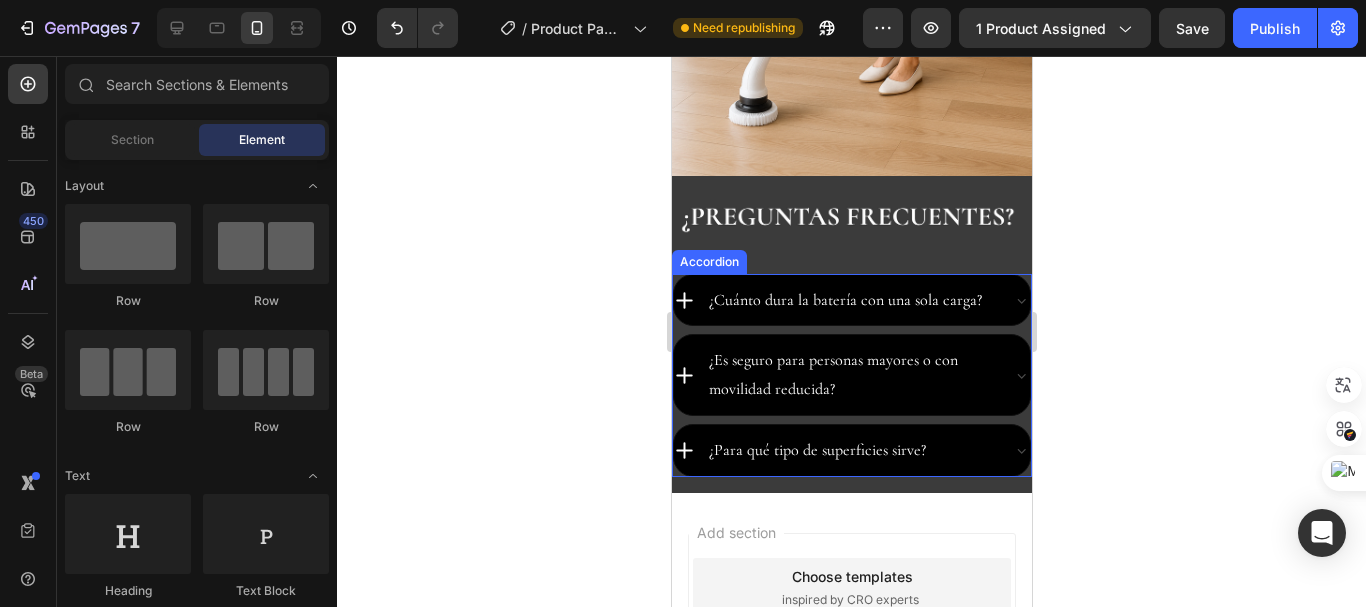 click on "¿Es seguro para personas mayores o con movilidad reducida?" at bounding box center (851, 375) 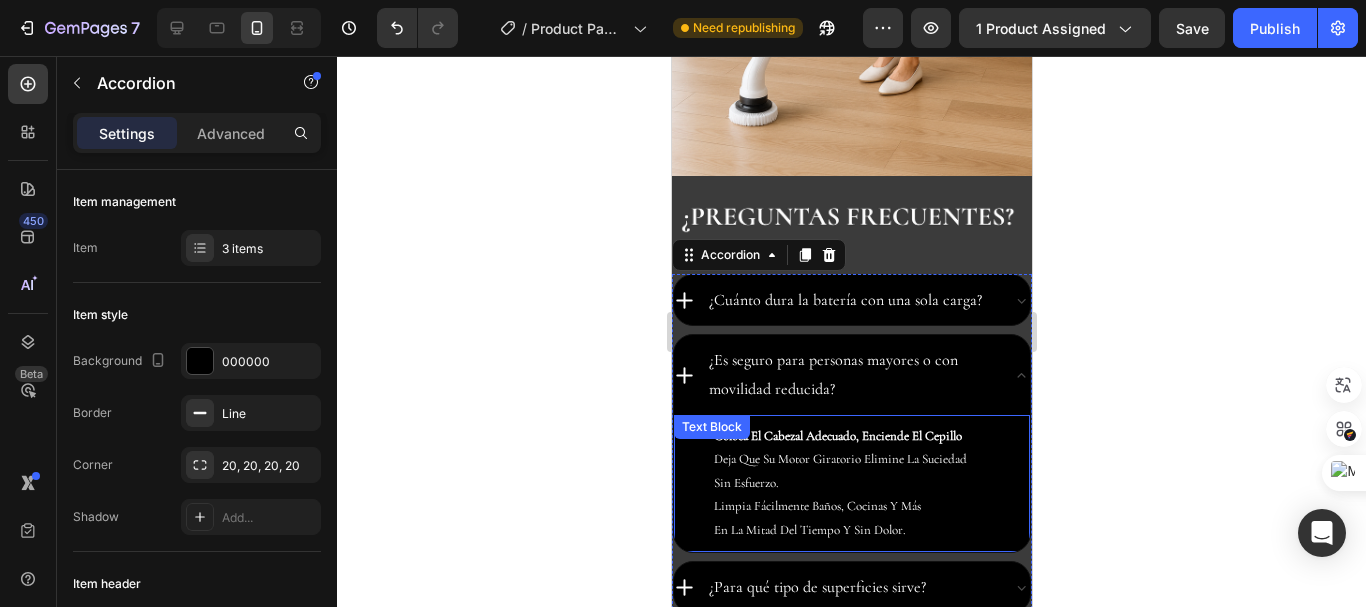 click on "limpia fácilmente baños, cocinas y más" at bounding box center [863, 506] 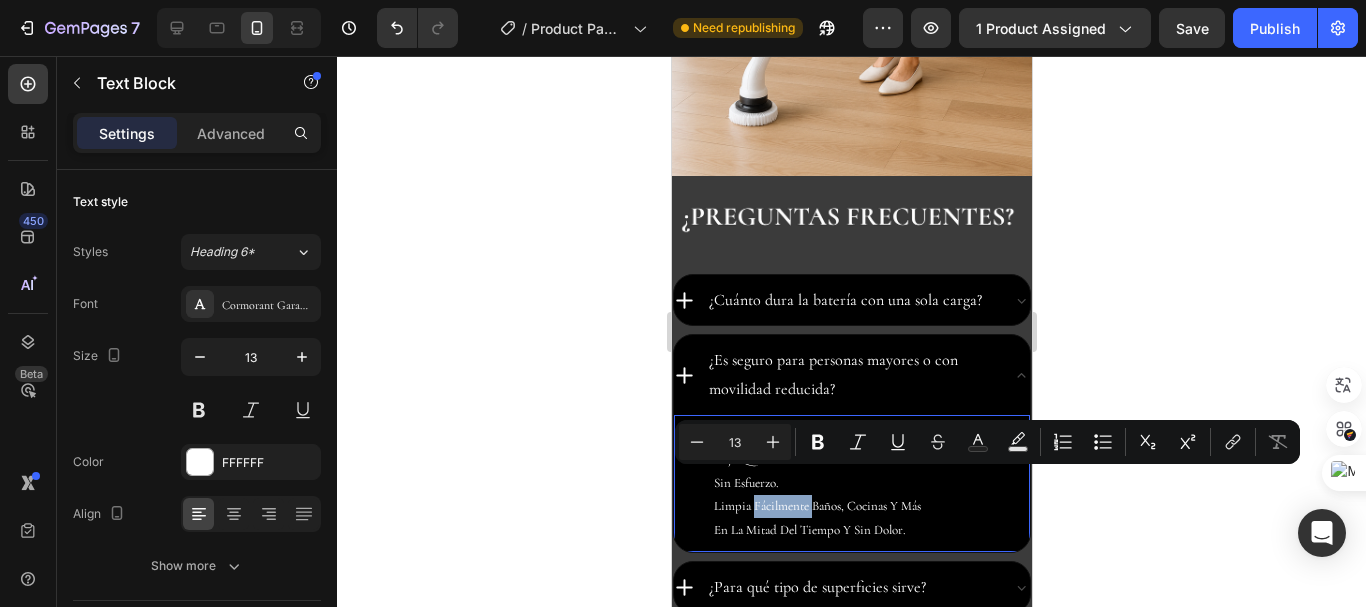 click on "en la mitad del tiempo y sin dolor." at bounding box center [863, 530] 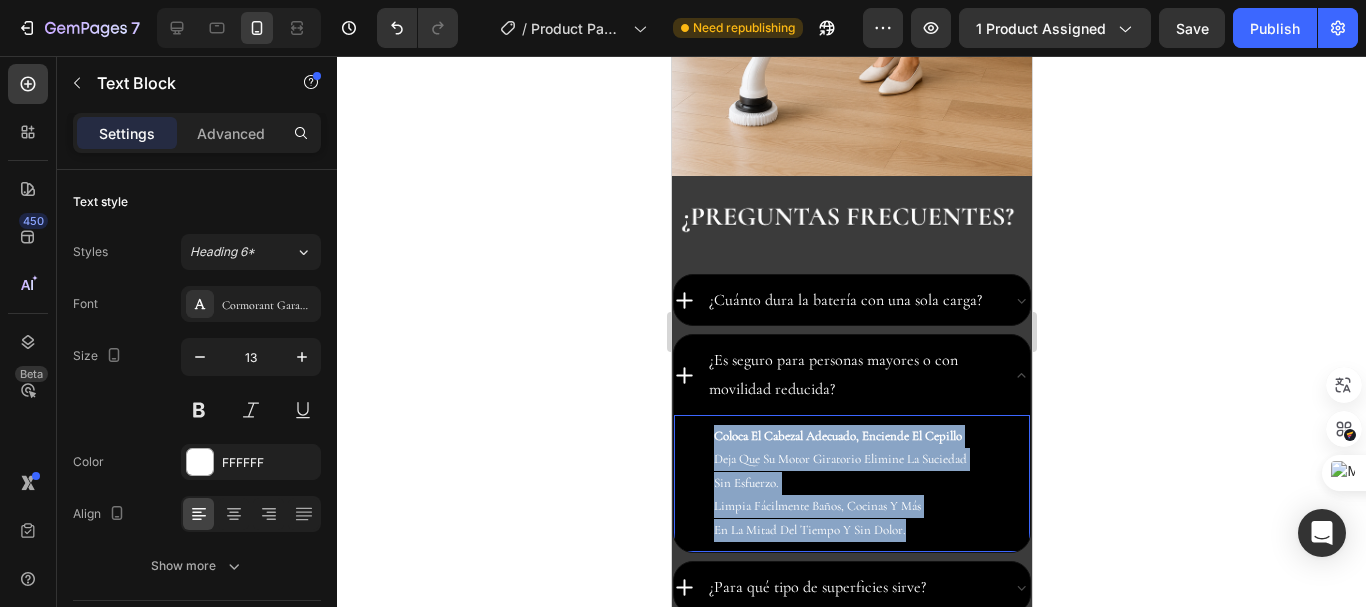 drag, startPoint x: 915, startPoint y: 507, endPoint x: 692, endPoint y: 414, distance: 241.6154 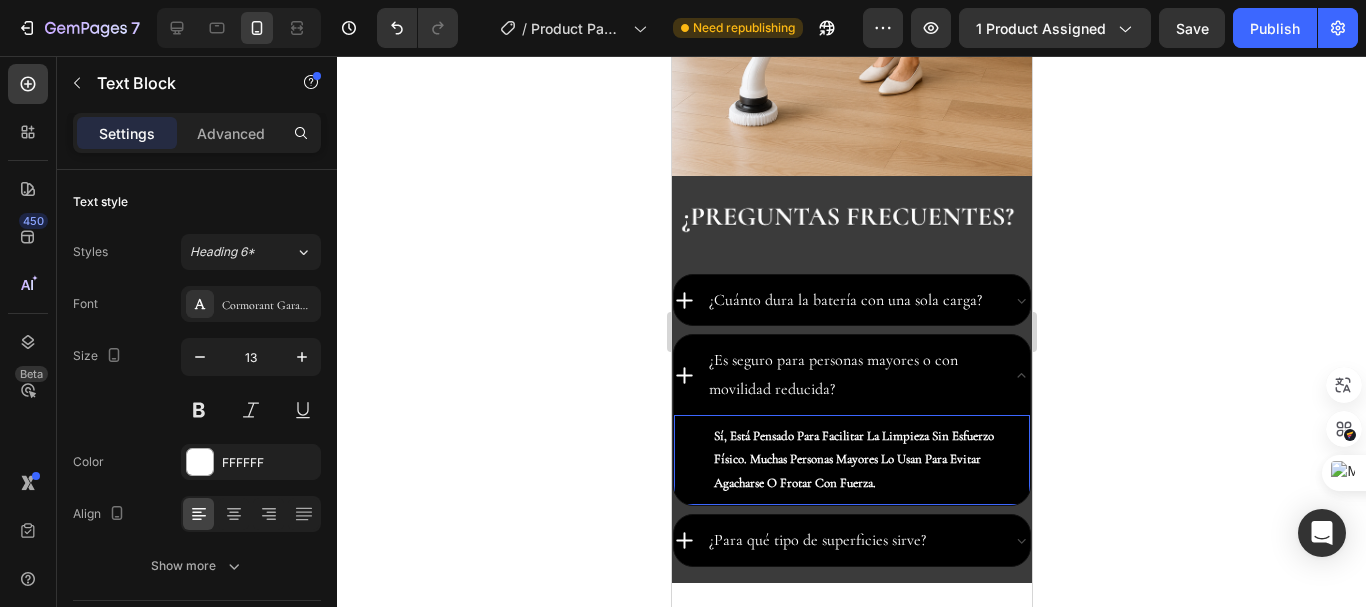 click 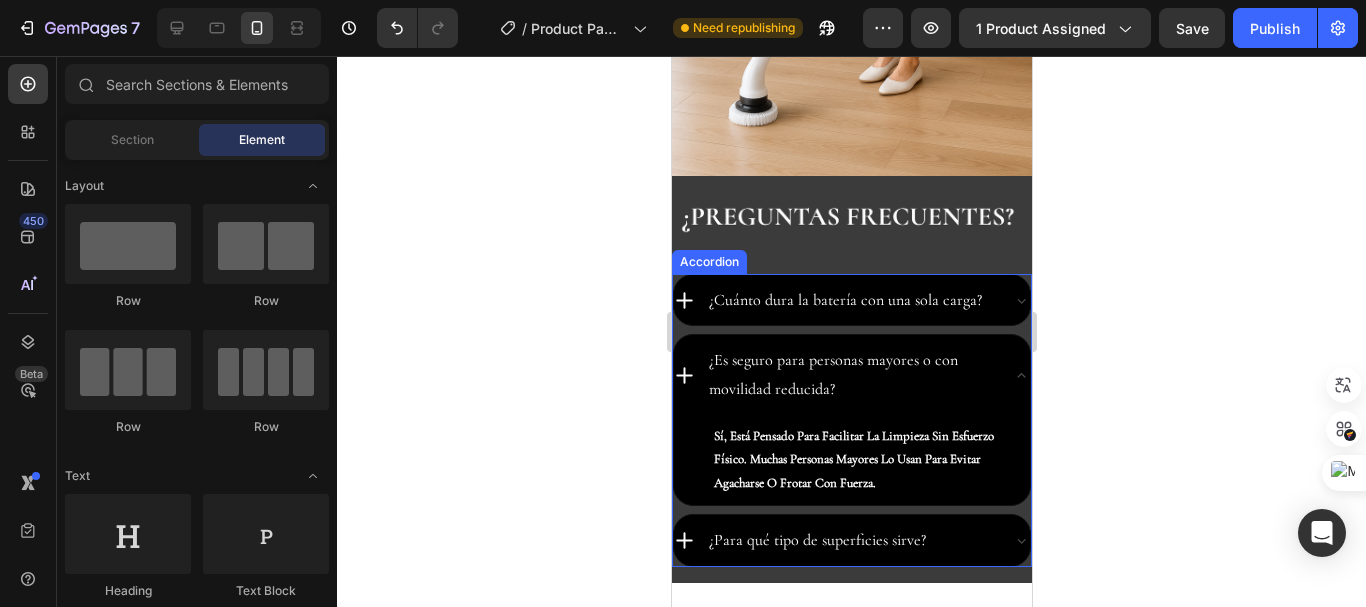 click on "¿Para qué tipo de superficies sirve?" at bounding box center [816, 540] 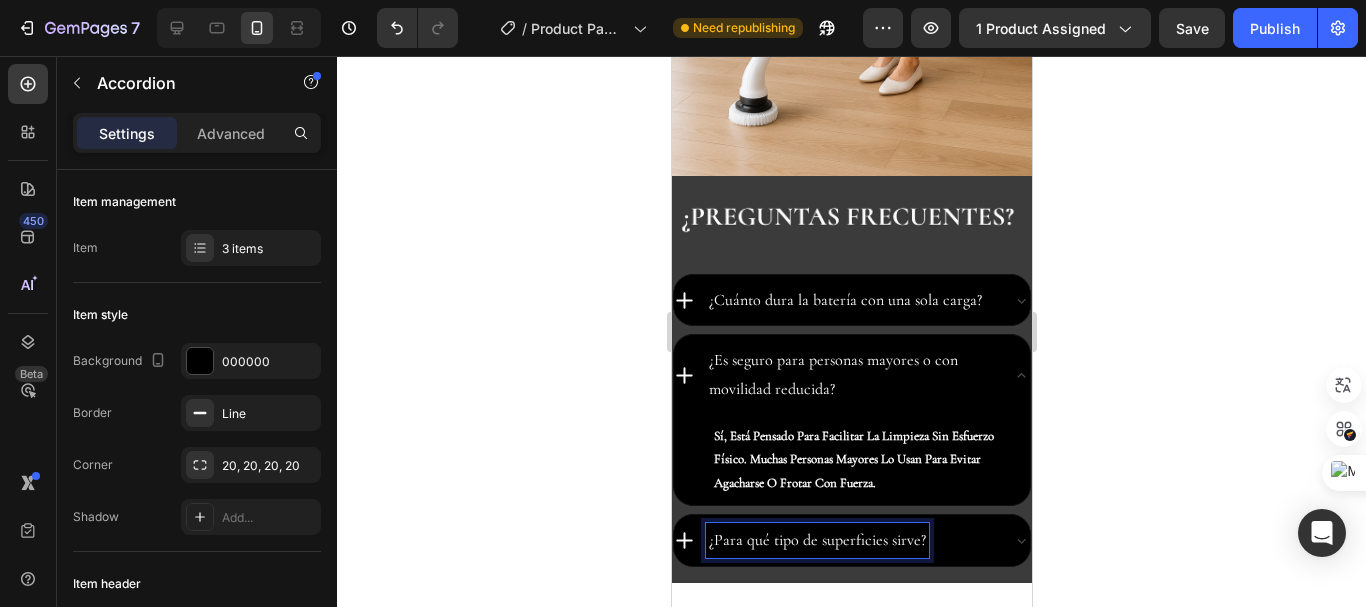 click on "¿Para qué tipo de superficies sirve?" at bounding box center (816, 540) 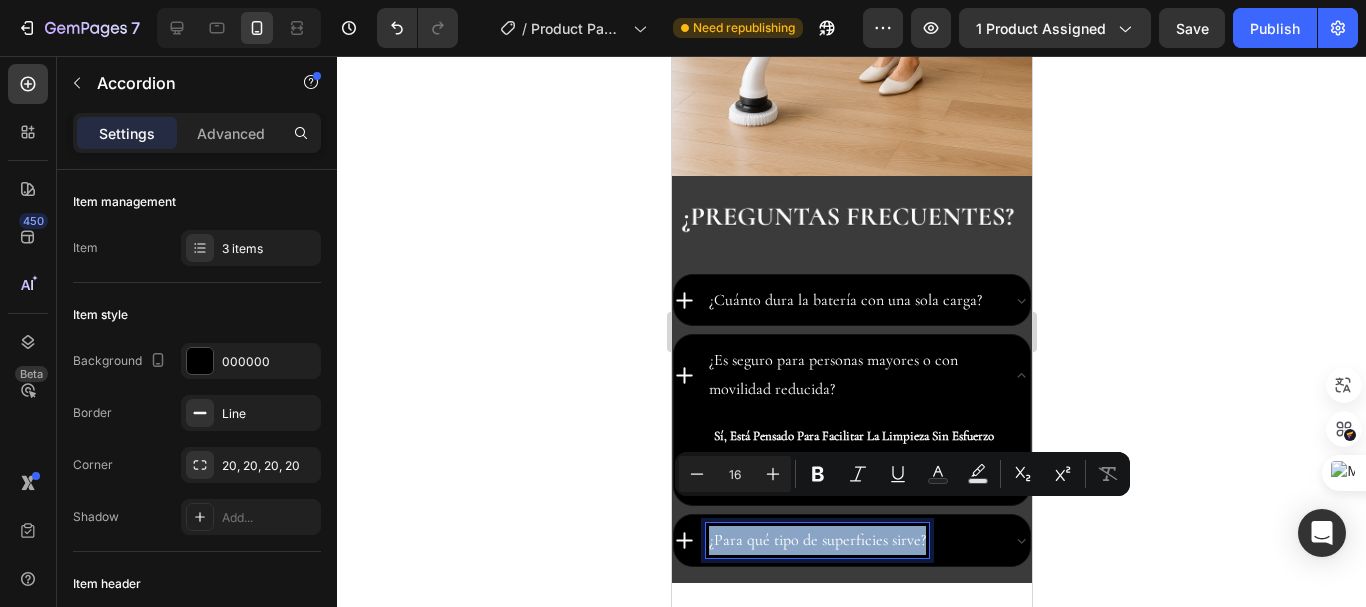 drag, startPoint x: 709, startPoint y: 514, endPoint x: 948, endPoint y: 528, distance: 239.40968 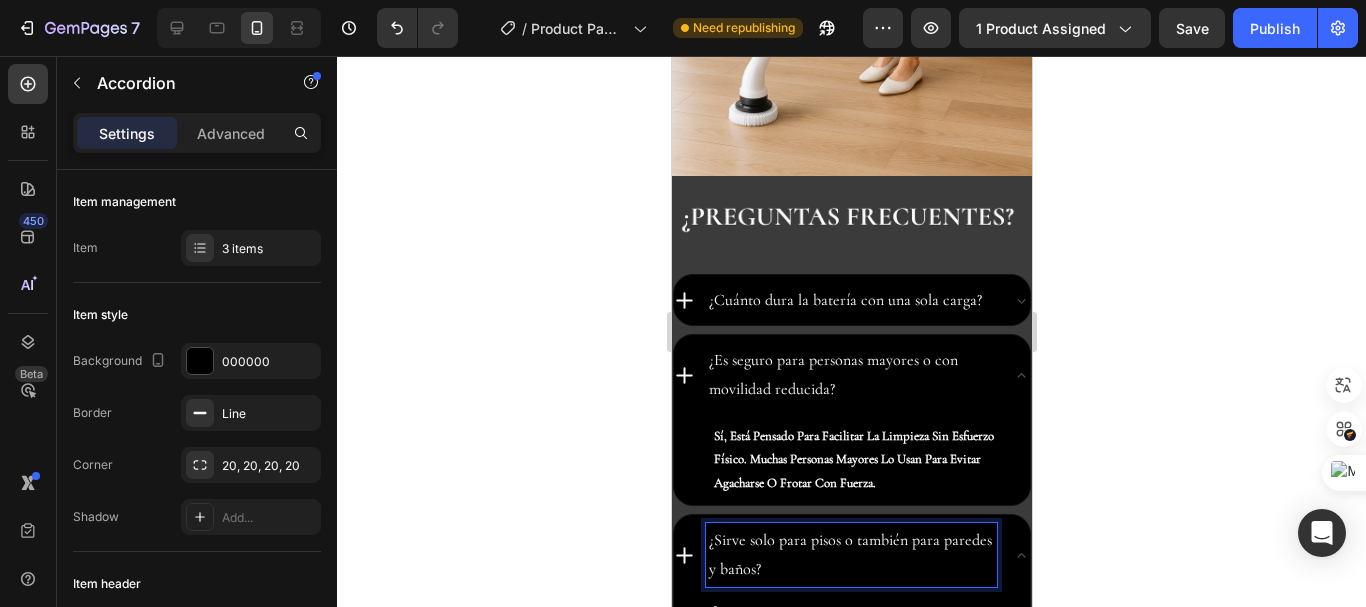 click 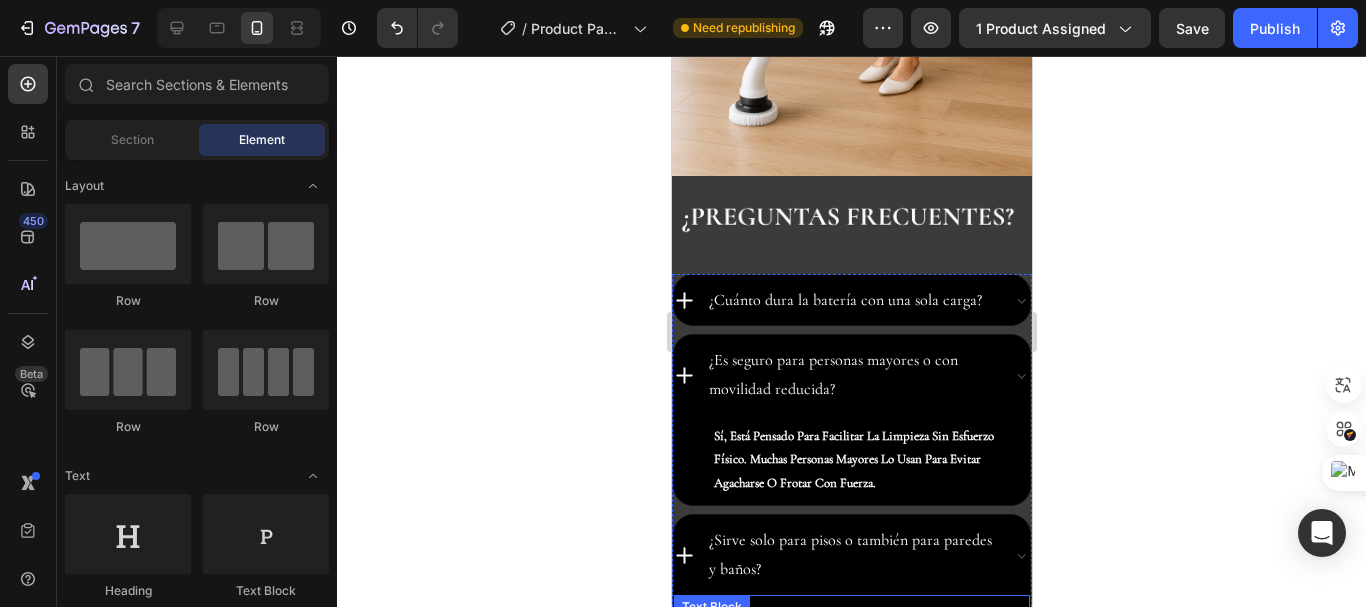 scroll, scrollTop: 5435, scrollLeft: 0, axis: vertical 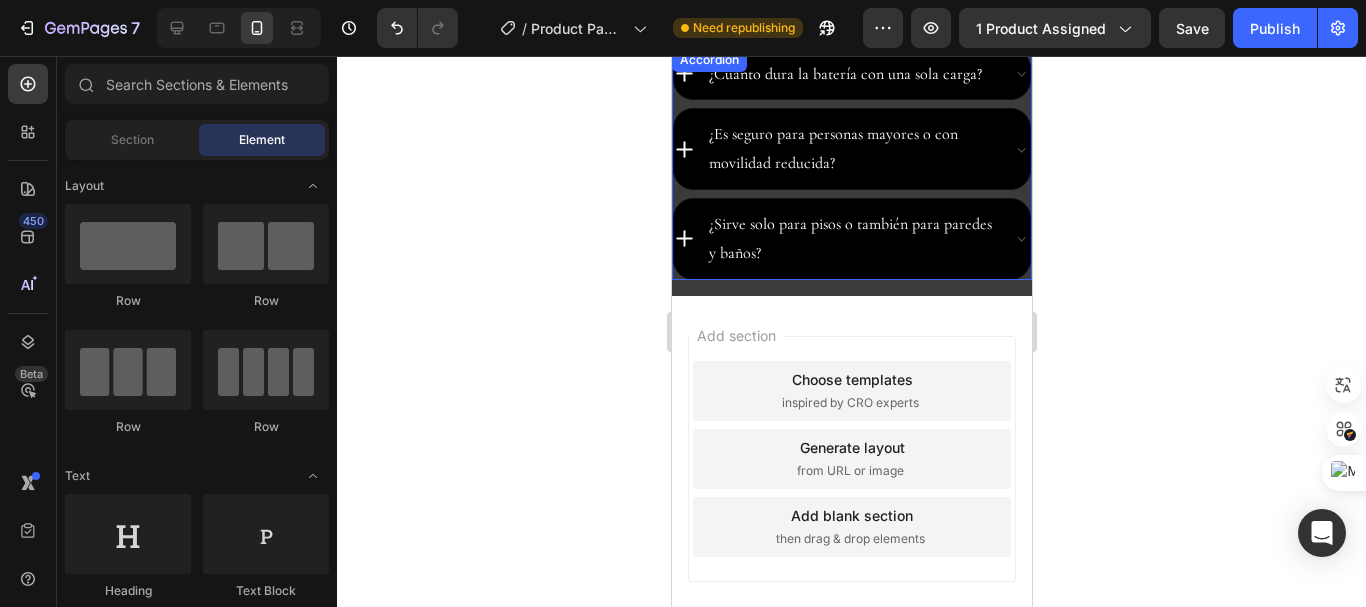 click on "¿Sirve solo para pisos o también para paredes y baños?" at bounding box center (850, 239) 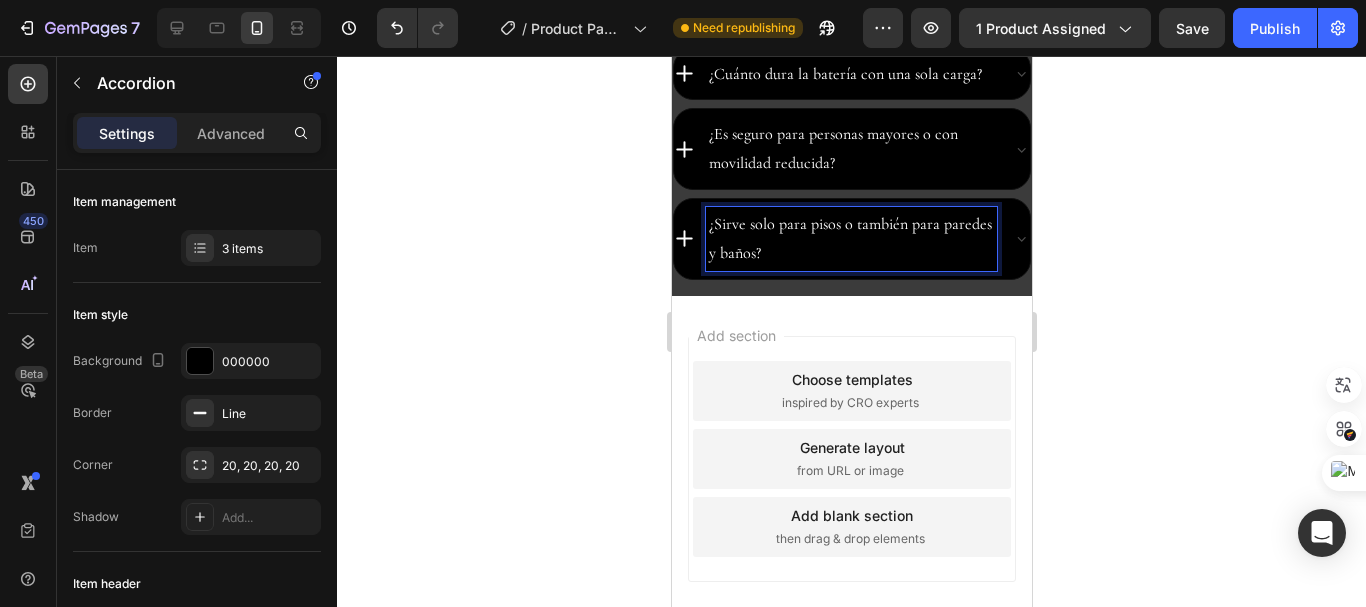 click 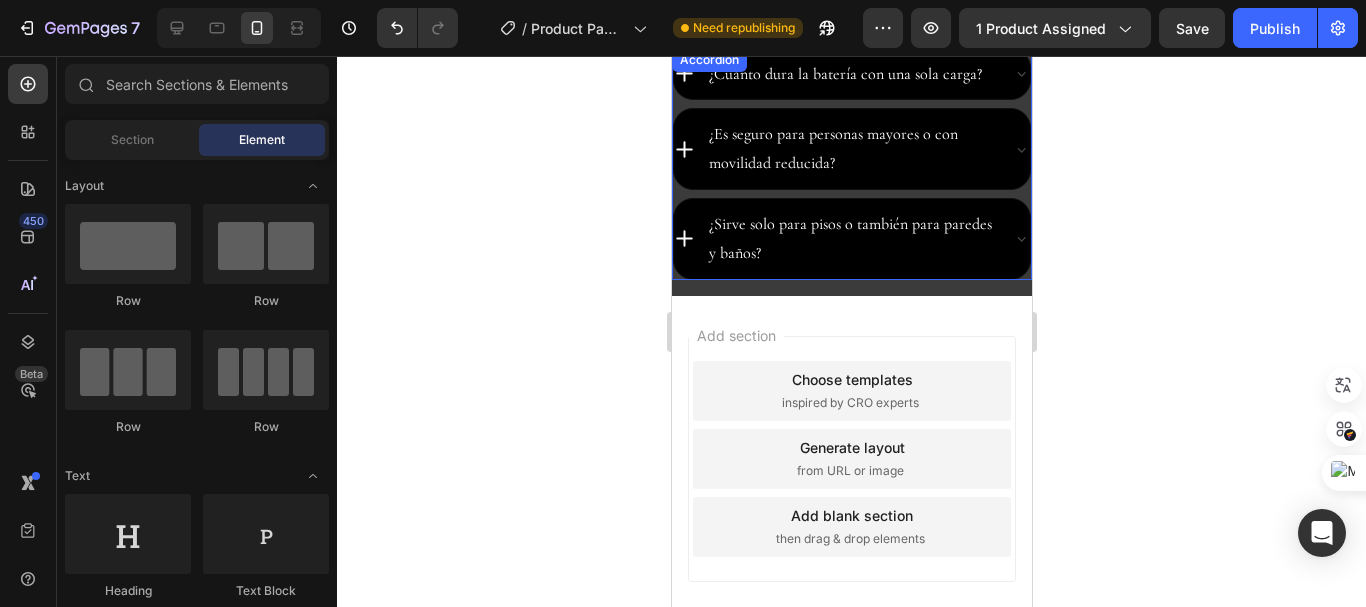 click on "¿Sirve solo para pisos o también para paredes y baños?" at bounding box center [851, 239] 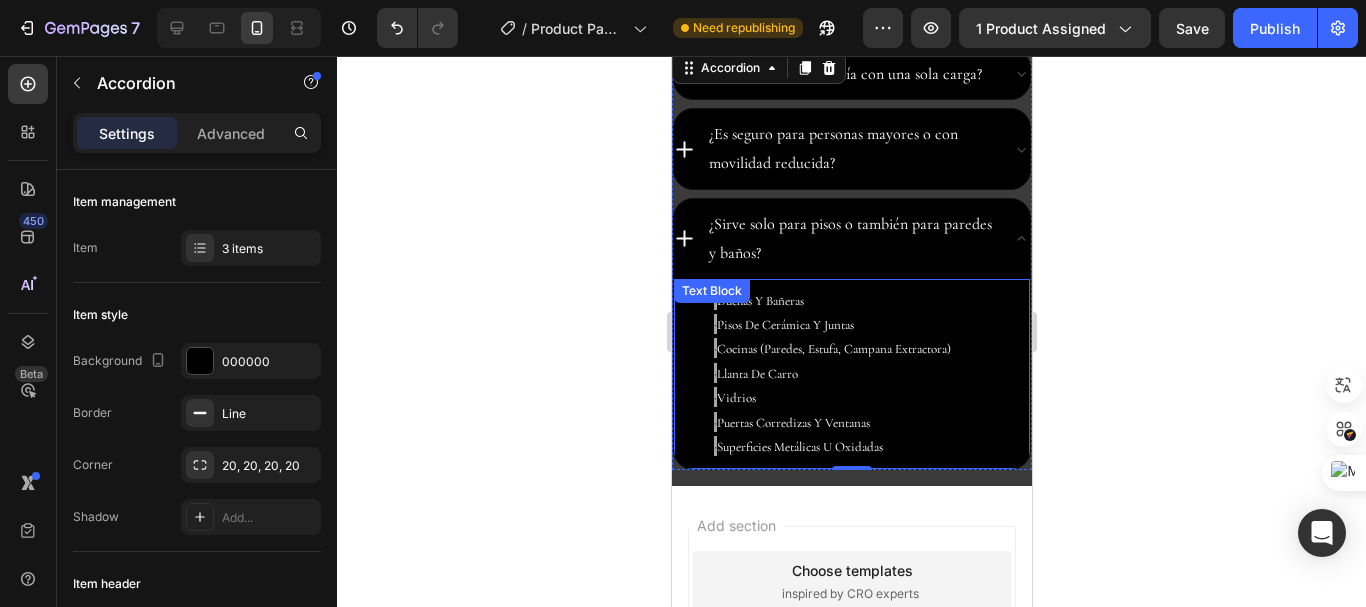 click on "· puertas corredizas y ventanas" at bounding box center [863, 423] 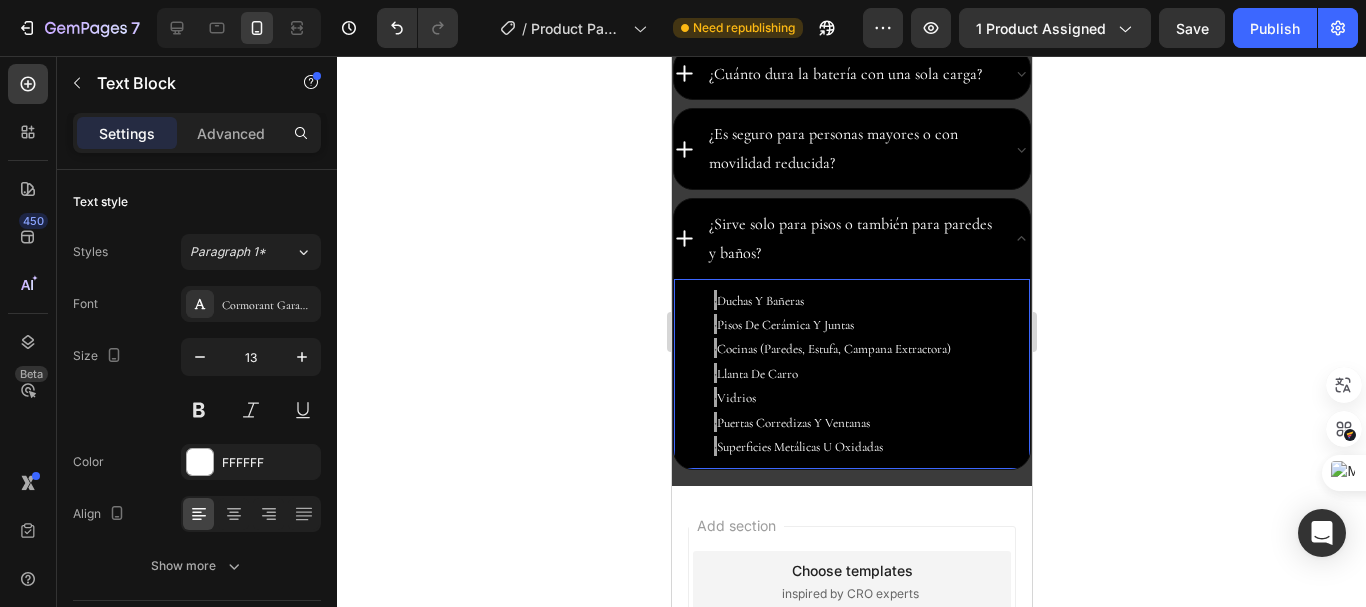 click on "· superficies metálicas u oxidadas" at bounding box center [863, 447] 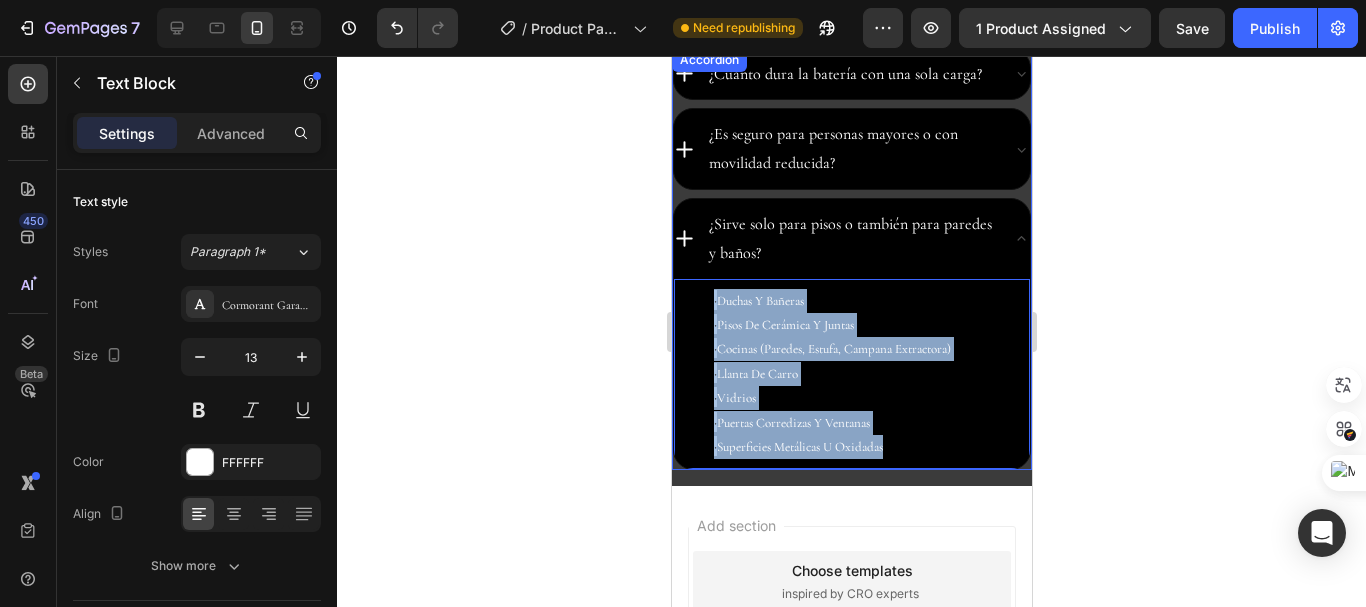 drag, startPoint x: 890, startPoint y: 443, endPoint x: 676, endPoint y: 277, distance: 270.83575 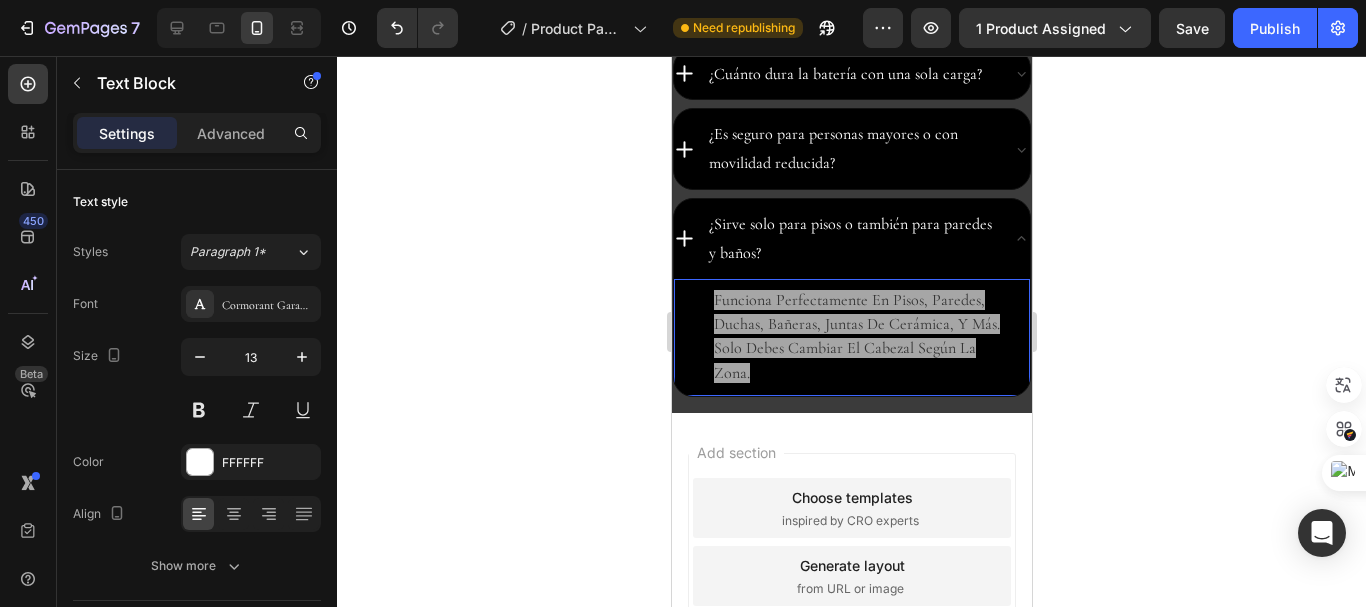 click 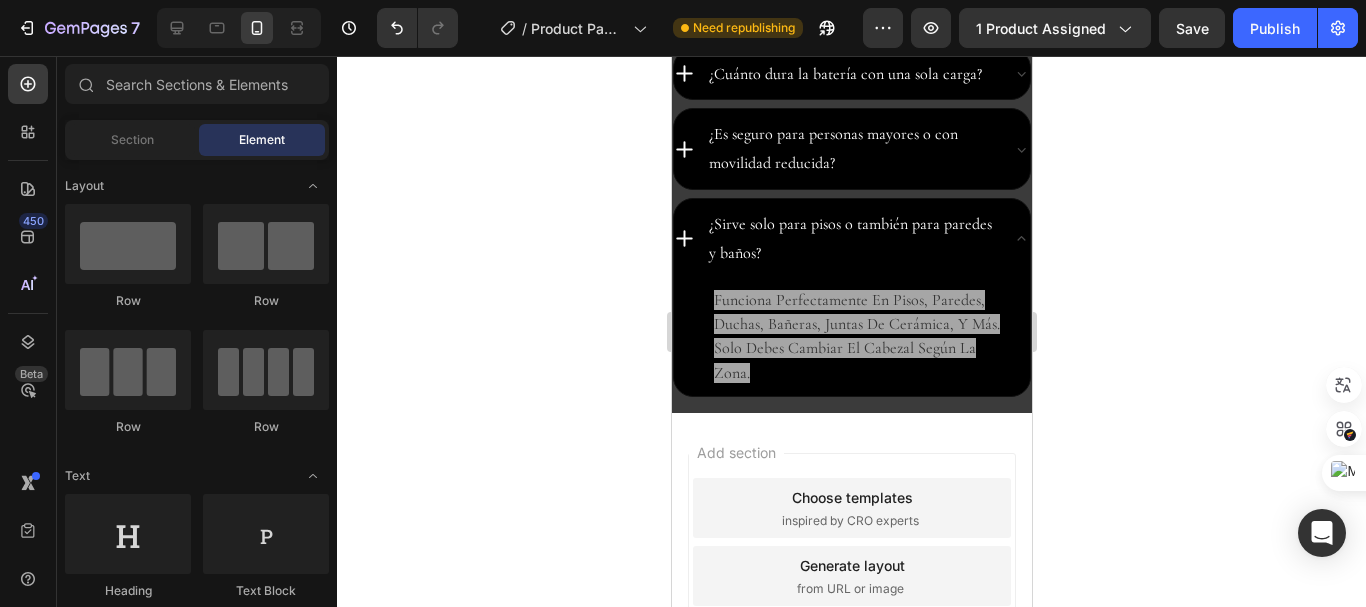 click 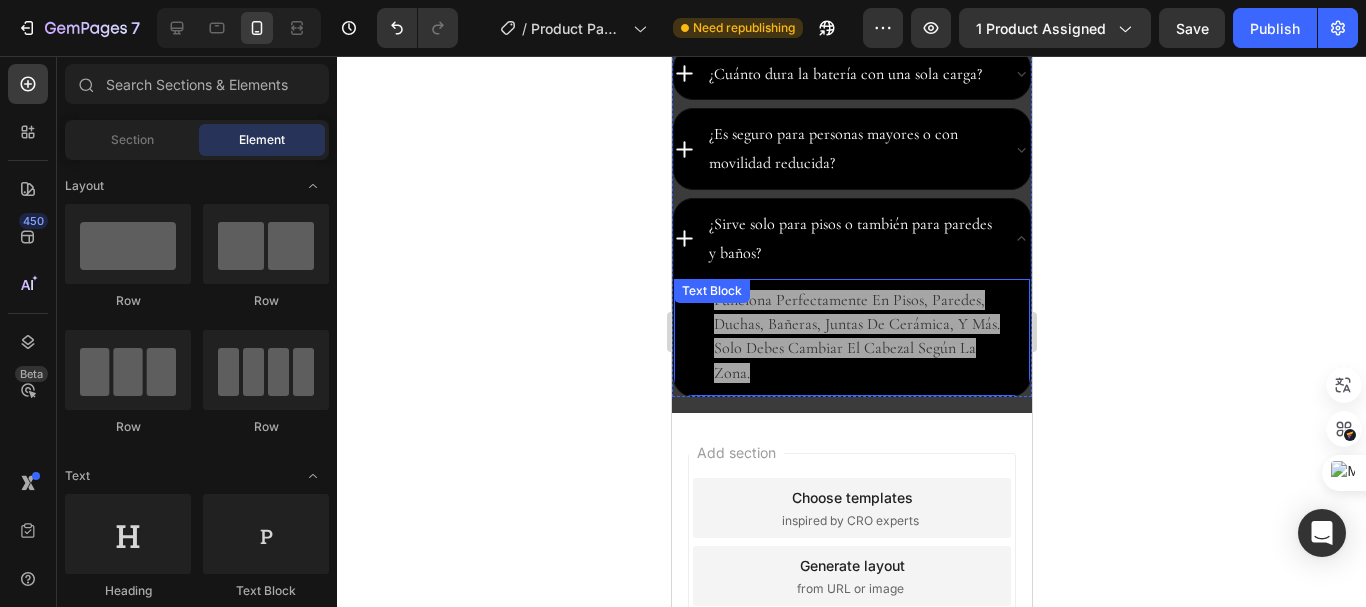 click on "Funciona perfectamente en pisos, paredes, duchas, bañeras, juntas de cerámica, y más. Solo debes cambiar el cabezal según la zona." at bounding box center (856, 336) 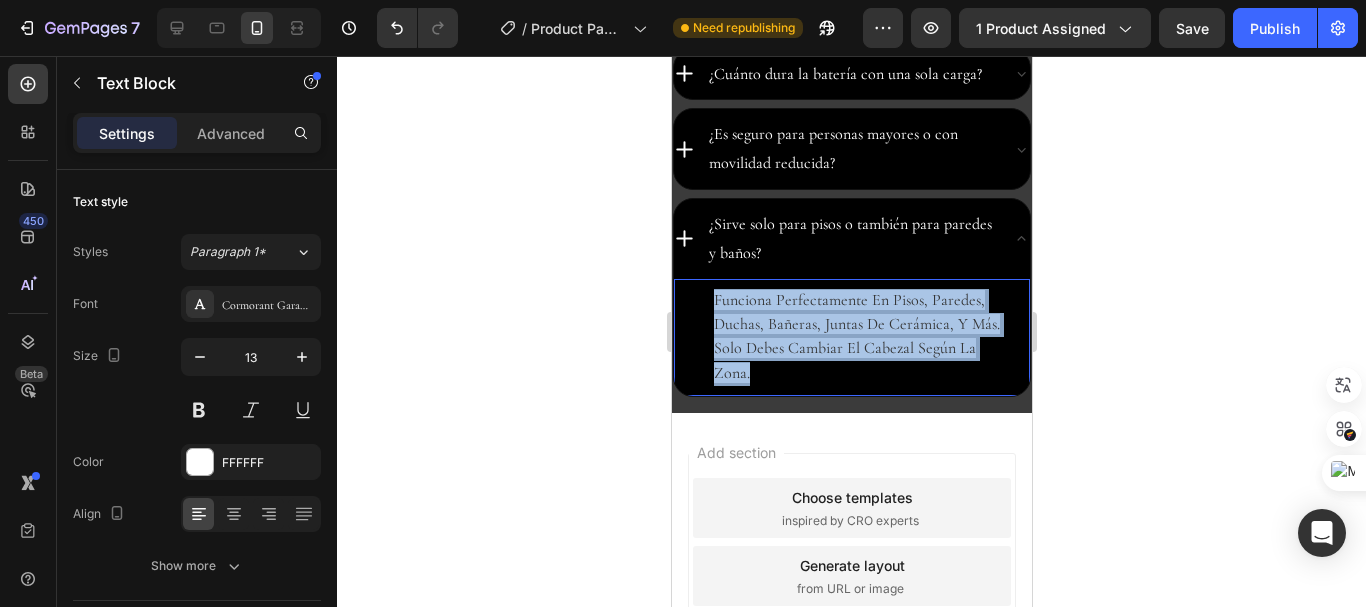 drag, startPoint x: 769, startPoint y: 377, endPoint x: 691, endPoint y: 302, distance: 108.20813 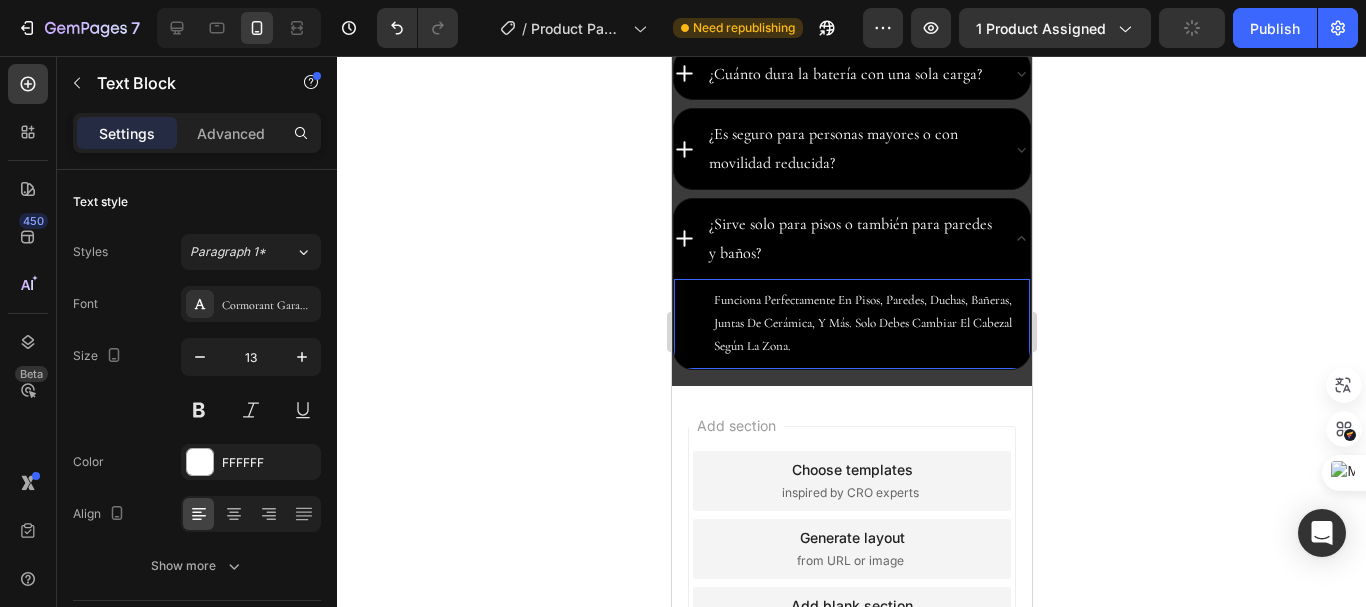 click 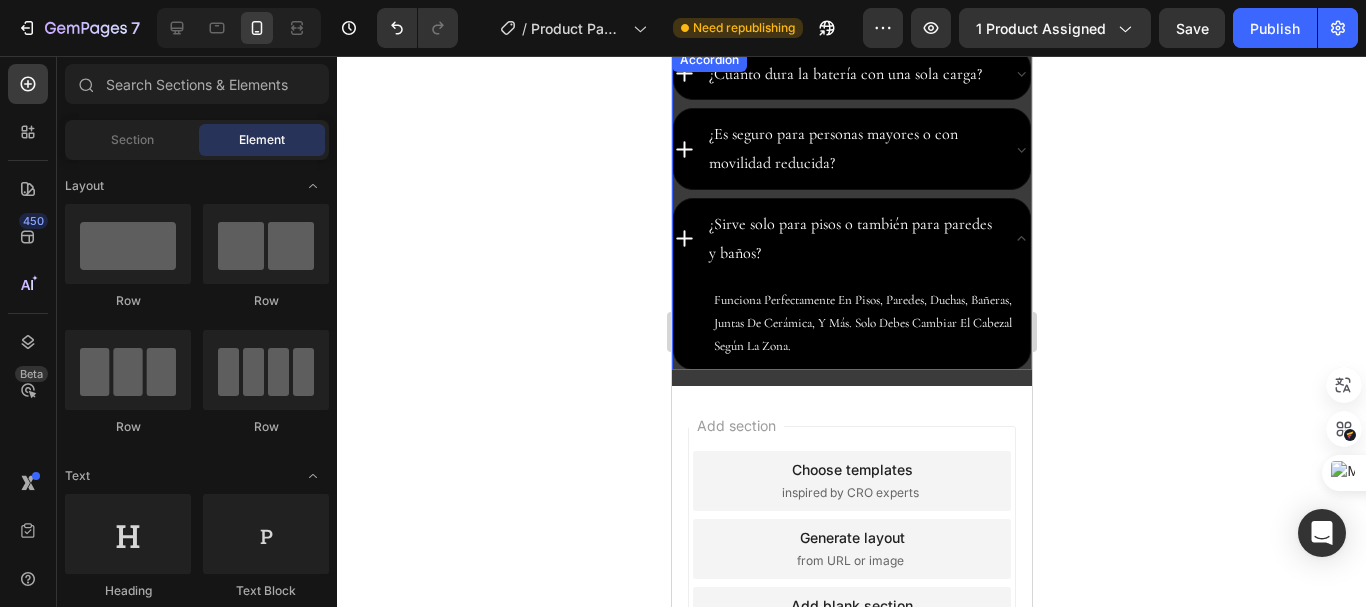 click 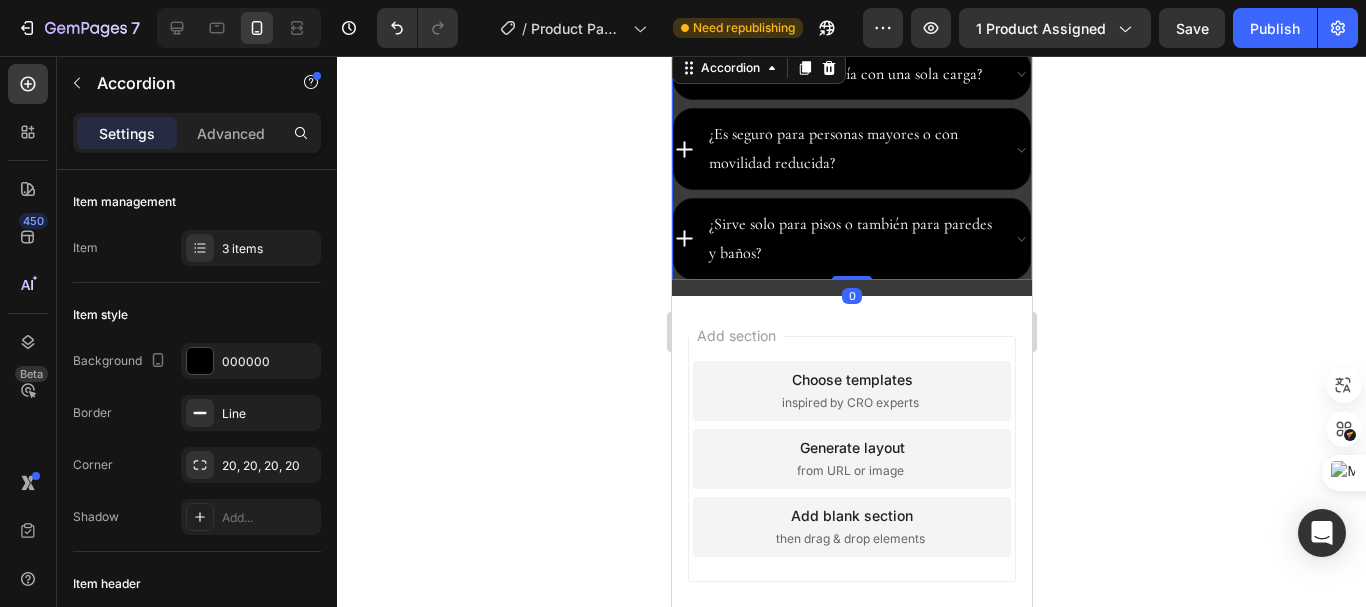 click 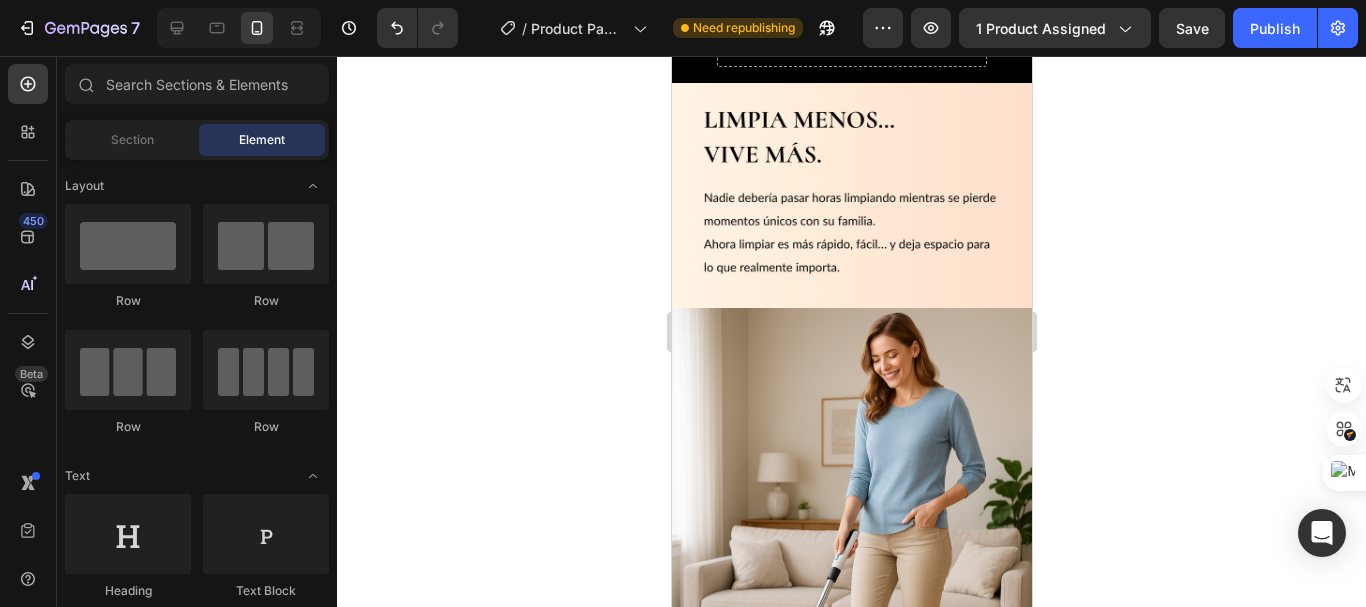 scroll, scrollTop: 4672, scrollLeft: 0, axis: vertical 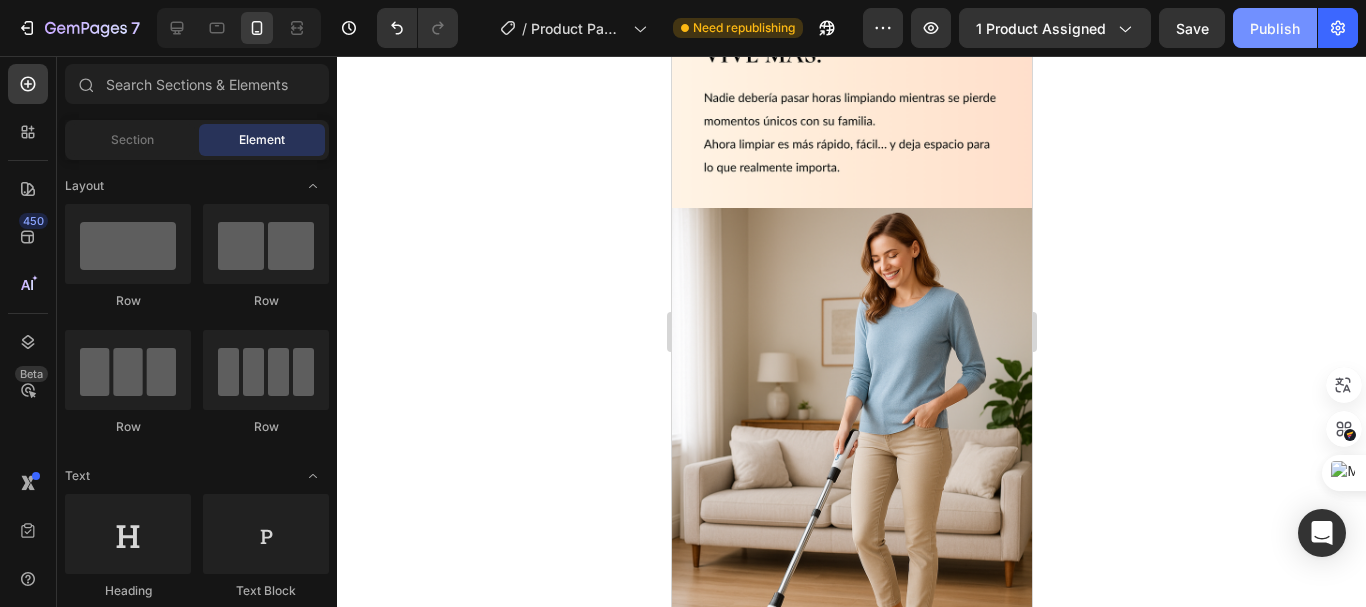 click on "Publish" at bounding box center (1275, 28) 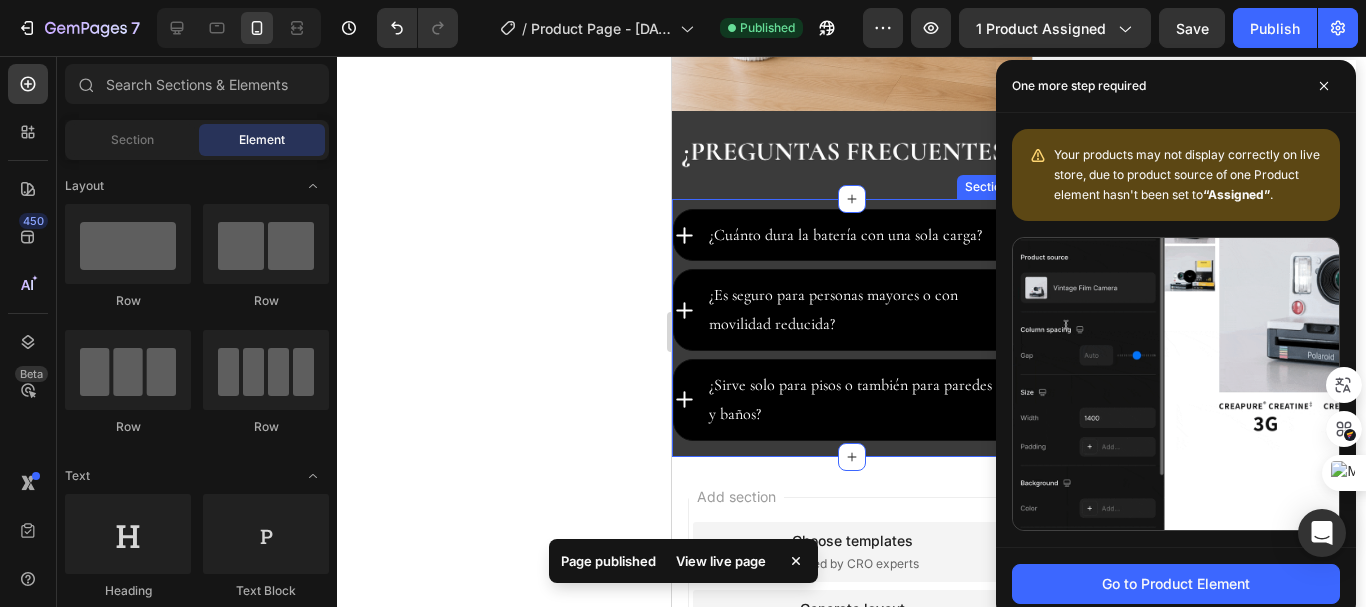 scroll, scrollTop: 5100, scrollLeft: 0, axis: vertical 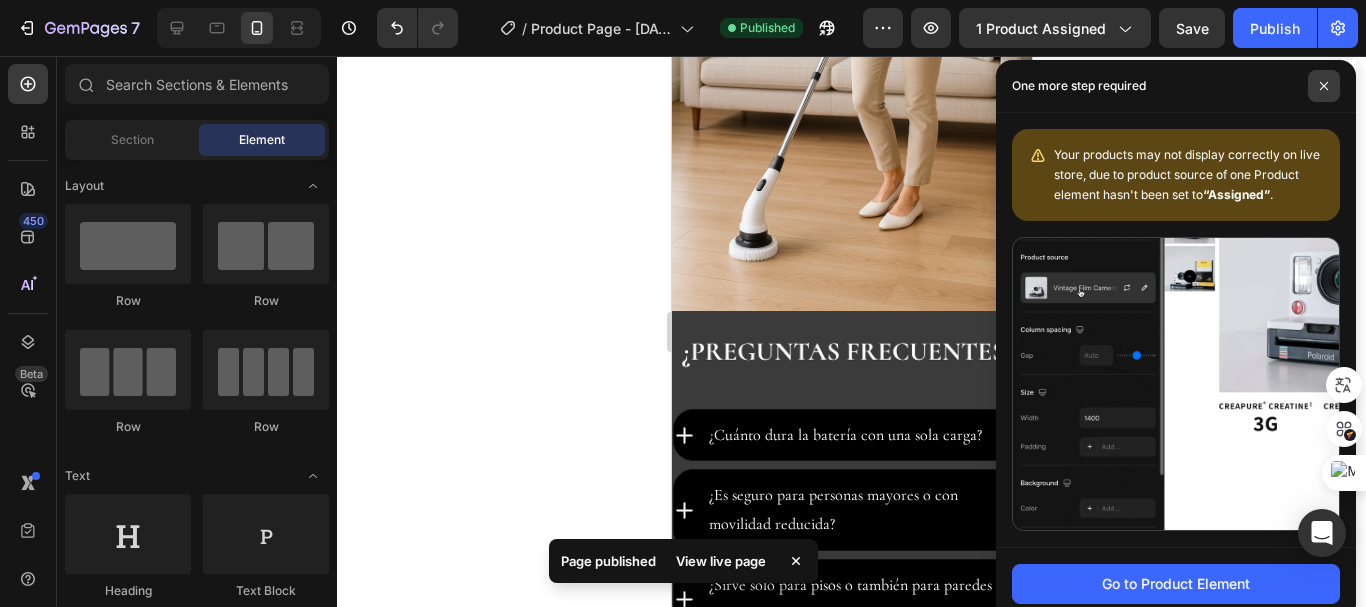 click at bounding box center [1324, 86] 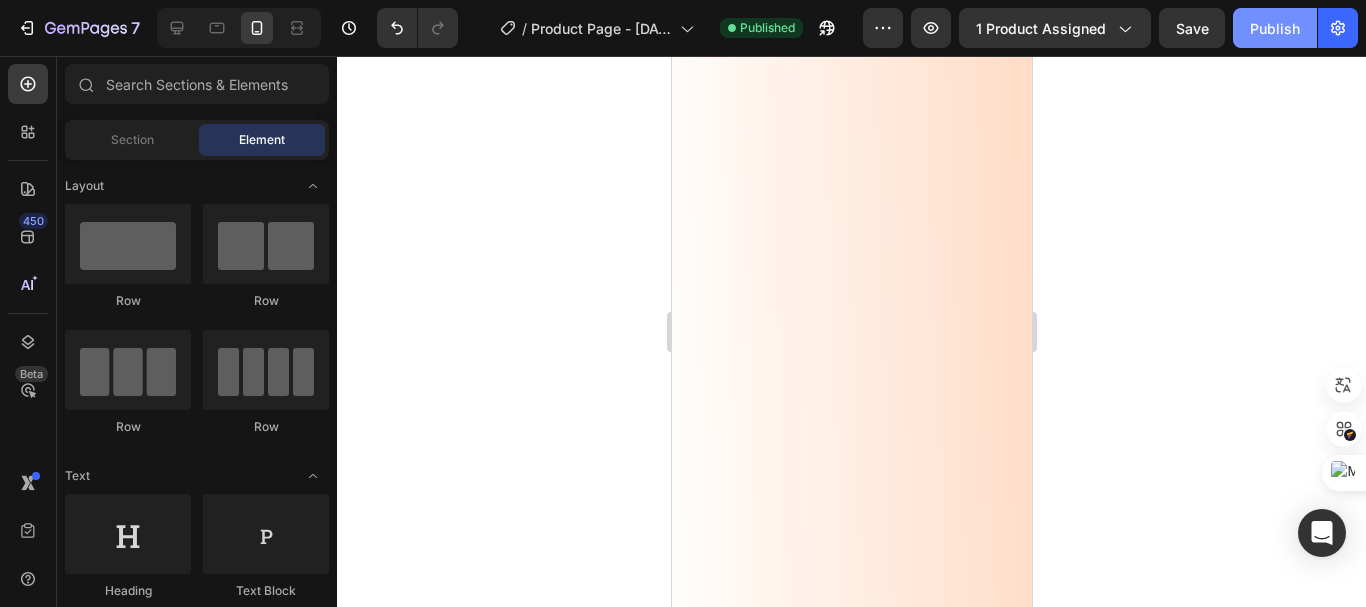 scroll, scrollTop: 2300, scrollLeft: 0, axis: vertical 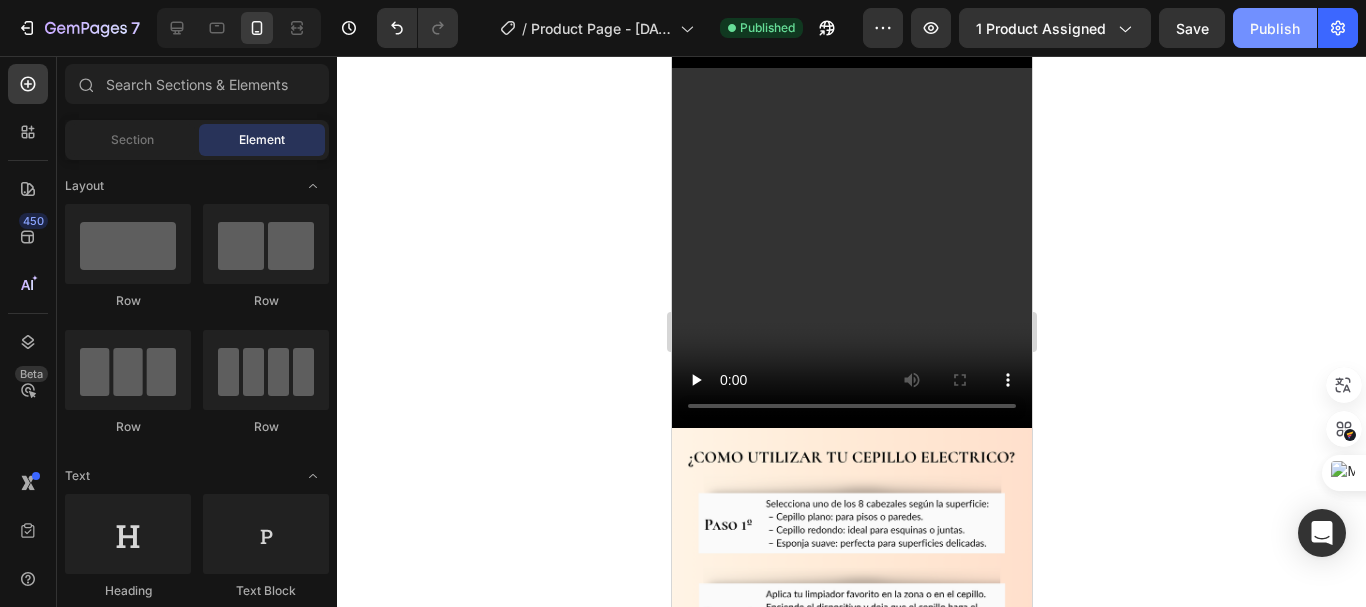 click on "Publish" at bounding box center (1275, 28) 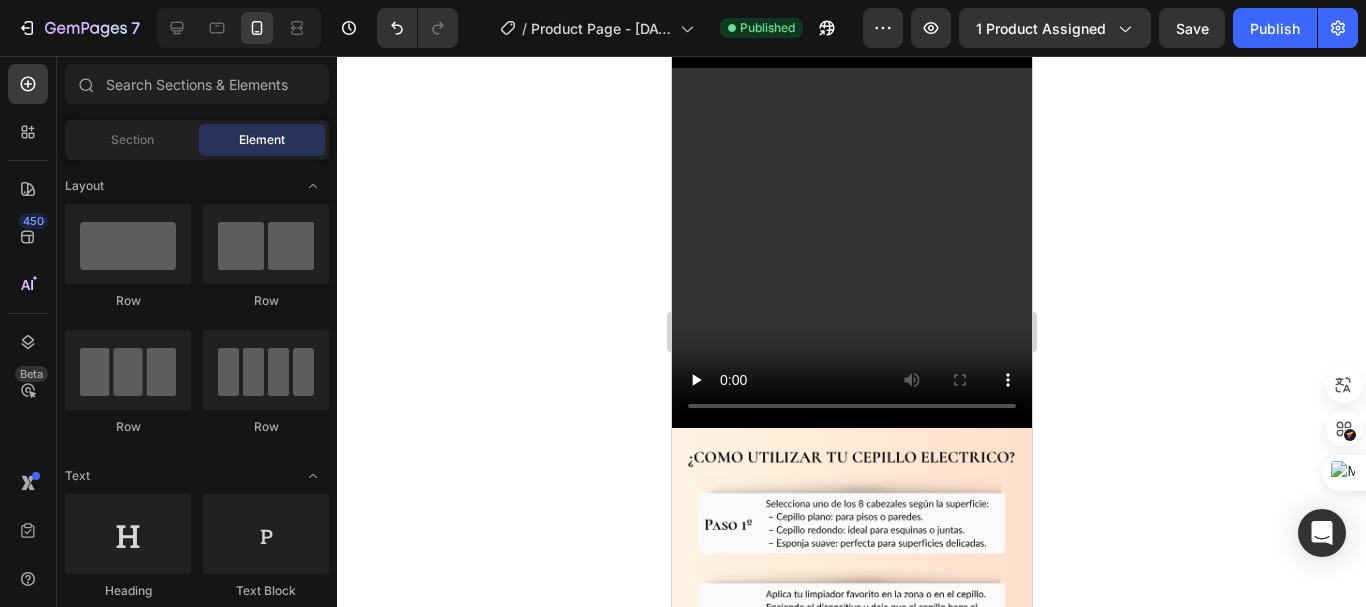 click 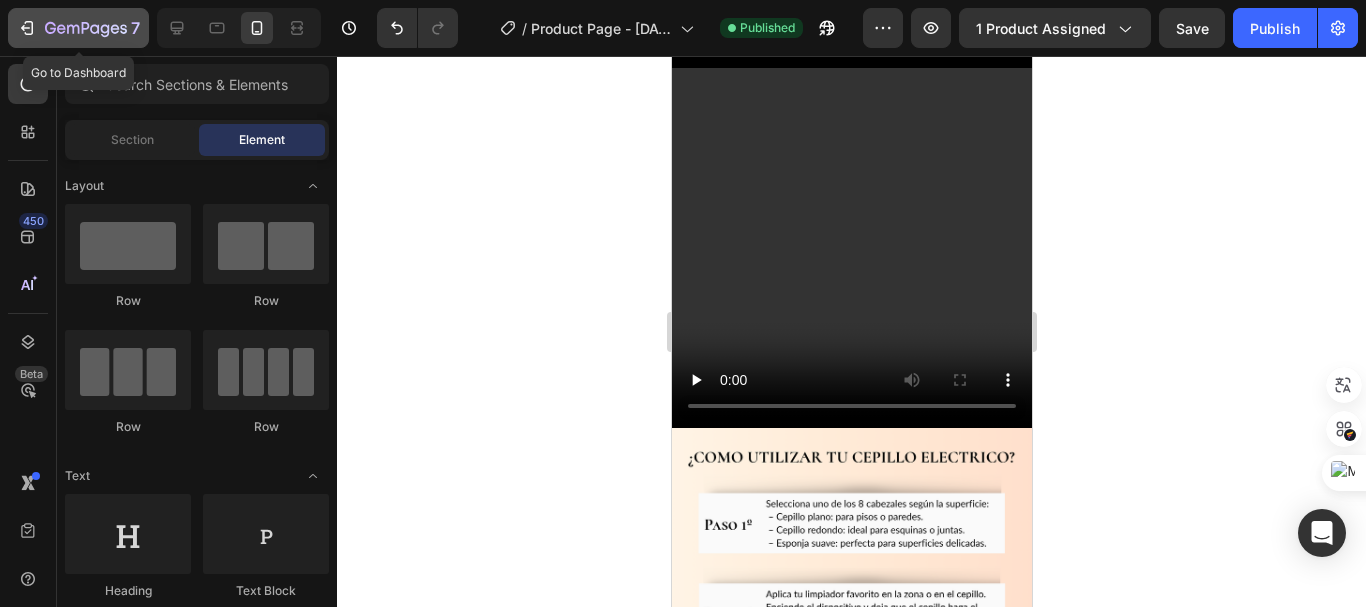 click on "7" 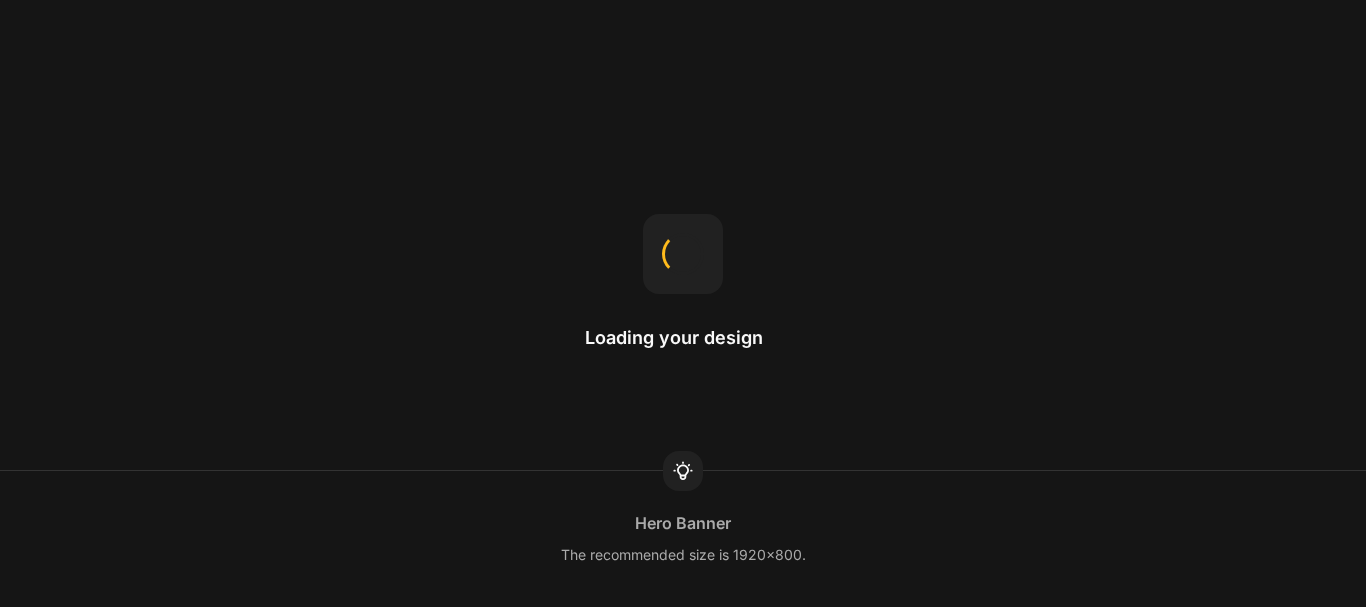 scroll, scrollTop: 0, scrollLeft: 0, axis: both 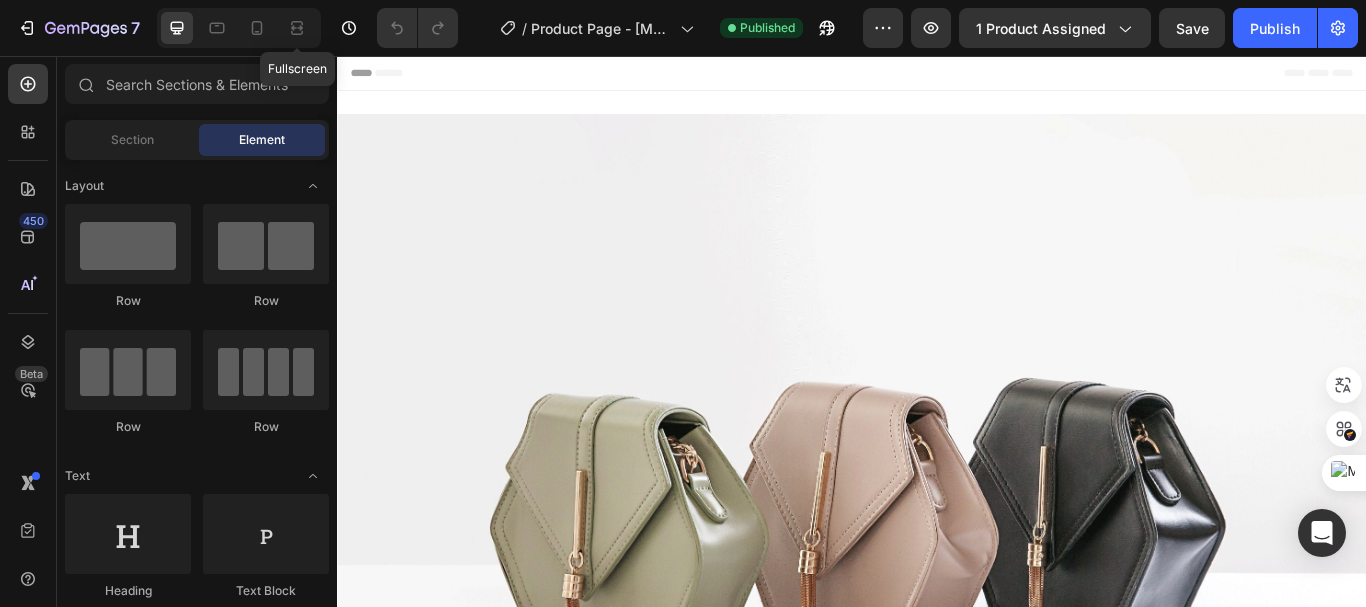 click on "Fullscreen" at bounding box center [239, 28] 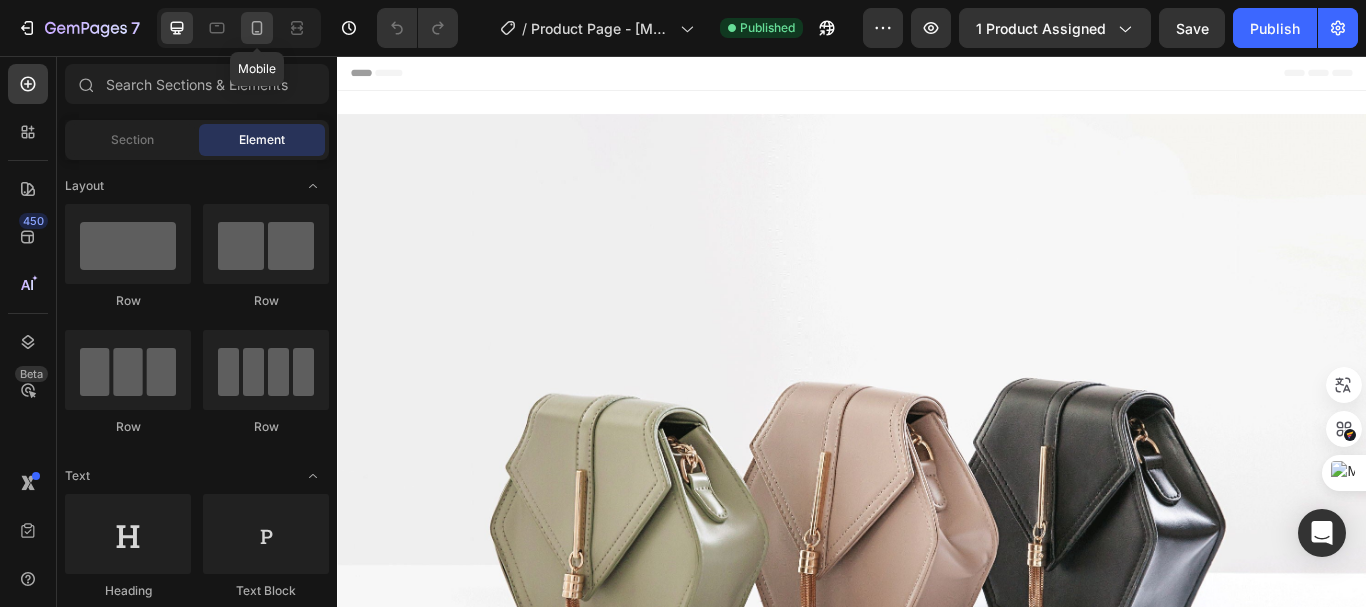 click 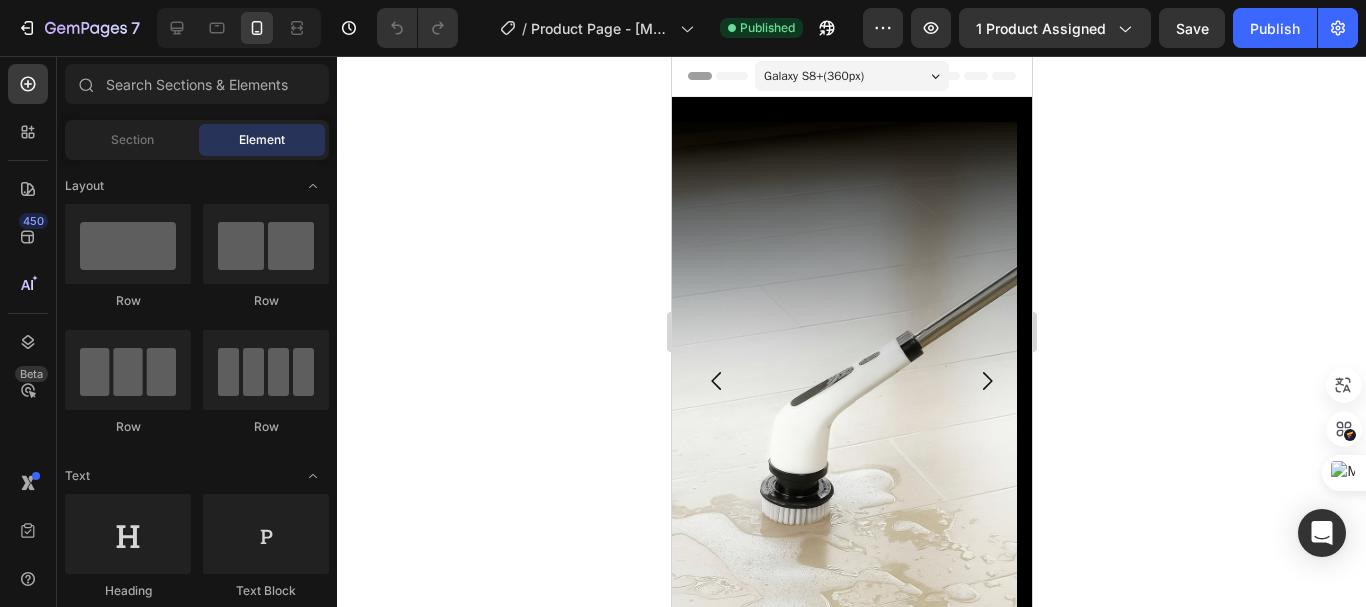 click 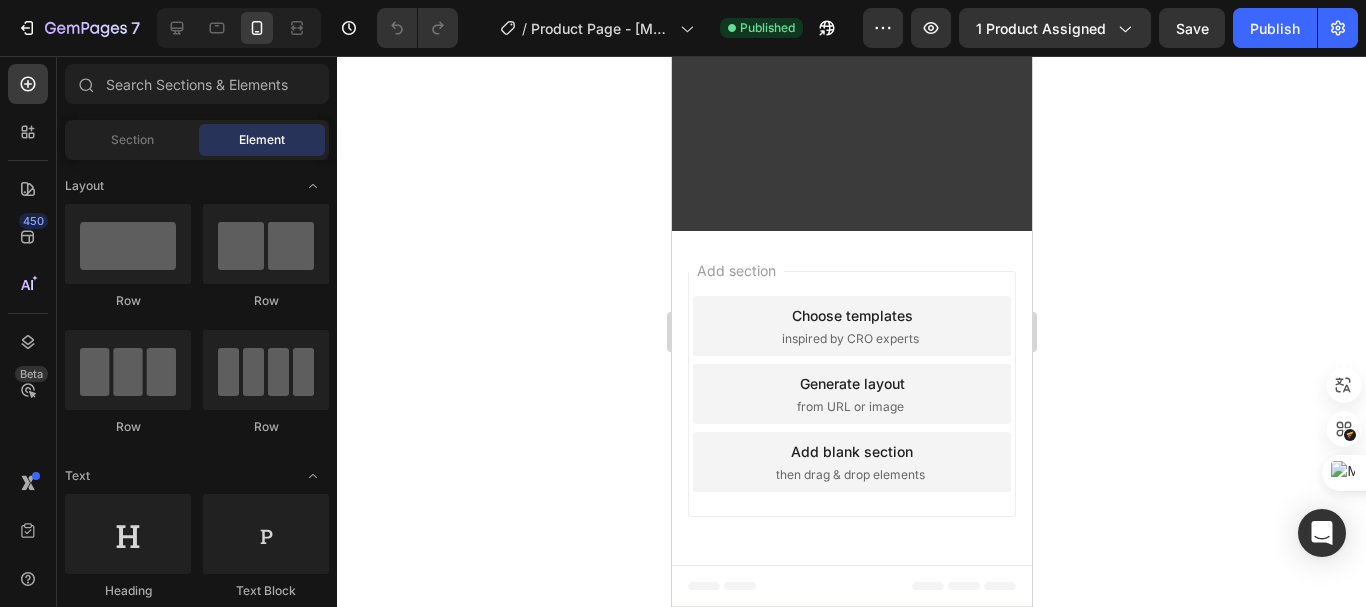 scroll, scrollTop: 3803, scrollLeft: 0, axis: vertical 